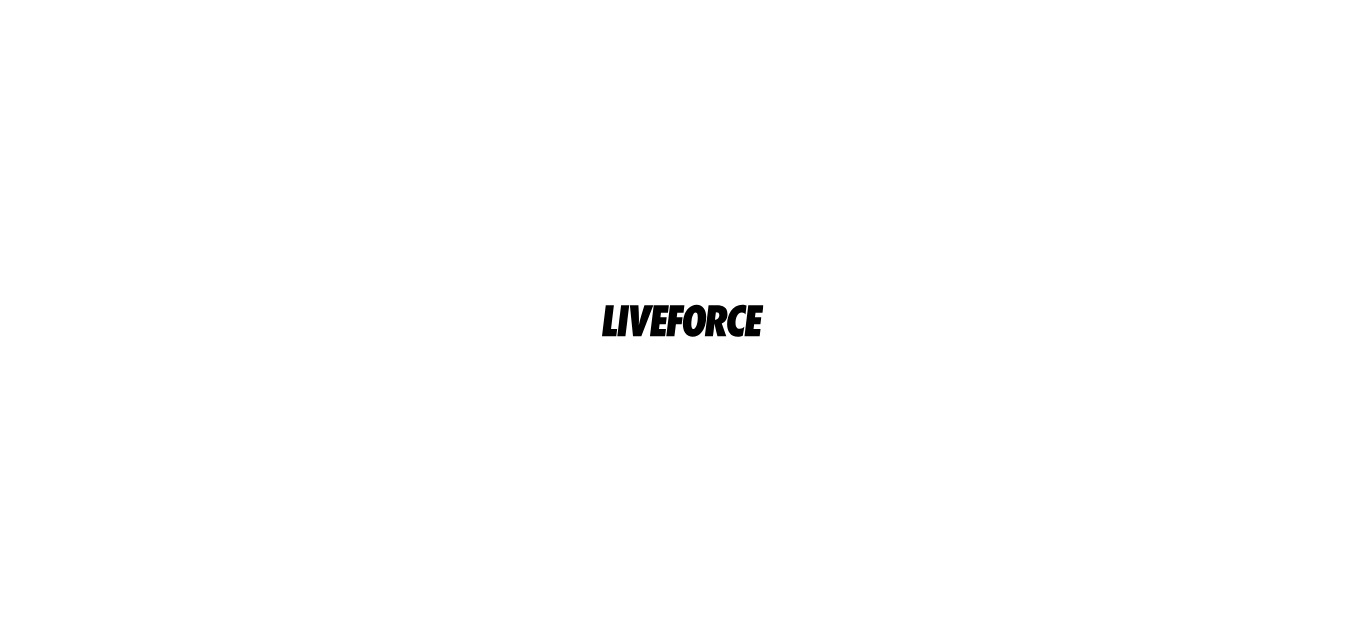 scroll, scrollTop: 0, scrollLeft: 0, axis: both 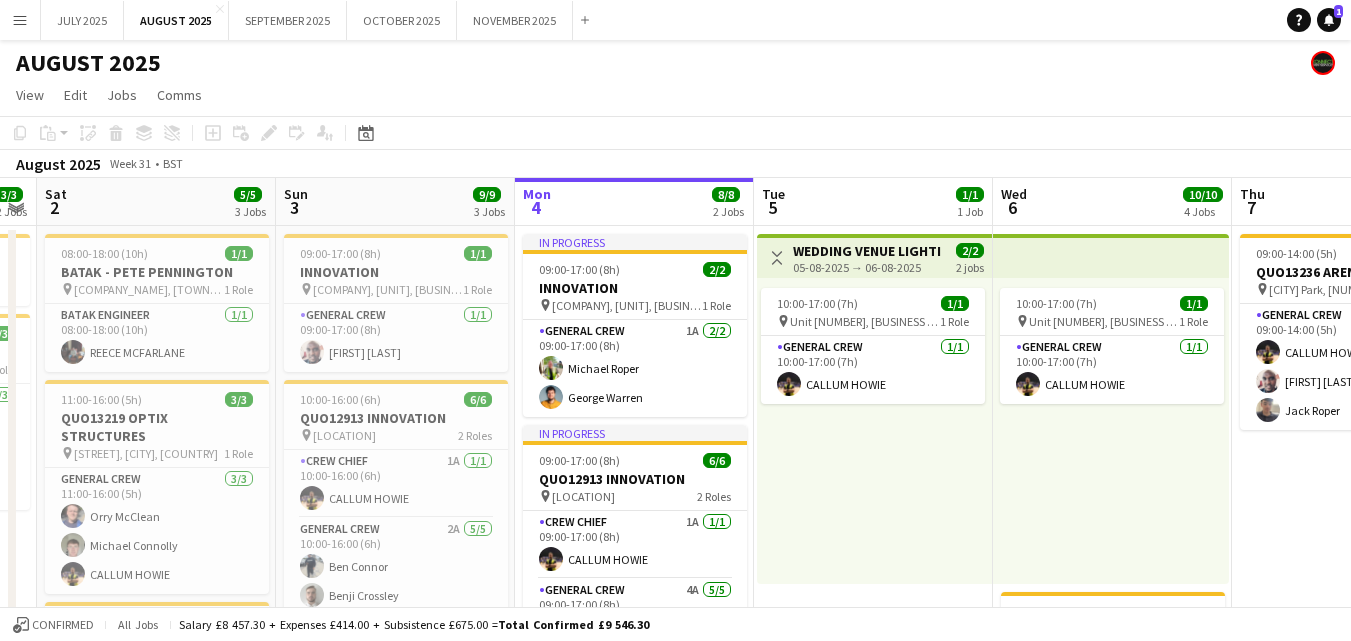 click on "Menu" at bounding box center (20, 20) 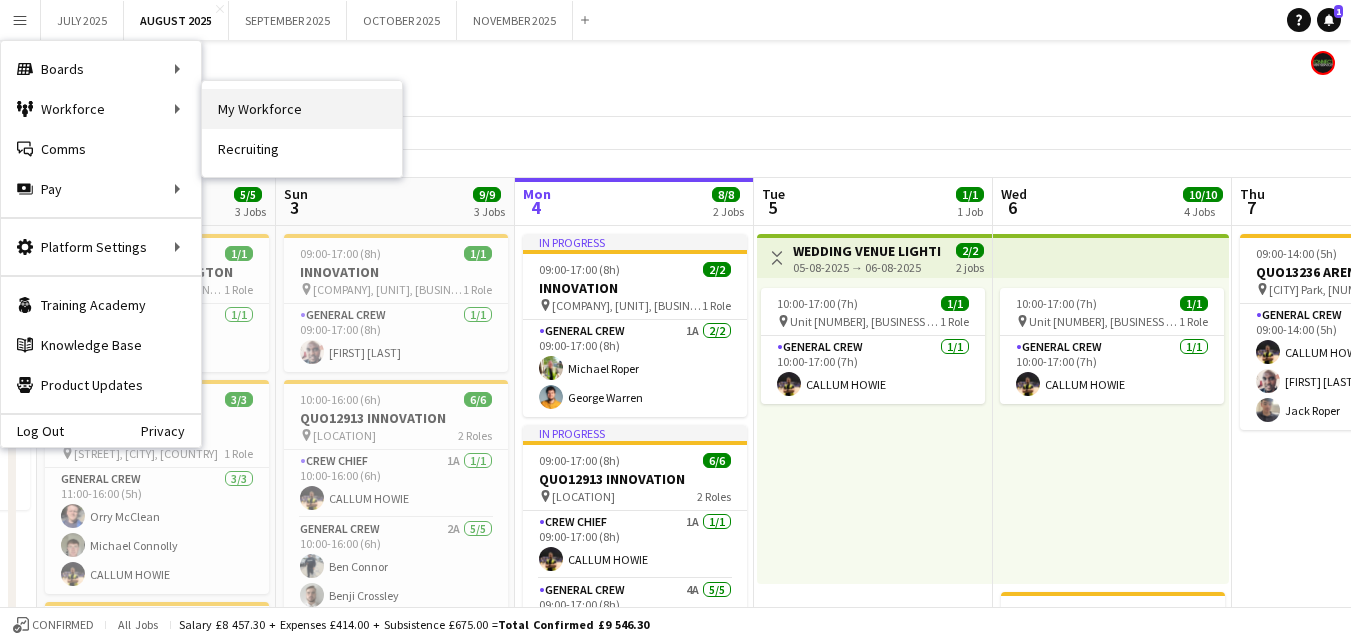 click on "My Workforce" at bounding box center (302, 109) 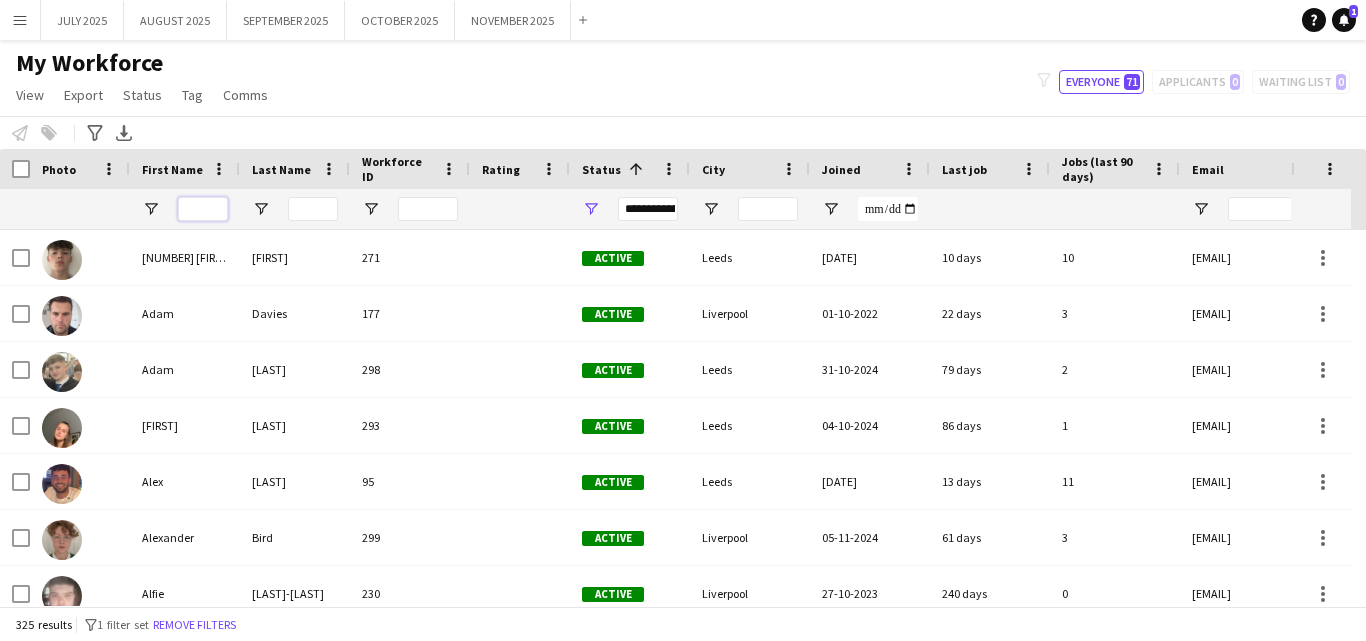click at bounding box center (203, 209) 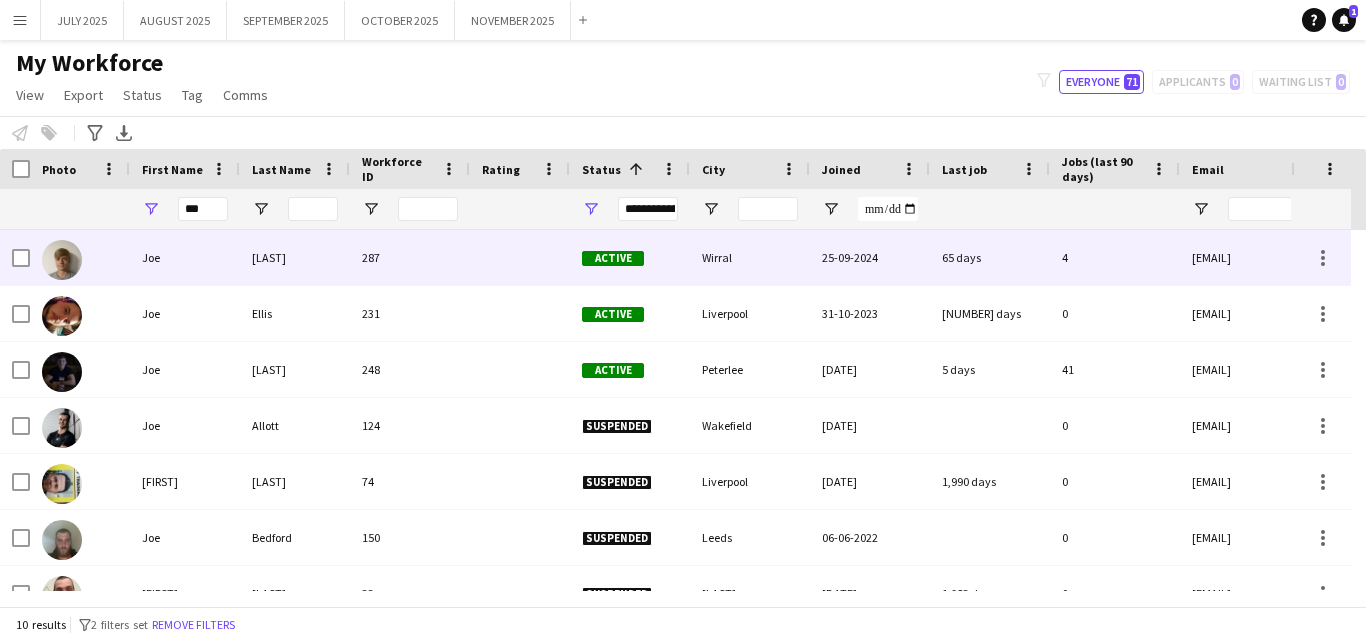 click on "287" at bounding box center (410, 257) 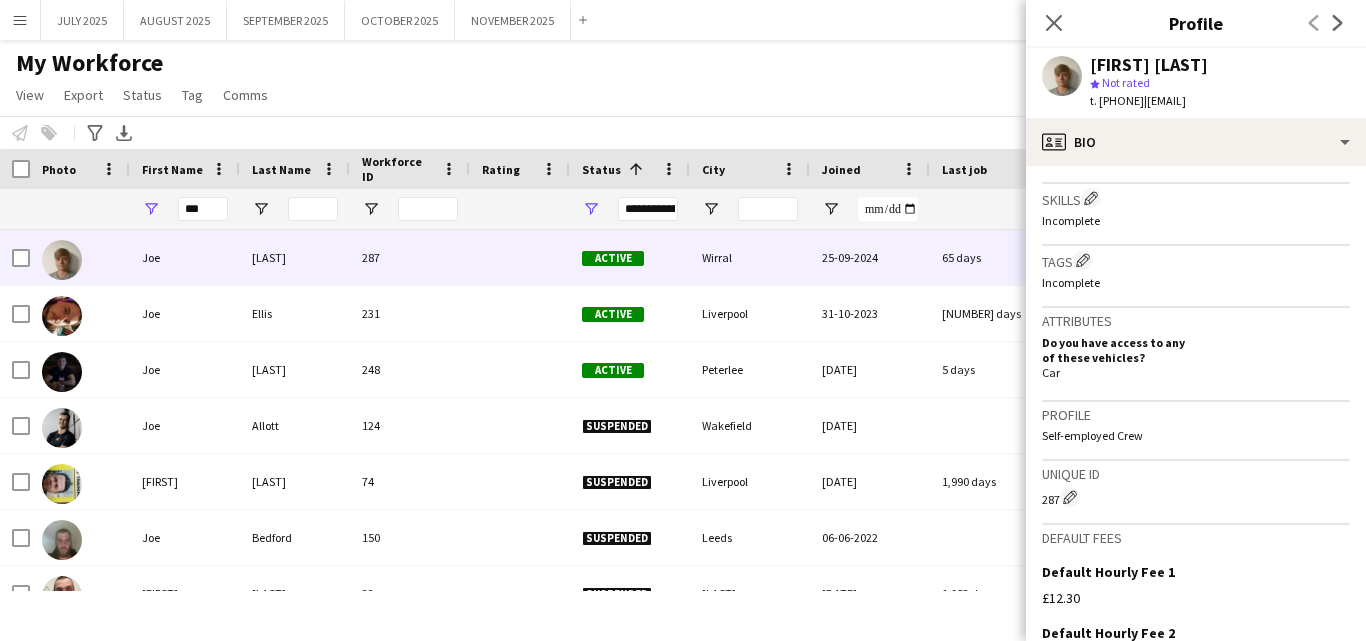 scroll, scrollTop: 936, scrollLeft: 0, axis: vertical 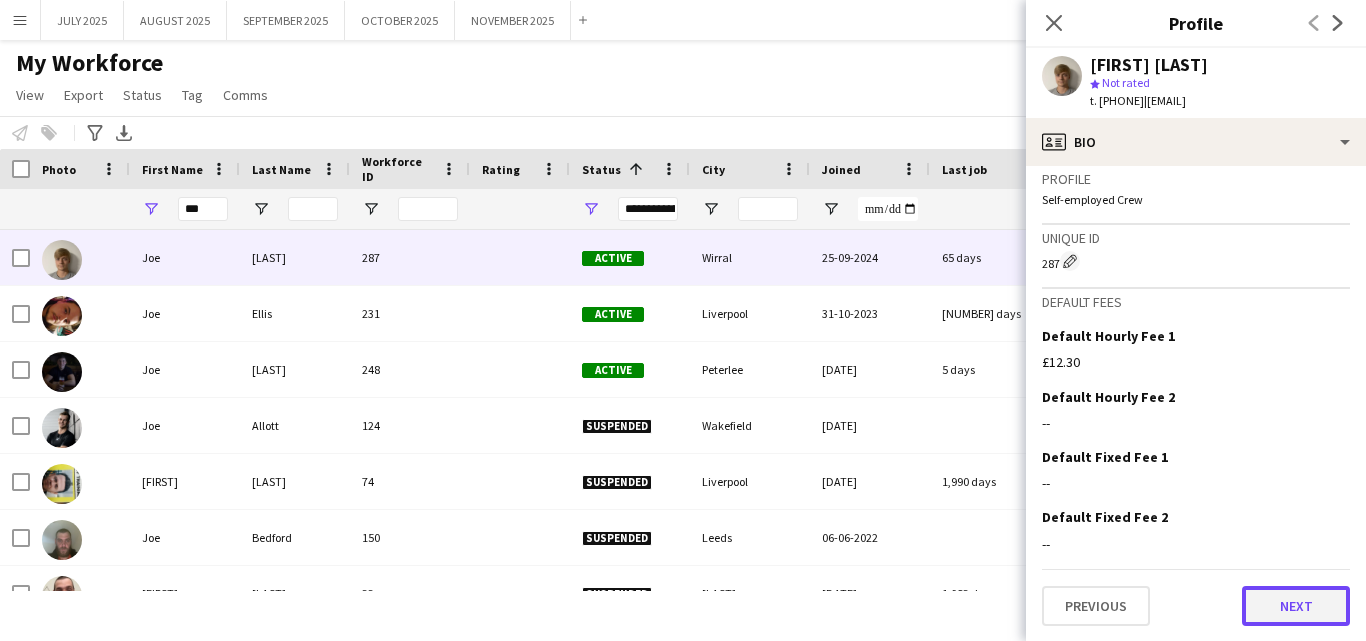 click on "Next" 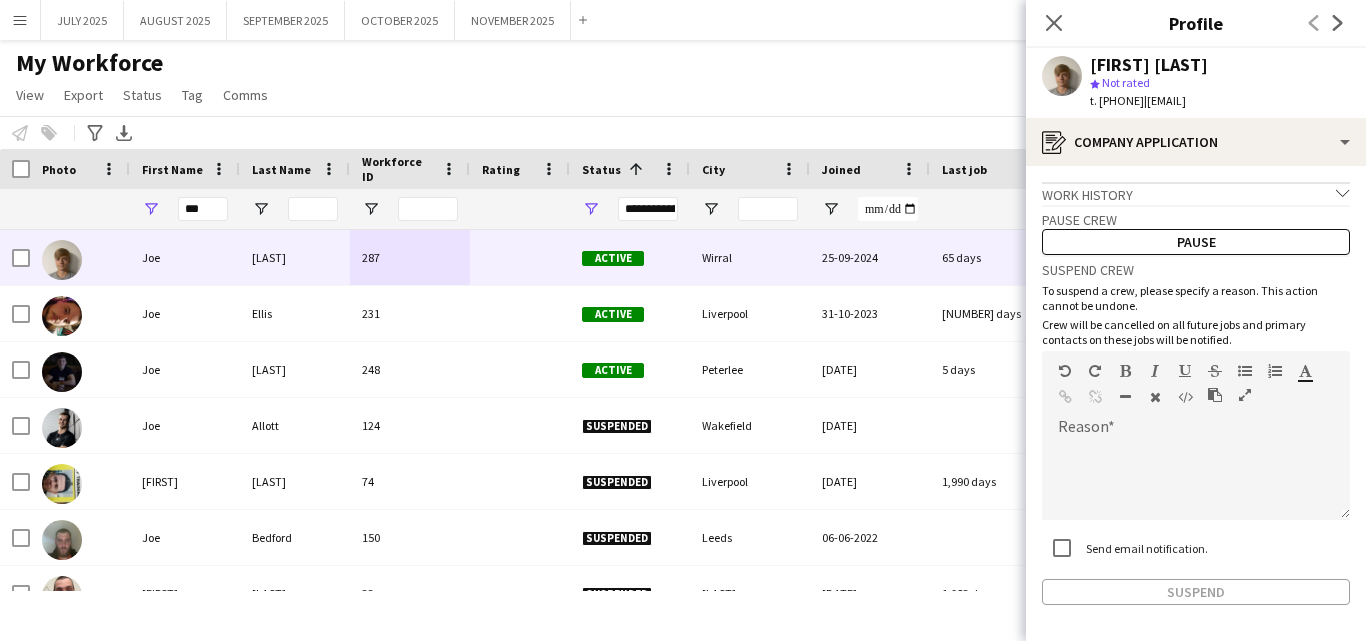 scroll, scrollTop: 77, scrollLeft: 0, axis: vertical 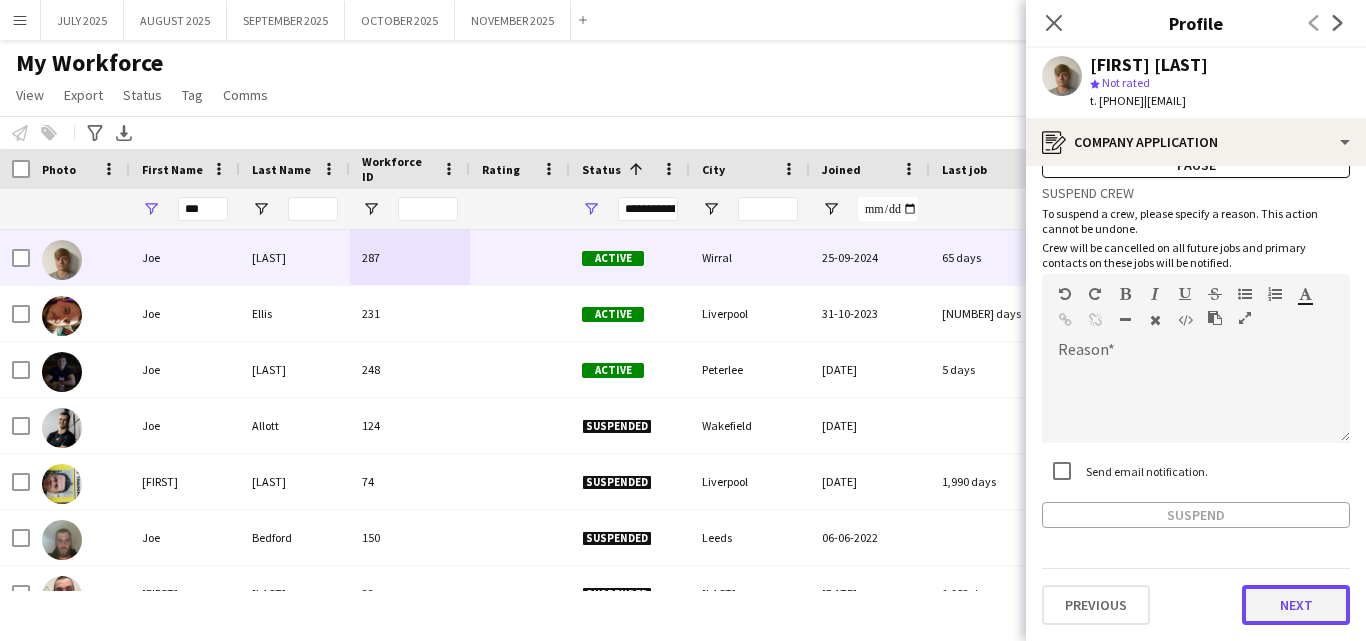 click on "Next" 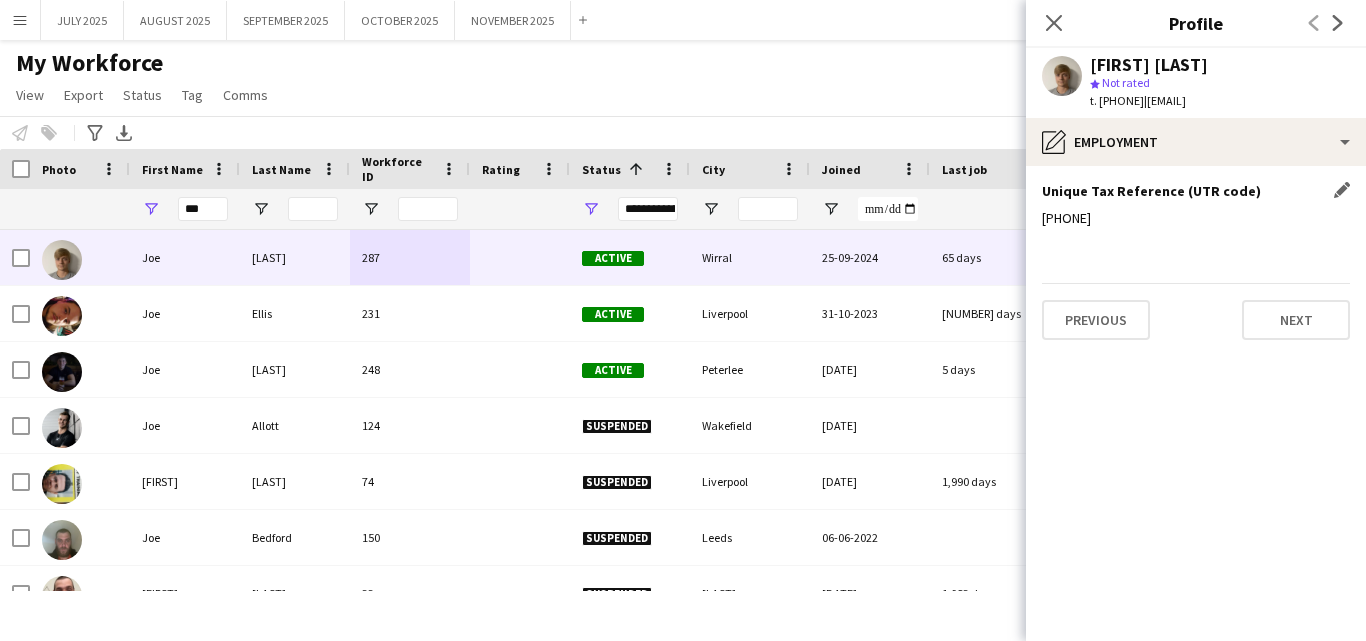 drag, startPoint x: 1110, startPoint y: 215, endPoint x: 1043, endPoint y: 214, distance: 67.00746 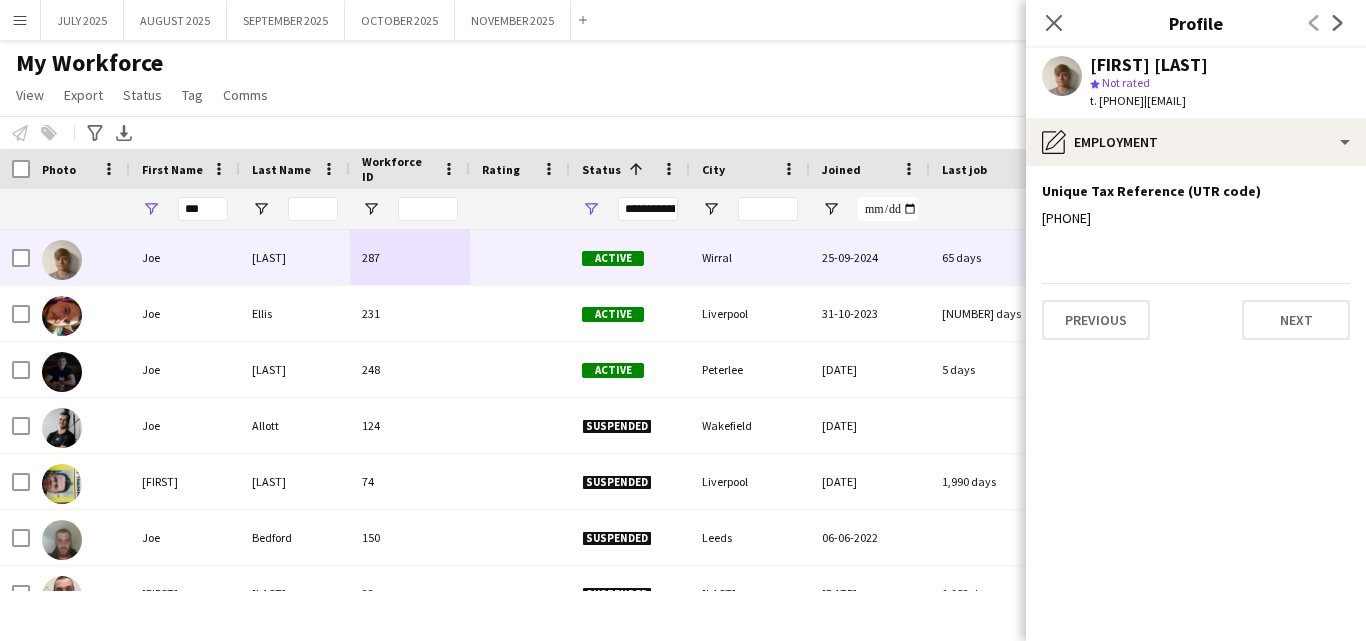 copy on "[PHONE]" 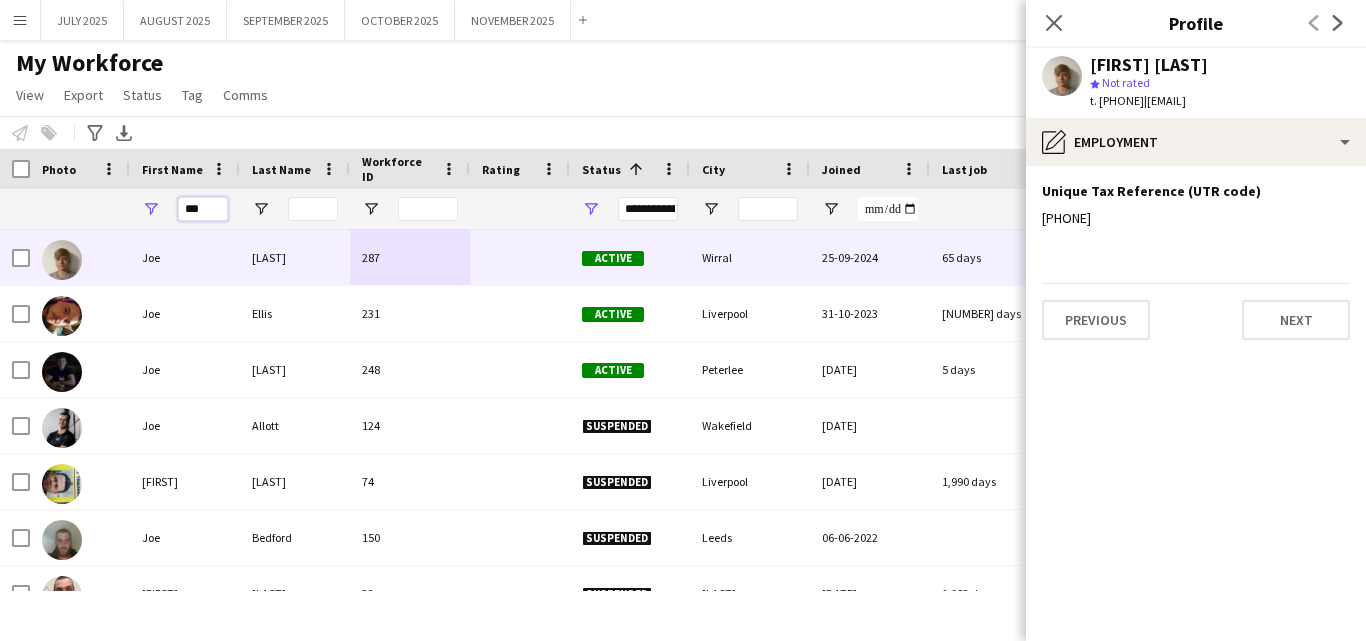 click on "***" at bounding box center (203, 209) 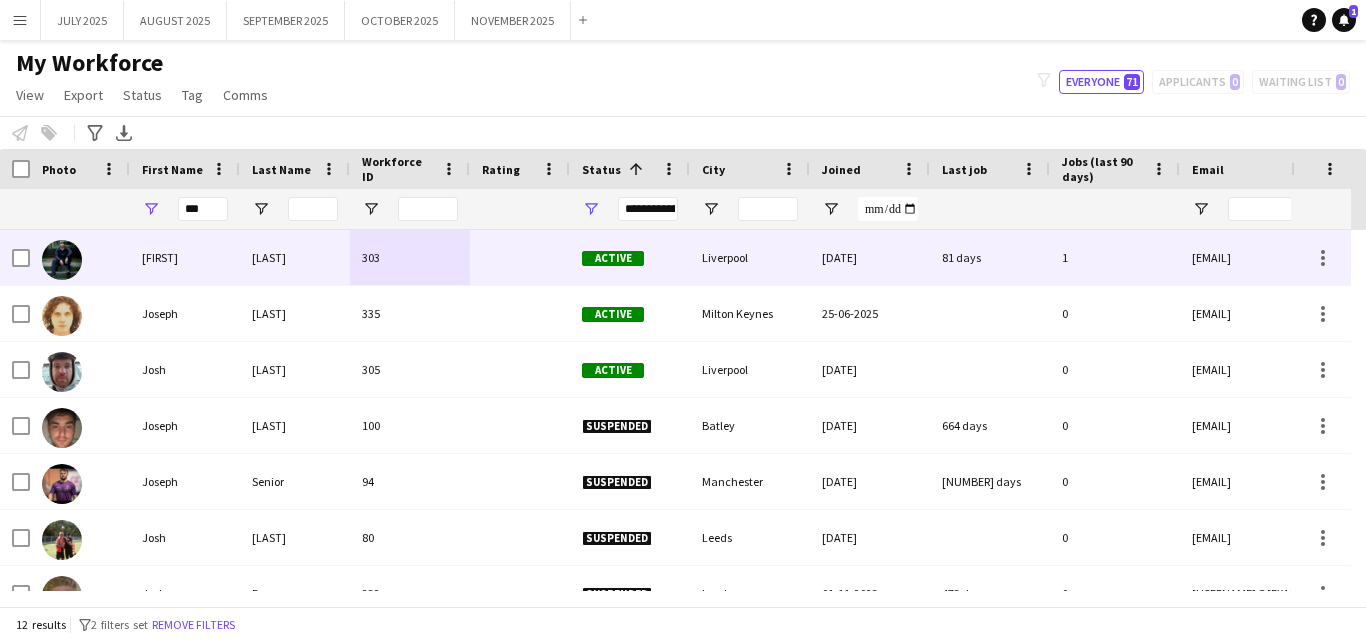 click on "303" at bounding box center [410, 257] 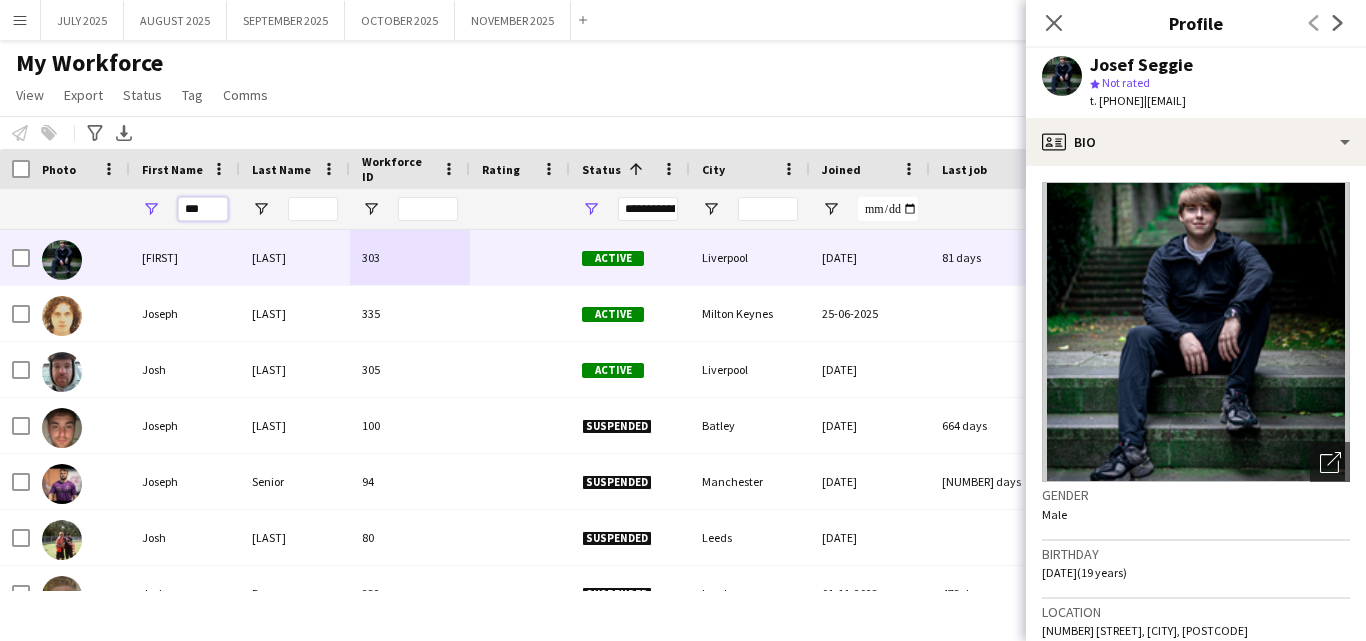 drag, startPoint x: 199, startPoint y: 205, endPoint x: -13, endPoint y: 169, distance: 215.03488 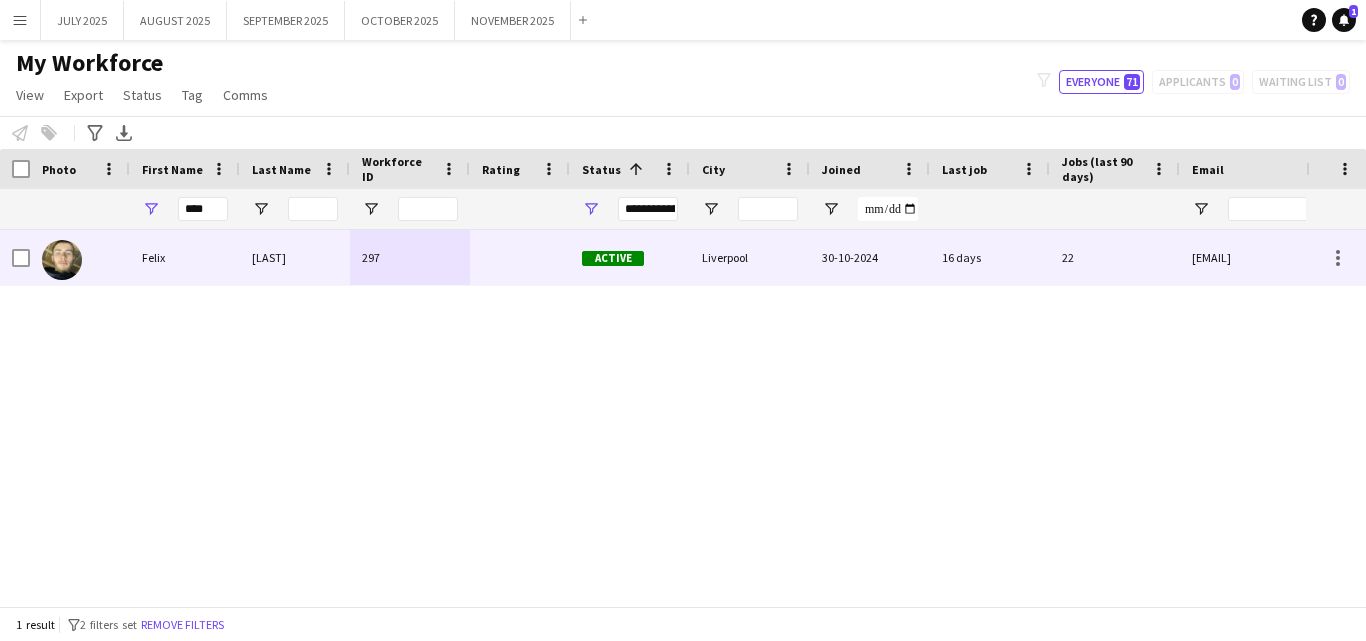 click at bounding box center (520, 257) 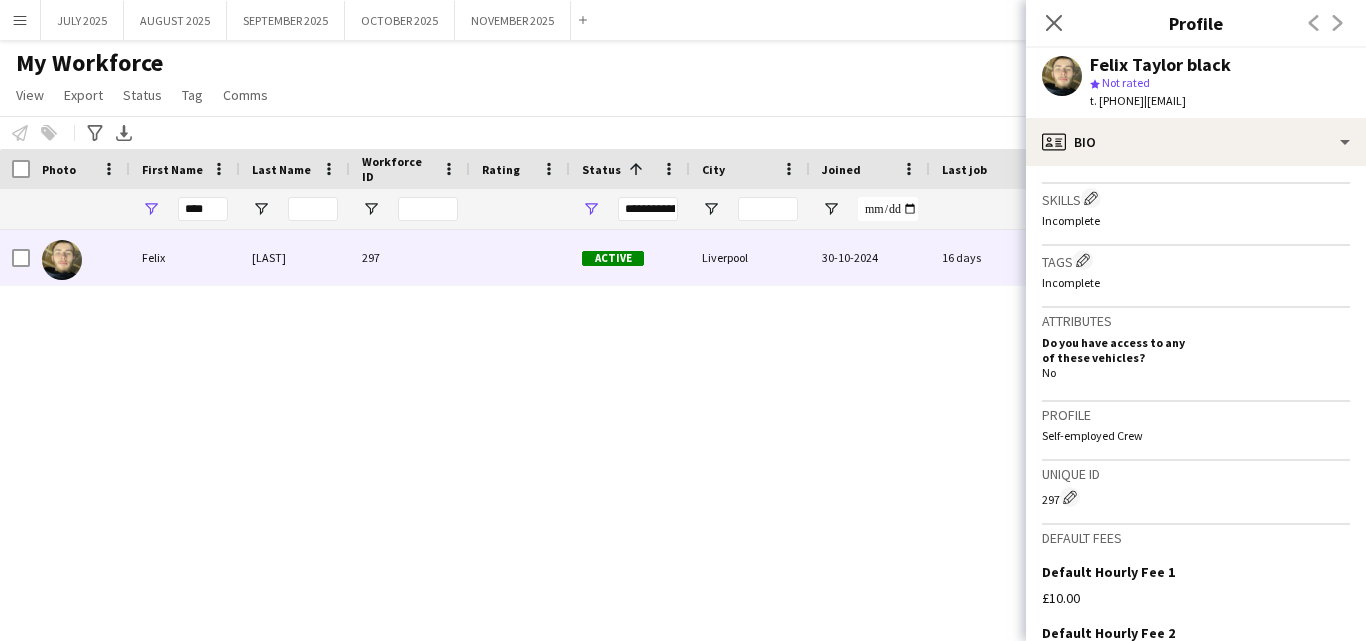 scroll, scrollTop: 936, scrollLeft: 0, axis: vertical 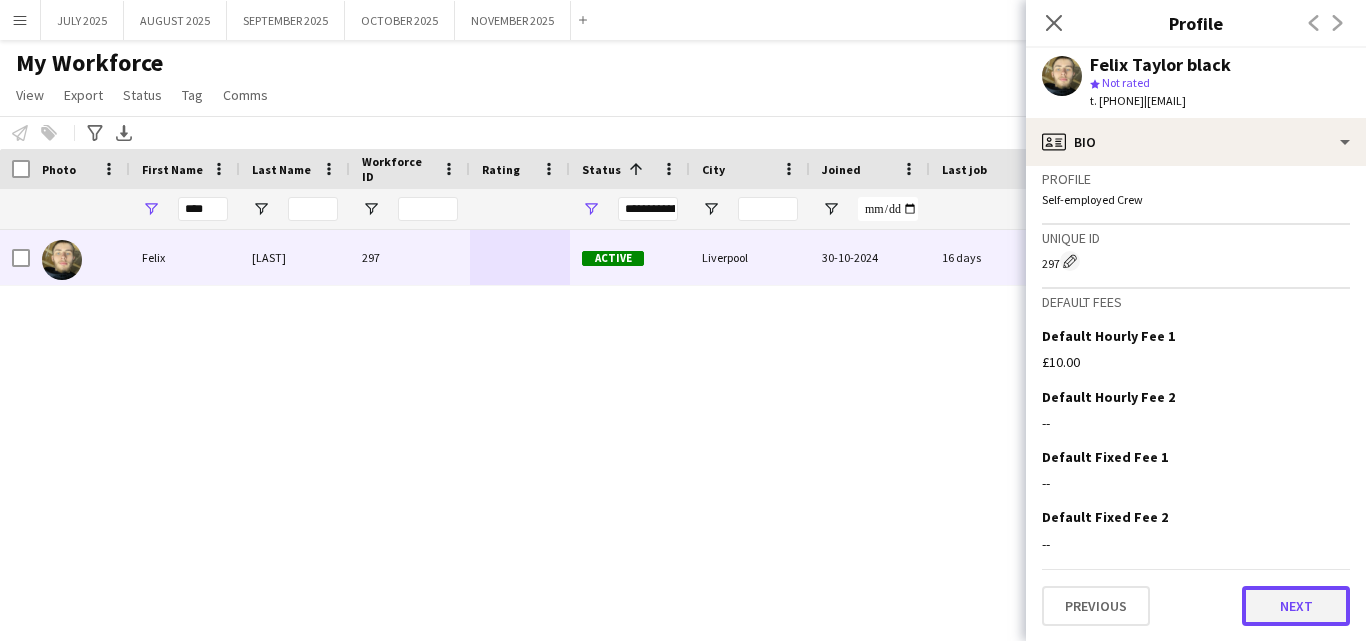 click on "Next" 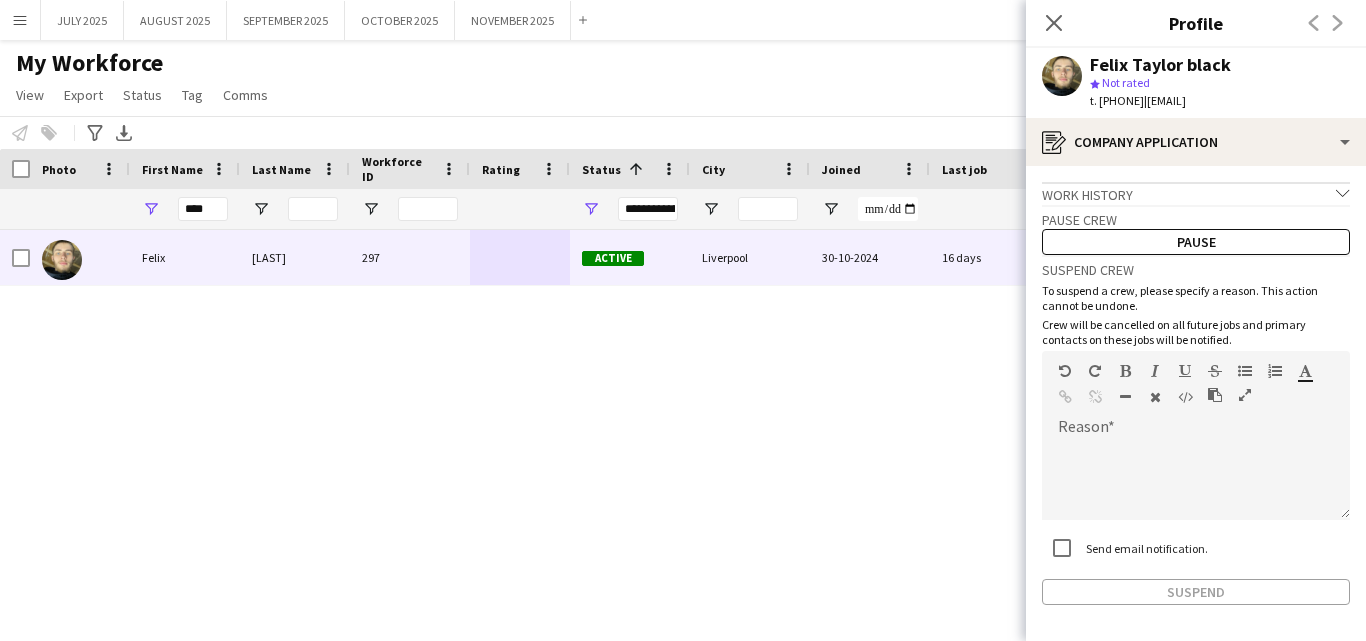 scroll, scrollTop: 77, scrollLeft: 0, axis: vertical 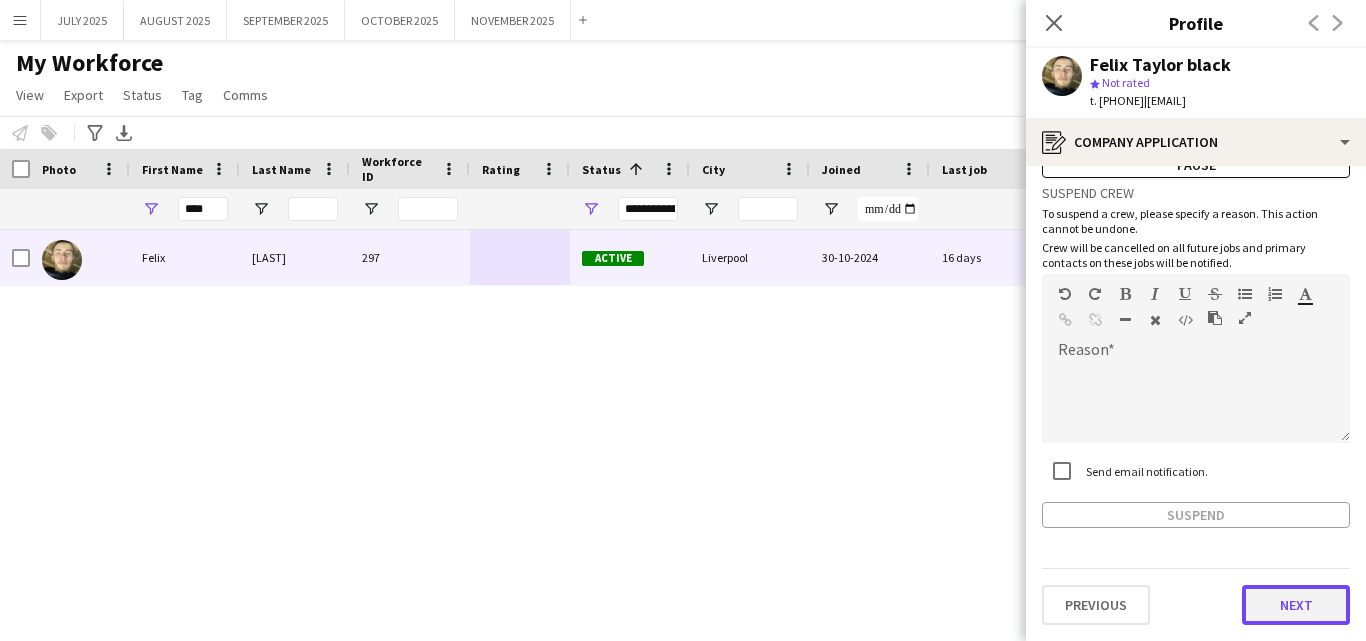 click on "Next" 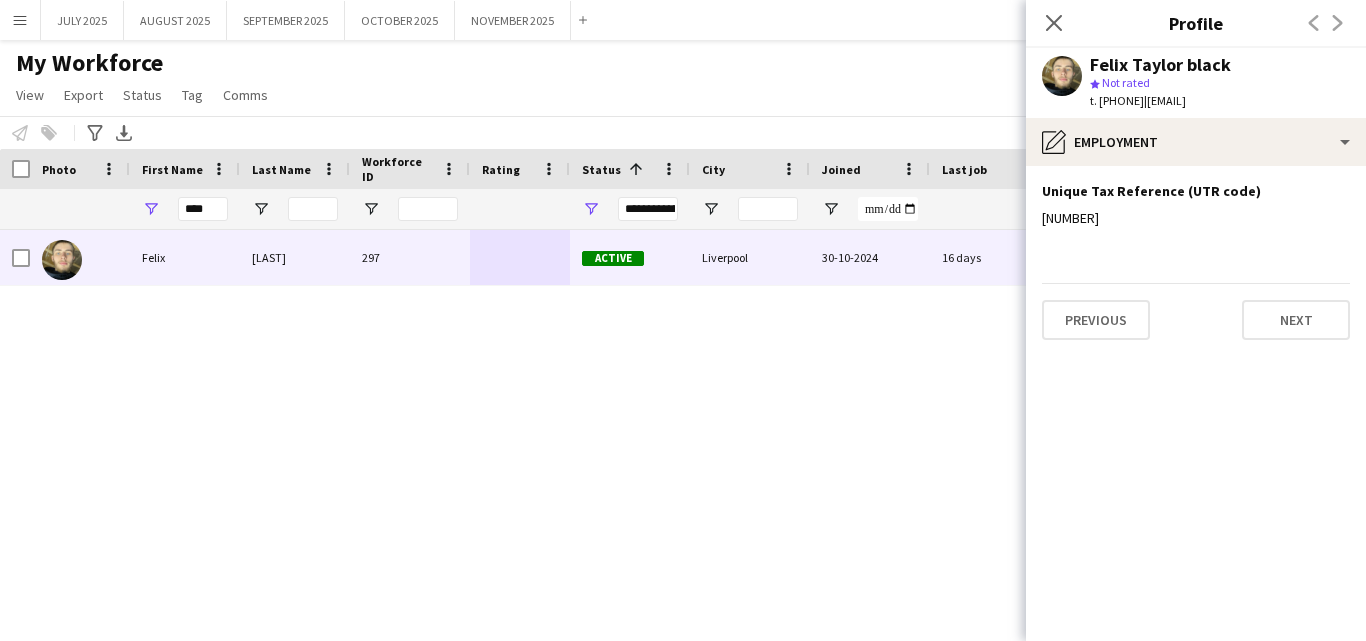 drag, startPoint x: 1130, startPoint y: 233, endPoint x: 1036, endPoint y: 219, distance: 95.036835 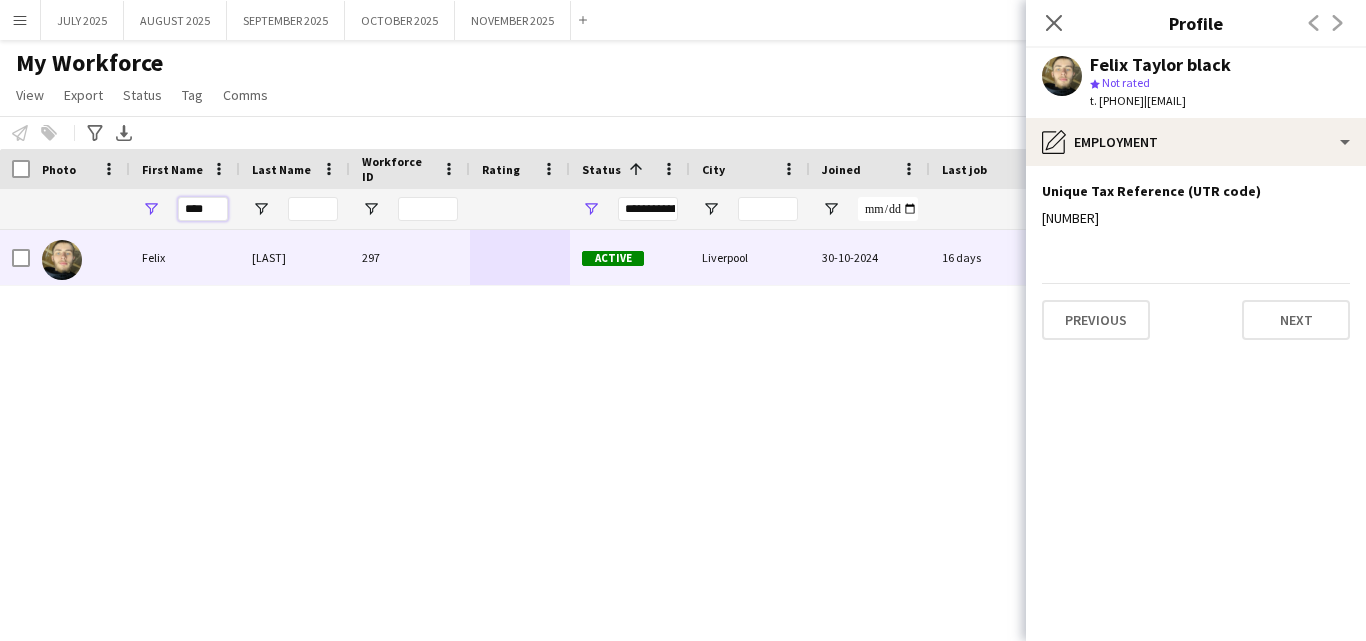 click on "****" at bounding box center [203, 209] 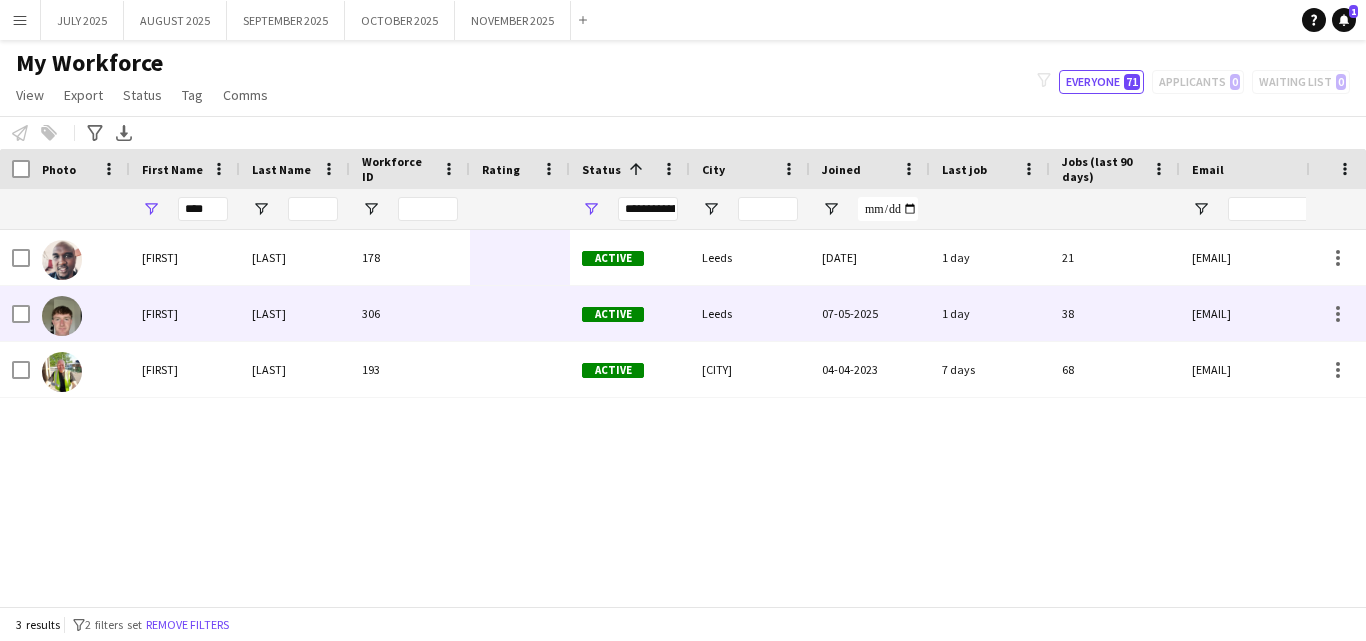 click on "306" at bounding box center (410, 313) 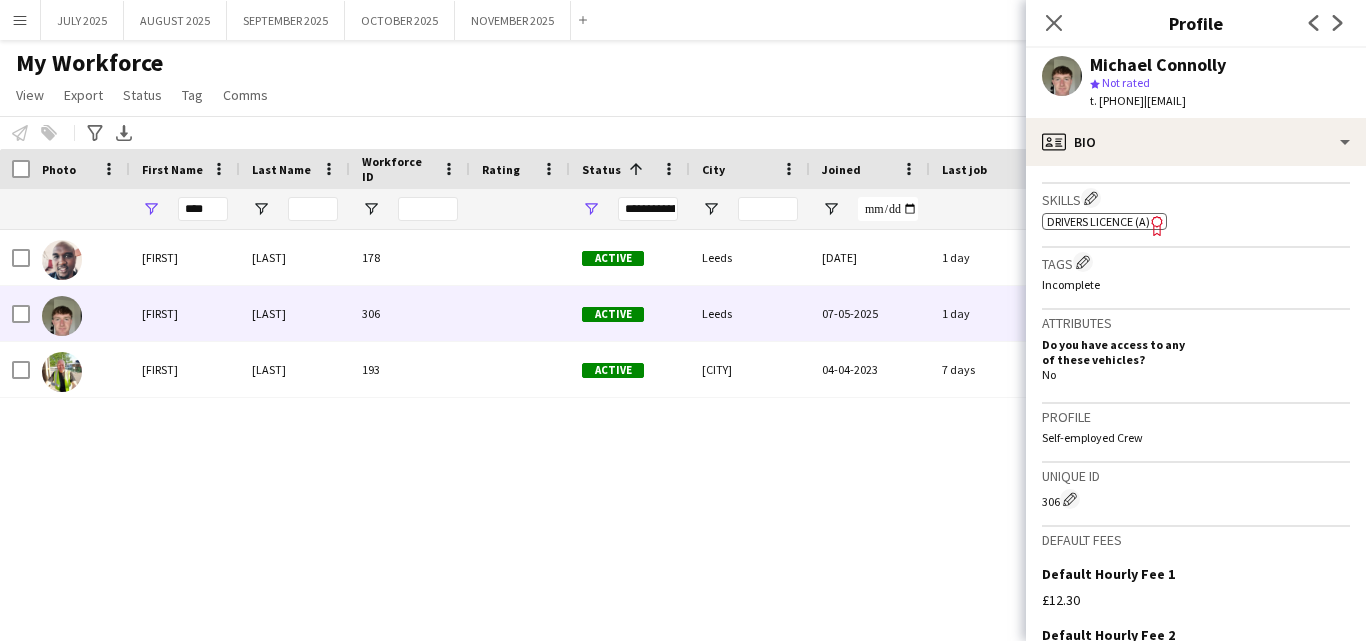 scroll, scrollTop: 957, scrollLeft: 0, axis: vertical 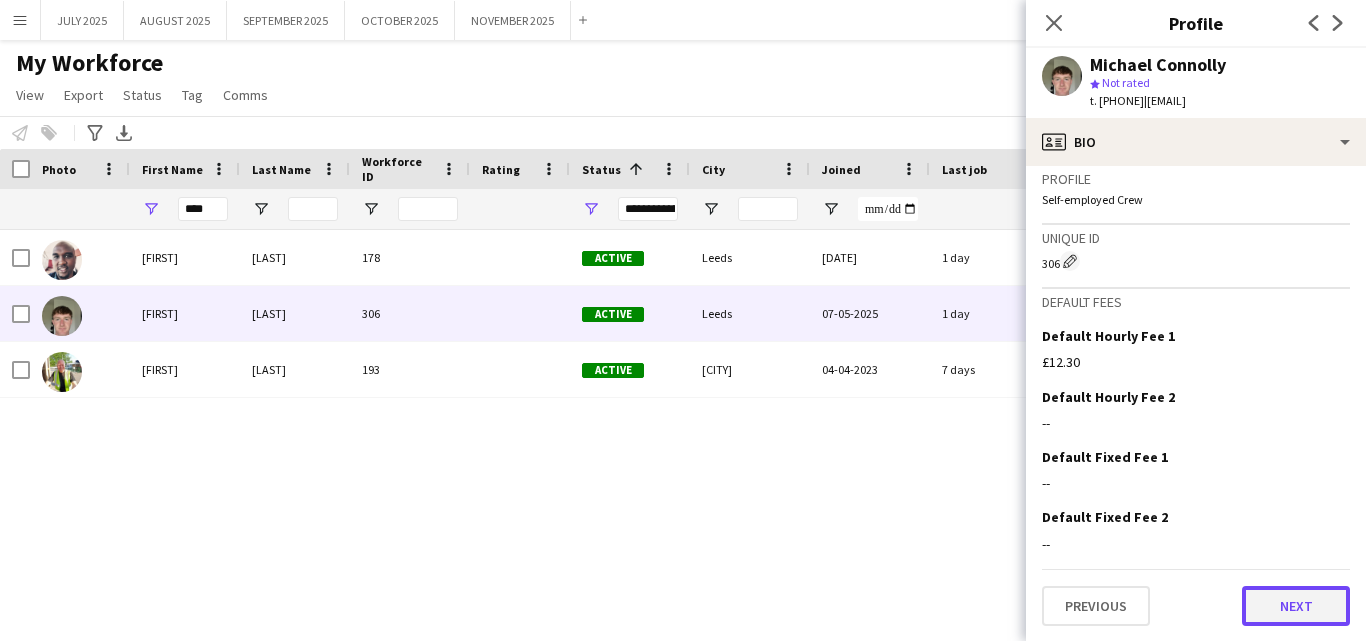 click on "Next" 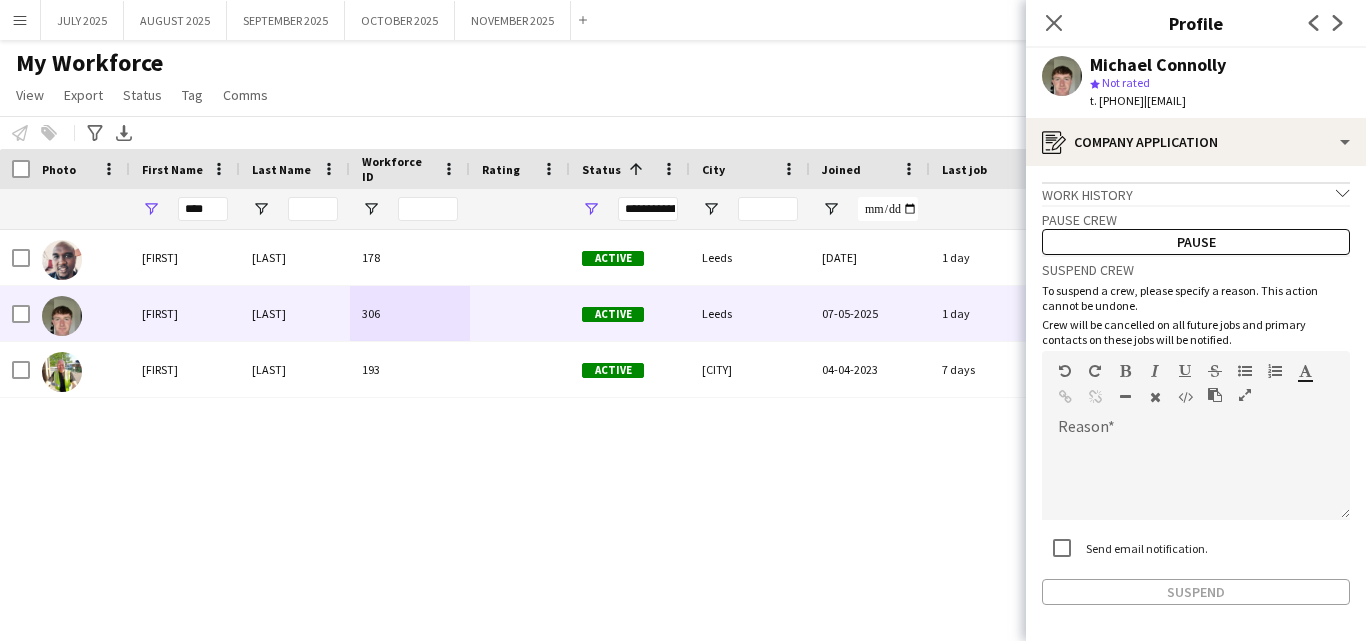 scroll, scrollTop: 95, scrollLeft: 0, axis: vertical 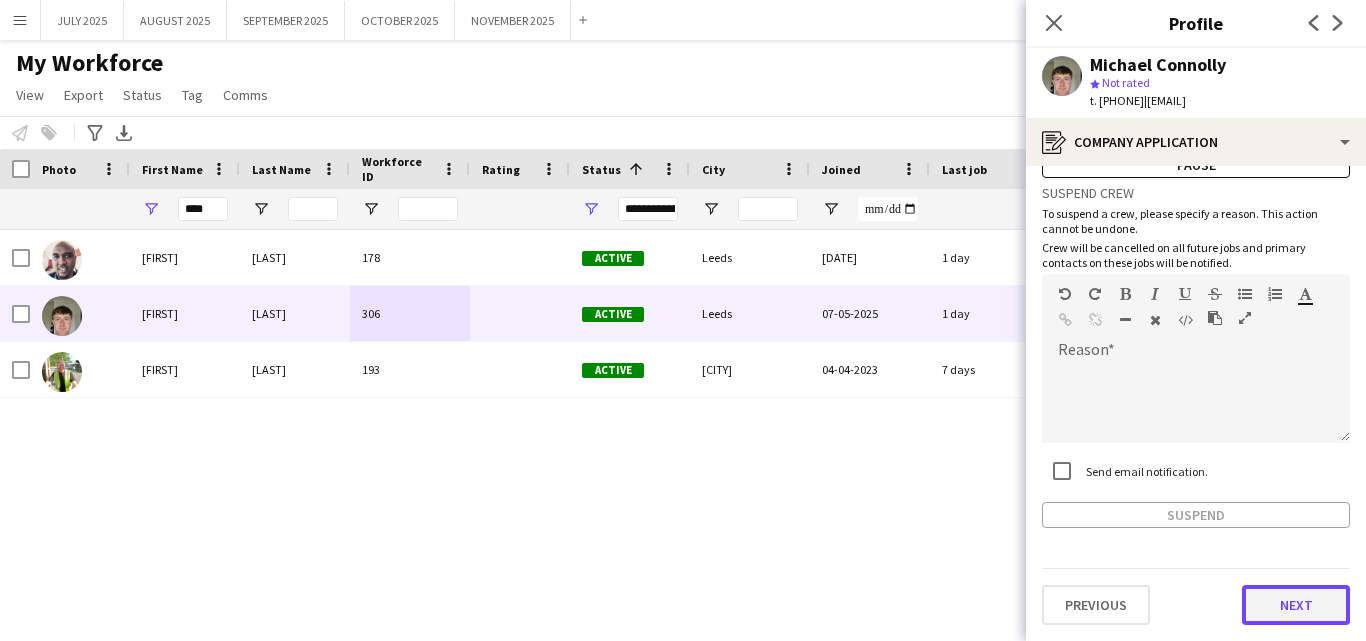 click on "Next" 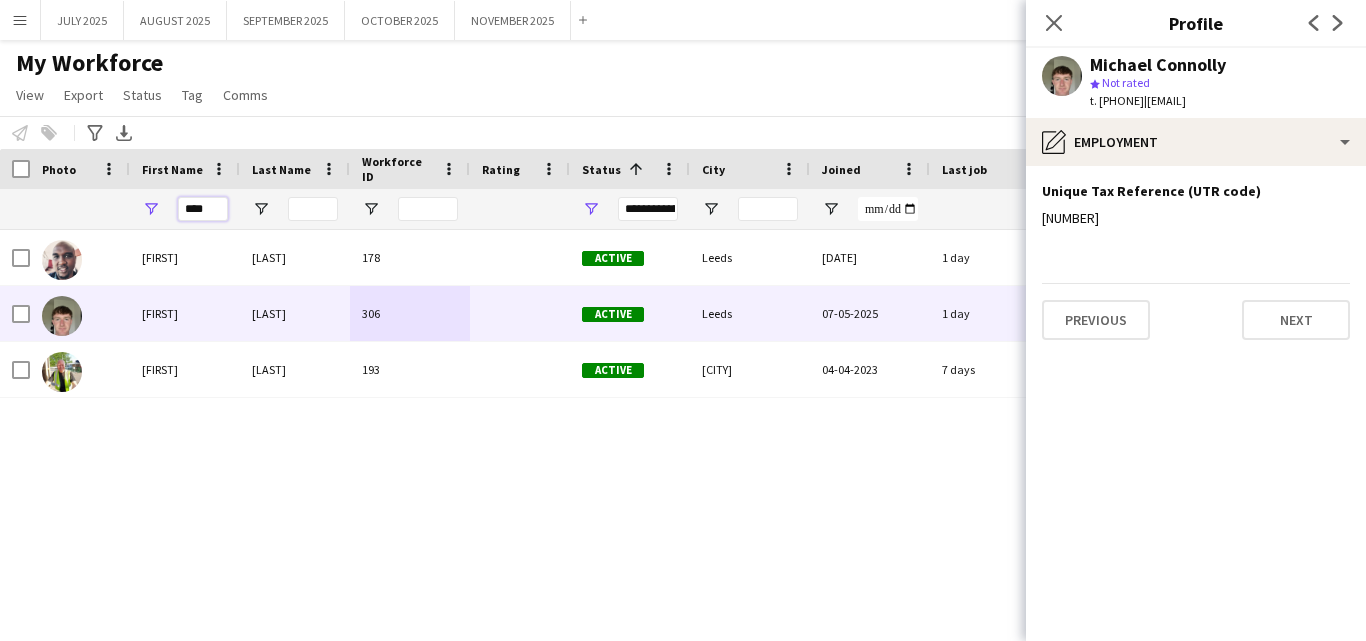 drag, startPoint x: 221, startPoint y: 208, endPoint x: 149, endPoint y: 216, distance: 72.443085 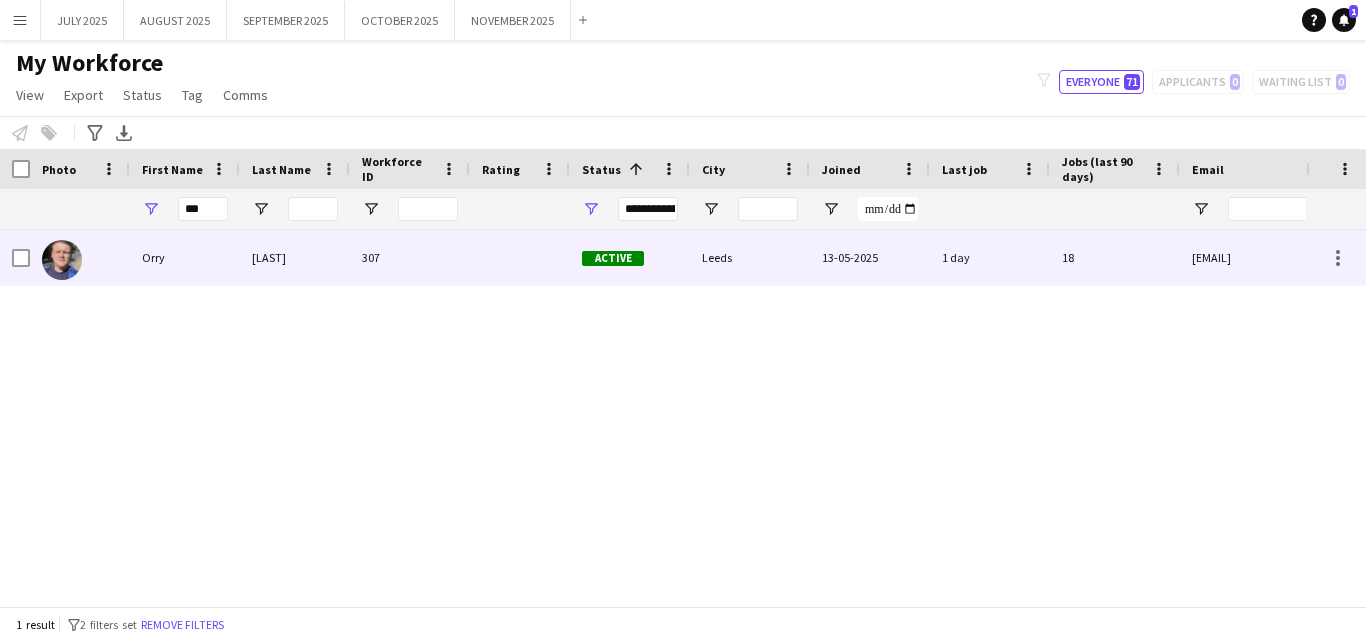 click on "307" at bounding box center (410, 257) 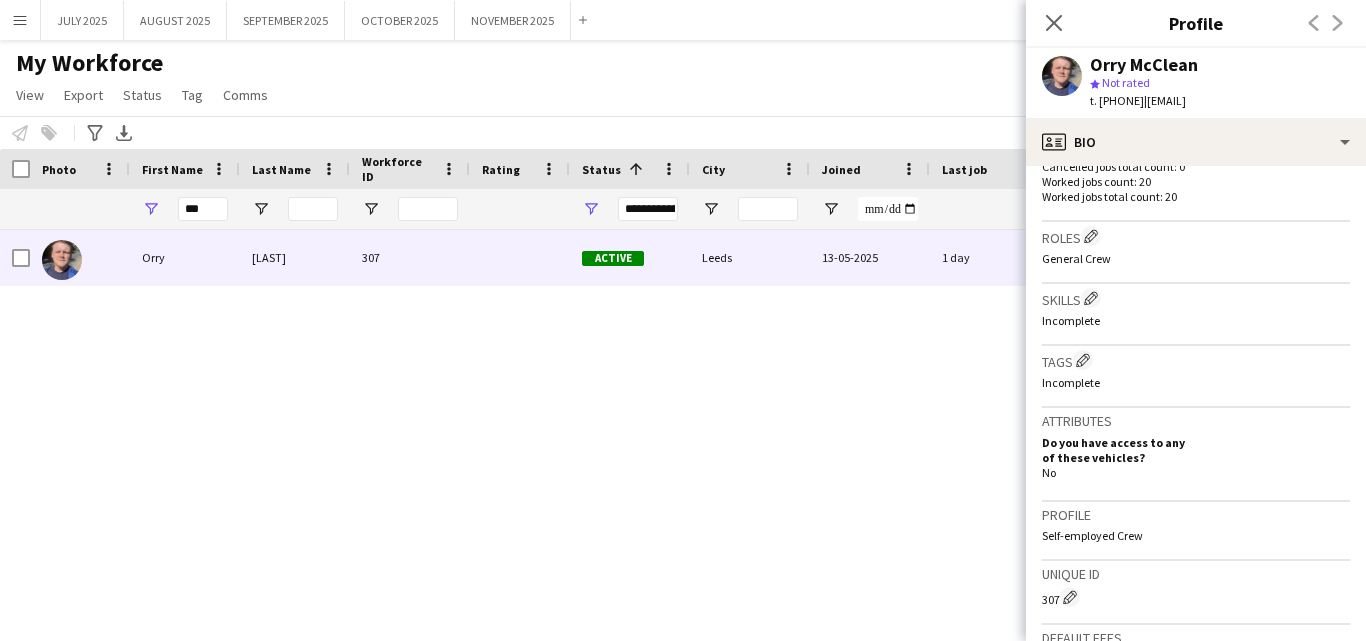 scroll, scrollTop: 936, scrollLeft: 0, axis: vertical 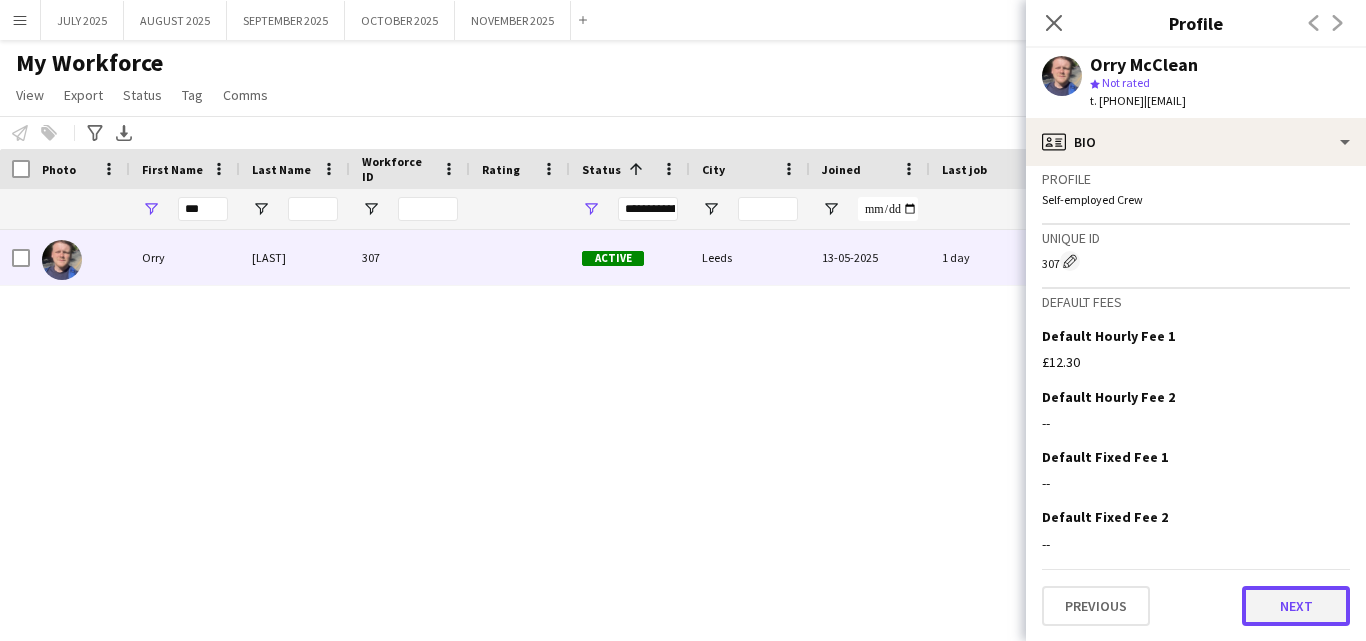 click on "Next" 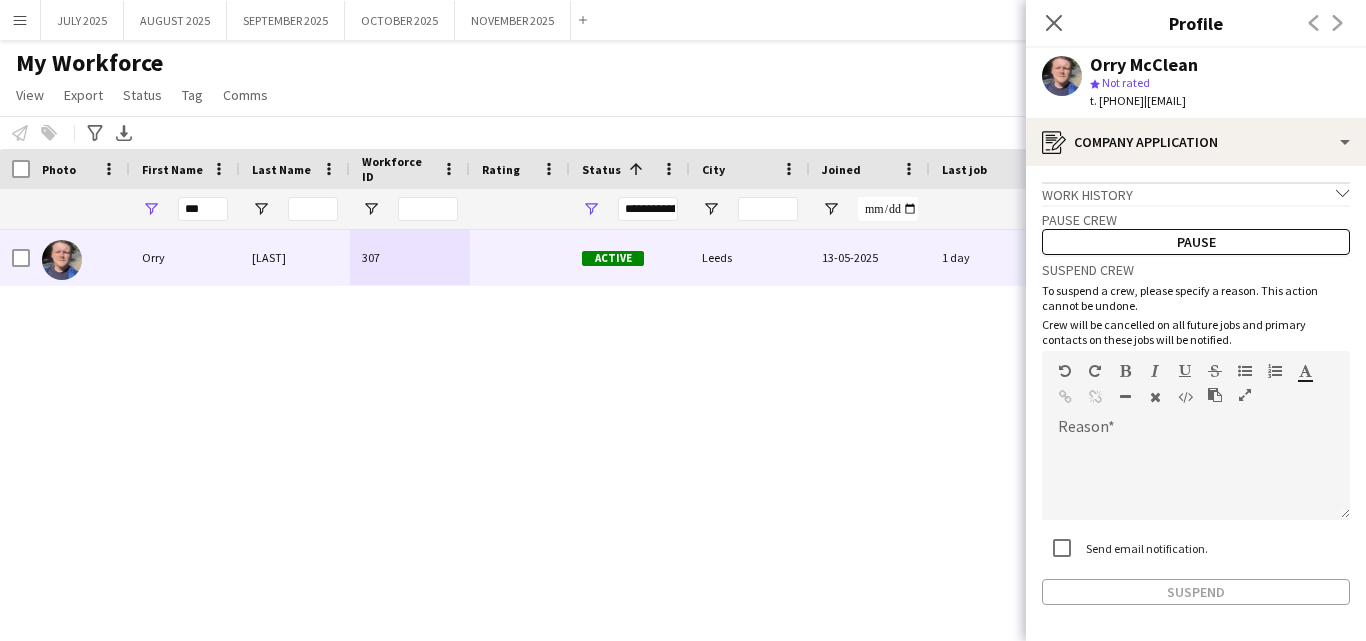 scroll, scrollTop: 77, scrollLeft: 0, axis: vertical 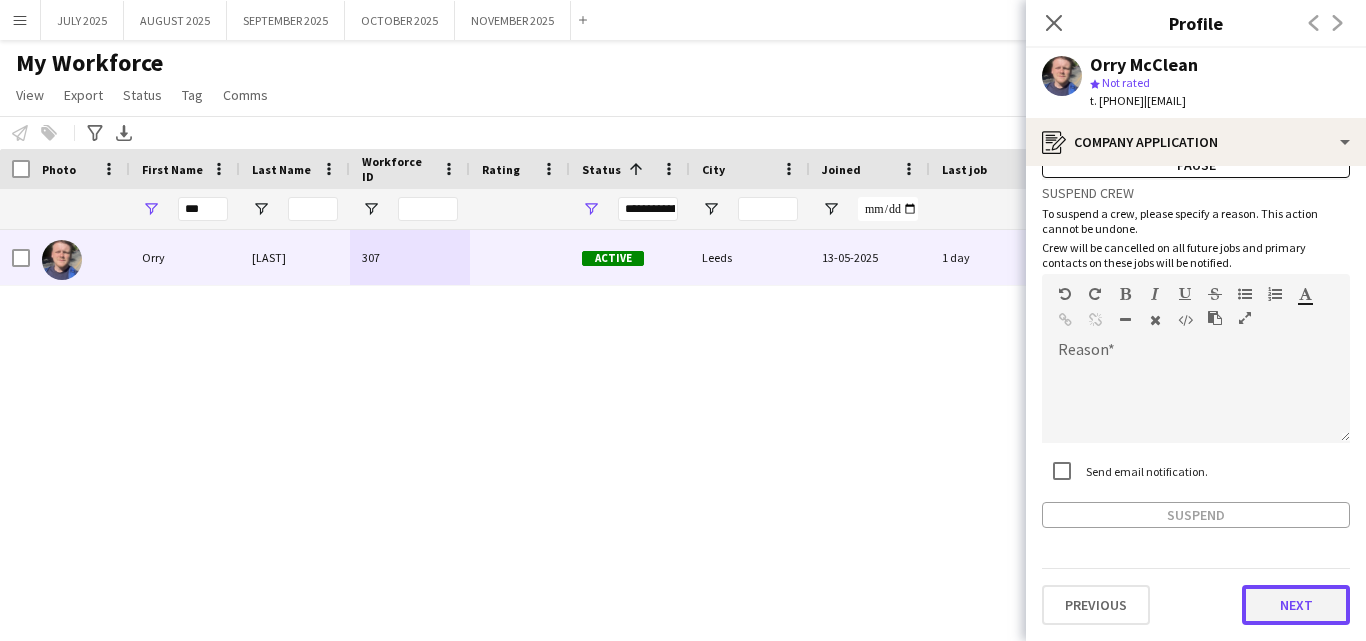 click on "Next" 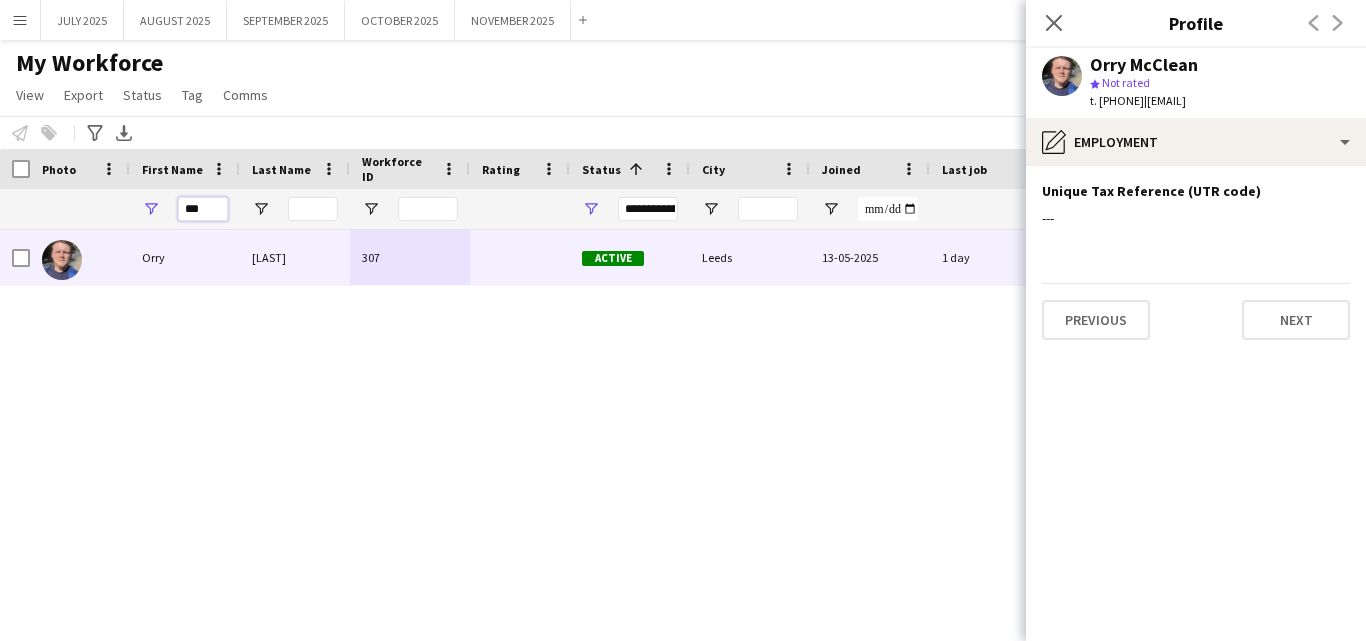 drag, startPoint x: 215, startPoint y: 208, endPoint x: 117, endPoint y: 199, distance: 98.4124 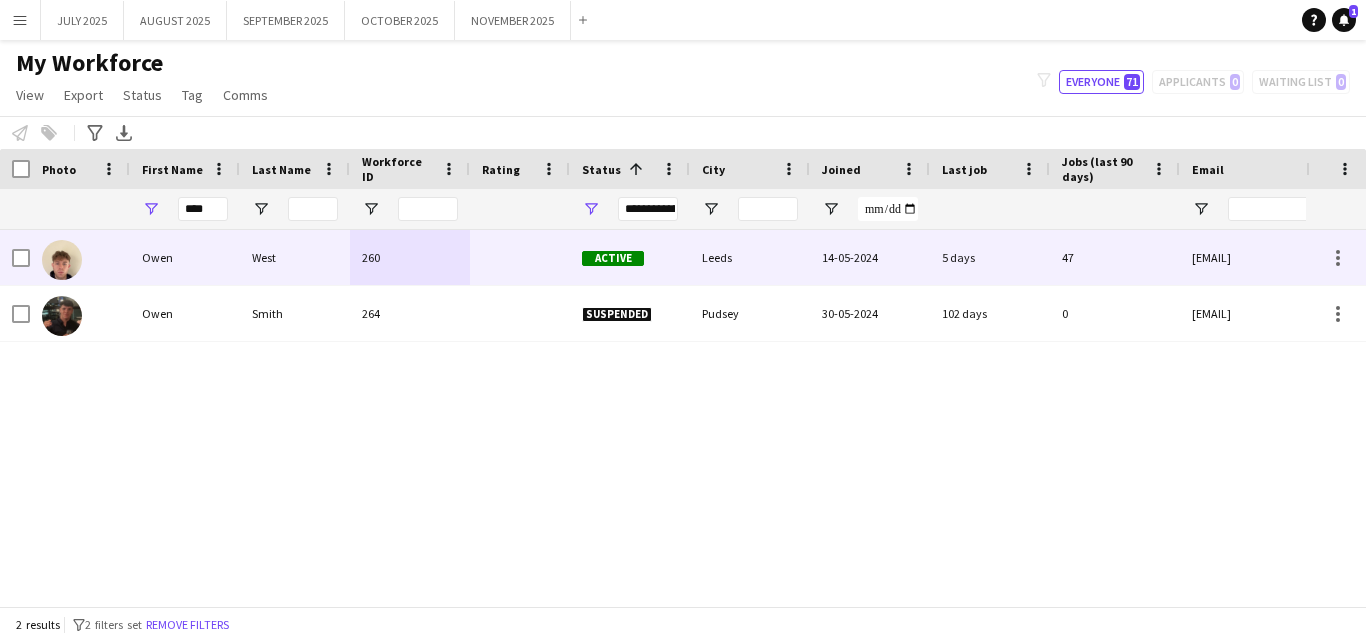click on "260" at bounding box center [410, 257] 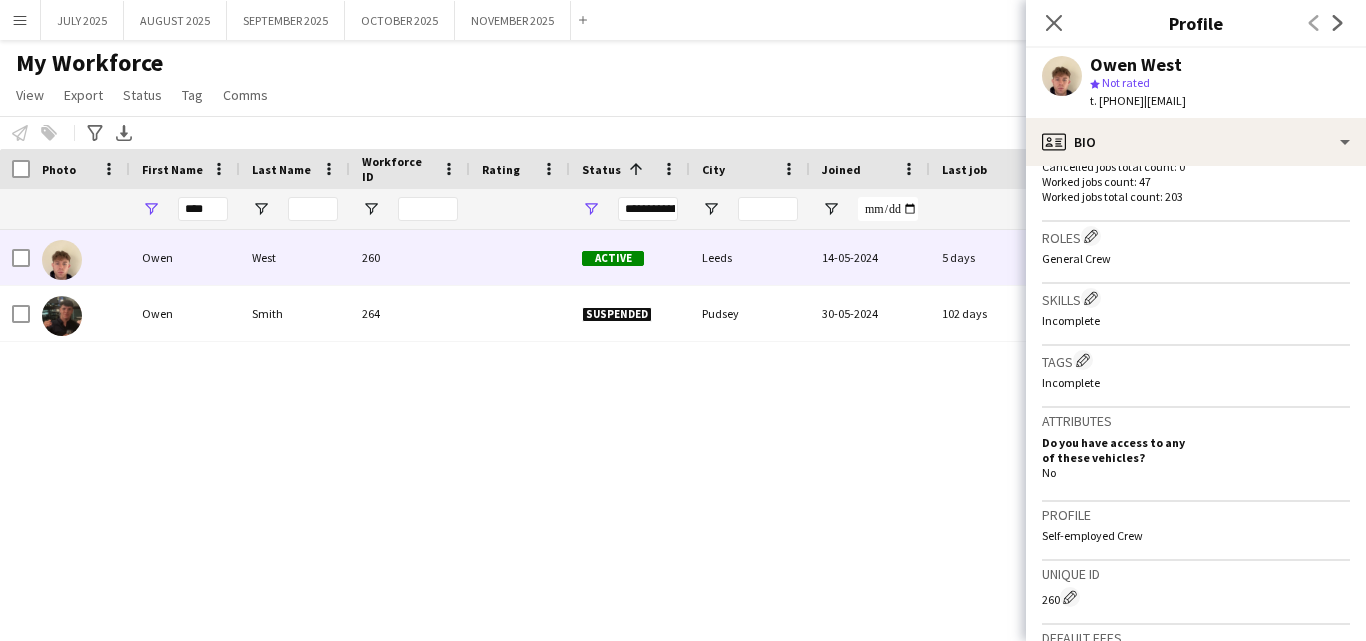 scroll, scrollTop: 936, scrollLeft: 0, axis: vertical 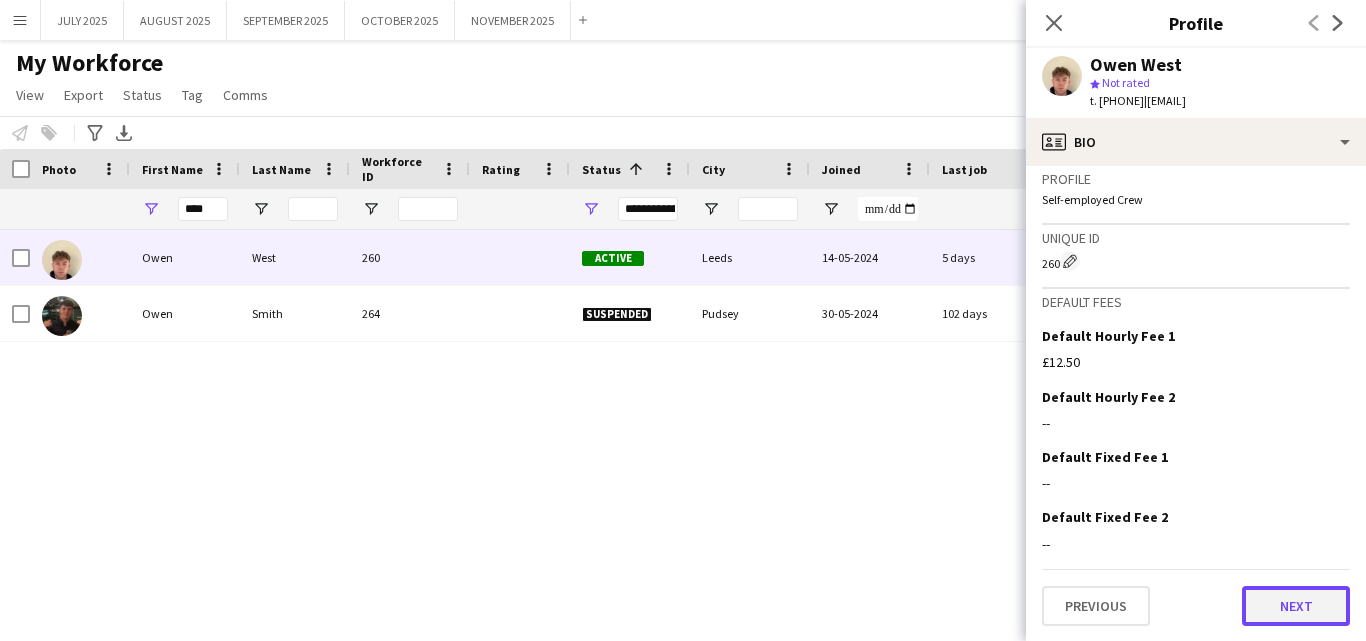 click on "Next" 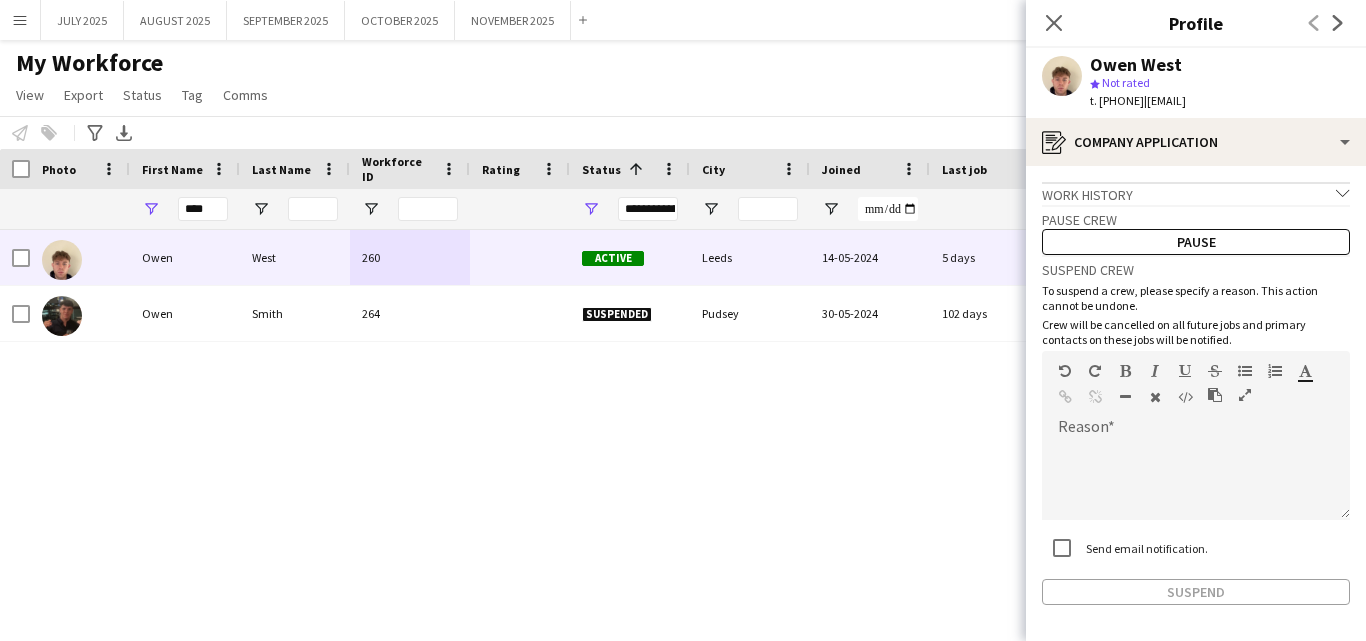 scroll, scrollTop: 77, scrollLeft: 0, axis: vertical 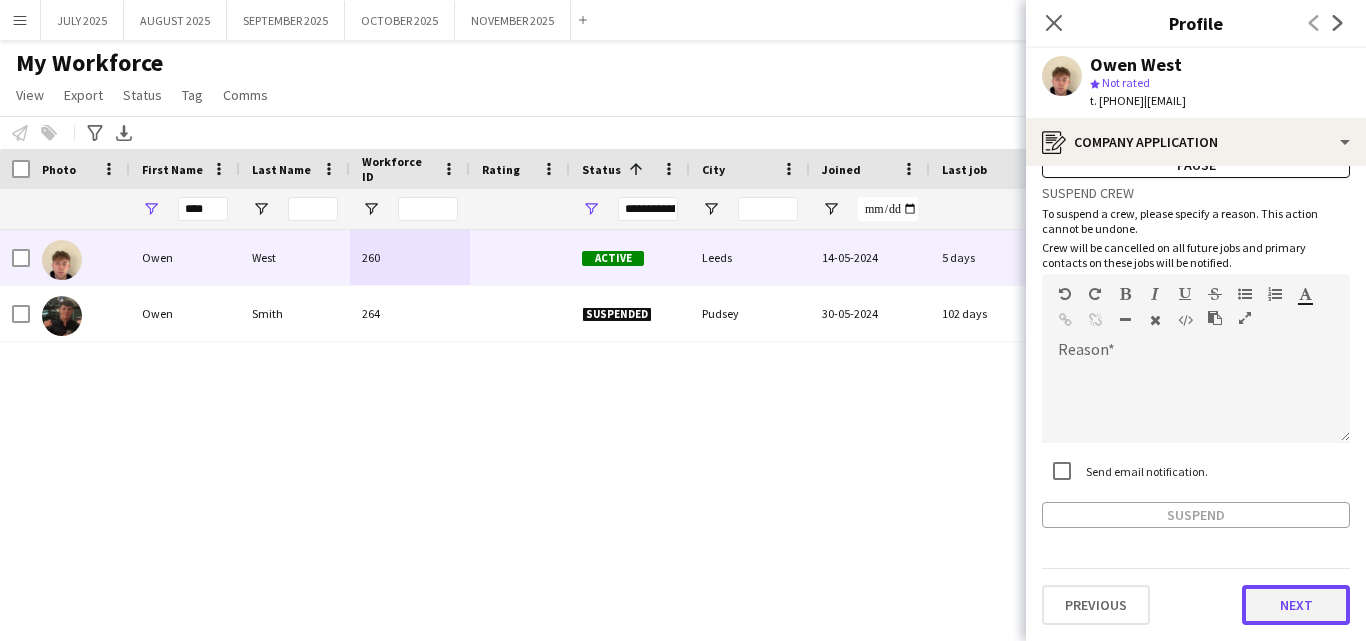 click on "Next" 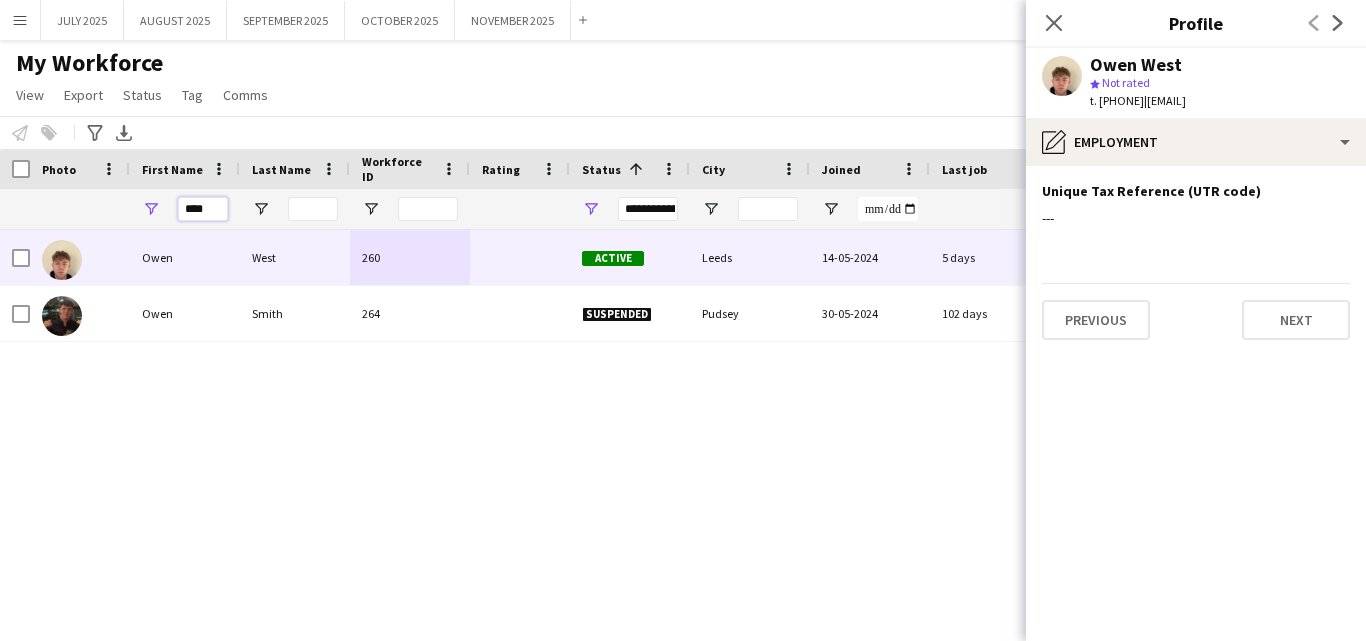 drag, startPoint x: 214, startPoint y: 212, endPoint x: 71, endPoint y: 181, distance: 146.32156 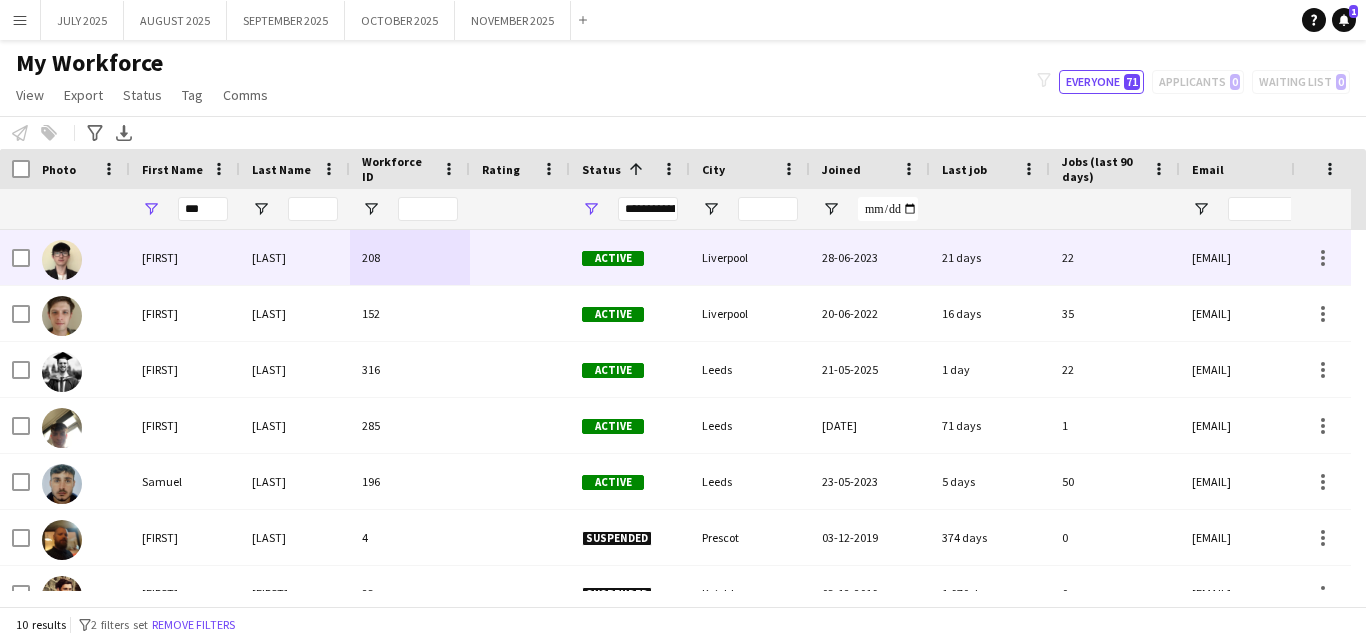 click on "208" at bounding box center [410, 257] 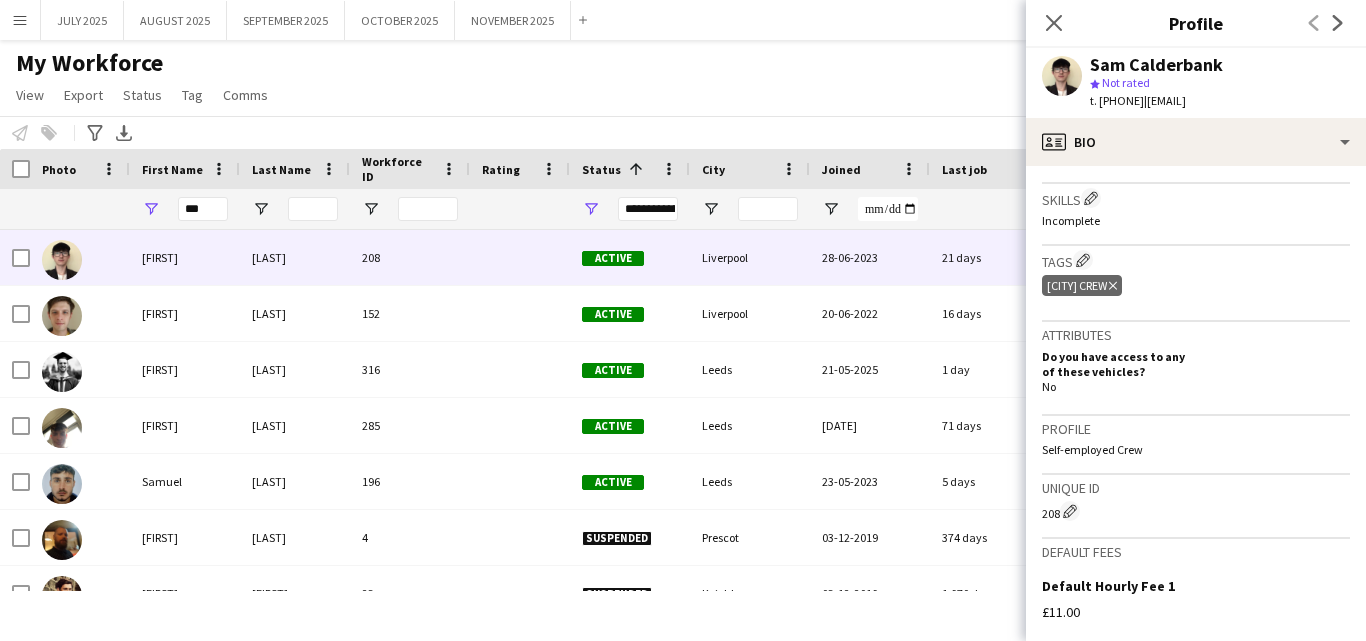 scroll, scrollTop: 950, scrollLeft: 0, axis: vertical 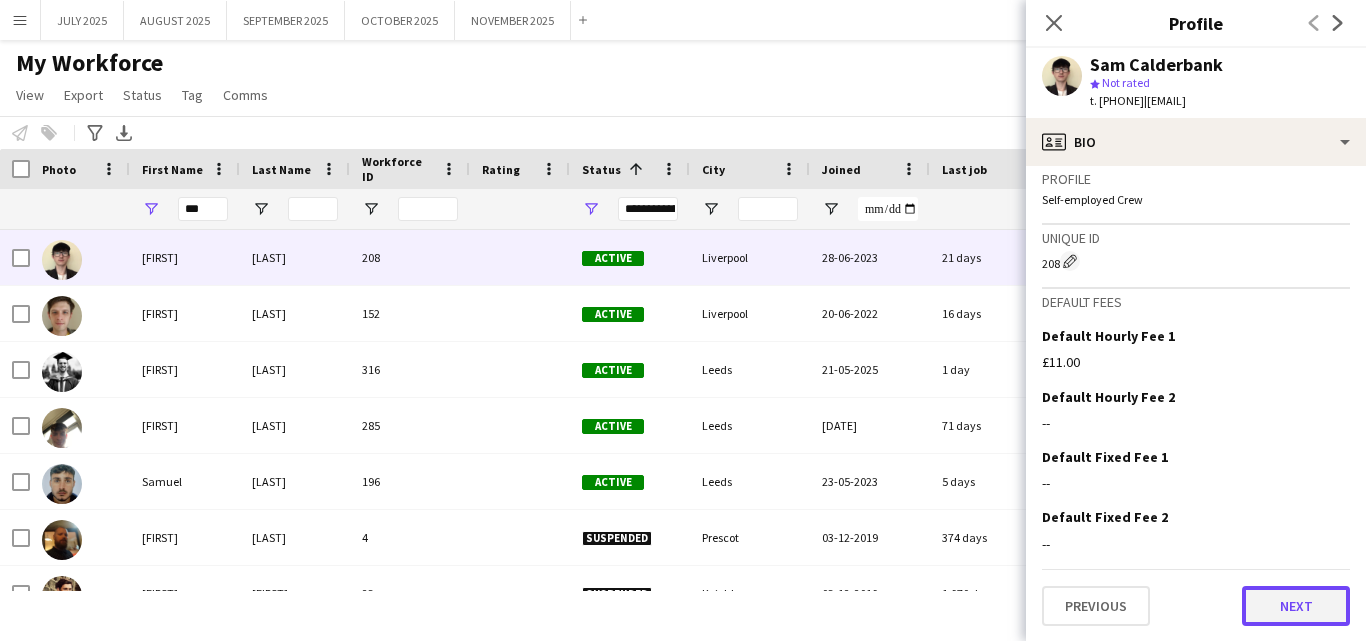 click on "Next" 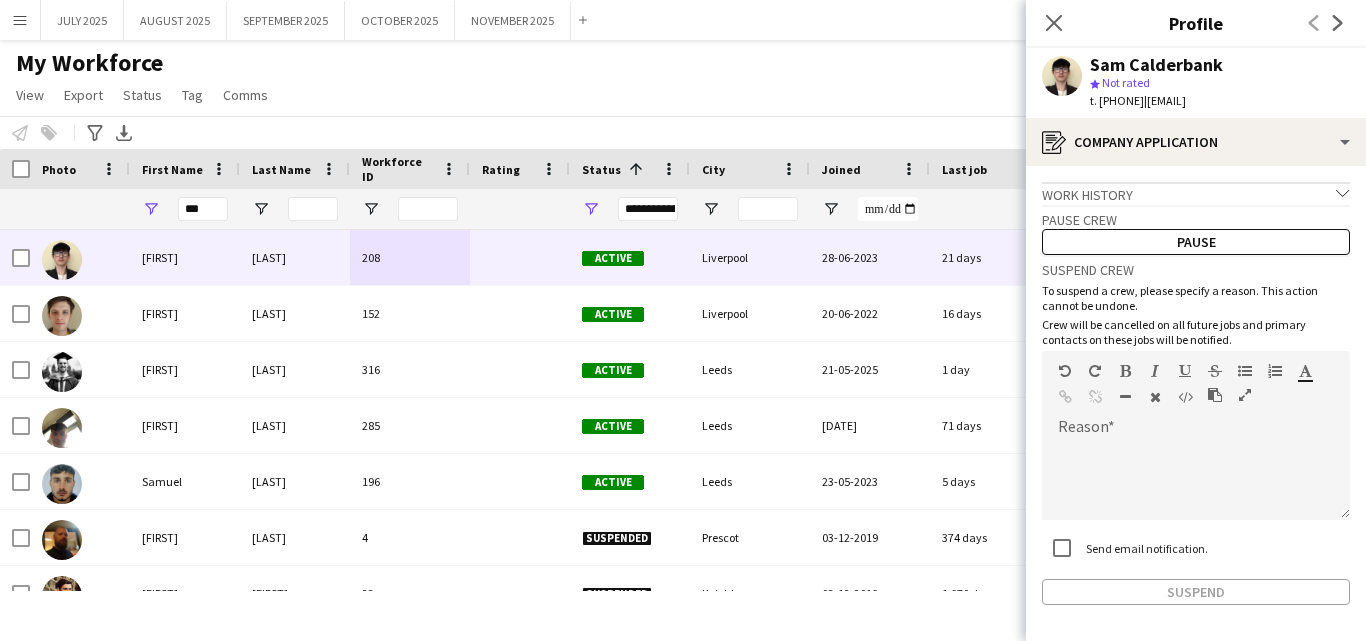 scroll, scrollTop: 77, scrollLeft: 0, axis: vertical 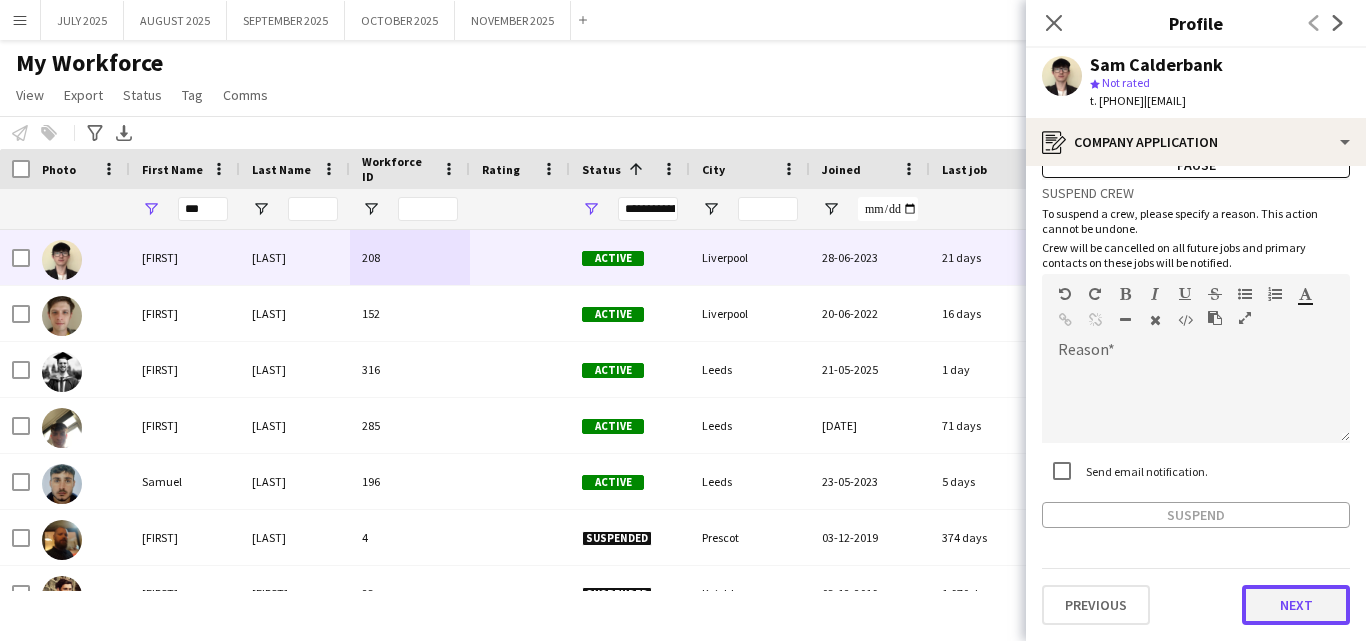 click on "Next" 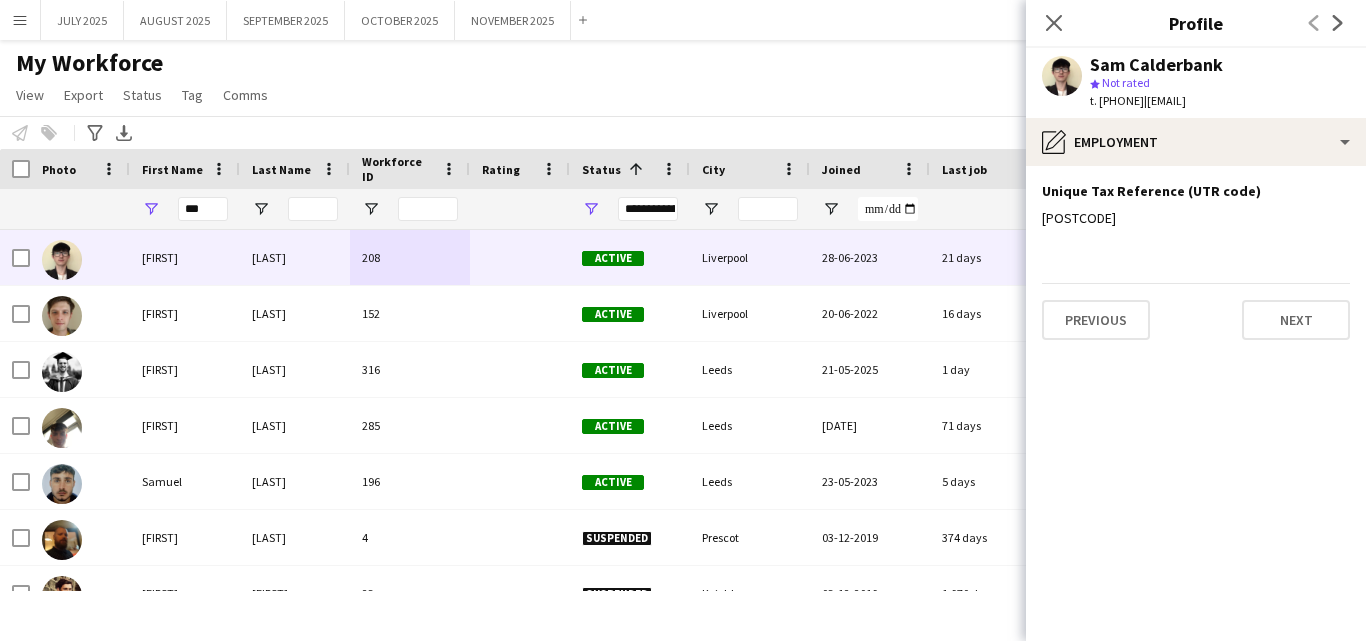 drag, startPoint x: 1119, startPoint y: 219, endPoint x: 1041, endPoint y: 216, distance: 78.05767 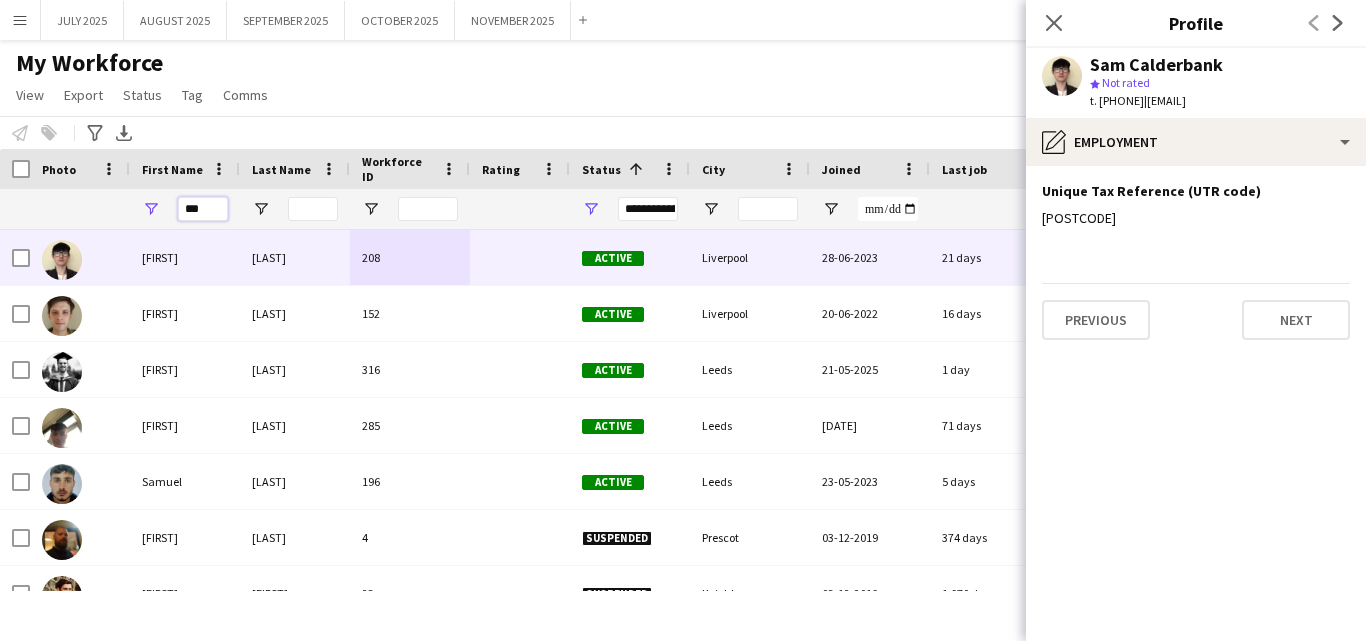 click on "***" at bounding box center [203, 209] 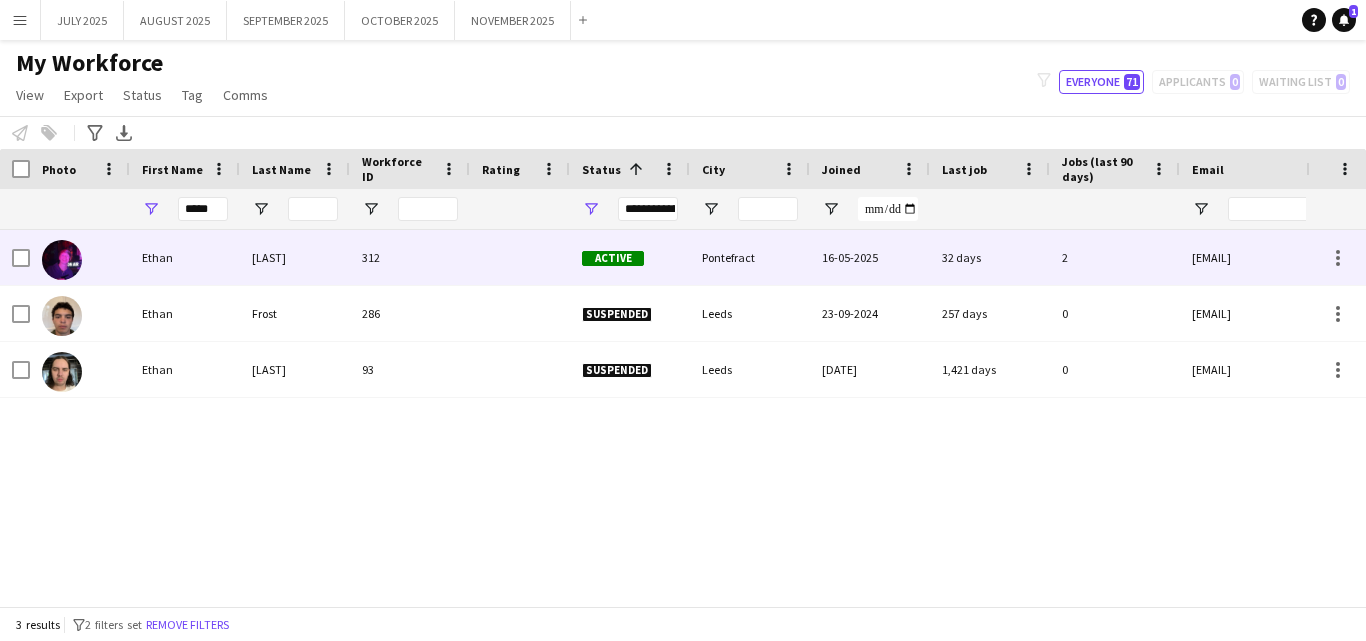 click on "312" at bounding box center [410, 257] 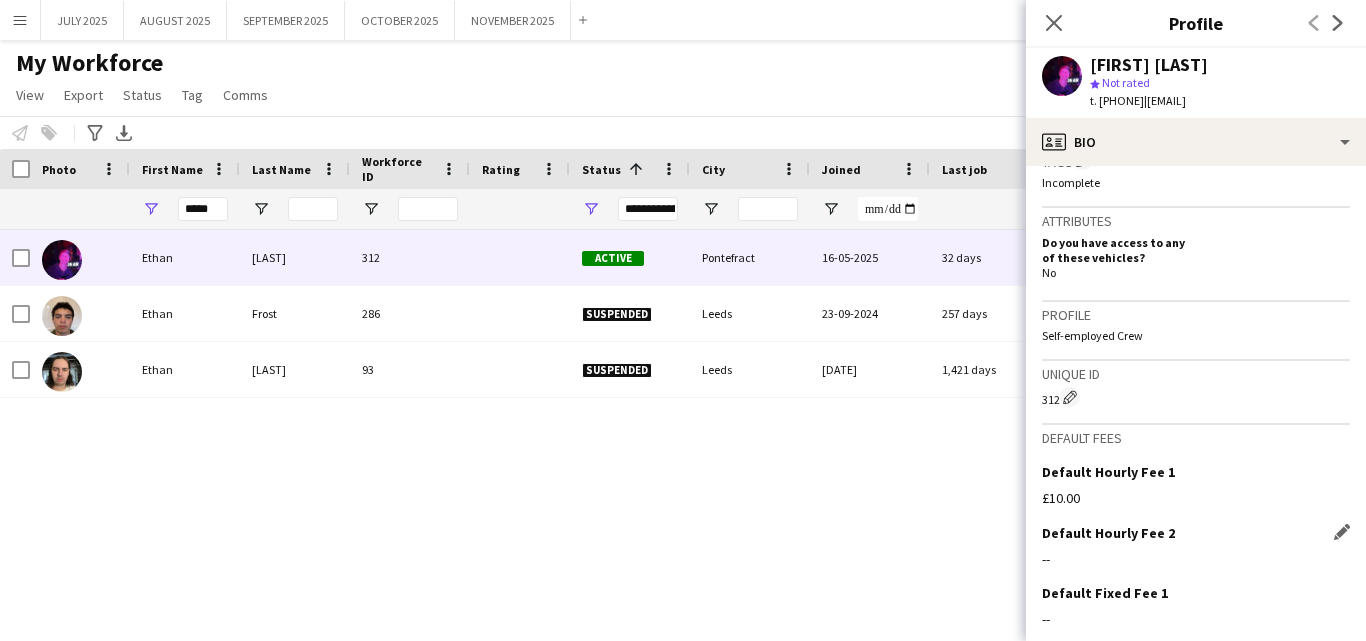 scroll, scrollTop: 936, scrollLeft: 0, axis: vertical 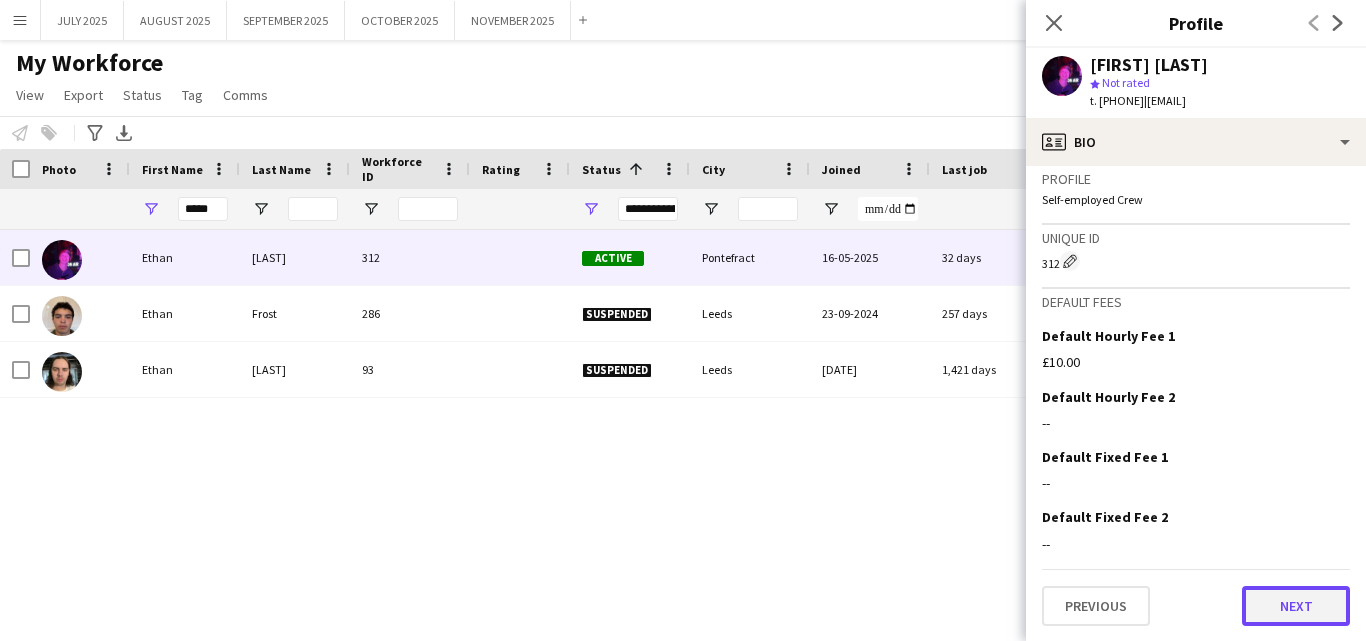 click on "Next" 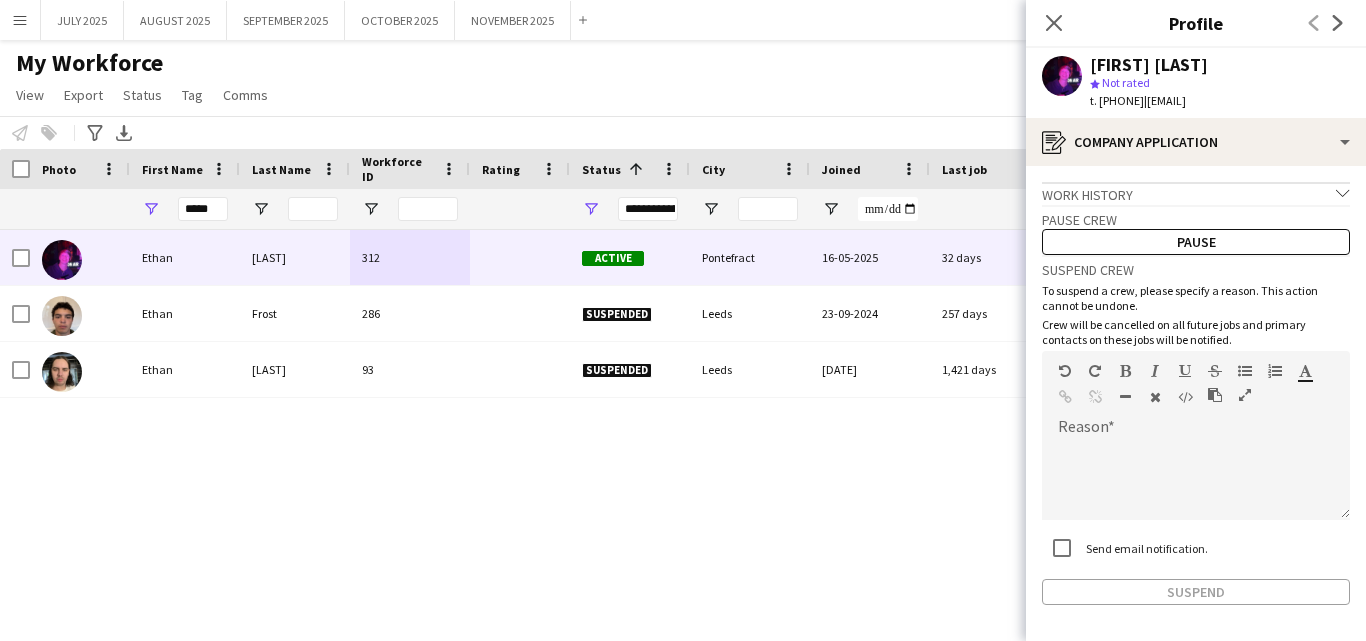 scroll, scrollTop: 77, scrollLeft: 0, axis: vertical 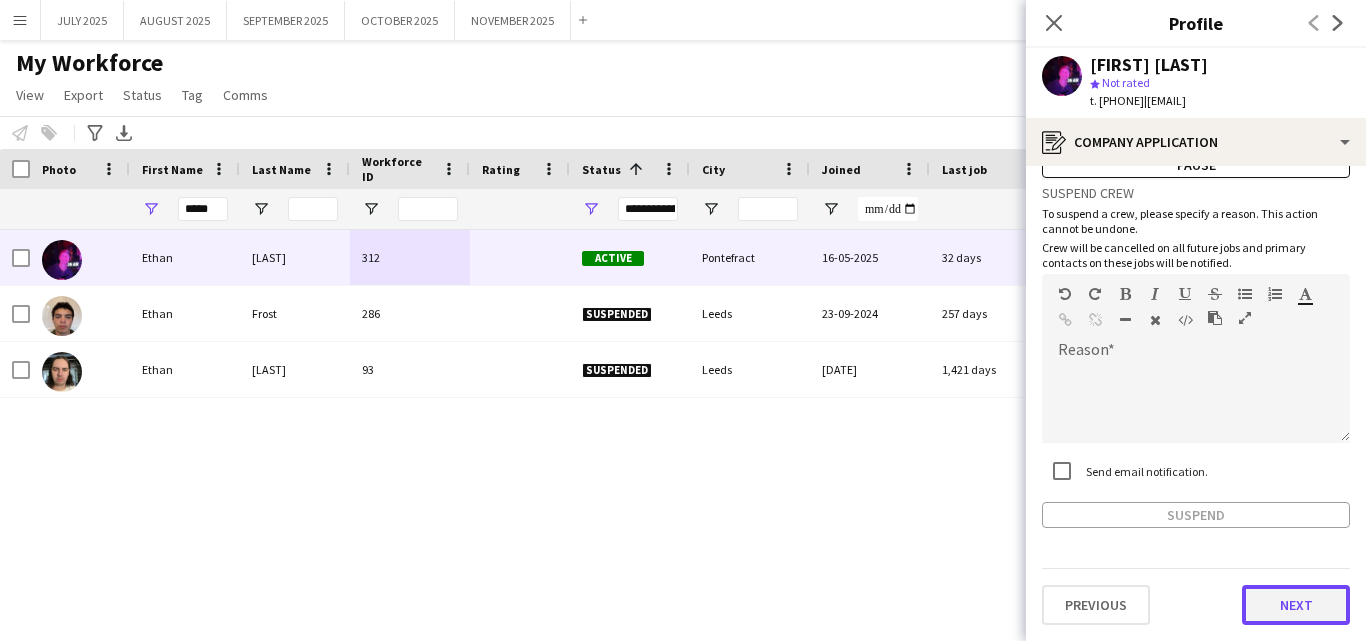 click on "Next" 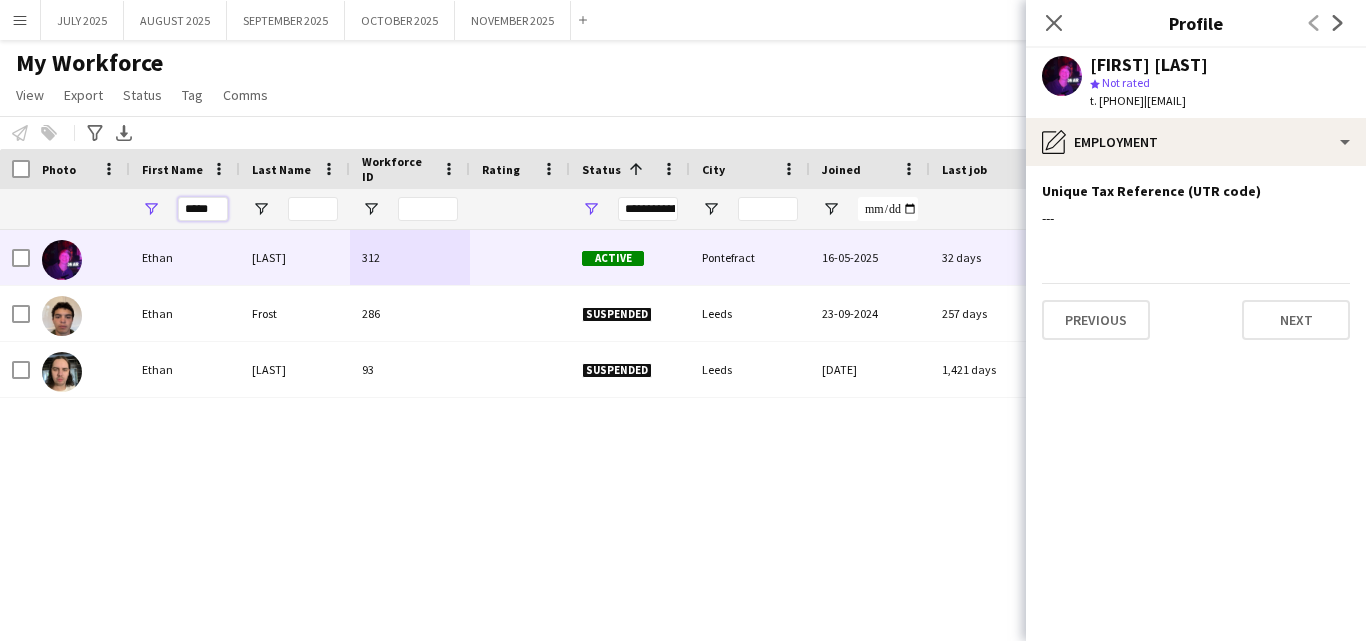 drag, startPoint x: 219, startPoint y: 209, endPoint x: 191, endPoint y: 208, distance: 28.01785 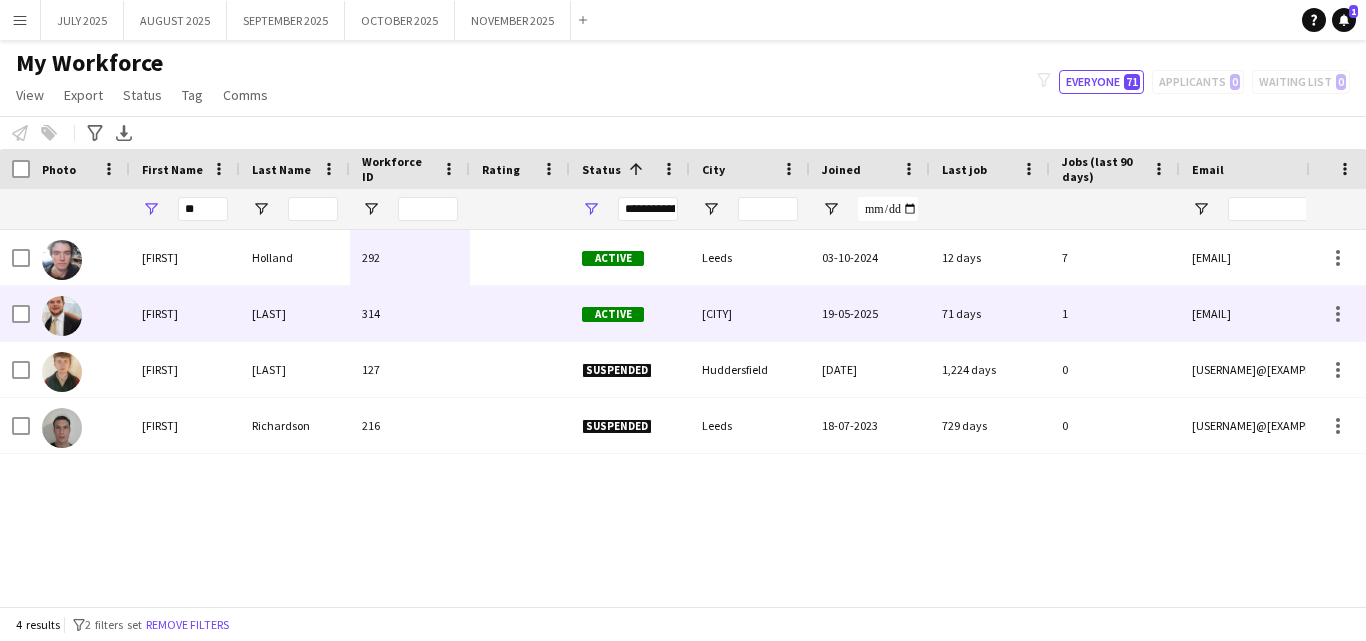 click at bounding box center (520, 313) 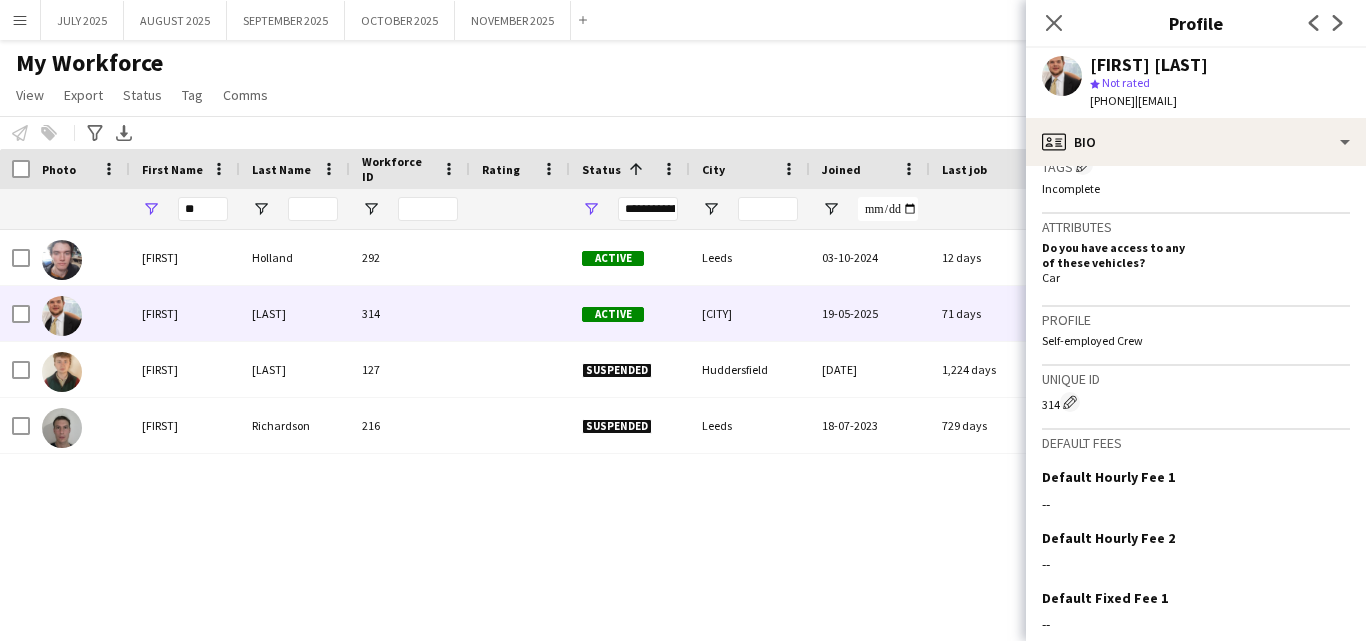 scroll, scrollTop: 923, scrollLeft: 0, axis: vertical 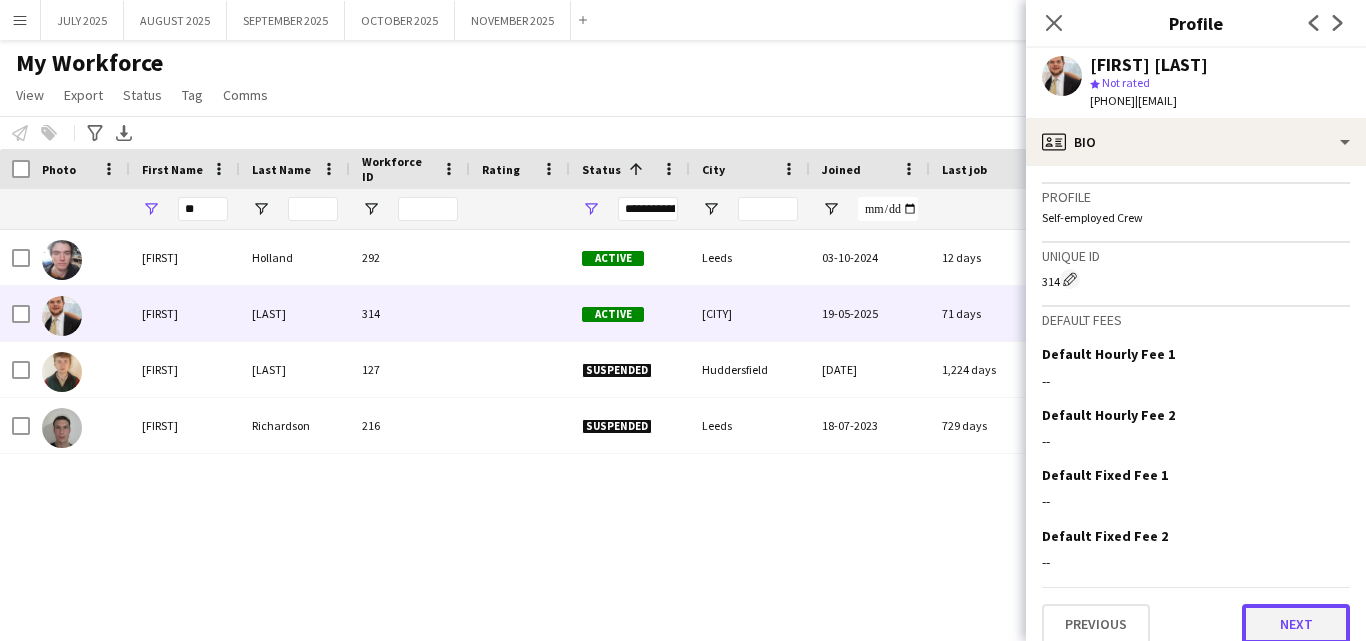 click on "Next" 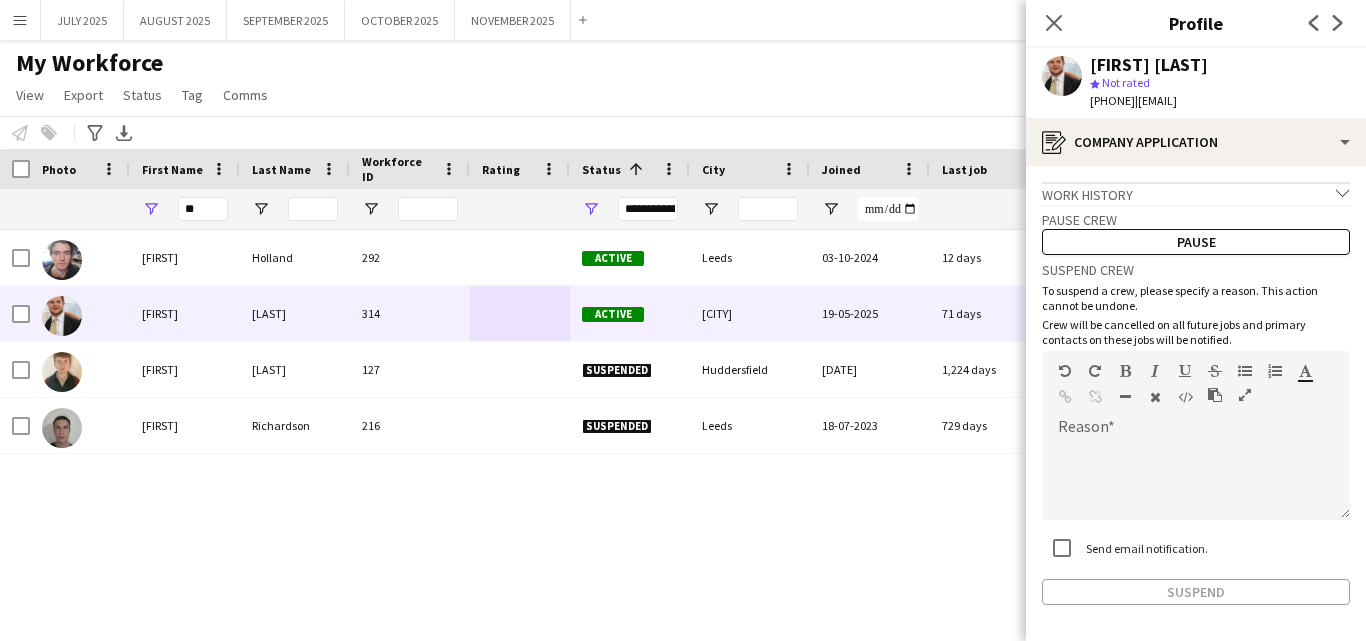 scroll, scrollTop: 77, scrollLeft: 0, axis: vertical 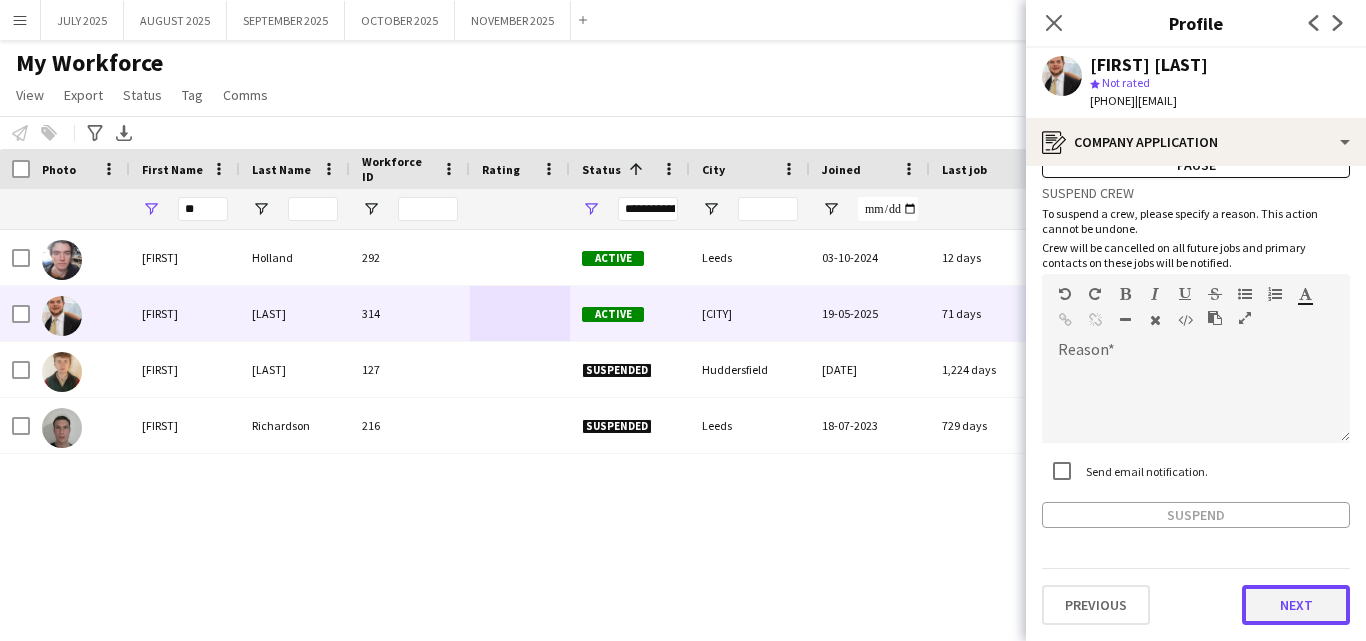 click on "Next" 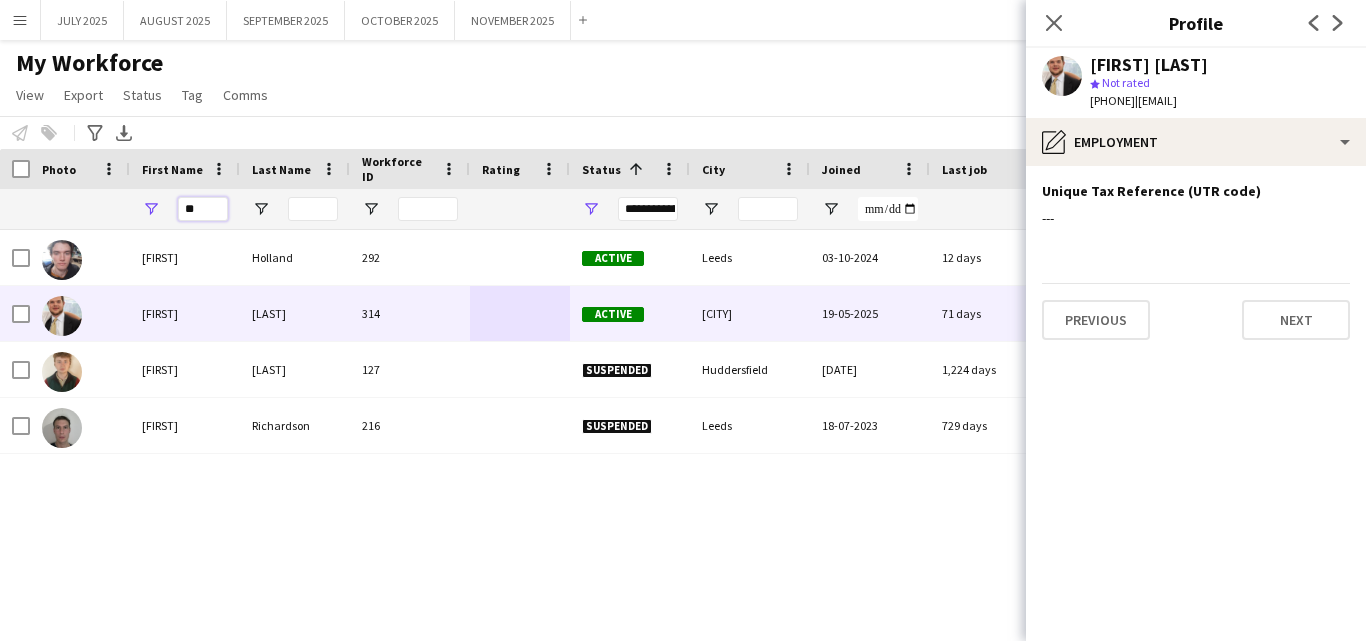 drag, startPoint x: 209, startPoint y: 209, endPoint x: 111, endPoint y: 195, distance: 98.99495 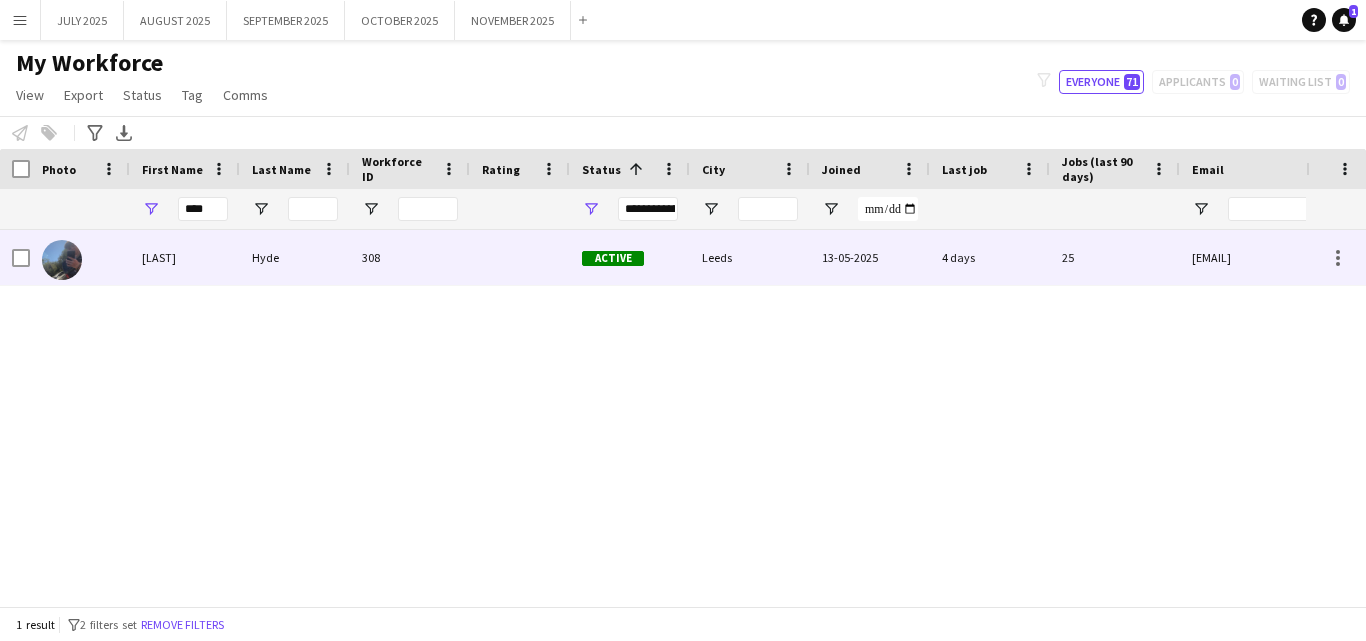 click at bounding box center (520, 257) 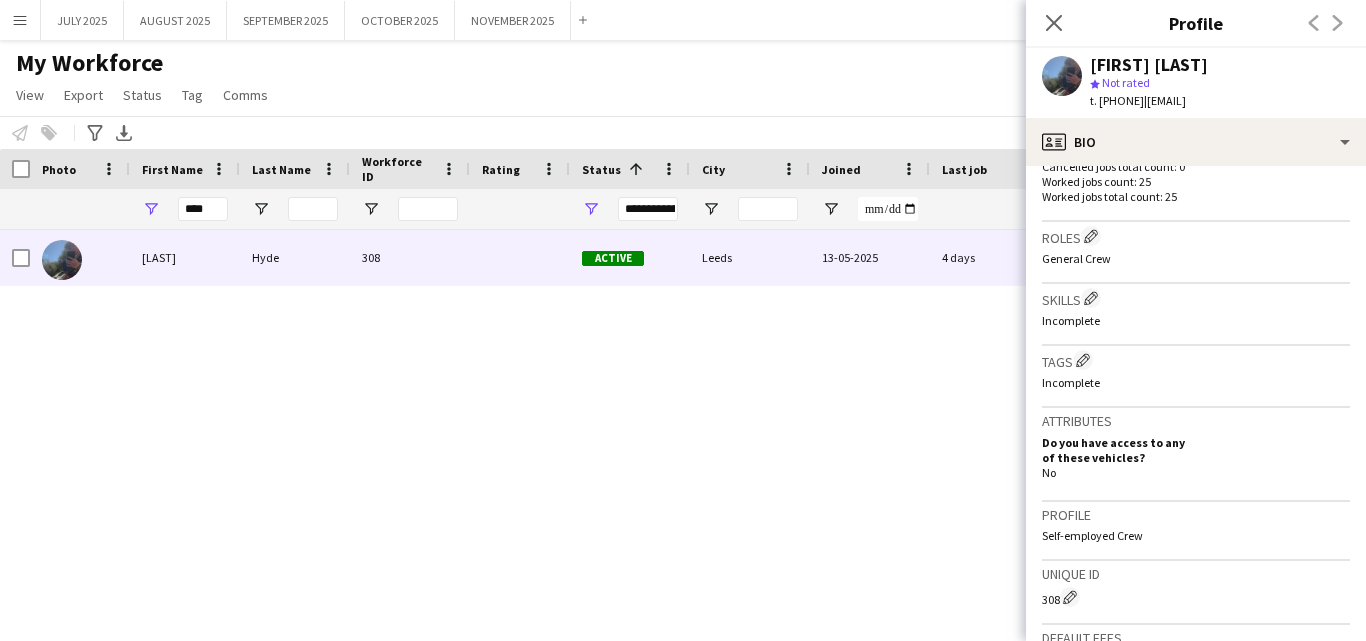 scroll, scrollTop: 936, scrollLeft: 0, axis: vertical 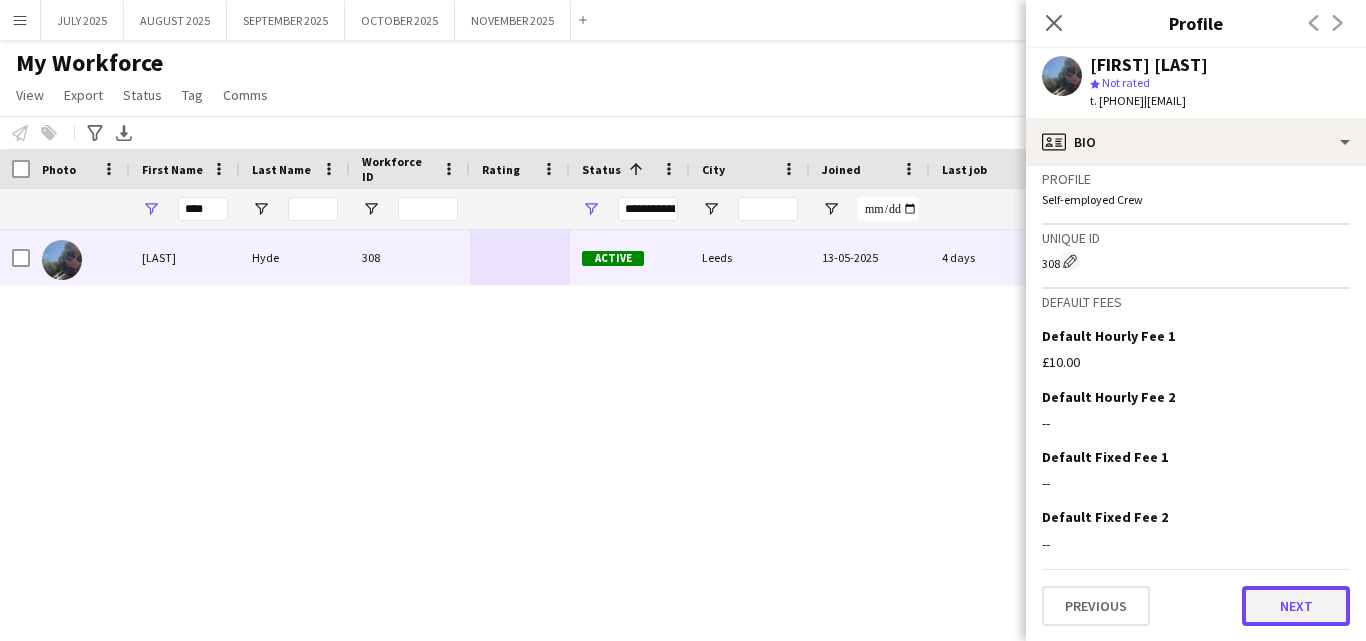 click on "Next" 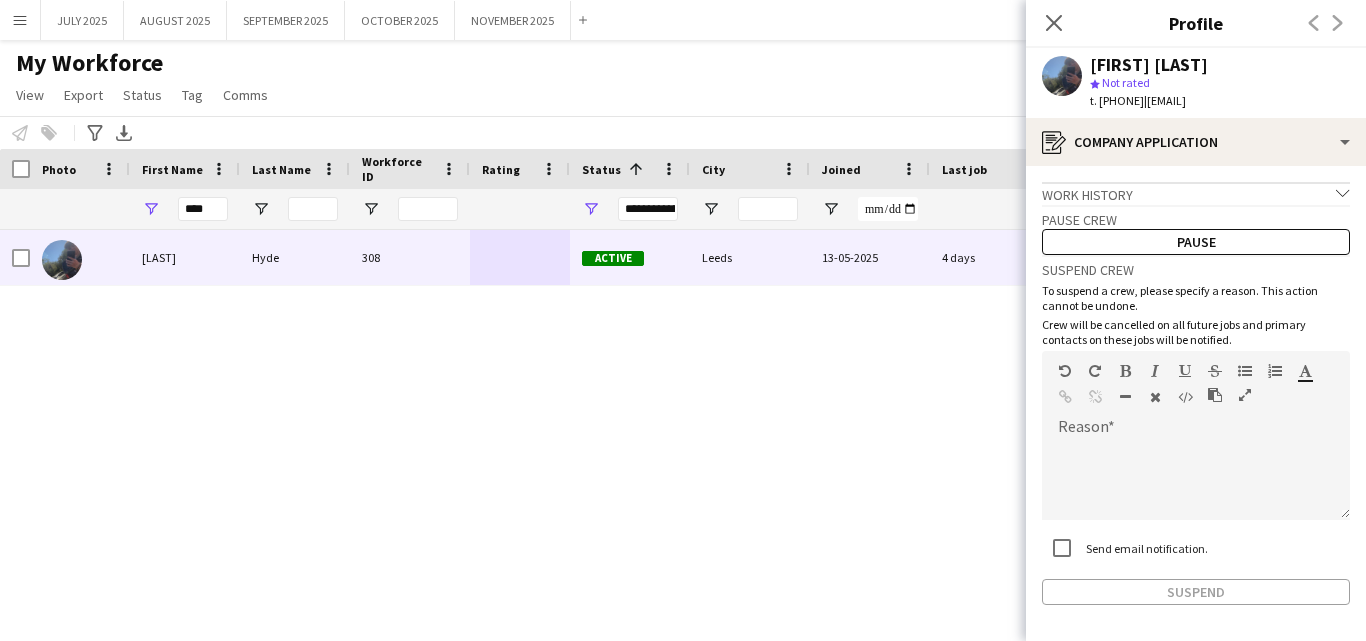scroll, scrollTop: 77, scrollLeft: 0, axis: vertical 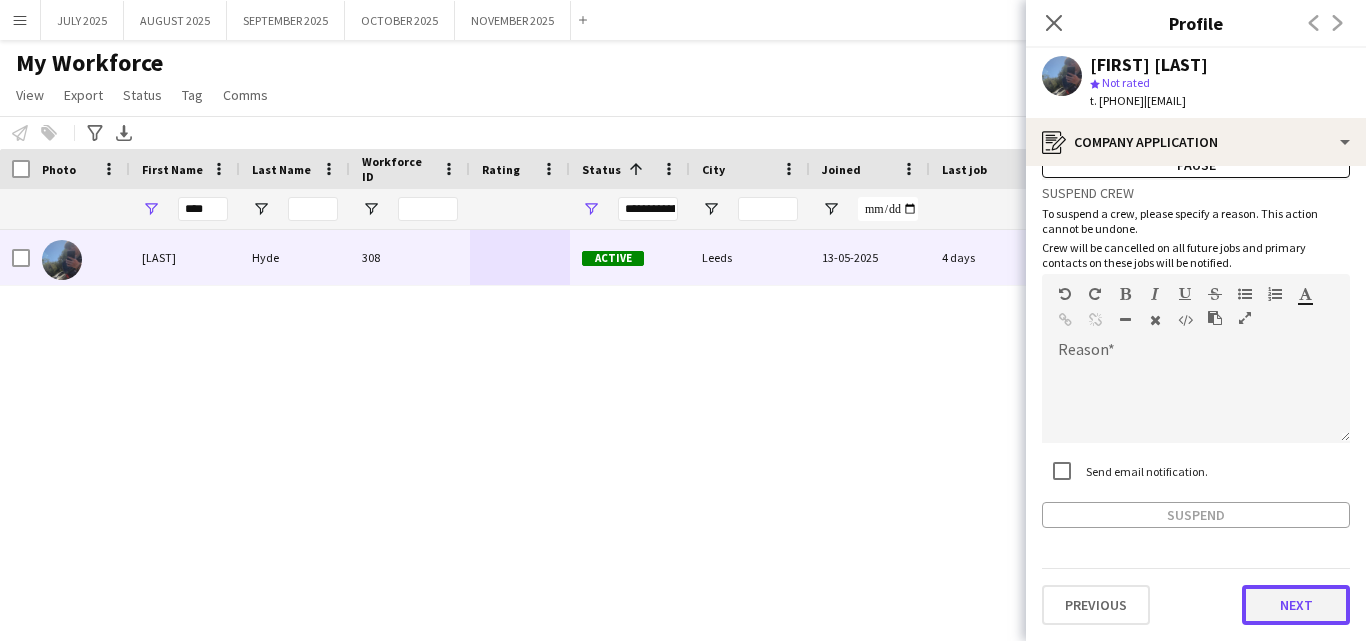 click on "Next" 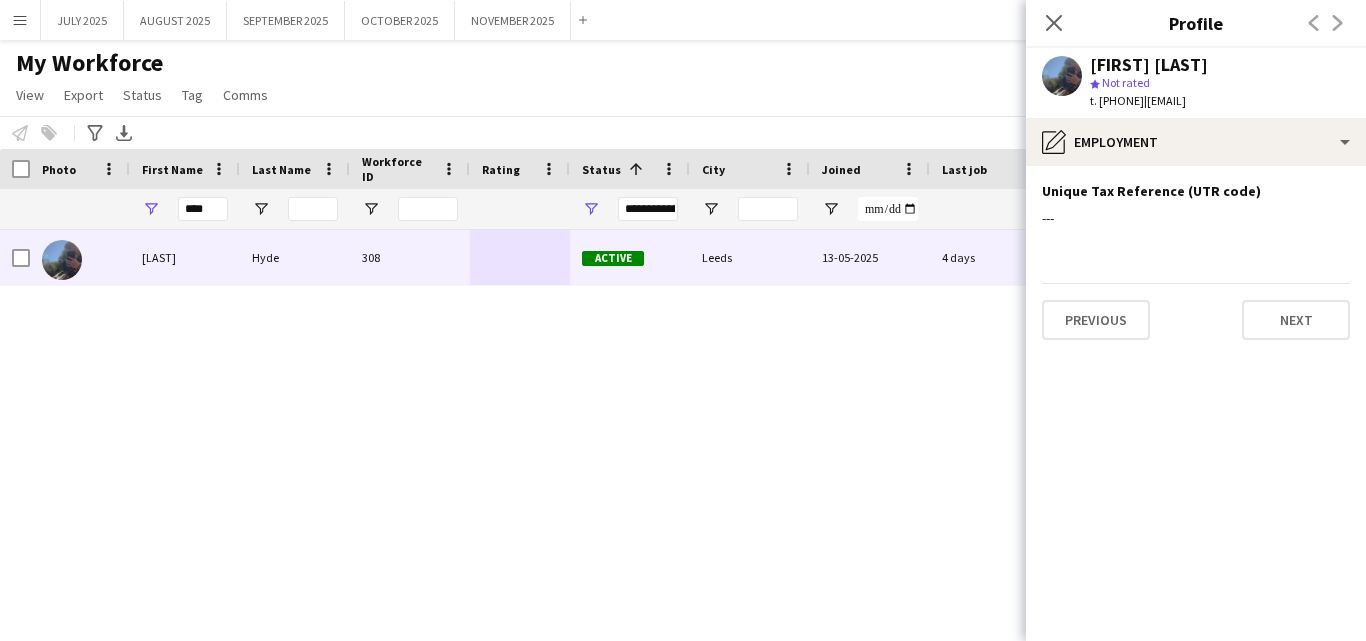 click on "Notify workforce
Add to tag
Select at least one crew to tag him or her.
Advanced filters
Advanced filters   Availability   Start Time   End Time   Skills   Role types   Worked with these clients...   Address
Address
Distance from address (mi)   Clear   View results
Export XLSX" 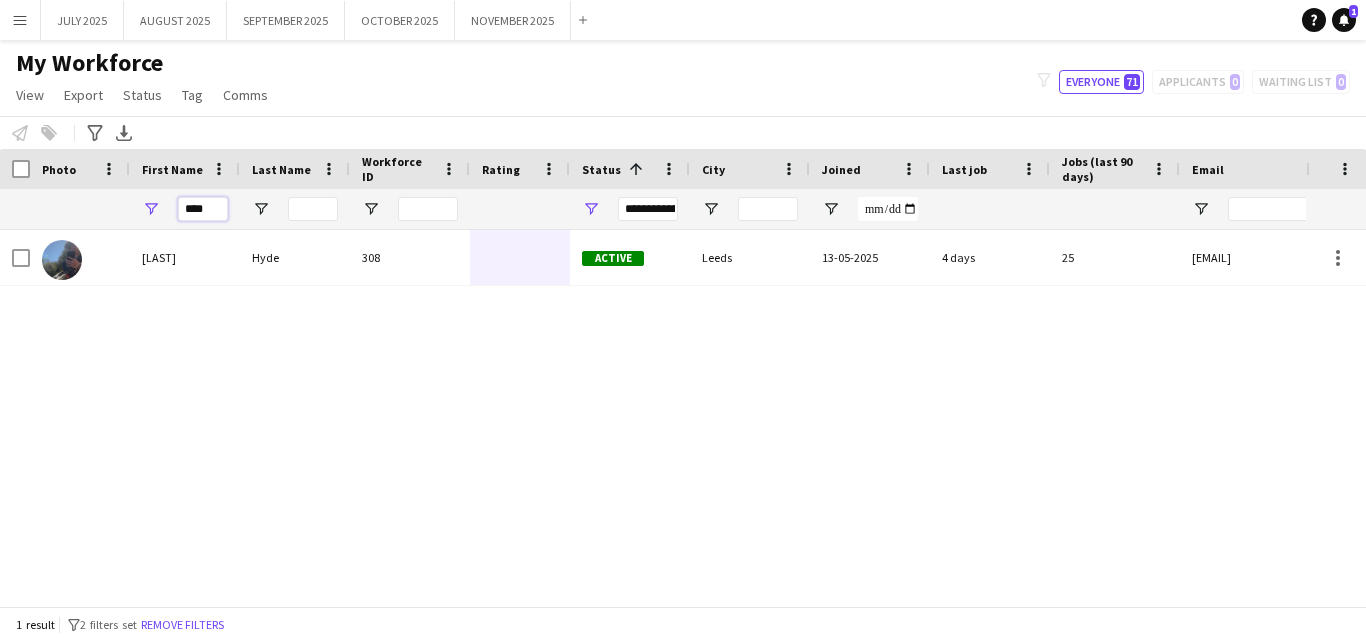 drag, startPoint x: 215, startPoint y: 206, endPoint x: 137, endPoint y: 211, distance: 78.160095 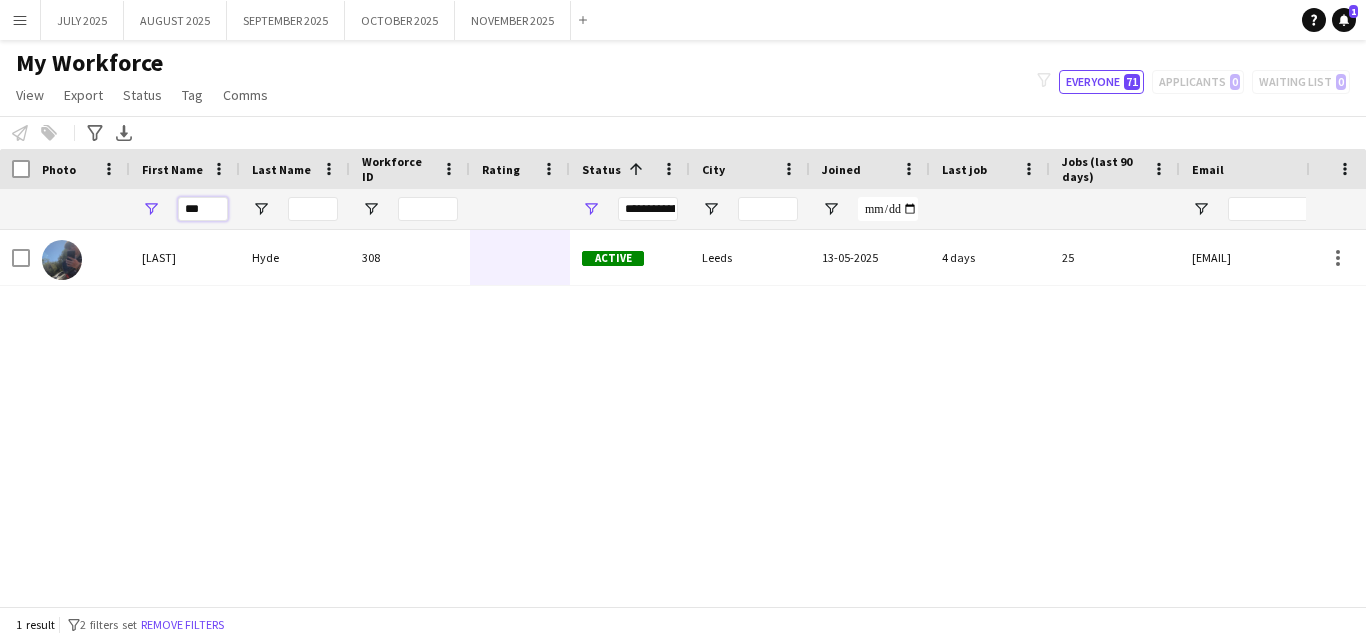 type on "***" 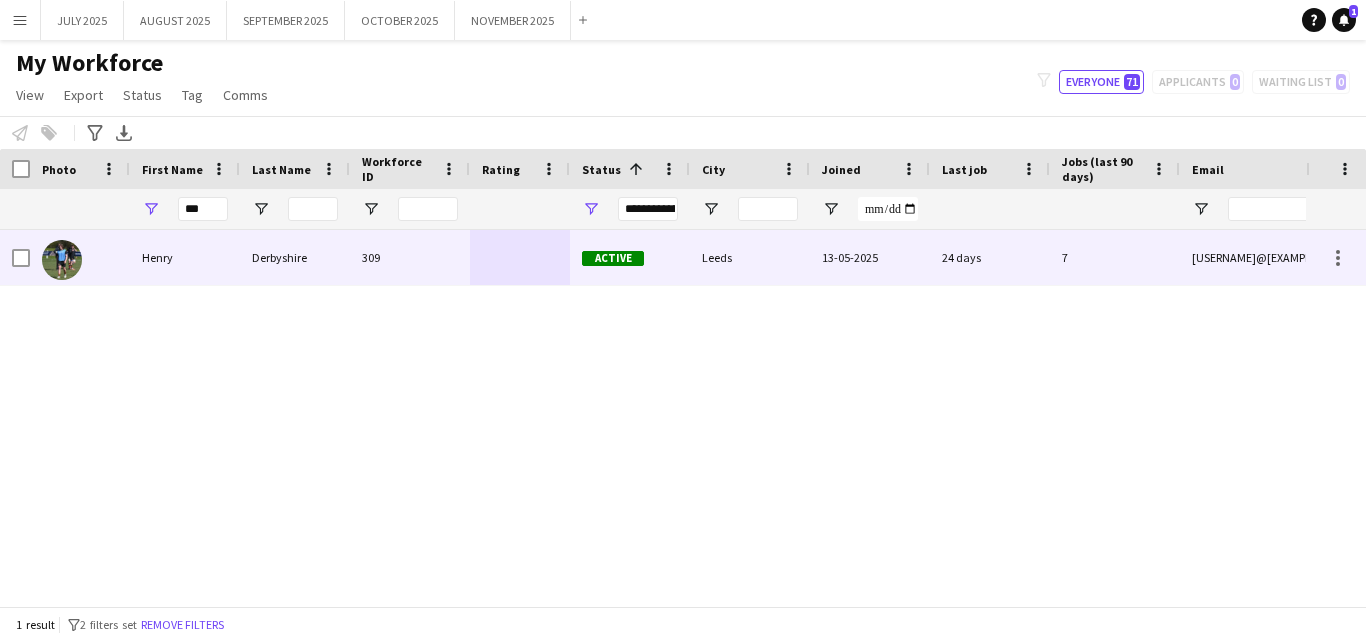 click at bounding box center [520, 257] 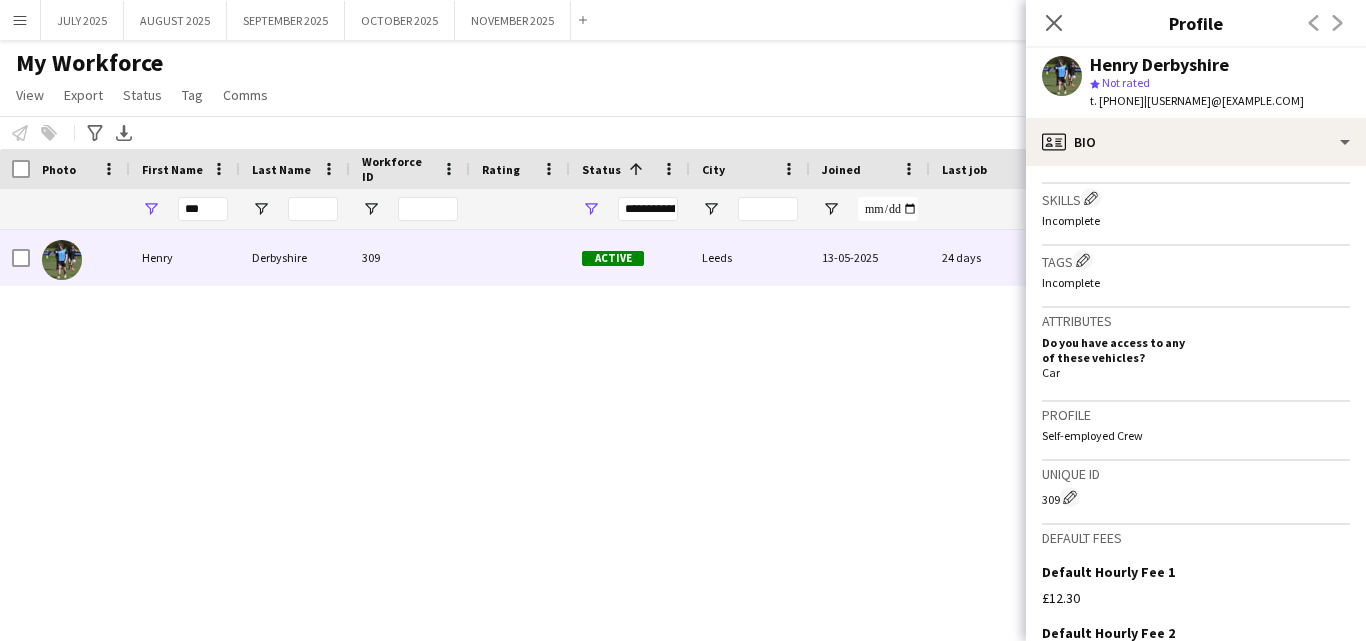 scroll, scrollTop: 936, scrollLeft: 0, axis: vertical 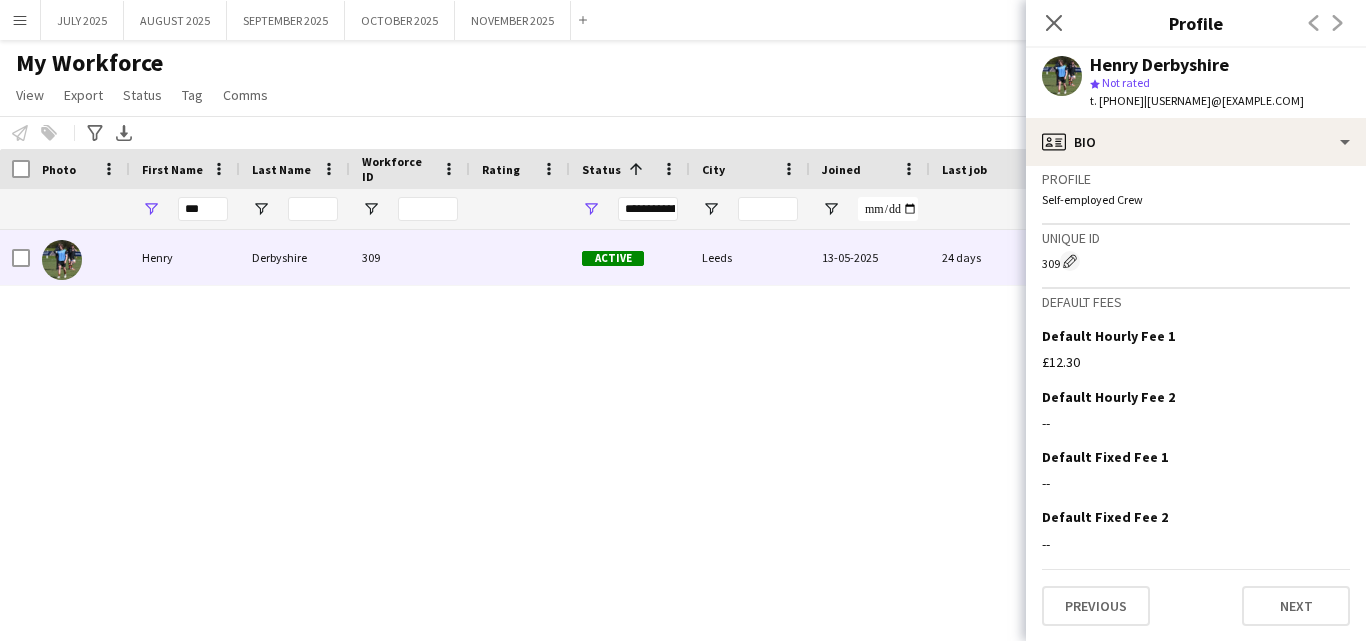 click on "Previous   Next" 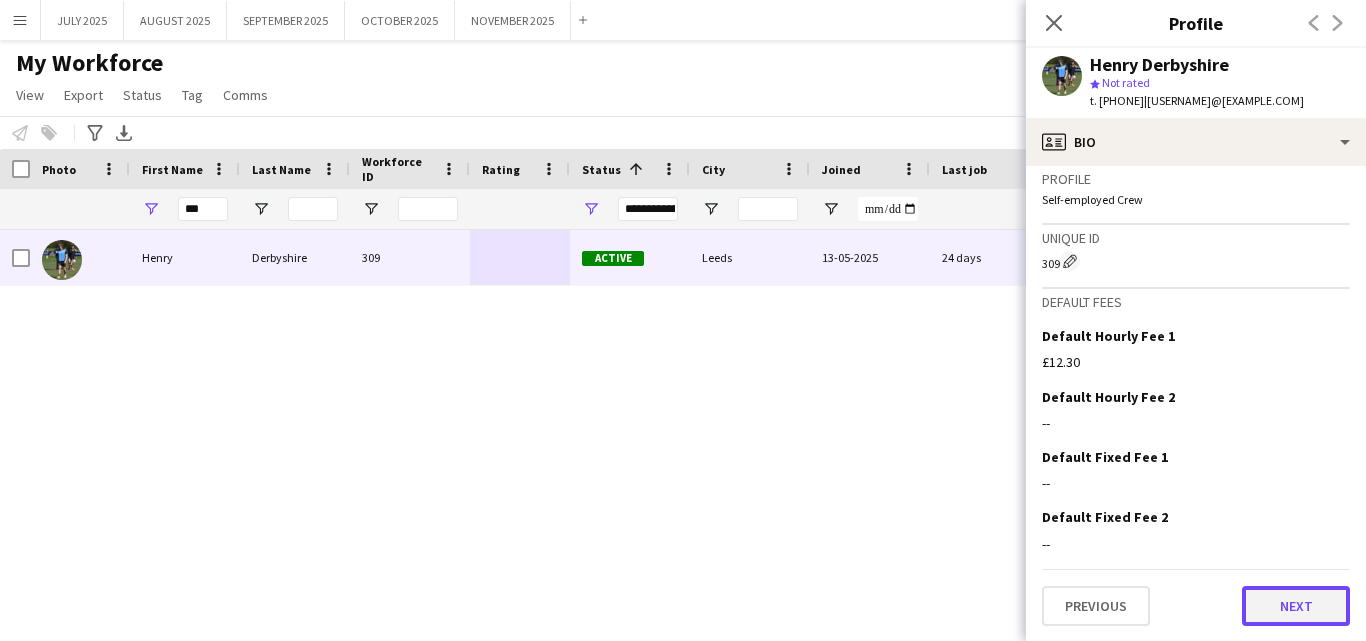 click on "Next" 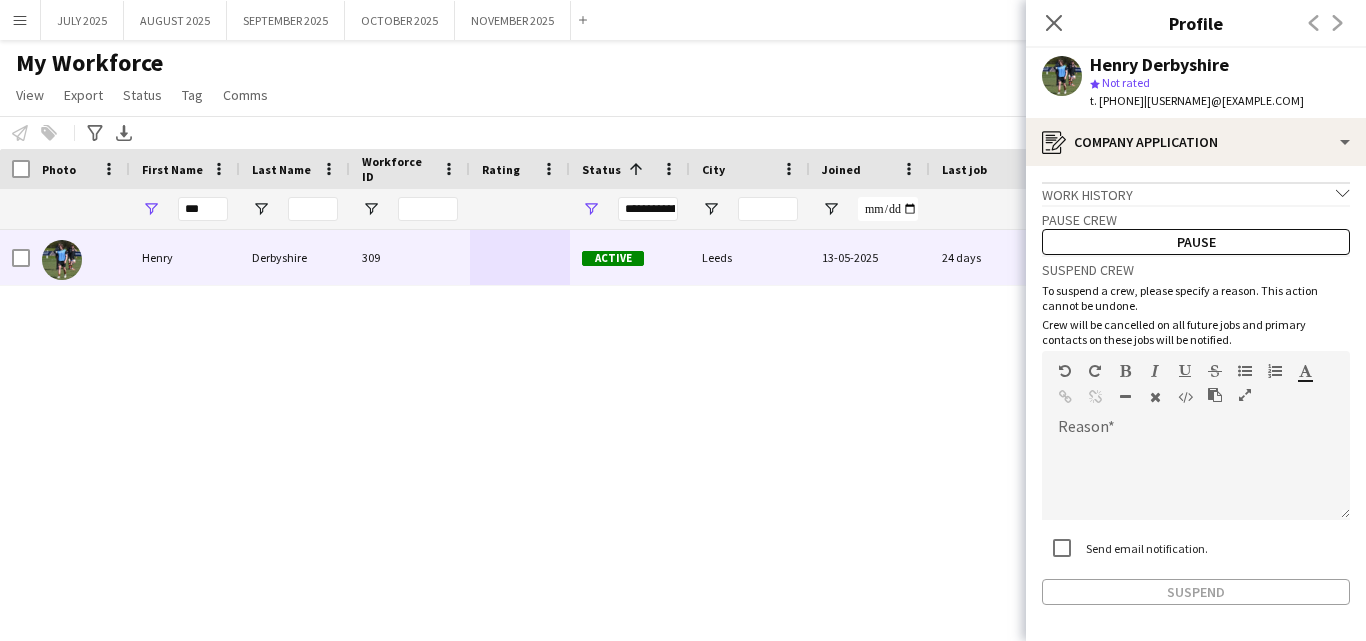 scroll, scrollTop: 77, scrollLeft: 0, axis: vertical 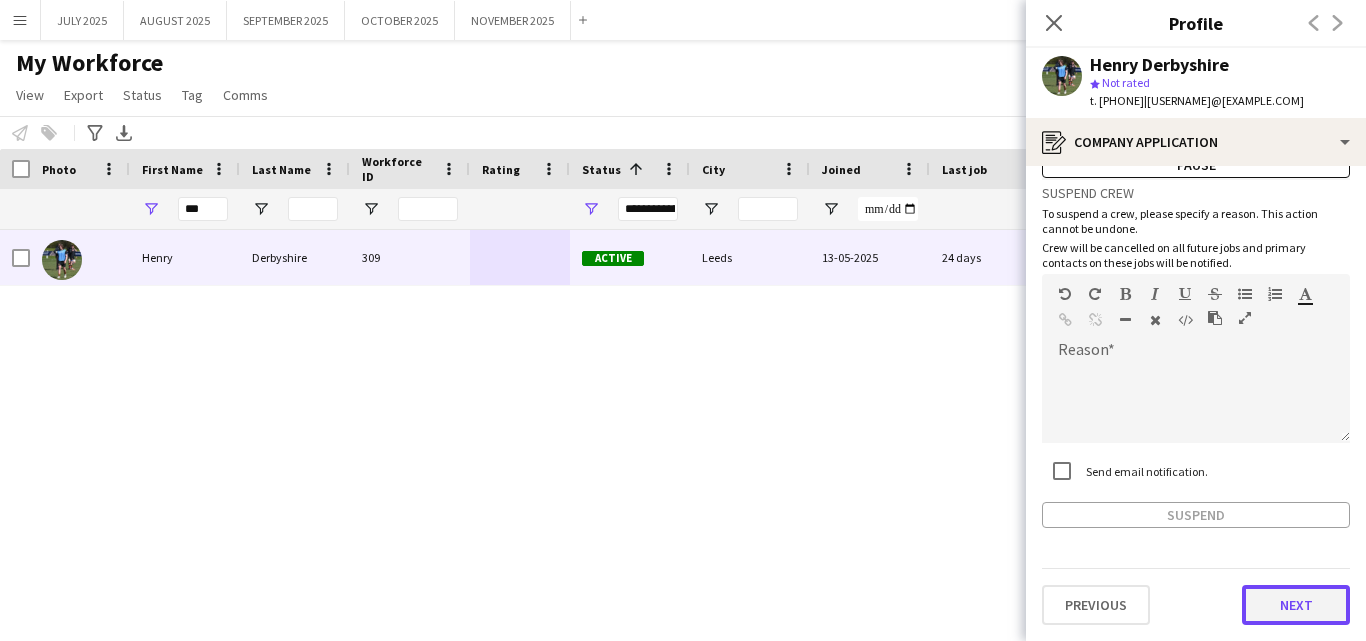 click on "Next" 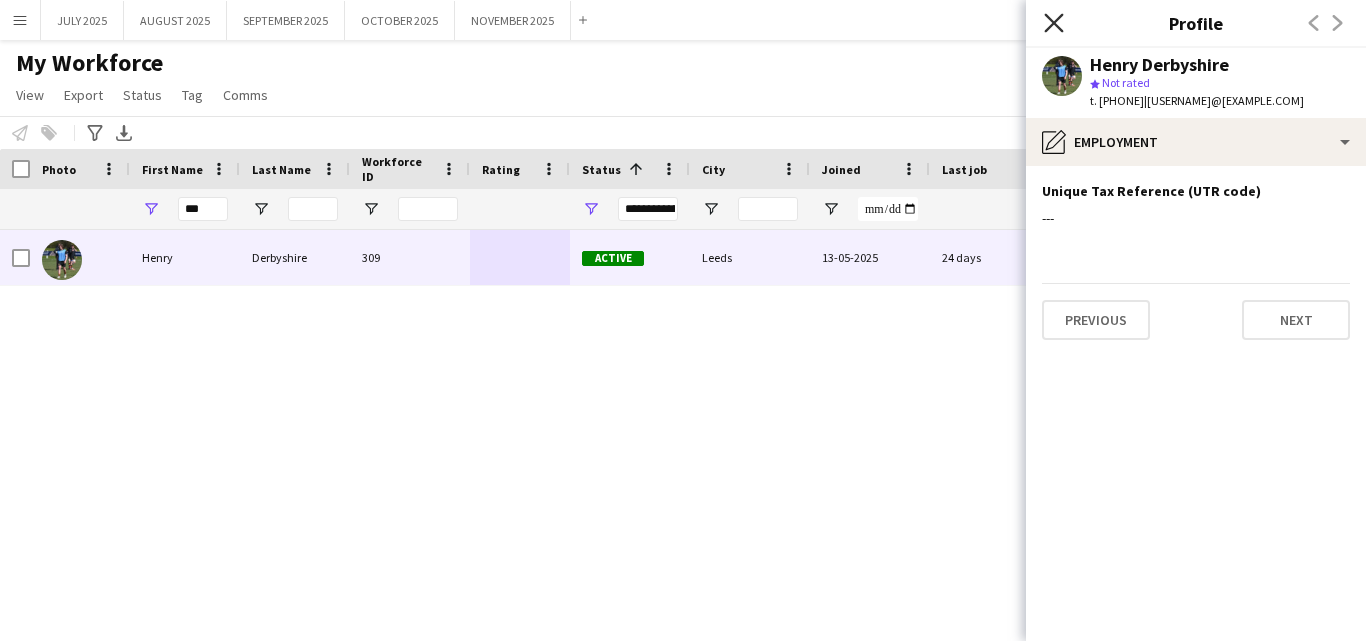 click 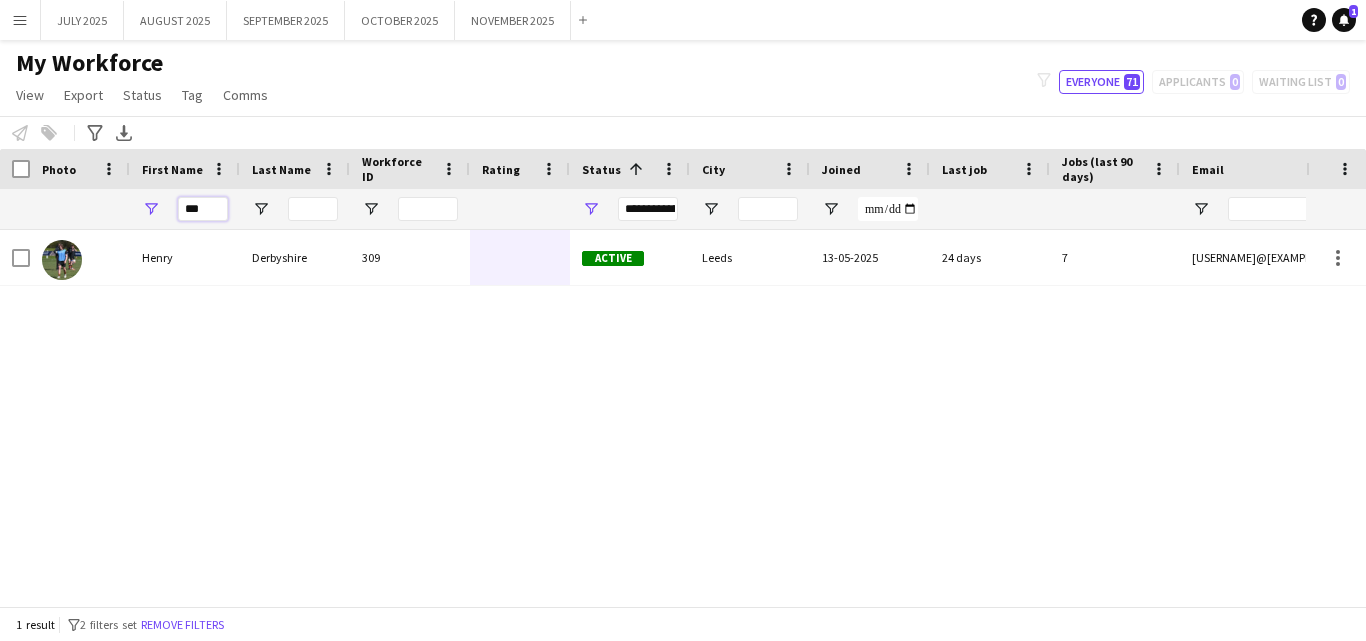 drag, startPoint x: 215, startPoint y: 219, endPoint x: 73, endPoint y: 184, distance: 146.24979 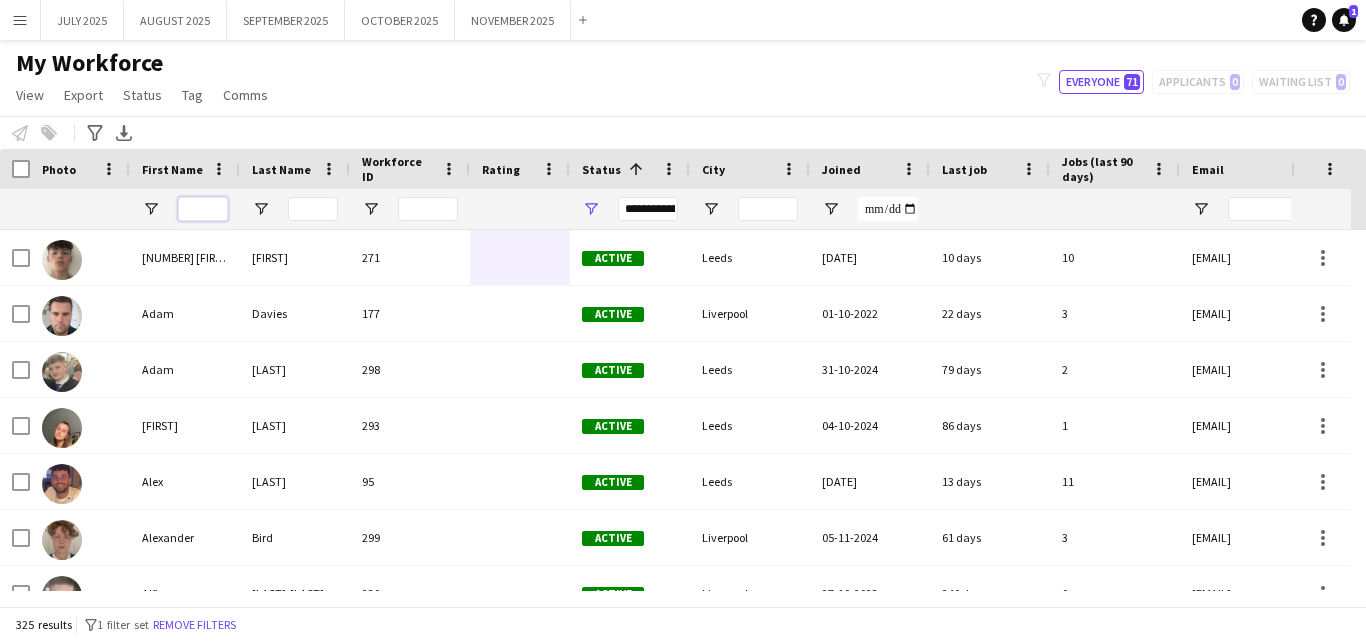 click at bounding box center [203, 209] 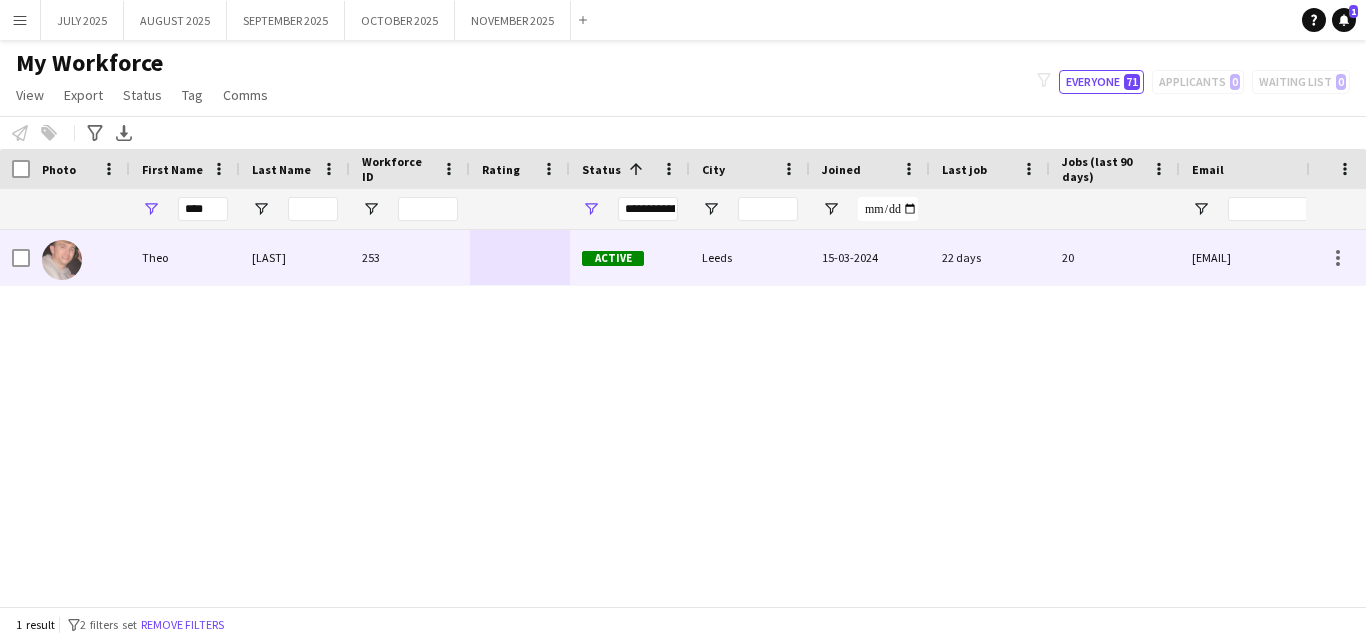 click on "253" at bounding box center (410, 257) 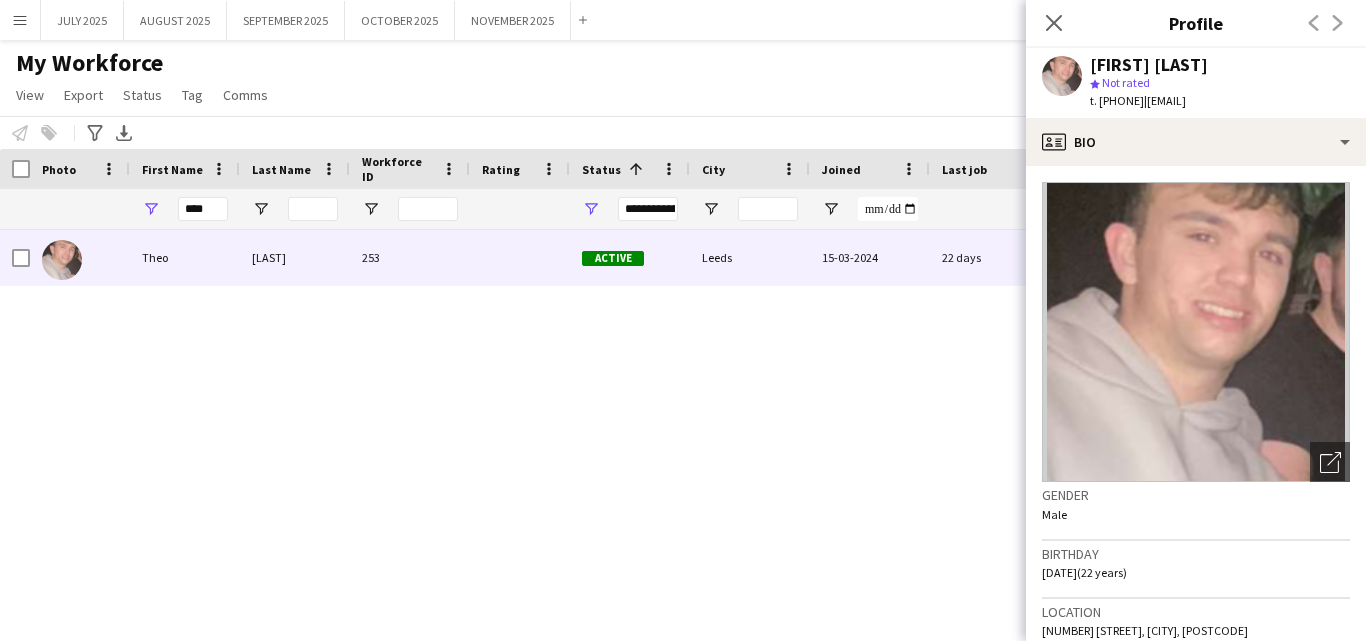 scroll, scrollTop: 200, scrollLeft: 0, axis: vertical 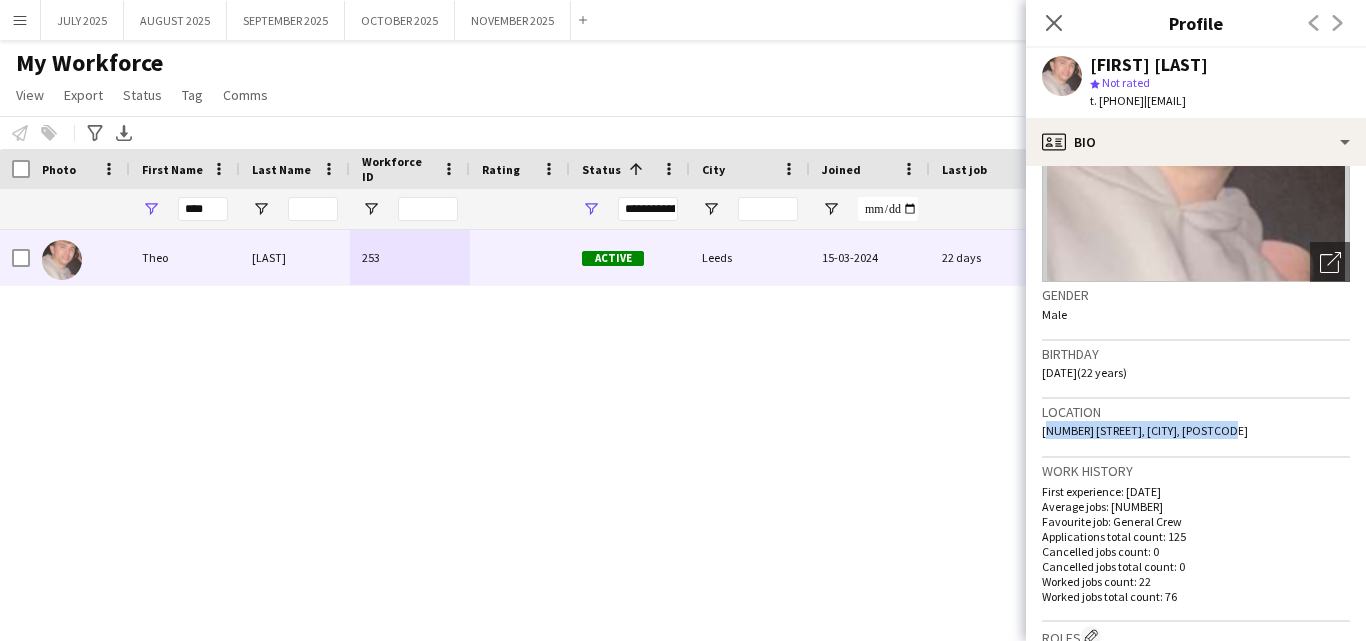 drag, startPoint x: 1215, startPoint y: 432, endPoint x: 1035, endPoint y: 435, distance: 180.025 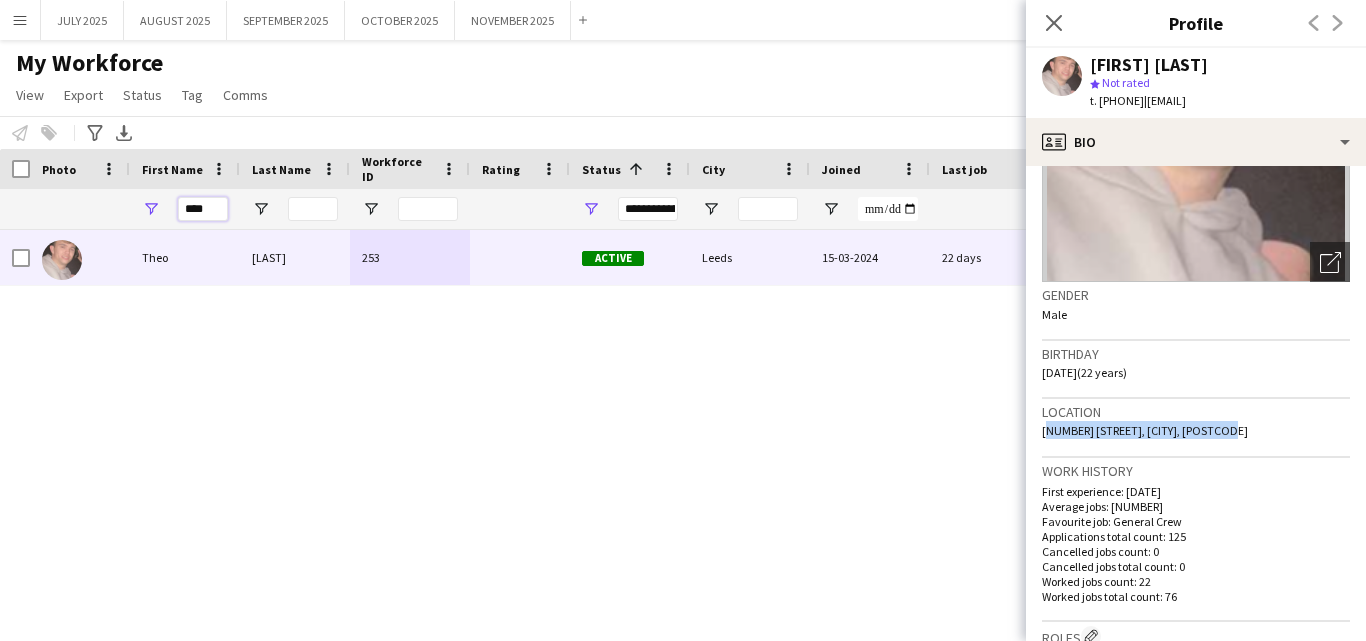 click on "**********" at bounding box center (1139, 209) 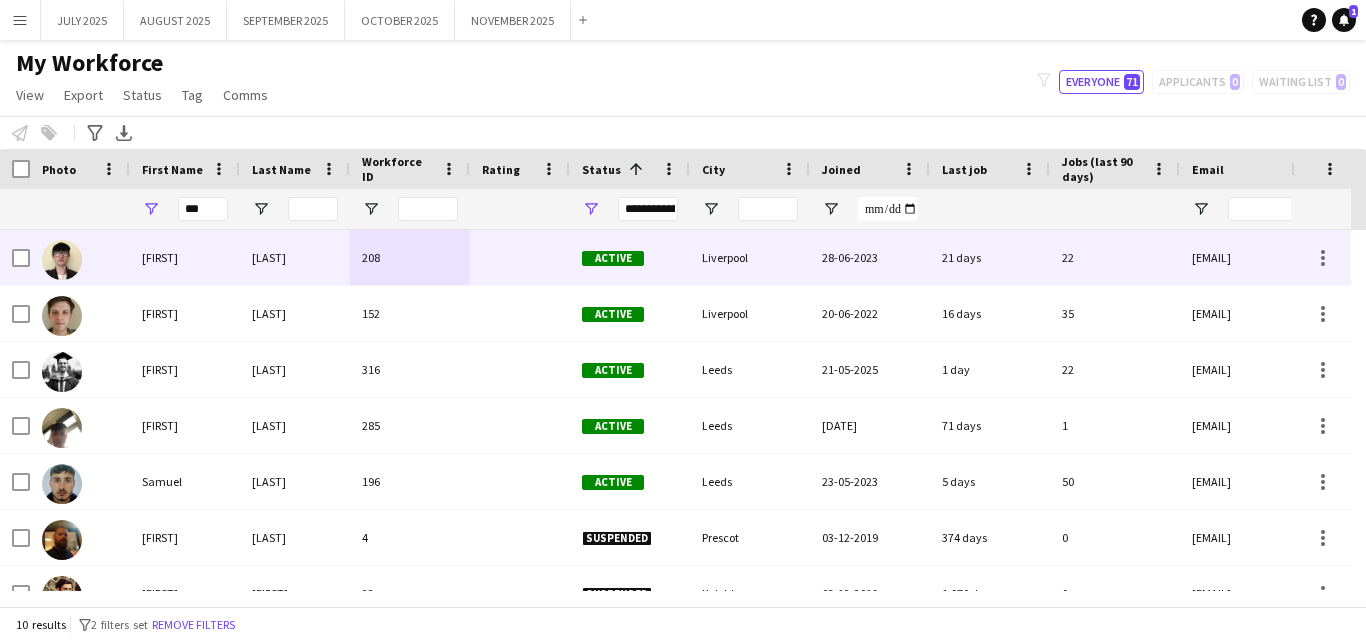 click on "[LAST]" at bounding box center [295, 257] 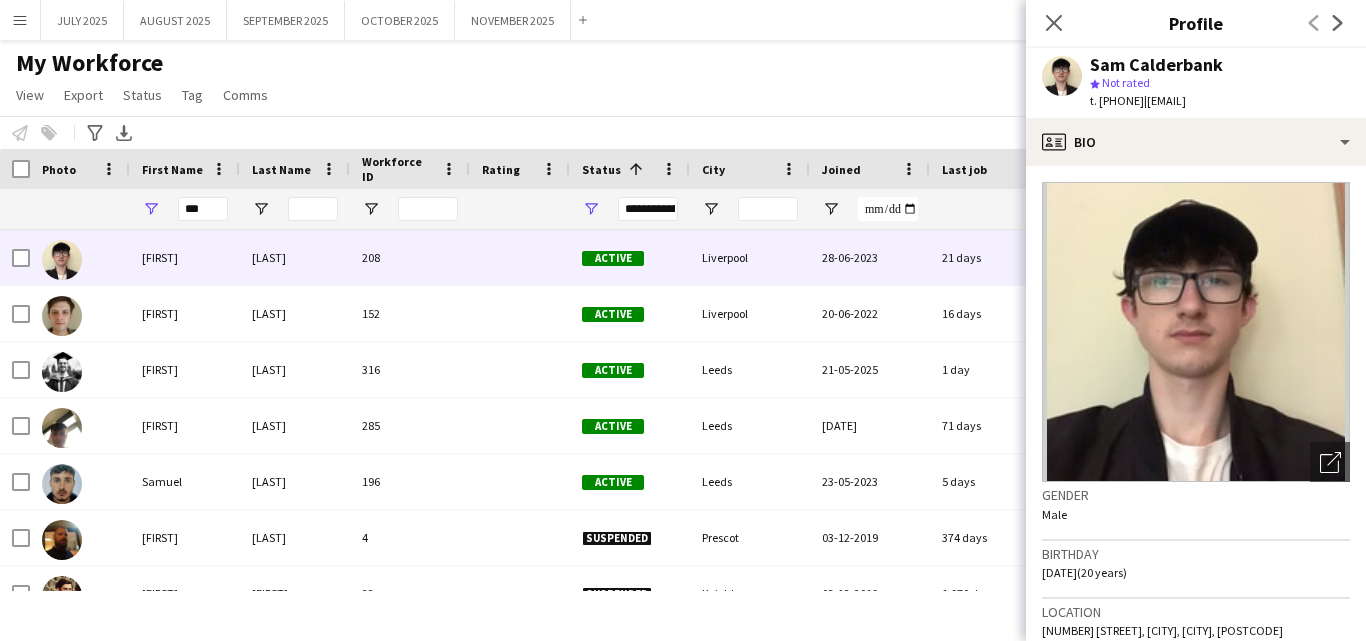 scroll, scrollTop: 100, scrollLeft: 0, axis: vertical 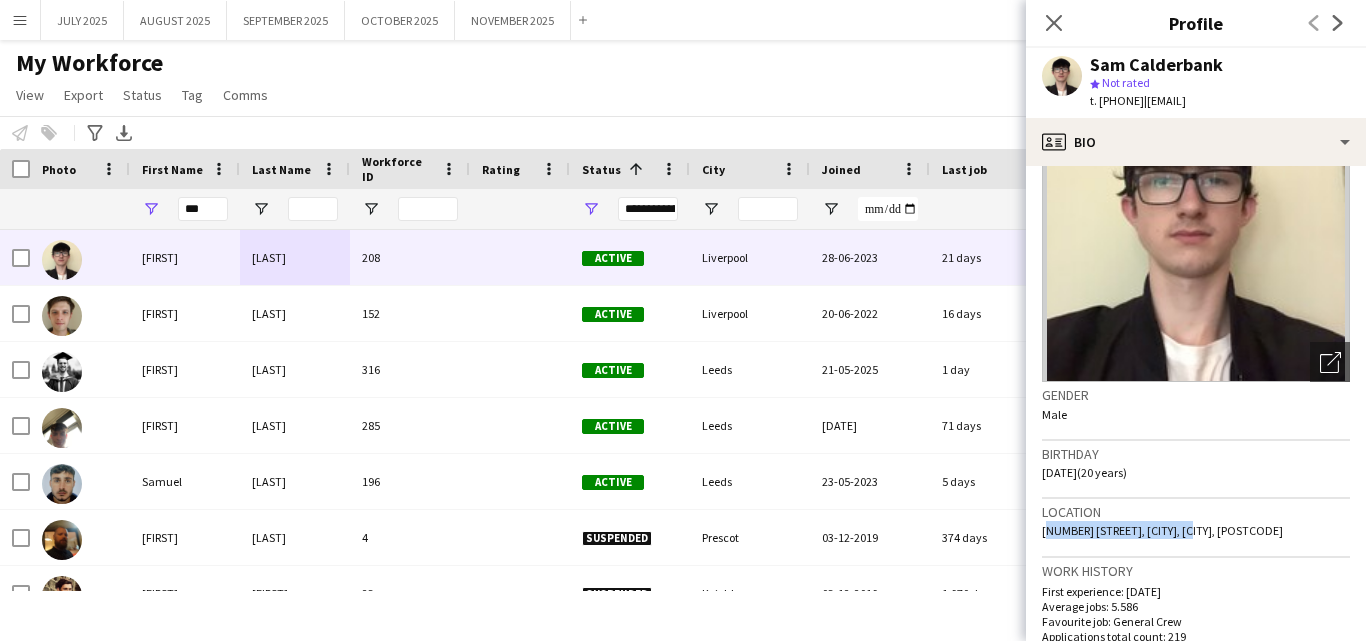 drag, startPoint x: 1182, startPoint y: 529, endPoint x: 1036, endPoint y: 530, distance: 146.00342 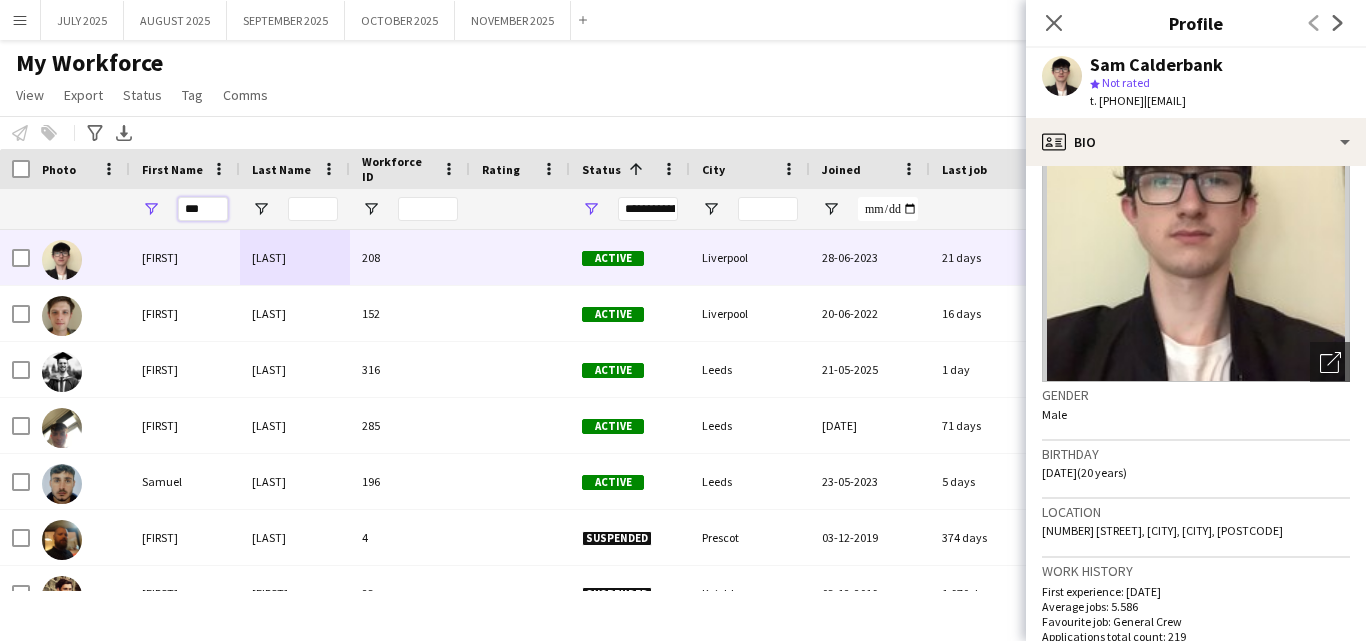 click on "***" at bounding box center [185, 209] 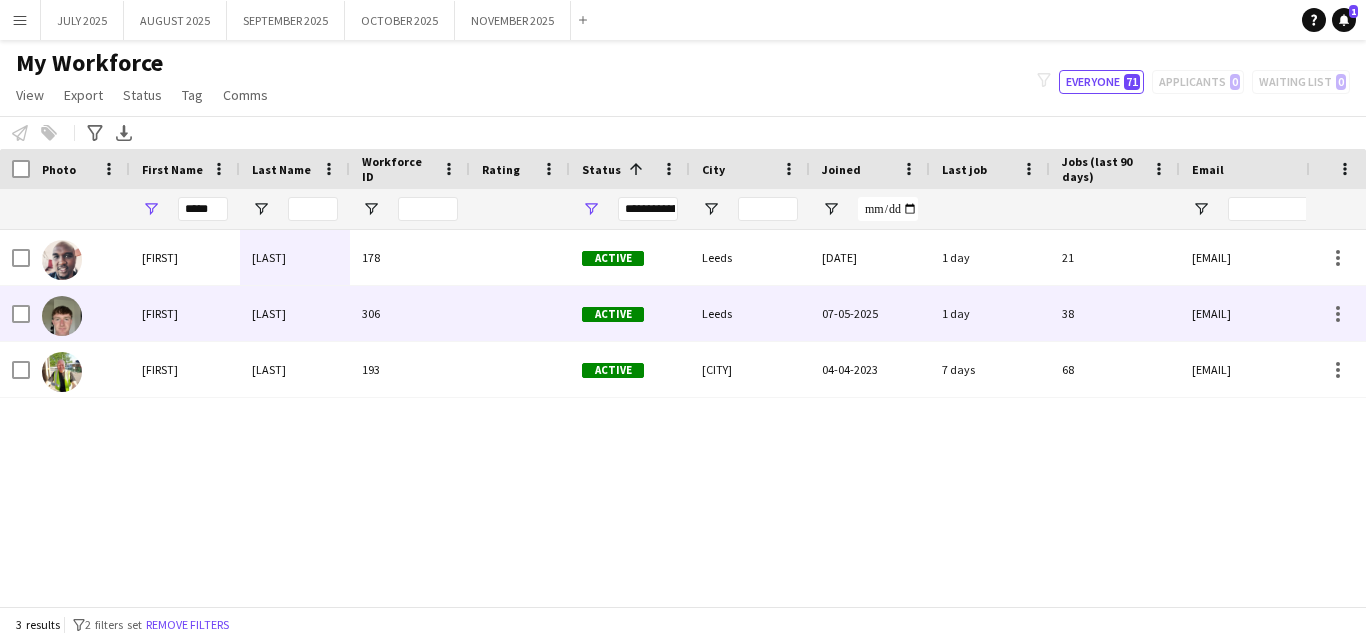 click on "[FIRST]" at bounding box center (185, 313) 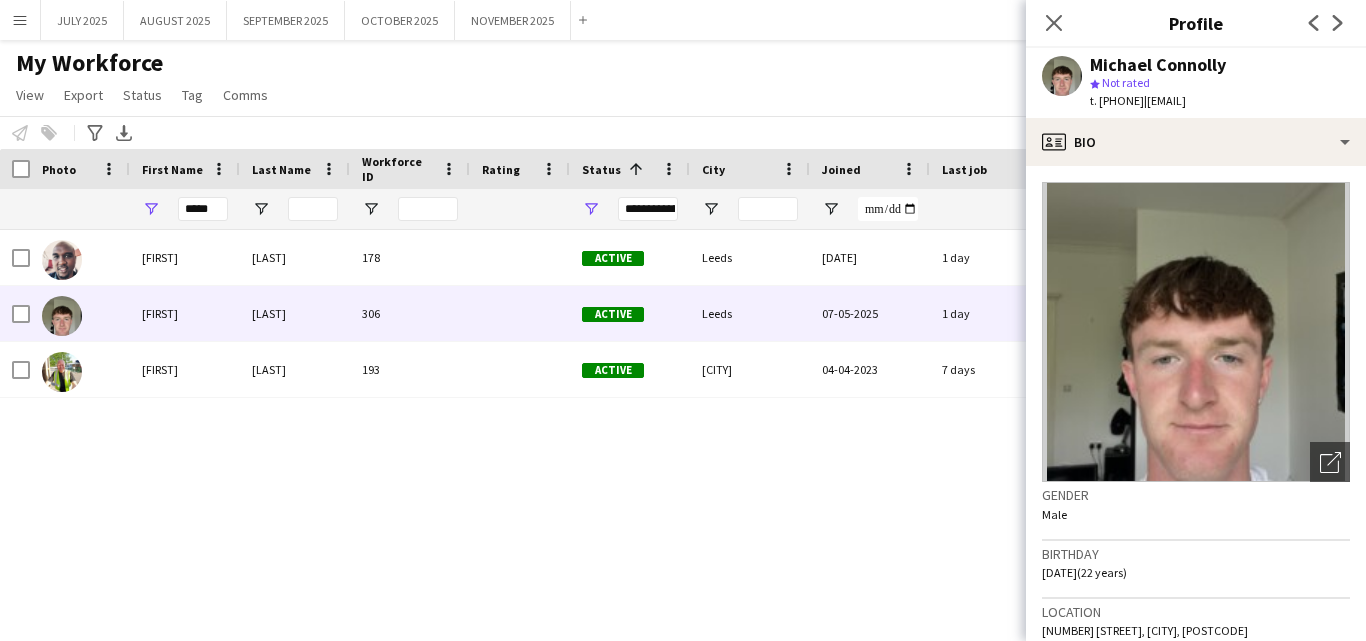 scroll, scrollTop: 200, scrollLeft: 0, axis: vertical 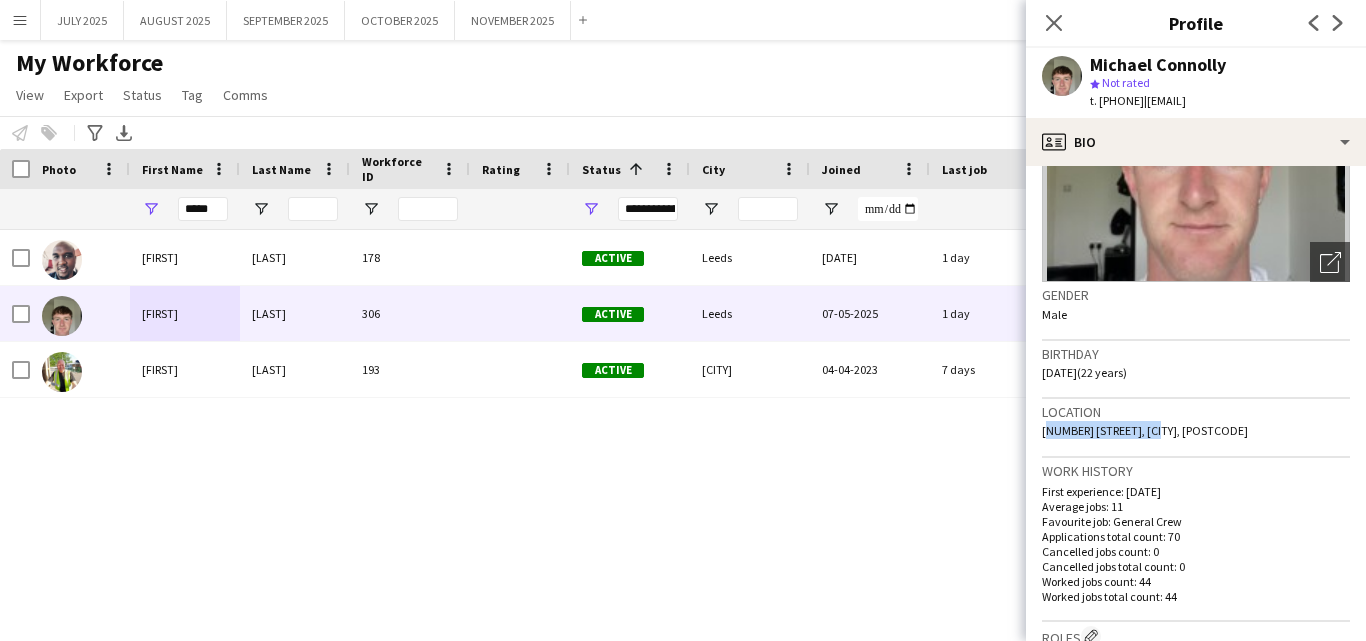 drag, startPoint x: 1135, startPoint y: 449, endPoint x: 1031, endPoint y: 447, distance: 104.019226 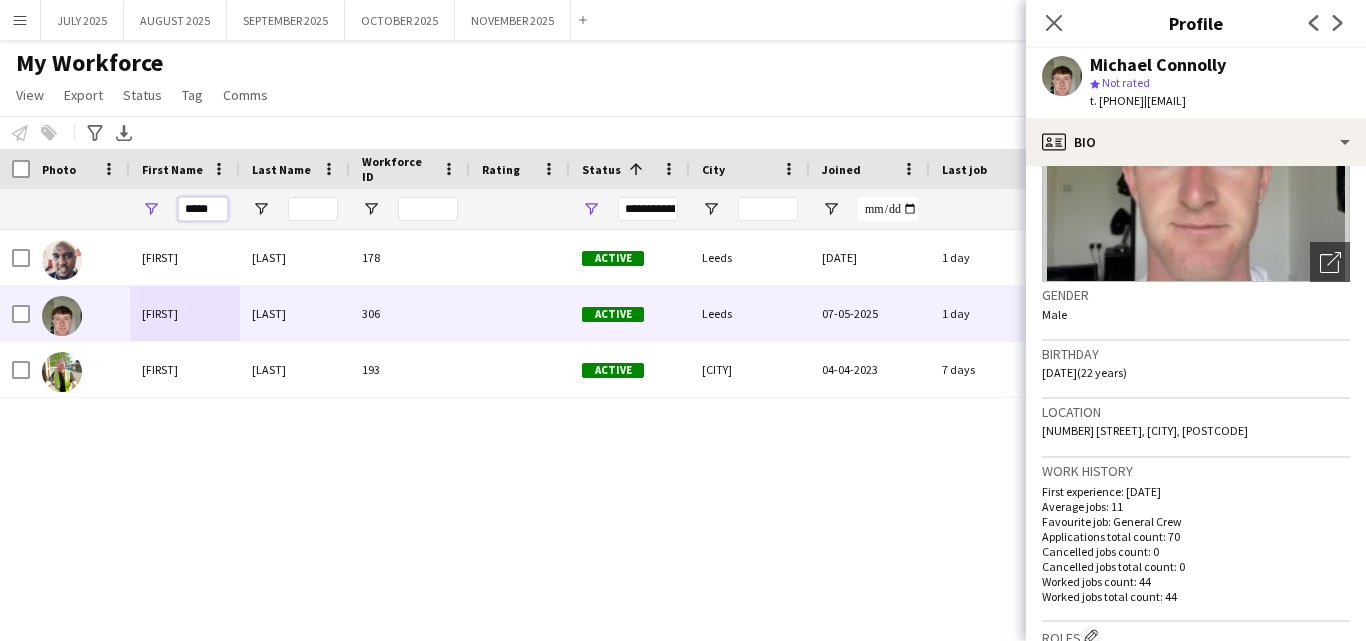 drag, startPoint x: 217, startPoint y: 206, endPoint x: 170, endPoint y: 208, distance: 47.042534 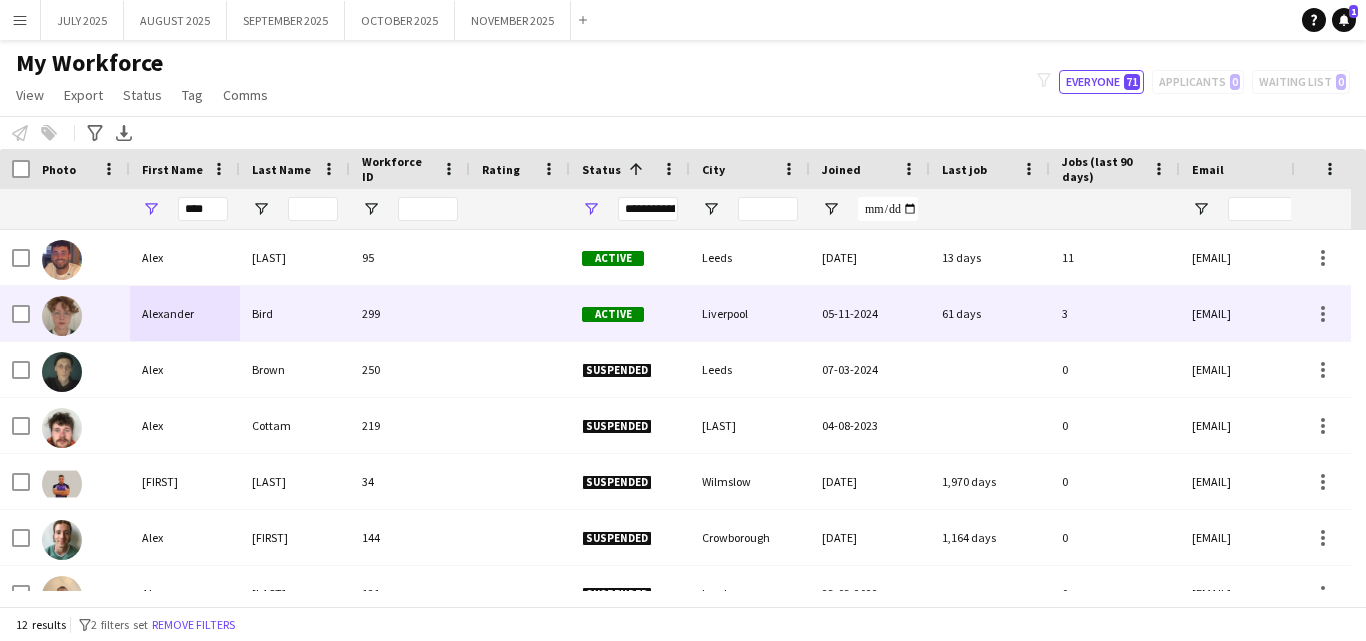 click on "299" at bounding box center (410, 313) 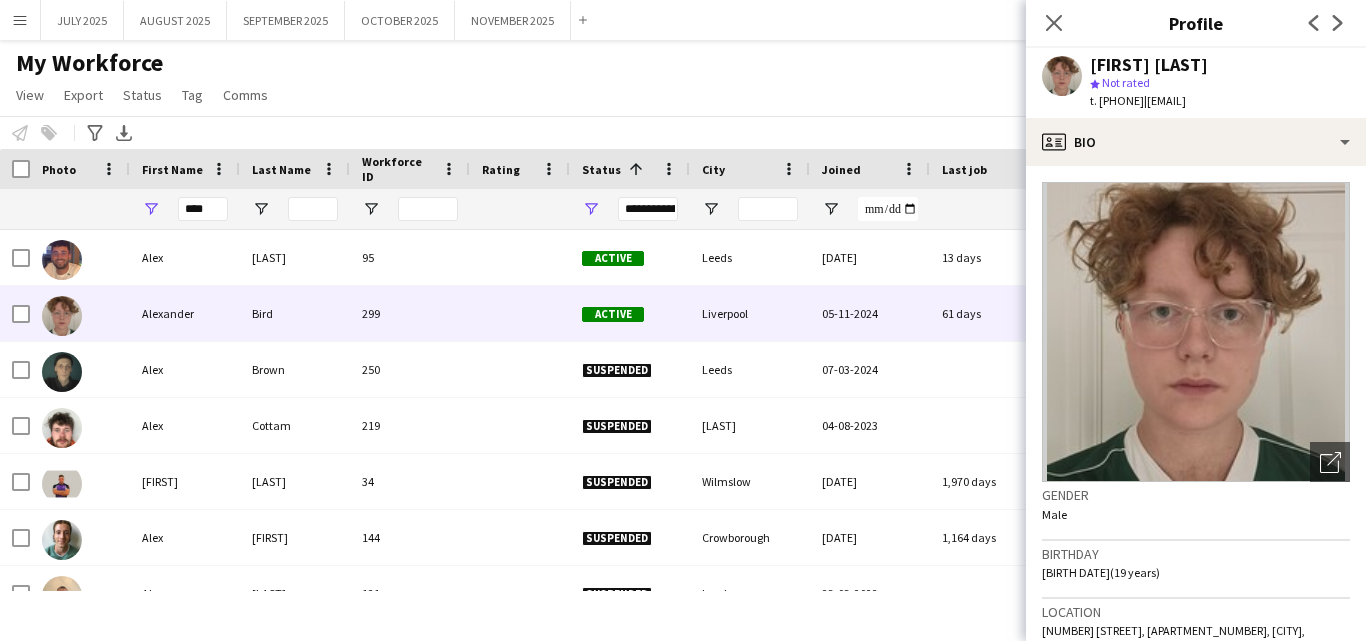 scroll, scrollTop: 100, scrollLeft: 0, axis: vertical 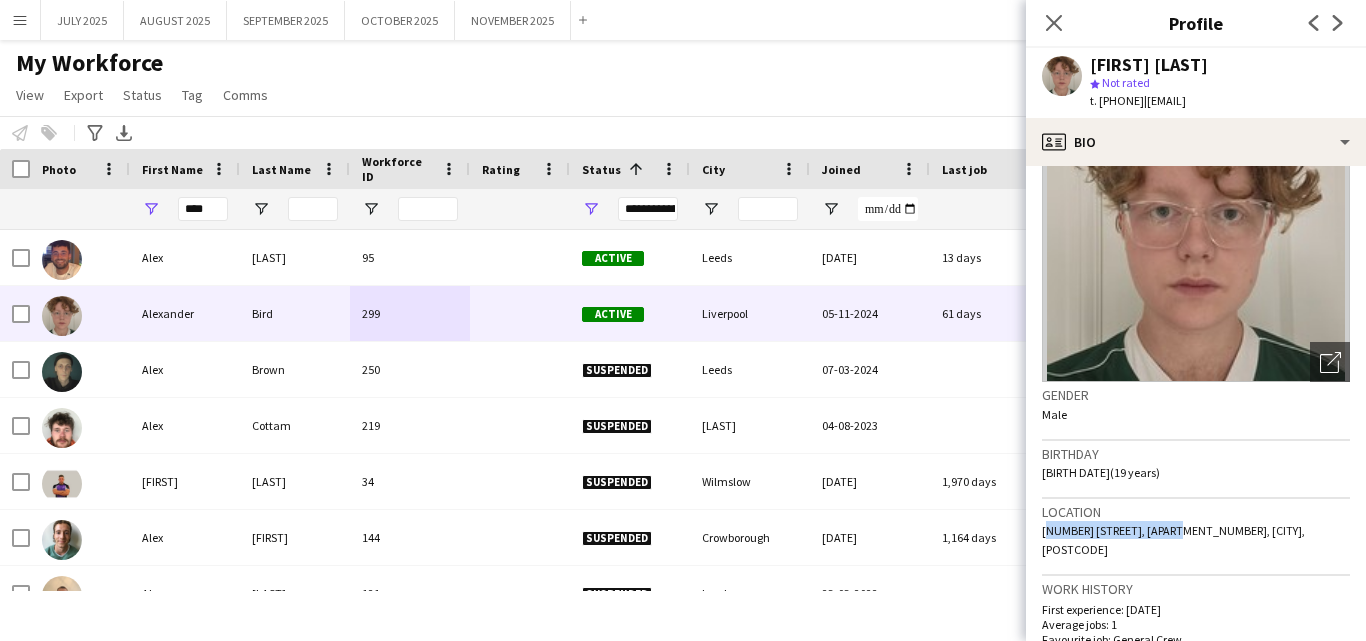drag, startPoint x: 1048, startPoint y: 531, endPoint x: 1158, endPoint y: 531, distance: 110 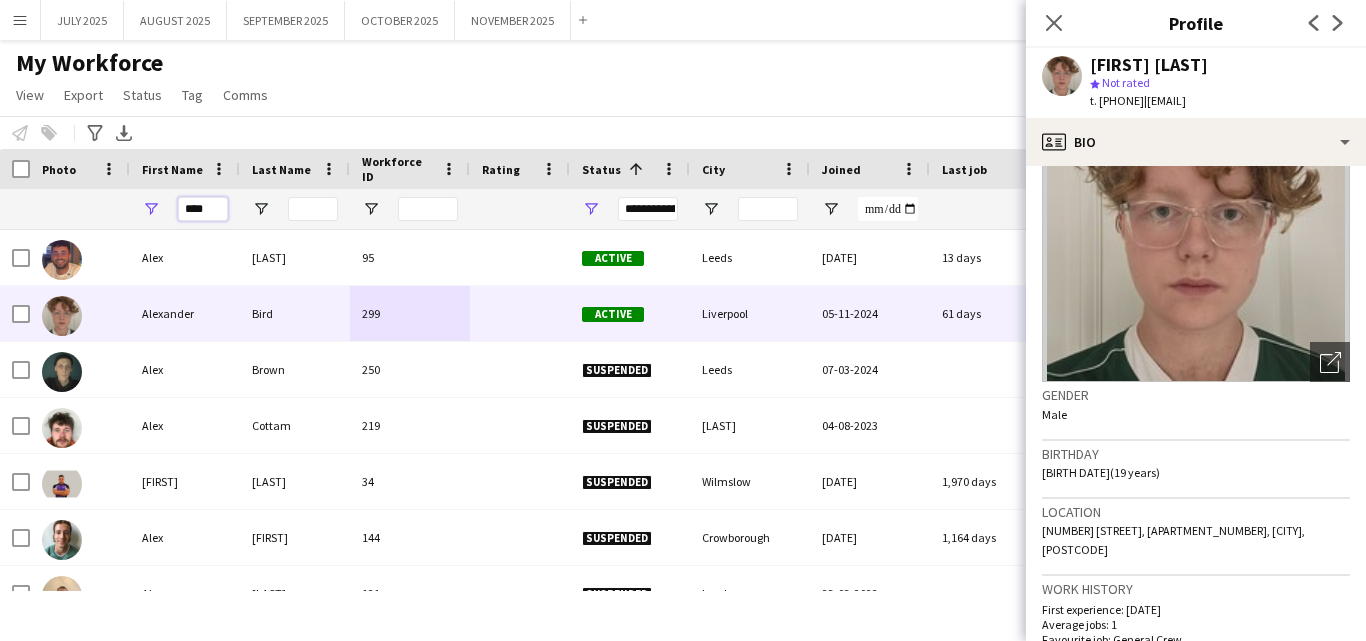 drag, startPoint x: 216, startPoint y: 209, endPoint x: 183, endPoint y: 207, distance: 33.06055 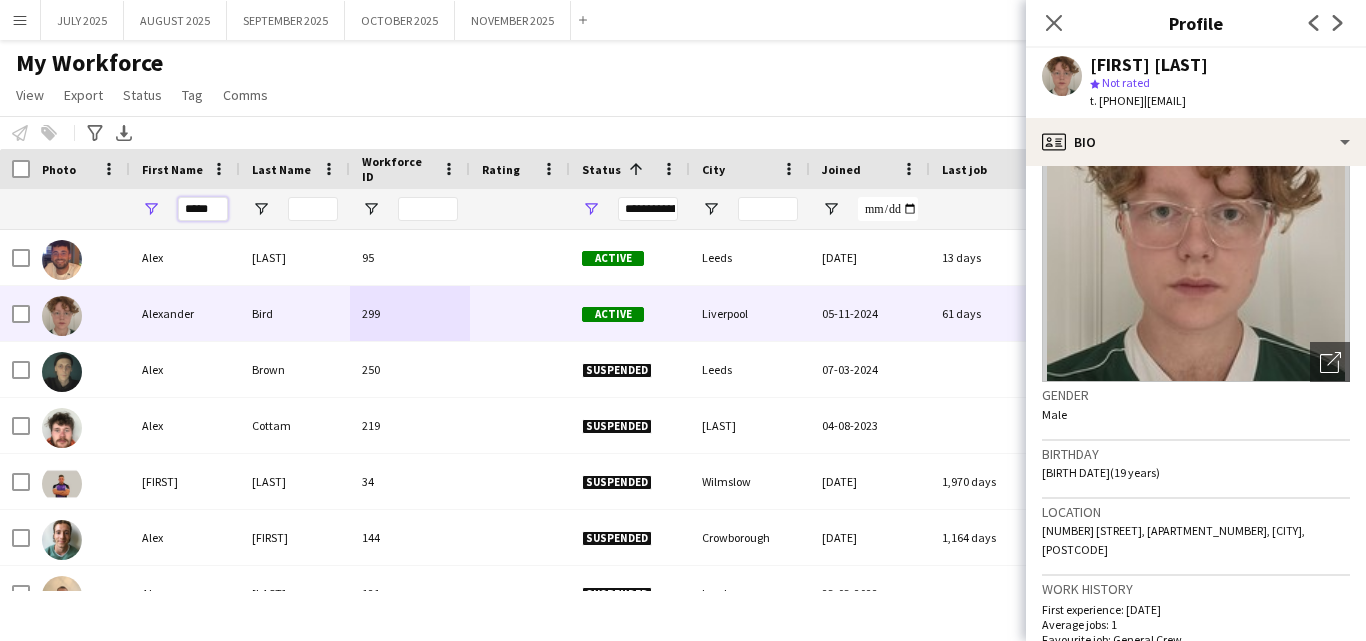 type on "*****" 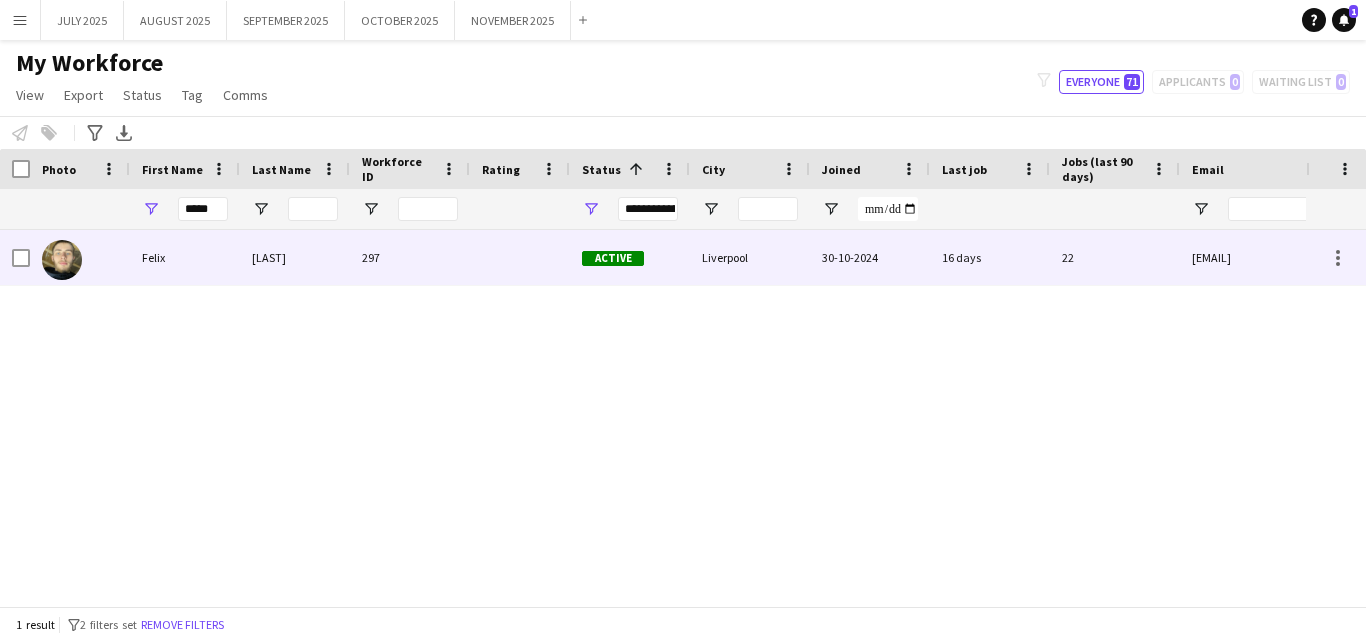 click on "[LAST]" at bounding box center [295, 257] 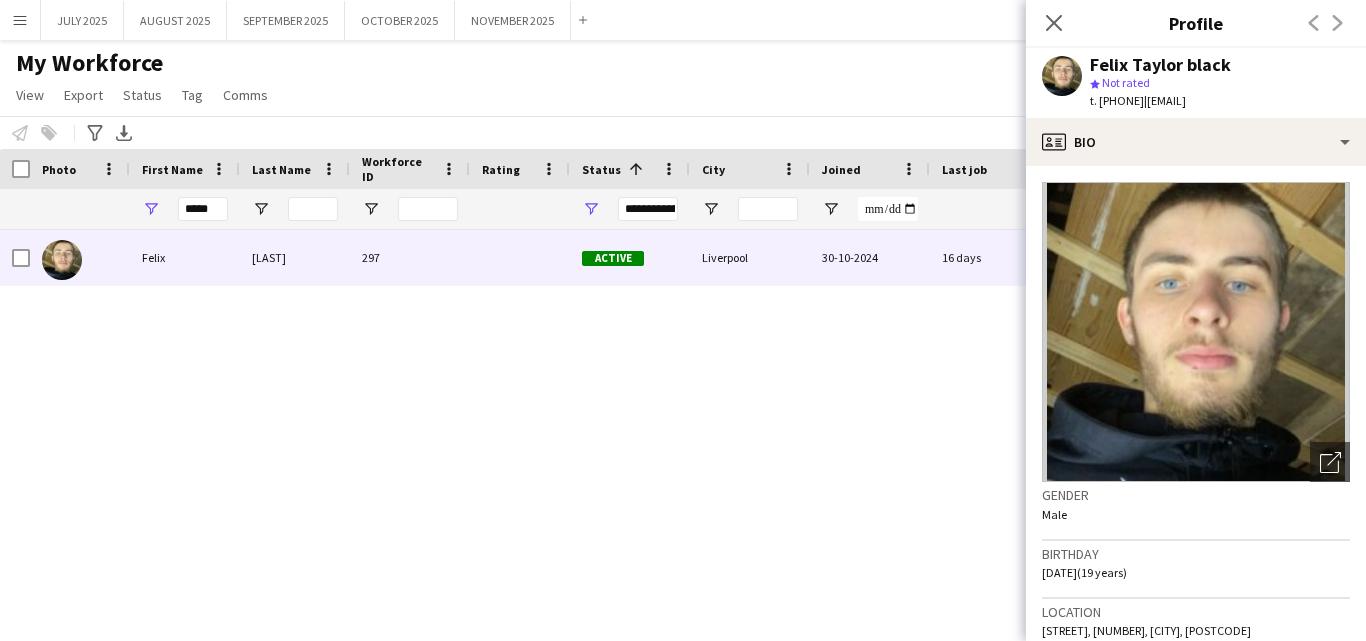 scroll, scrollTop: 300, scrollLeft: 0, axis: vertical 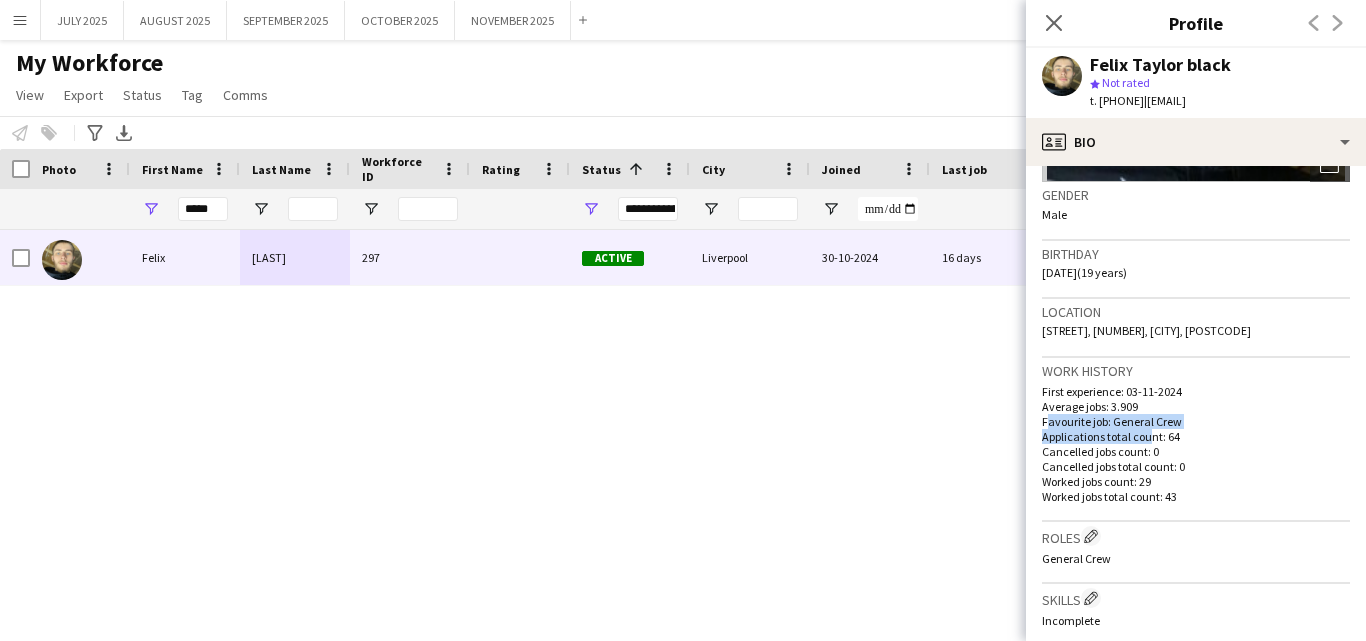 drag, startPoint x: 1143, startPoint y: 430, endPoint x: 1039, endPoint y: 427, distance: 104.04326 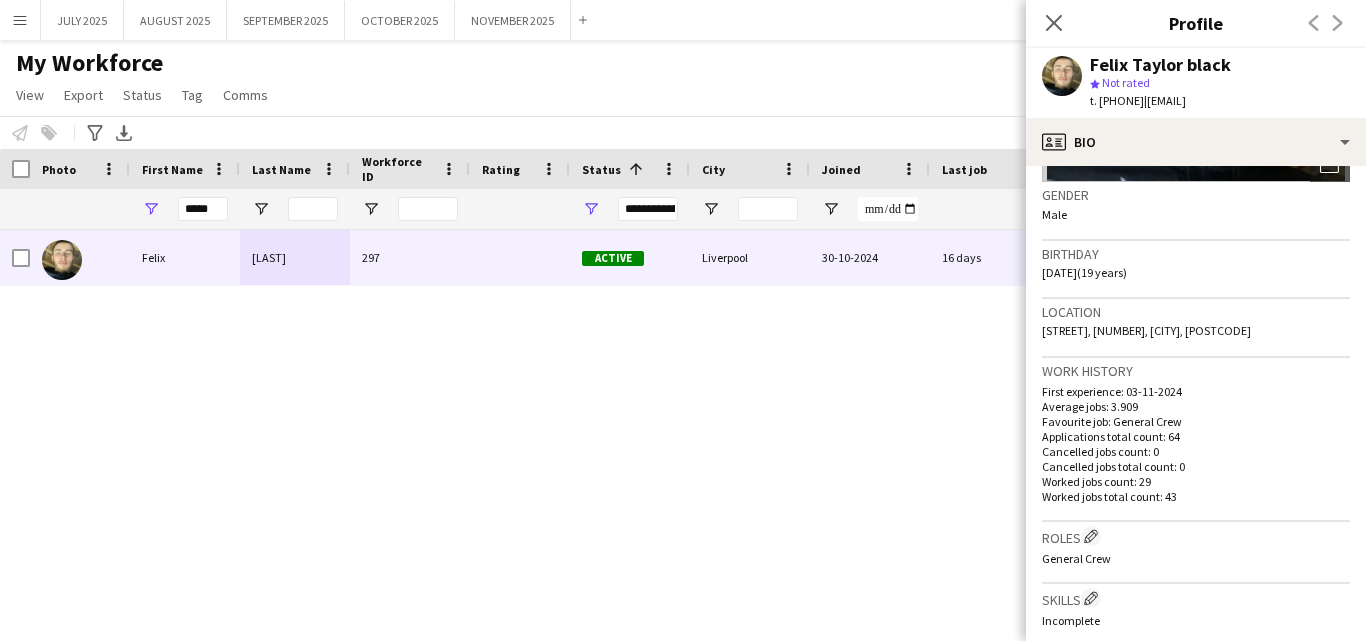 click on "Work history" 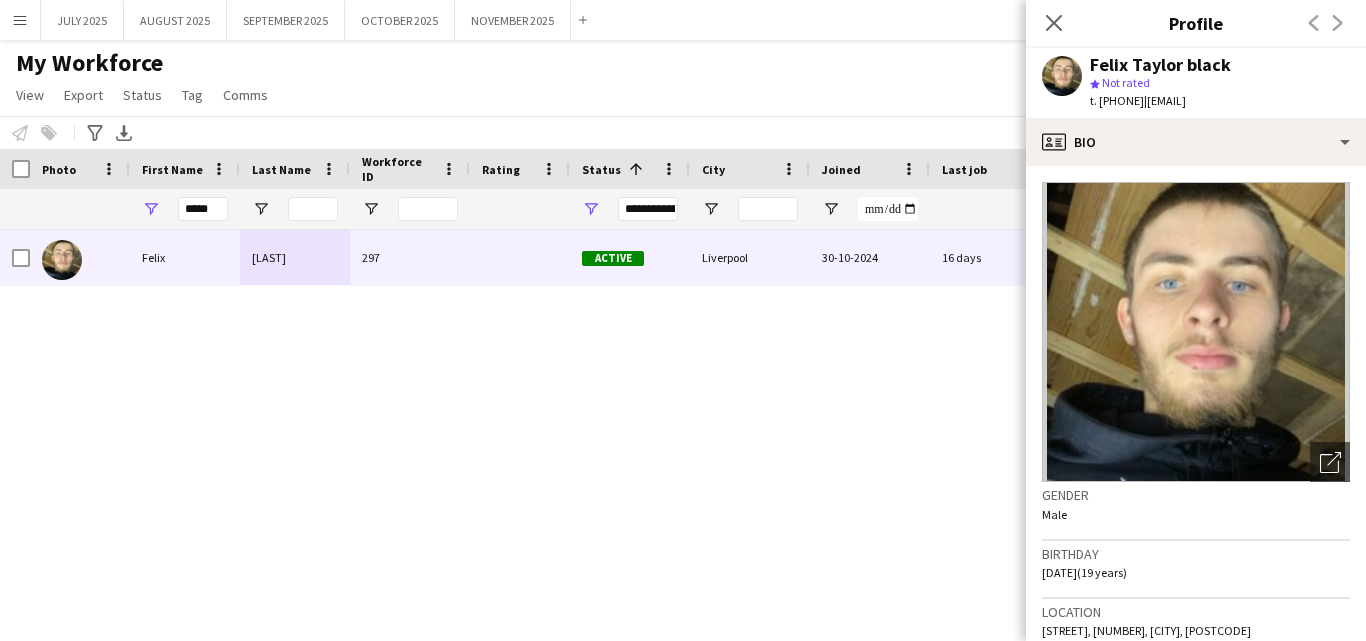 scroll, scrollTop: 200, scrollLeft: 0, axis: vertical 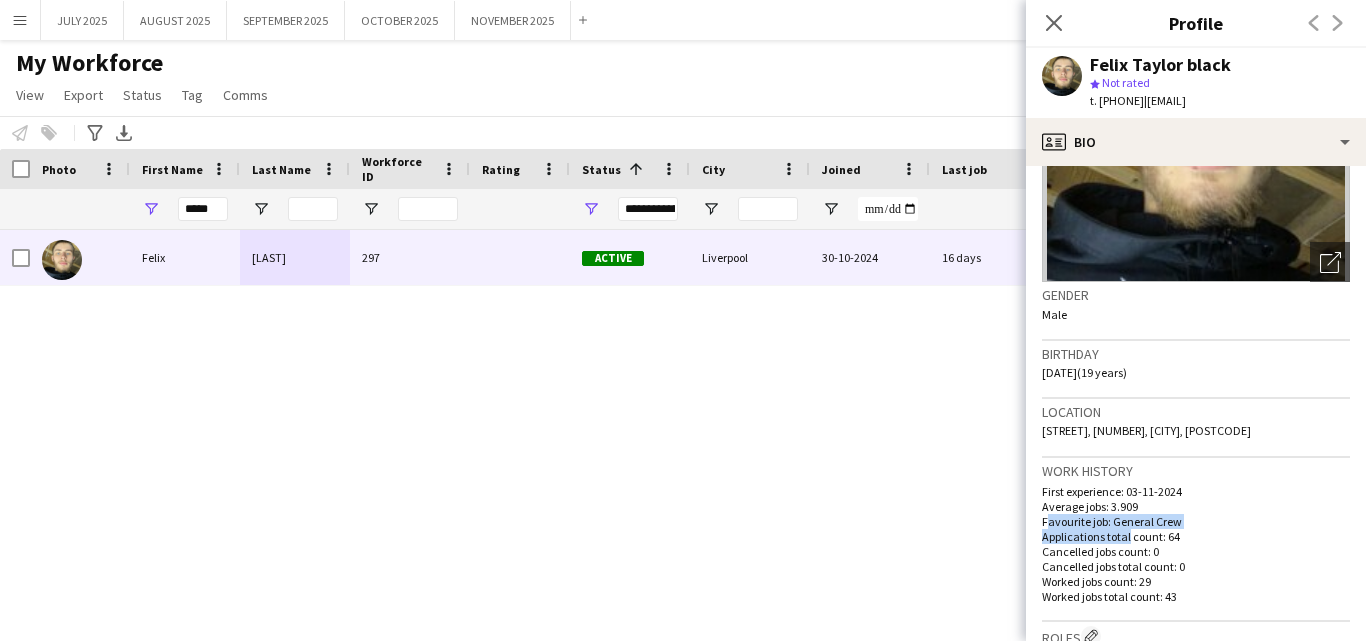 drag, startPoint x: 1127, startPoint y: 530, endPoint x: 1031, endPoint y: 528, distance: 96.02083 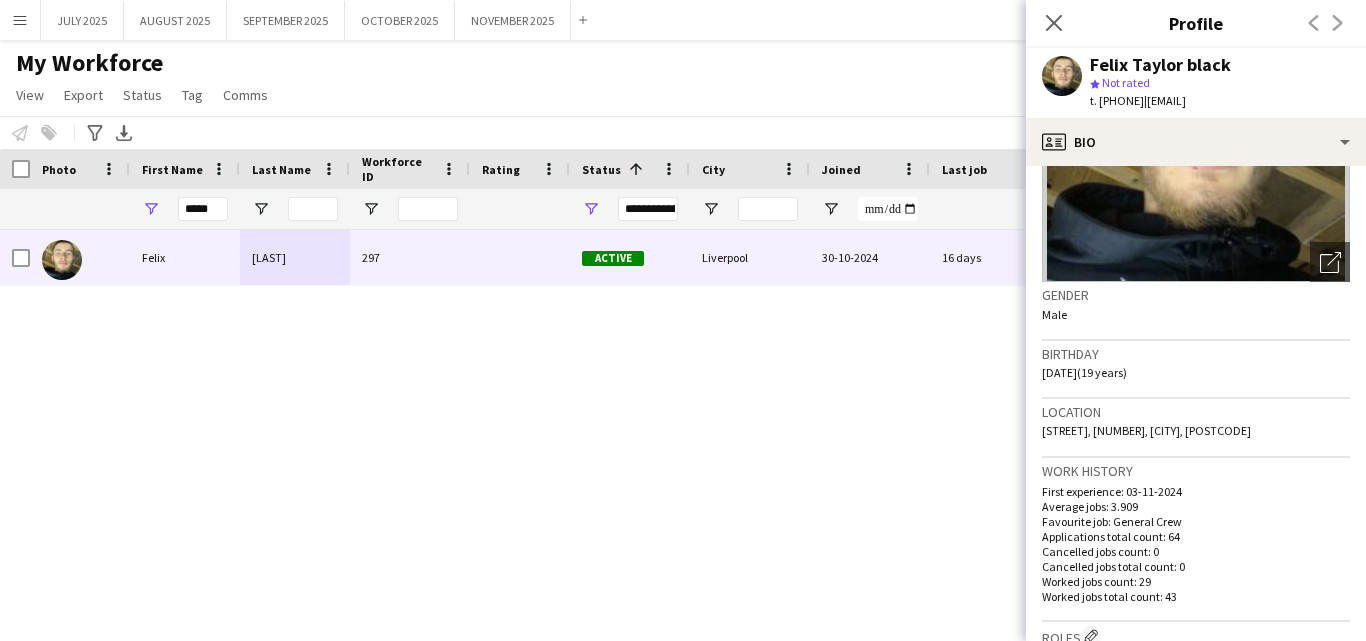 click on "First experience: 03-11-2024" 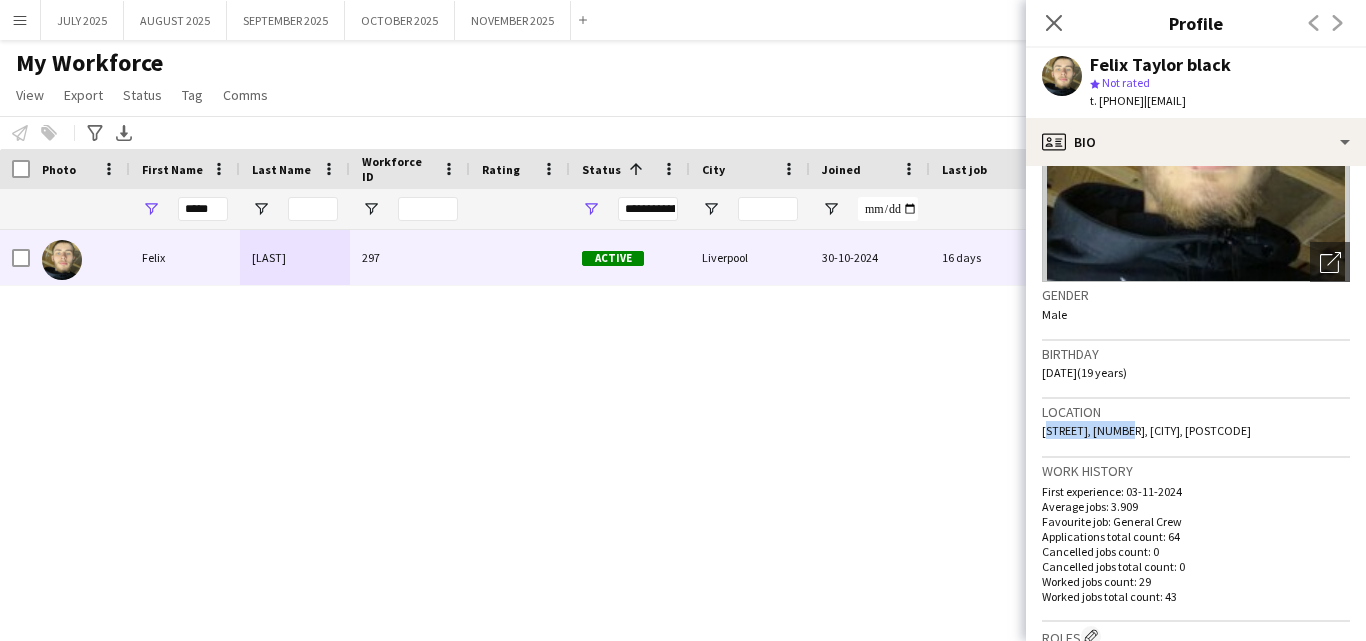 drag, startPoint x: 1060, startPoint y: 431, endPoint x: 1125, endPoint y: 432, distance: 65.00769 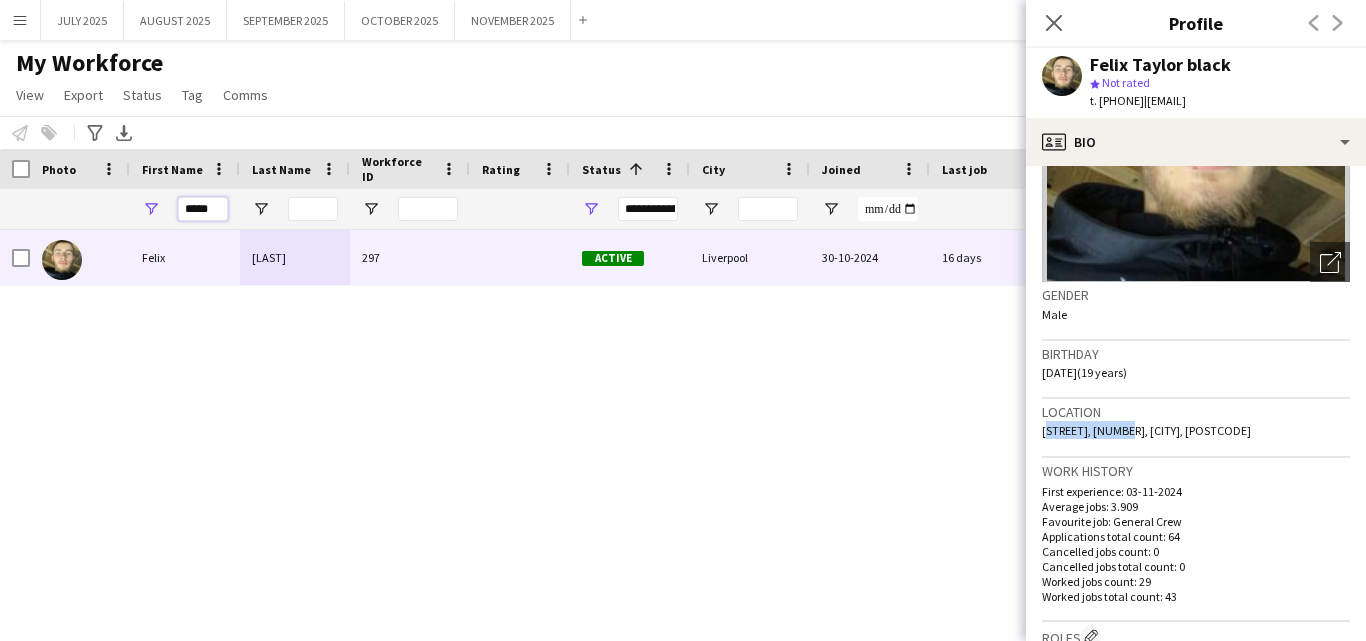 drag, startPoint x: 221, startPoint y: 211, endPoint x: 112, endPoint y: 232, distance: 111.0045 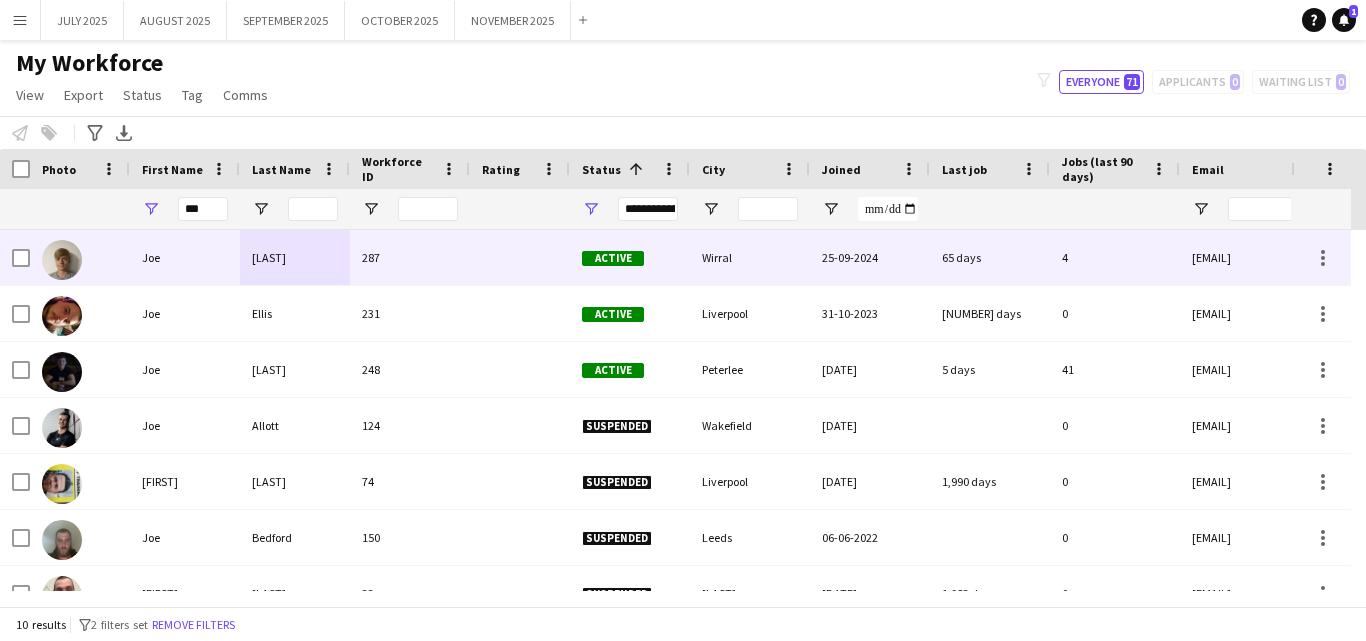 click at bounding box center [520, 257] 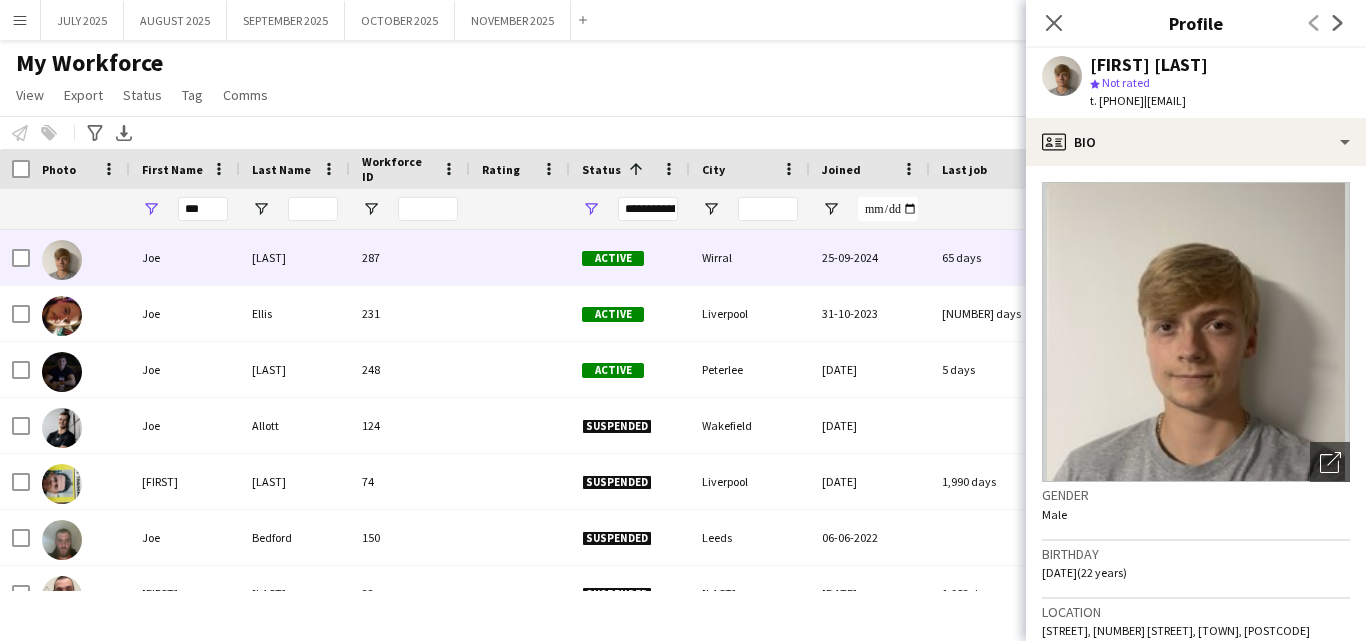 scroll, scrollTop: 100, scrollLeft: 0, axis: vertical 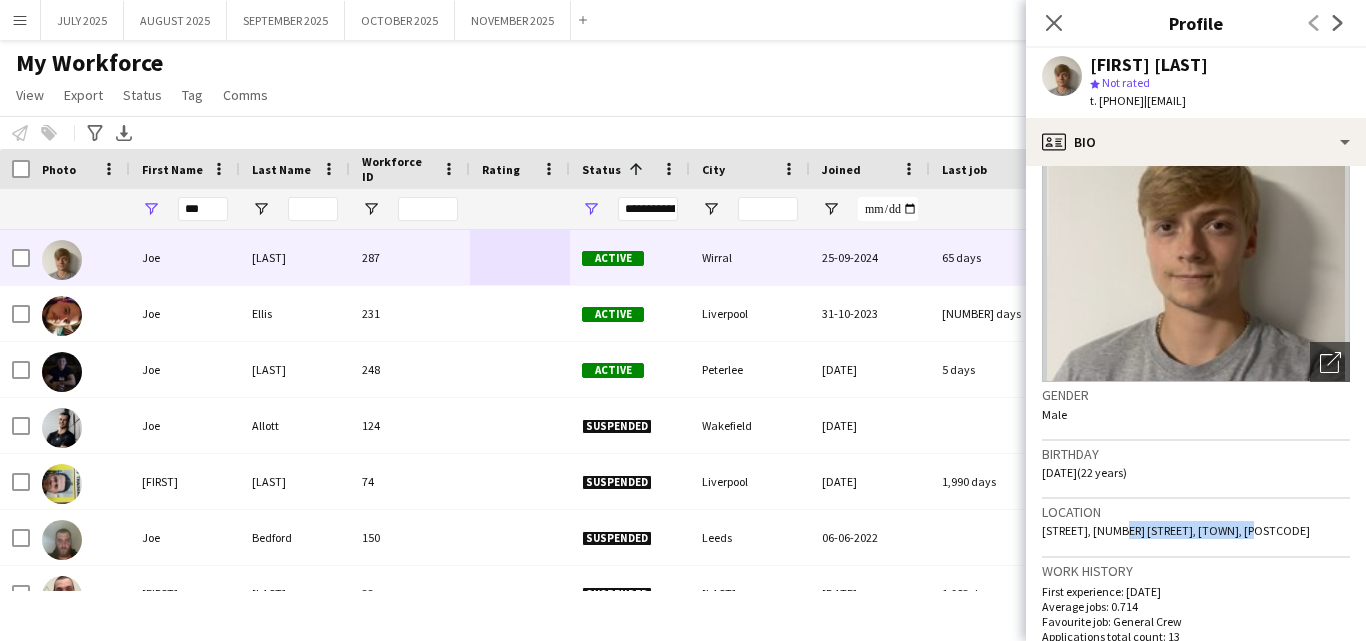 drag, startPoint x: 1111, startPoint y: 527, endPoint x: 1229, endPoint y: 533, distance: 118.15244 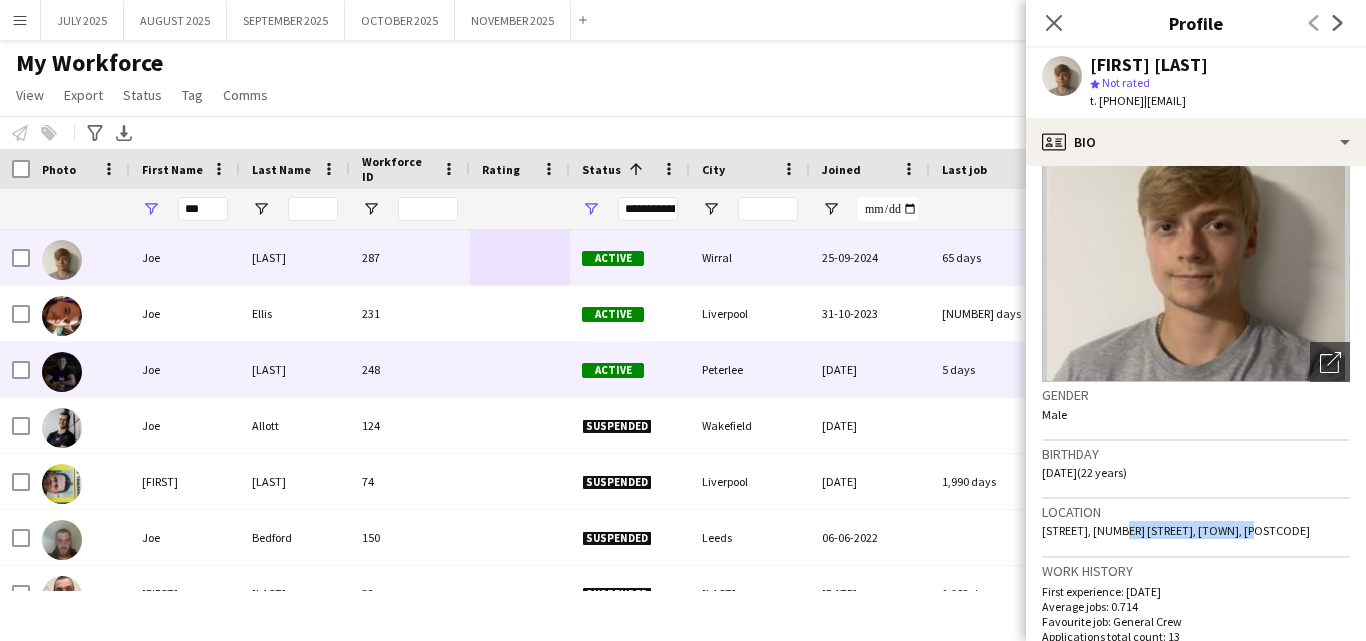 drag, startPoint x: 243, startPoint y: 370, endPoint x: 560, endPoint y: 371, distance: 317.0016 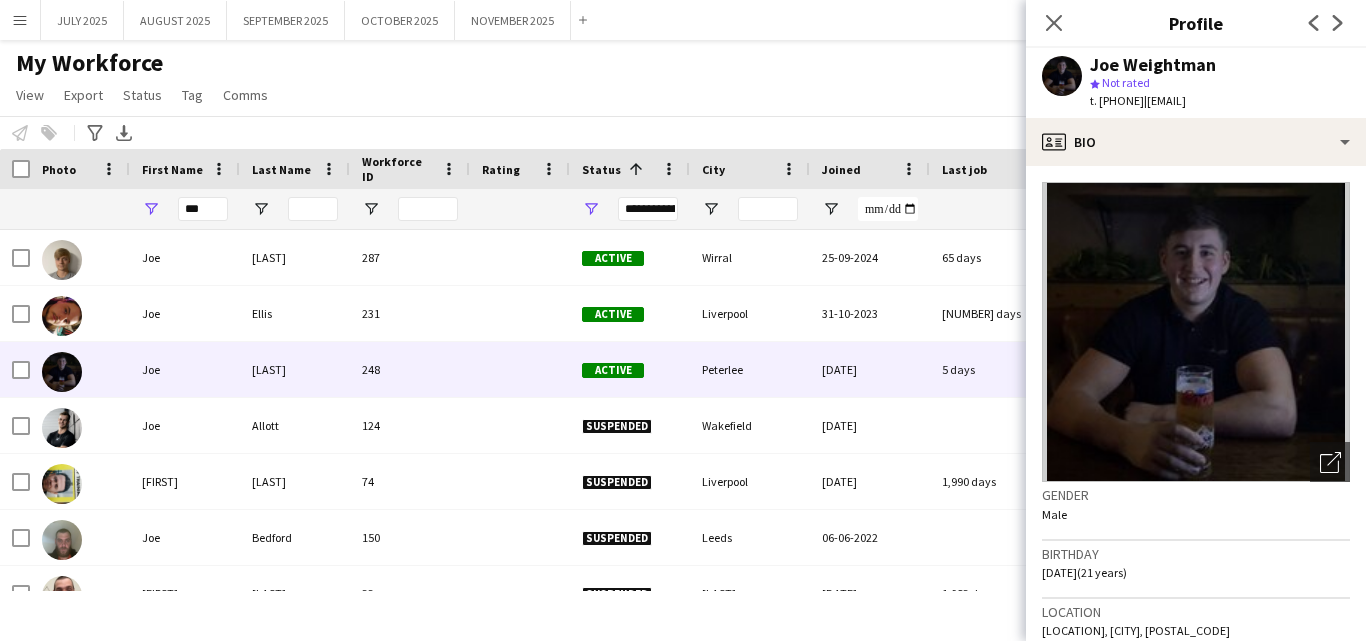 scroll, scrollTop: 200, scrollLeft: 0, axis: vertical 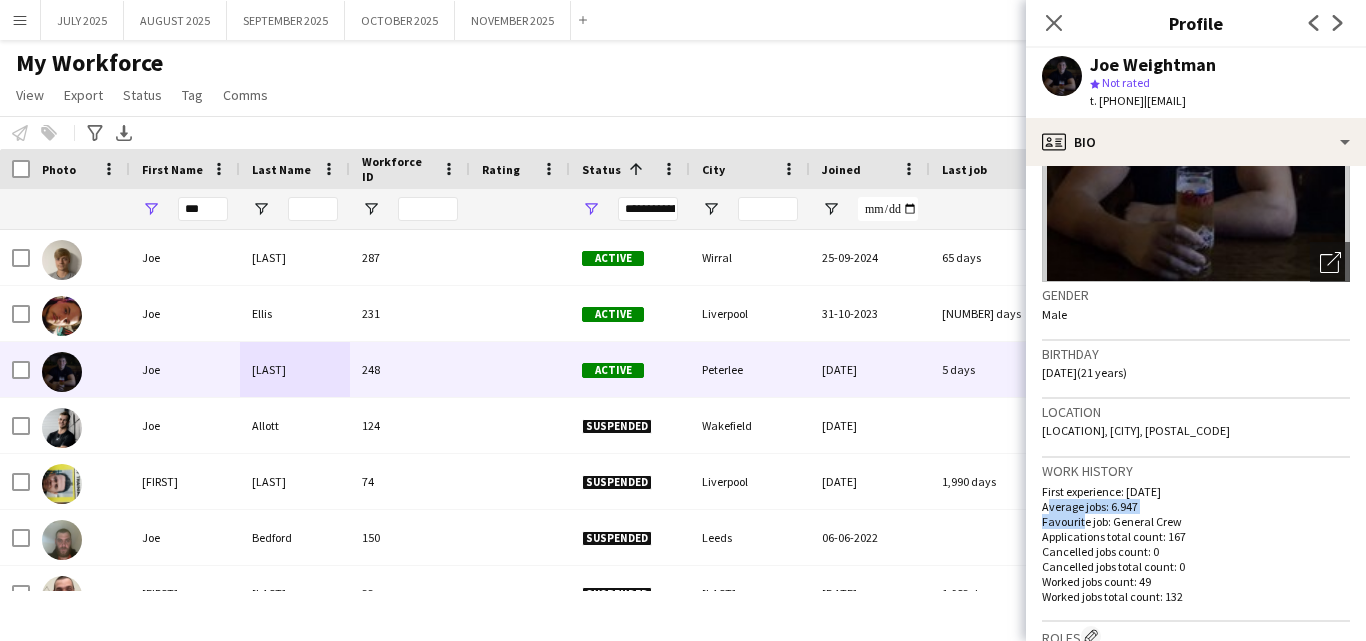 drag, startPoint x: 1041, startPoint y: 529, endPoint x: 1079, endPoint y: 532, distance: 38.118237 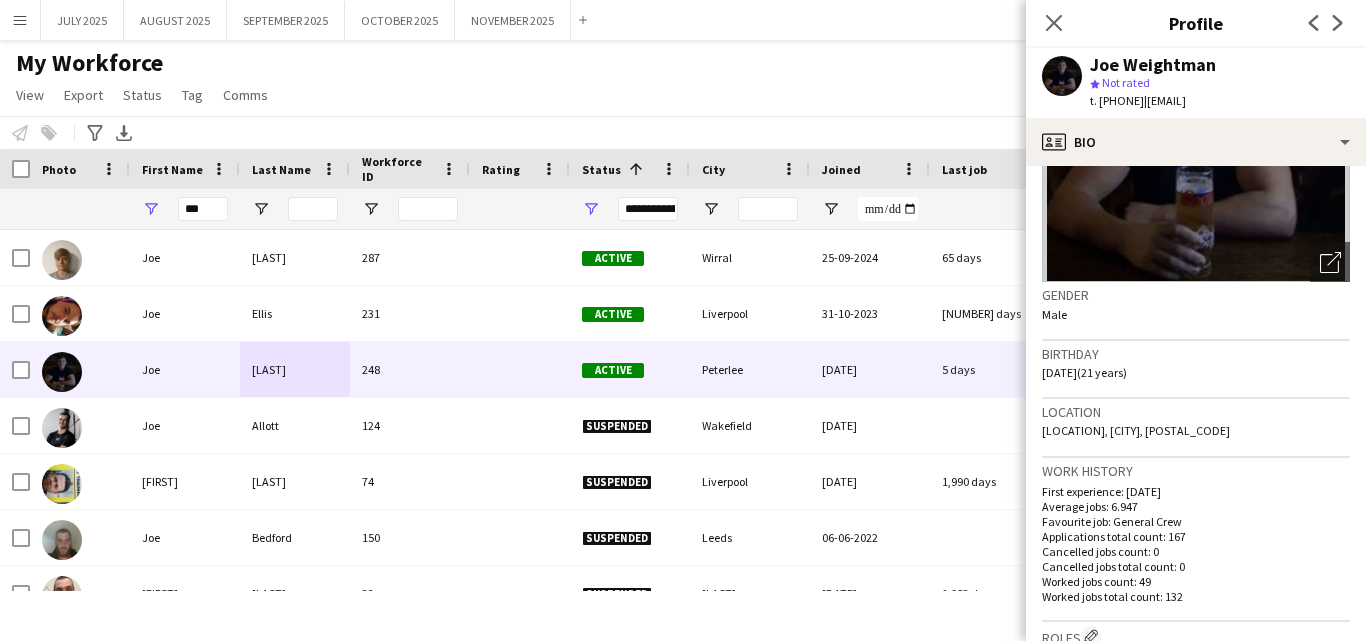 click on "Work history" 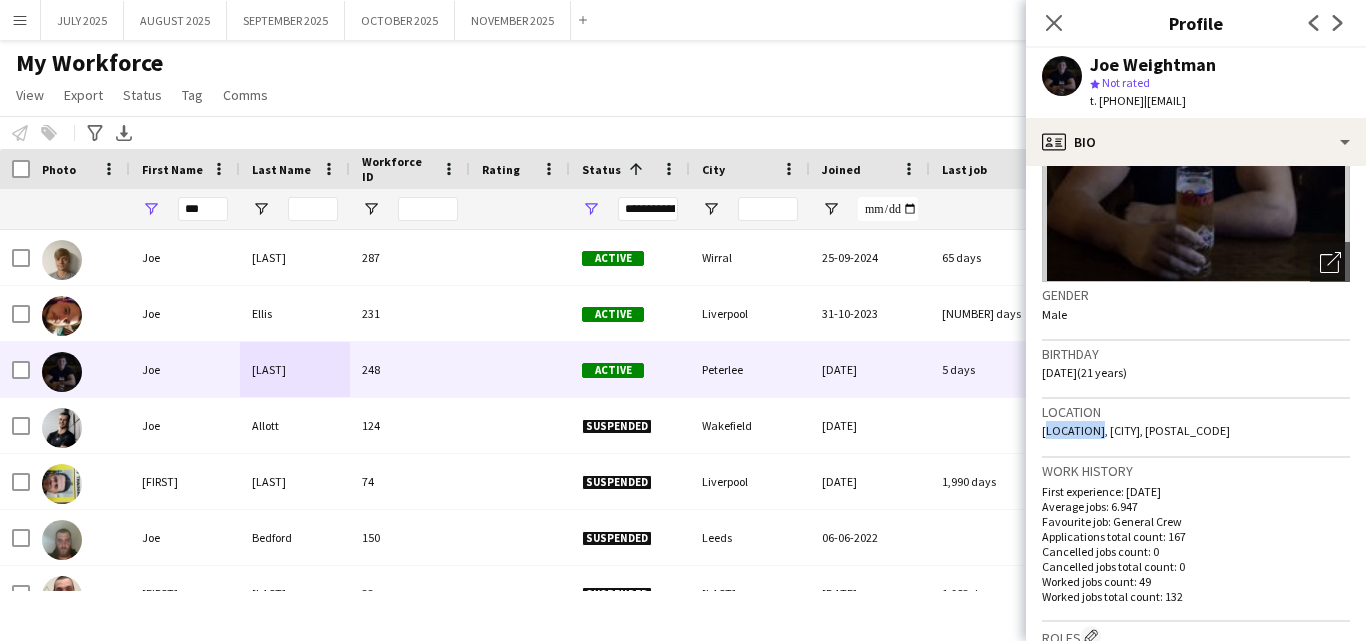 drag, startPoint x: 1042, startPoint y: 426, endPoint x: 1089, endPoint y: 432, distance: 47.38143 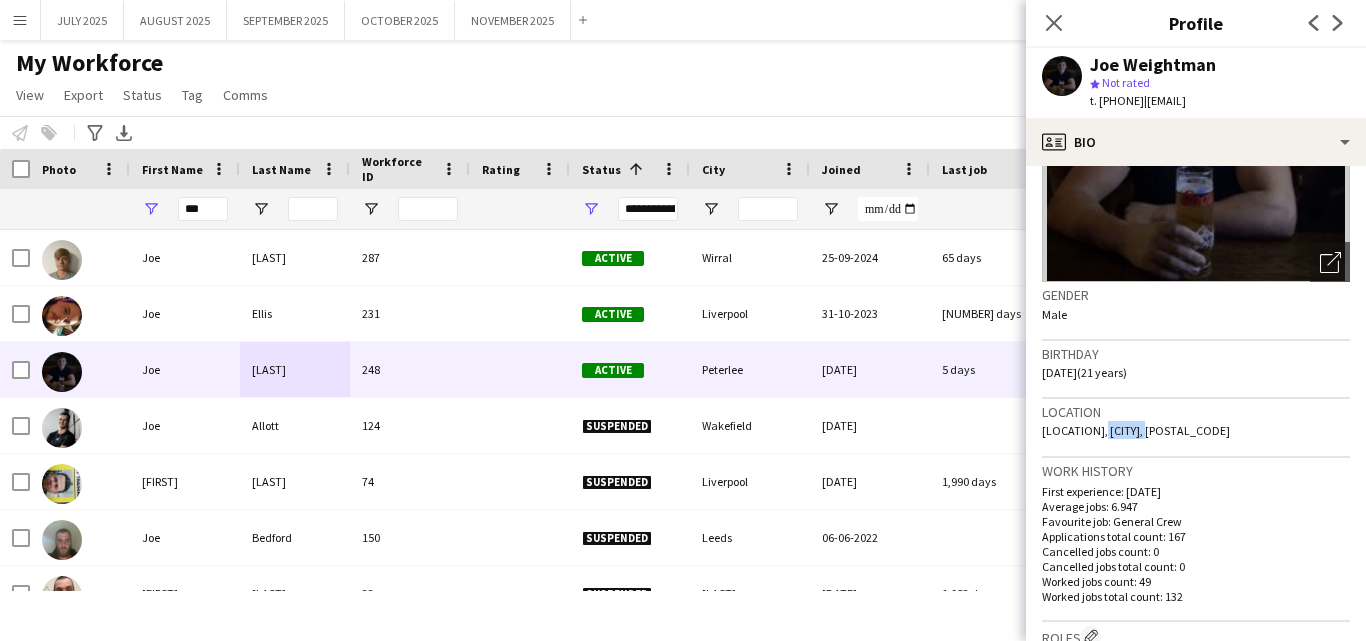 drag, startPoint x: 1095, startPoint y: 430, endPoint x: 1136, endPoint y: 428, distance: 41.04875 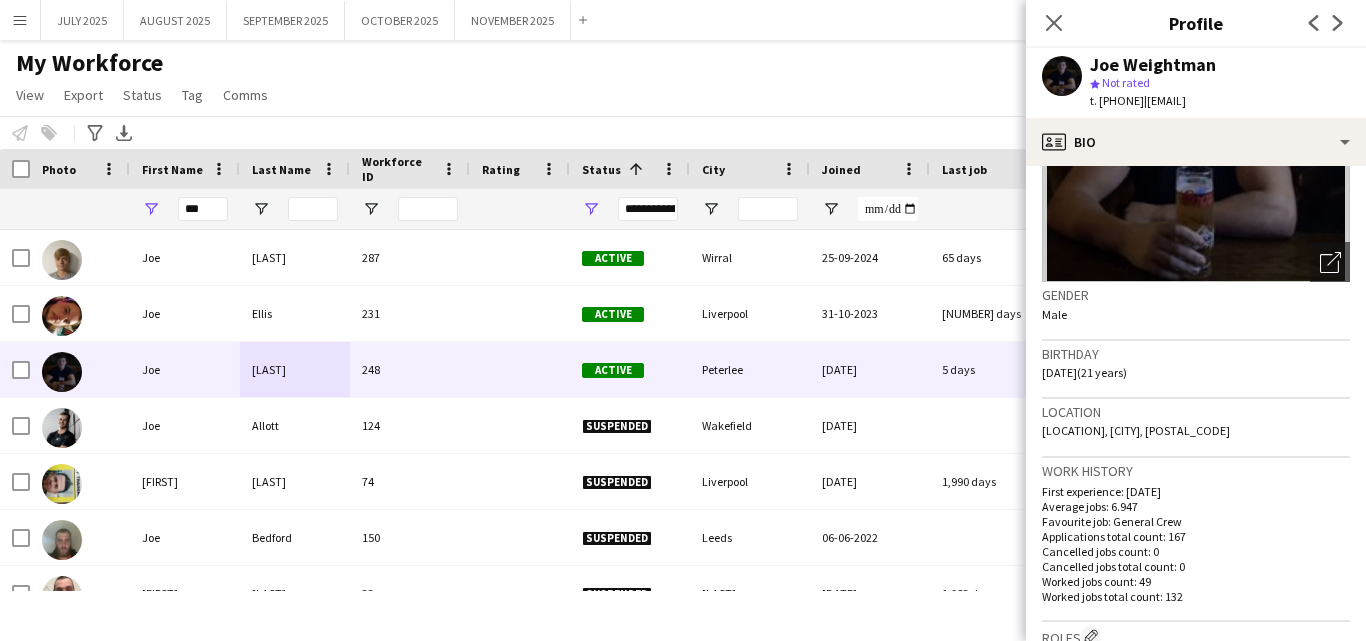 drag, startPoint x: 1132, startPoint y: 442, endPoint x: 1091, endPoint y: 448, distance: 41.4367 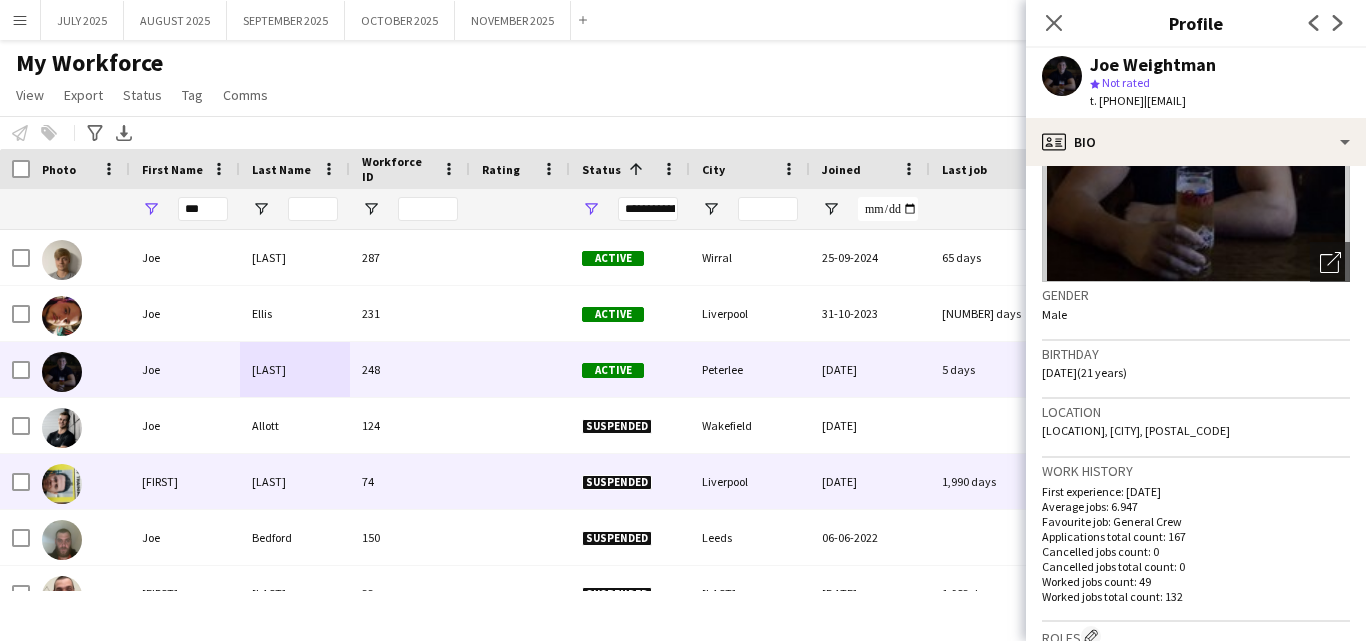 scroll, scrollTop: 100, scrollLeft: 0, axis: vertical 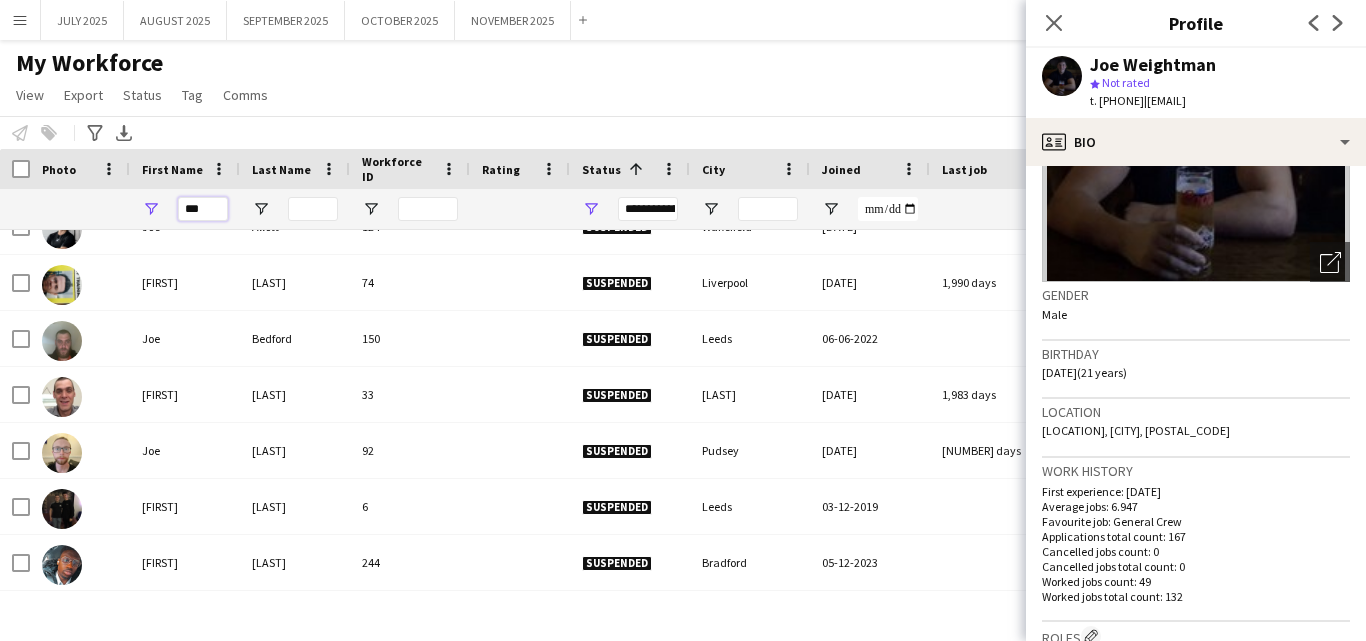 click on "***" at bounding box center (203, 209) 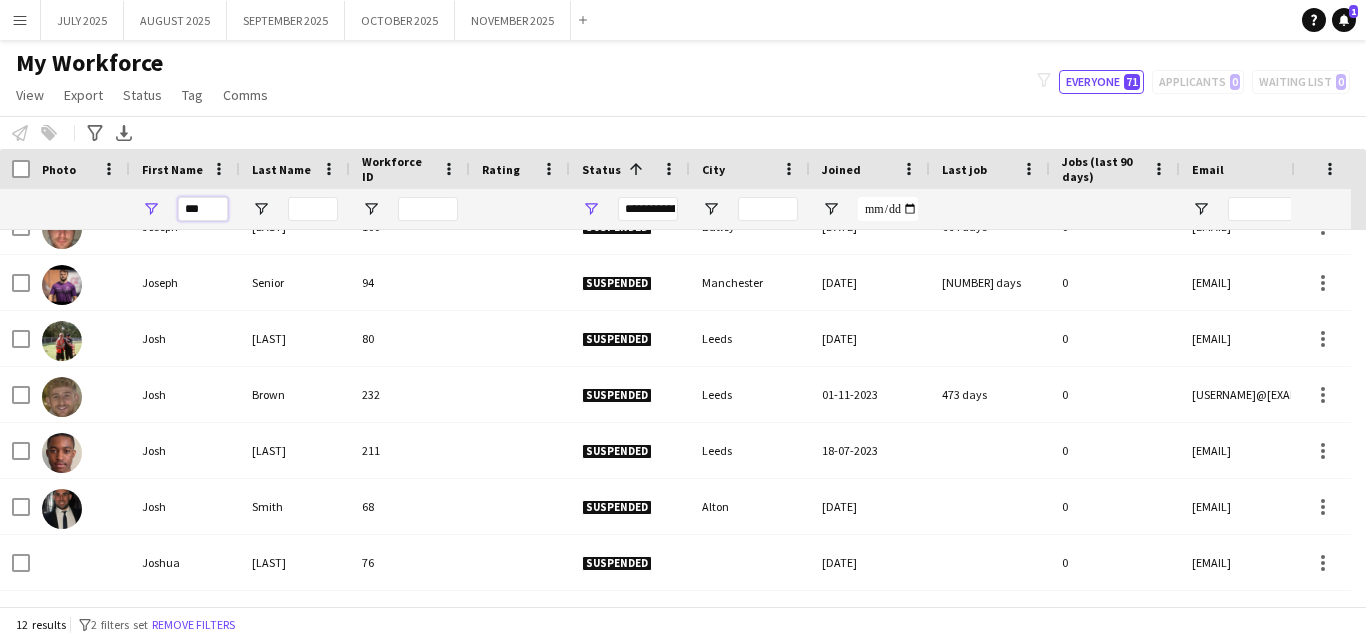 scroll, scrollTop: 0, scrollLeft: 0, axis: both 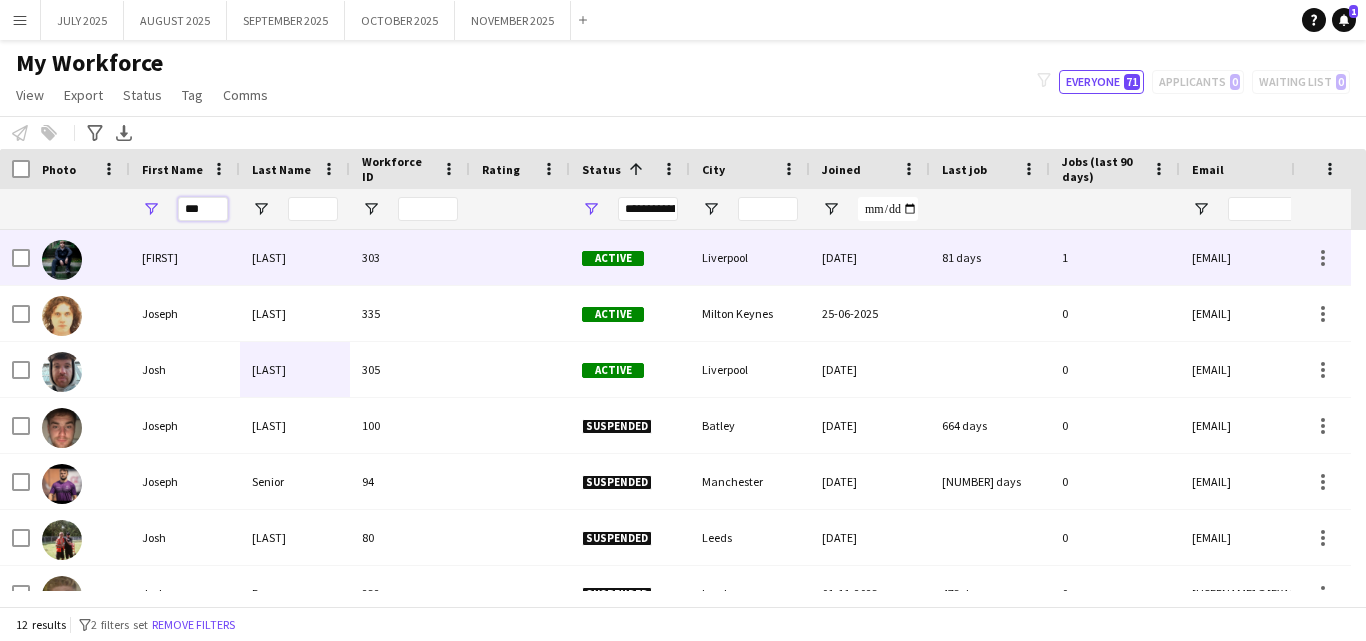 type on "***" 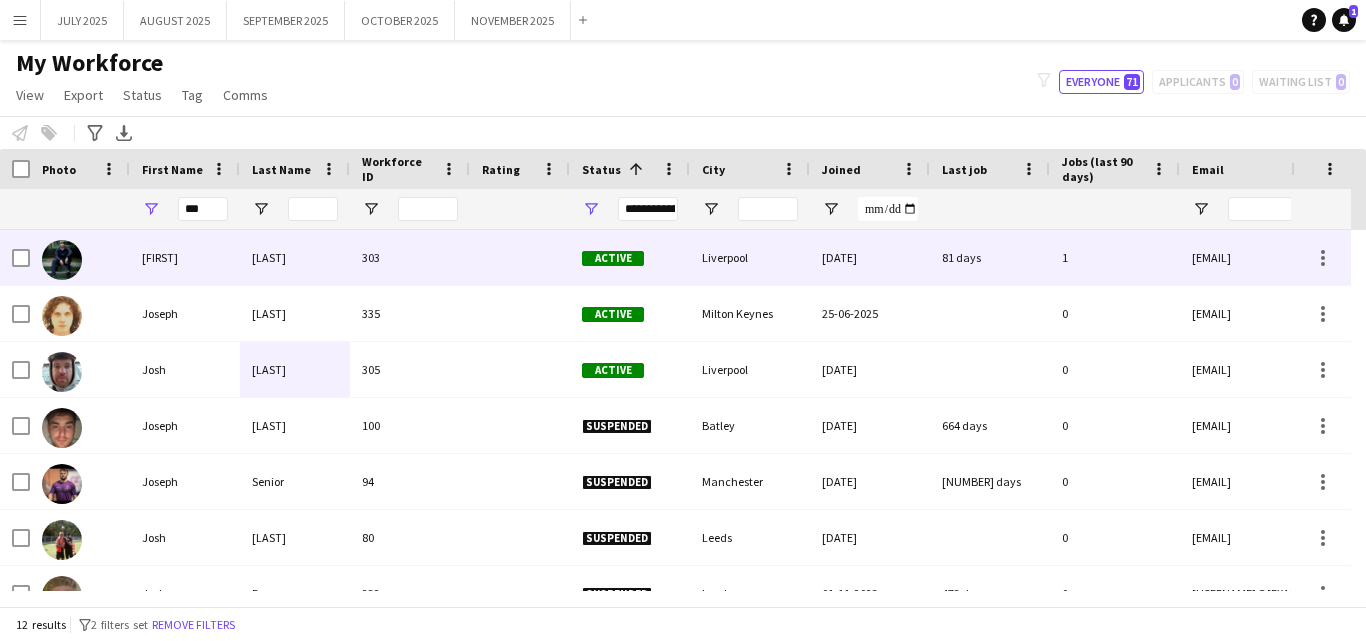 click on "[LAST]" at bounding box center (295, 257) 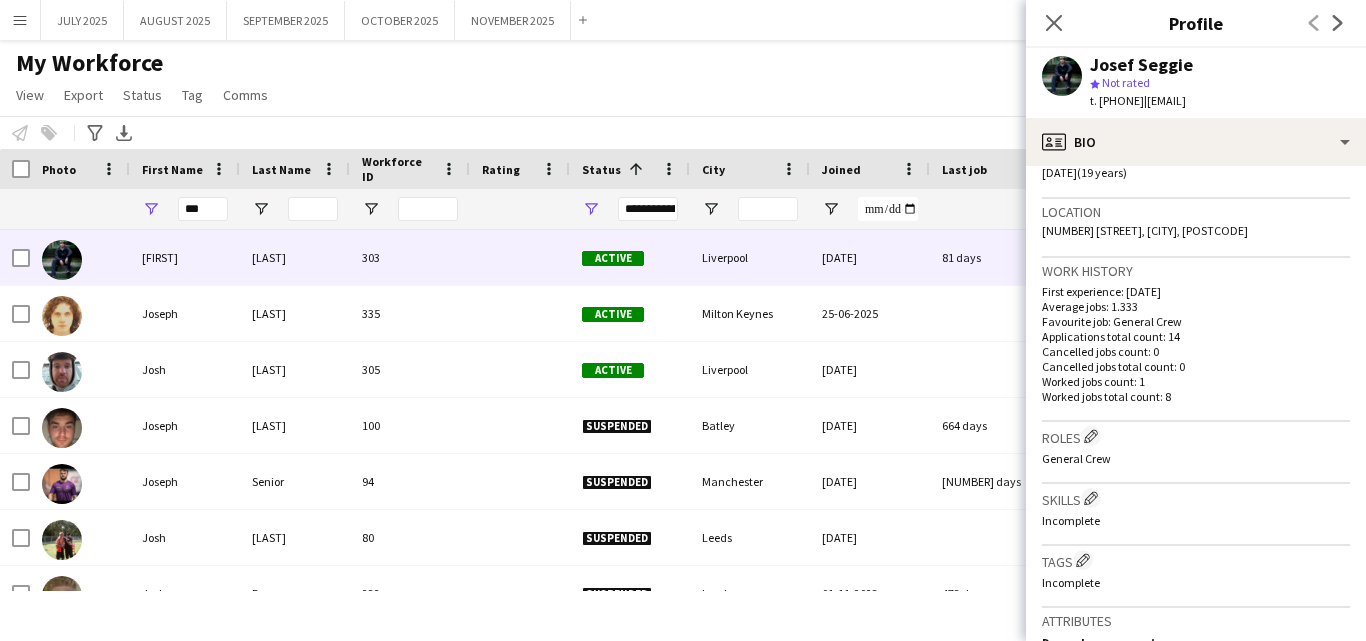 scroll, scrollTop: 200, scrollLeft: 0, axis: vertical 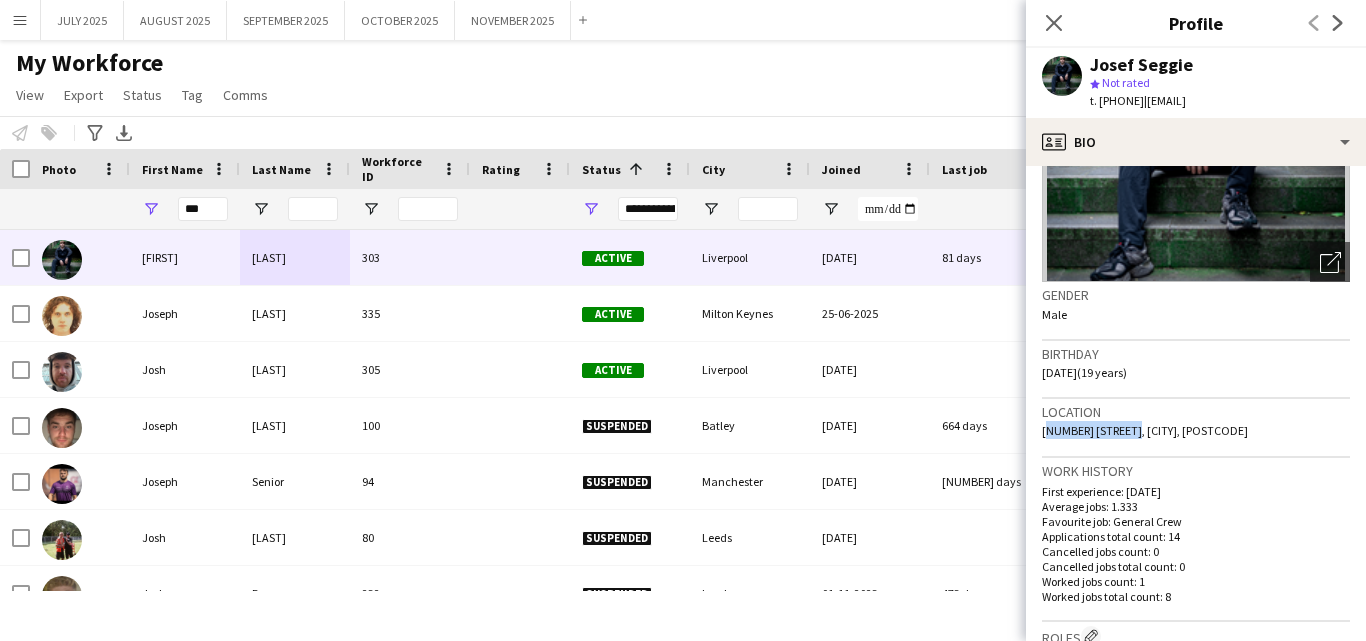 drag, startPoint x: 1128, startPoint y: 434, endPoint x: 1028, endPoint y: 435, distance: 100.005 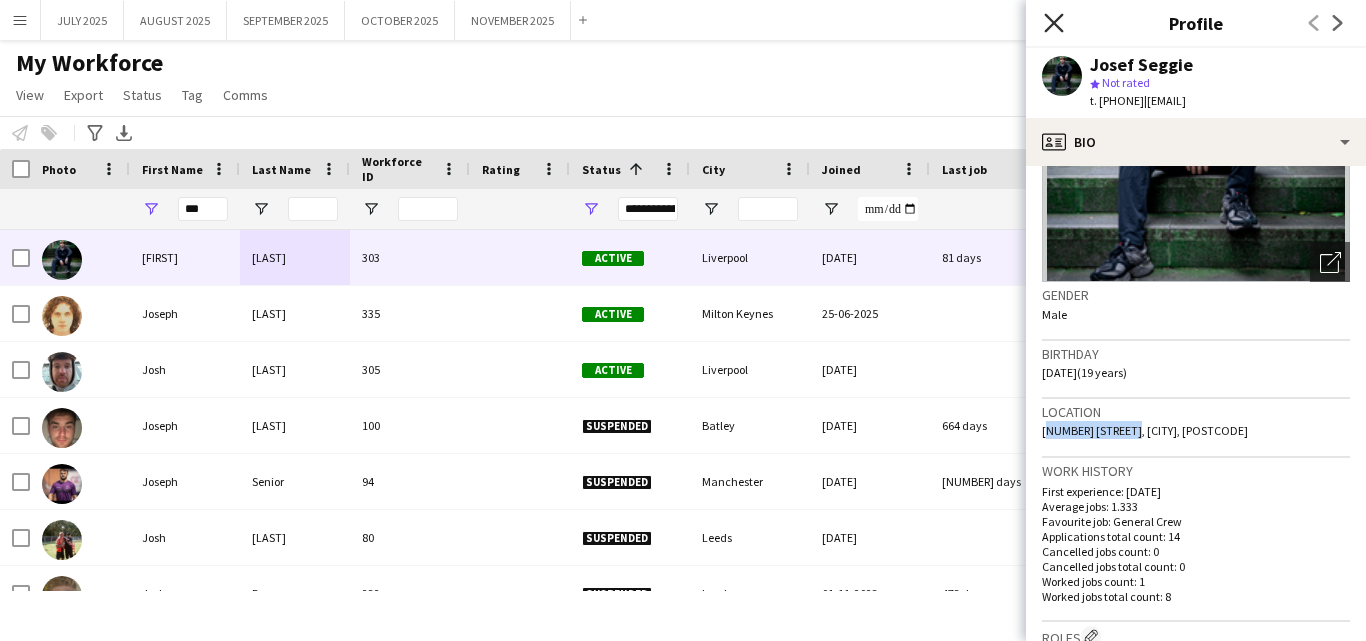 click on "Close pop-in" 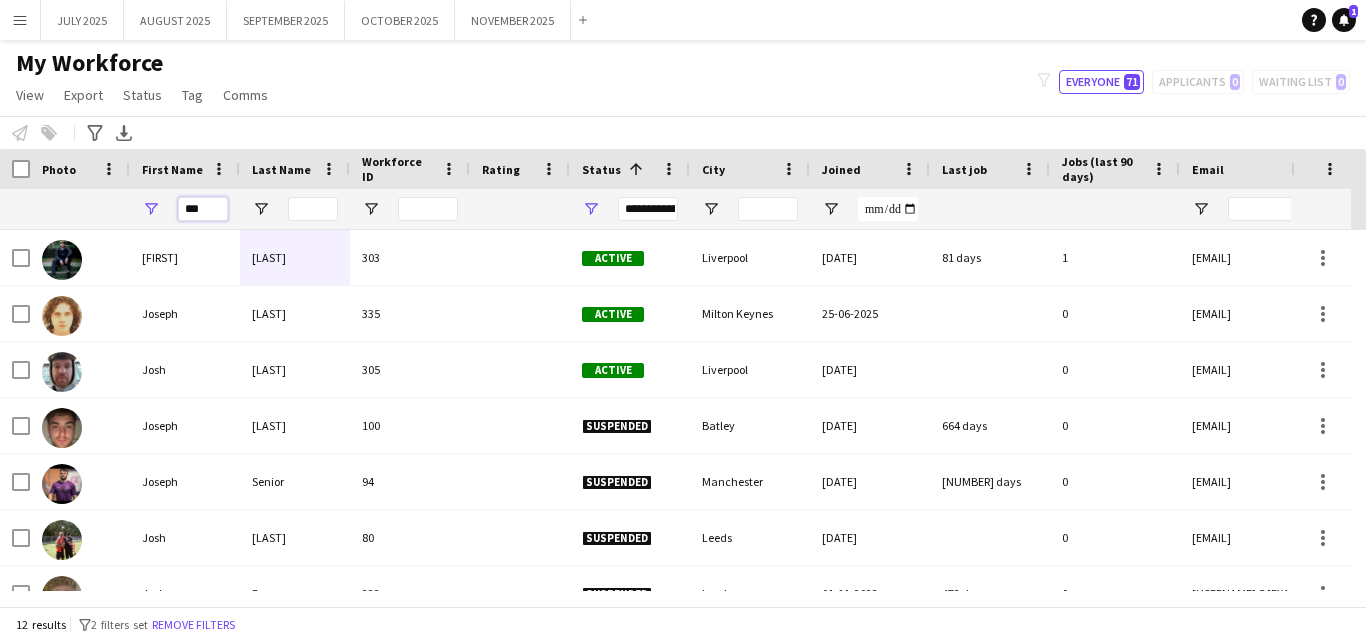 drag, startPoint x: 214, startPoint y: 211, endPoint x: 82, endPoint y: 174, distance: 137.08757 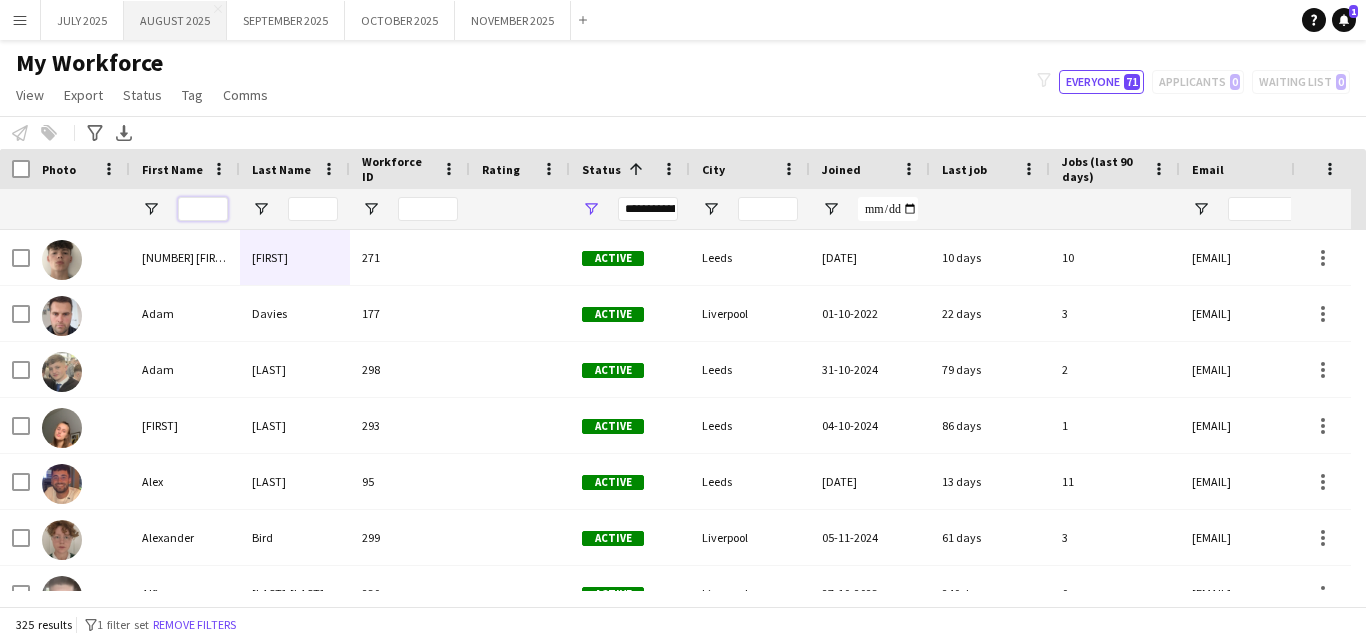 type 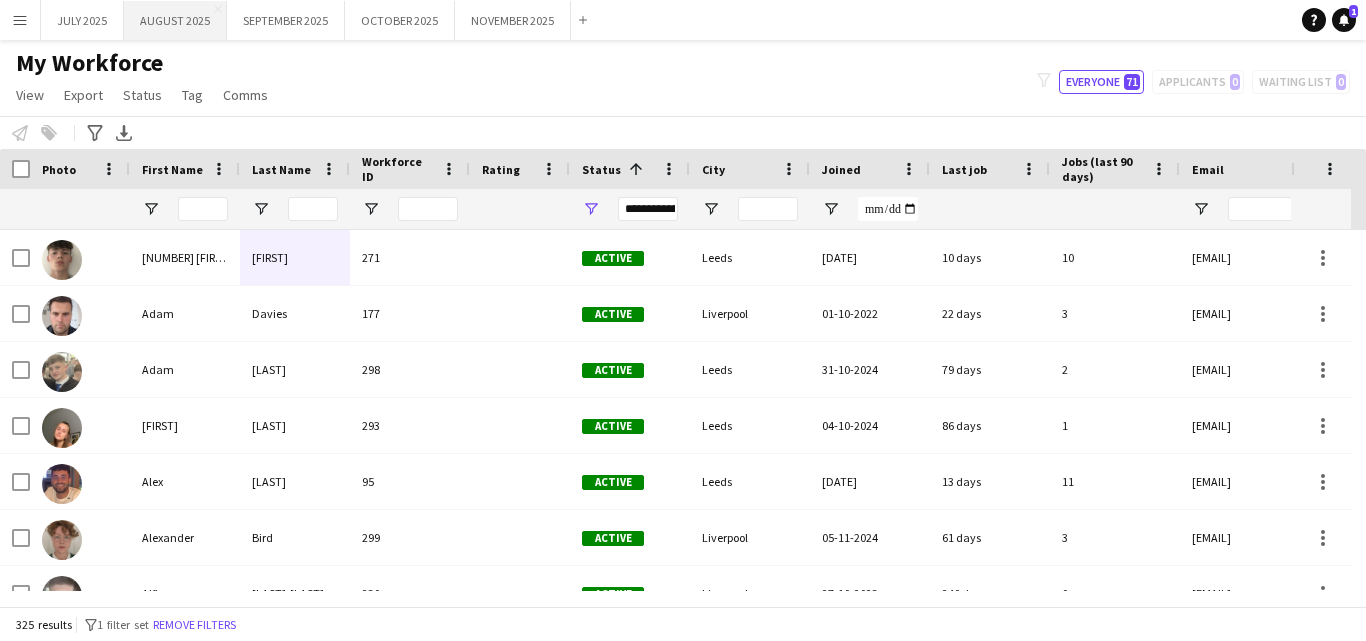 click on "AUGUST 2025
Close" at bounding box center (175, 20) 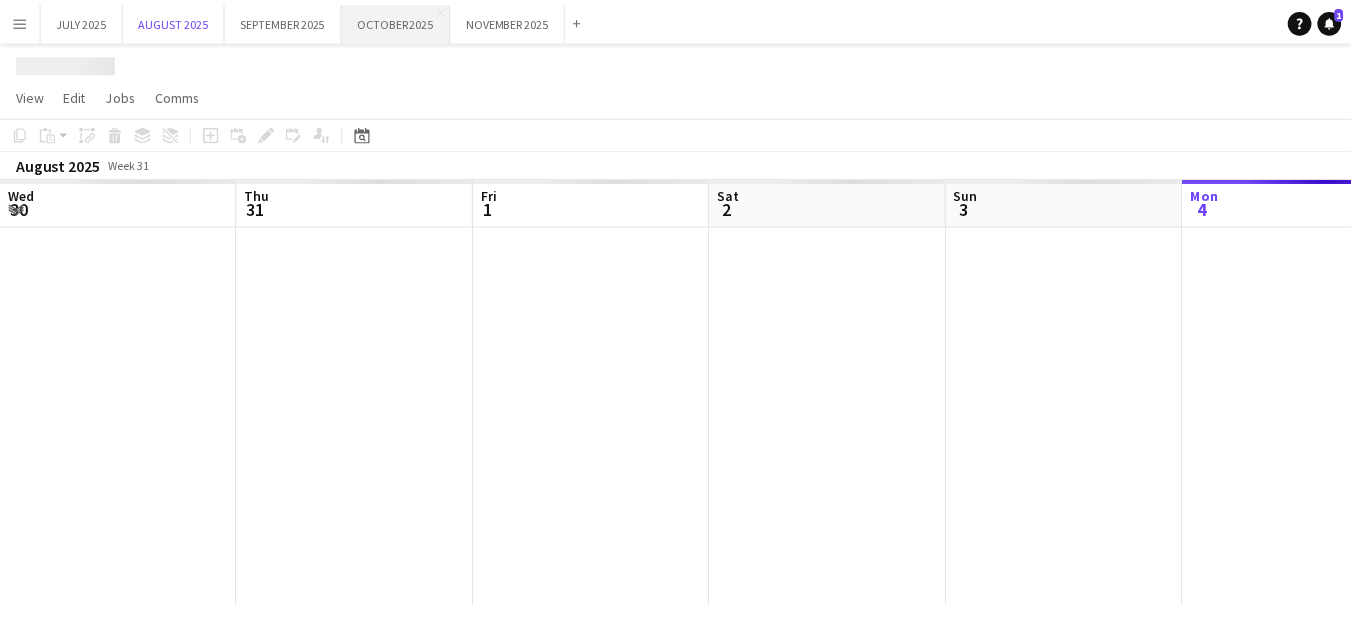 scroll, scrollTop: 0, scrollLeft: 680, axis: horizontal 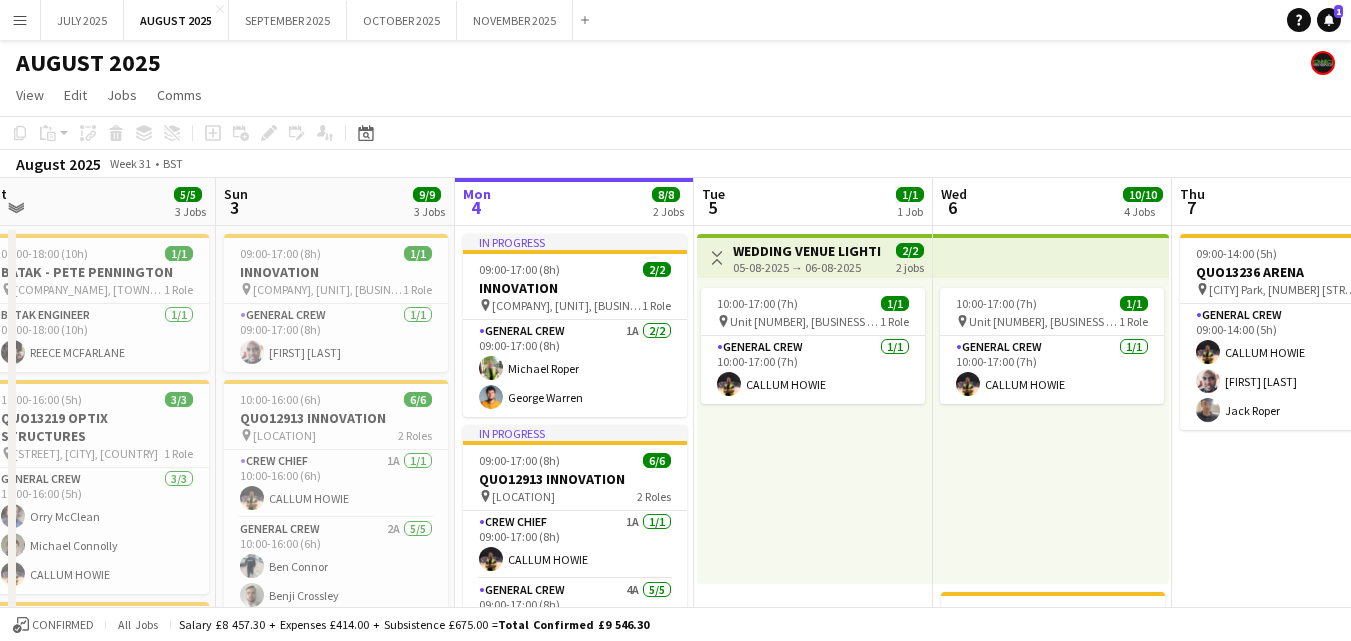 drag, startPoint x: 870, startPoint y: 459, endPoint x: 836, endPoint y: 449, distance: 35.44009 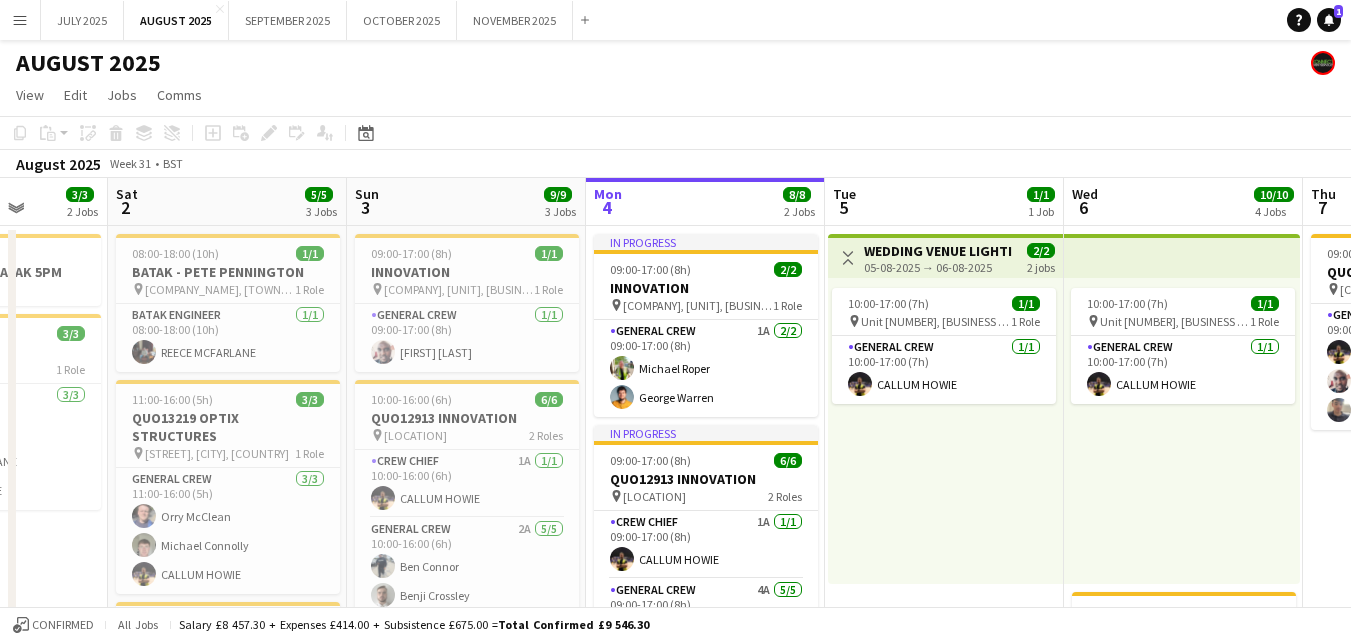 drag, startPoint x: 785, startPoint y: 509, endPoint x: 939, endPoint y: 499, distance: 154.32434 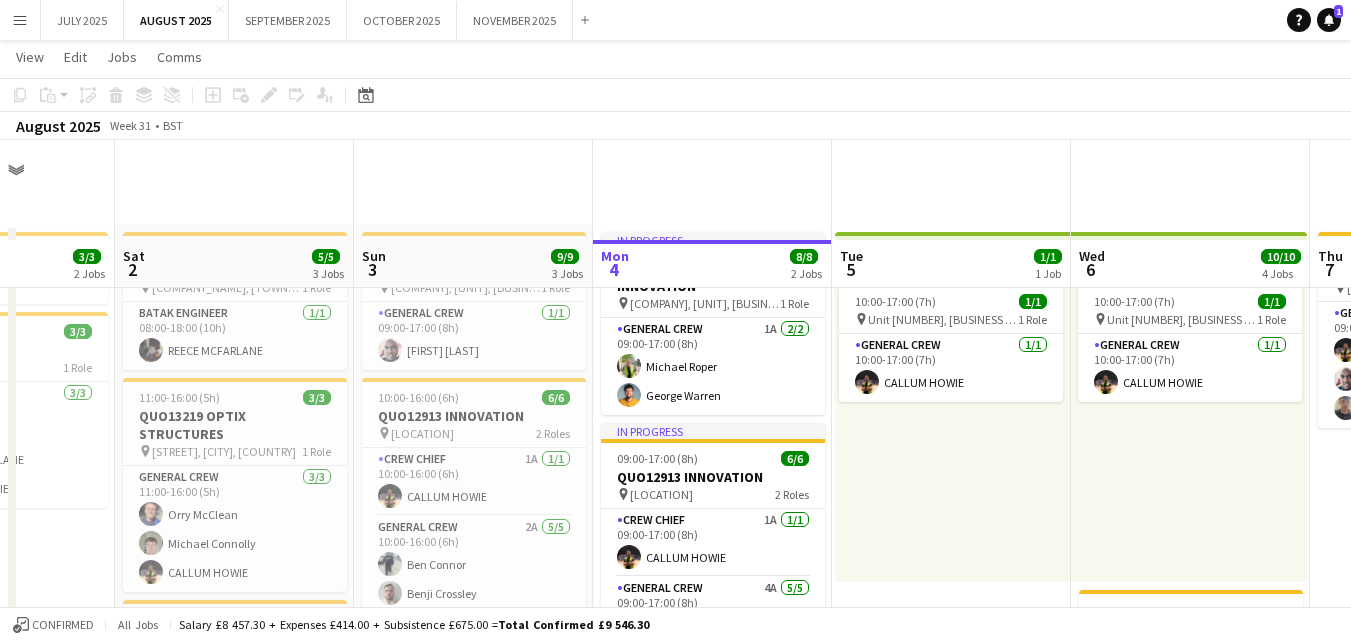 scroll, scrollTop: 300, scrollLeft: 0, axis: vertical 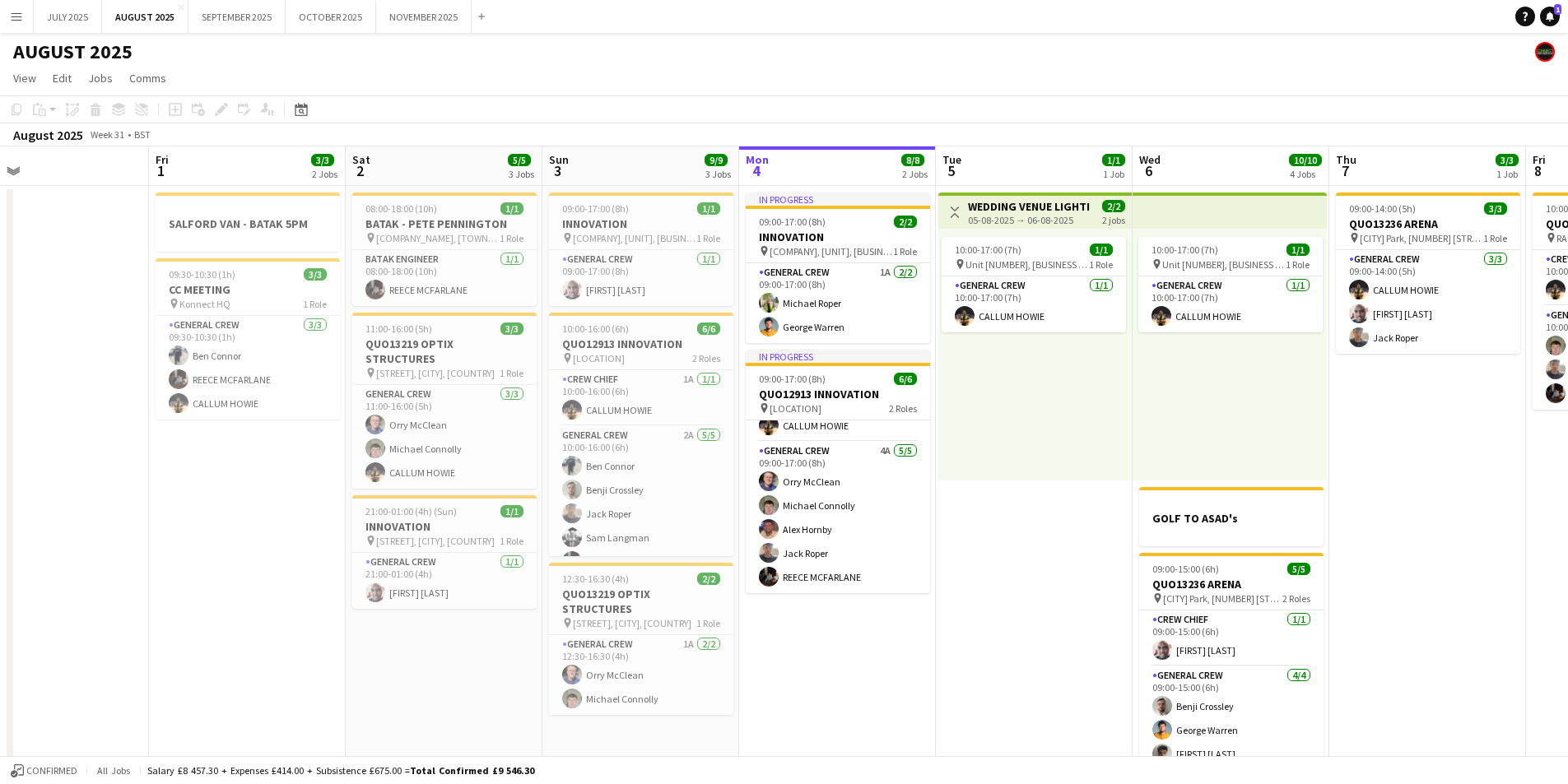 drag, startPoint x: 556, startPoint y: 679, endPoint x: 780, endPoint y: 681, distance: 224.00893 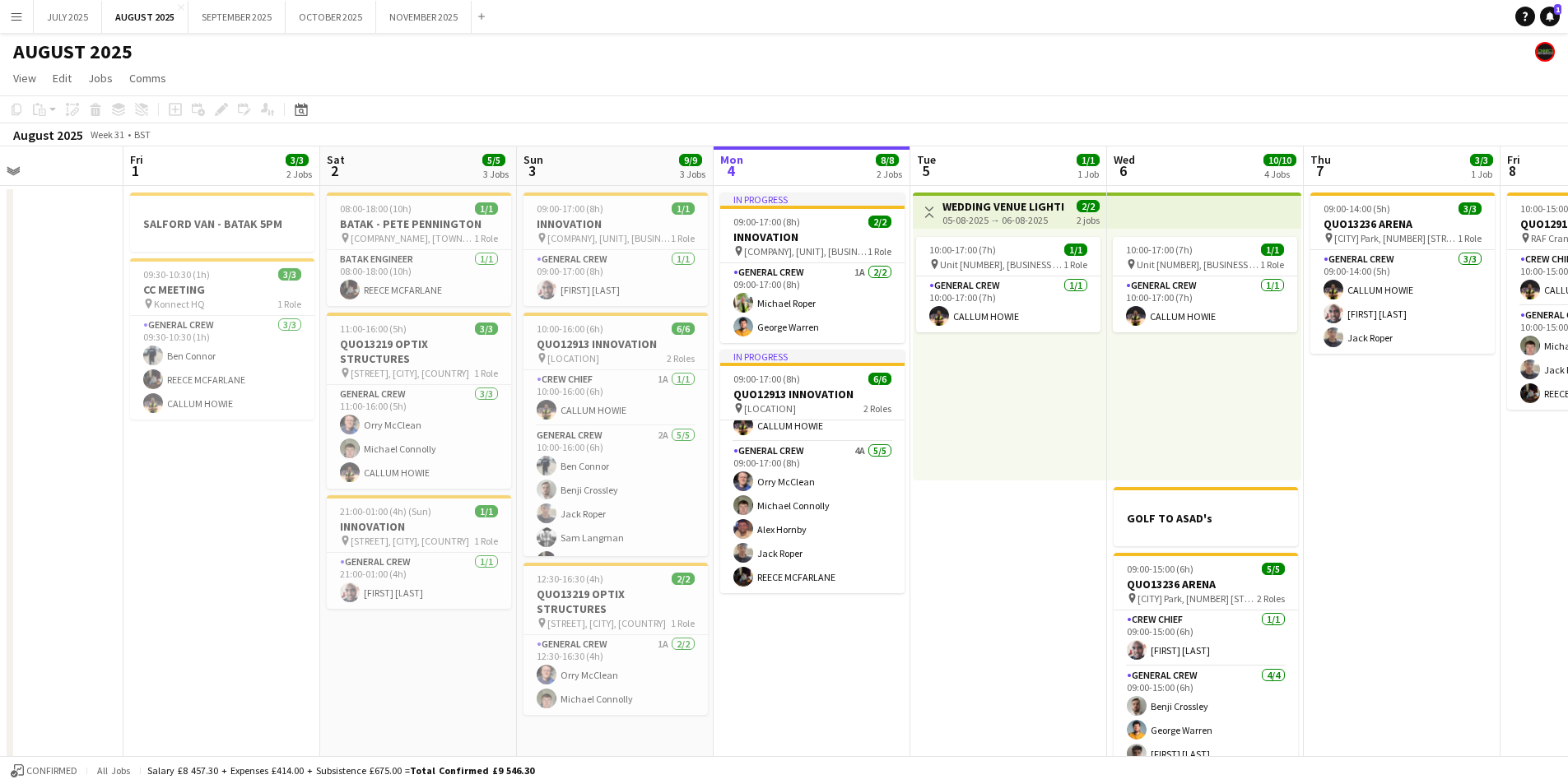 drag, startPoint x: 911, startPoint y: 527, endPoint x: 899, endPoint y: 530, distance: 12.369317 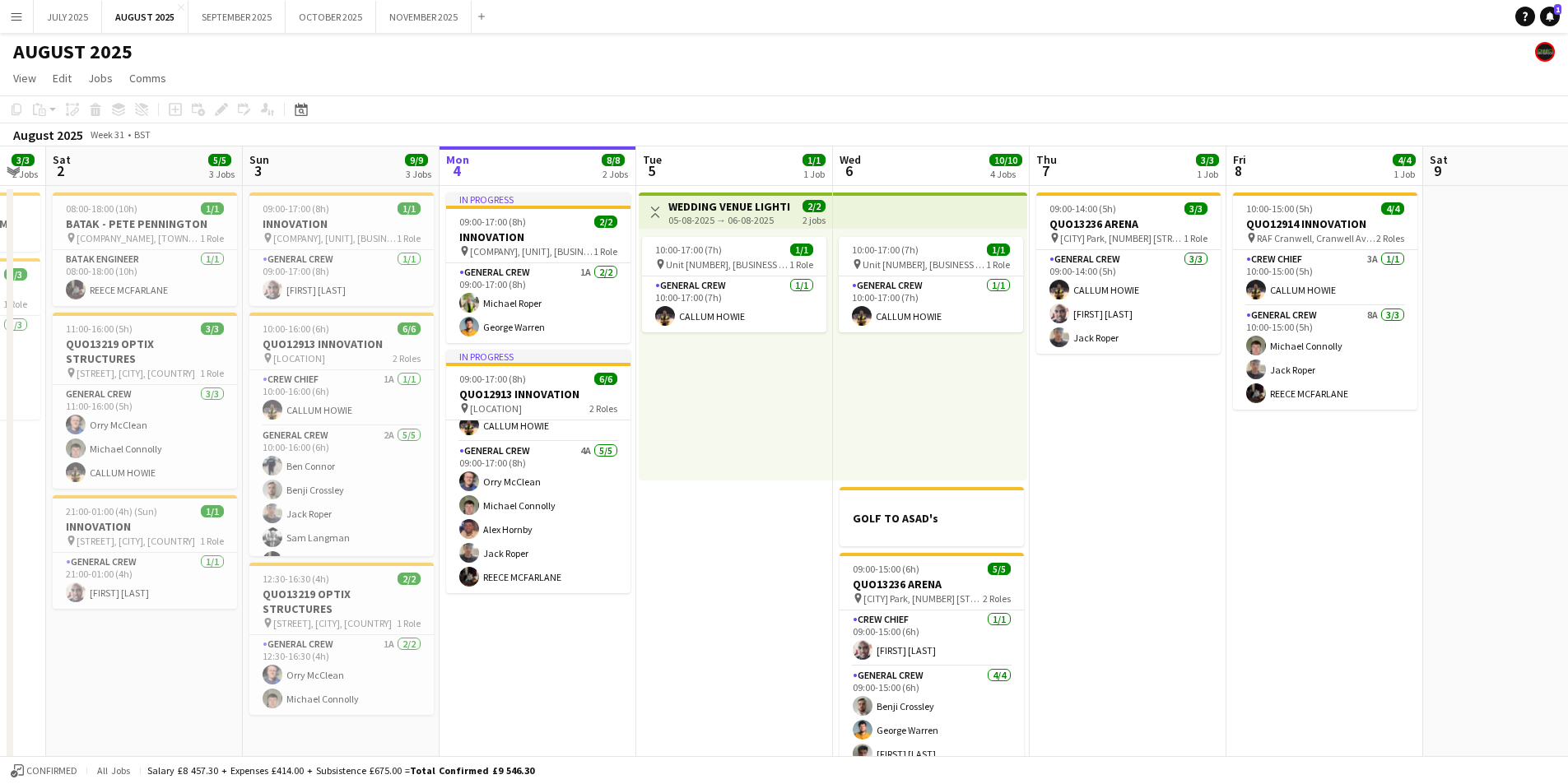 drag, startPoint x: 900, startPoint y: 369, endPoint x: 665, endPoint y: 321, distance: 239.85204 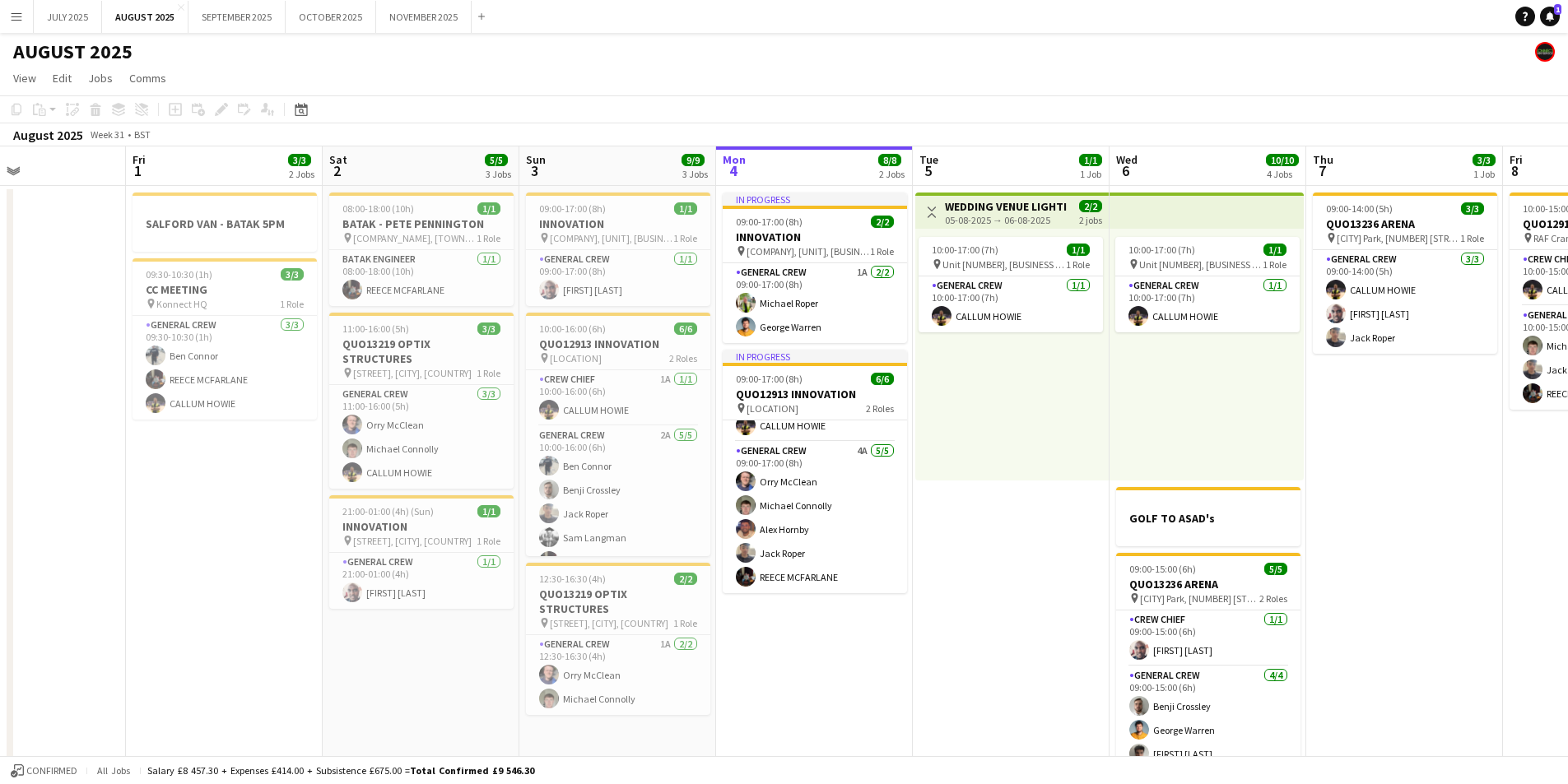 drag, startPoint x: 729, startPoint y: 591, endPoint x: 1008, endPoint y: 605, distance: 279.351 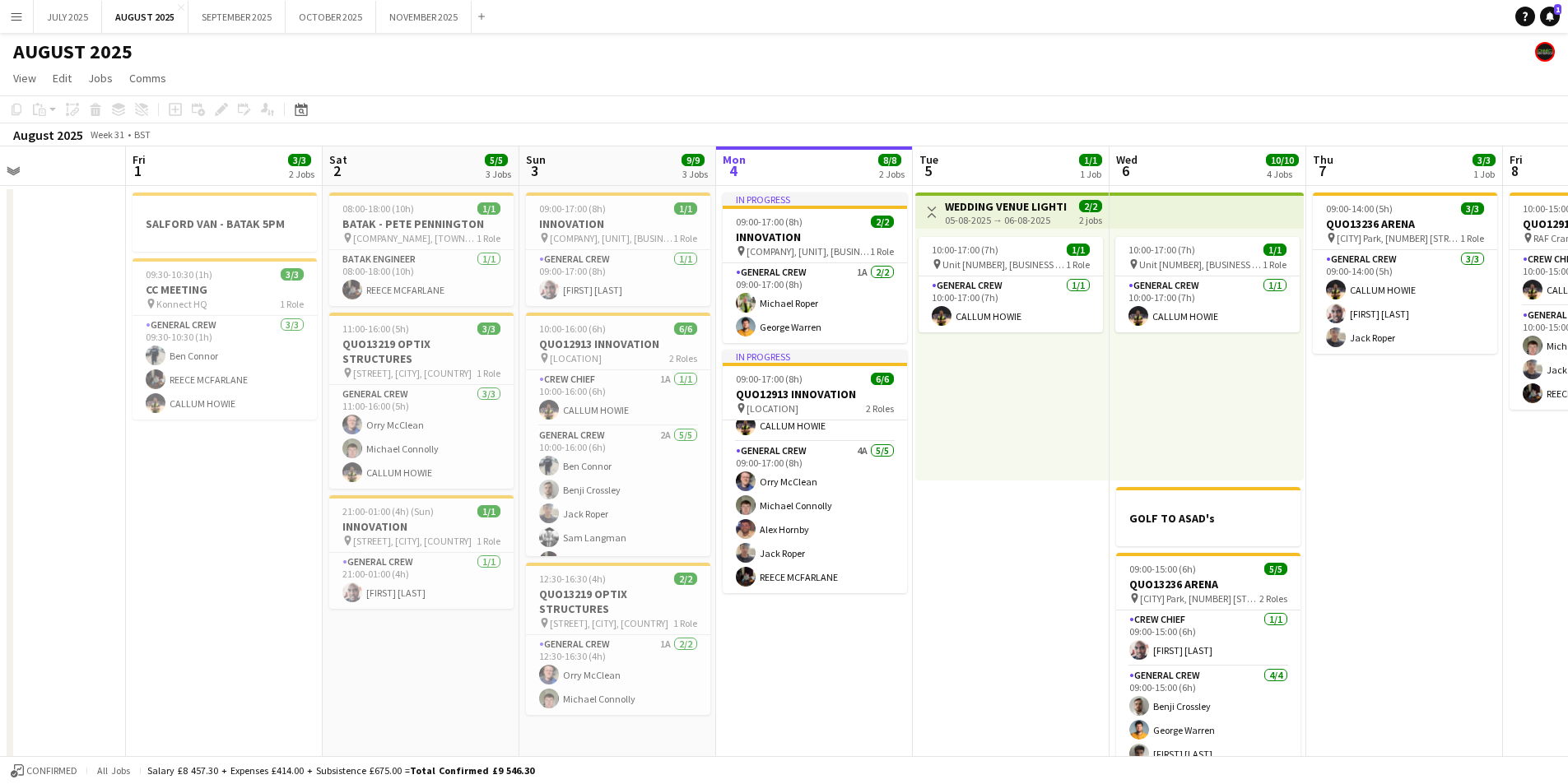 drag, startPoint x: 849, startPoint y: 646, endPoint x: 858, endPoint y: 619, distance: 28.460499 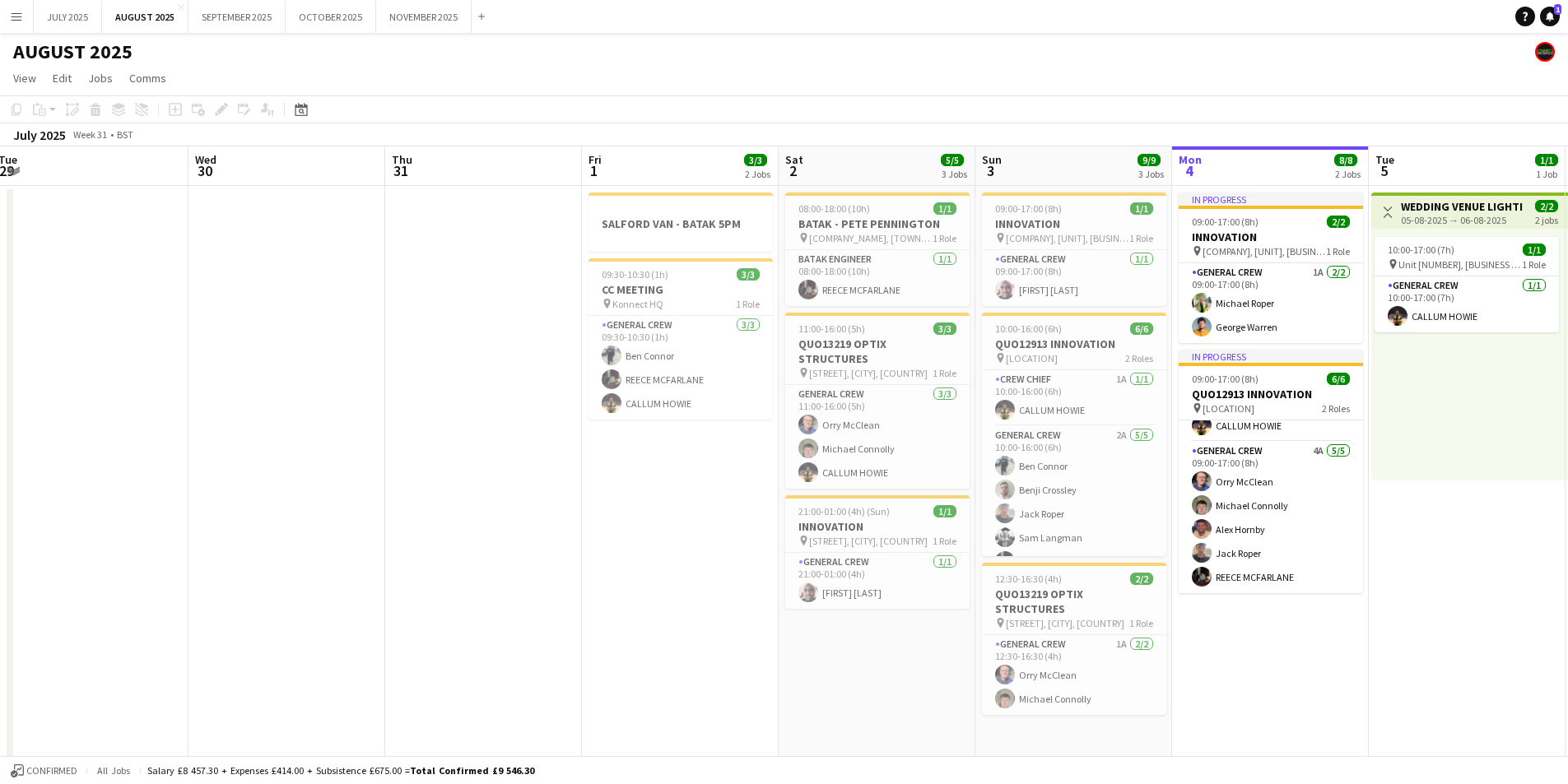 drag, startPoint x: 528, startPoint y: 616, endPoint x: 721, endPoint y: 599, distance: 193.74726 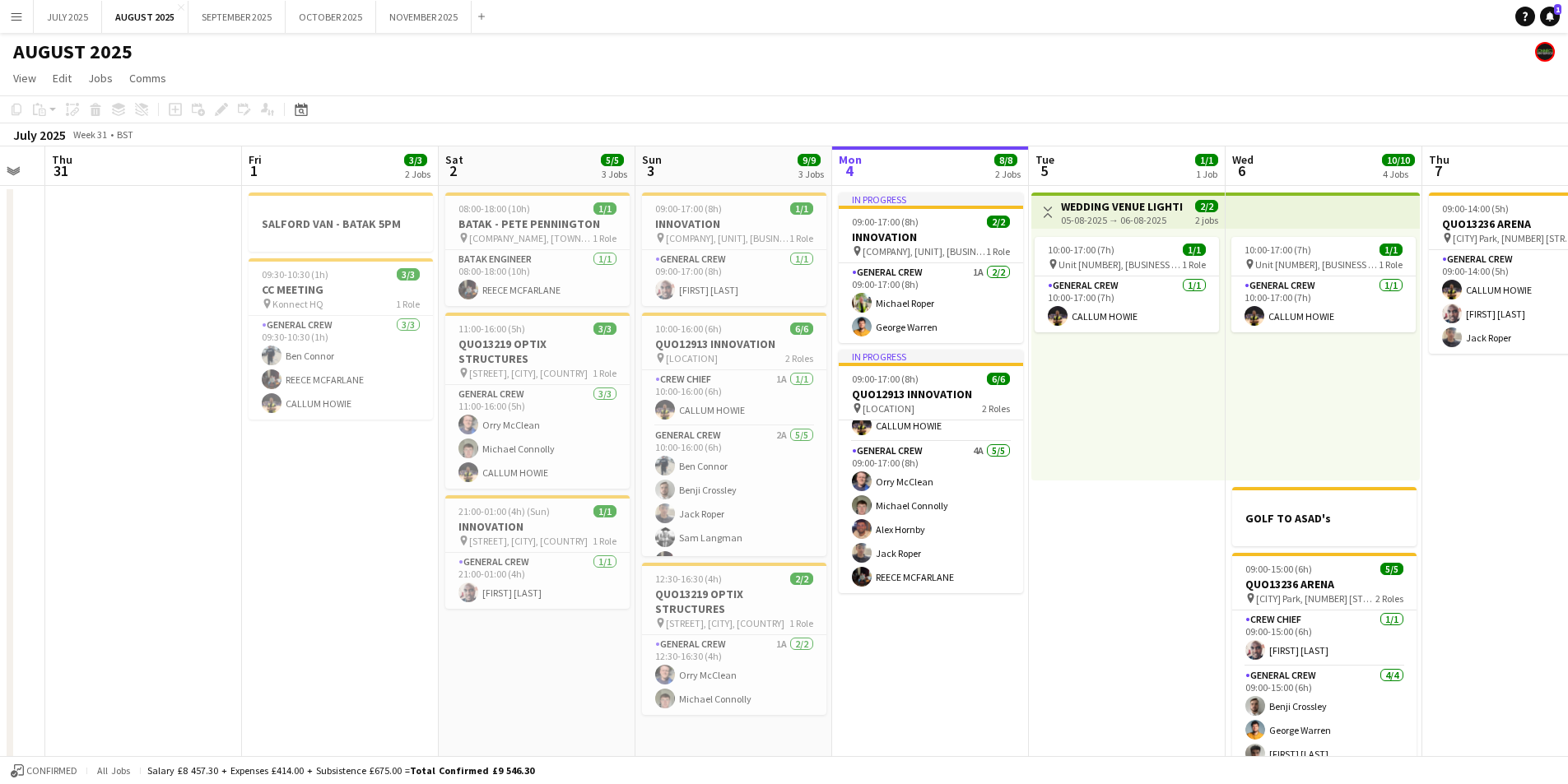 drag, startPoint x: 650, startPoint y: 581, endPoint x: 133, endPoint y: 540, distance: 518.6232 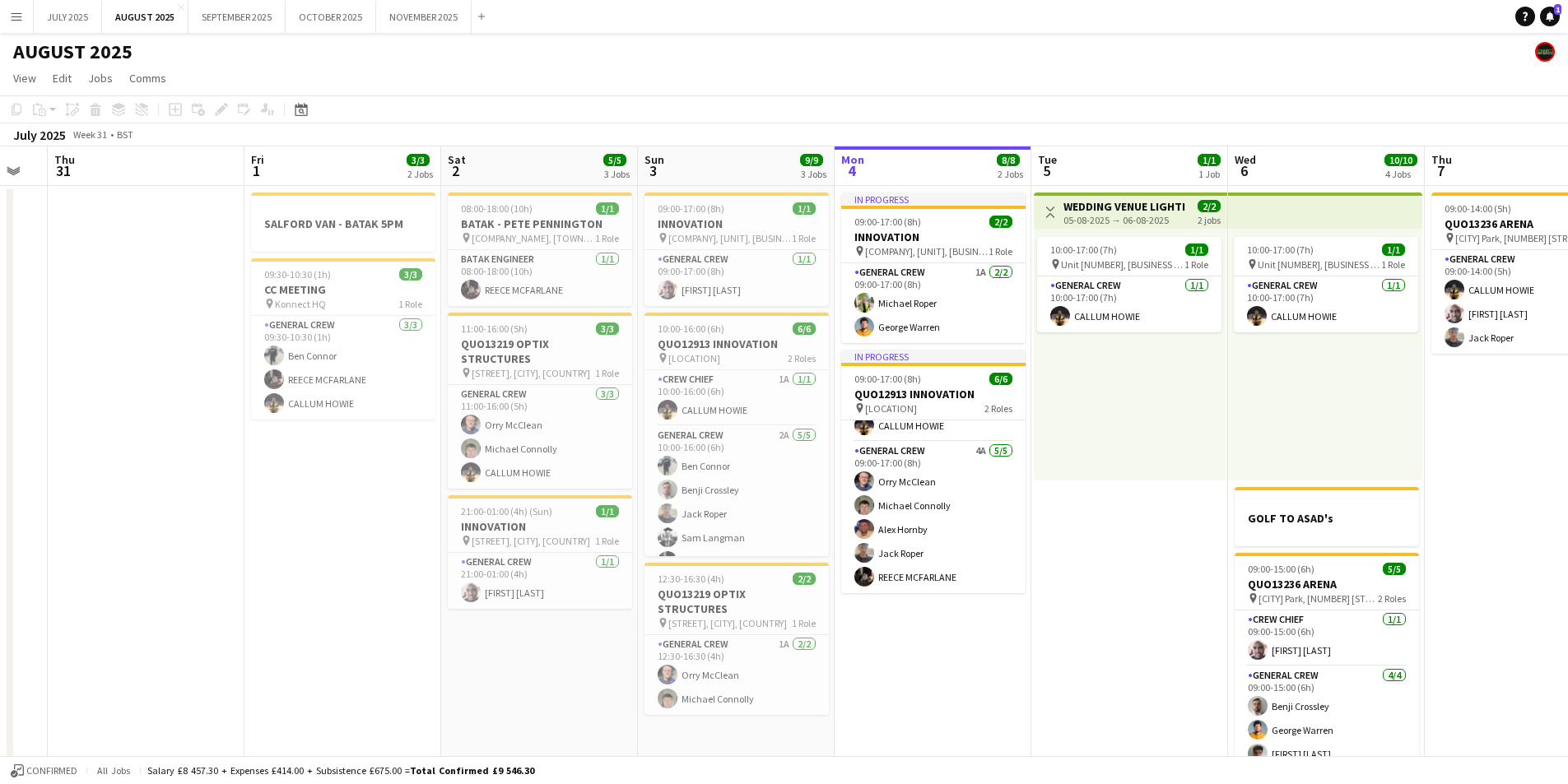 scroll, scrollTop: 0, scrollLeft: 603, axis: horizontal 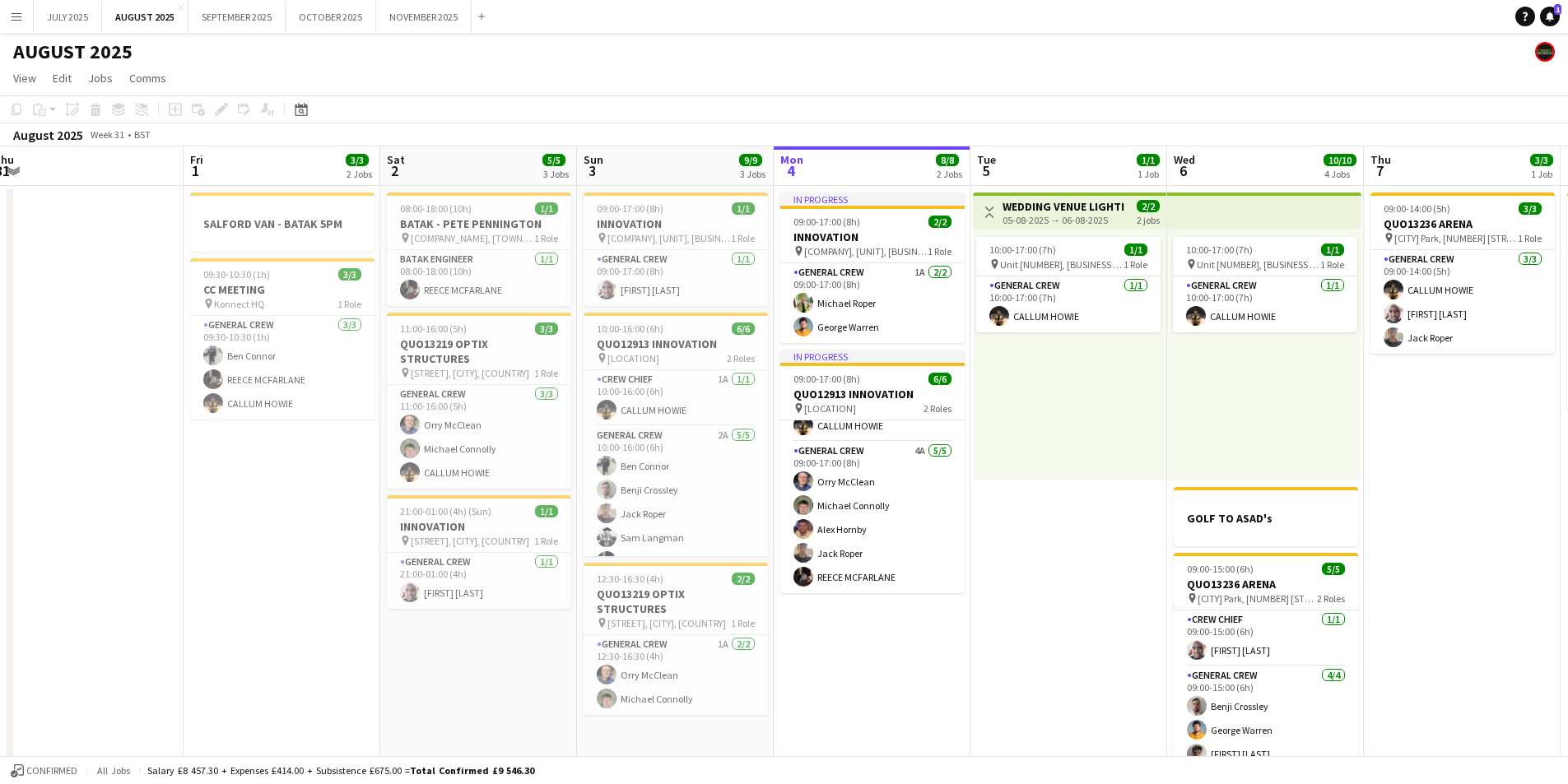 drag, startPoint x: 291, startPoint y: 518, endPoint x: 261, endPoint y: 518, distance: 30 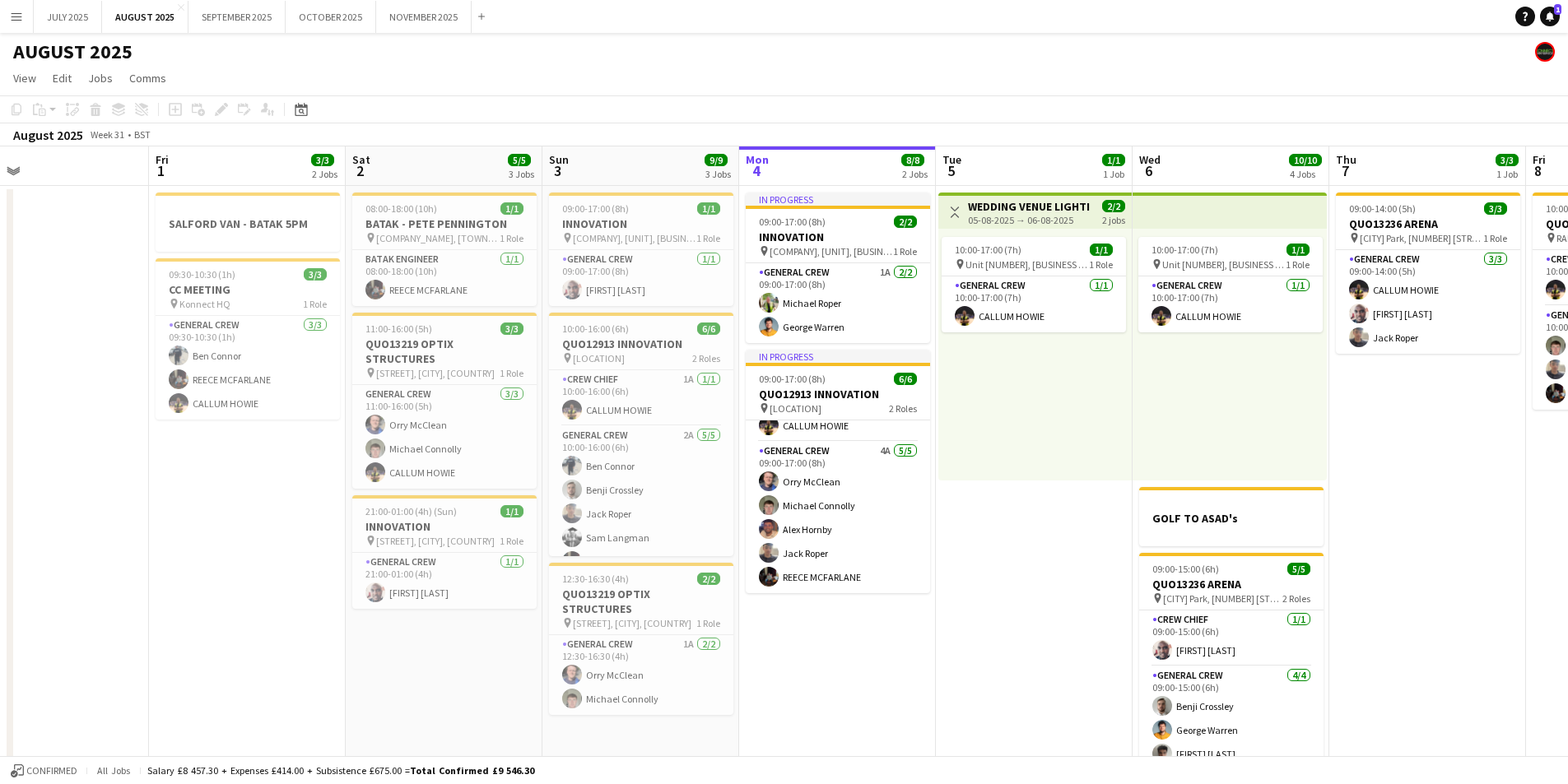 scroll, scrollTop: 0, scrollLeft: 640, axis: horizontal 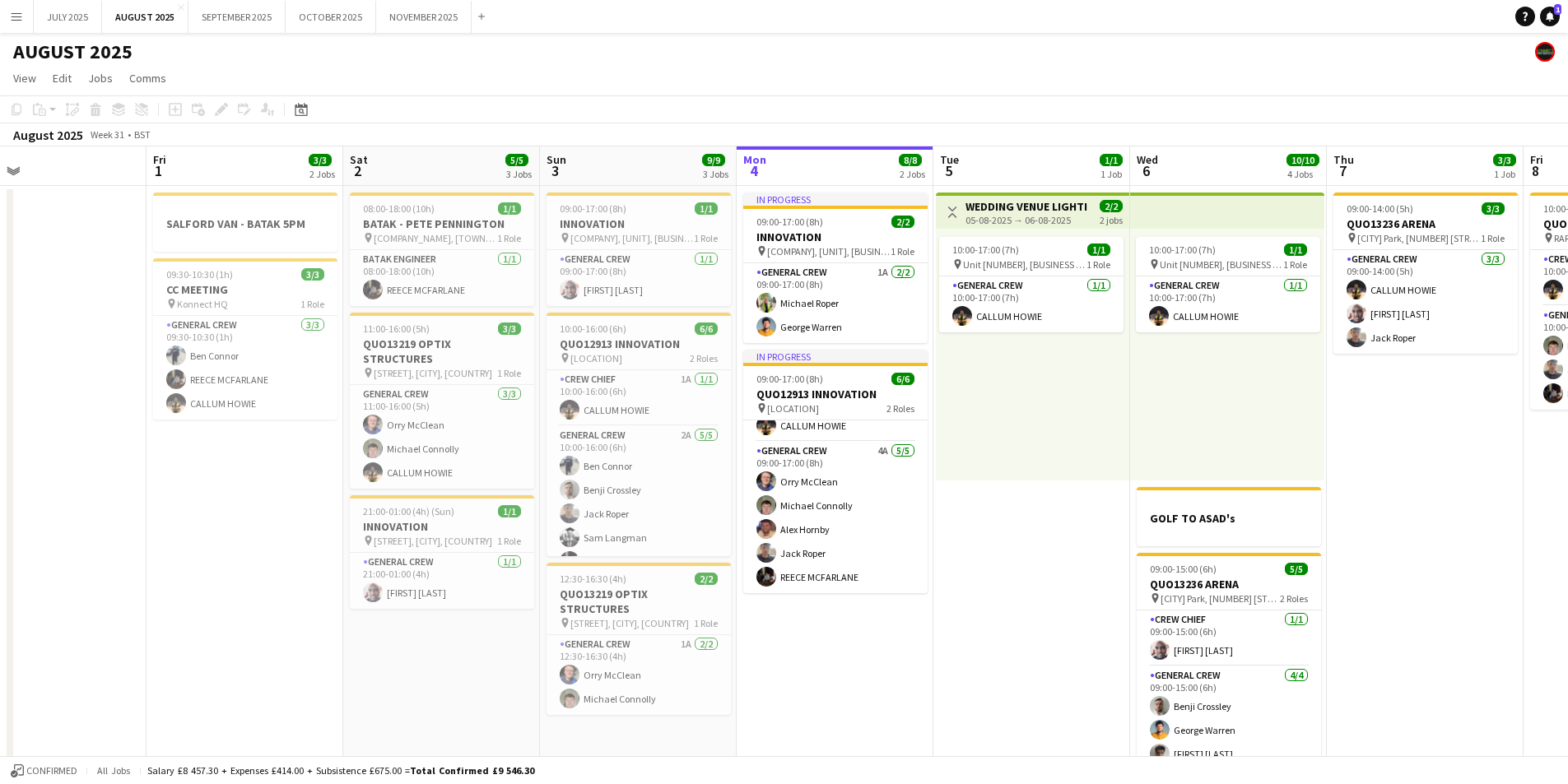 drag, startPoint x: 1091, startPoint y: 562, endPoint x: 1054, endPoint y: 560, distance: 37.054015 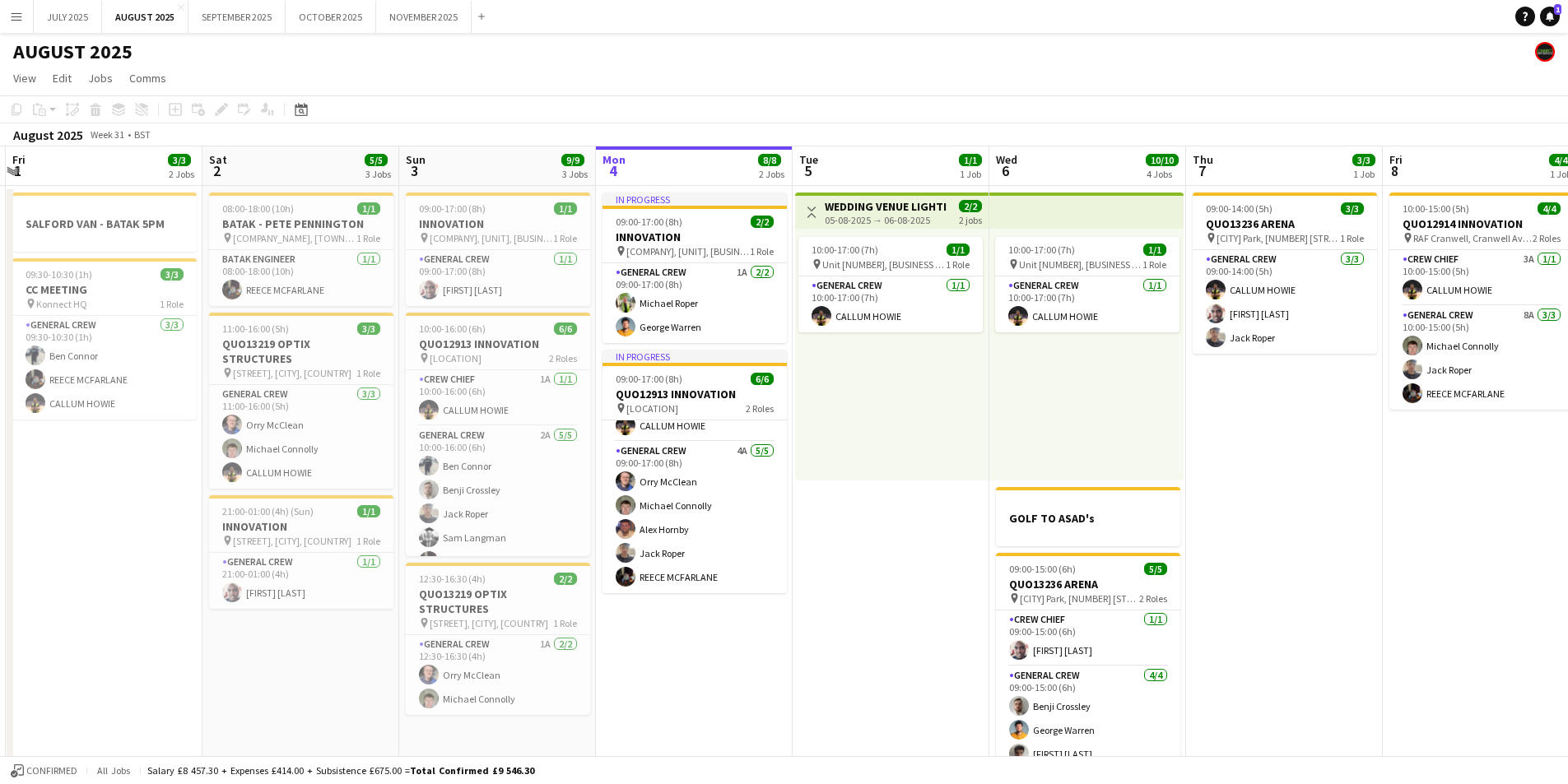 drag, startPoint x: 1004, startPoint y: 582, endPoint x: 889, endPoint y: 545, distance: 120.8056 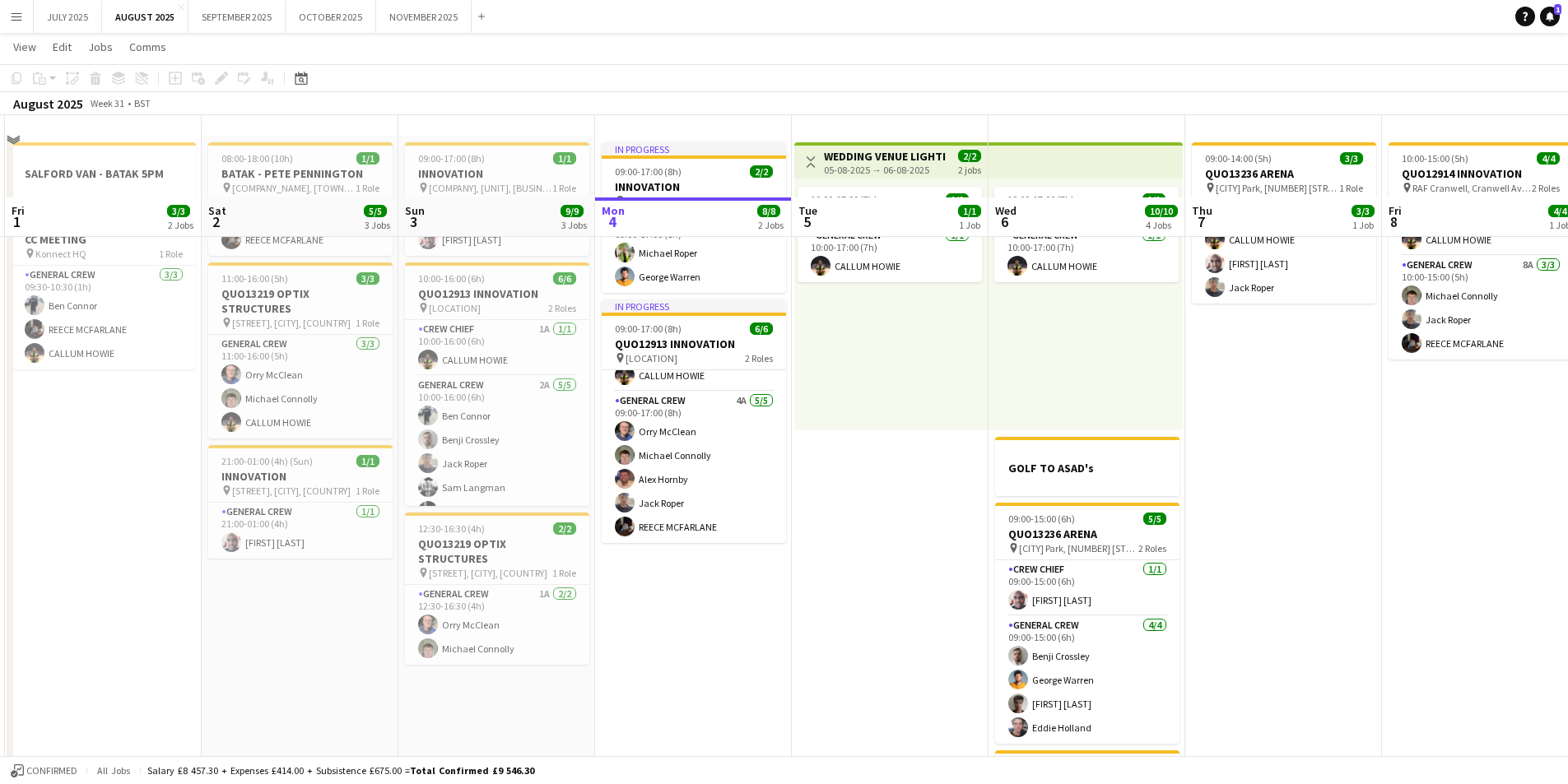 scroll, scrollTop: 0, scrollLeft: 0, axis: both 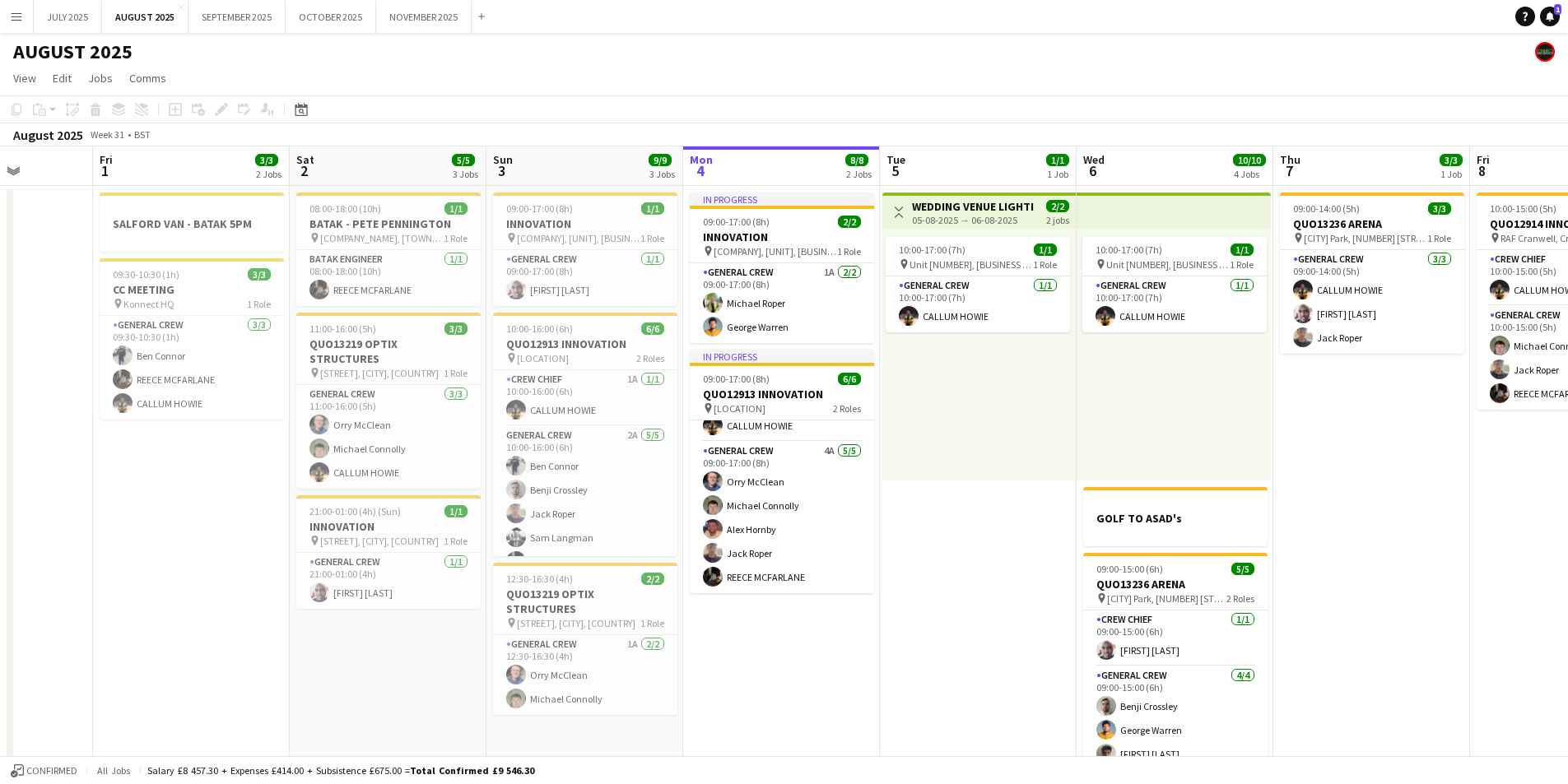 drag, startPoint x: 863, startPoint y: 564, endPoint x: 1047, endPoint y: 554, distance: 184.27154 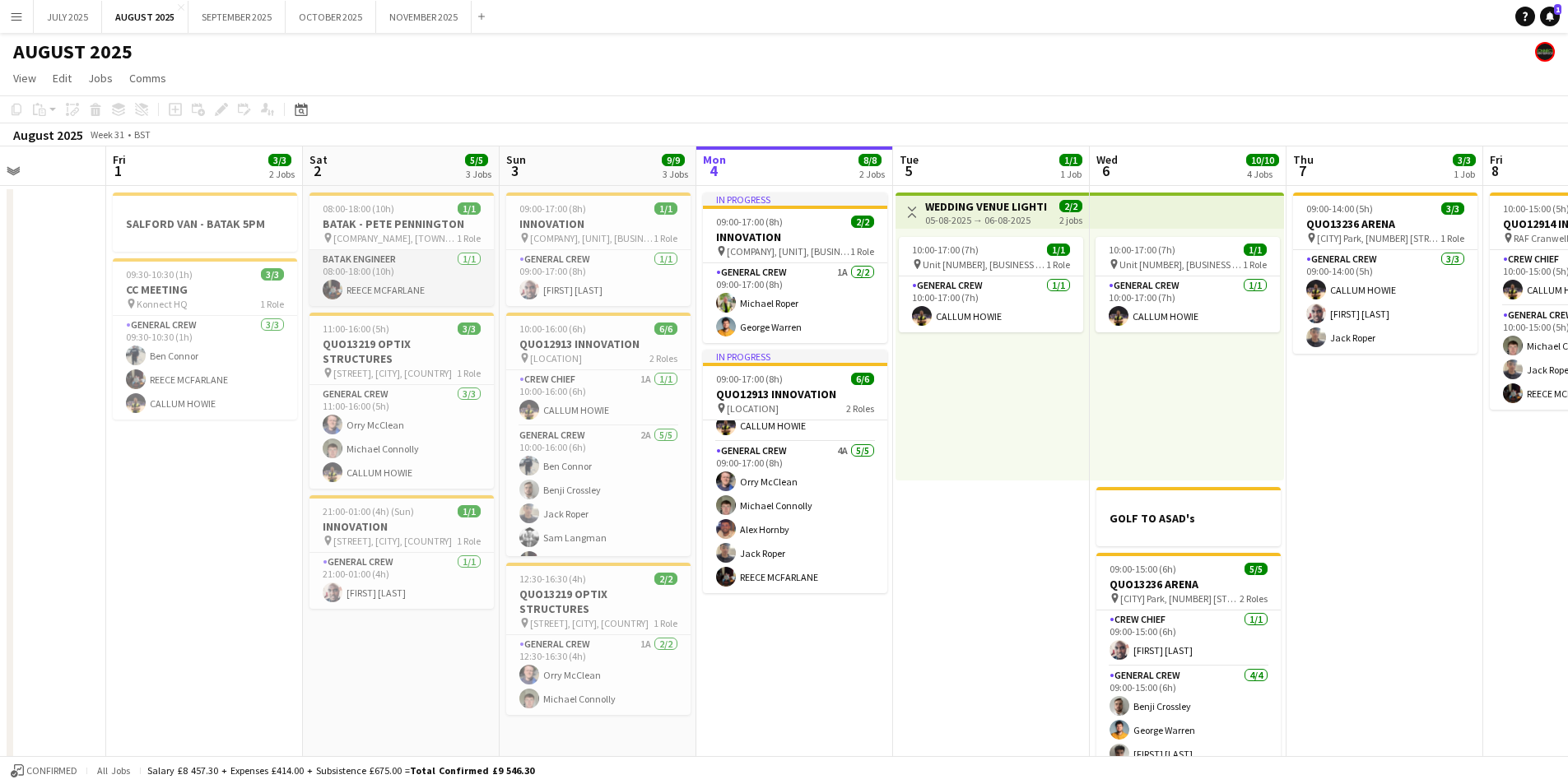 click on "BATAK ENGINEER   1/1   08:00-18:00 (10h)
[FIRST] [LAST]" at bounding box center [402, 278] 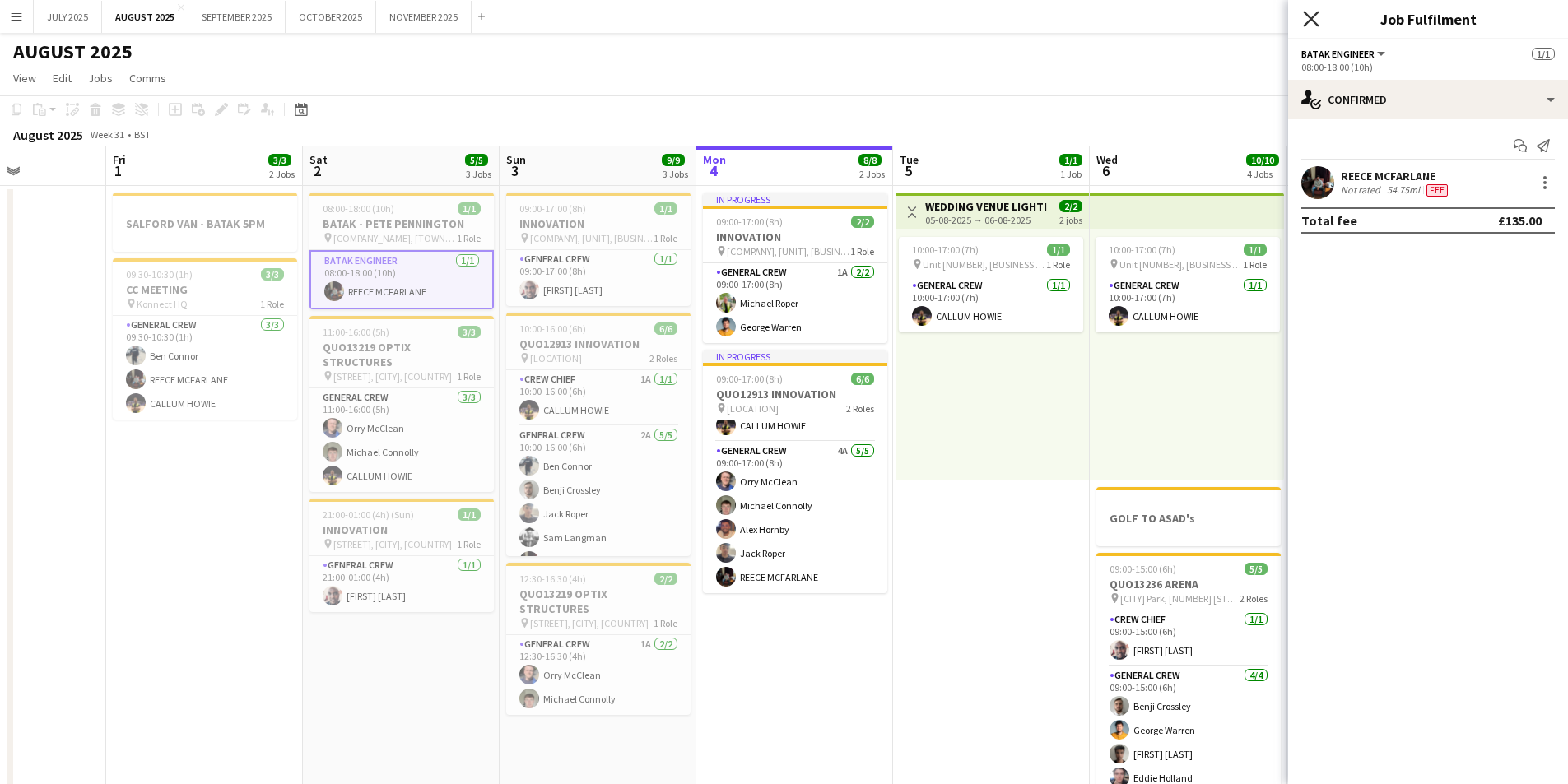 click 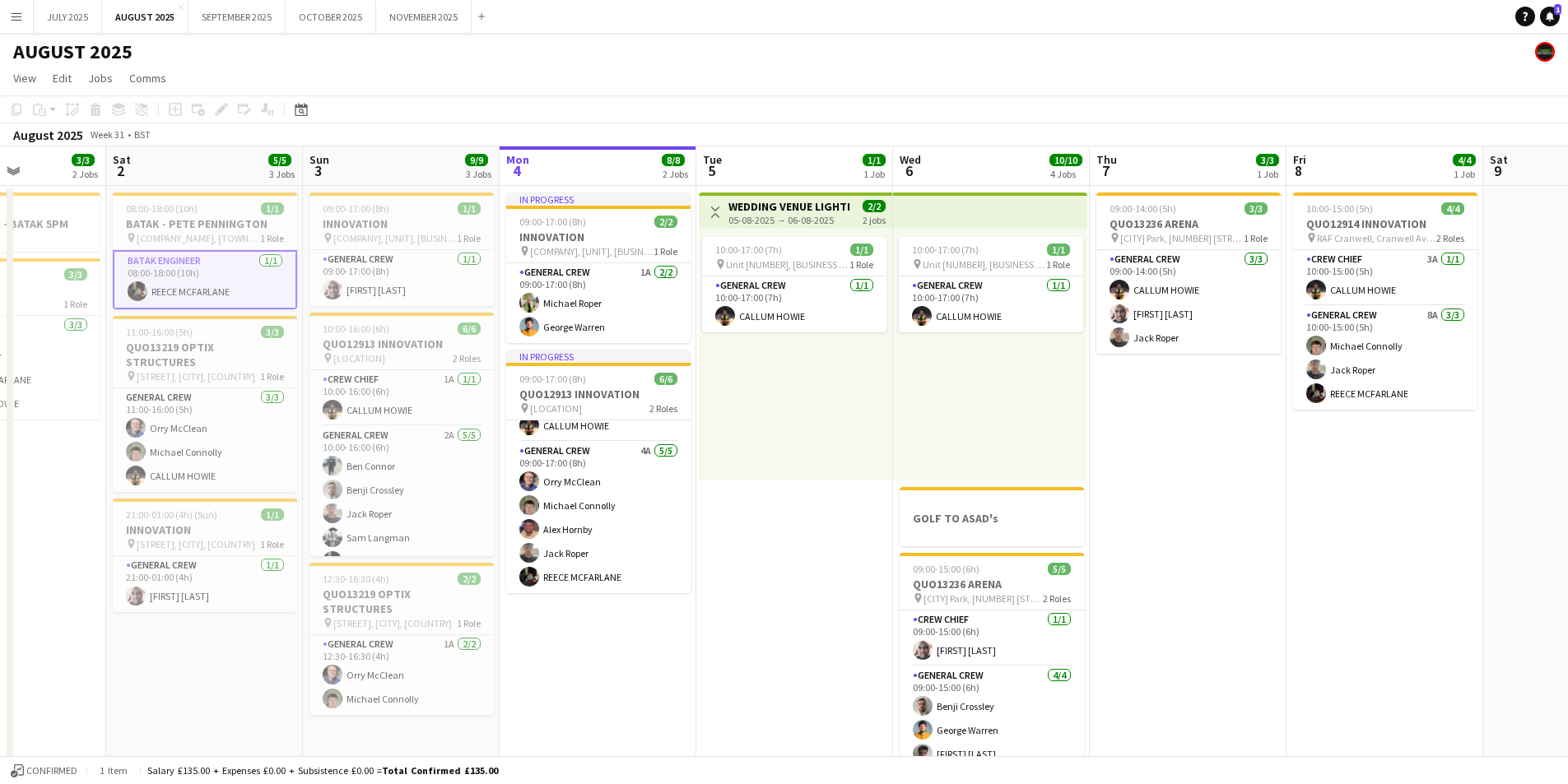 scroll, scrollTop: 0, scrollLeft: 475, axis: horizontal 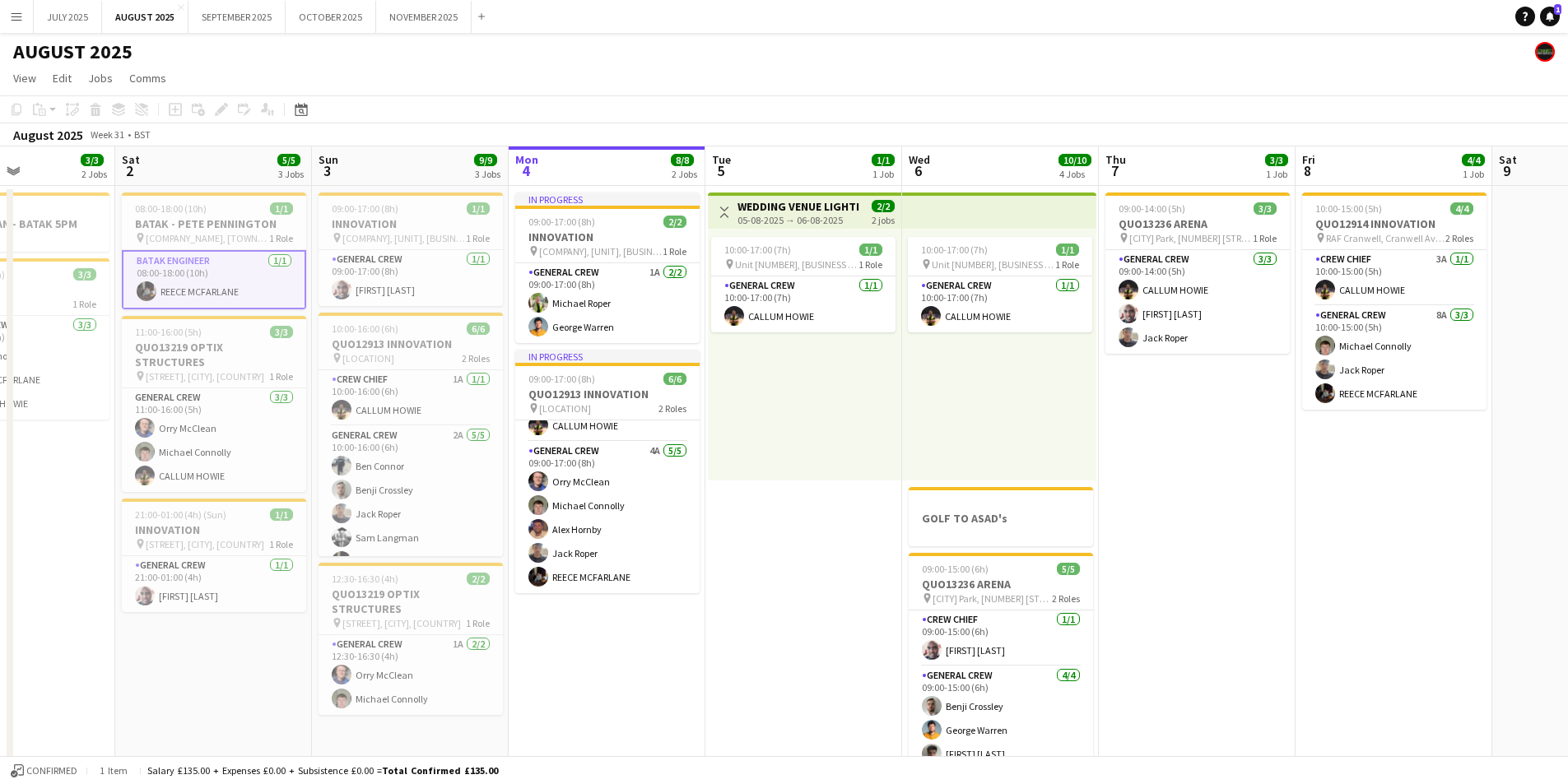 drag, startPoint x: 843, startPoint y: 687, endPoint x: 742, endPoint y: 678, distance: 101.4002 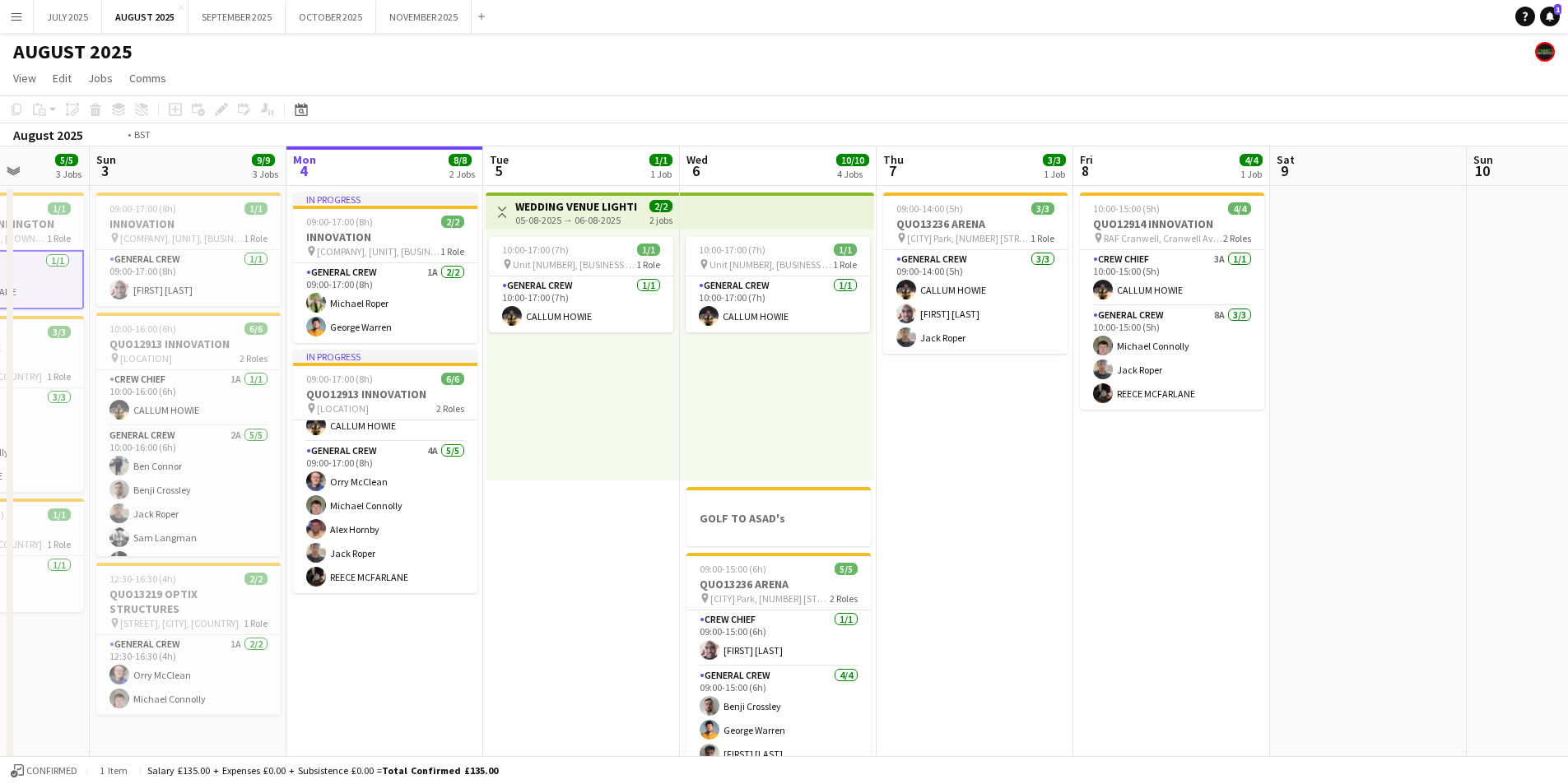 drag, startPoint x: 1281, startPoint y: 485, endPoint x: 1246, endPoint y: 514, distance: 45.45327 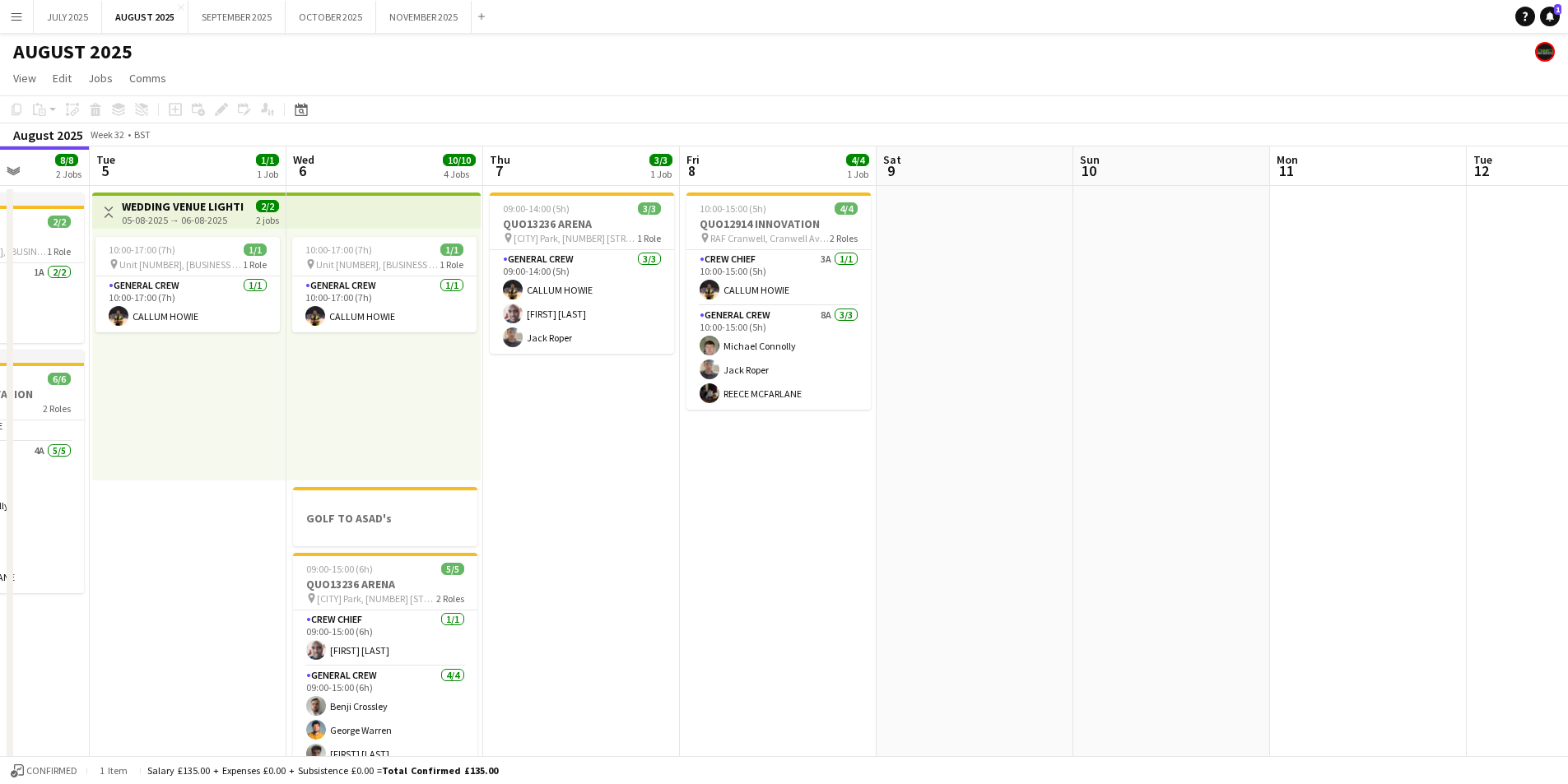click on "Sat   2   5/5   3 Jobs   Sun   3   9/9   3 Jobs   Mon   4   8/8   2 Jobs   Tue   5   1/1   1 Job   Wed   6   10/10   4 Jobs   Thu   7   3/3   1 Job   Fri   8   4/4   1 Job   Sat   9   Sun   10   Mon   11   Tue   12   Wed   13   Thu   14      08:00-18:00 (10h)    1/1   BATAK - PETE PENNINGTON
pin
Lidl Runcorn Warehouse, Runcorn WA7 1NT, UK   1 Role   BATAK ENGINEER   1/1   08:00-18:00 (10h)
REECE MCFARLANE     11:00-16:00 (5h)    3/3   QUO13219 OPTIX STRUCTURES
pin
[LOCATION], [STREET], [CITY], [COUNTRY]   1 Role   General Crew    3/3   11:00-16:00 (5h)
Orry McClean Michael Connolly CALLUM HOWIE     21:00-01:00 (4h) (Sun)   1/1   INNOVATION
pin
Tudor Square, Sheffield City Centre, Sheffield S1, UK   1 Role   General Crew    1/1   21:00-01:00 (4h)
Michael Bartonjo     09:00-17:00 (8h)    1/1   INNOVATION
pin
1 Role   General Crew    1/1   09:00-17:00 (8h)
Michael Bartonjo" at bounding box center [784, 600] 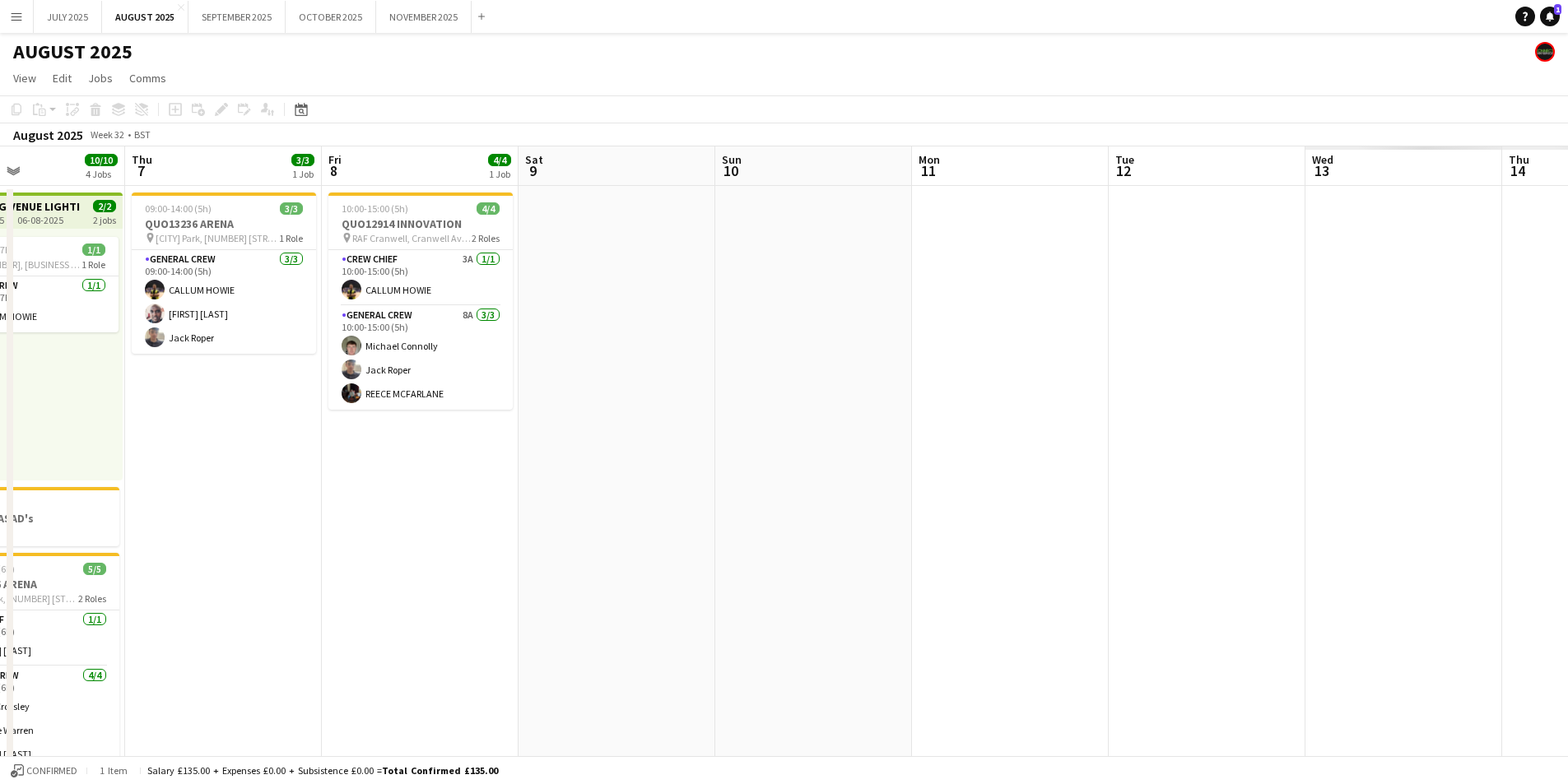 click on "Mon   4   8/8   2 Jobs   Tue   5   1/1   1 Job   Wed   6   10/10   4 Jobs   Thu   7   3/3   1 Job   Fri   8   4/4   1 Job   Sat   9   Sun   10   Mon   11   Tue   12   Wed   13   Thu   14   Fri   15   Sat   16   In progress   09:00-17:00 (8h)    2/2   INNOVATION
pin
Innovation Productions, Unit 5, Claycliffe Business Park, Cannon Way, Barugh Green, Barnsley S75 1JU, UK   1 Role   General Crew    1A   2/2   09:00-17:00 (8h)
[FIRST] [LAST]  In progress   09:00-17:00 (8h)    6/6   QUO12913 INNOVATION
pin
Capesthorne Hall, Congleton Road, Siddington, Macclesfield, SK11 9JY   2 Roles   Crew Chief   1A   1/1   09:00-17:00 (8h)
[FIRST] [LAST]  General Crew    4A   5/5   09:00-17:00 (8h)
[FIRST] [LAST] [FIRST] [LAST] [FIRST] [LAST]
Toggle View
WEDDING VENUE LIGHTING   05-08-2025 → 06-08-2025   2/2   2 jobs      10:00-17:00 (7h)    1/1
pin
1 Role   1/1" at bounding box center [784, 600] 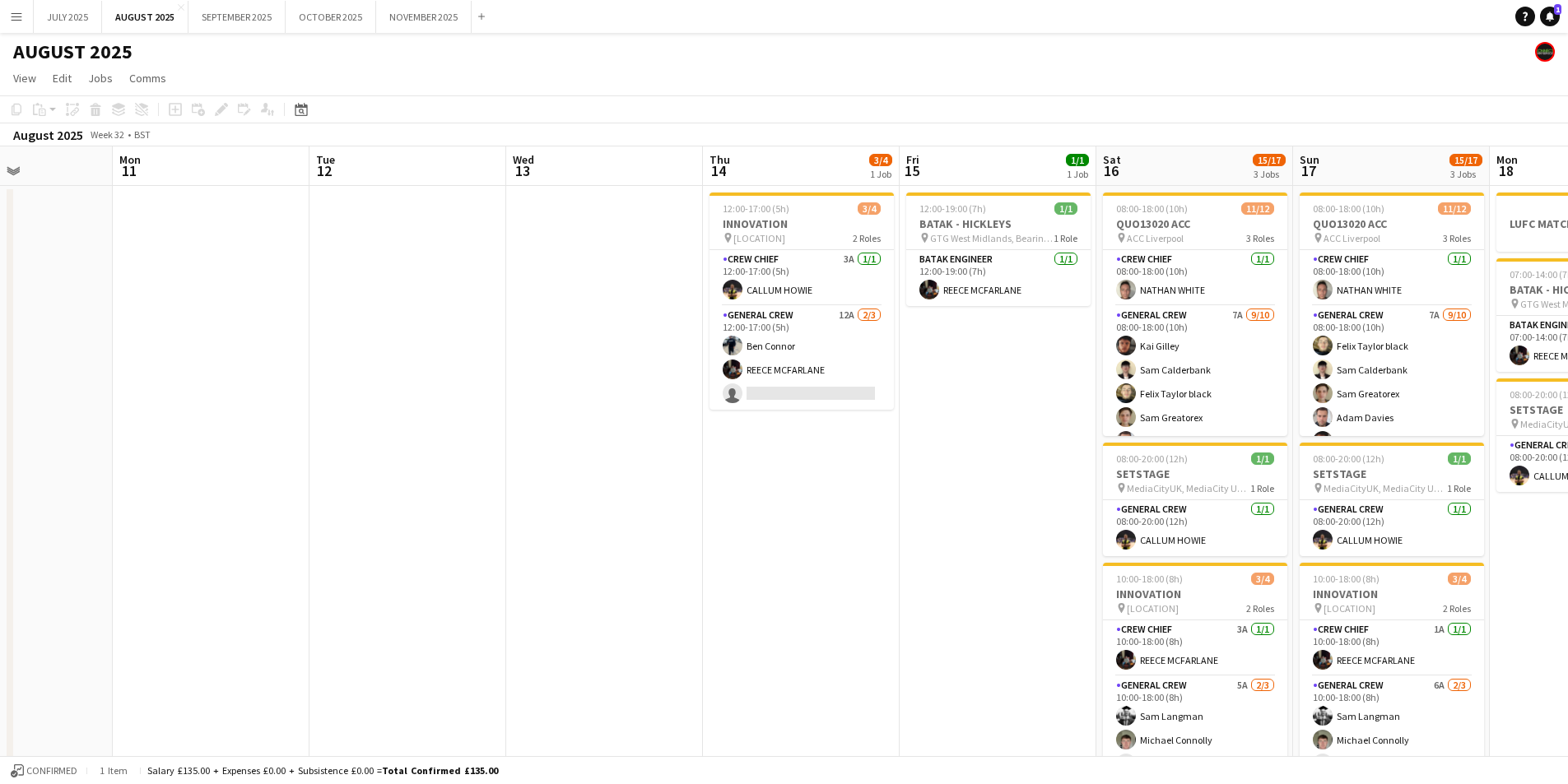 scroll, scrollTop: 0, scrollLeft: 262, axis: horizontal 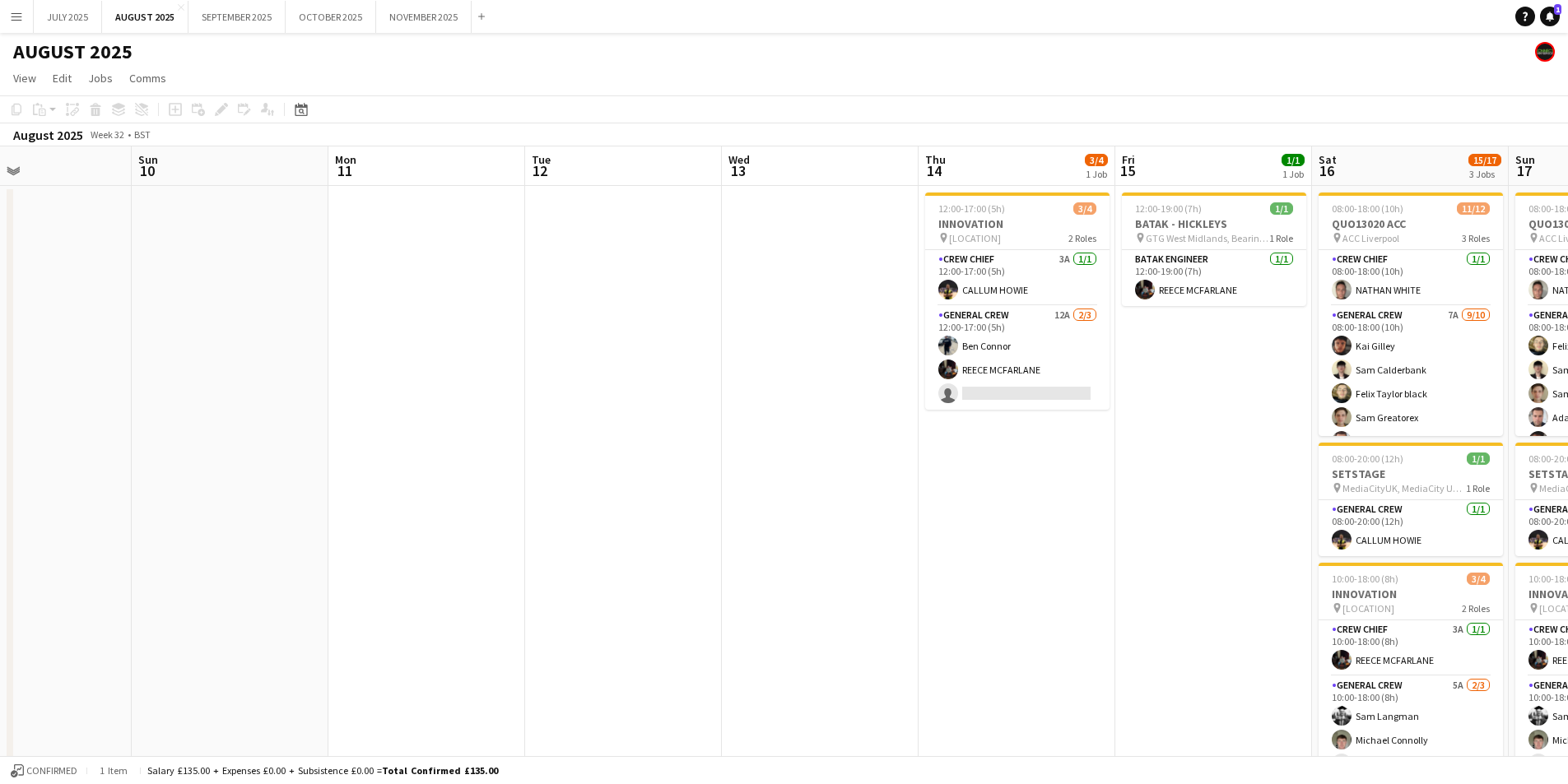 drag, startPoint x: 964, startPoint y: 485, endPoint x: 1159, endPoint y: 435, distance: 201.30822 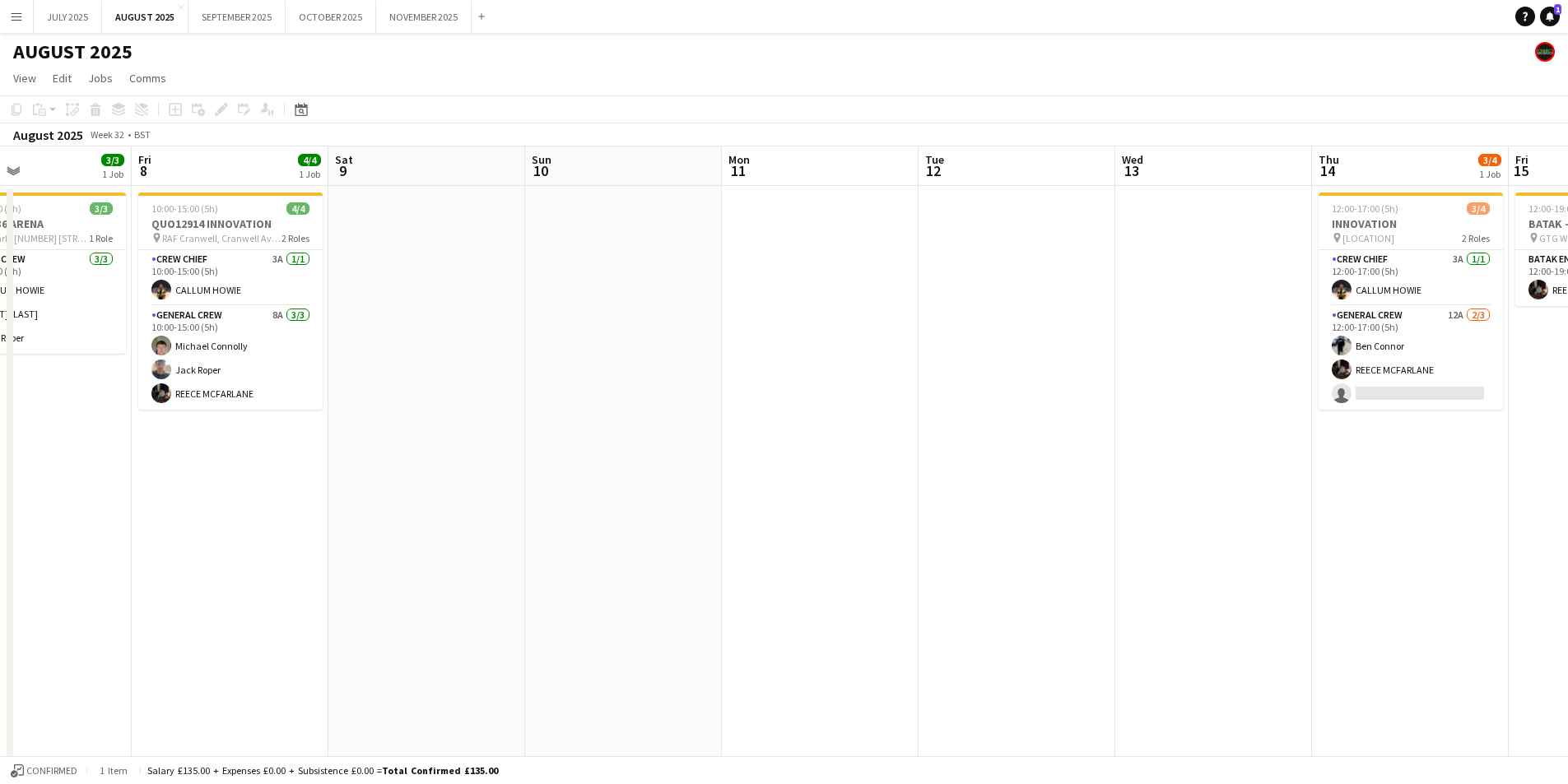 click on "Wed   6   10/10   4 Jobs   Thu   7   3/3   1 Job   Fri   8   4/4   1 Job   Sat   9   Sun   10   Mon   11   Tue   12   Wed   13   Thu   14   3/4   1 Job   Fri   15   1/1   1 Job   Sat   16   15/17   3 Jobs   Sun   17   15/17   3 Jobs   Mon   18   2/2   3 Jobs      10:00-17:00 (7h)    1/1
pin
[ADDRESS], [CITY], [POSTCODE]   1 Role   General Crew    1/1   10:00-17:00 (7h)
[FIRST] [LAST]     GOLF TO ASAD's      09:00-15:00 (6h)    5/5   QUO13236 ARENA
pin
[ADDRESS], [CITY], [POSTCODE]   2 Roles   Crew Chief   1/1   09:00-15:00 (6h)
[FIRST] [LAST]  General Crew    4/4   09:00-15:00 (6h)
[FIRST] [LAST] [FIRST] [LAST] [FIRST] [LAST] [FIRST] [LAST]     11:00-17:00 (6h)    4/4   QUO12914 INNOVATION
pin
[ADDRESS], [CITY], [POSTCODE]   2 Roles   Crew Chief   2A   1/1   11:00-17:00 (6h)
7A" at bounding box center (784, 600) 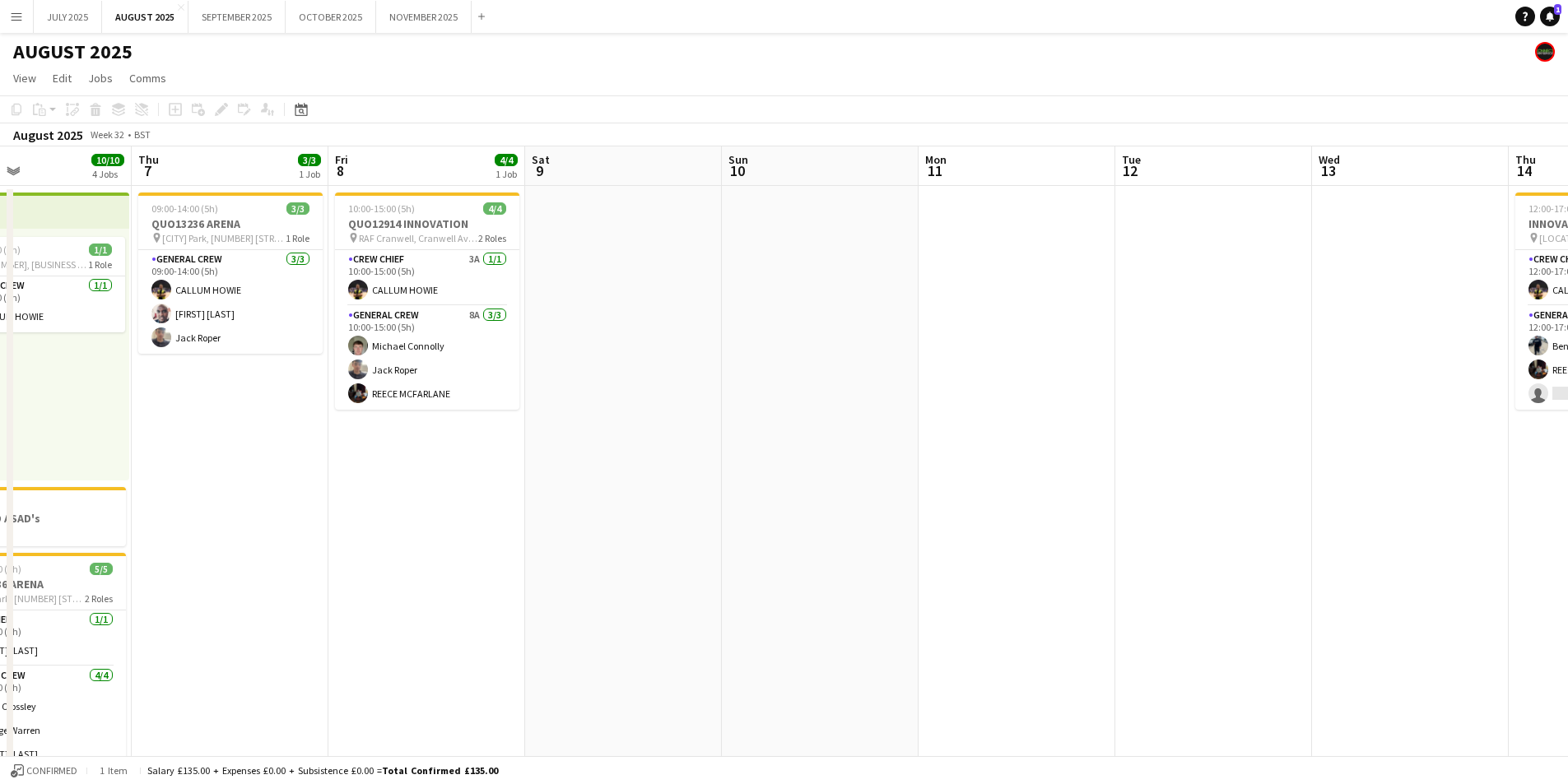 scroll, scrollTop: 0, scrollLeft: 0, axis: both 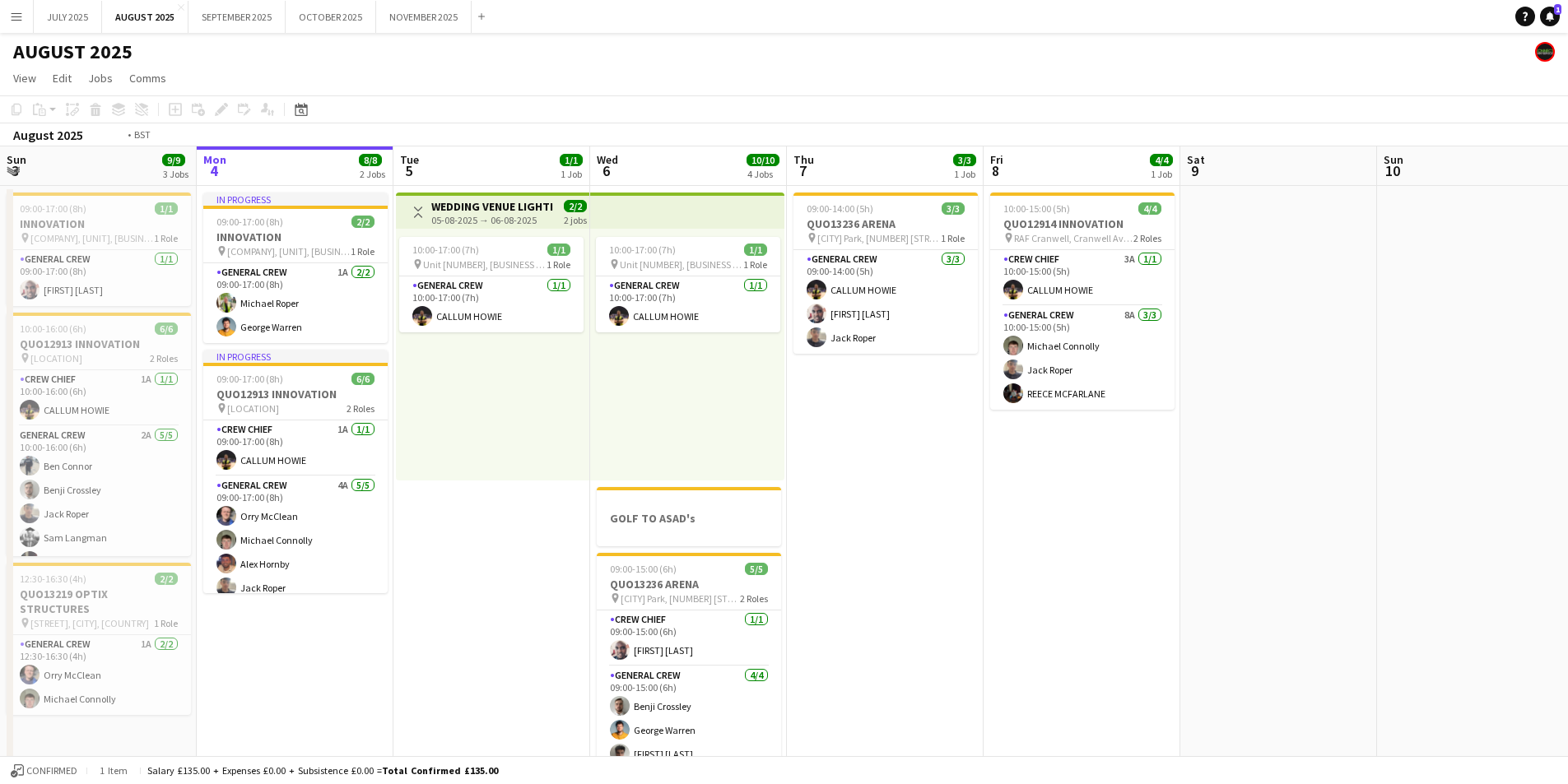 drag, startPoint x: 659, startPoint y: 510, endPoint x: 1019, endPoint y: 489, distance: 360.612 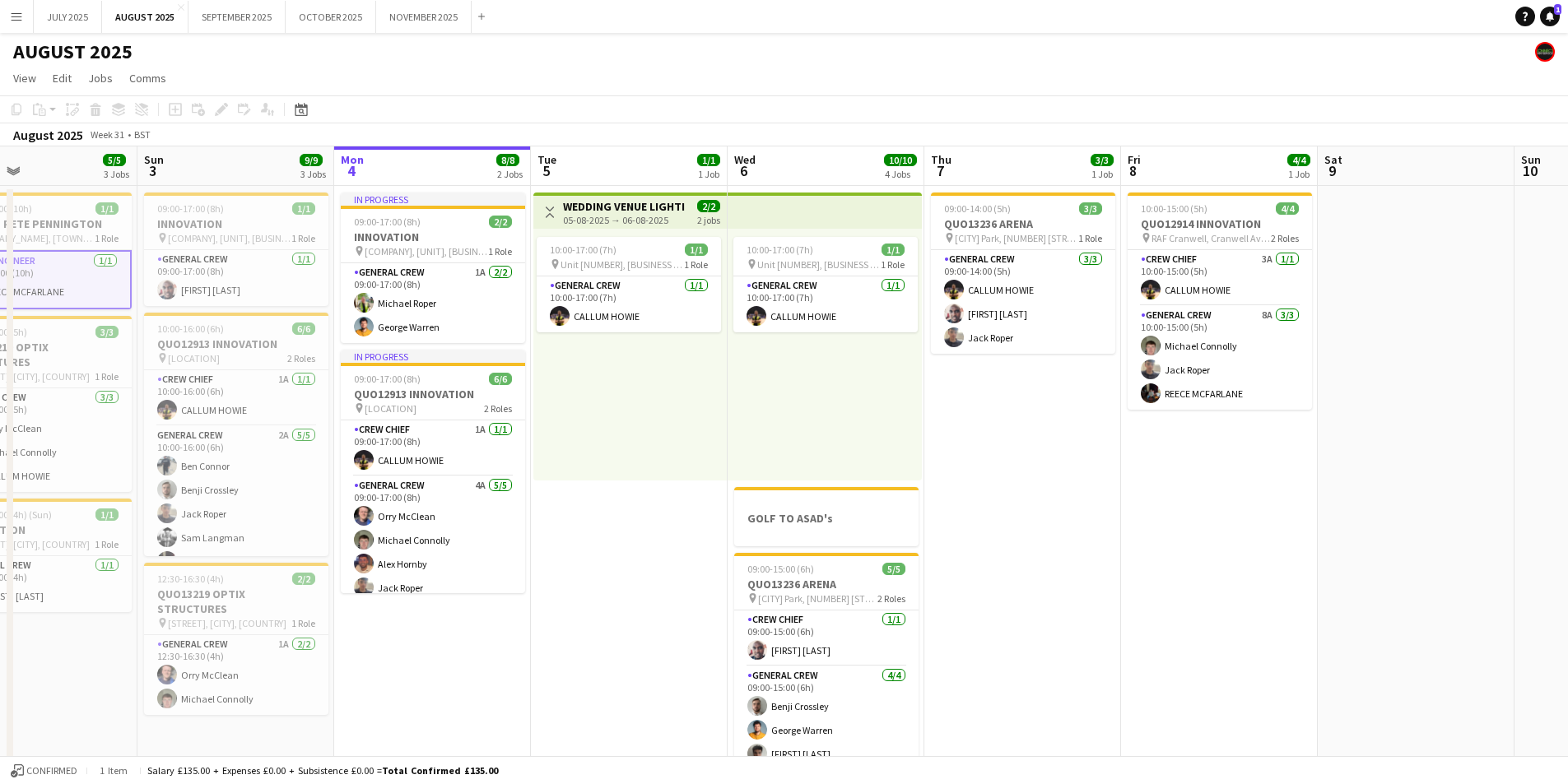 drag, startPoint x: 843, startPoint y: 530, endPoint x: 850, endPoint y: 517, distance: 14.76482 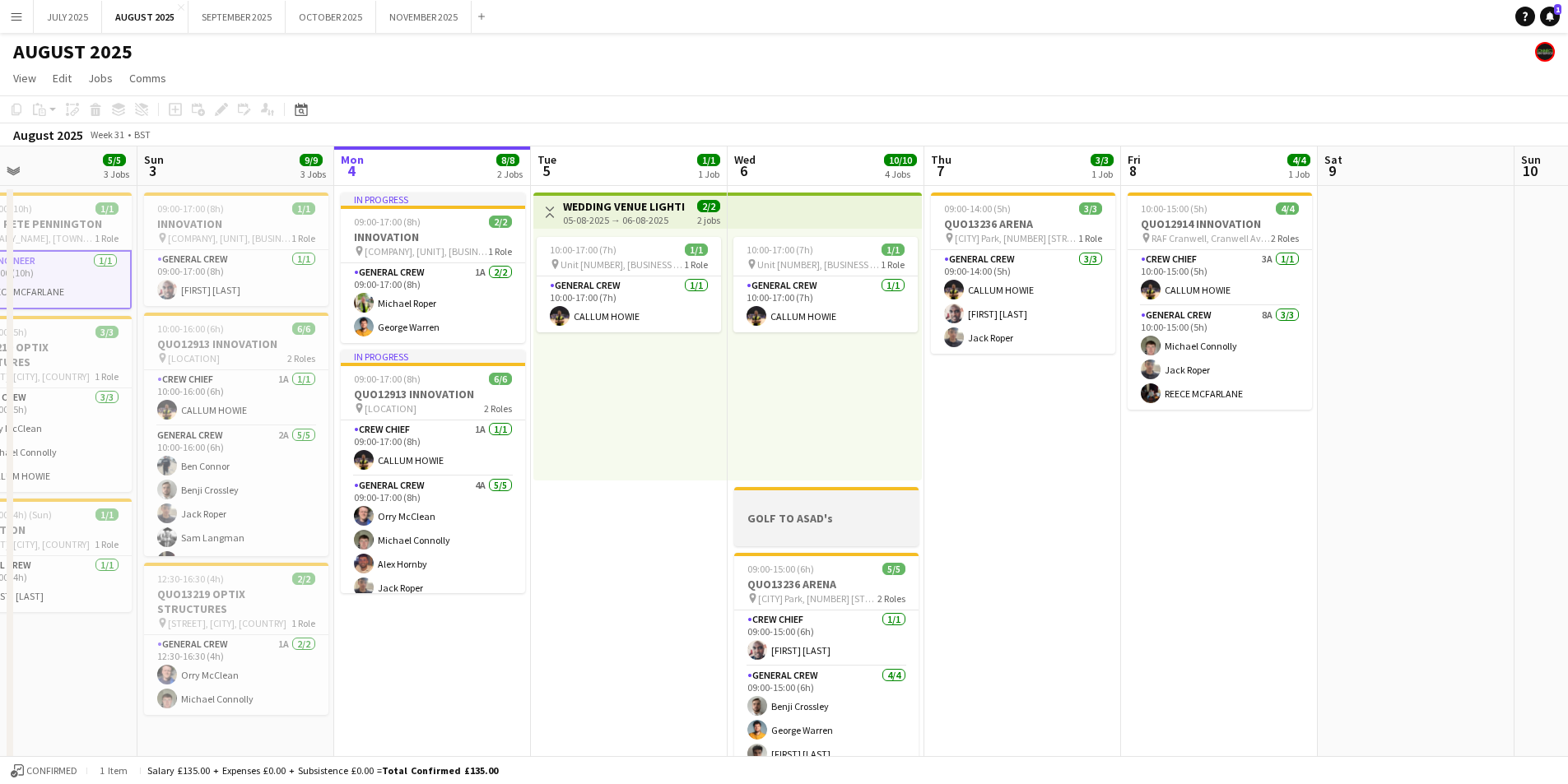 scroll, scrollTop: 0, scrollLeft: 450, axis: horizontal 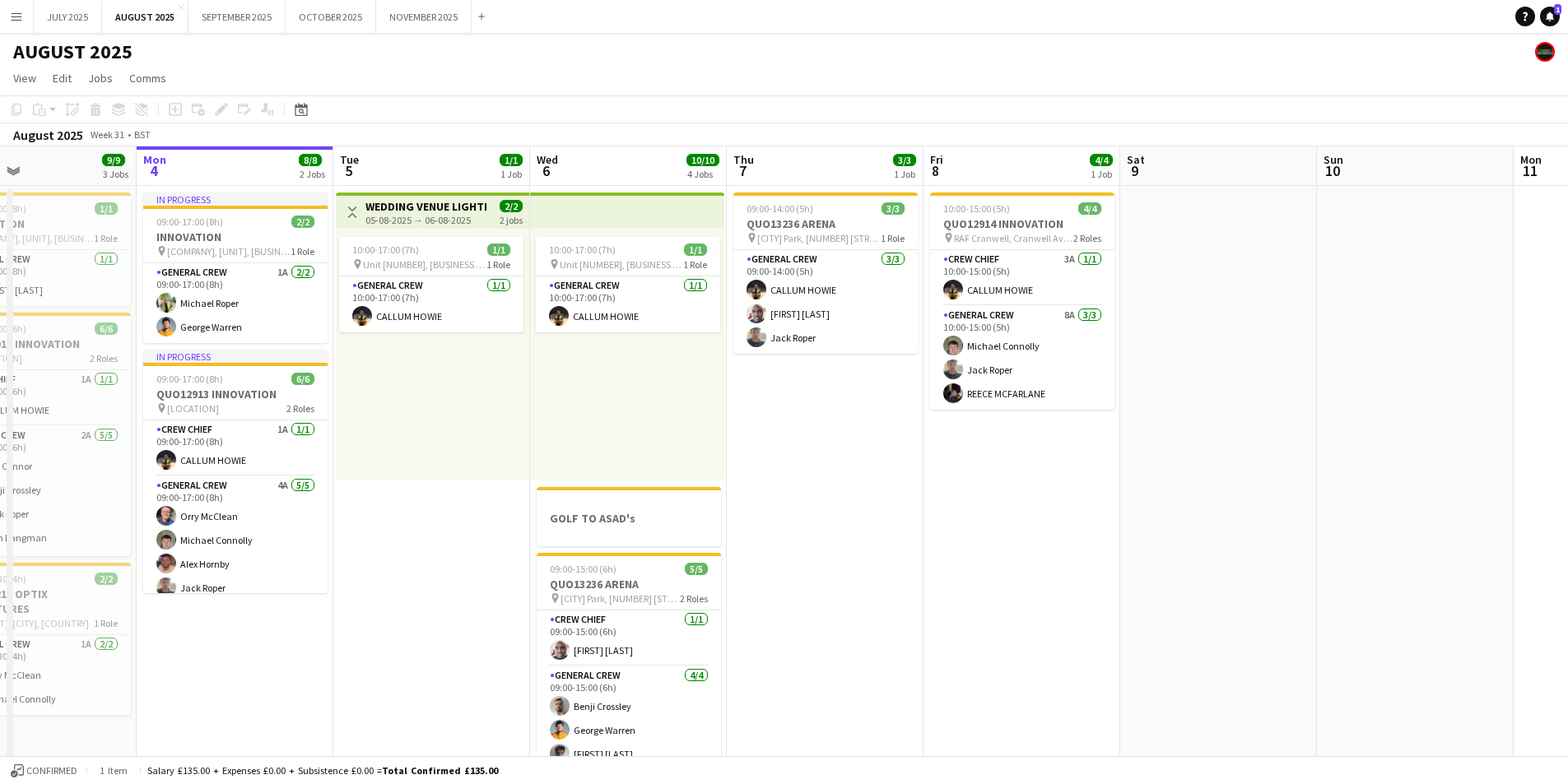 drag, startPoint x: 1384, startPoint y: 400, endPoint x: 988, endPoint y: 399, distance: 396.00126 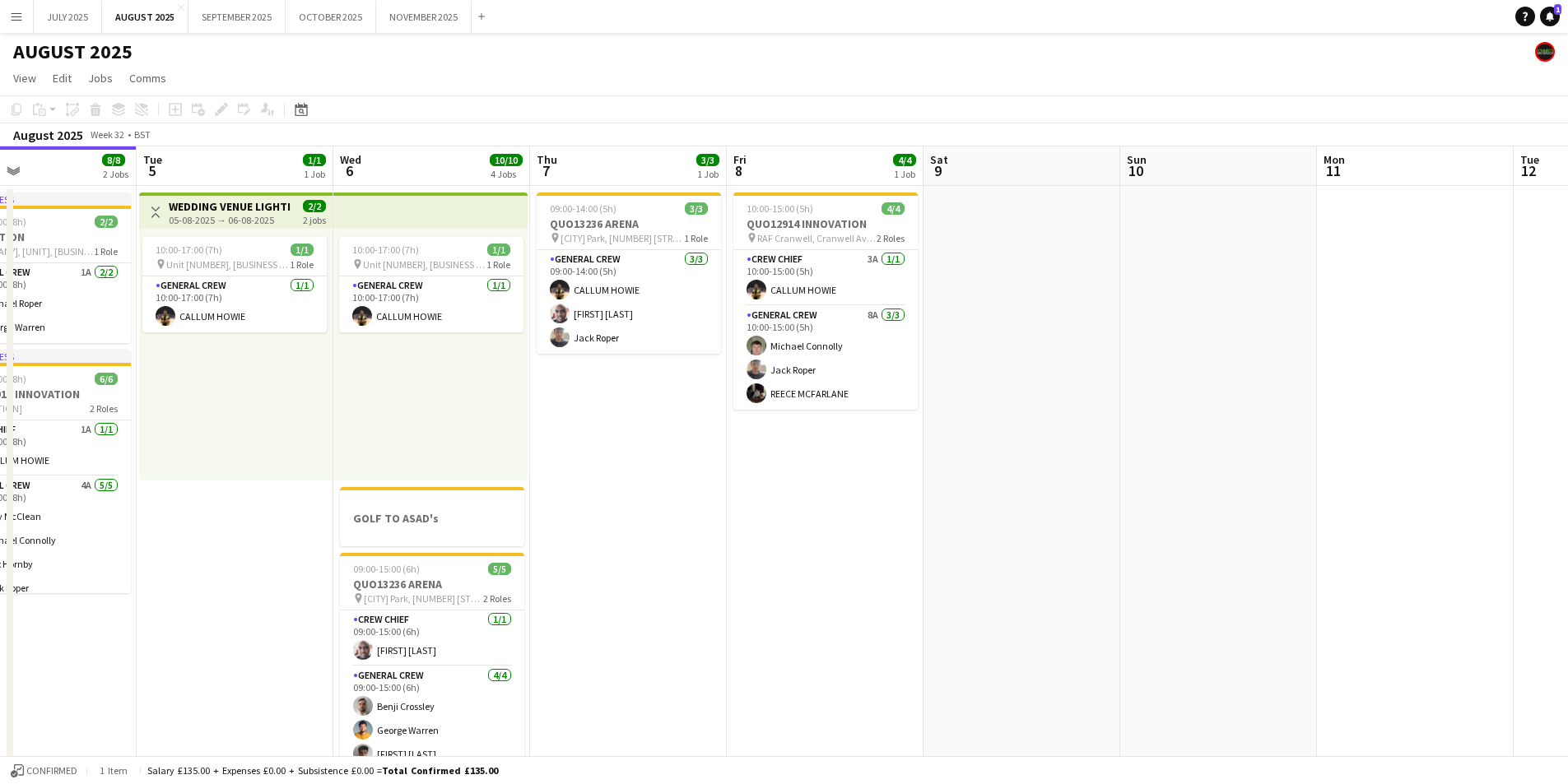 drag, startPoint x: 1043, startPoint y: 549, endPoint x: 1364, endPoint y: 587, distance: 323.2414 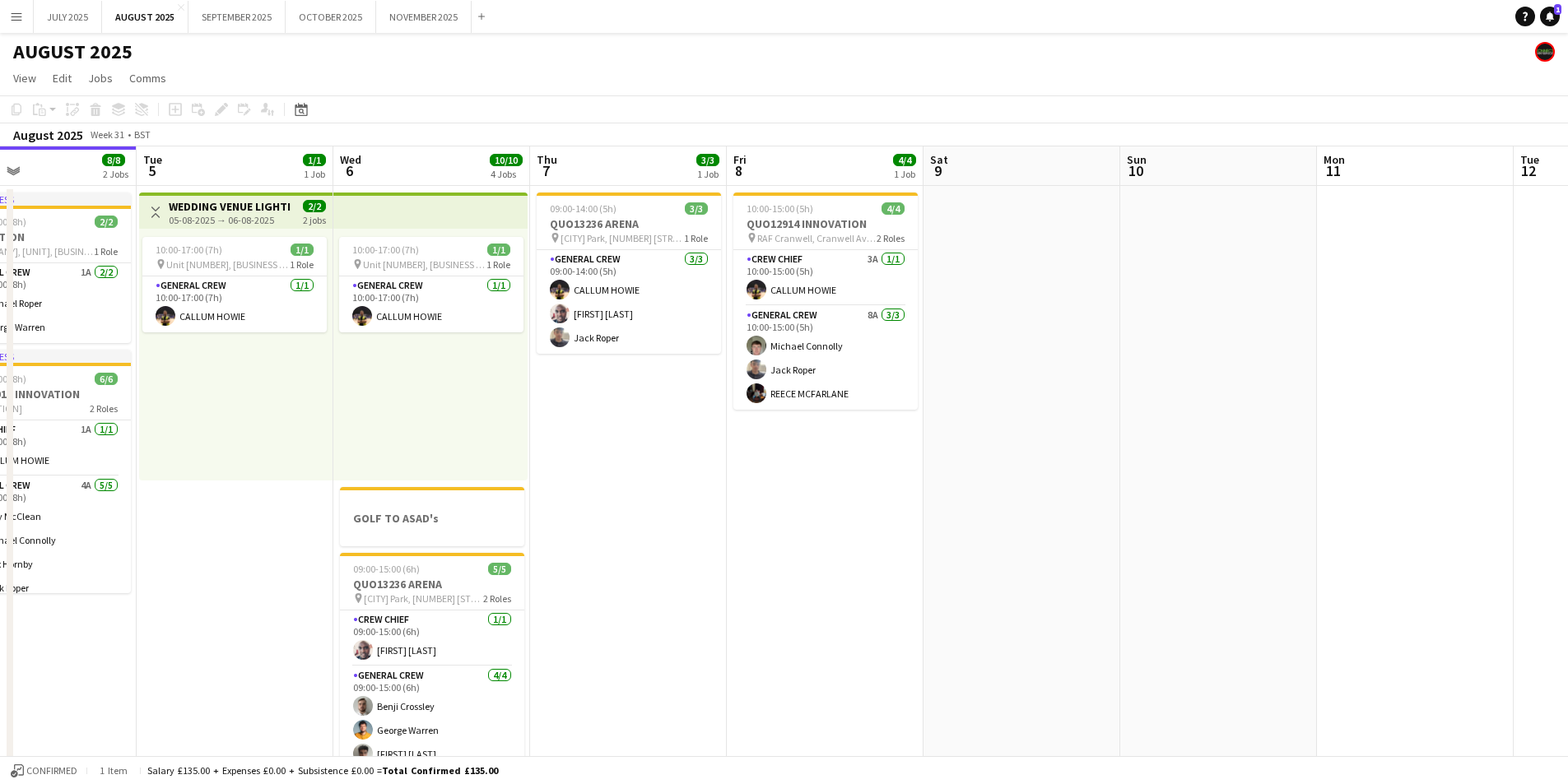 scroll, scrollTop: 0, scrollLeft: 520, axis: horizontal 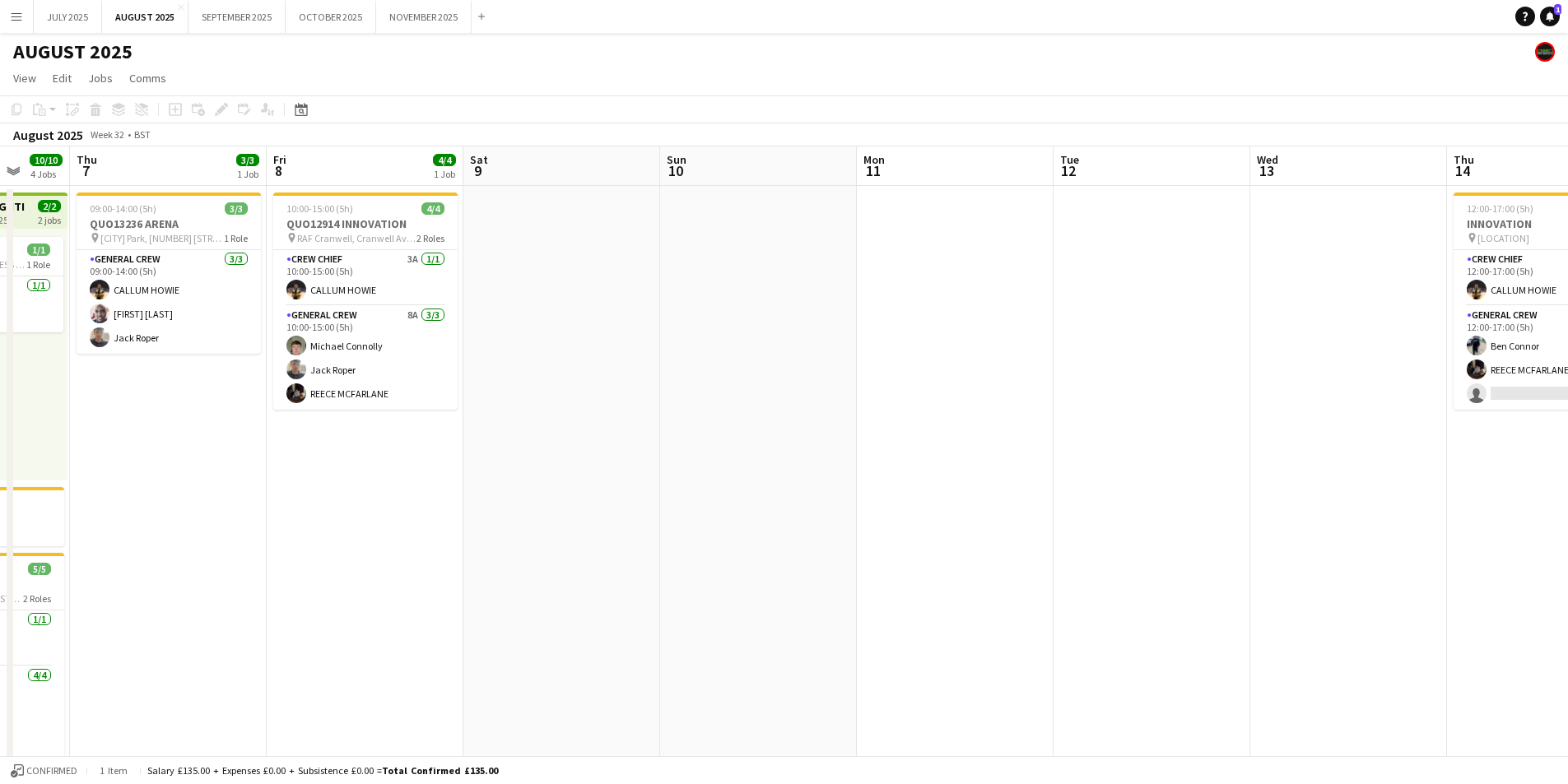 click on "Mon   4   8/8   2 Jobs   Tue   5   1/1   1 Job   Wed   6   10/10   4 Jobs   Thu   7   3/3   1 Job   Fri   8   4/4   1 Job   Sat   9   Sun   10   Mon   11   Tue   12   Wed   13   Thu   14   3/4   1 Job   Fri   15   1/1   1 Job   Sat   16   15/17   3 Jobs   In progress   09:00-17:00 (8h)    2/2   INNOVATION
pin
Innovation Productions, Unit 5, Claycliffe Business Park, Cannon Way, Barugh Green, Barnsley S75 1JU, UK   1 Role   General Crew    1A   2/2   09:00-17:00 (8h)
Michael Roper George Warren  In progress   09:00-17:00 (8h)    6/6   QUO12913 INNOVATION
pin
Capesthorne Hall, Congleton Road, Siddington, Macclesfield, SK11 9JY   2 Roles   Crew Chief   1A   1/1   09:00-17:00 (8h)
CALLUM HOWIE  General Crew    4A   5/5   09:00-17:00 (8h)
Orry McClean Michael Connolly Alex Hornby Jack Roper REECE MCFARLANE
Toggle View
WEDDING VENUE LIGHTING   [DATE] → [DATE]   2/2   2 jobs      10:00-17:00 (7h)    1/1
pin" at bounding box center [784, 600] 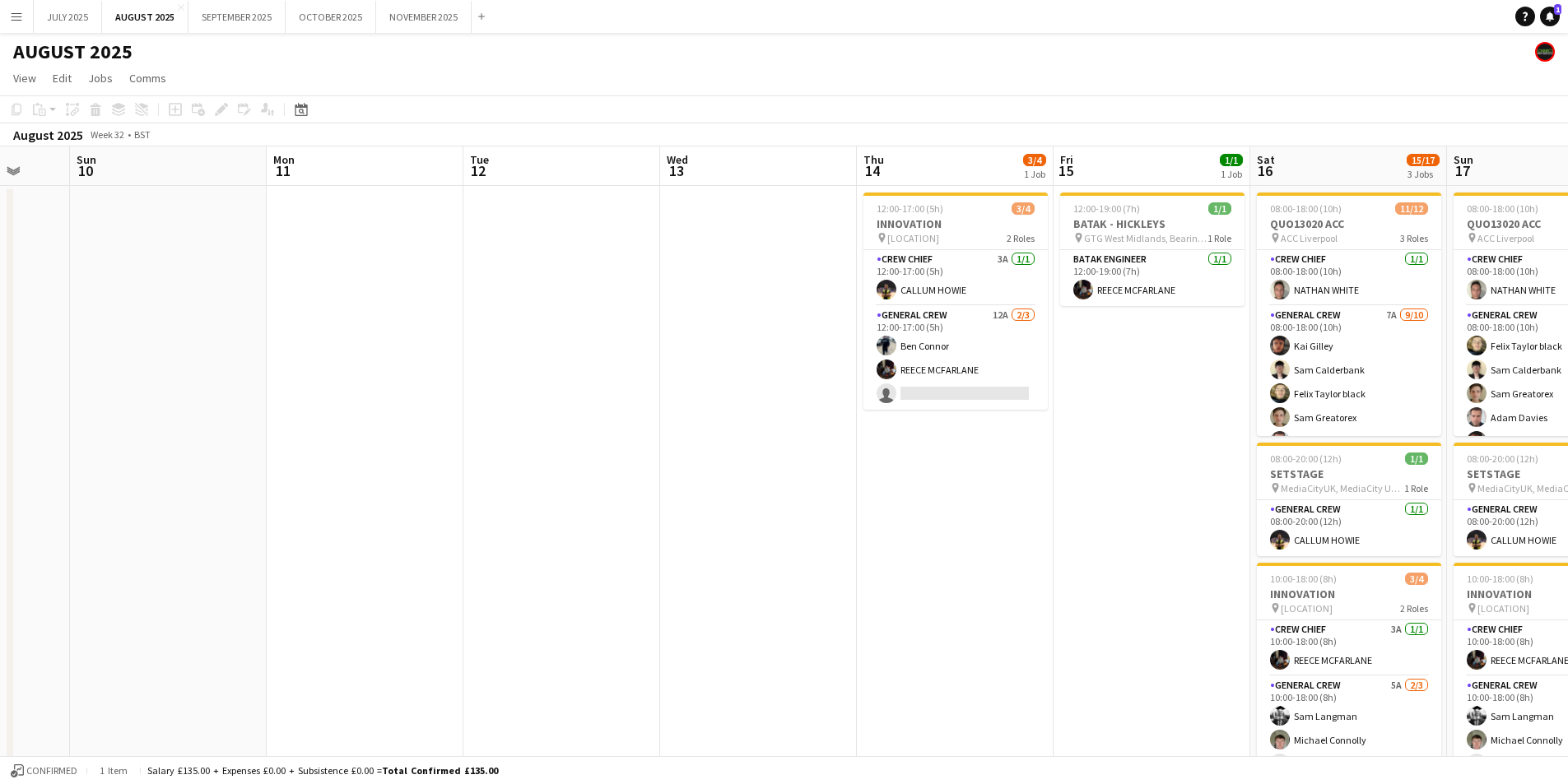 drag, startPoint x: 1287, startPoint y: 631, endPoint x: 842, endPoint y: 582, distance: 447.6896 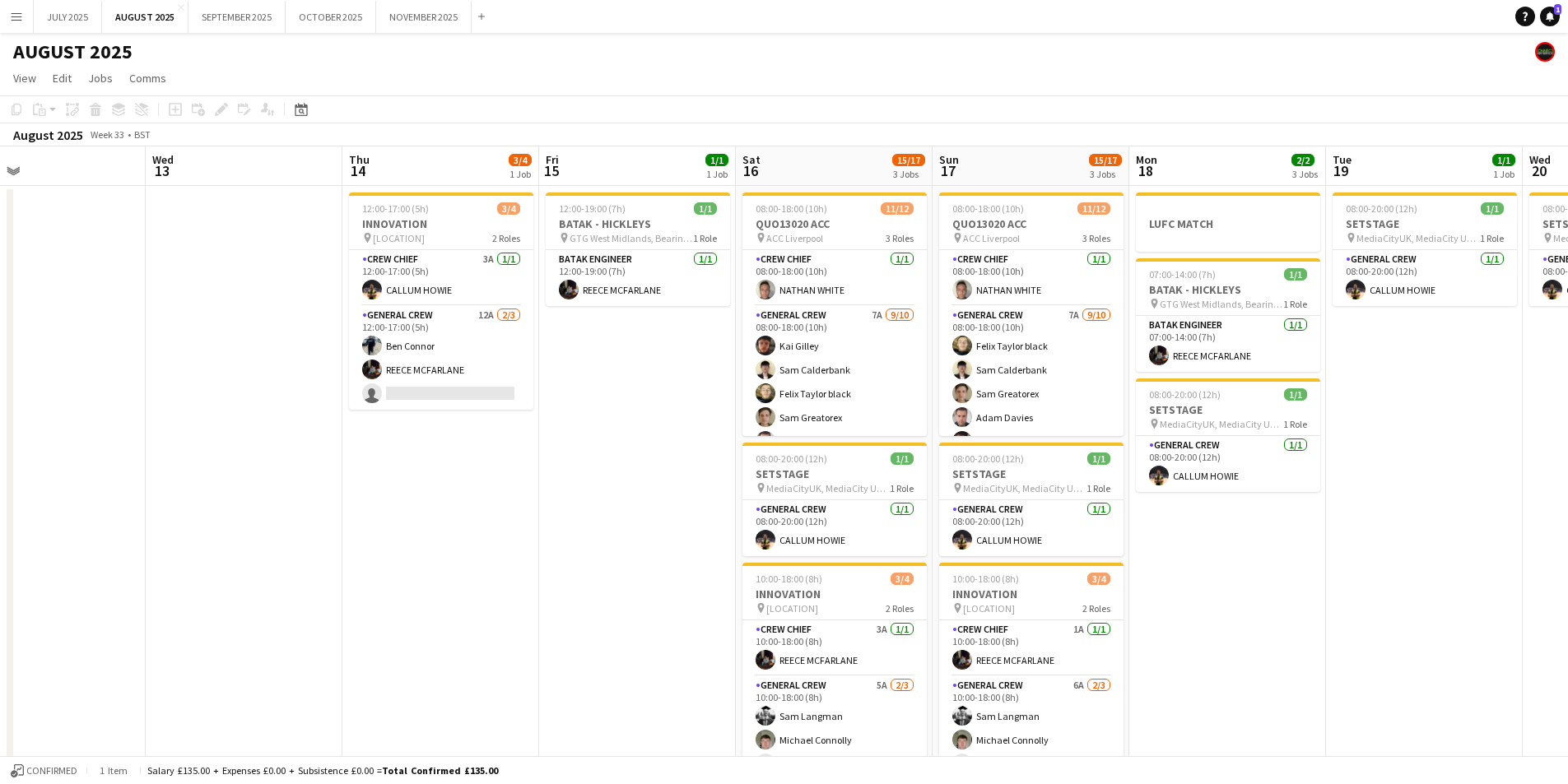 drag, startPoint x: 1122, startPoint y: 614, endPoint x: 774, endPoint y: 552, distance: 353.47984 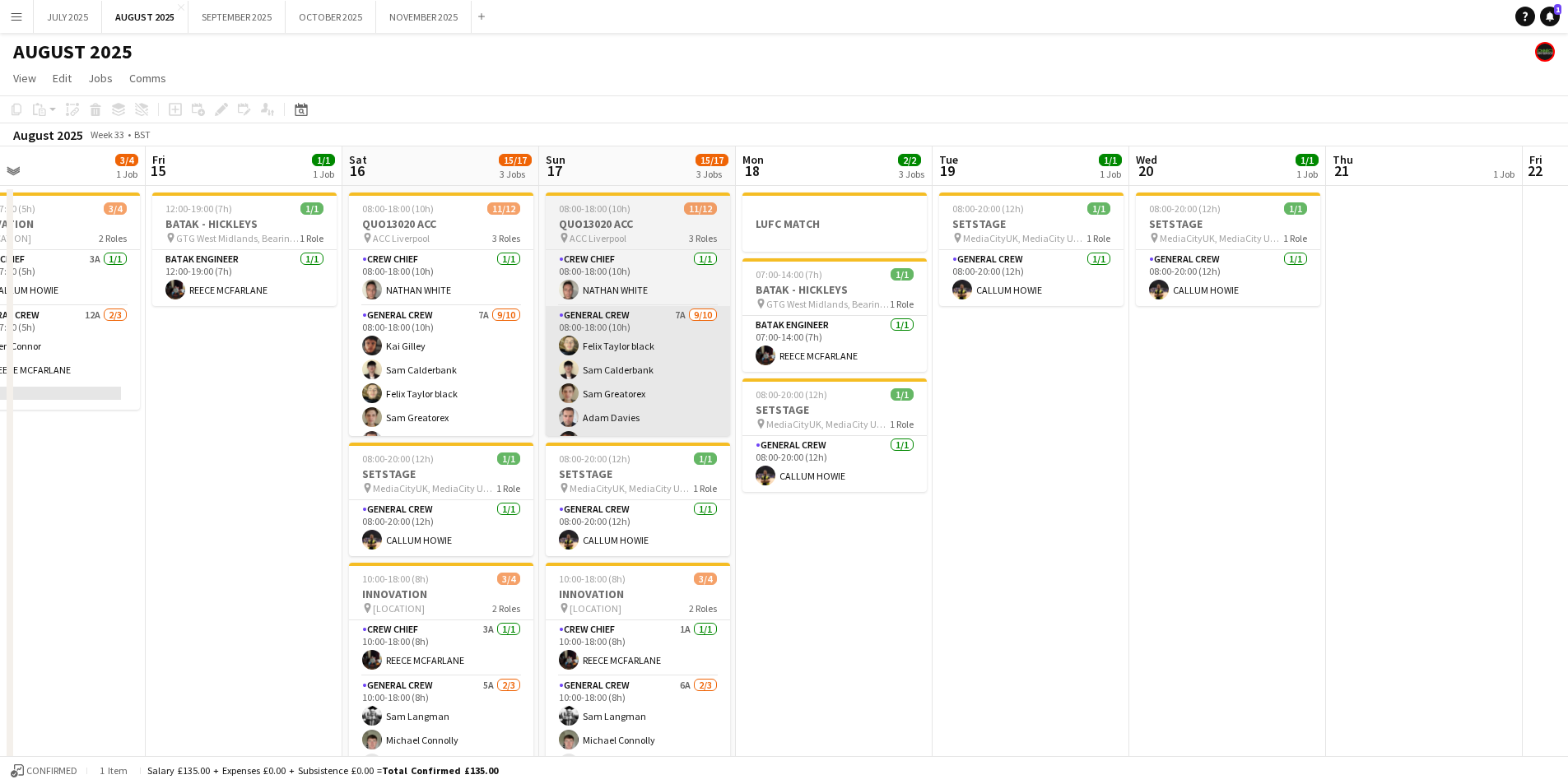 scroll, scrollTop: 0, scrollLeft: 399, axis: horizontal 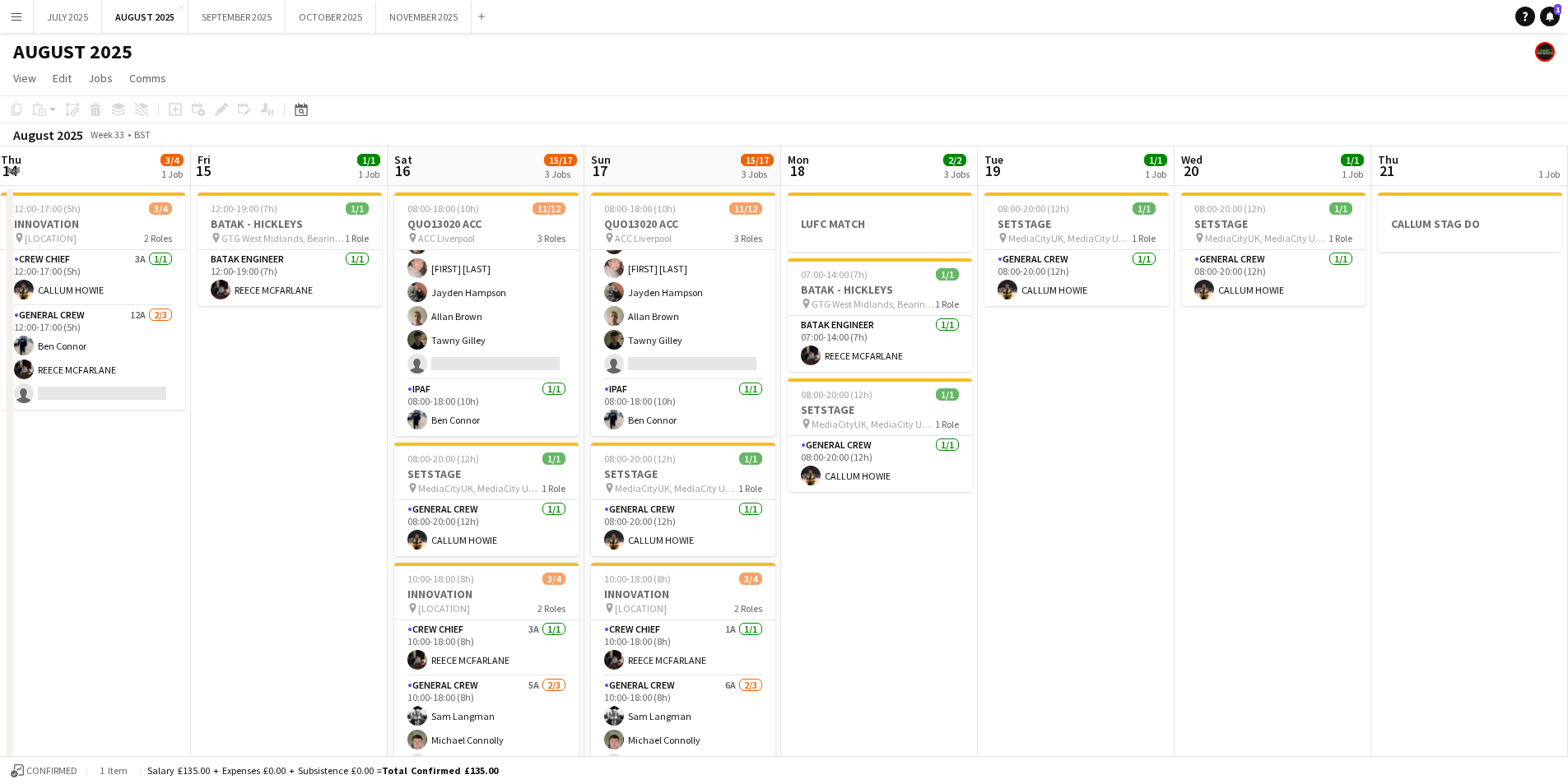 drag, startPoint x: 1012, startPoint y: 434, endPoint x: 759, endPoint y: 429, distance: 253.0494 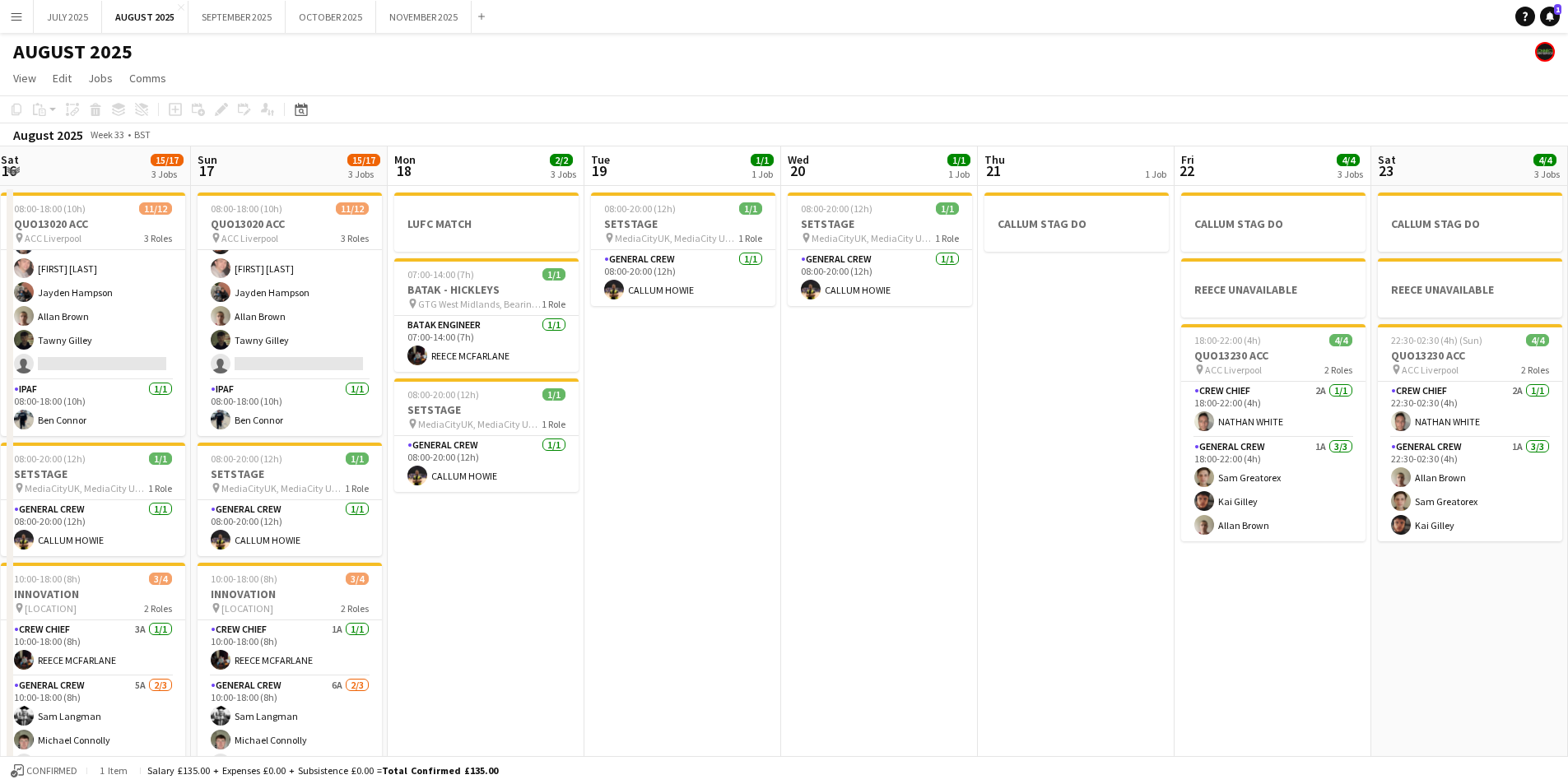 click on "CALLUM HOWIE  General Crew    12A   2/3   12:00-17:00 (5h)
[FIRST] [LAST]
single-neutral-actions
12:00-19:00 (7h)    1/1   BATAK - HICKLEYS
pin
GTG [REGION], [STREET], [CITY], [POSTAL_CODE], [COUNTRY]   1 Role   BATAK ENGINEER   1/1   12:00-19:00 (7h)
[FIRST] [LAST]     08:00-18:00 (10h)    11/12   QUO13020 ACC
pin
ACC [CITY]   3 Roles   Crew Chief   1/1   08:00-18:00 (10h)
[FIRST] [LAST]  General Crew    7A   9/10   08:00-18:00 (10h)" at bounding box center (784, 600) 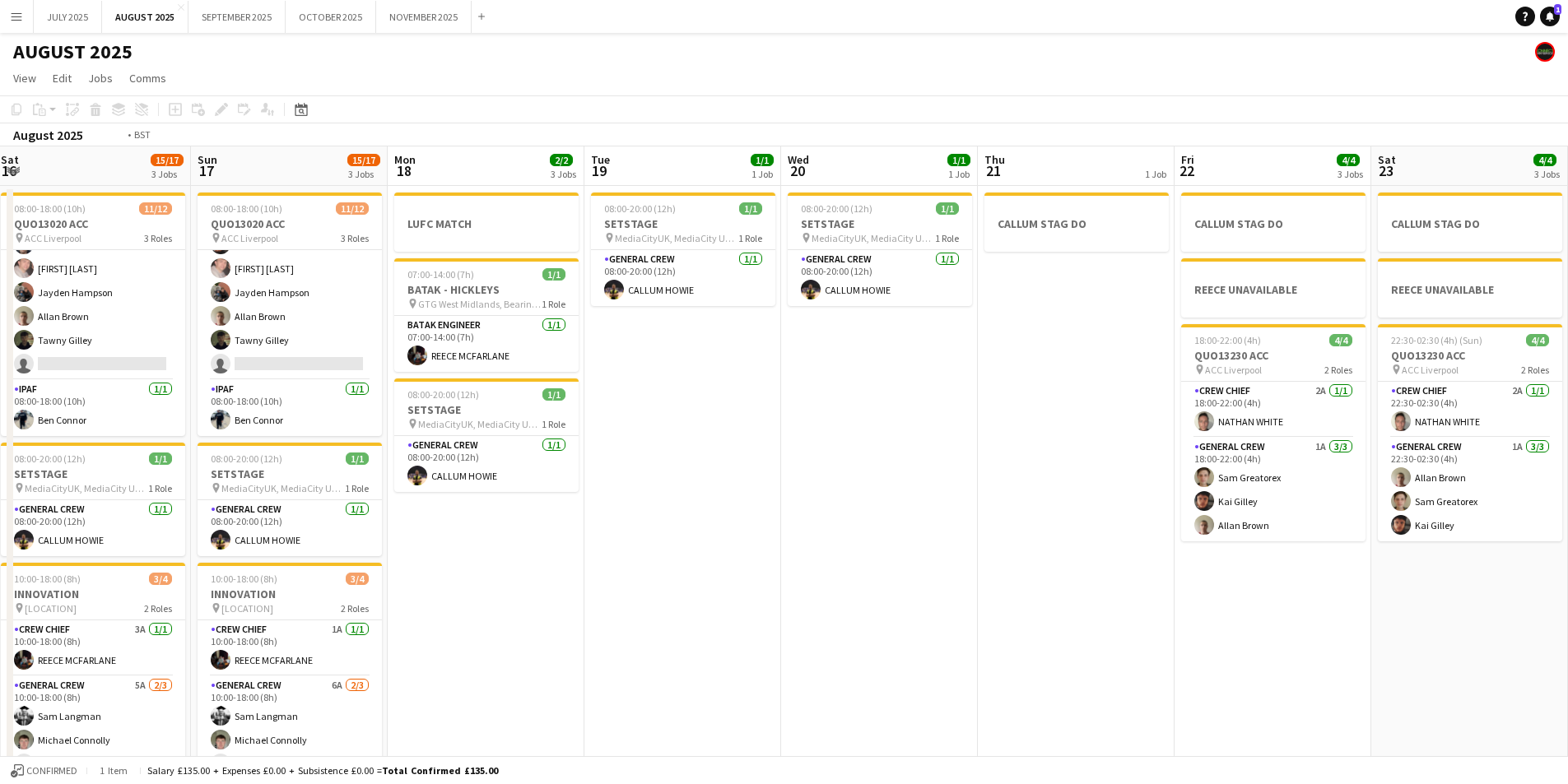 scroll, scrollTop: 0, scrollLeft: 584, axis: horizontal 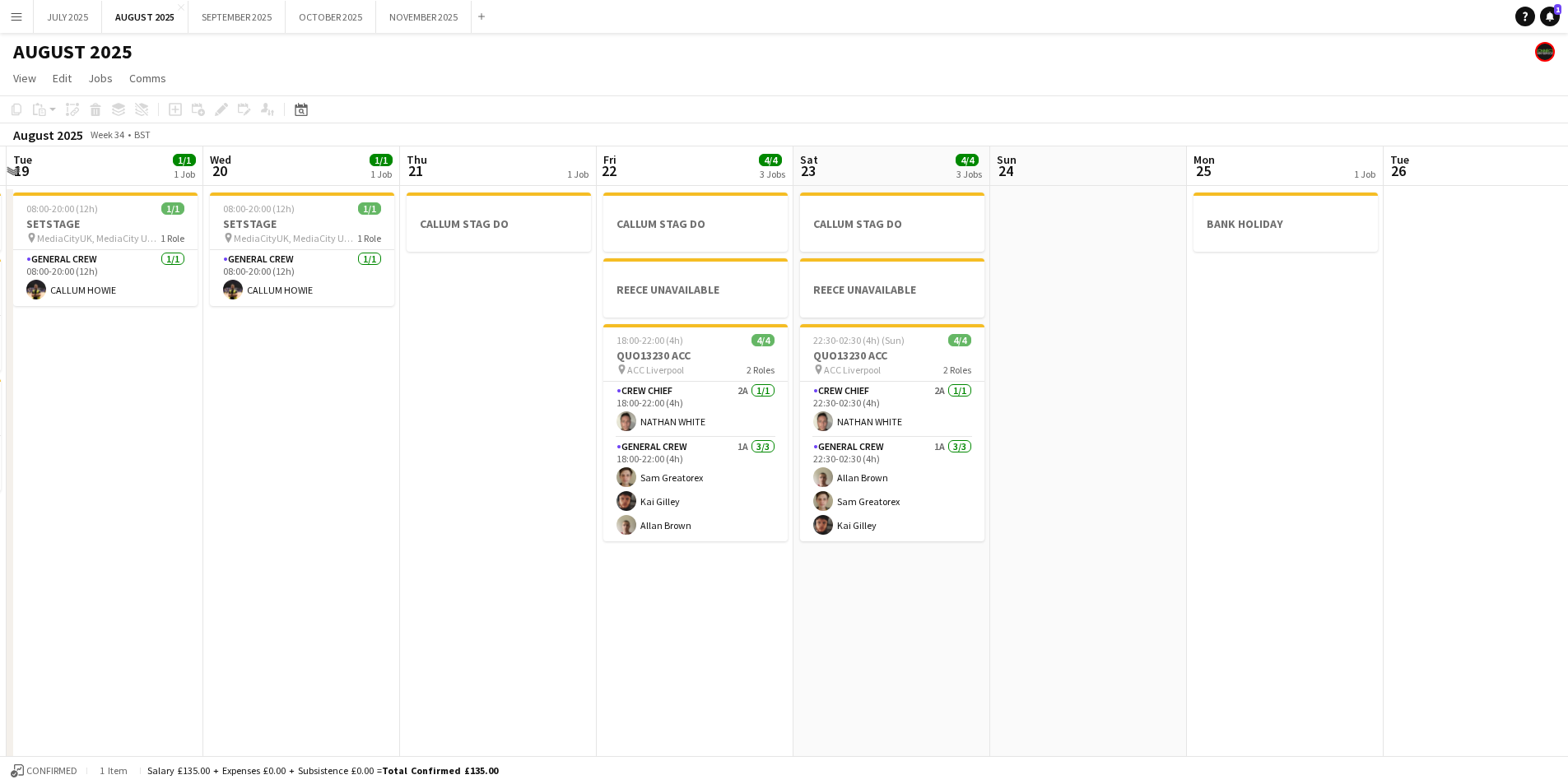 drag, startPoint x: 1238, startPoint y: 527, endPoint x: 676, endPoint y: 517, distance: 562.089 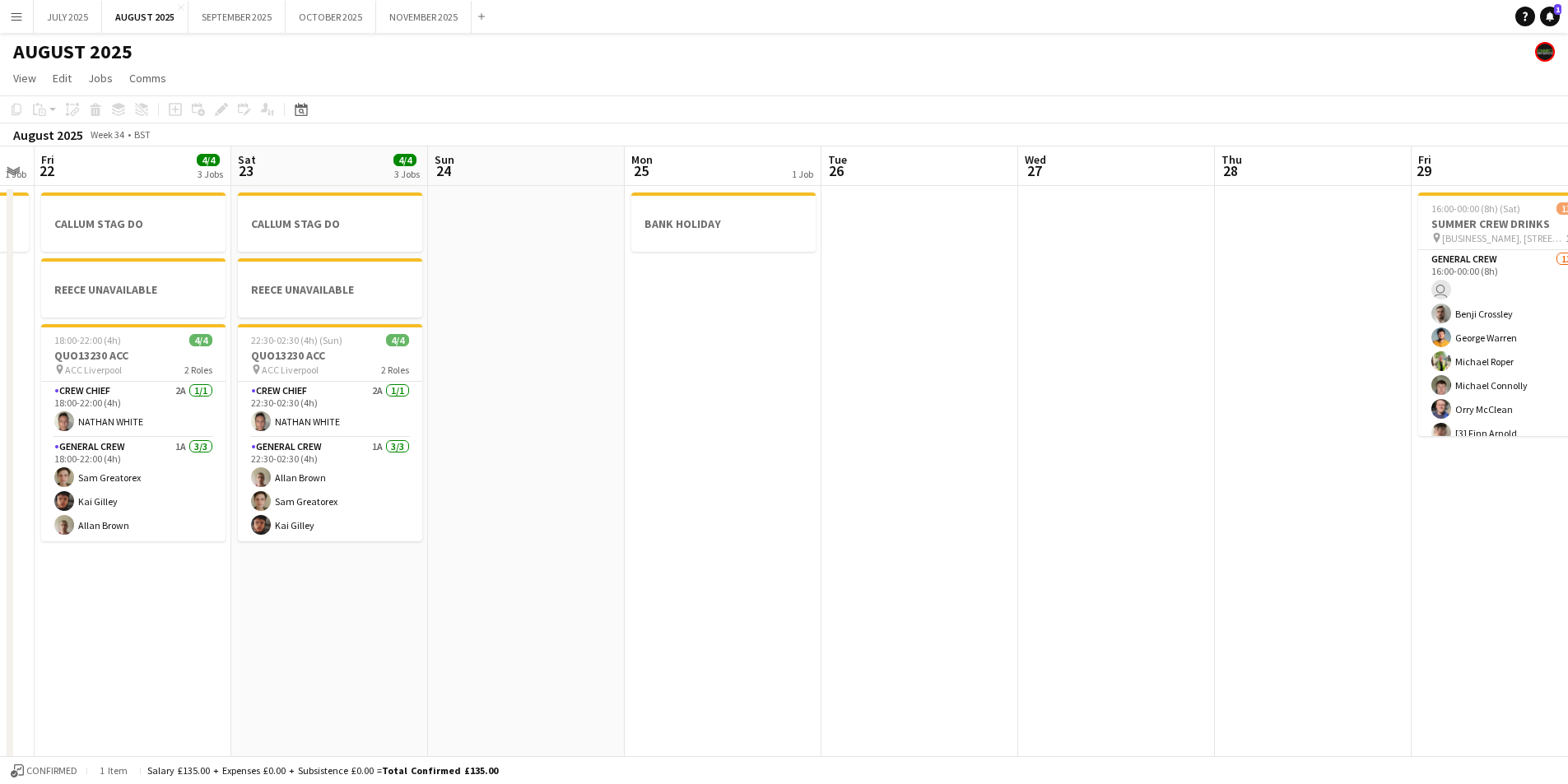 drag, startPoint x: 894, startPoint y: 552, endPoint x: 599, endPoint y: 514, distance: 297.4374 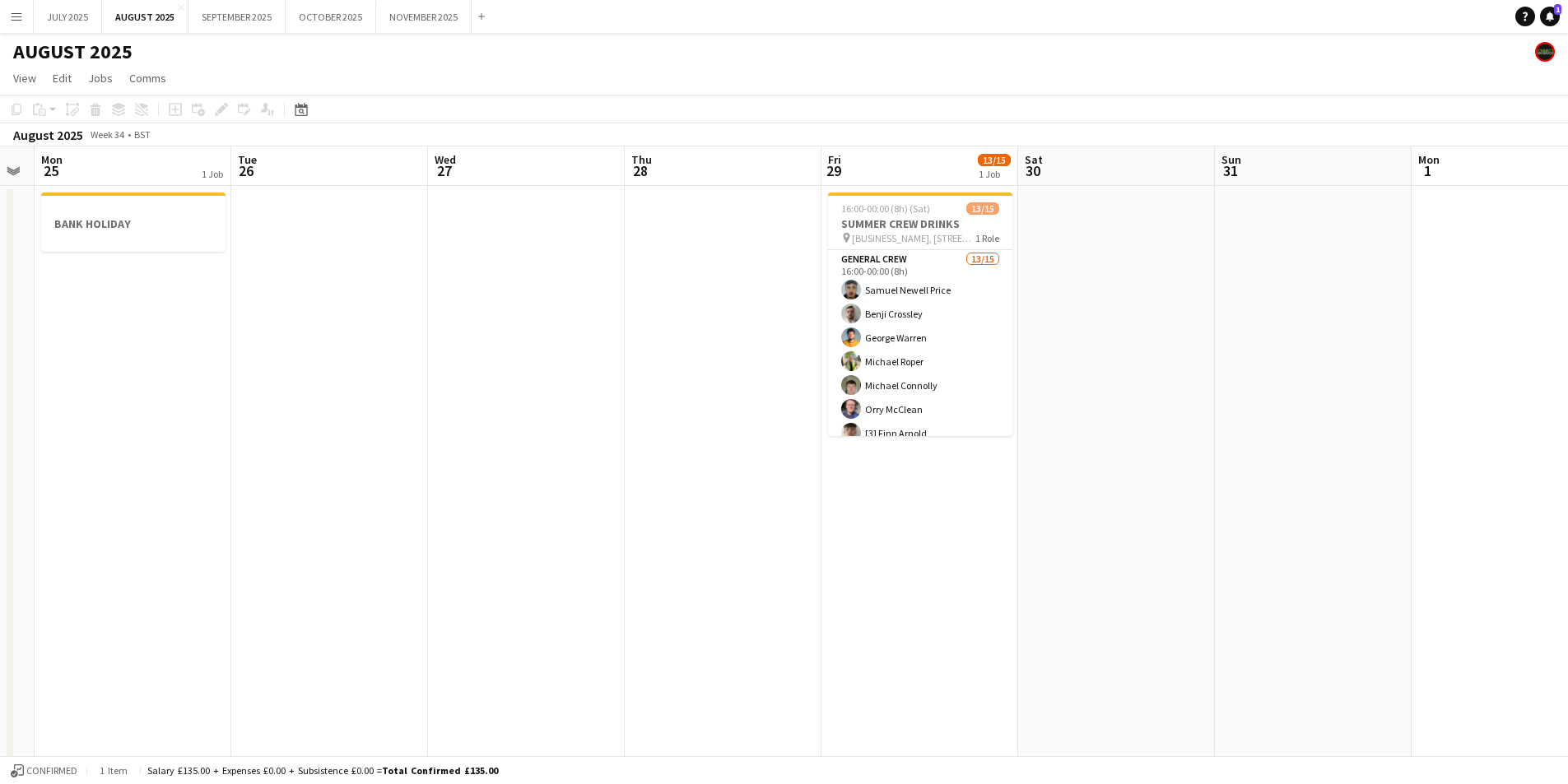 scroll, scrollTop: 0, scrollLeft: 426, axis: horizontal 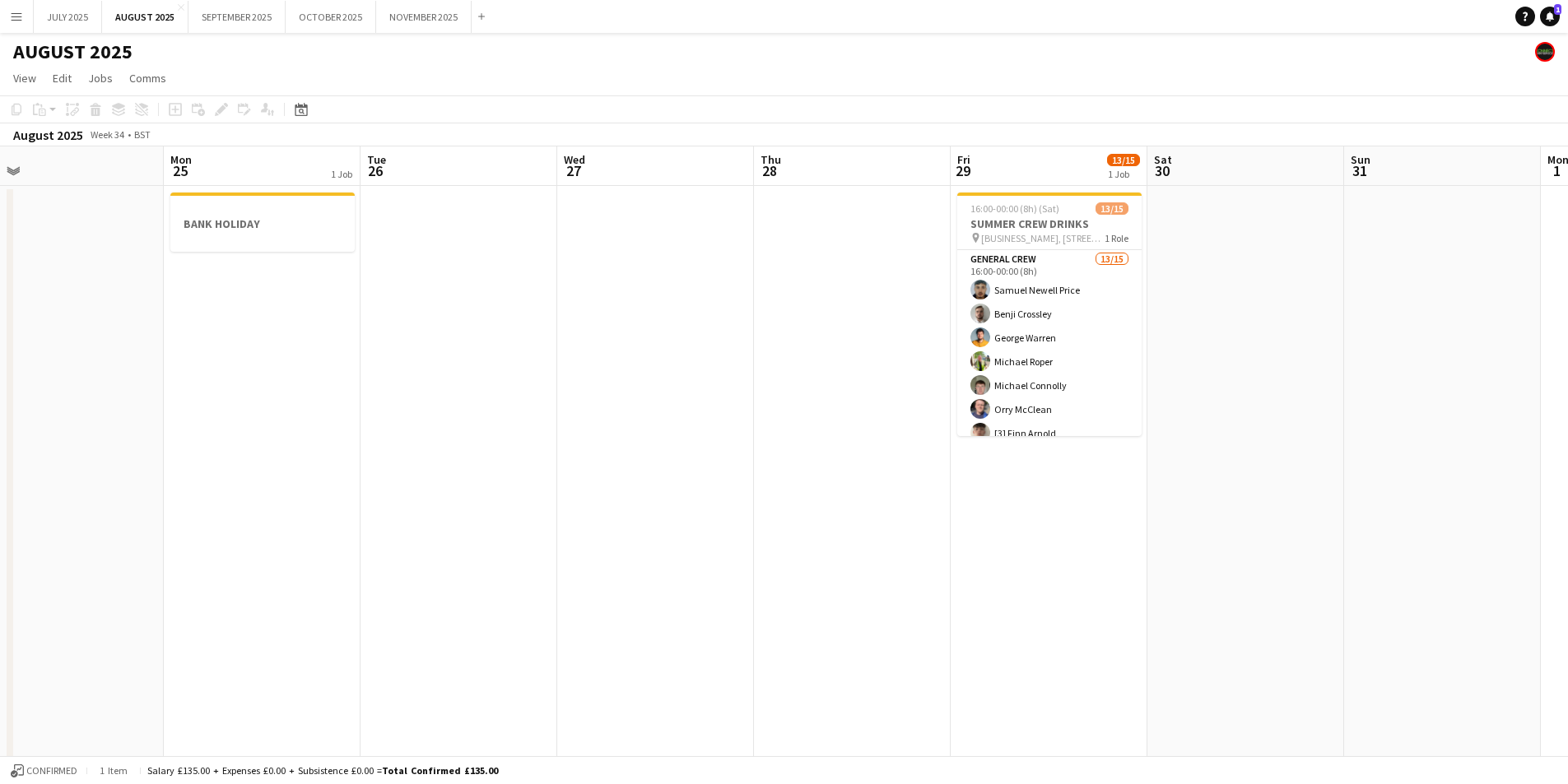 drag, startPoint x: 877, startPoint y: 531, endPoint x: 890, endPoint y: 418, distance: 113.74533 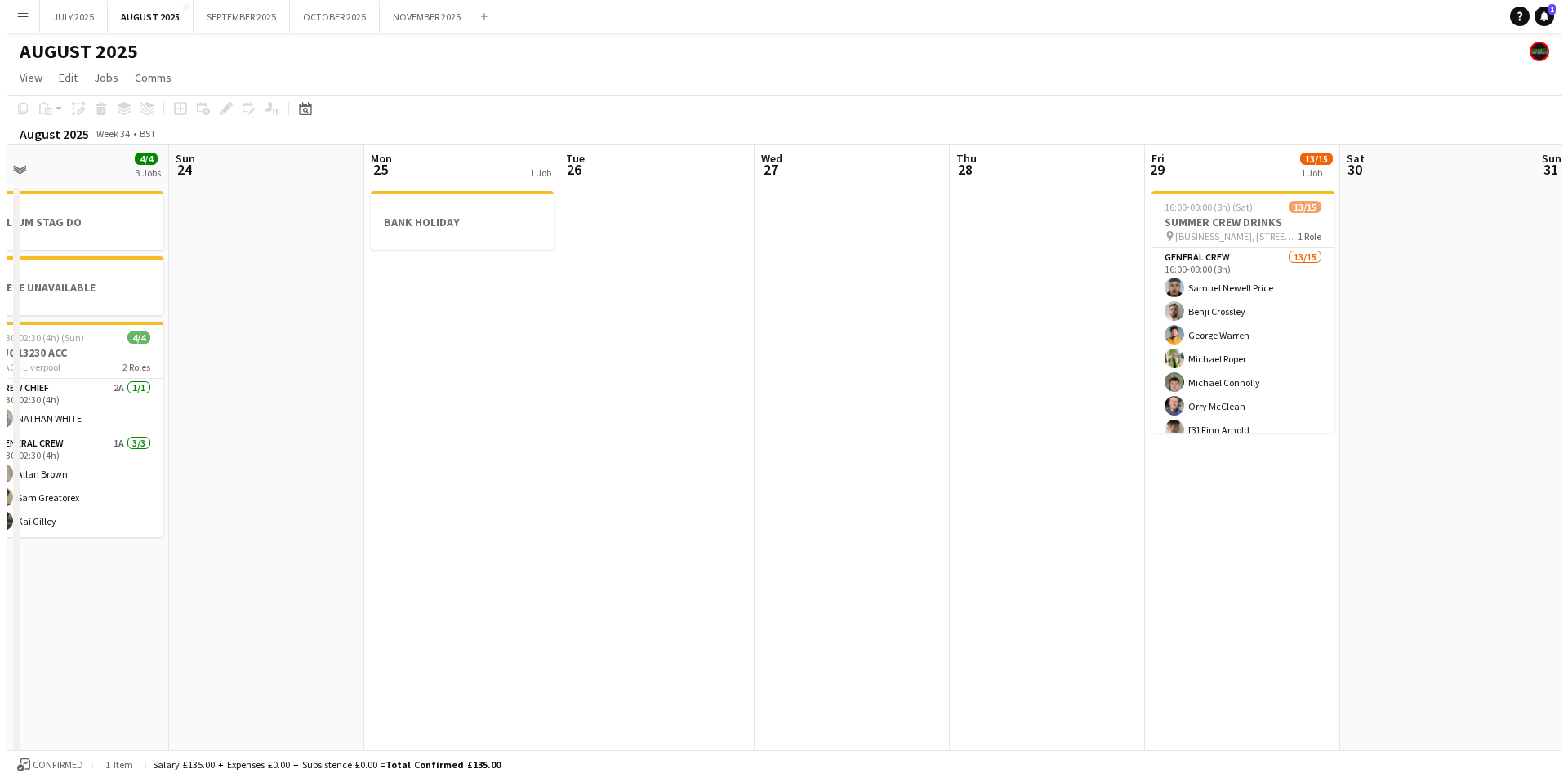 scroll, scrollTop: 0, scrollLeft: 405, axis: horizontal 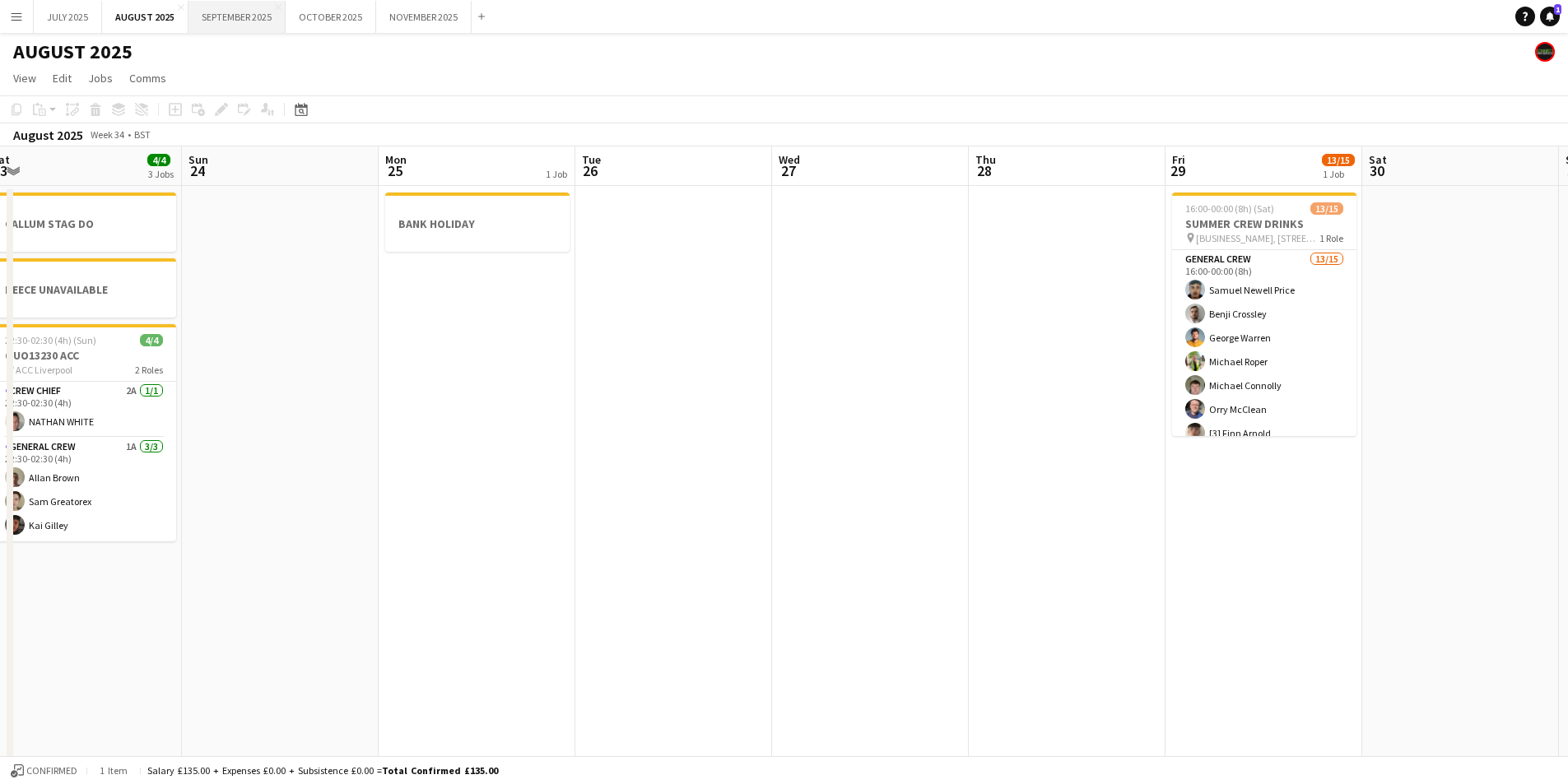 click on "SEPTEMBER 2025
Close" at bounding box center [237, 16] 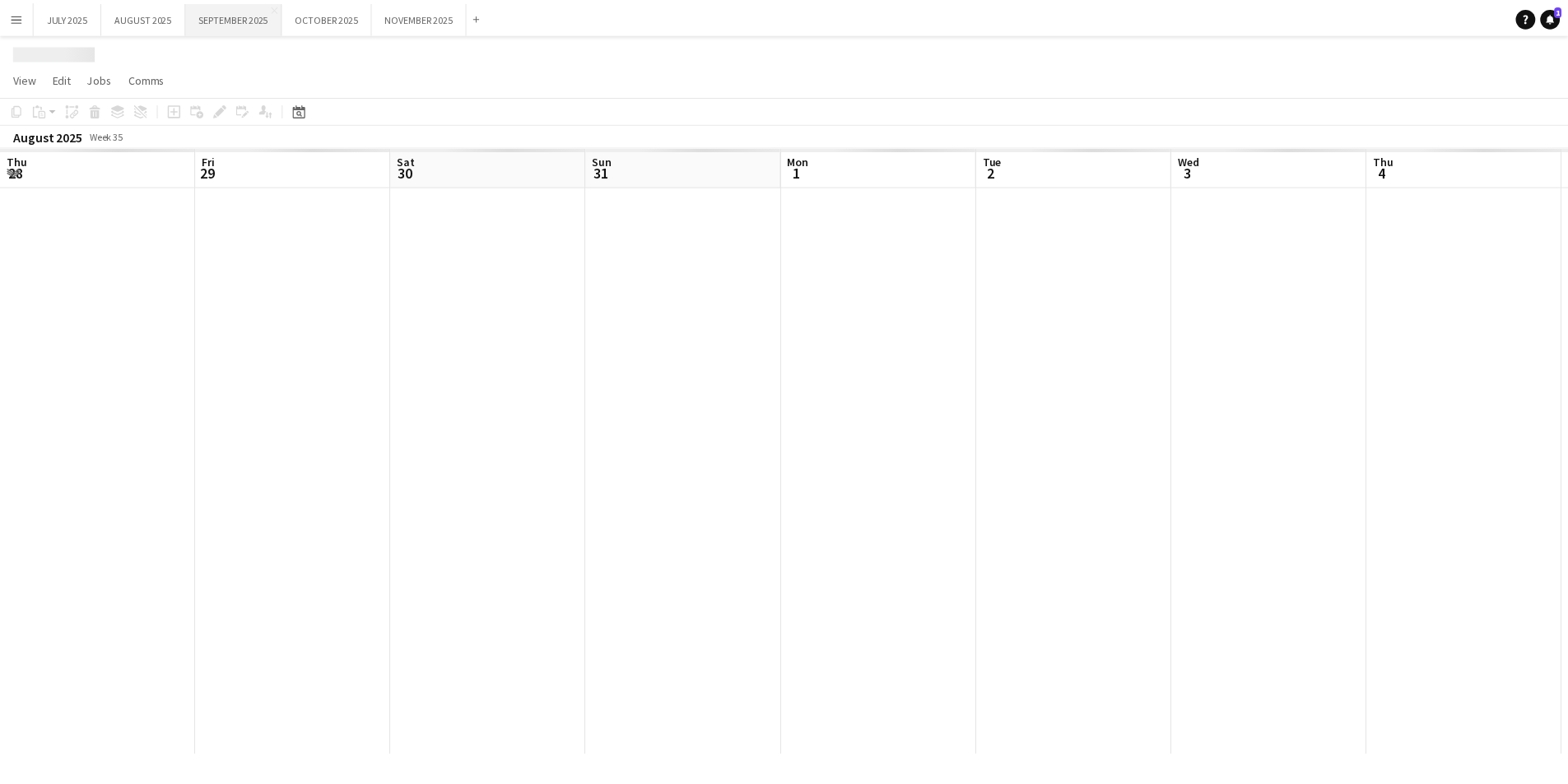 scroll, scrollTop: 0, scrollLeft: 426, axis: horizontal 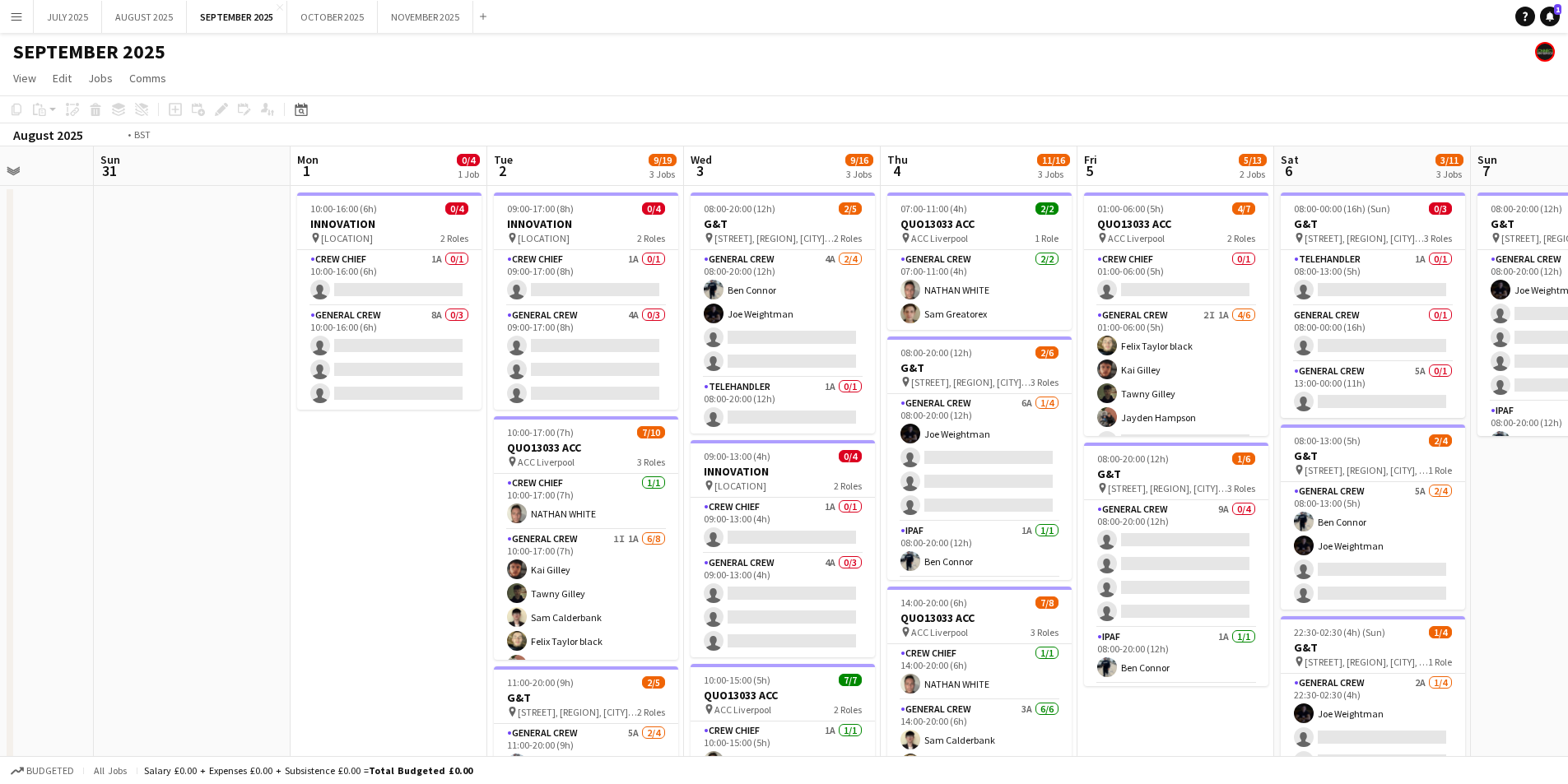drag, startPoint x: 1248, startPoint y: 467, endPoint x: 655, endPoint y: 483, distance: 593.2158 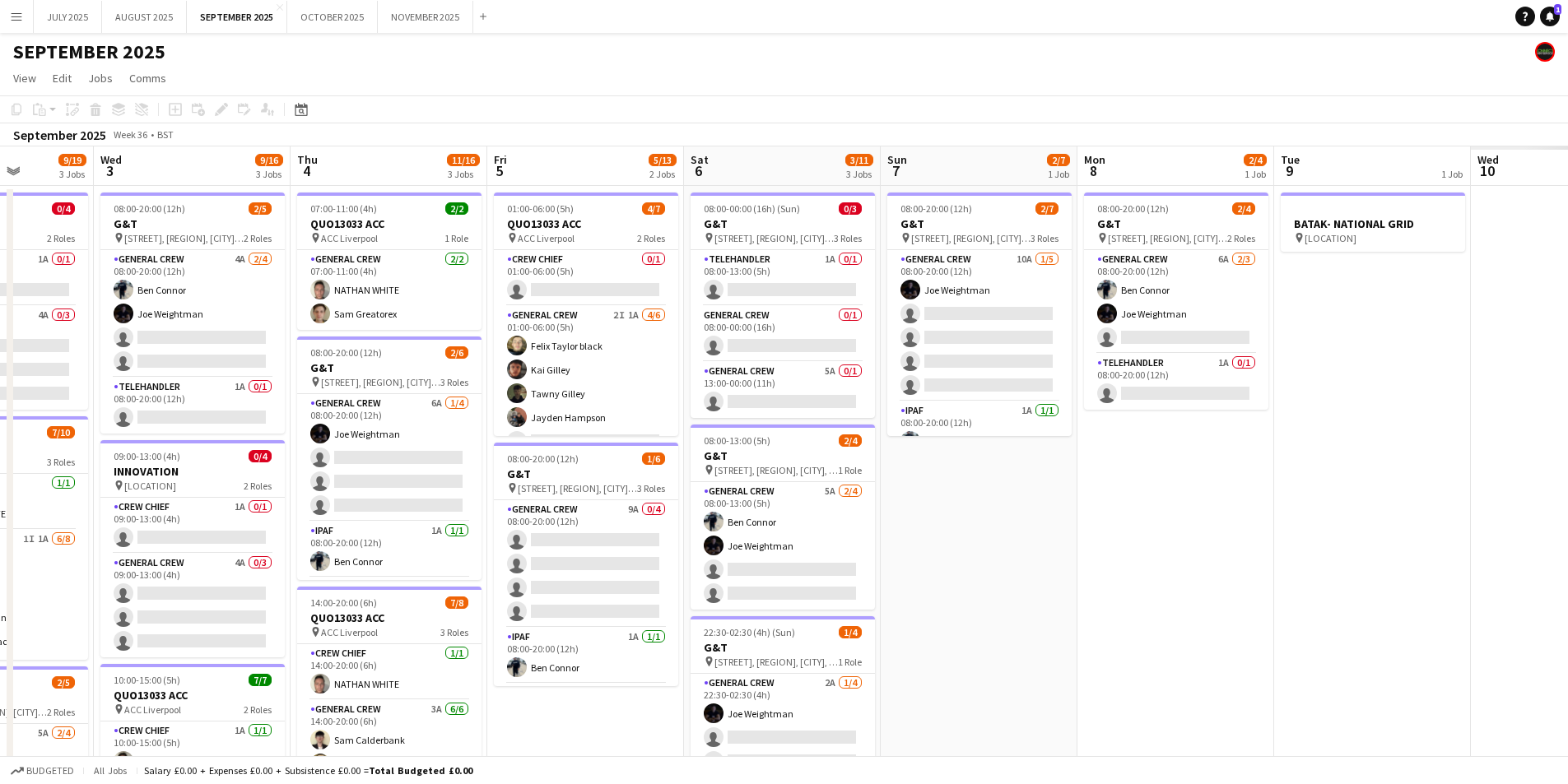 click on "Sun   31   Mon   1   0/4   1 Job   Tue   2   9/19   3 Jobs   Wed   3   9/16   3 Jobs   Thu   4   11/16   3 Jobs   Fri   5   5/13   2 Jobs   Sat   6   3/11   3 Jobs   Sun   7   2/7   1 Job   Mon   8   2/4   1 Job   Tue   9   1 Job   Wed   10   Thu   11   Fri   12      10:00-16:00 (6h)    0/4   INNOVATION
pin
[LOCATION], [STREET], [CITY], [COUNTRY]   2 Roles   Crew Chief   1A   0/1   10:00-16:00 (6h)
single-neutral-actions
General Crew    8A   0/3   10:00-16:00 (6h)
single-neutral-actions
single-neutral-actions
single-neutral-actions
09:00-17:00 (8h)    0/4   INNOVATION
pin
[LOCATION], [STREET], [CITY], [COUNTRY]   2 Roles   Crew Chief   1A   0/1   09:00-17:00 (8h)
single-neutral-actions
General Crew    4A   0/3" at bounding box center [784, 545] 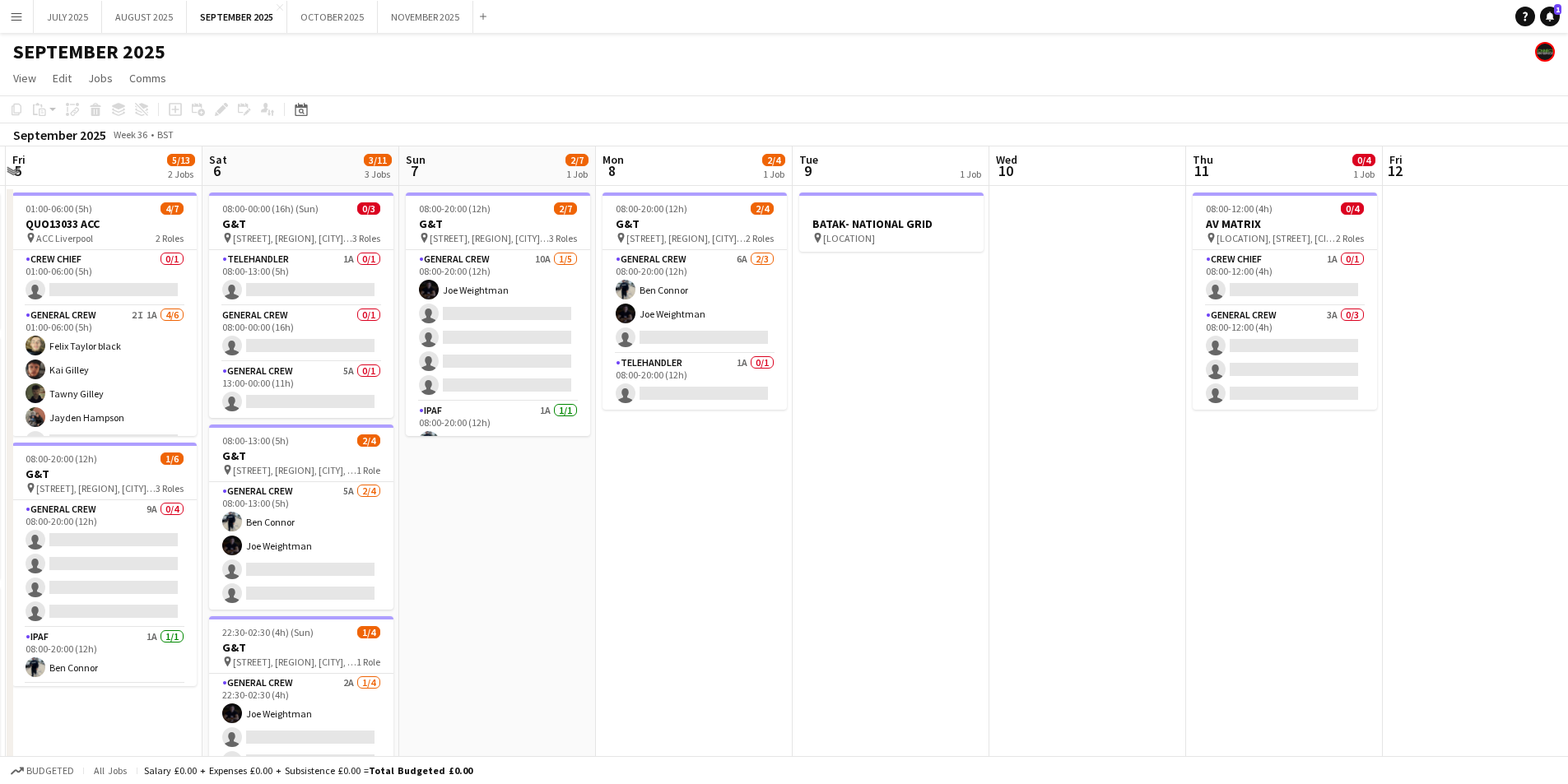 drag, startPoint x: 749, startPoint y: 474, endPoint x: 1268, endPoint y: 483, distance: 519.078 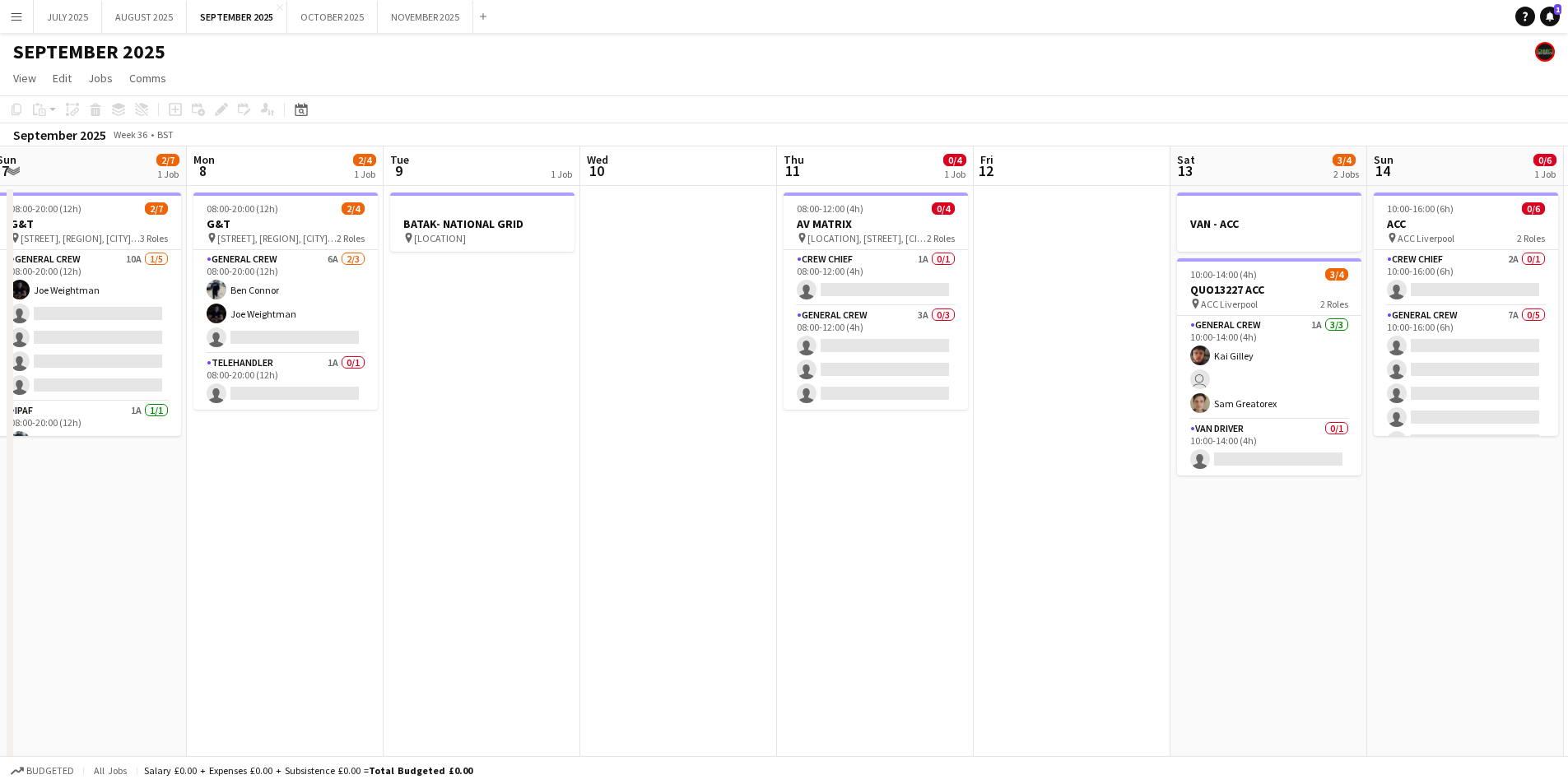 drag, startPoint x: 1268, startPoint y: 483, endPoint x: 1141, endPoint y: 479, distance: 127.06298 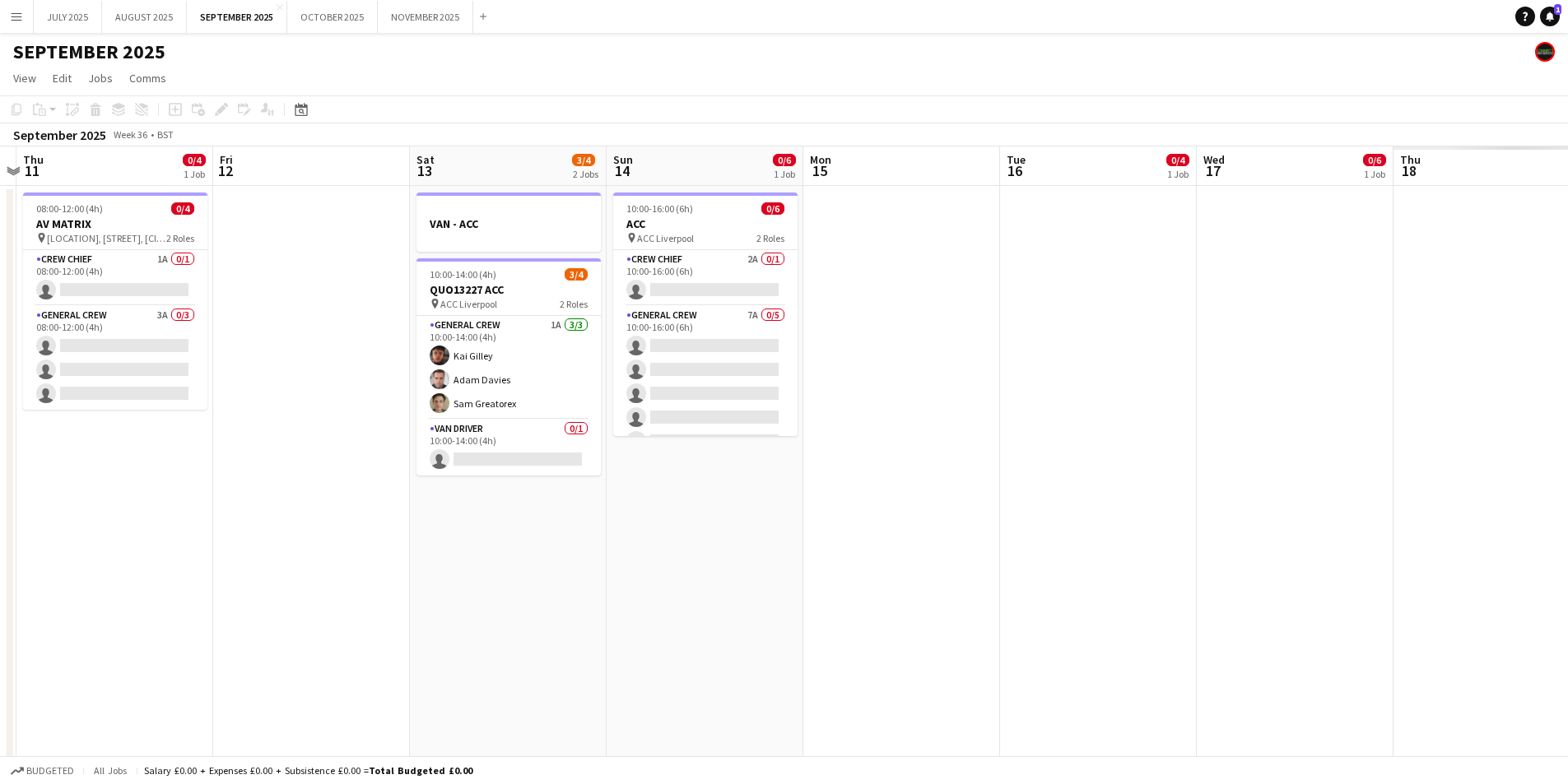 drag, startPoint x: 1141, startPoint y: 479, endPoint x: 594, endPoint y: 433, distance: 548.93078 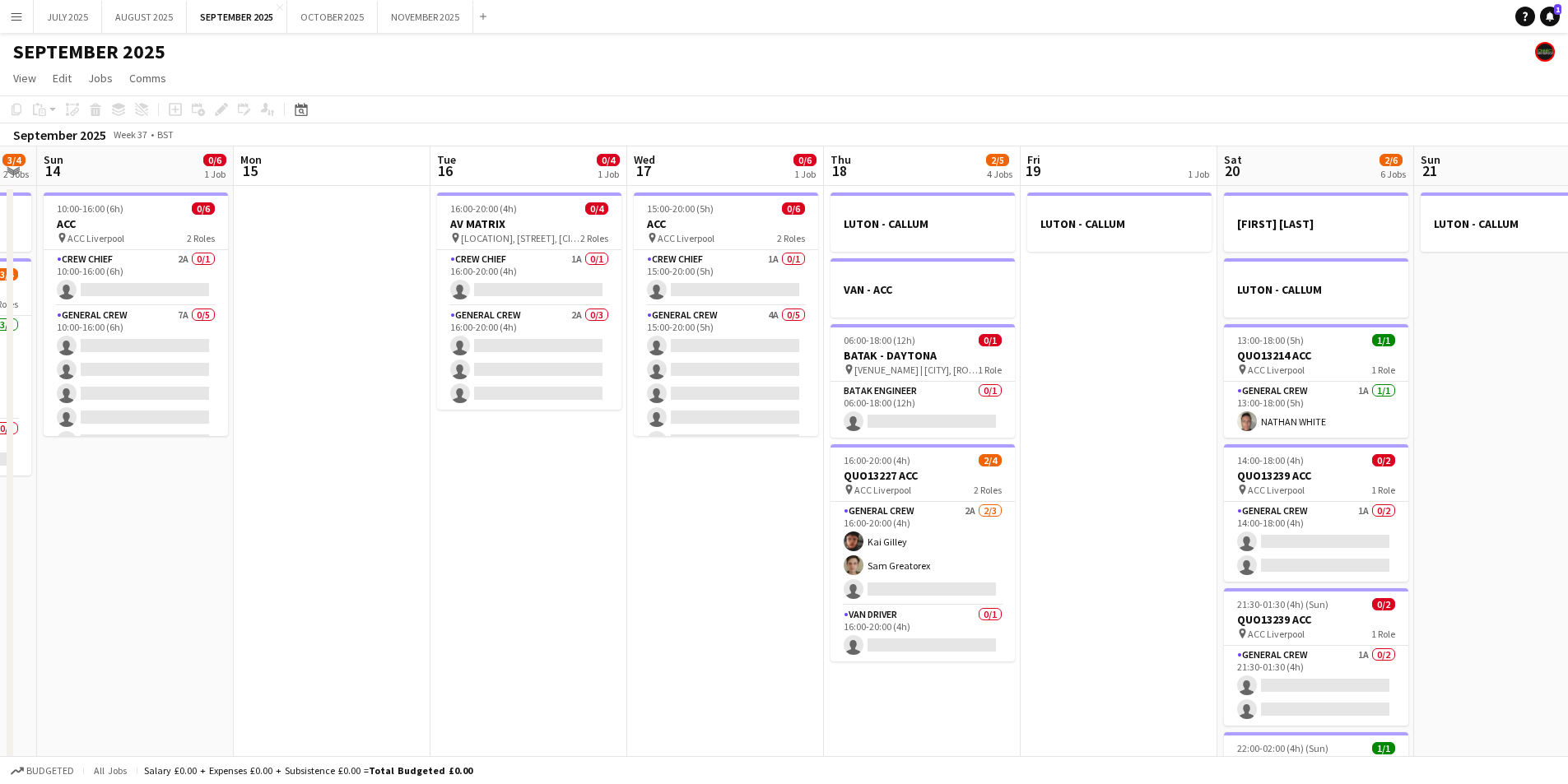 drag, startPoint x: 1006, startPoint y: 448, endPoint x: 594, endPoint y: 452, distance: 412.019 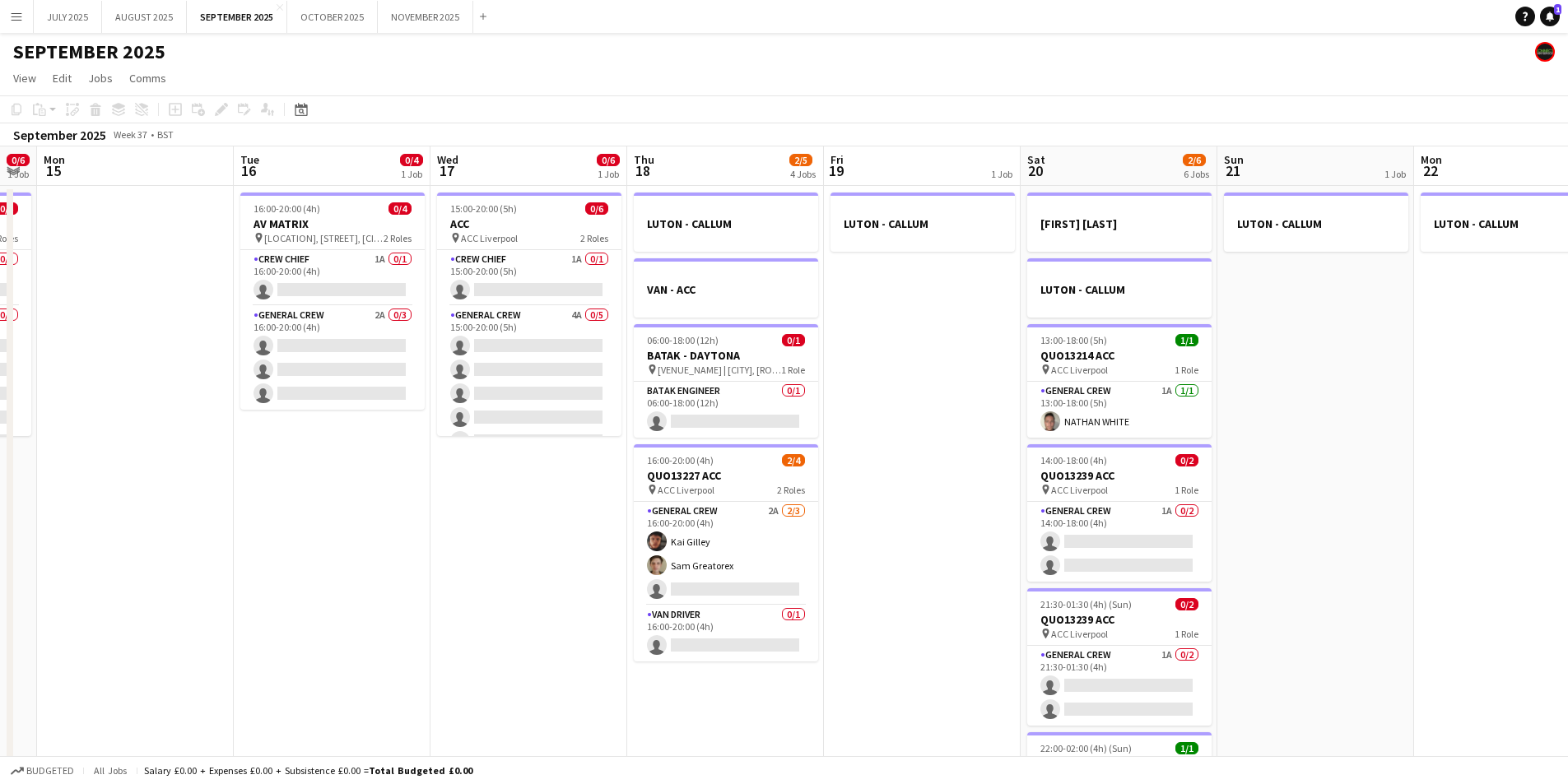 scroll, scrollTop: 0, scrollLeft: 570, axis: horizontal 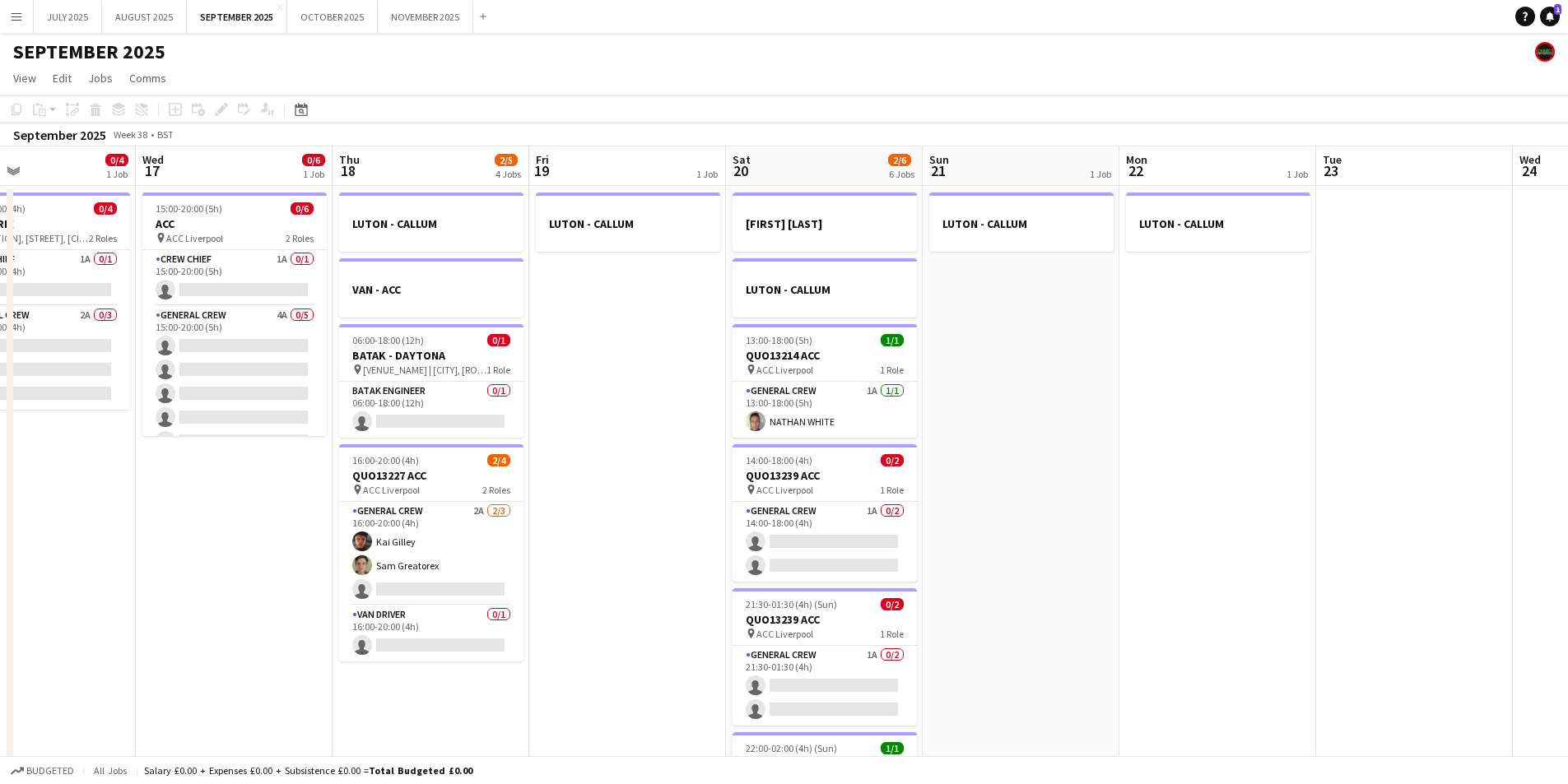 drag, startPoint x: 947, startPoint y: 519, endPoint x: 970, endPoint y: 487, distance: 39.408121 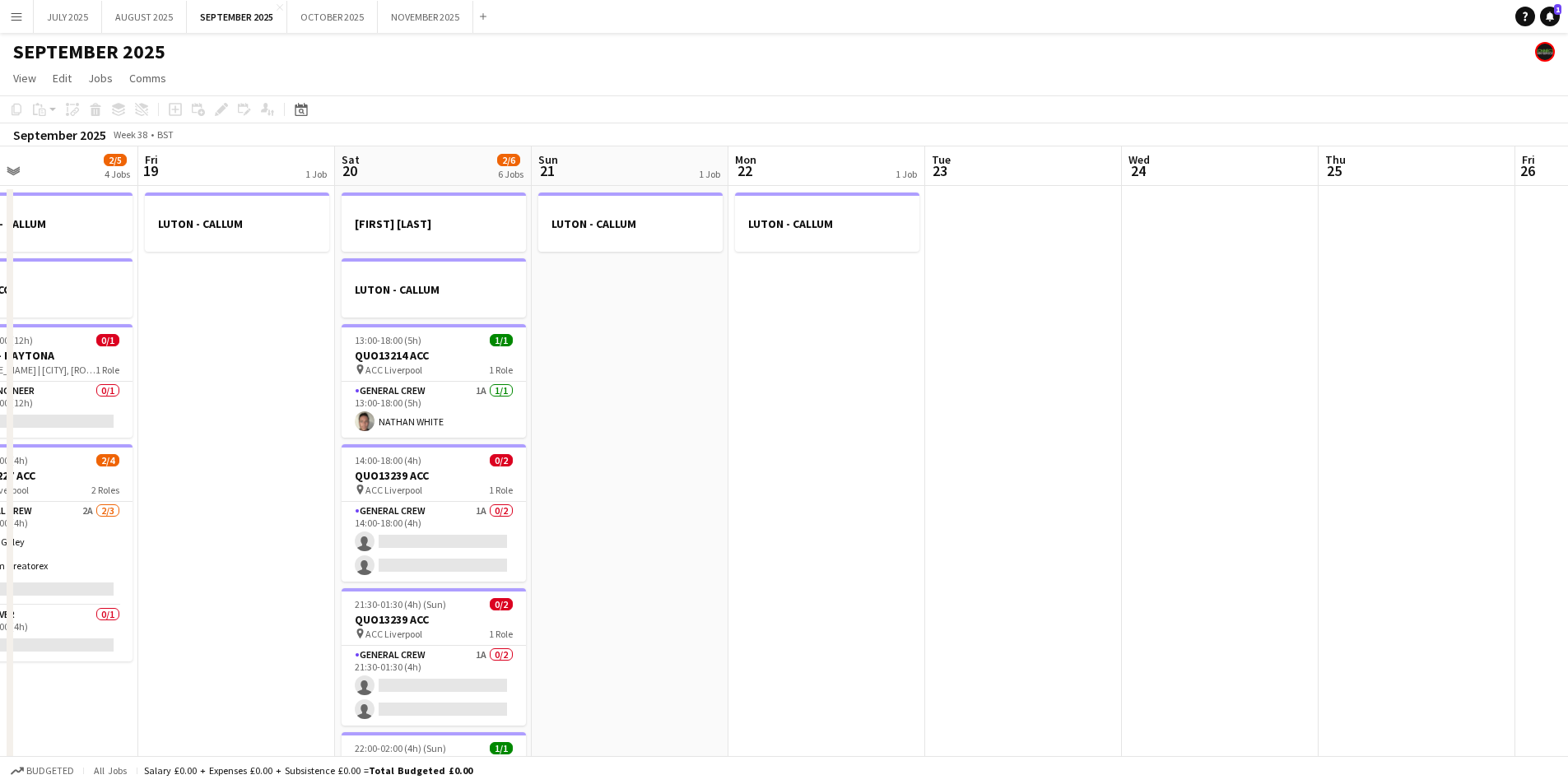 drag, startPoint x: 1183, startPoint y: 491, endPoint x: 723, endPoint y: 488, distance: 460.0098 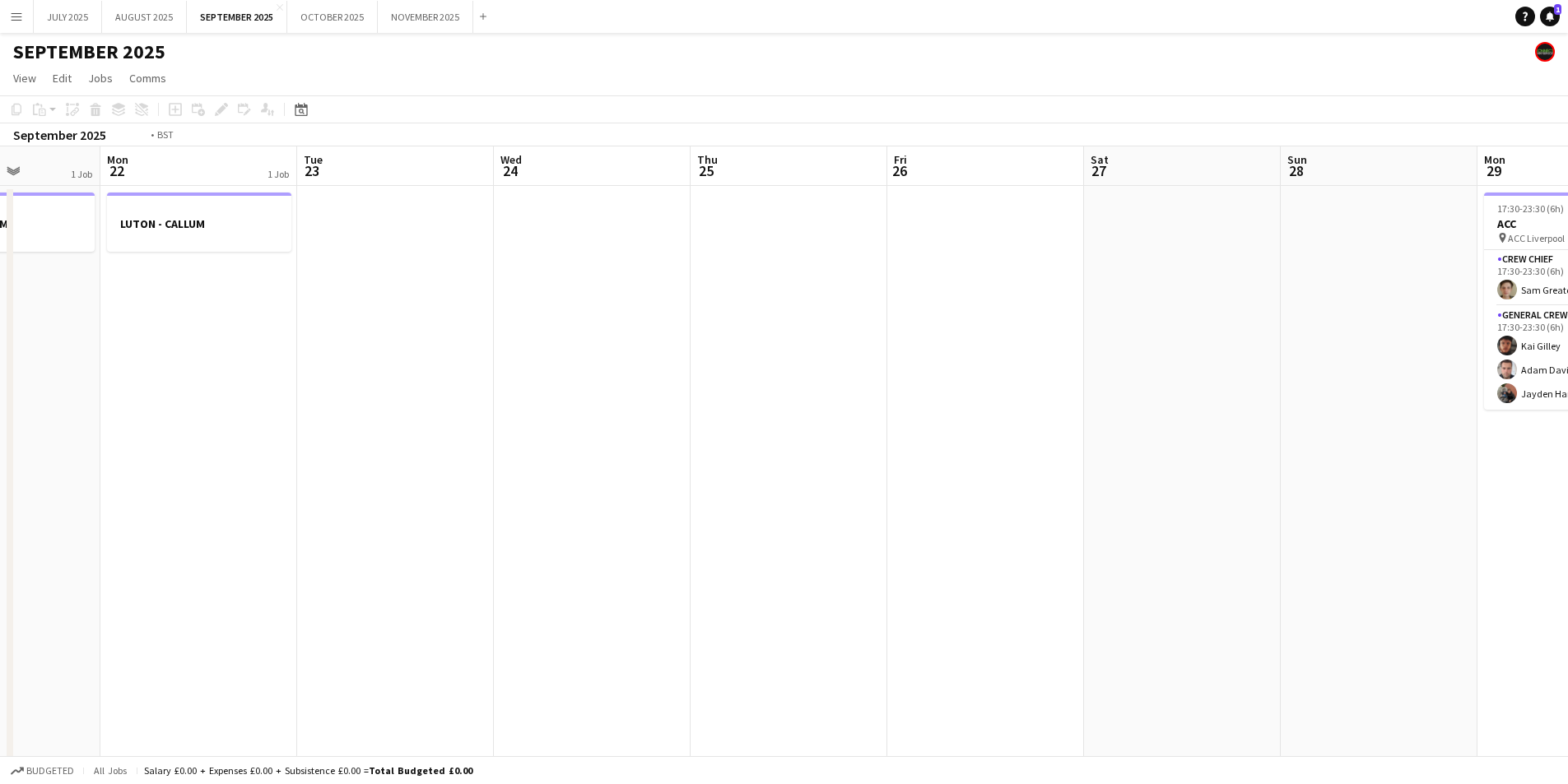 drag, startPoint x: 998, startPoint y: 492, endPoint x: 672, endPoint y: 485, distance: 326.075 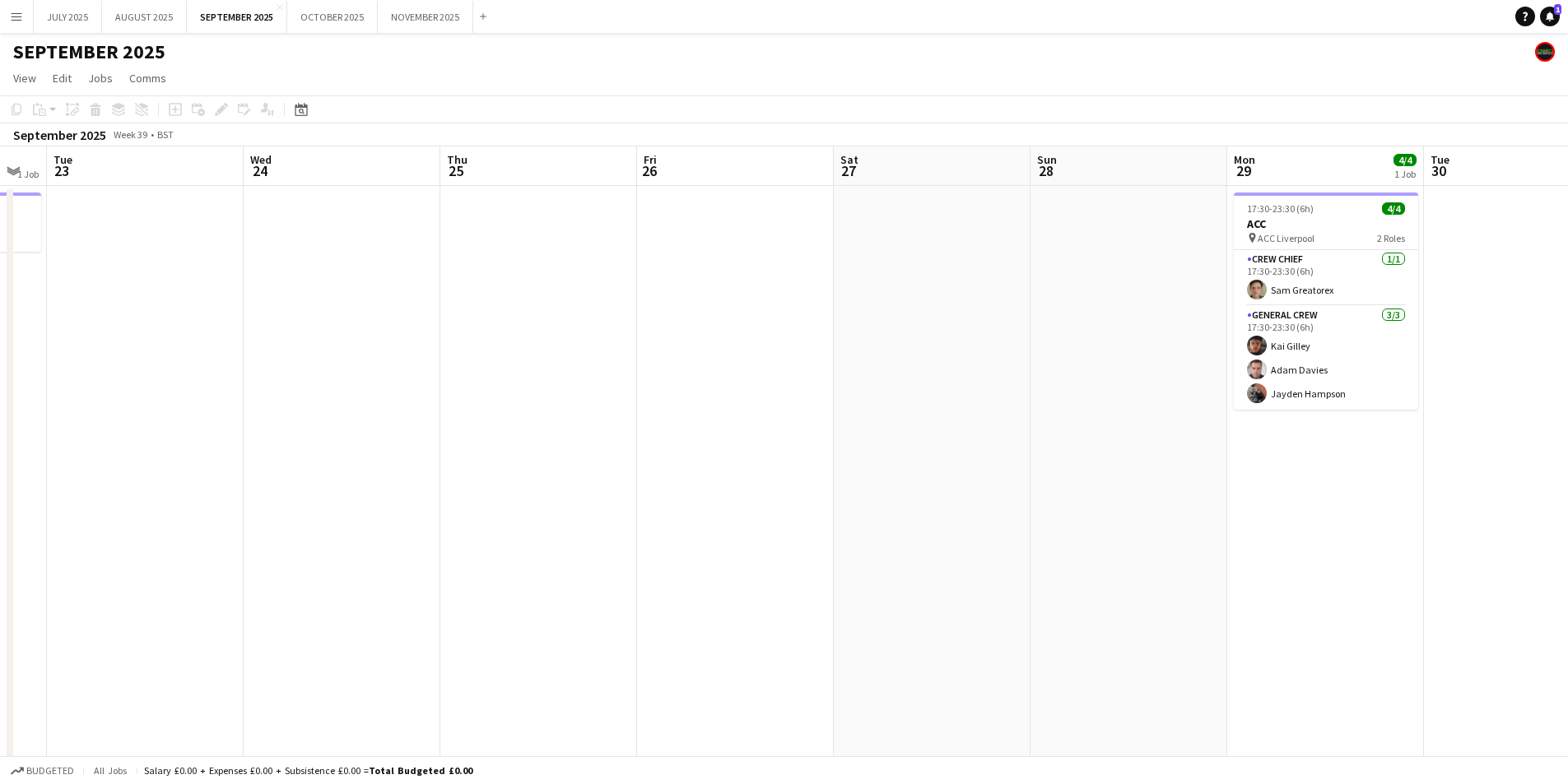 drag, startPoint x: 1072, startPoint y: 468, endPoint x: 637, endPoint y: 472, distance: 435.0184 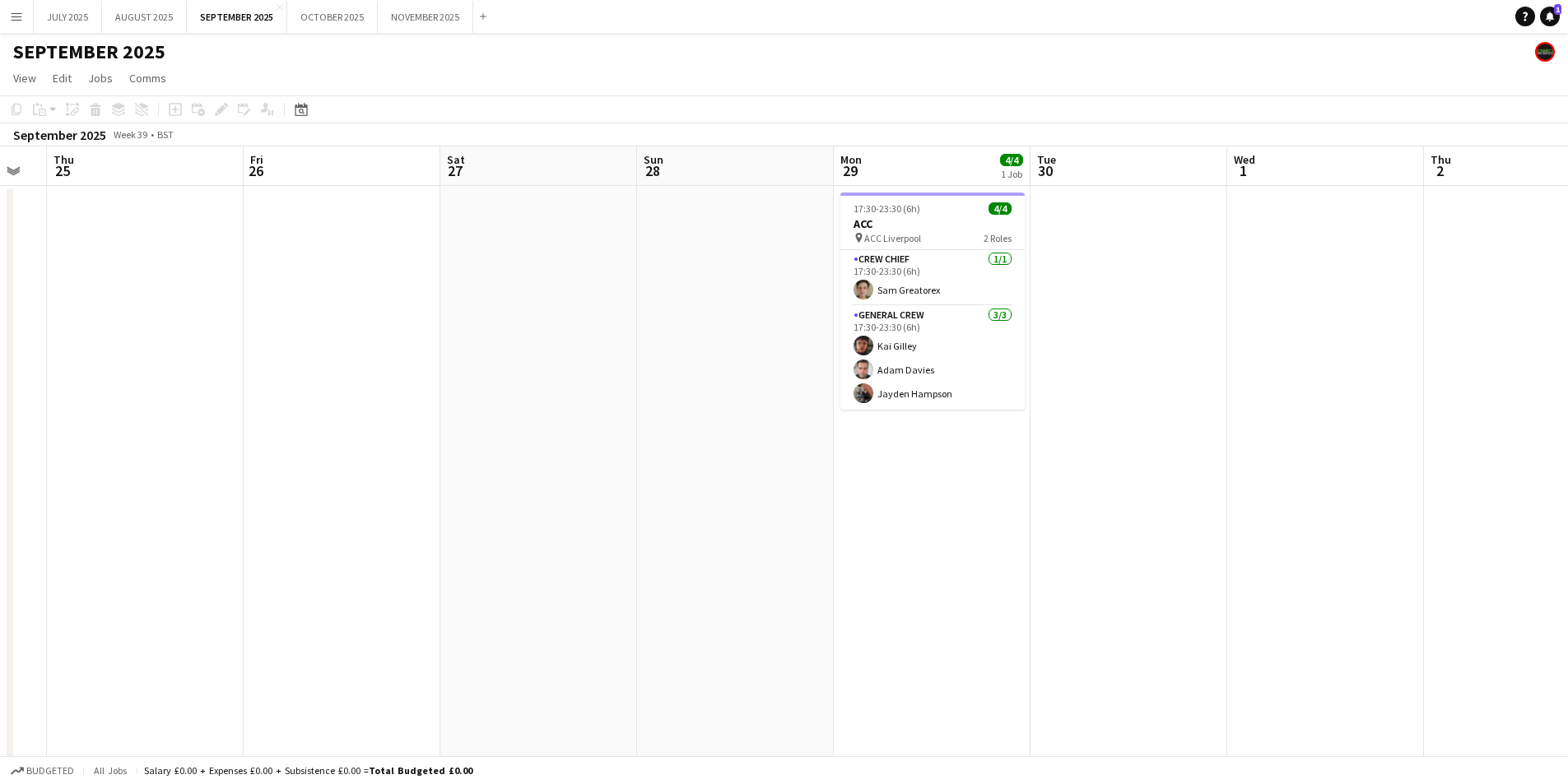 scroll, scrollTop: 0, scrollLeft: 547, axis: horizontal 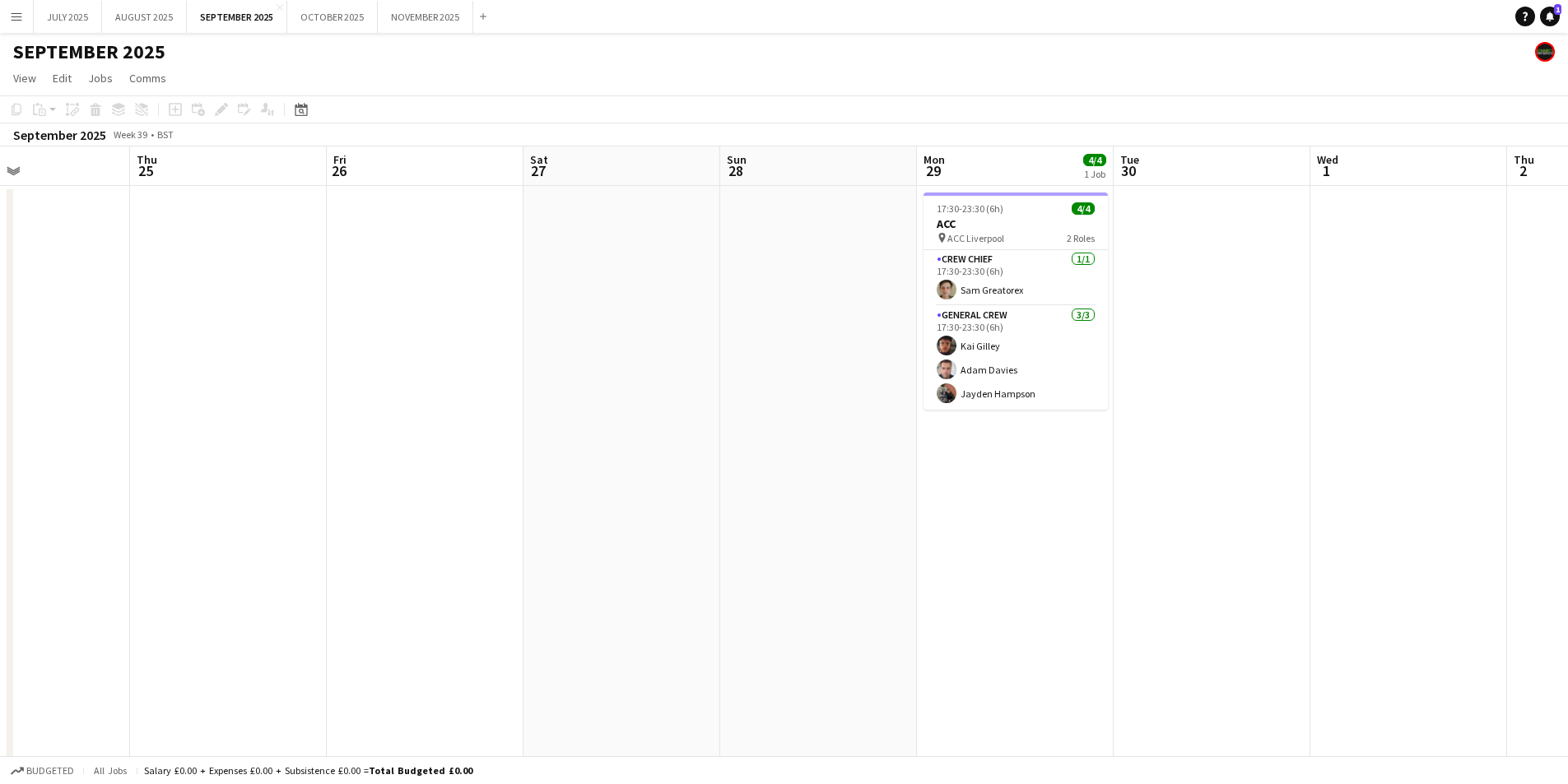 drag, startPoint x: 674, startPoint y: 564, endPoint x: 811, endPoint y: 541, distance: 138.91724 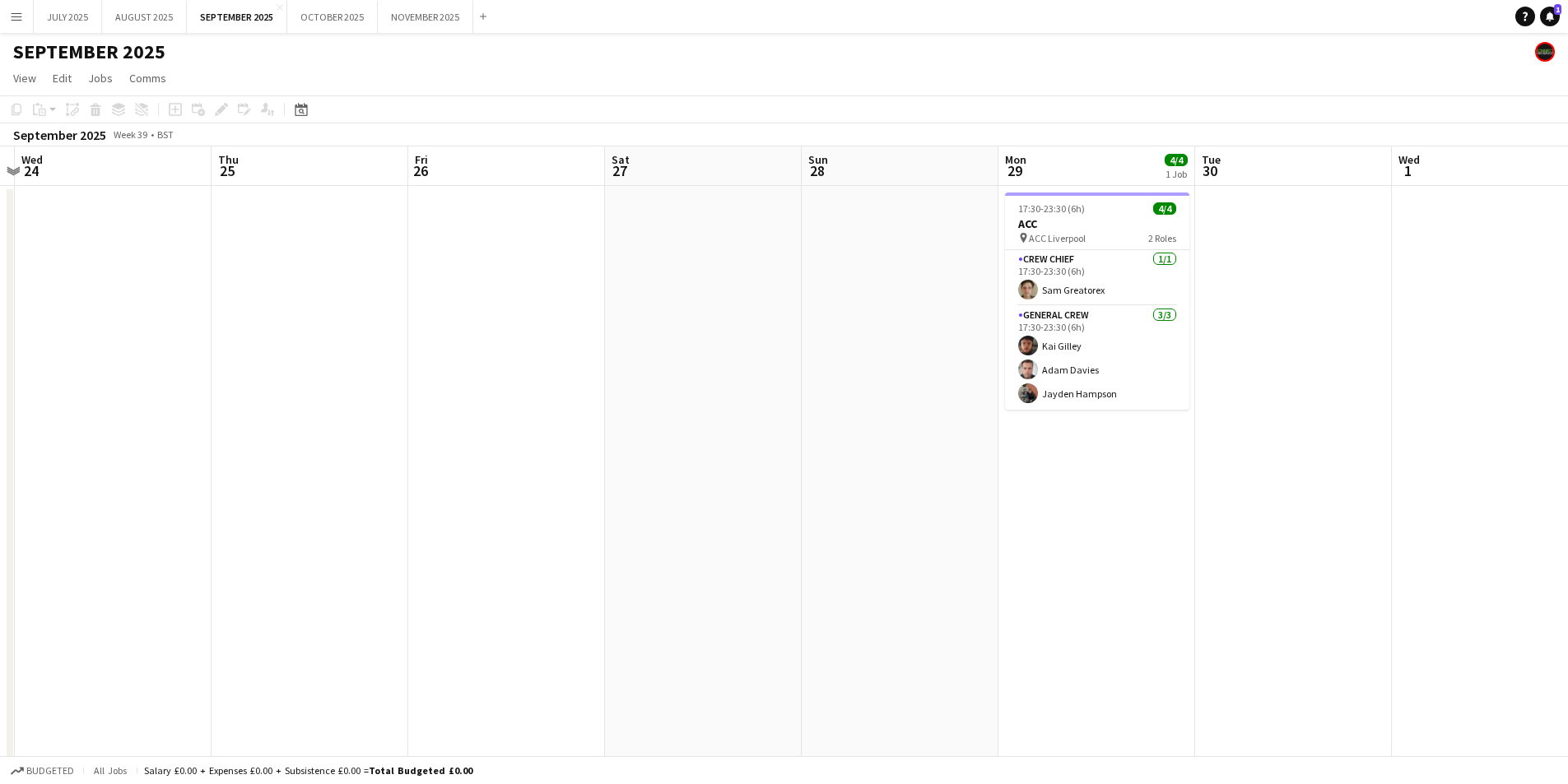drag, startPoint x: 610, startPoint y: 559, endPoint x: 795, endPoint y: 554, distance: 185.06756 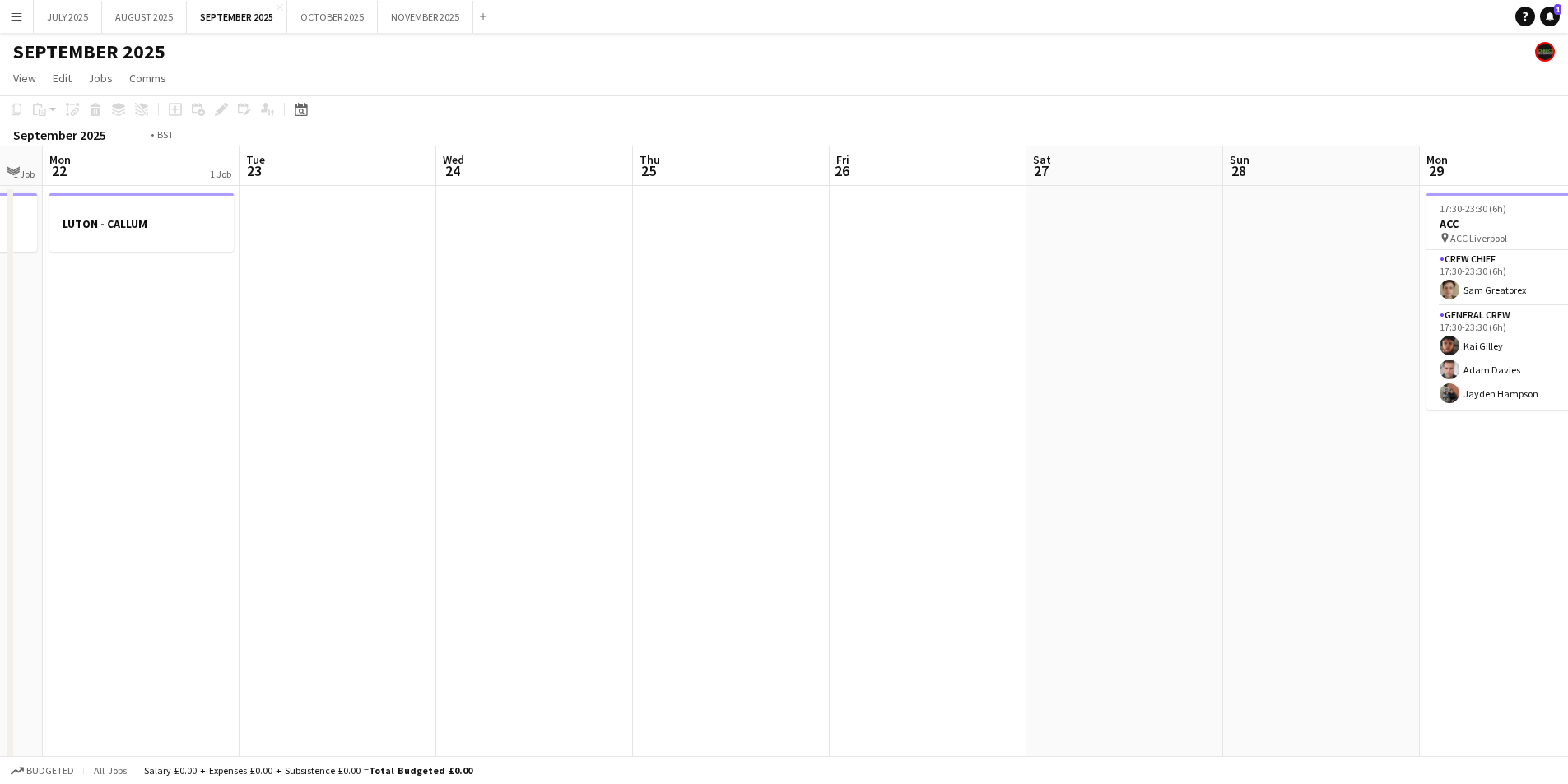 drag, startPoint x: 505, startPoint y: 531, endPoint x: 737, endPoint y: 550, distance: 232.77672 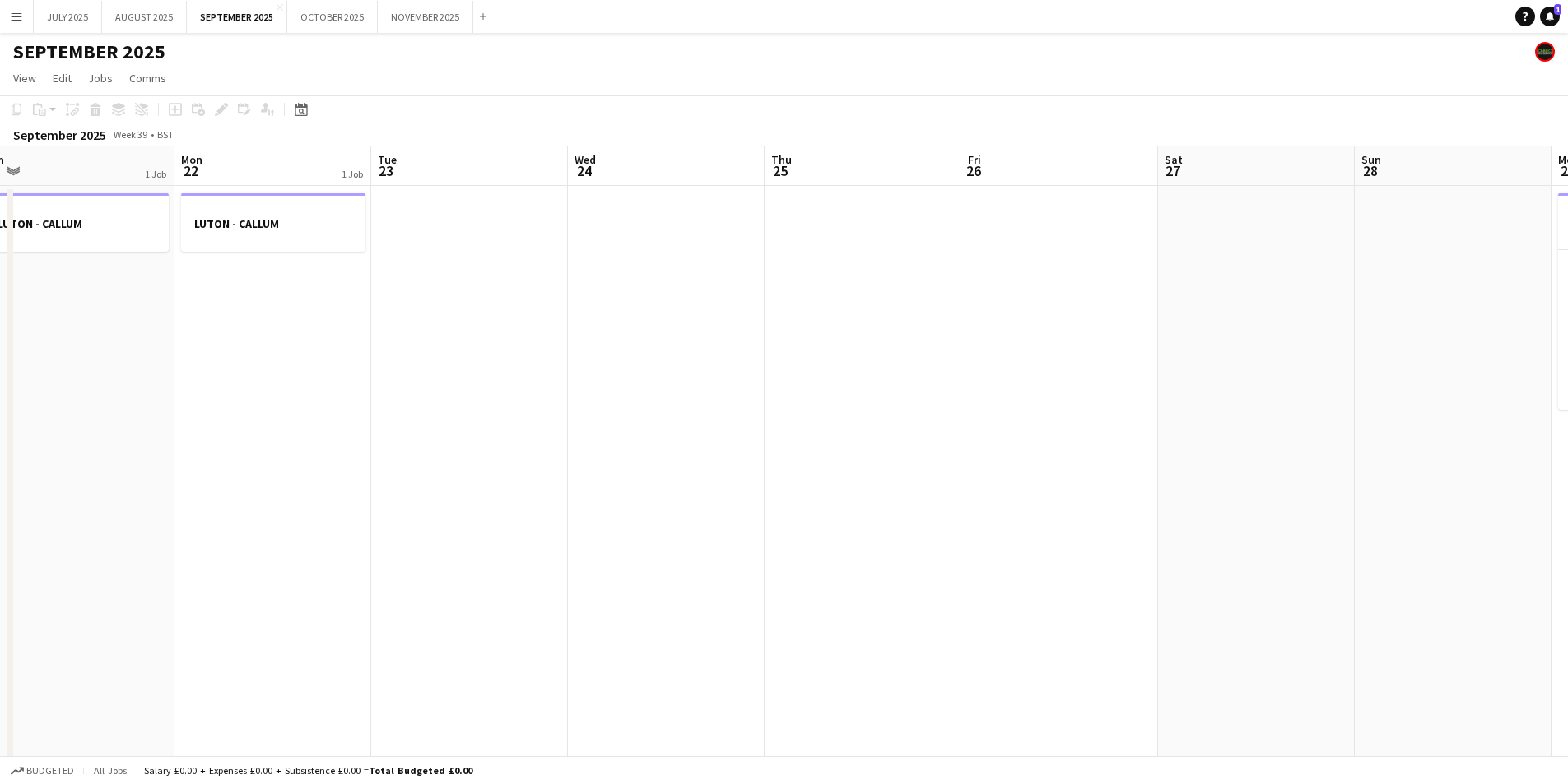 drag, startPoint x: 527, startPoint y: 541, endPoint x: 755, endPoint y: 574, distance: 230.3758 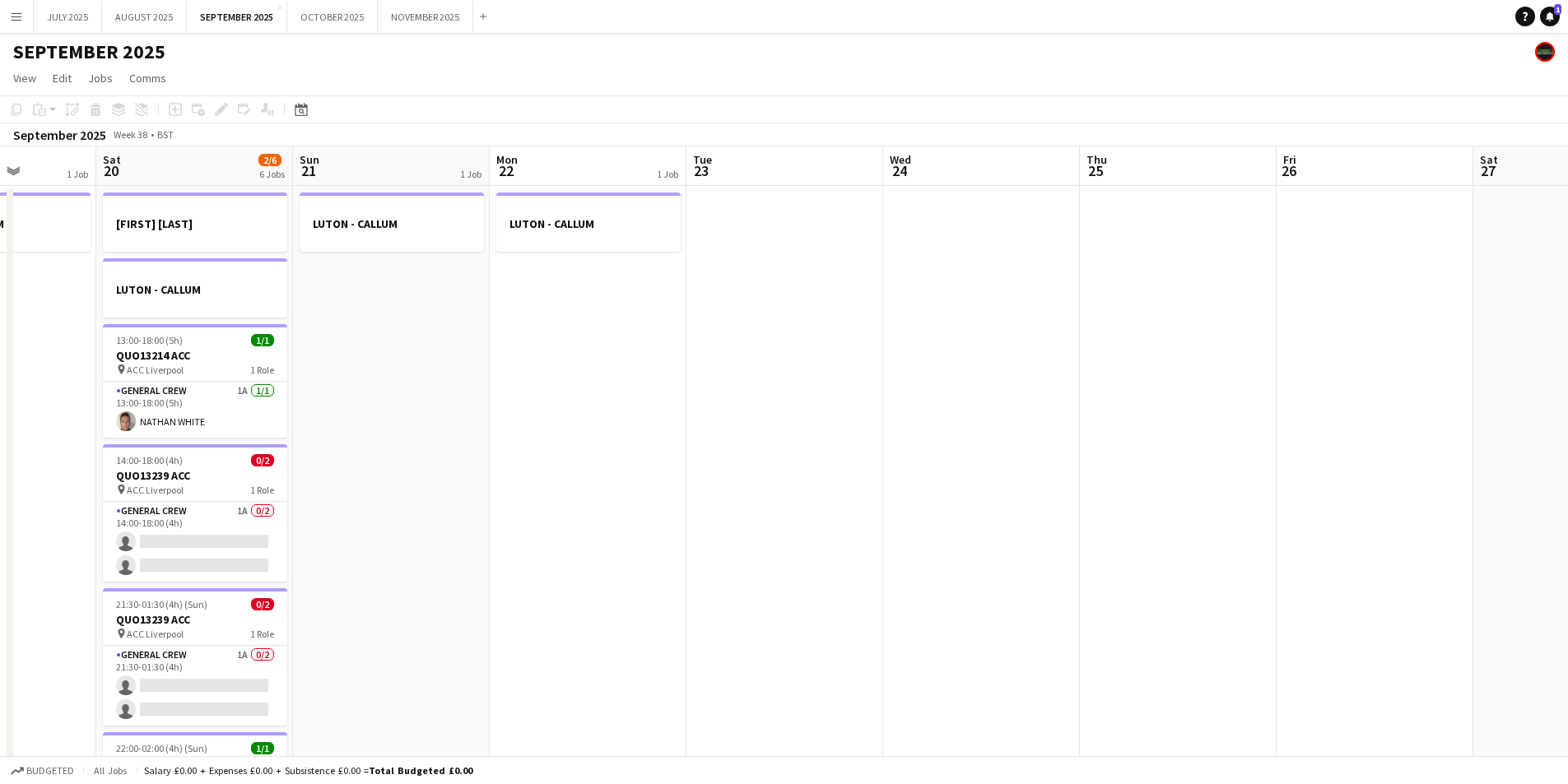drag, startPoint x: 690, startPoint y: 573, endPoint x: 834, endPoint y: 557, distance: 144.88616 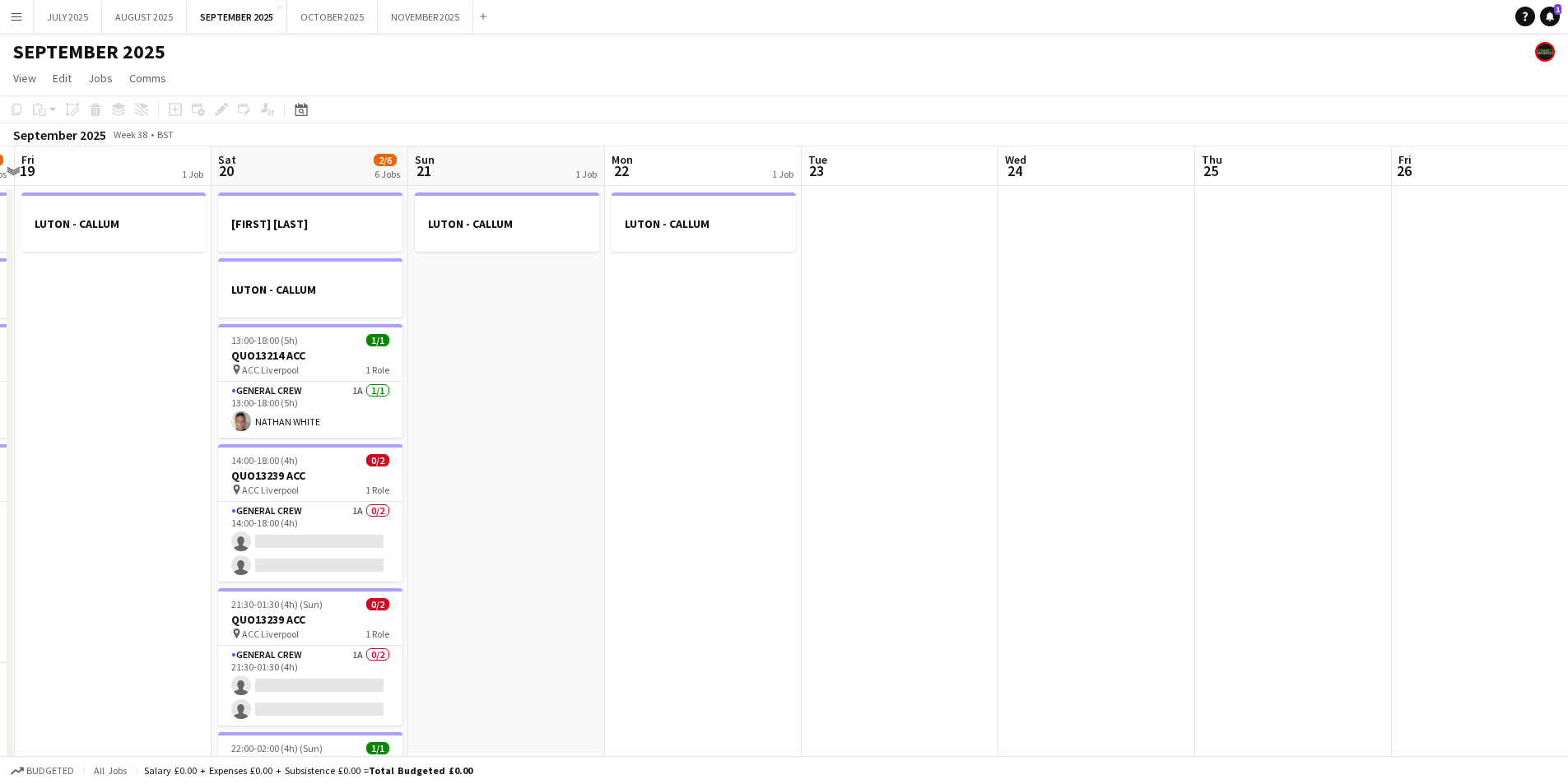 drag, startPoint x: 770, startPoint y: 548, endPoint x: 968, endPoint y: 532, distance: 198.64541 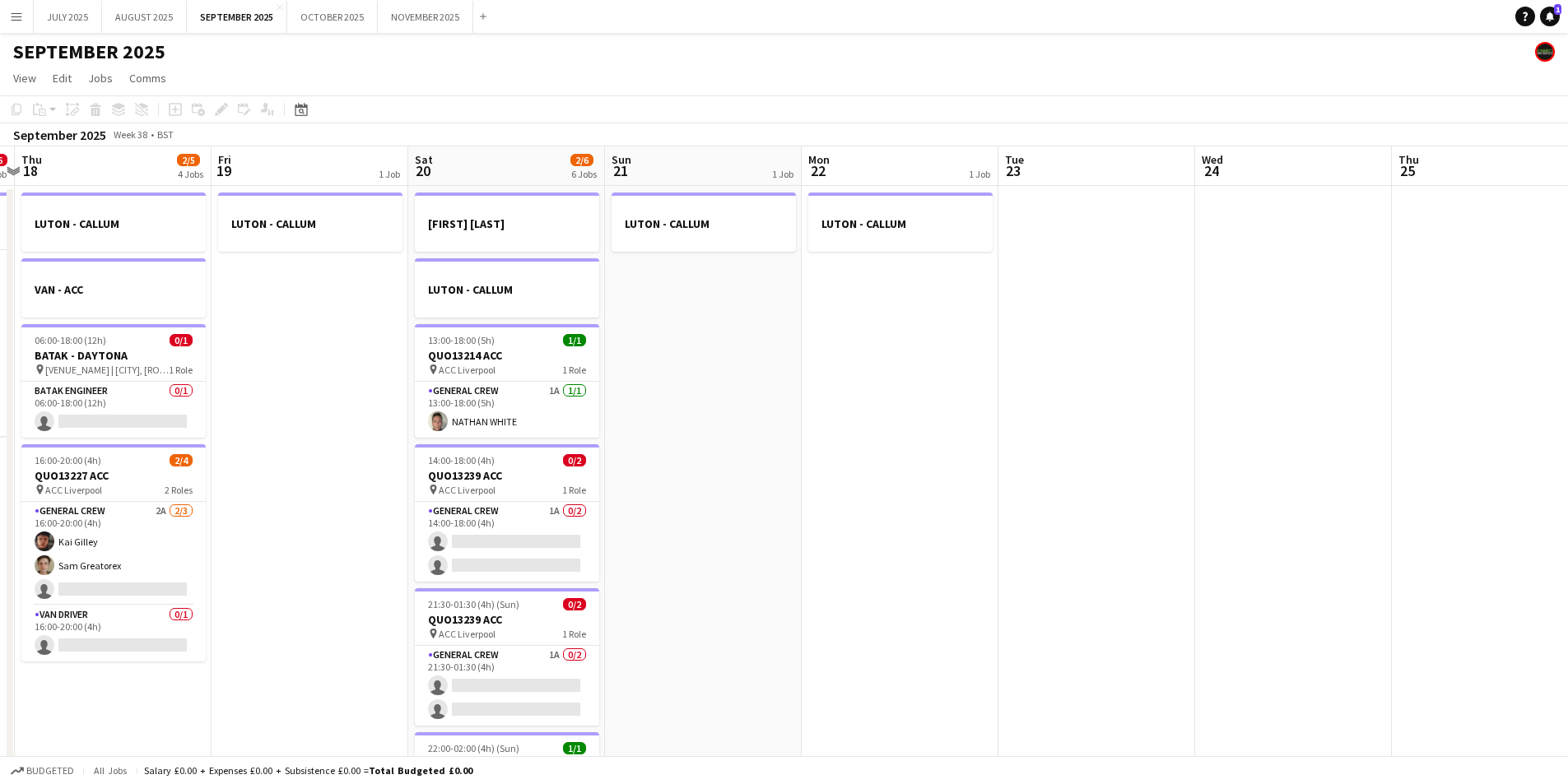 scroll, scrollTop: 0, scrollLeft: 359, axis: horizontal 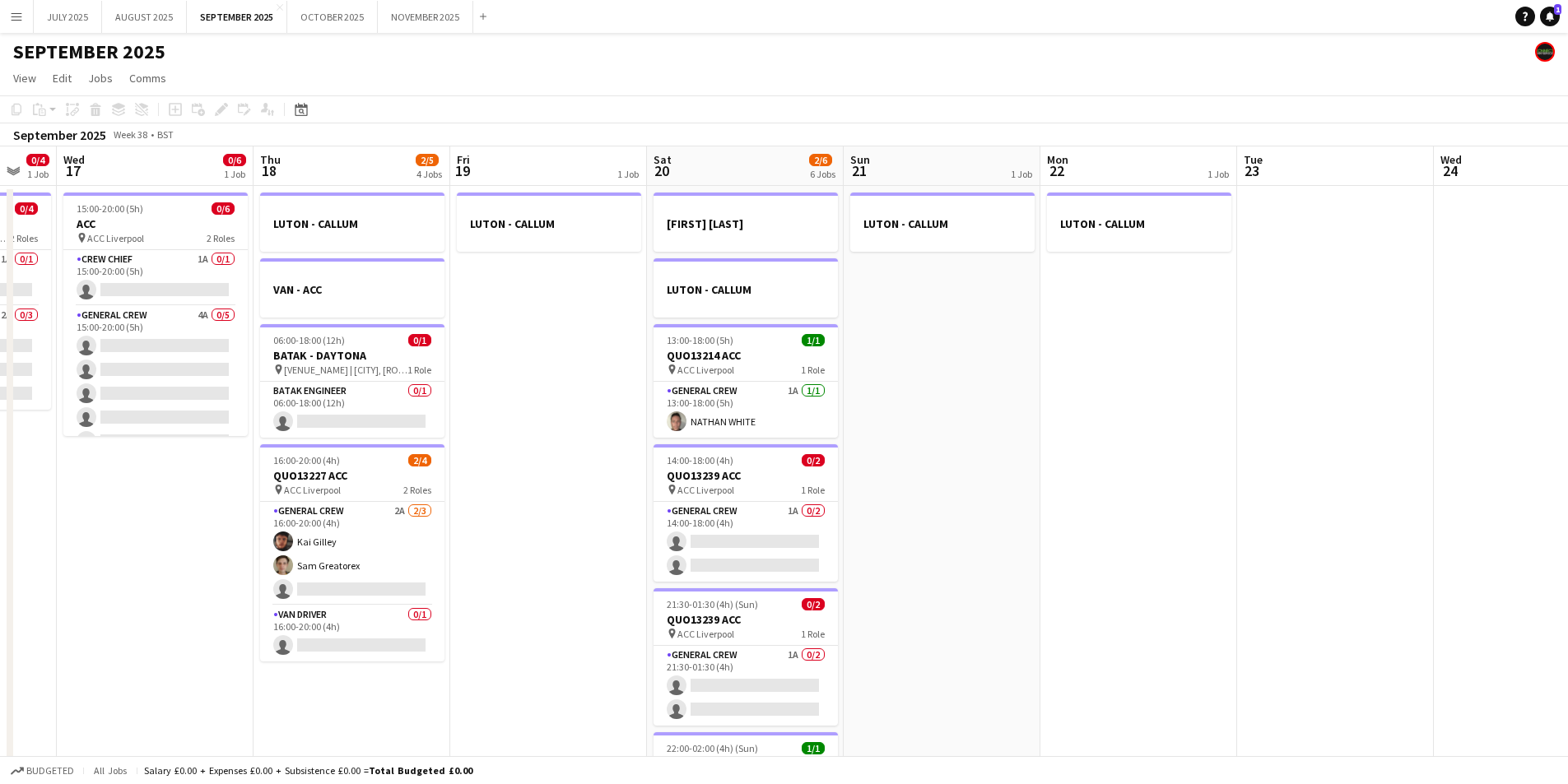 drag, startPoint x: 727, startPoint y: 550, endPoint x: 976, endPoint y: 552, distance: 249.00803 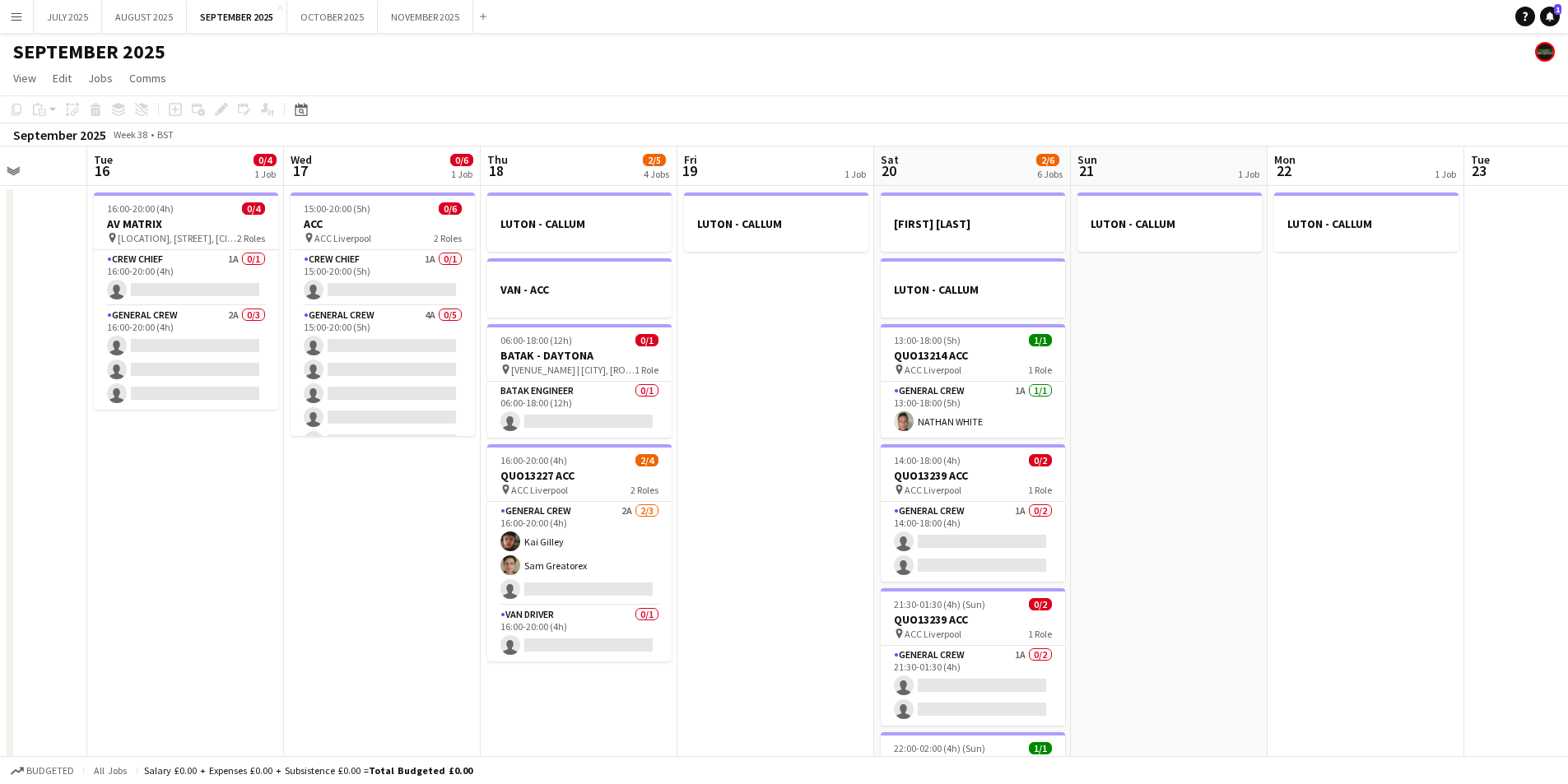 drag, startPoint x: 619, startPoint y: 635, endPoint x: 729, endPoint y: 629, distance: 110.16351 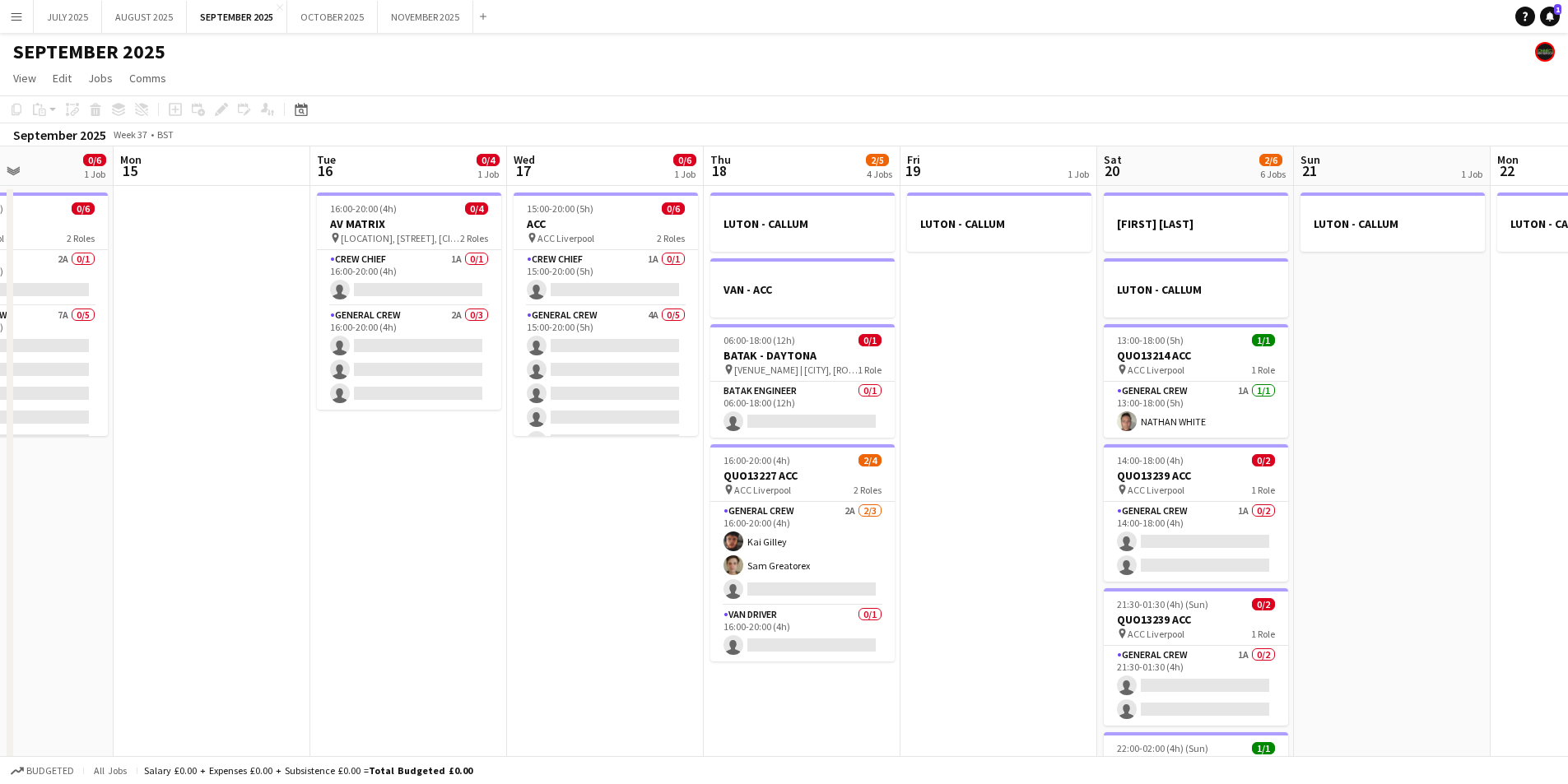 scroll, scrollTop: 0, scrollLeft: 468, axis: horizontal 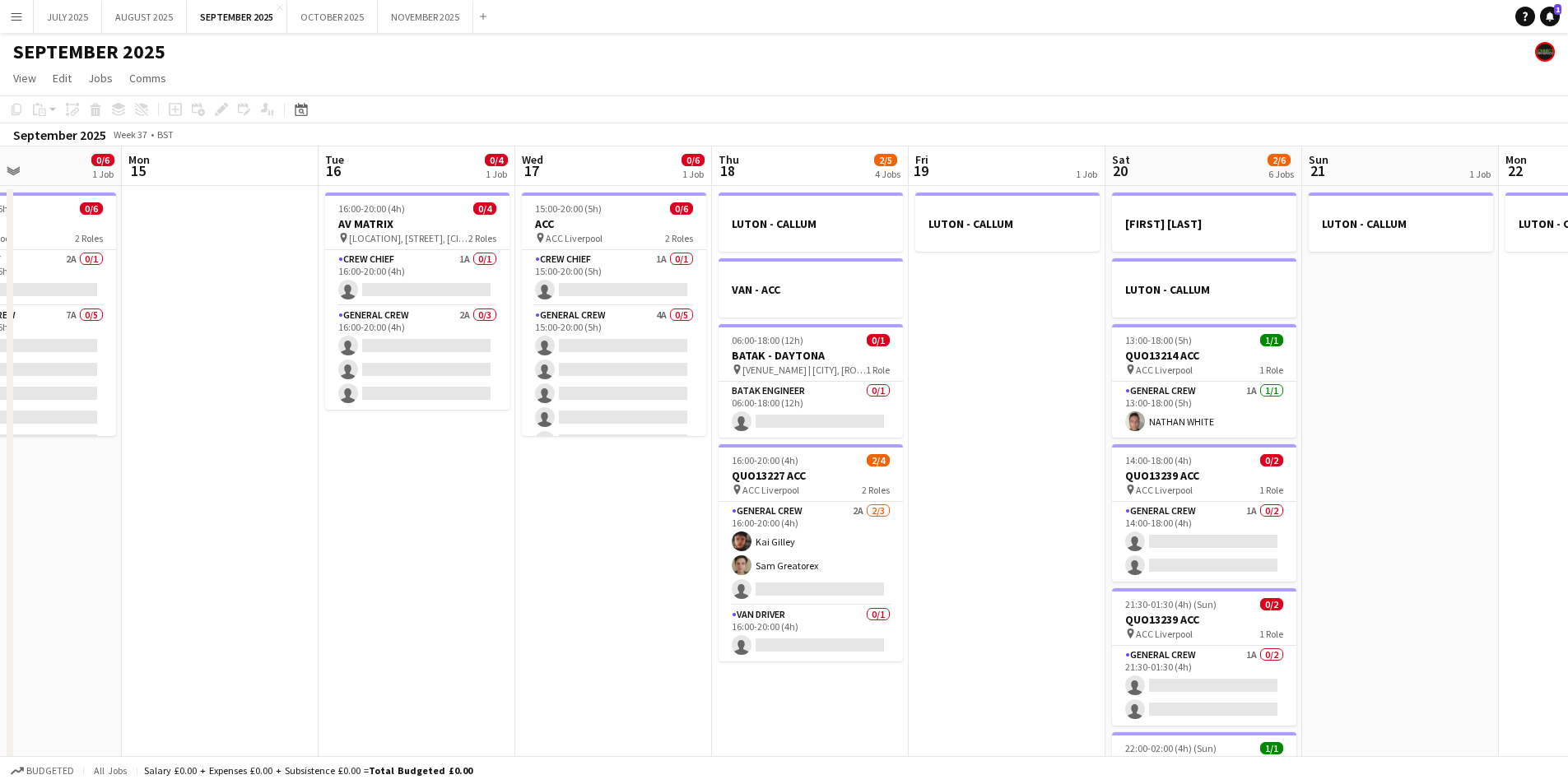 drag, startPoint x: 247, startPoint y: 606, endPoint x: 524, endPoint y: 537, distance: 285.4645 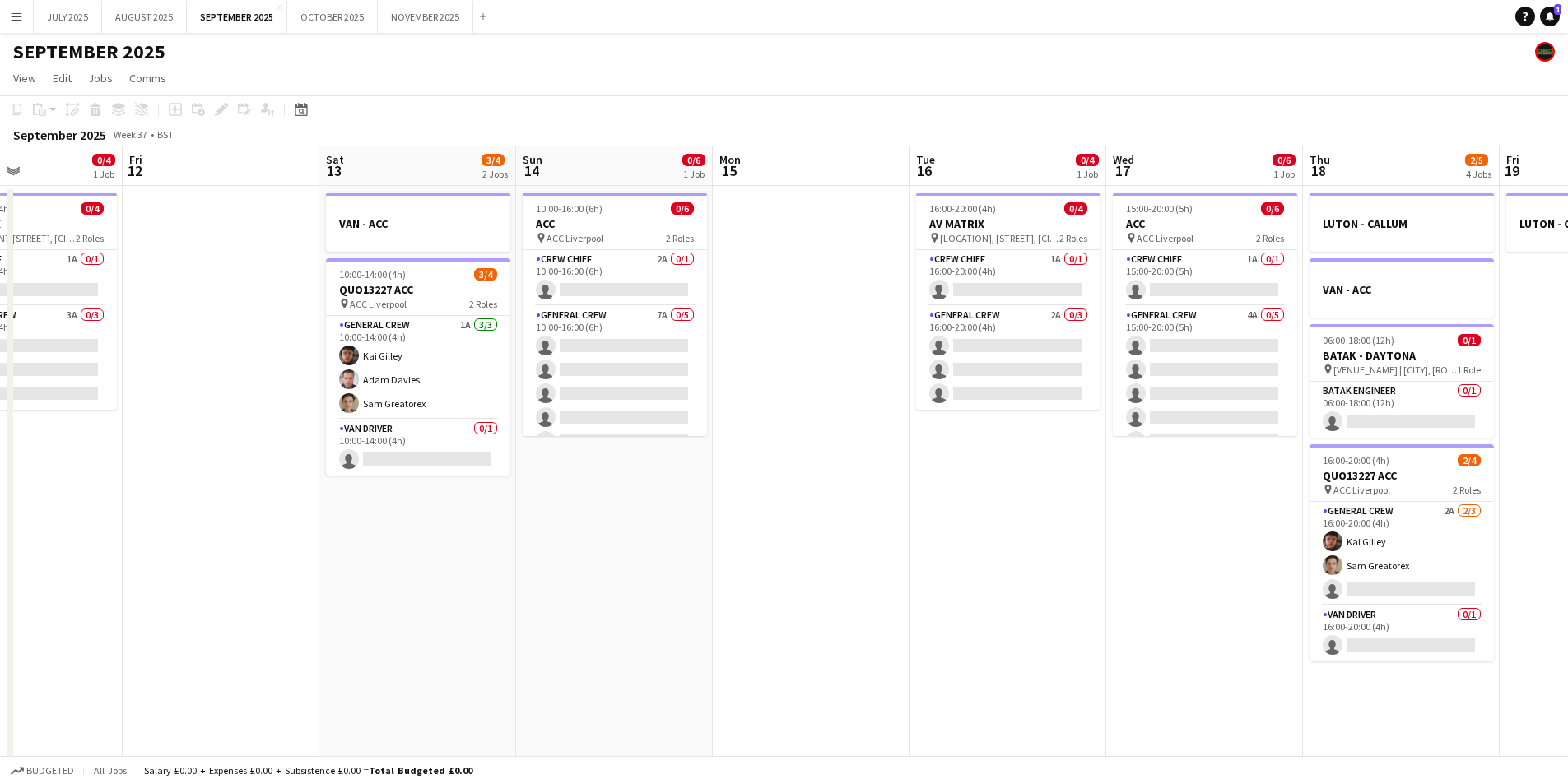 drag, startPoint x: 632, startPoint y: 598, endPoint x: 505, endPoint y: 582, distance: 128.004 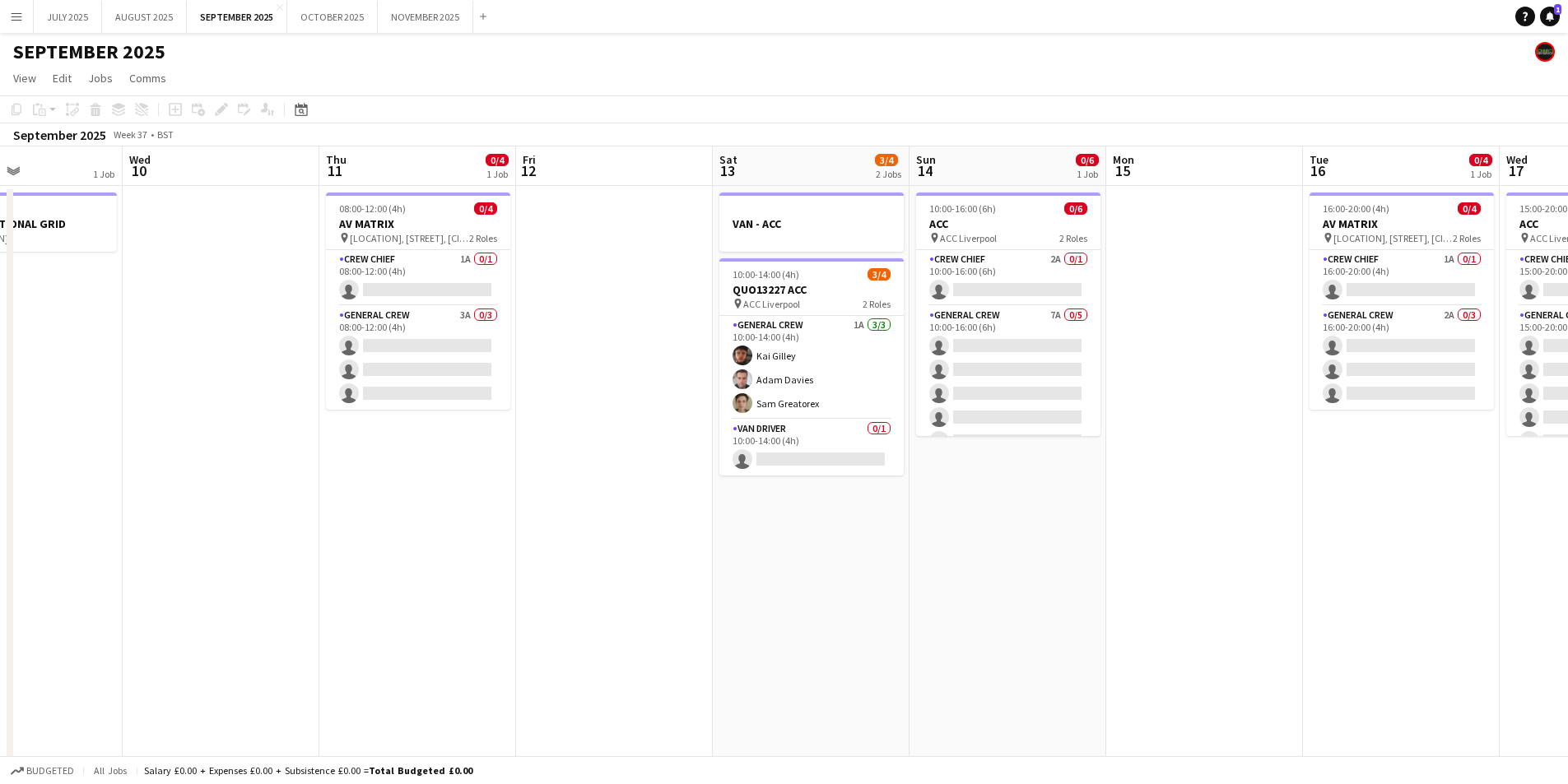 scroll, scrollTop: 0, scrollLeft: 589, axis: horizontal 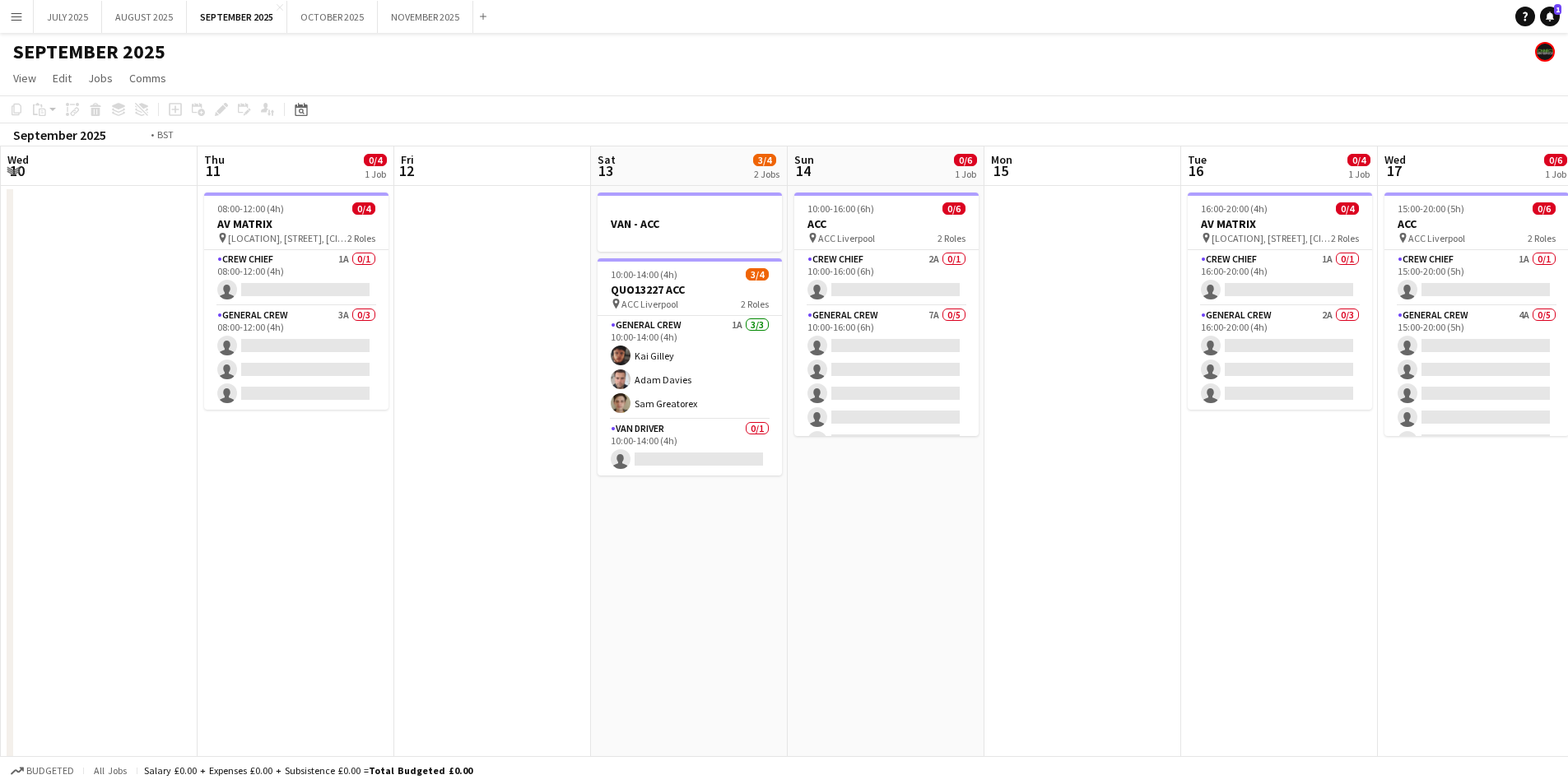 drag, startPoint x: 734, startPoint y: 633, endPoint x: 398, endPoint y: 583, distance: 339.69987 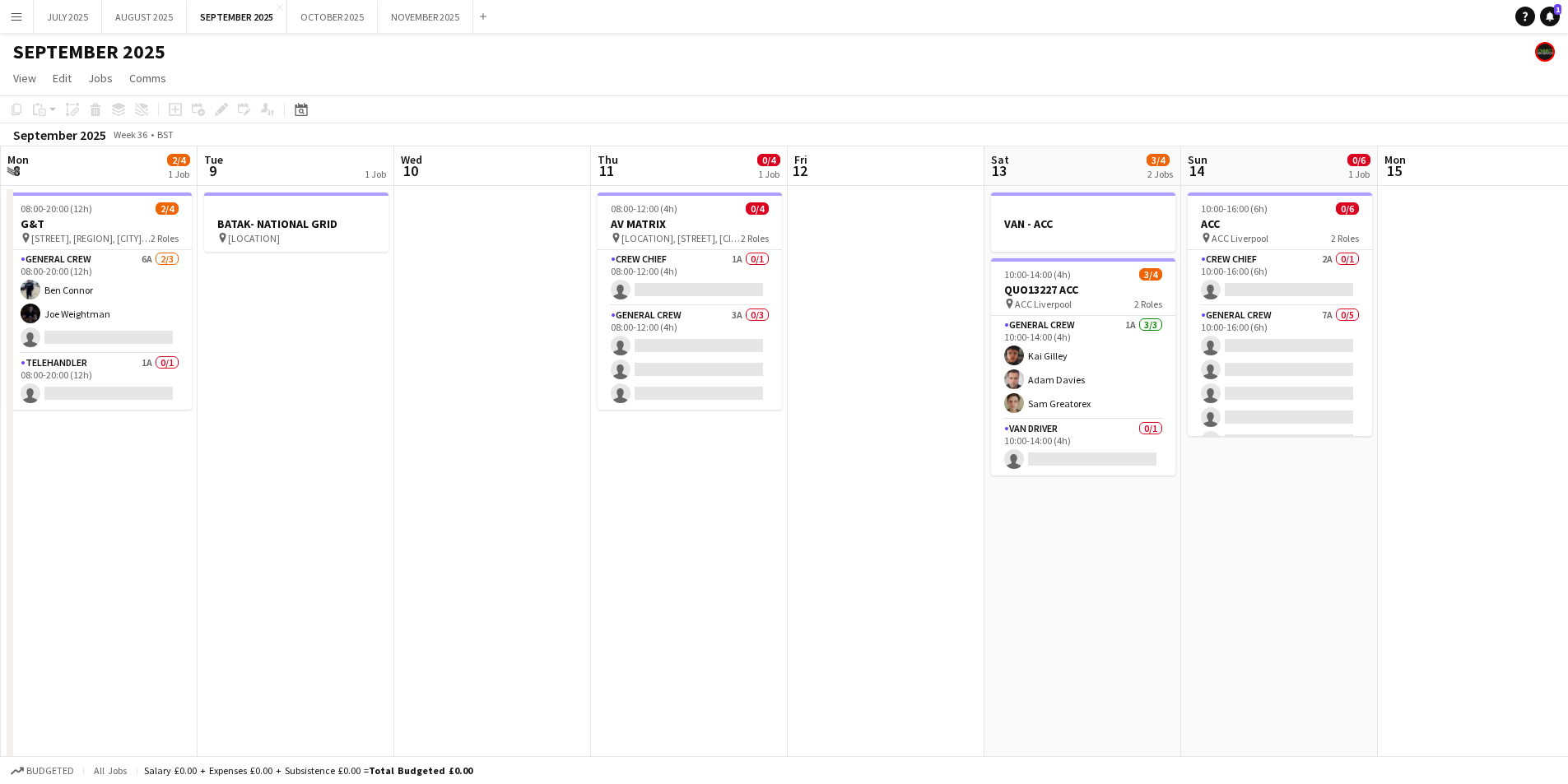 click on "Fri   5   5/13   2 Jobs   Sat   6   3/11   3 Jobs   Sun   7   2/7   1 Job   Mon   8   2/4   1 Job   Tue   9   1 Job   Wed   10   Thu   11   0/4   1 Job   Fri   12   Sat   13   3/4   2 Jobs   Sun   14   0/6   1 Job   Mon   15   Tue   16   0/4   1 Job   Wed   17   0/6   1 Job      01:00-06:00 (5h)    4/7   QUO13033 ACC
pin
ACC Liverpool   2 Roles   Crew Chief   0/1   01:00-06:00 (5h)
single-neutral-actions
General Crew    2I   1A   4/6   01:00-06:00 (5h)
[FIRST] [LAST] black [FIRST] [LAST] [FIRST] [LAST] [FIRST] [LAST]
single-neutral-actions
single-neutral-actions
08:00-20:00 (12h)    1/6   G&T
pin
[STREET], [REGION], [CITY], [COUNTRY]   3 Roles   General Crew    9A   0/4   08:00-20:00 (12h)
single-neutral-actions
single-neutral-actions" at bounding box center [784, 545] 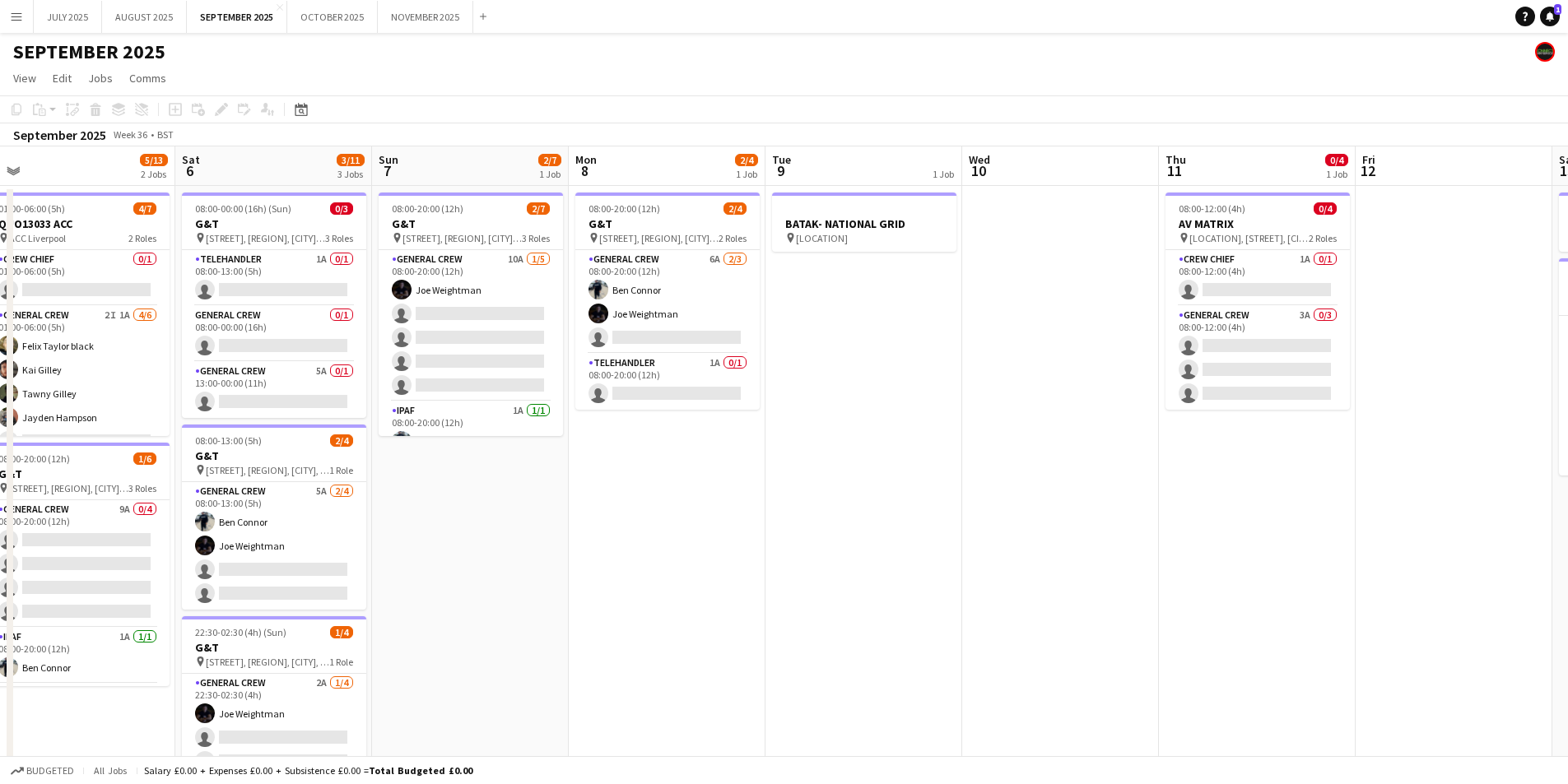 drag, startPoint x: 533, startPoint y: 615, endPoint x: 387, endPoint y: 553, distance: 158.61904 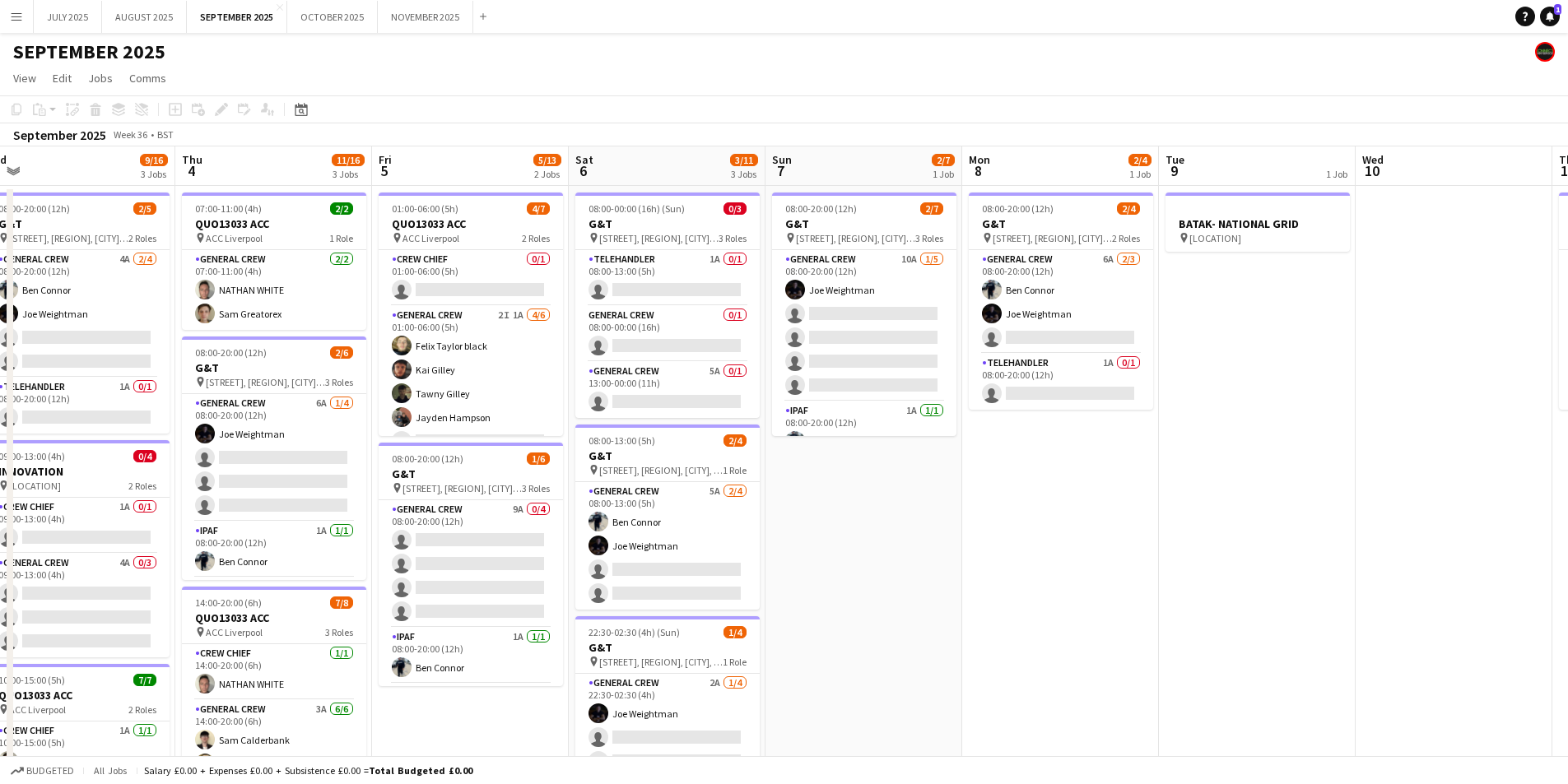 click on "Mon   1   0/4   1 Job   Tue   2   9/19   3 Jobs   Wed   3   9/16   3 Jobs   Thu   4   11/16   3 Jobs   Fri   5   5/13   2 Jobs   Sat   6   3/11   3 Jobs   Sun   7   2/7   1 Job   Mon   8   2/4   1 Job   Tue   9   1 Job   Wed   10   Thu   11   0/4   1 Job   Fri   12   Sat   13   3/4   2 Jobs      10:00-16:00 (6h)    0/4   INNOVATION
pin
[PARK], [STREET], [CITY], [COUNTRY]   2 Roles   Crew Chief   1A   0/1   10:00-16:00 (6h)
single-neutral-actions
General Crew    8A   0/3   10:00-16:00 (6h)
single-neutral-actions
single-neutral-actions
single-neutral-actions
09:00-17:00 (8h)    0/4   INNOVATION
pin
[PARK], [STREET], [CITY], [COUNTRY]   2 Roles   Crew Chief   1A   0/1   09:00-17:00 (8h)
single-neutral-actions
4A   0/3" at bounding box center (784, 545) 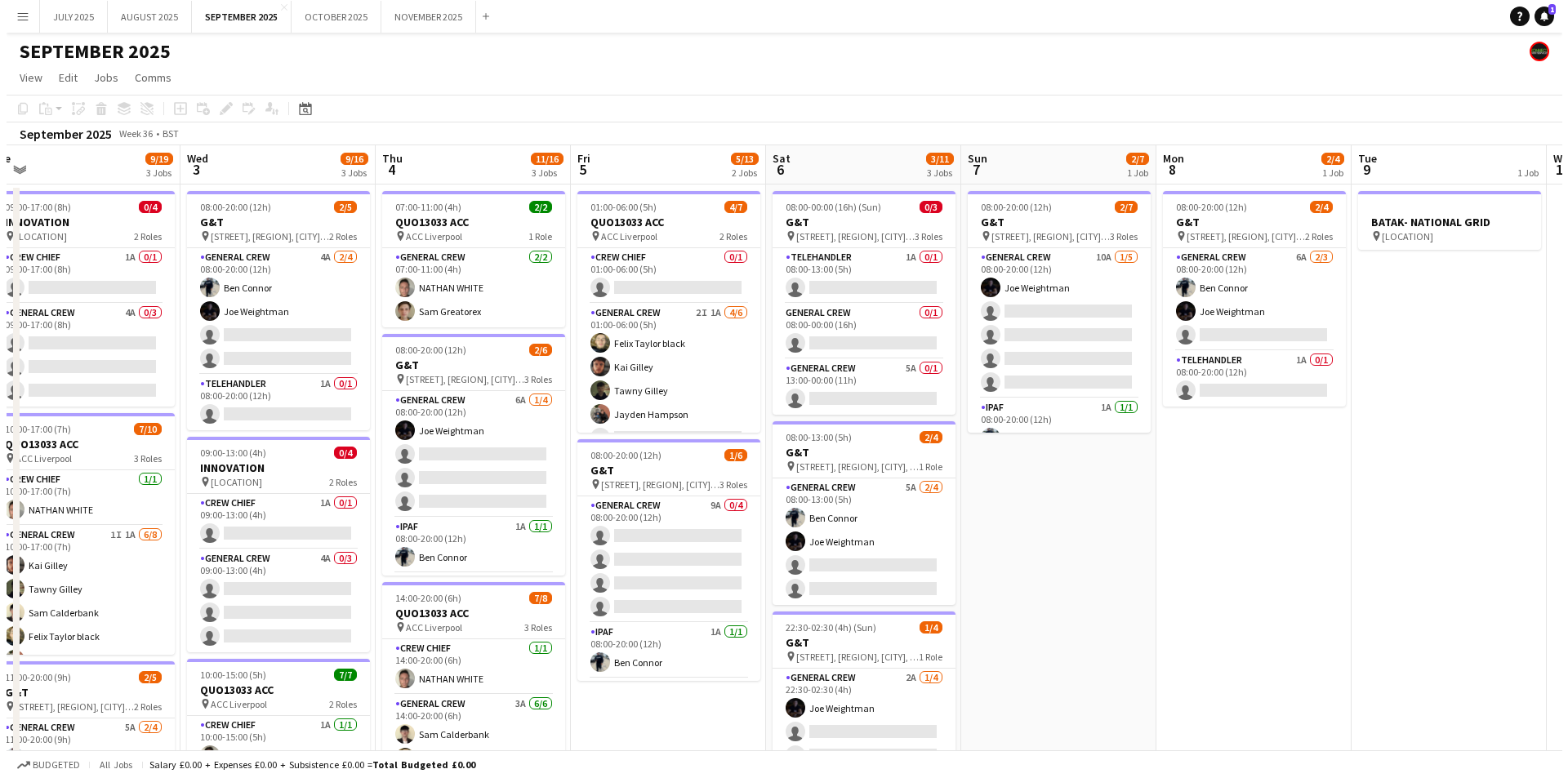 scroll, scrollTop: 0, scrollLeft: 348, axis: horizontal 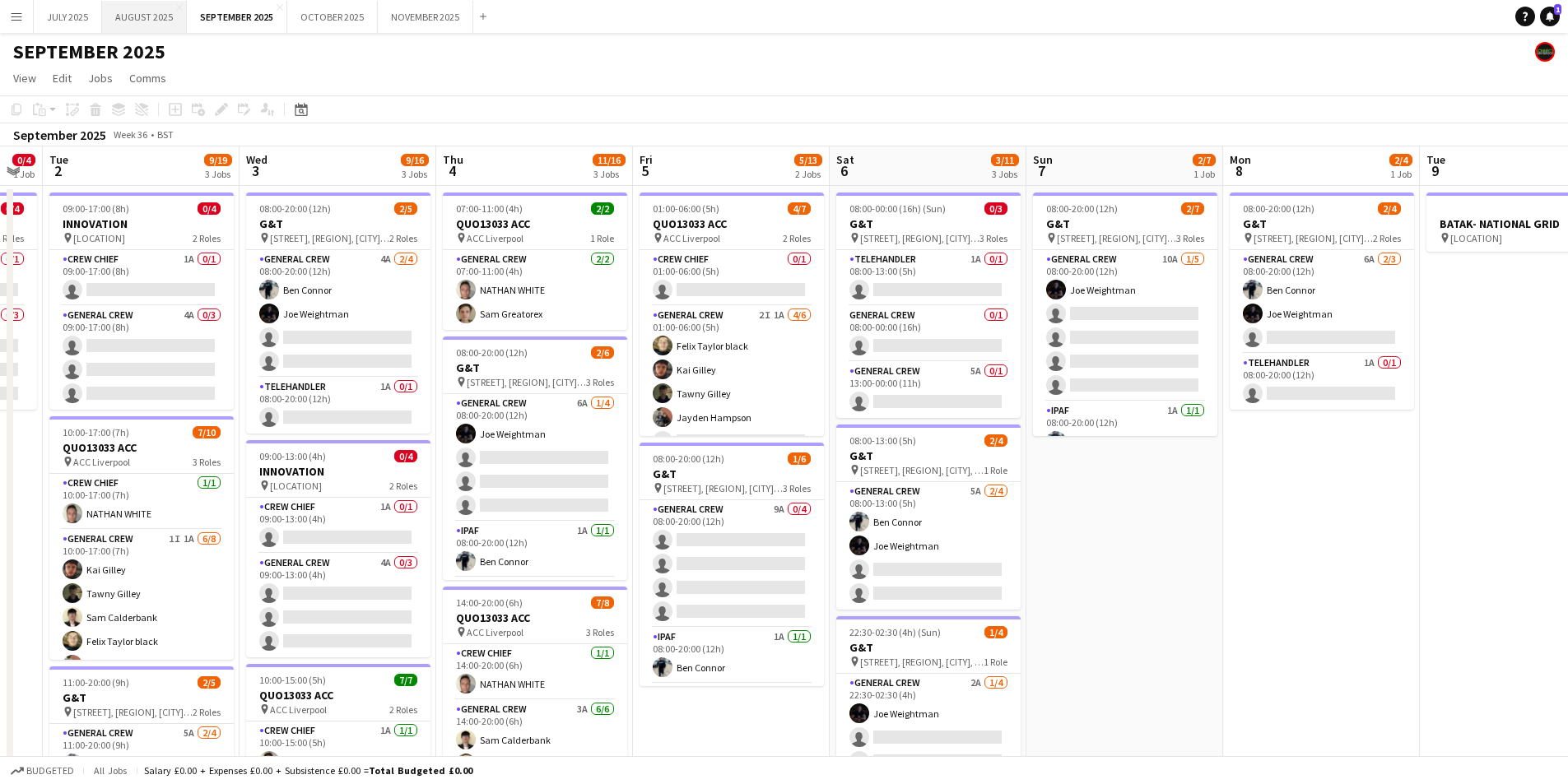 click on "AUGUST 2025
Close" at bounding box center (144, 16) 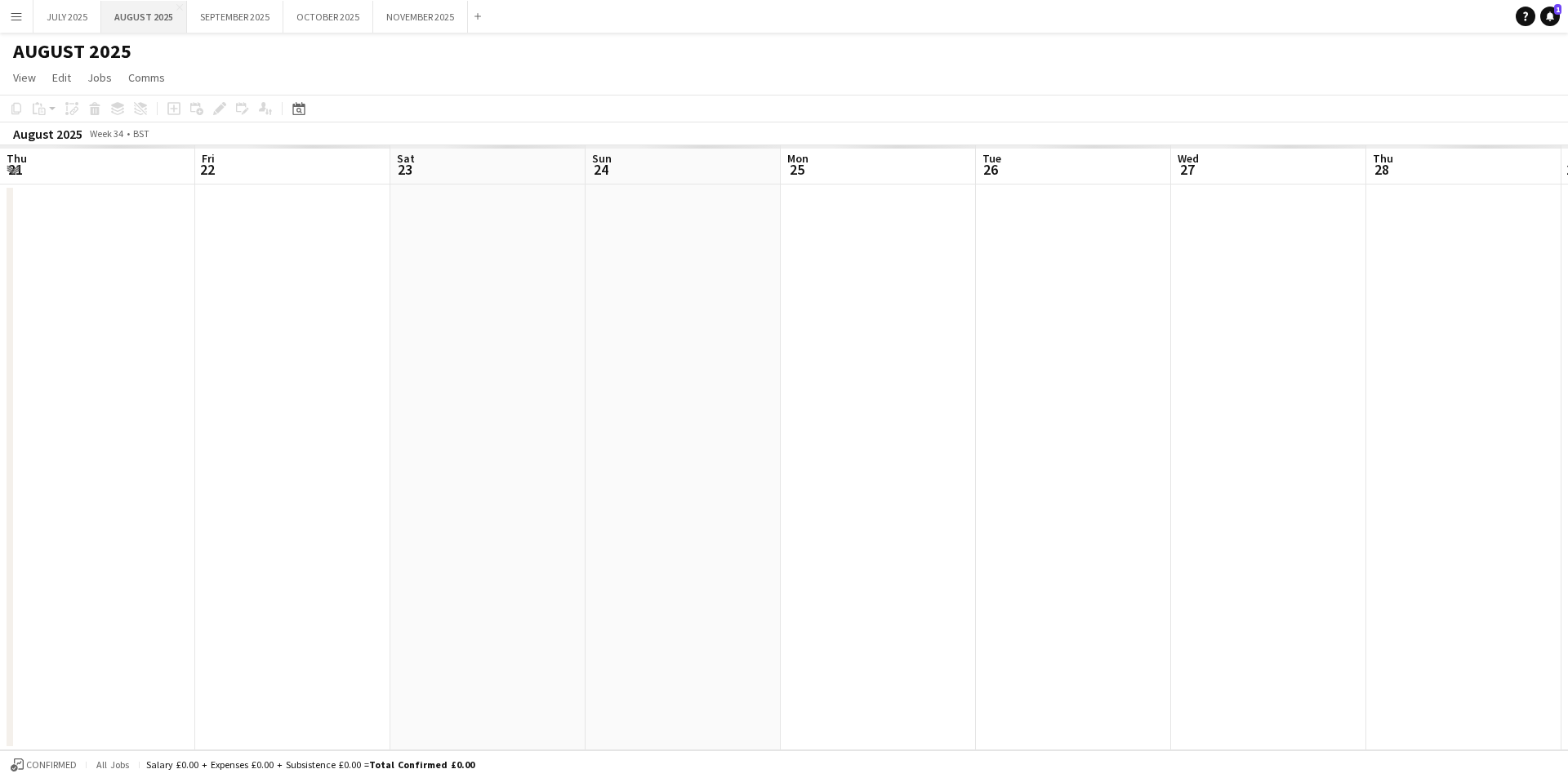 scroll, scrollTop: 0, scrollLeft: 405, axis: horizontal 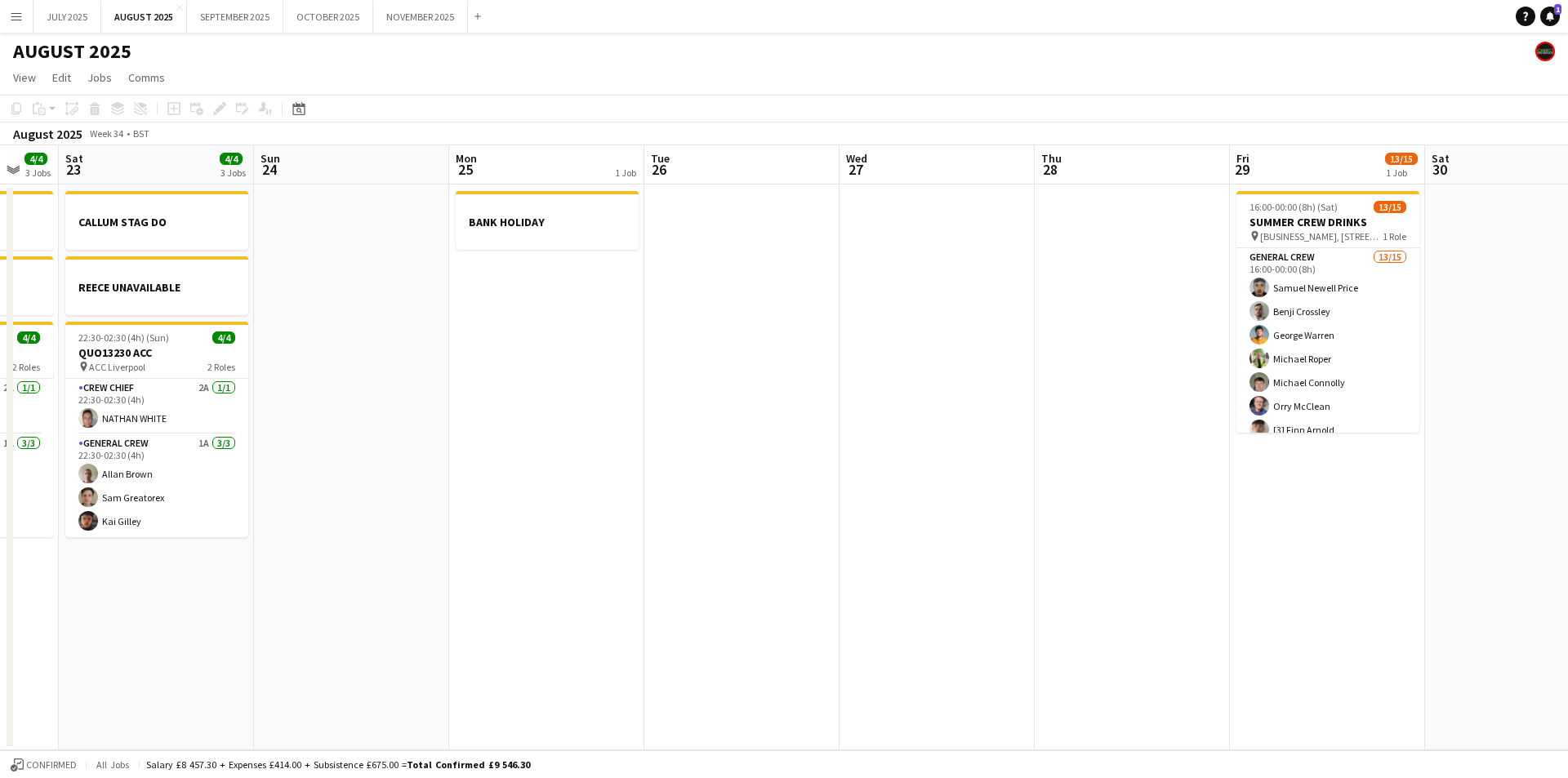 drag, startPoint x: 1015, startPoint y: 510, endPoint x: 941, endPoint y: 535, distance: 78.108898 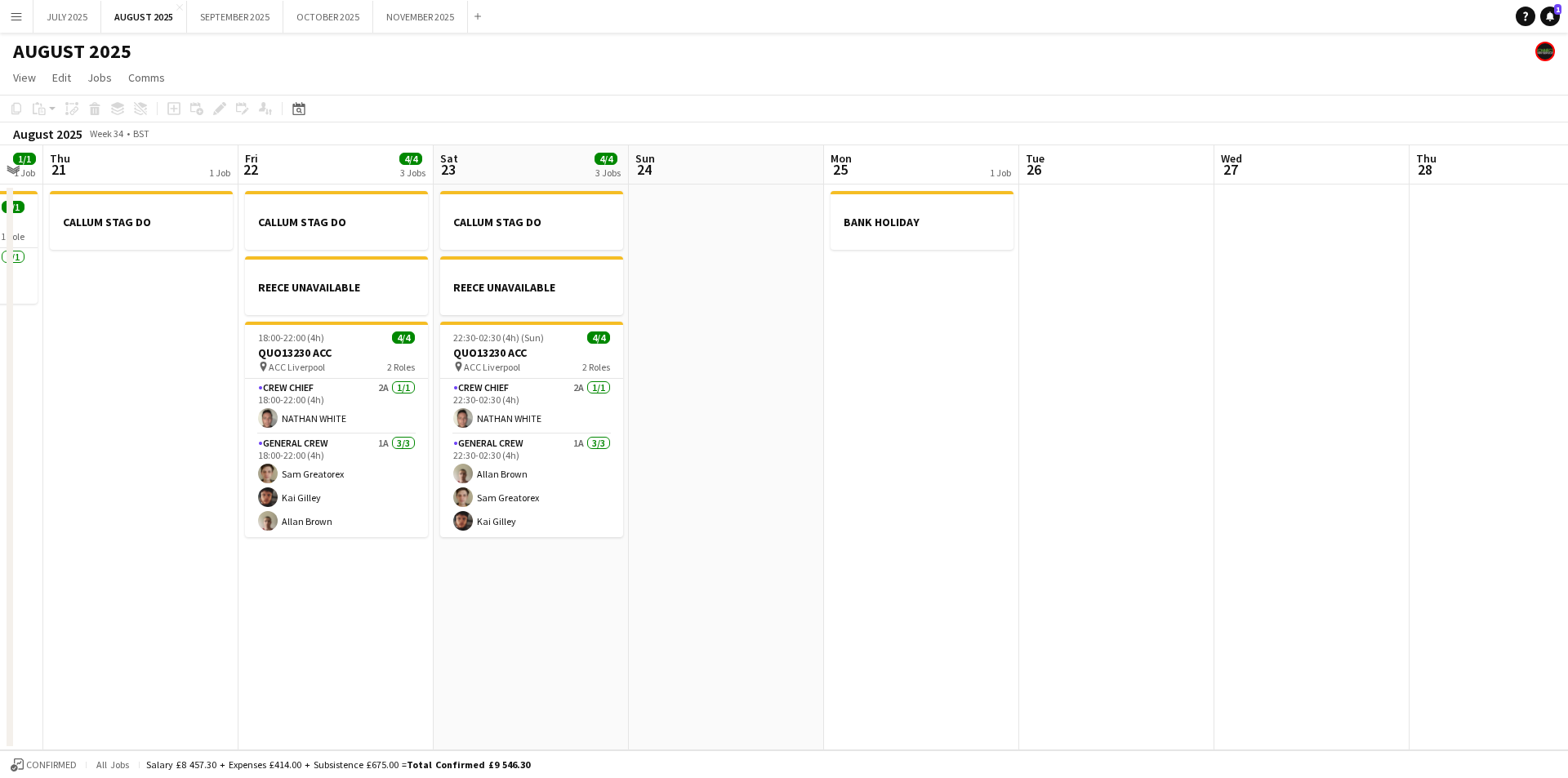drag, startPoint x: 1110, startPoint y: 563, endPoint x: 1159, endPoint y: 542, distance: 53.31041 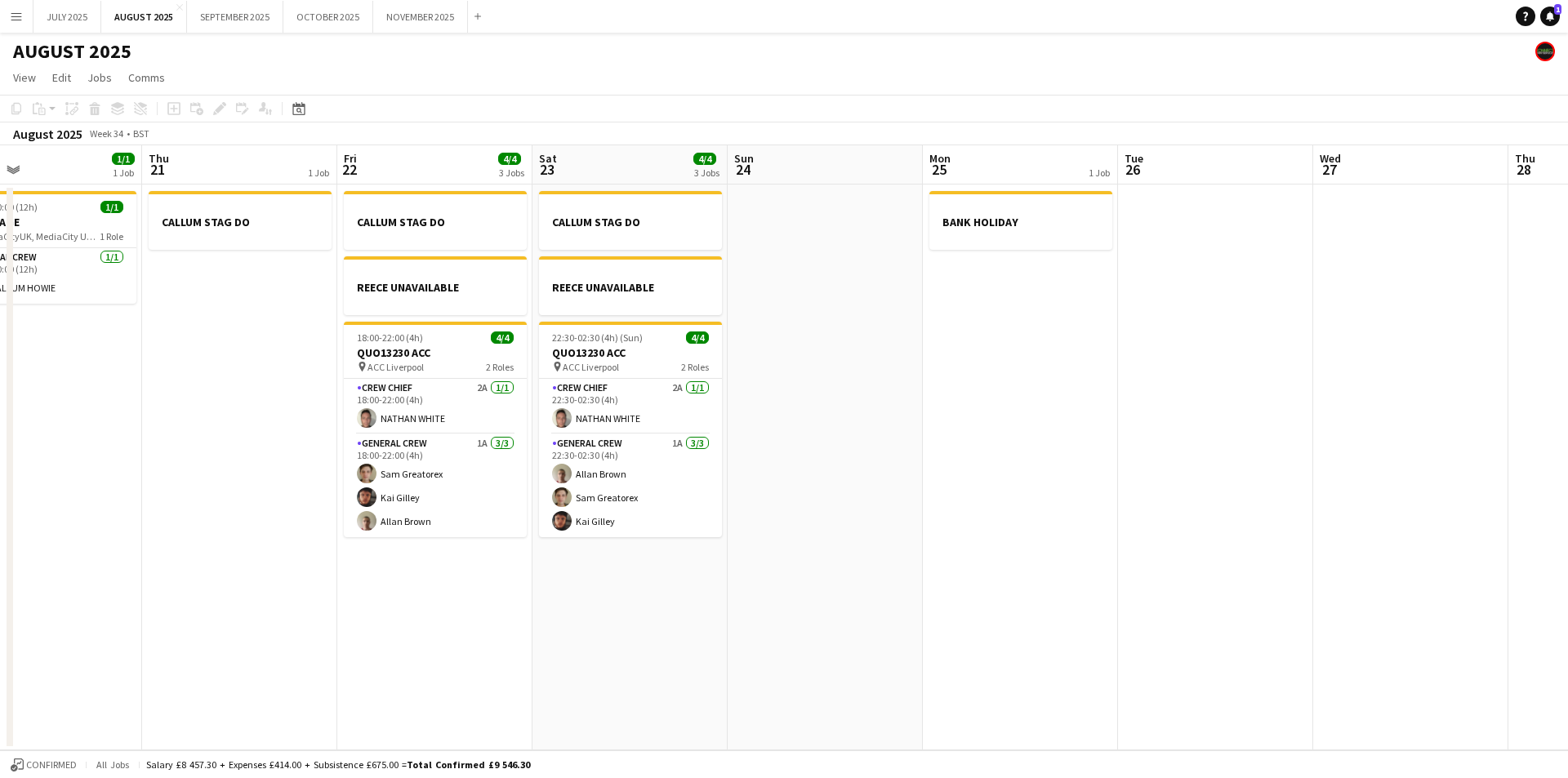 drag, startPoint x: 892, startPoint y: 620, endPoint x: 1122, endPoint y: 602, distance: 230.7033 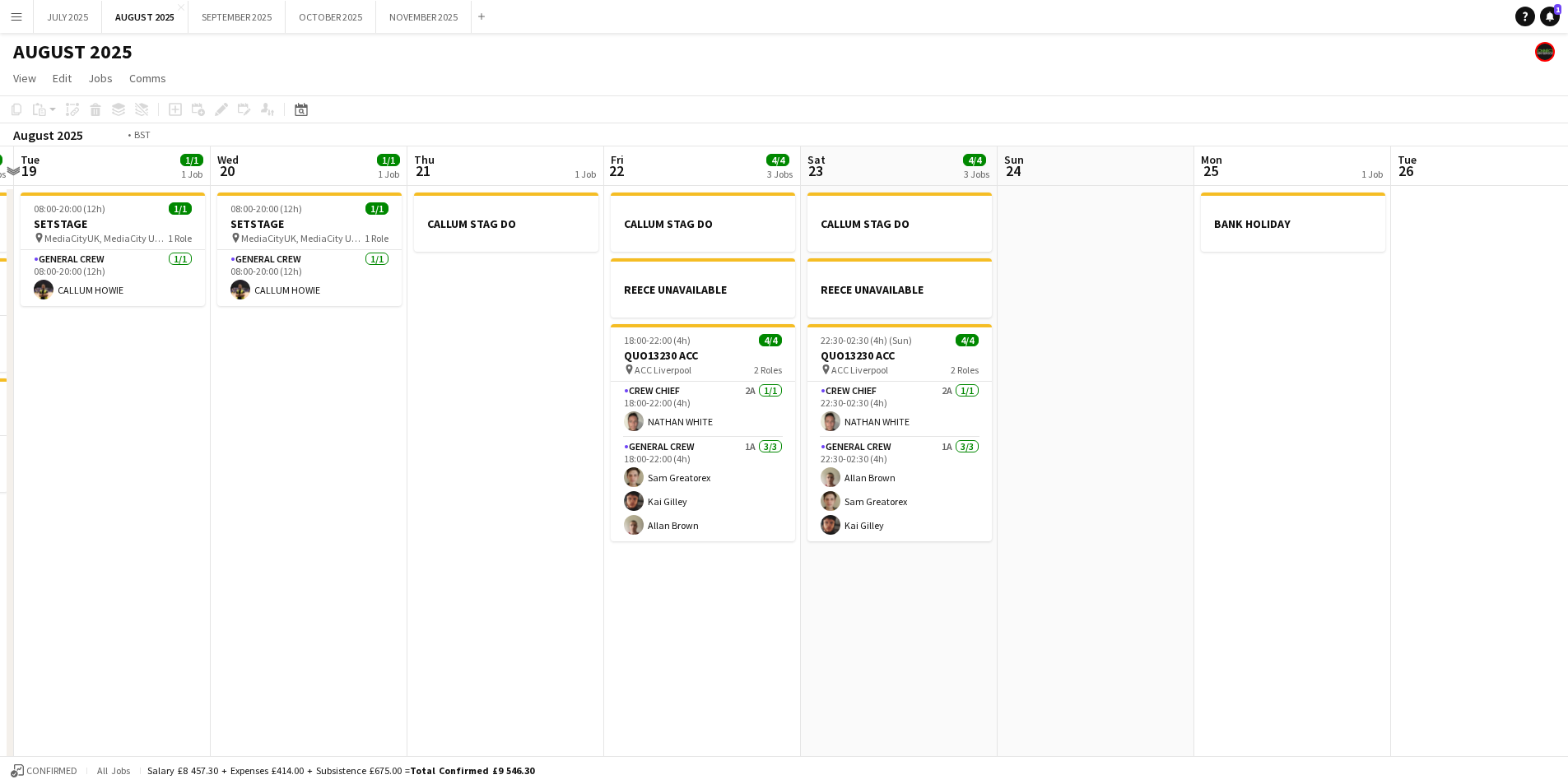 drag, startPoint x: 604, startPoint y: 674, endPoint x: 931, endPoint y: 633, distance: 329.56031 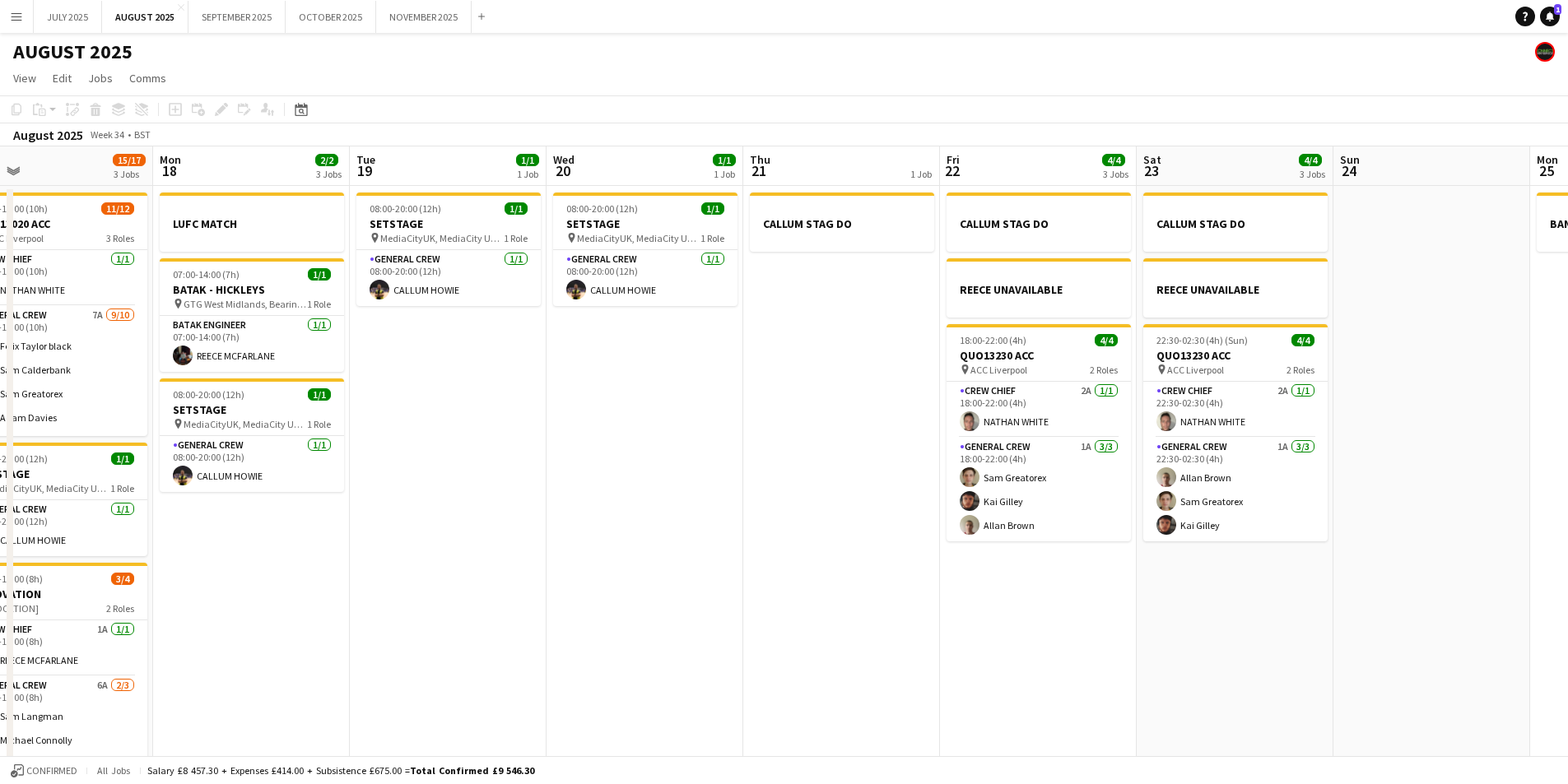 drag, startPoint x: 704, startPoint y: 635, endPoint x: 1165, endPoint y: 557, distance: 467.55214 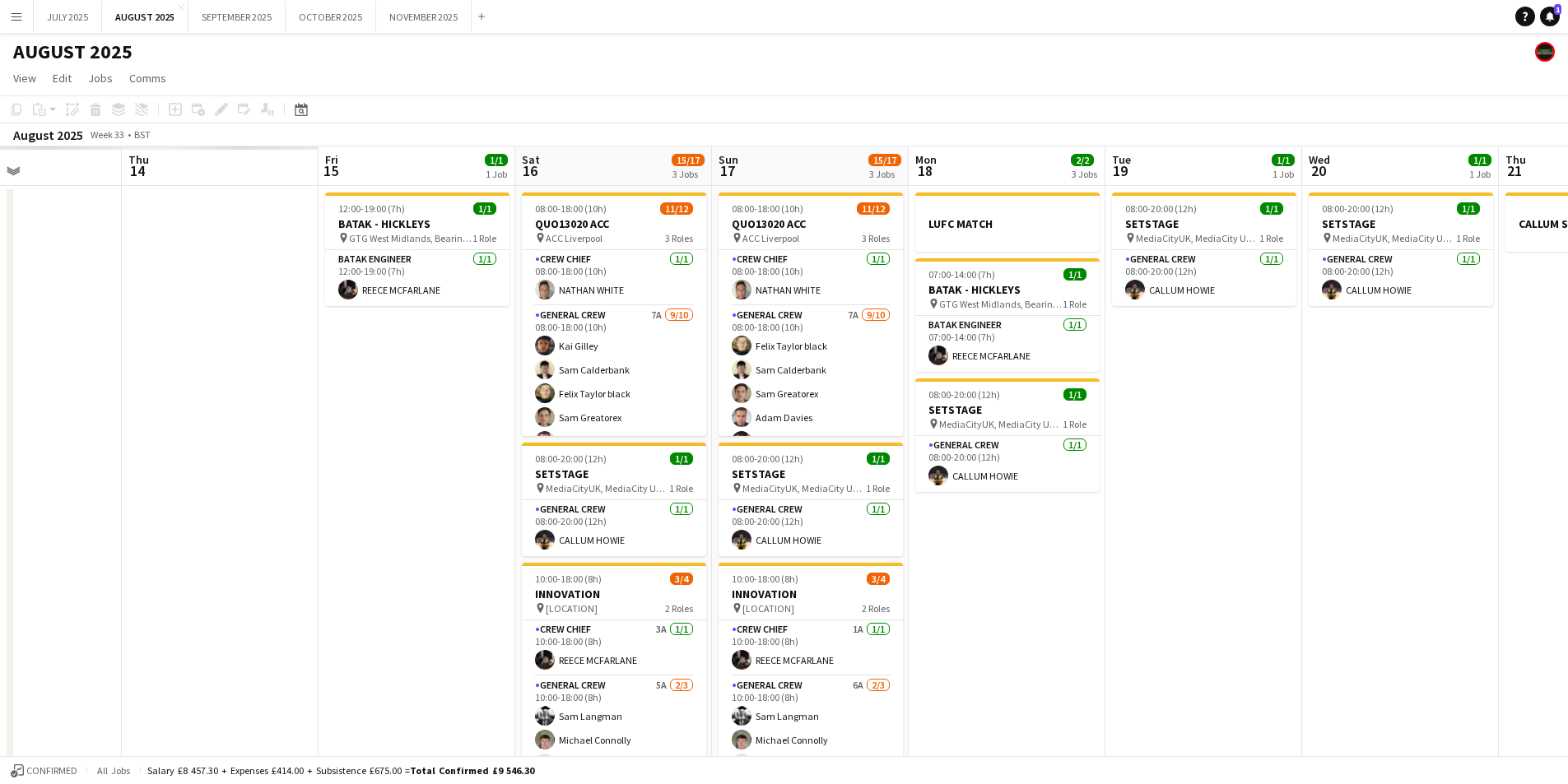 drag, startPoint x: 1035, startPoint y: 578, endPoint x: 1214, endPoint y: 468, distance: 210.0976 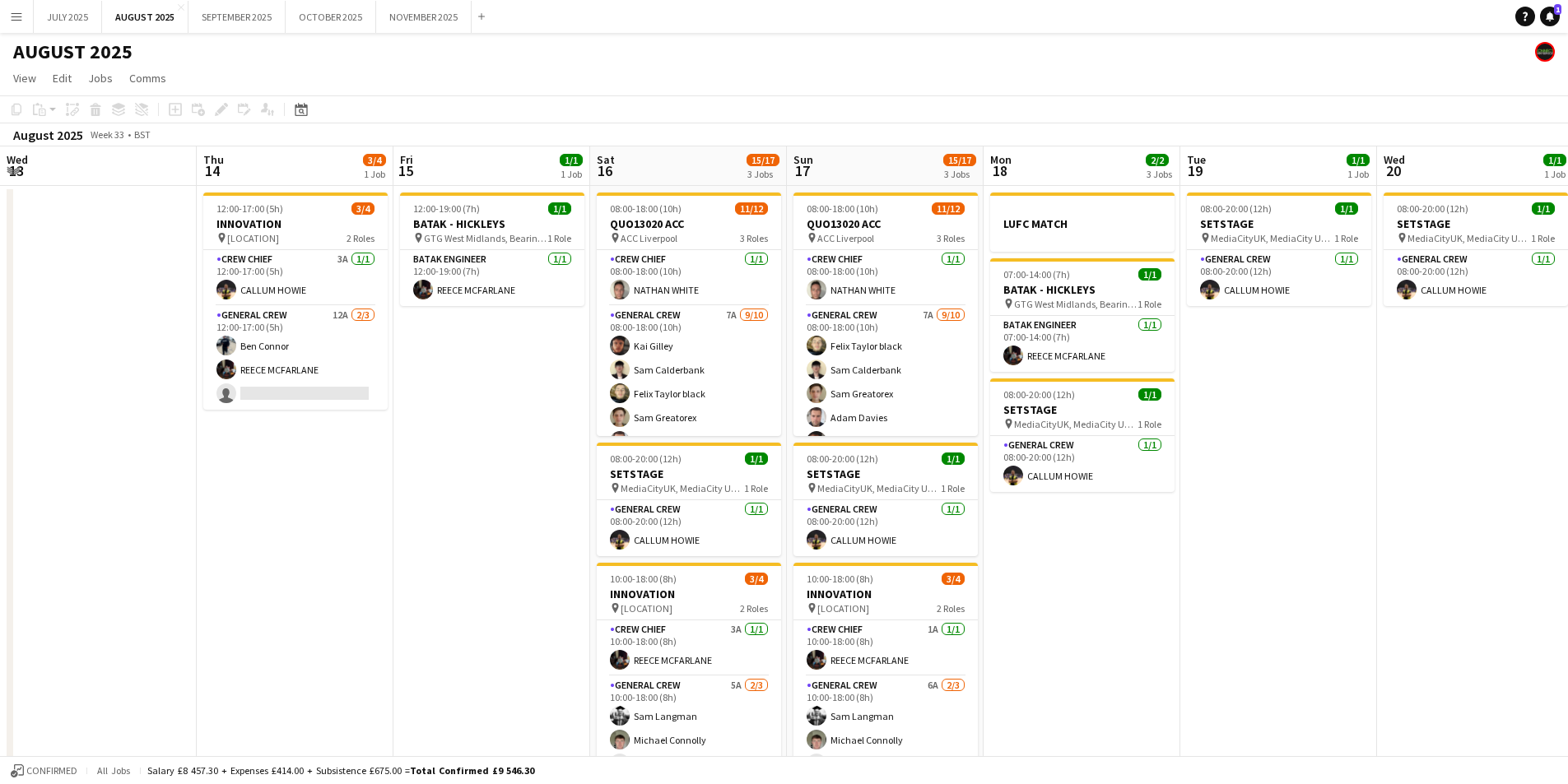 scroll, scrollTop: 197, scrollLeft: 0, axis: vertical 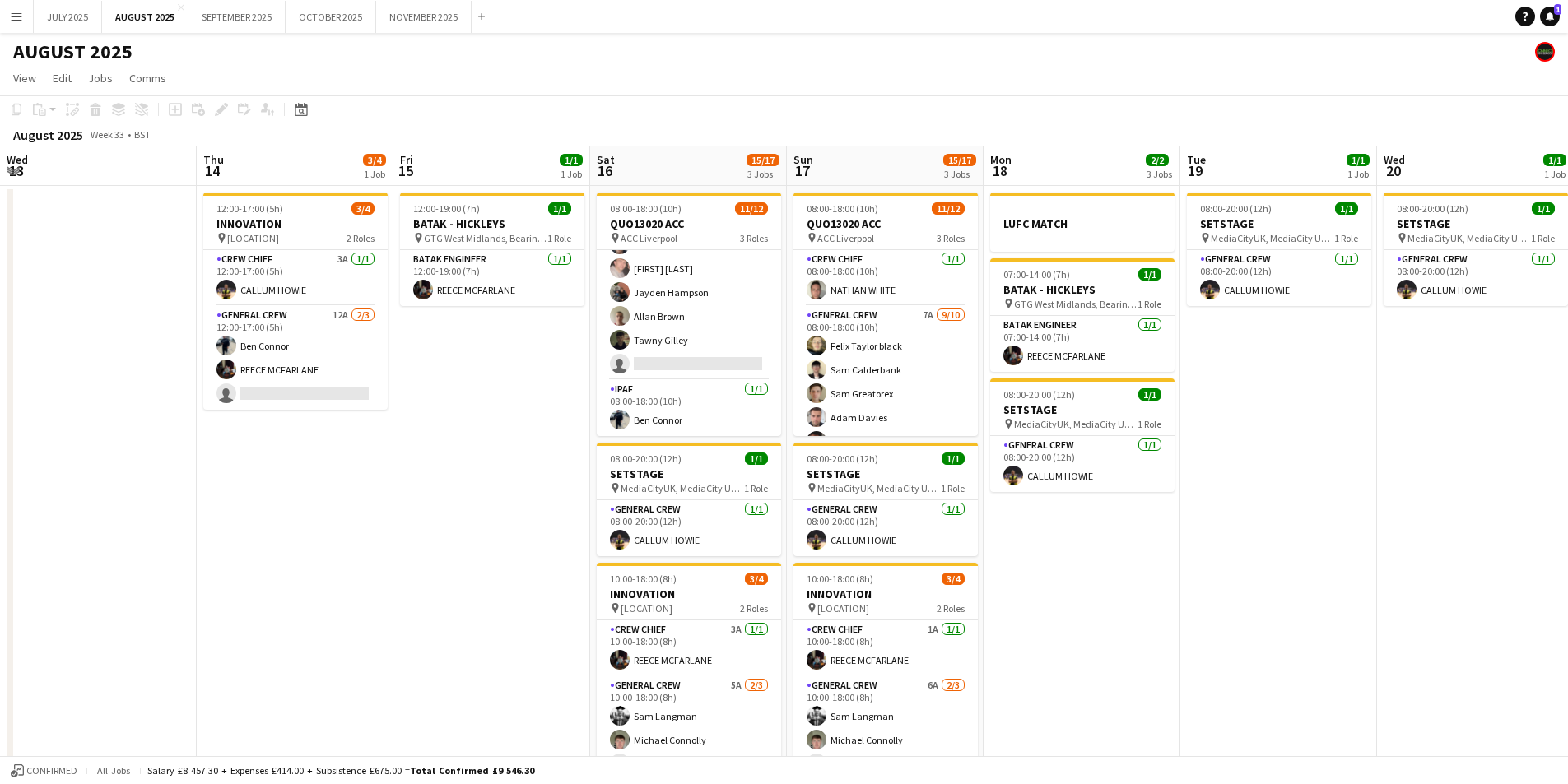 drag, startPoint x: 430, startPoint y: 586, endPoint x: 550, endPoint y: 531, distance: 132.00379 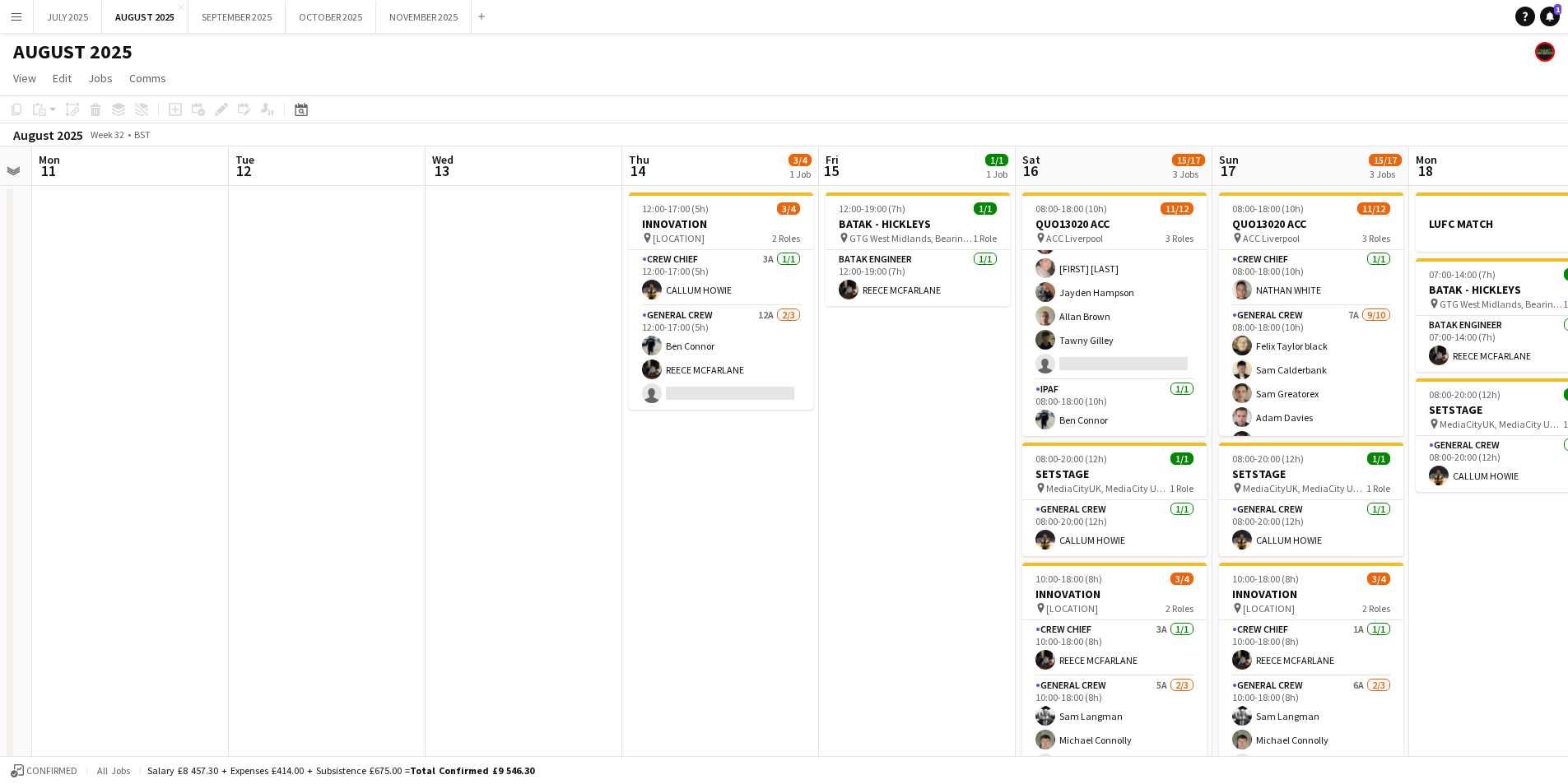 drag, startPoint x: 808, startPoint y: 563, endPoint x: 863, endPoint y: 536, distance: 61.26989 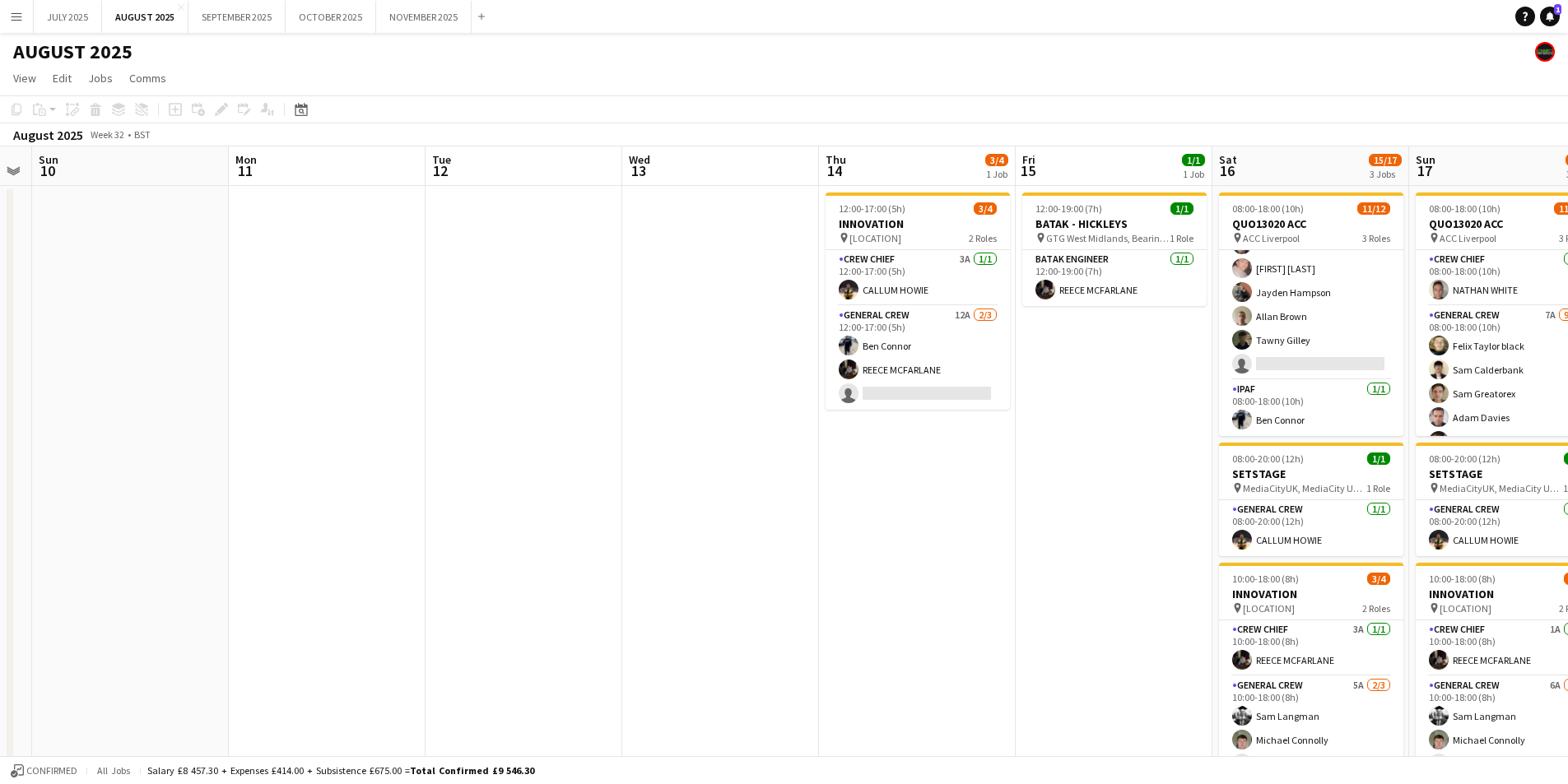 drag, startPoint x: 605, startPoint y: 575, endPoint x: 988, endPoint y: 552, distance: 383.68998 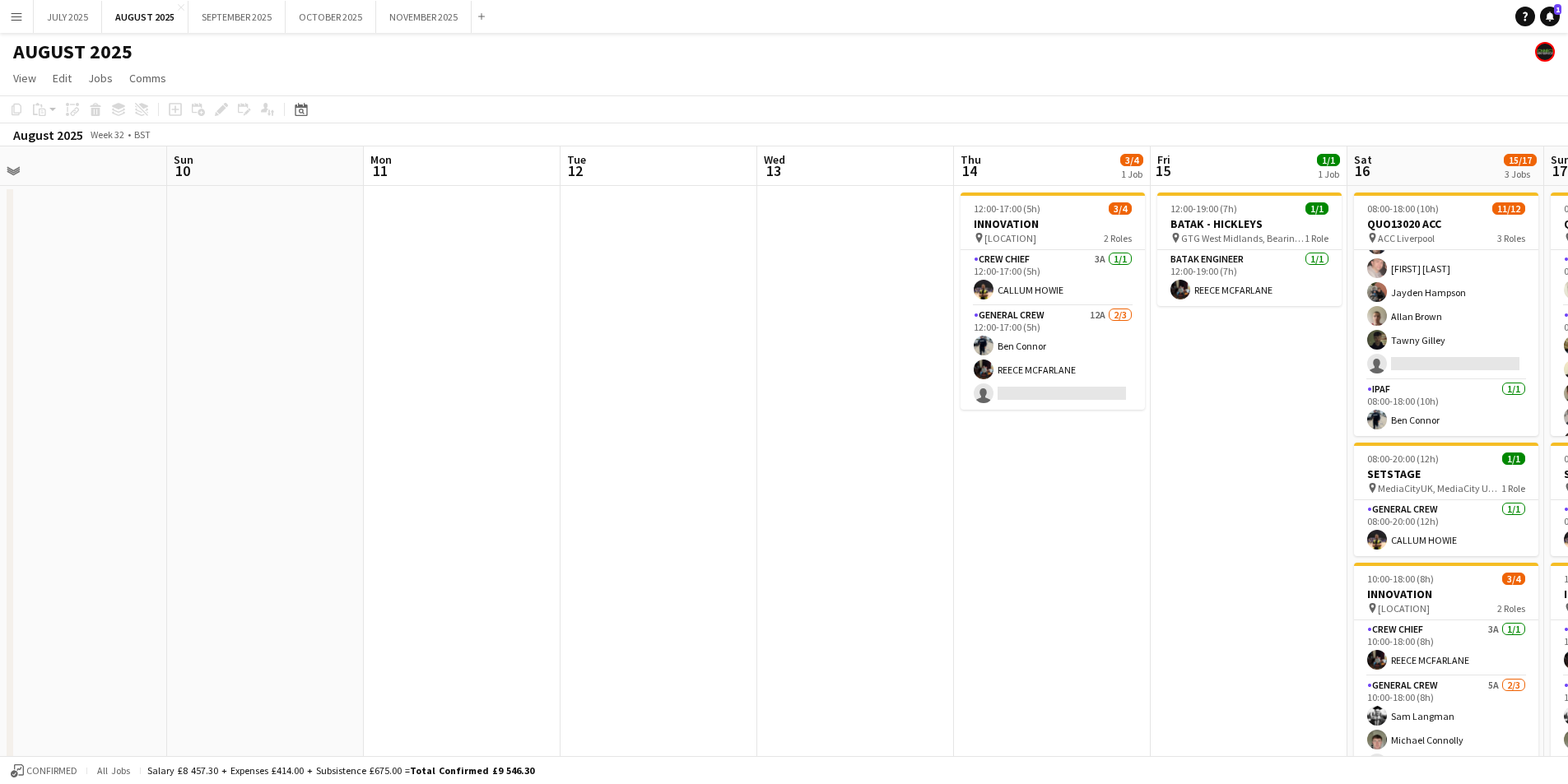 click on "Thu   7   Fri   8   4/4   1 Job   Sat   9   Sun   10   Mon   11   Tue   12   Wed   13   Thu   14   3/4   1 Job   Fri   15   1/1   1 Job   Sat   16   15/17   3 Jobs   Sun   17   15/17   3 Jobs   Mon   18   2/2   3 Jobs   Tue   19   1/1   1 Job      10:00-15:00 (5h)    4/4   QUO12914 INNOVATION
pin
[AIRFIELD_NAME], [STREET], [VILLAGE], [TOWN], [COUNTRY]   2 Roles   Crew Chief   3A   1/1   10:00-15:00 (5h)
[FIRST] [LAST]  General Crew    8A   3/3   10:00-15:00 (5h)
[FIRST] [LAST] [FIRST] [LAST] [FIRST] [LAST]     12:00-17:00 (5h)    3/4   INNOVATION
pin
[PARK_NAME], [STREET], [CITY], [COUNTRY]   2 Roles   Crew Chief   3A   1/1   12:00-17:00 (5h)
[FIRST] [LAST]  General Crew    12A   2/3   12:00-17:00 (5h)
[FIRST] [LAST] [FIRST] [LAST]
single-neutral-actions
12:00-19:00 (7h)    1/1   BATAK - HICKLEYS
pin
1 Role   BATAK ENGINEER   1/1      11/12  pin" at bounding box center [784, 480] 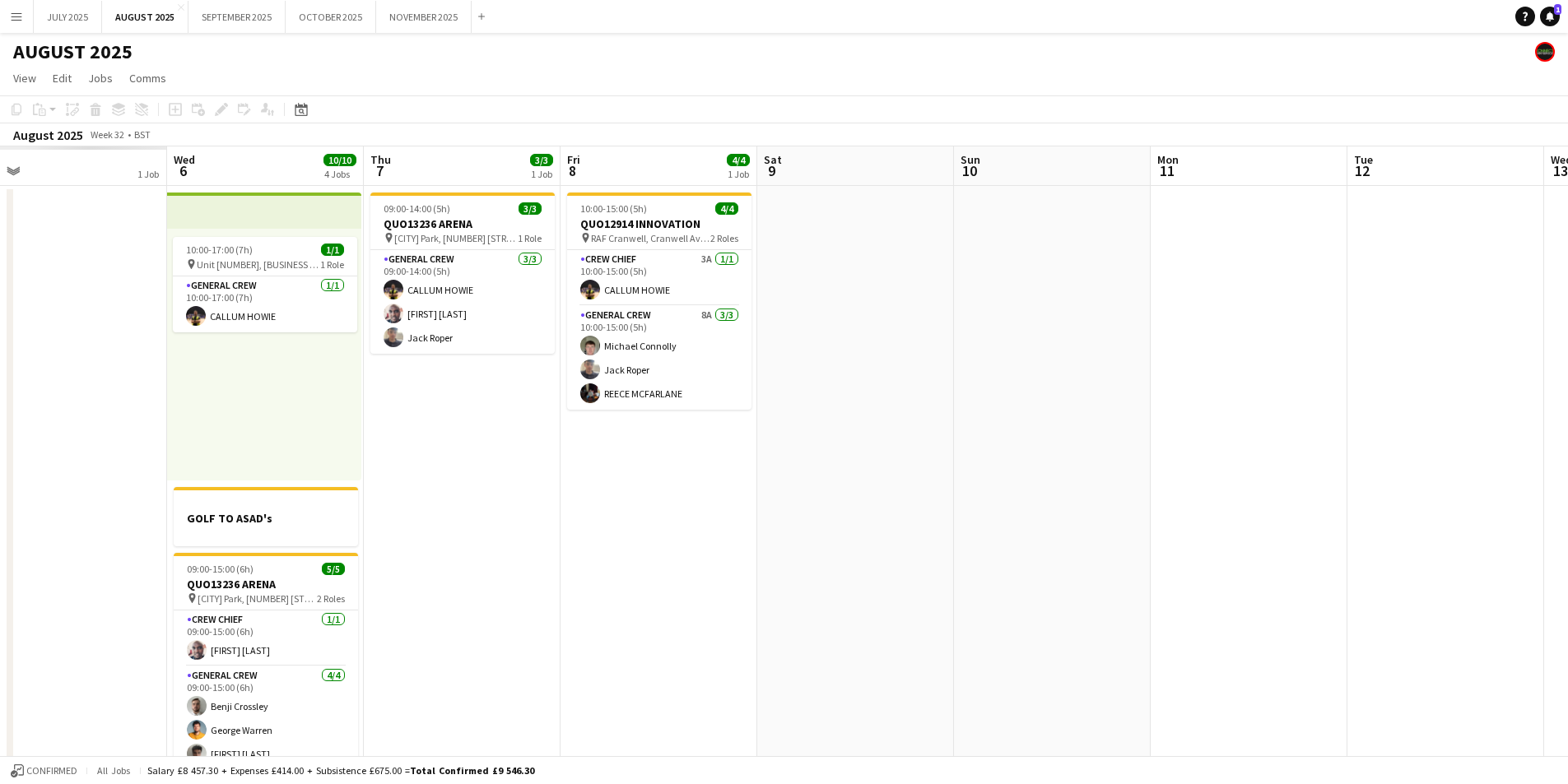 drag, startPoint x: 448, startPoint y: 599, endPoint x: 570, endPoint y: 251, distance: 368.76551 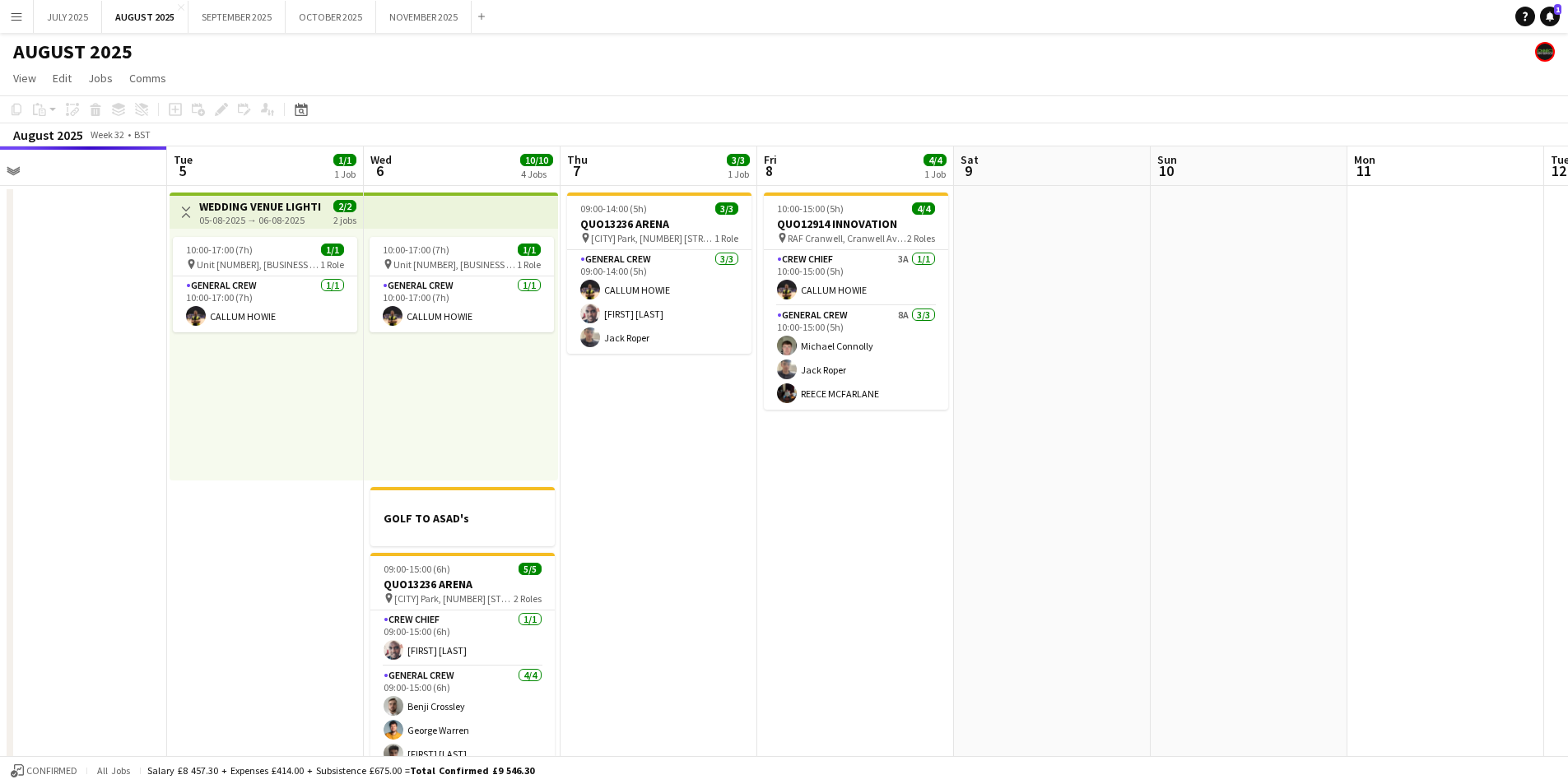 scroll, scrollTop: 0, scrollLeft: 445, axis: horizontal 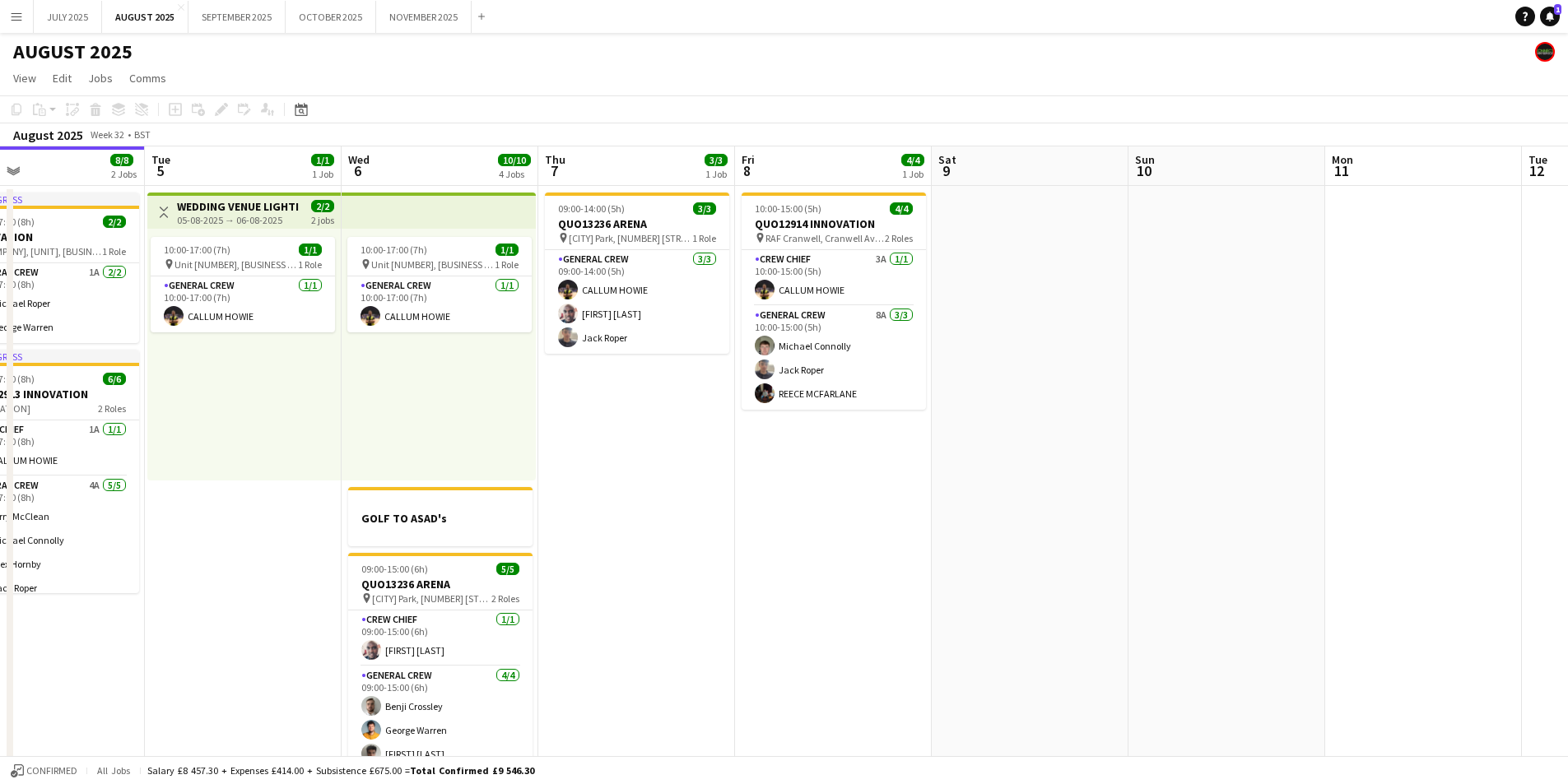 click on "Menu" at bounding box center (16, 16) 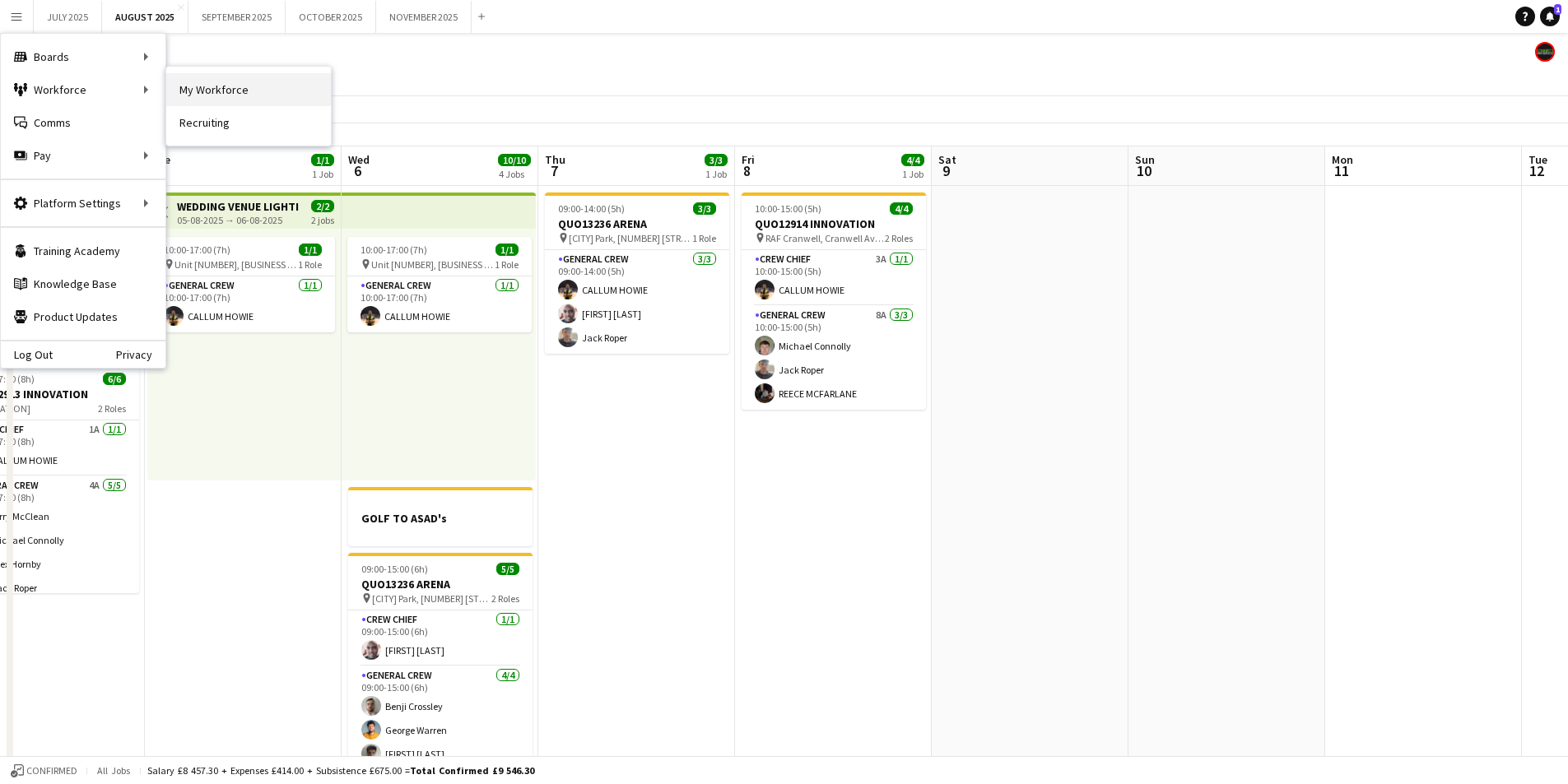 click on "My Workforce" at bounding box center (249, 90) 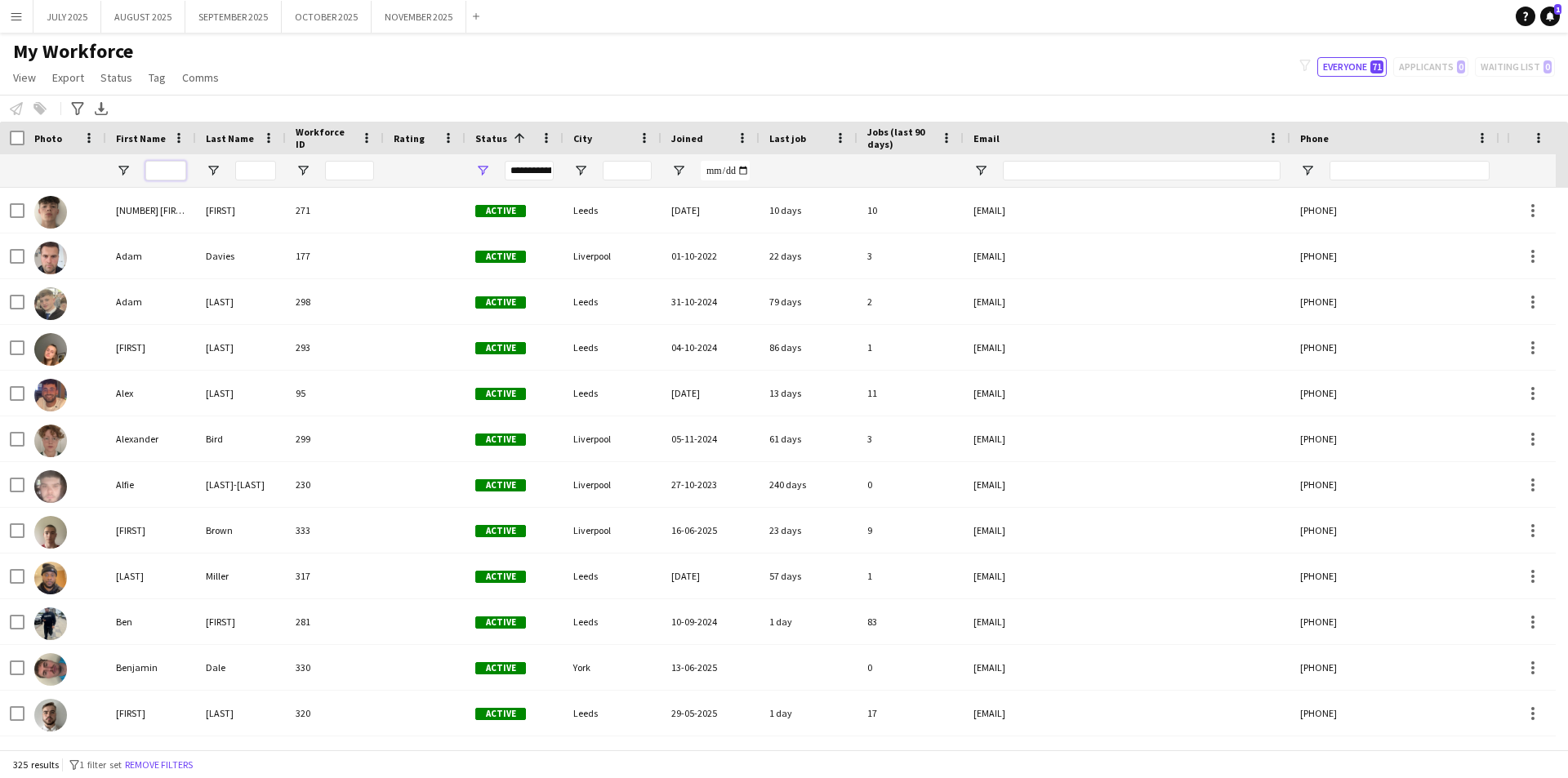 click at bounding box center (166, 171) 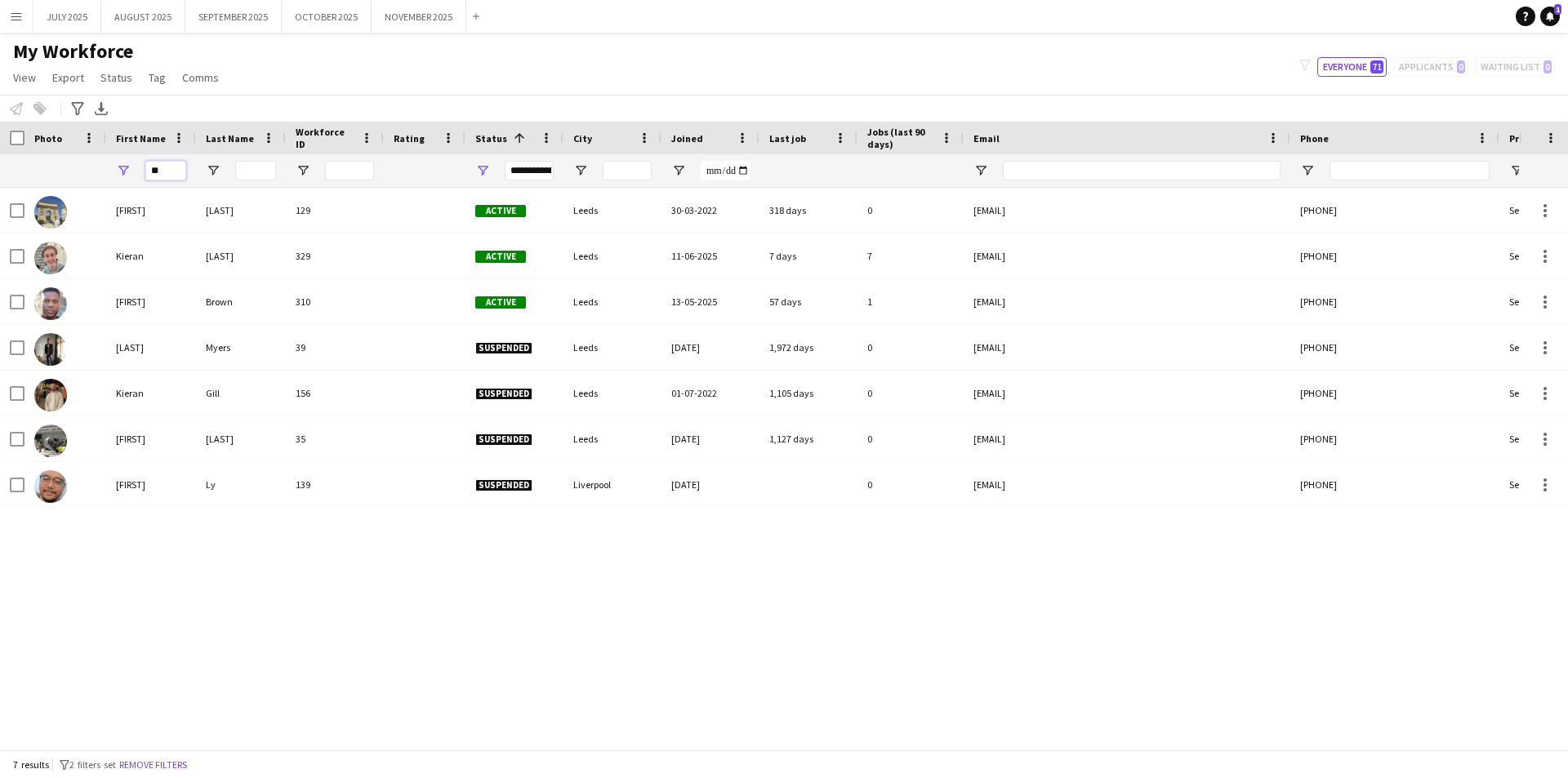 click on "**" at bounding box center (166, 171) 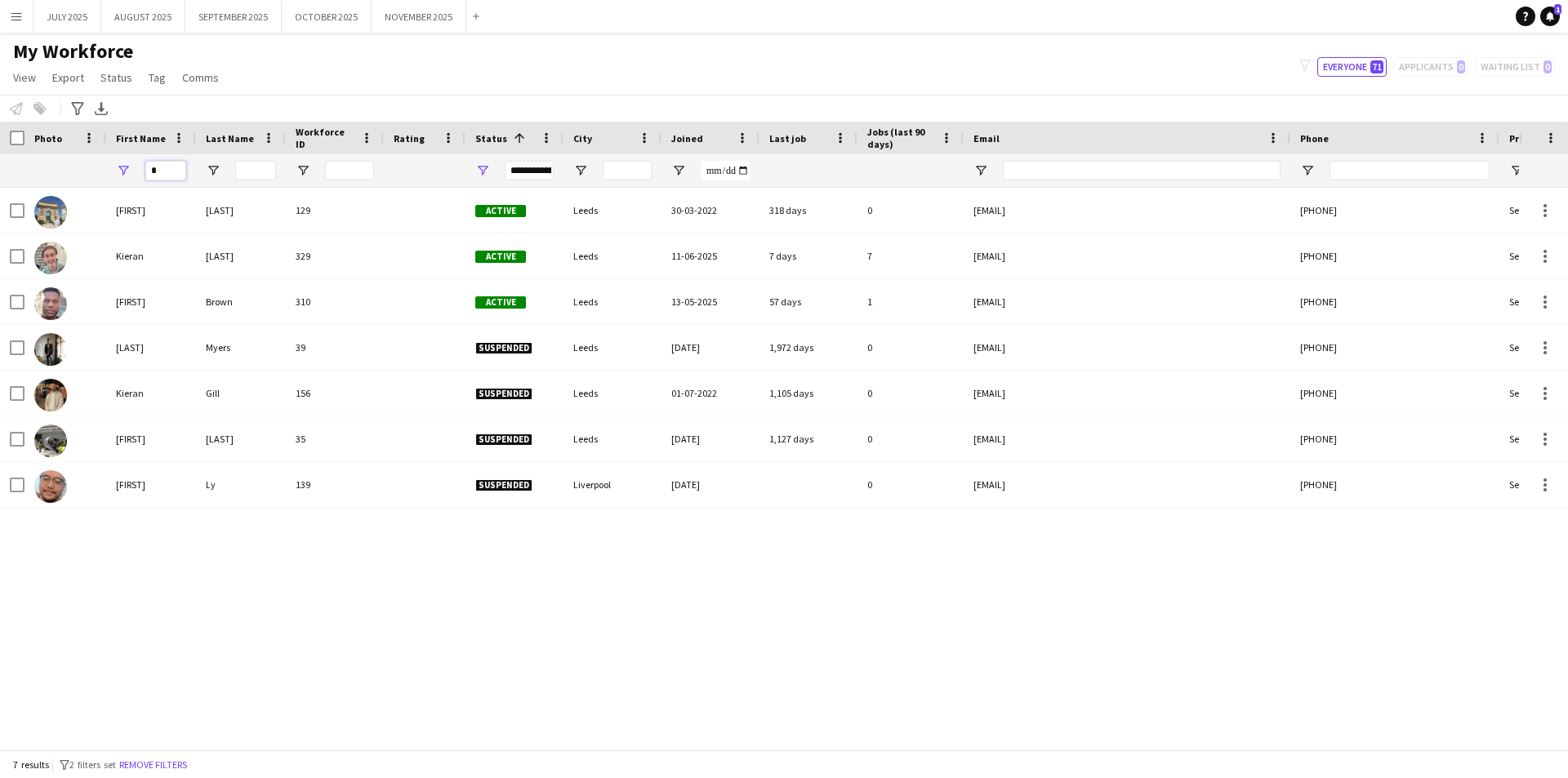 type 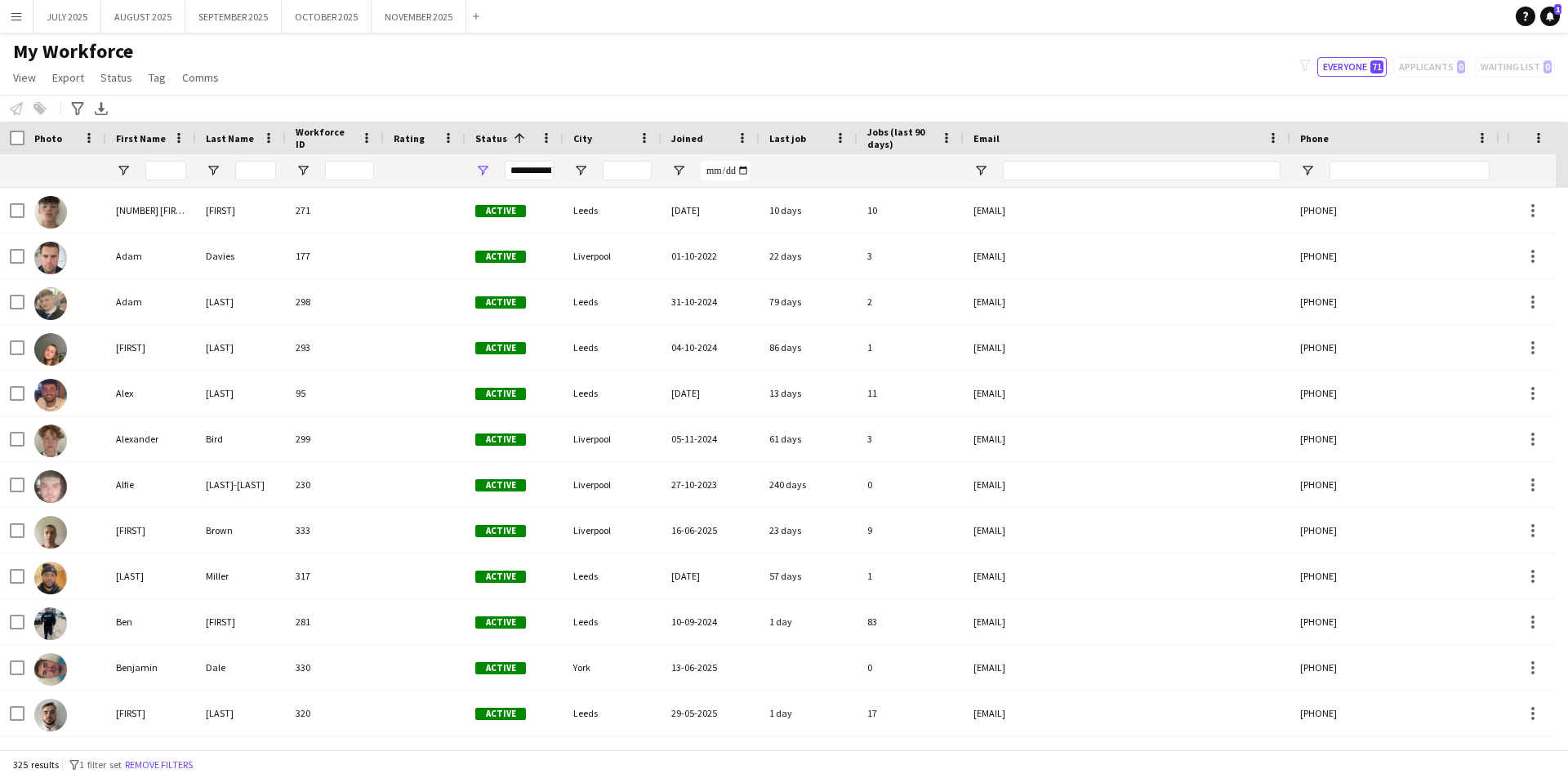 click on "Last job" at bounding box center [787, 138] 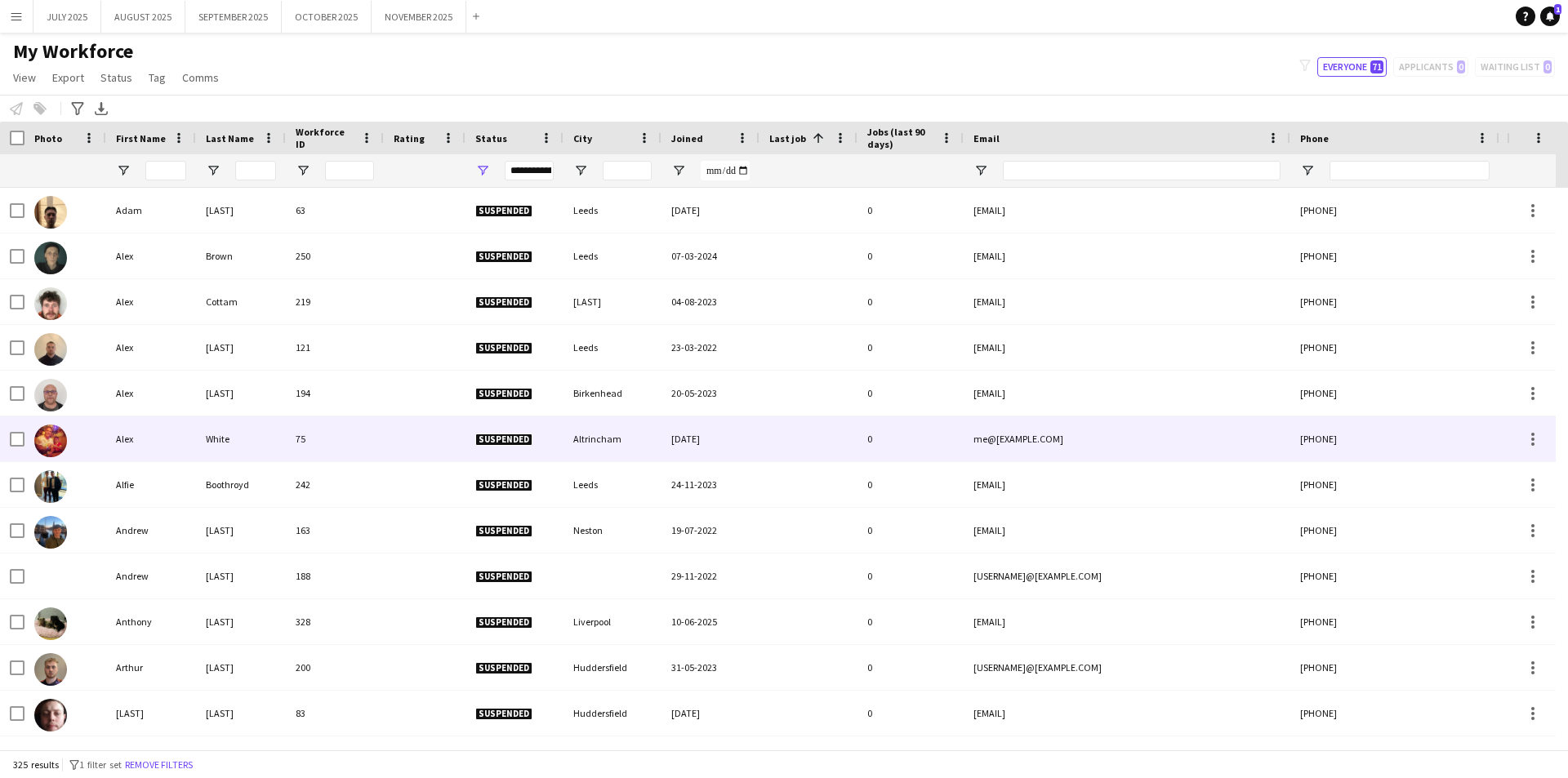scroll, scrollTop: 245, scrollLeft: 0, axis: vertical 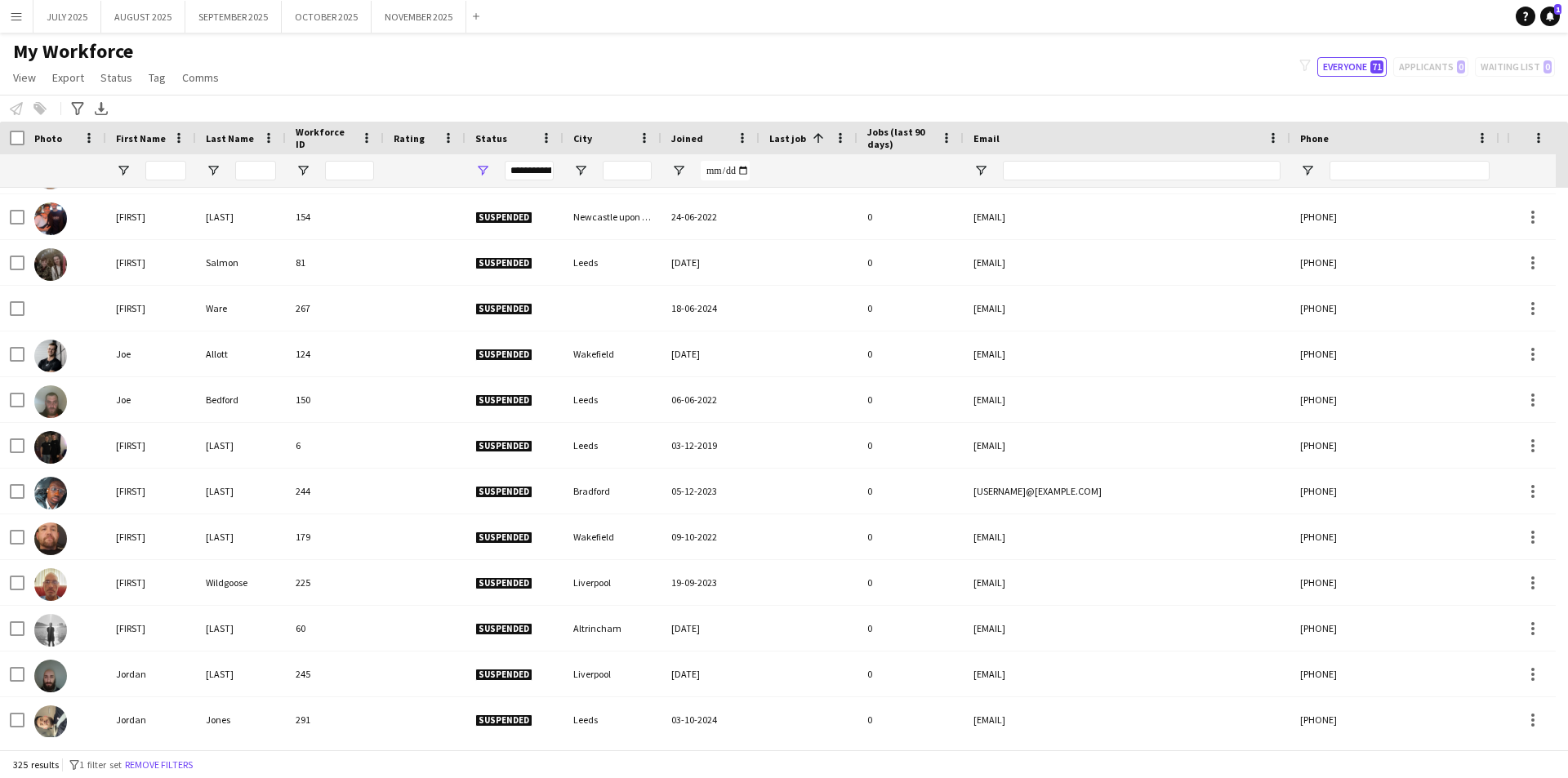 click on "Status" at bounding box center [491, 138] 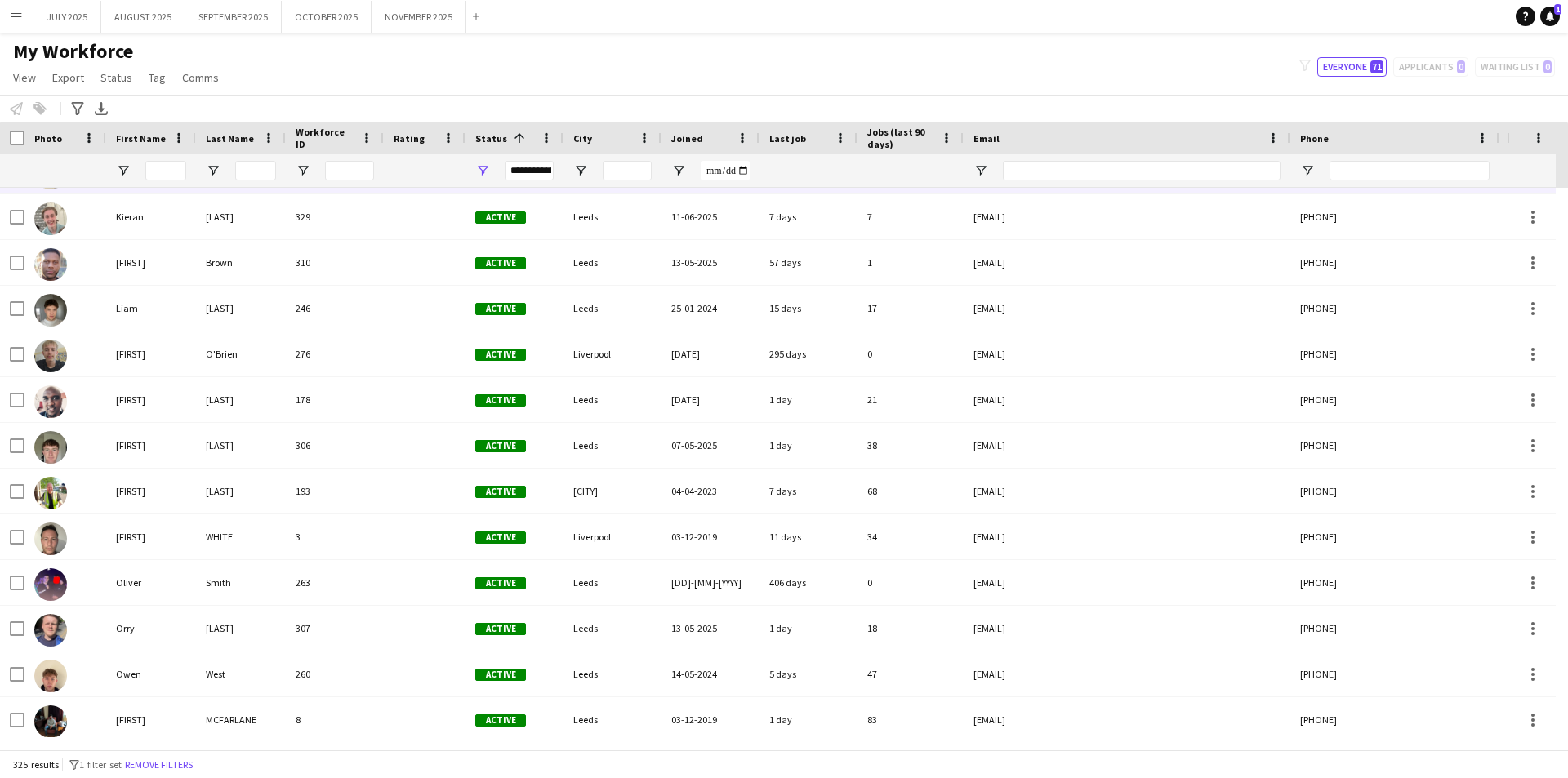scroll 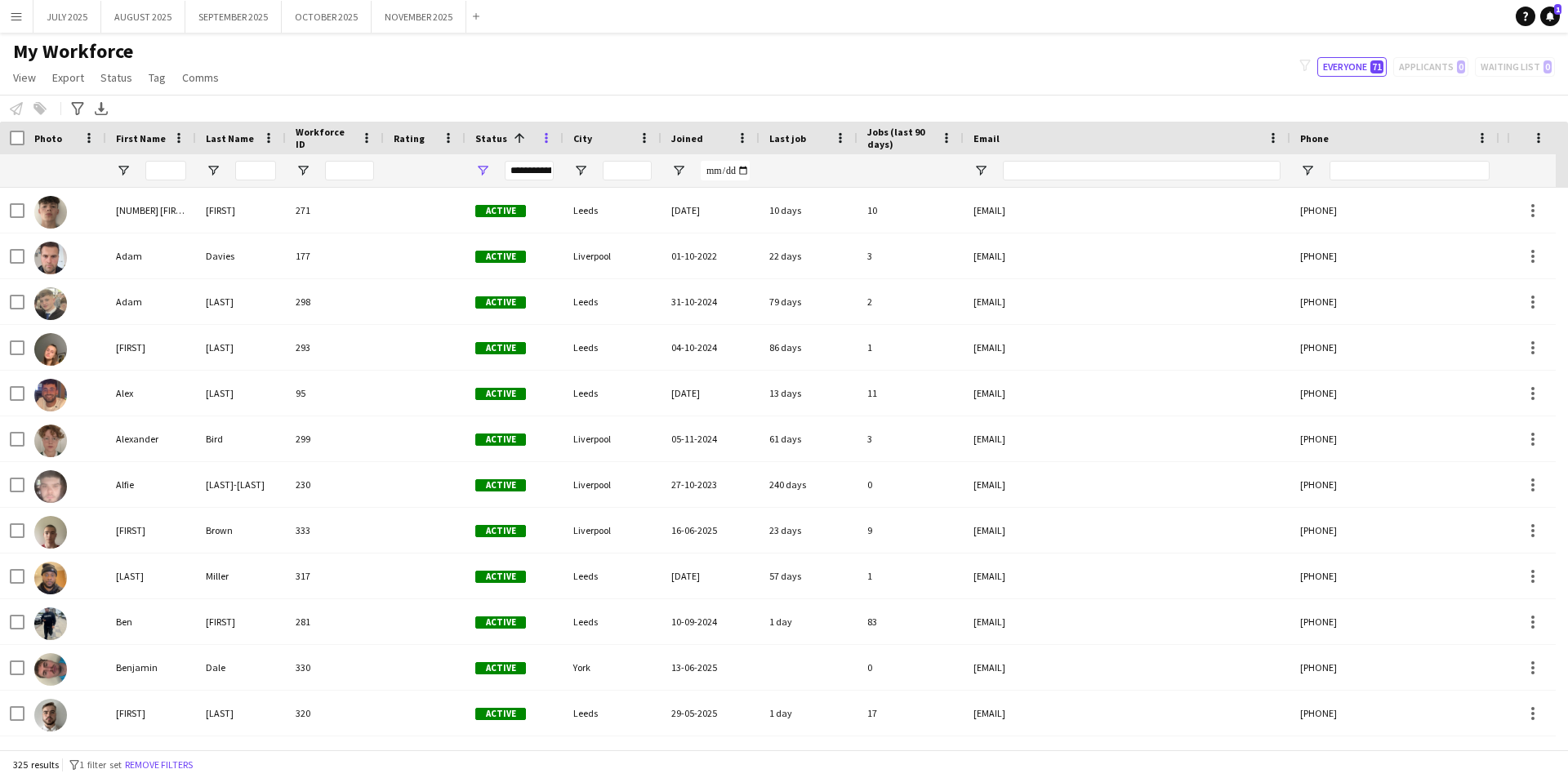 click at bounding box center (546, 138) 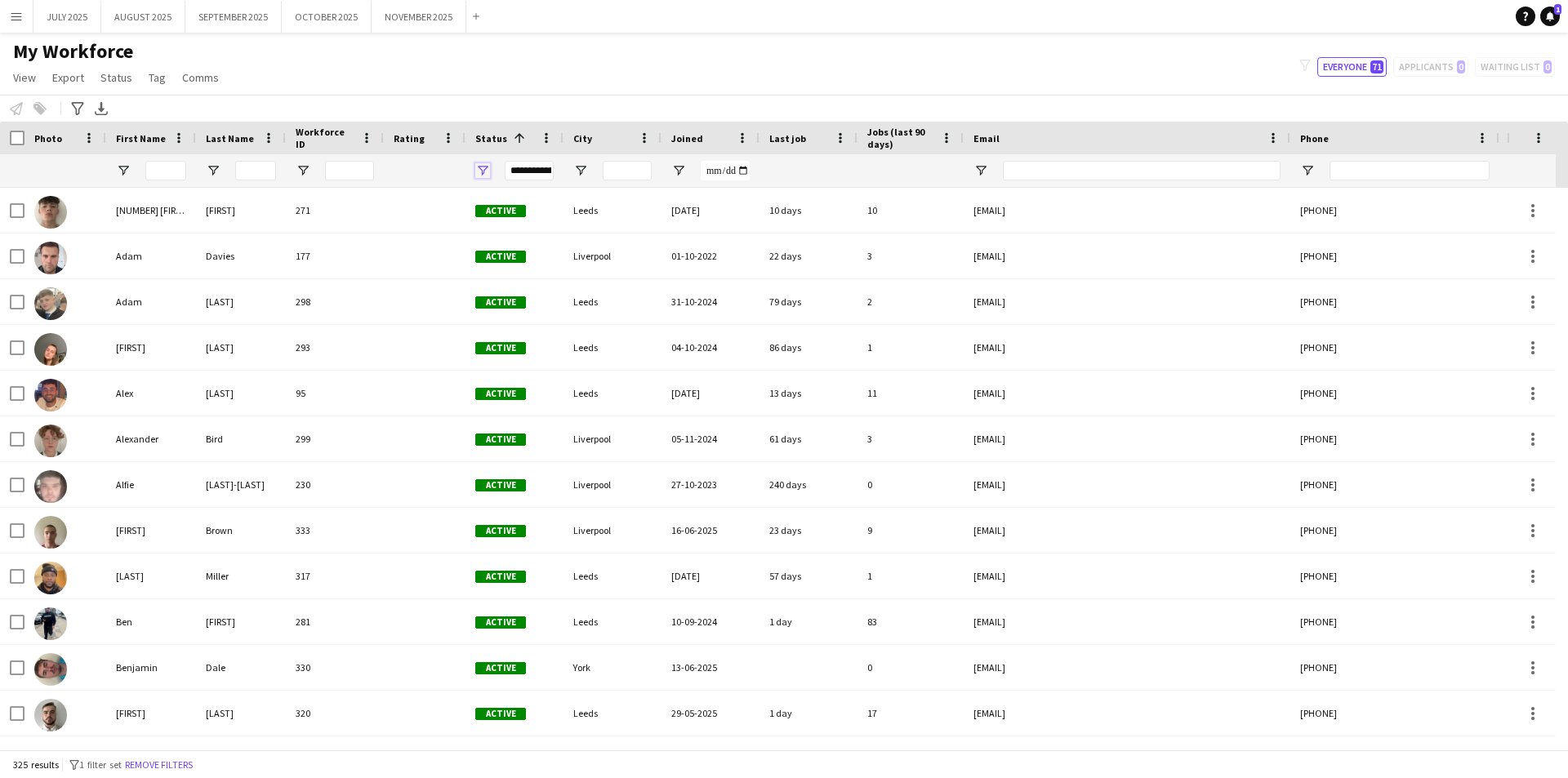 click at bounding box center (483, 171) 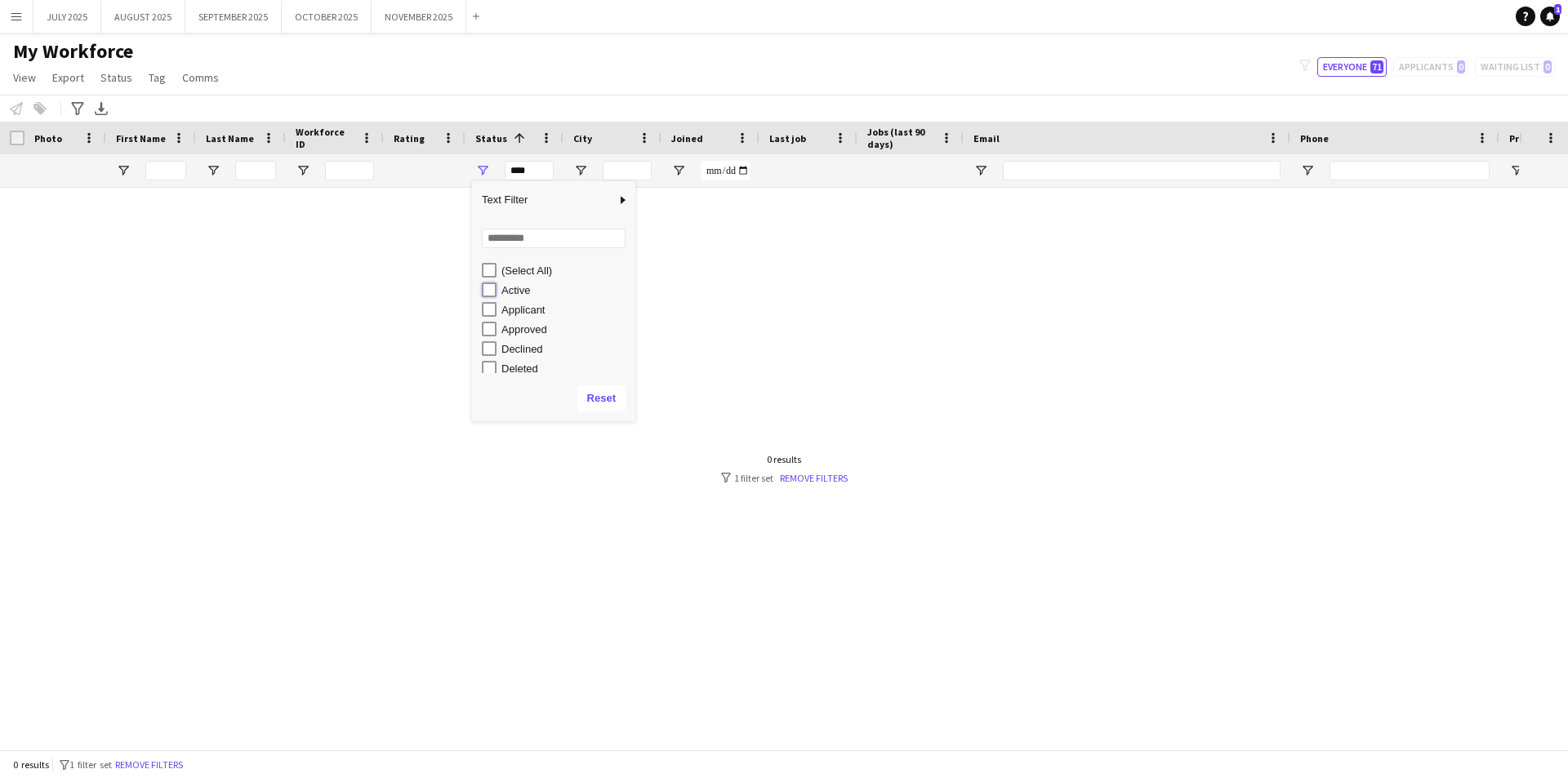 type on "**********" 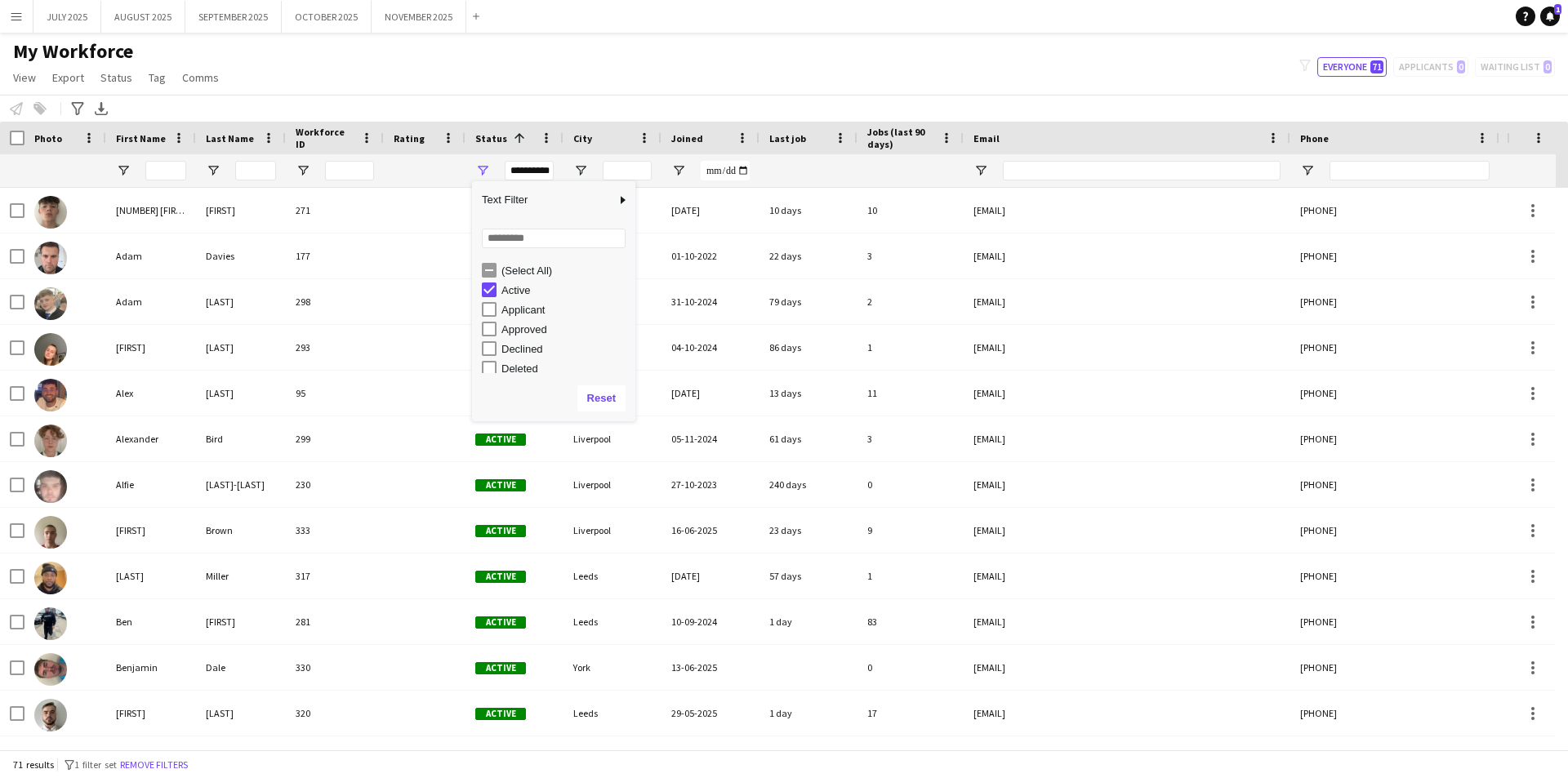 click on "Last job" at bounding box center [787, 138] 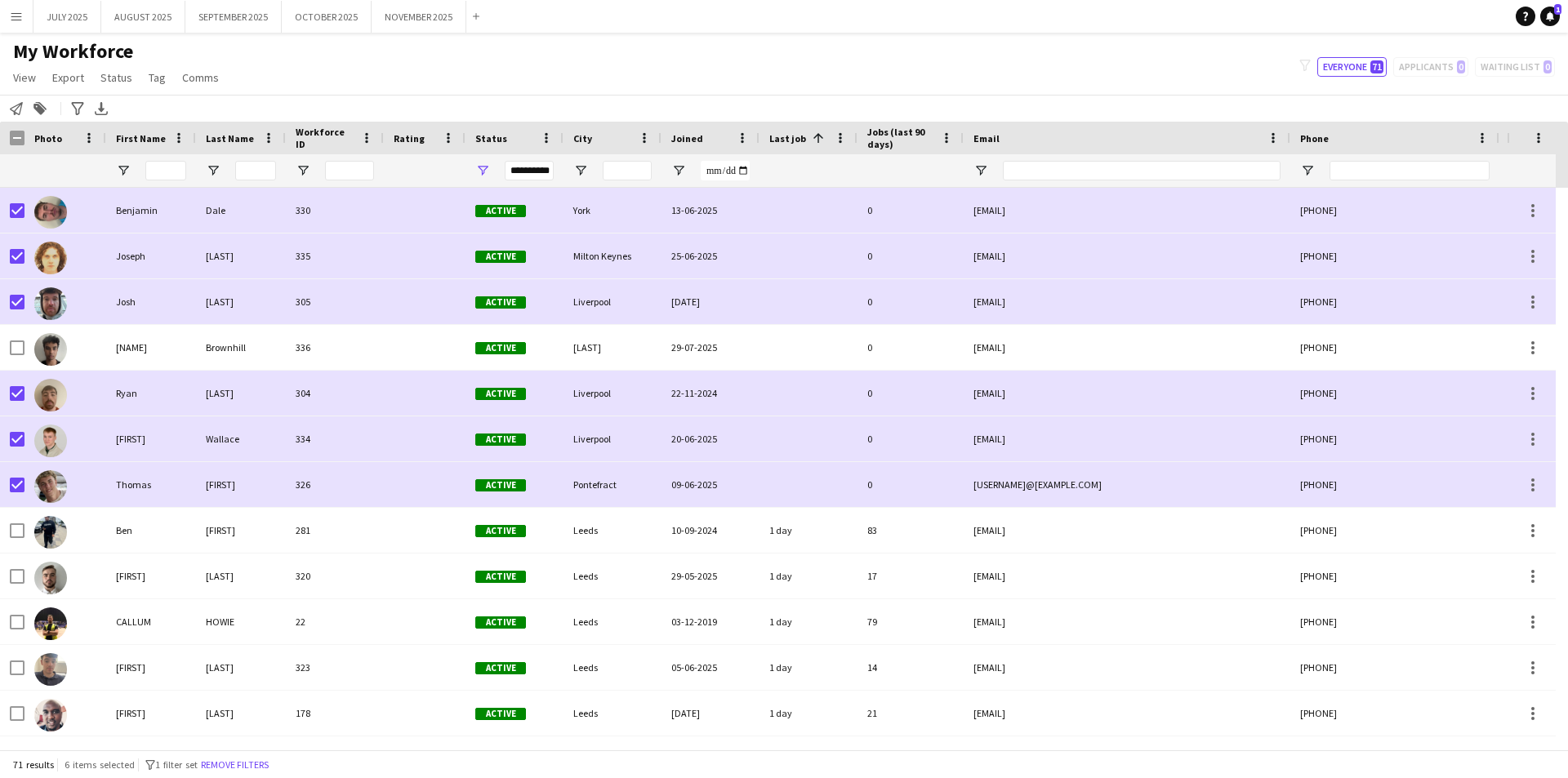 click on "Jobs (last 90 days)" at bounding box center (901, 138) 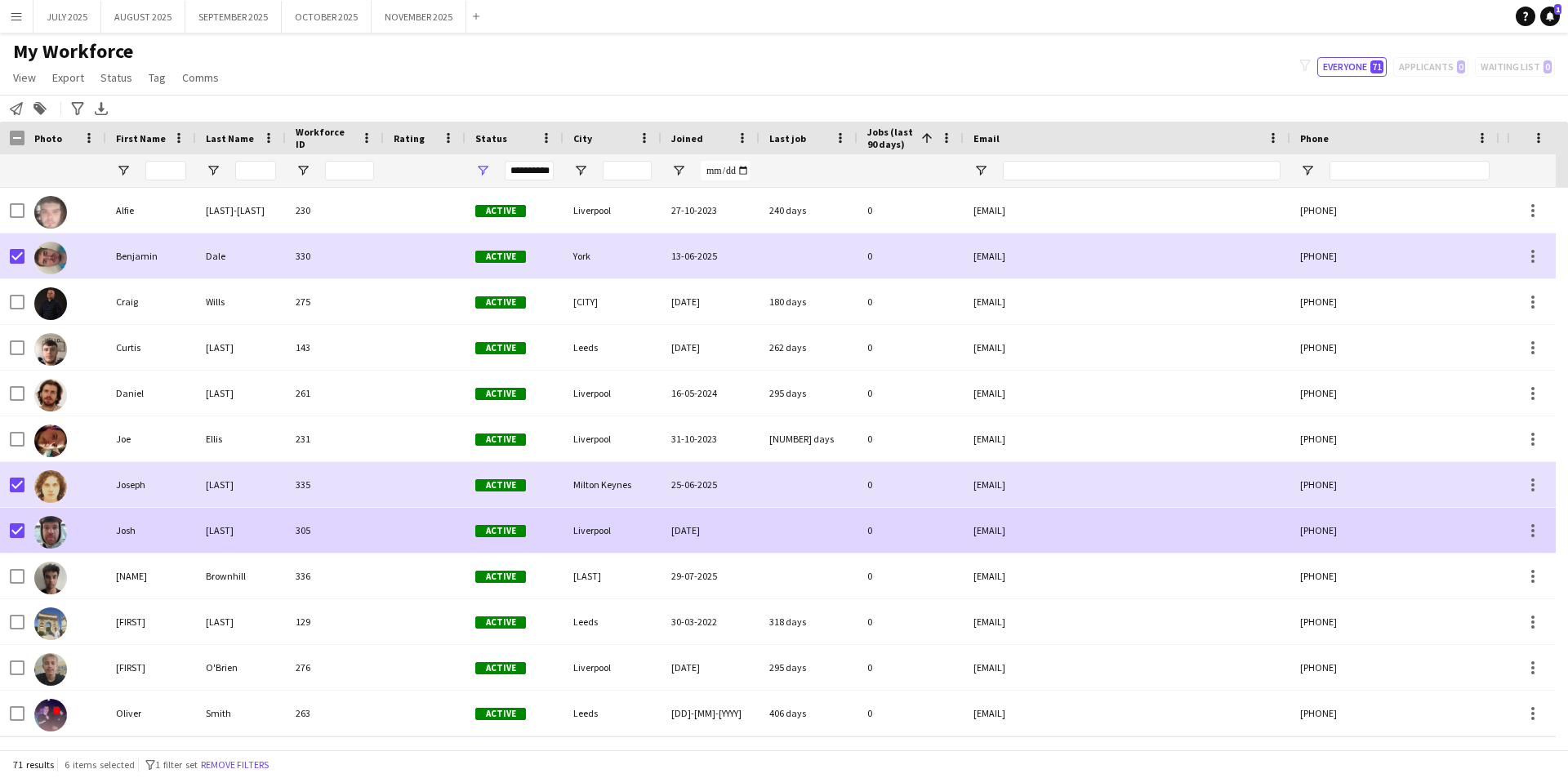 scroll, scrollTop: 163, scrollLeft: 0, axis: vertical 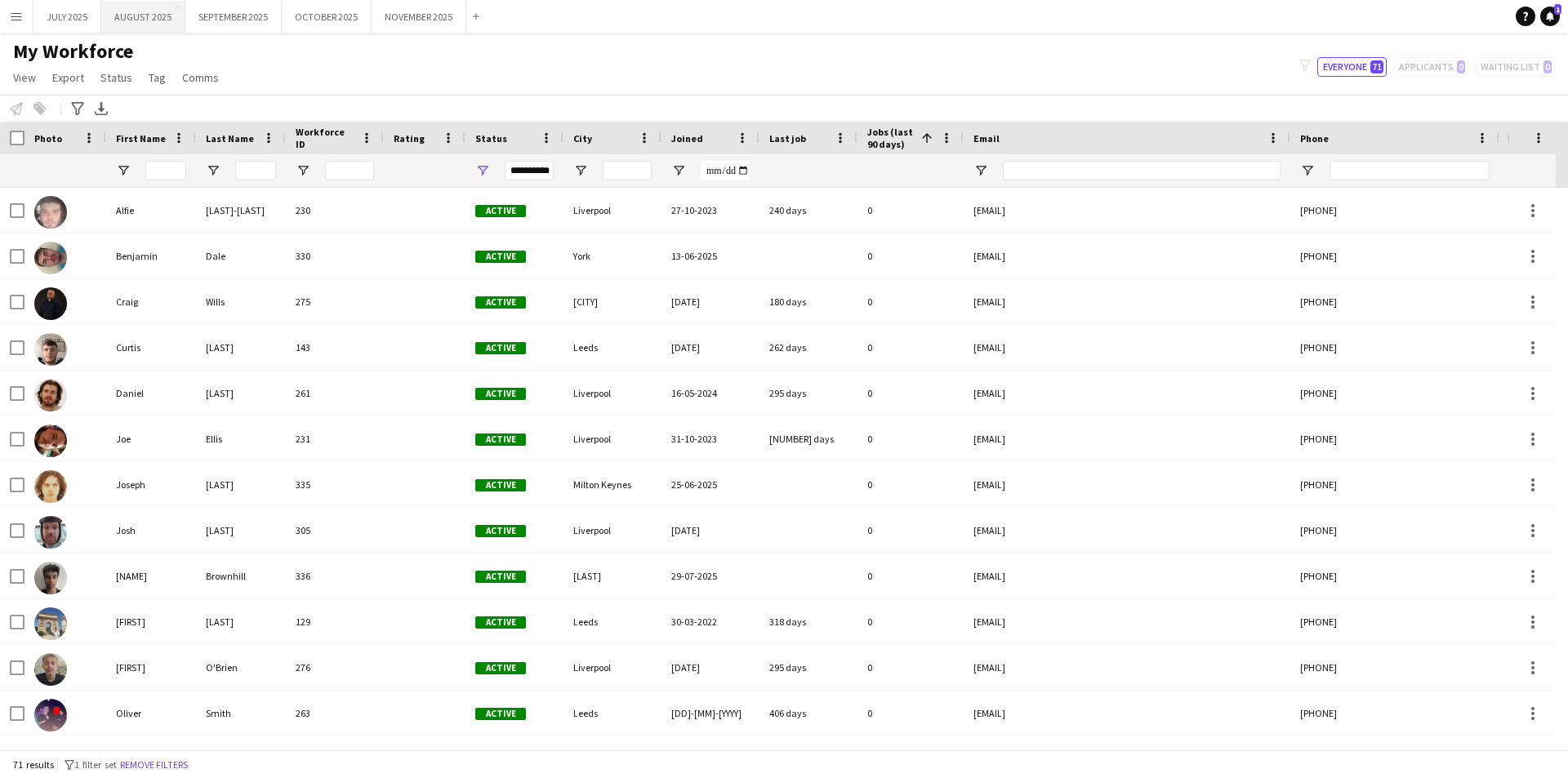 click on "AUGUST 2025
Close" at bounding box center [143, 16] 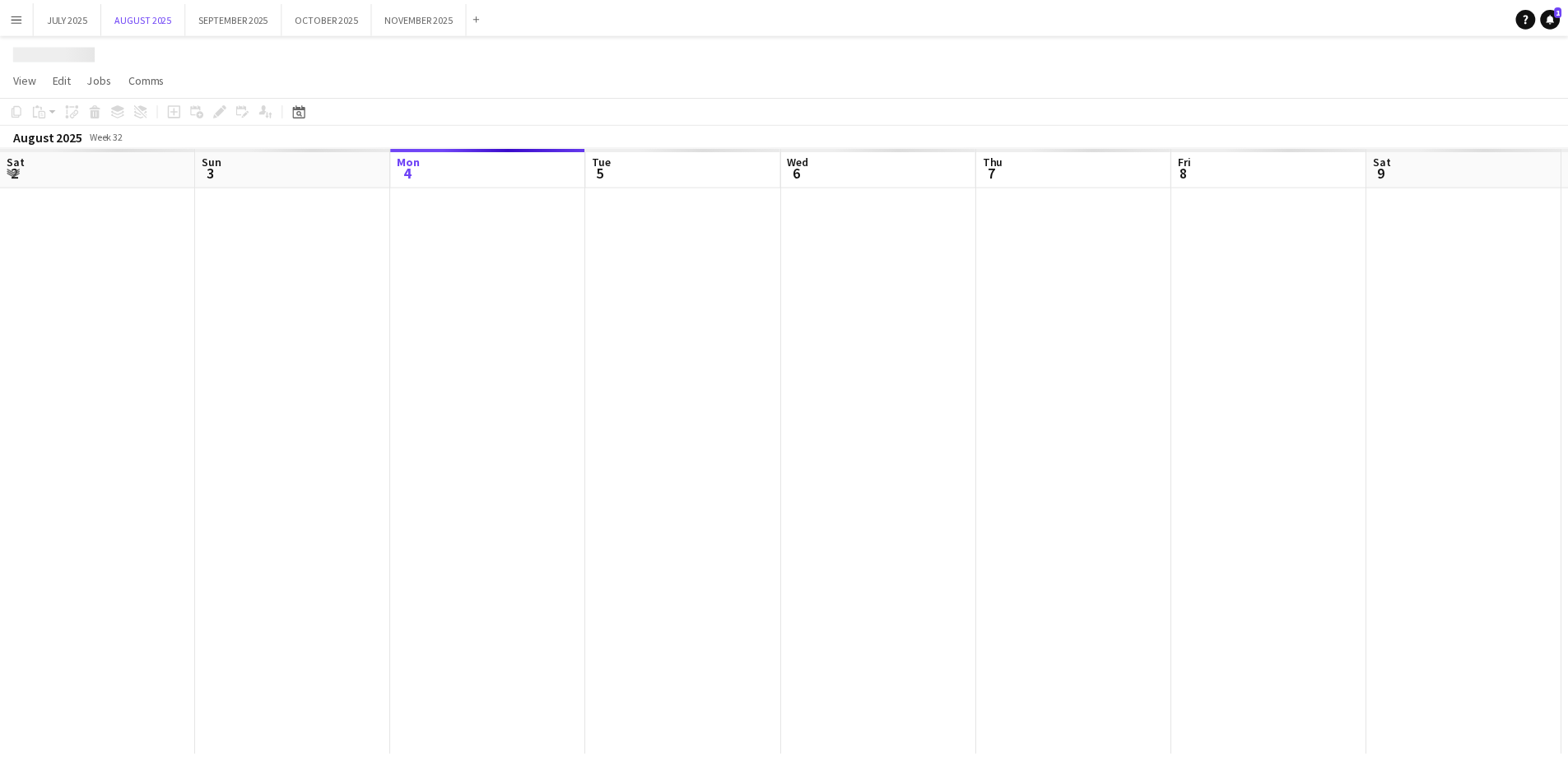 scroll, scrollTop: 0, scrollLeft: 445, axis: horizontal 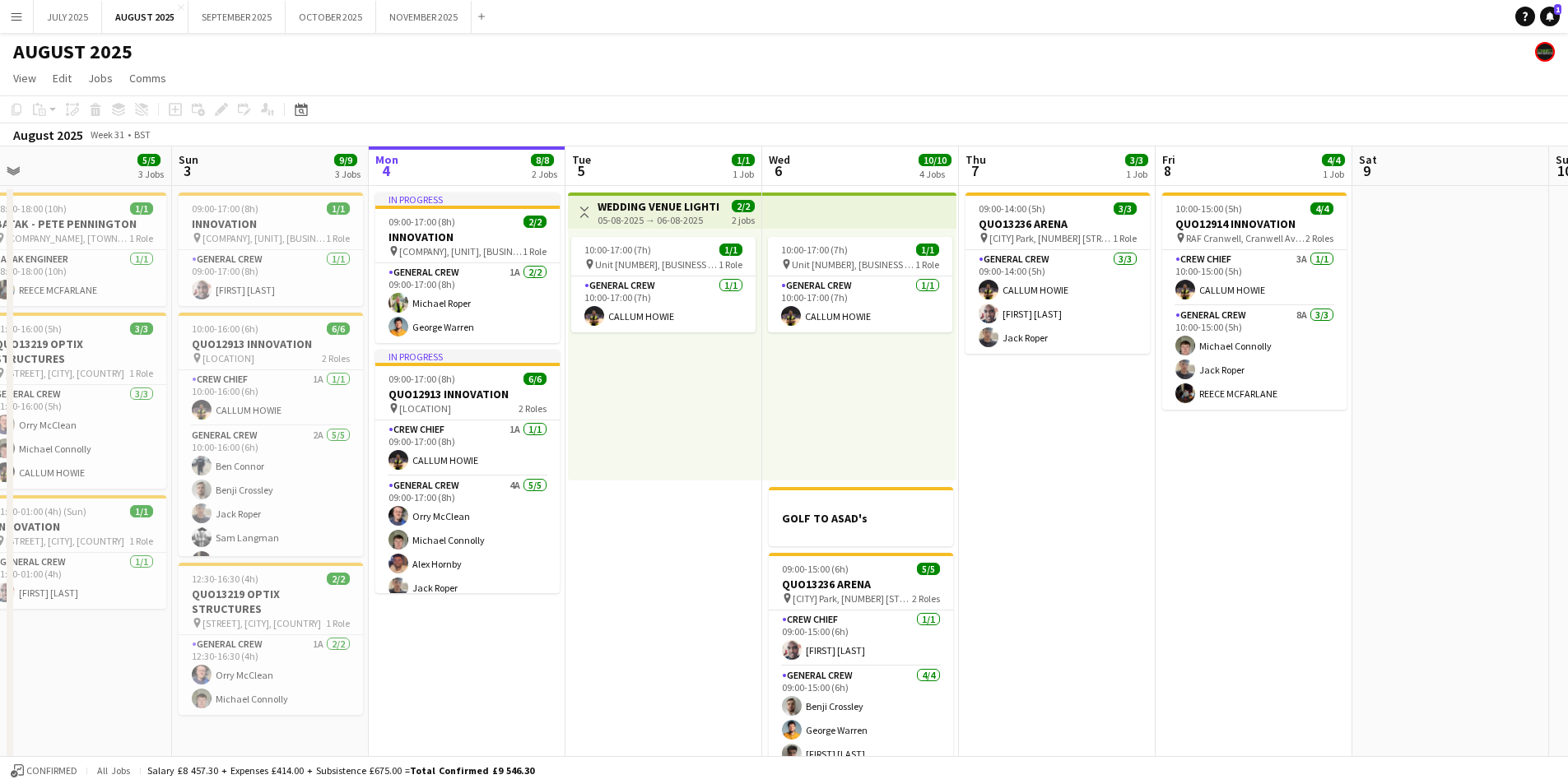 drag, startPoint x: 646, startPoint y: 510, endPoint x: 749, endPoint y: 537, distance: 106.48005 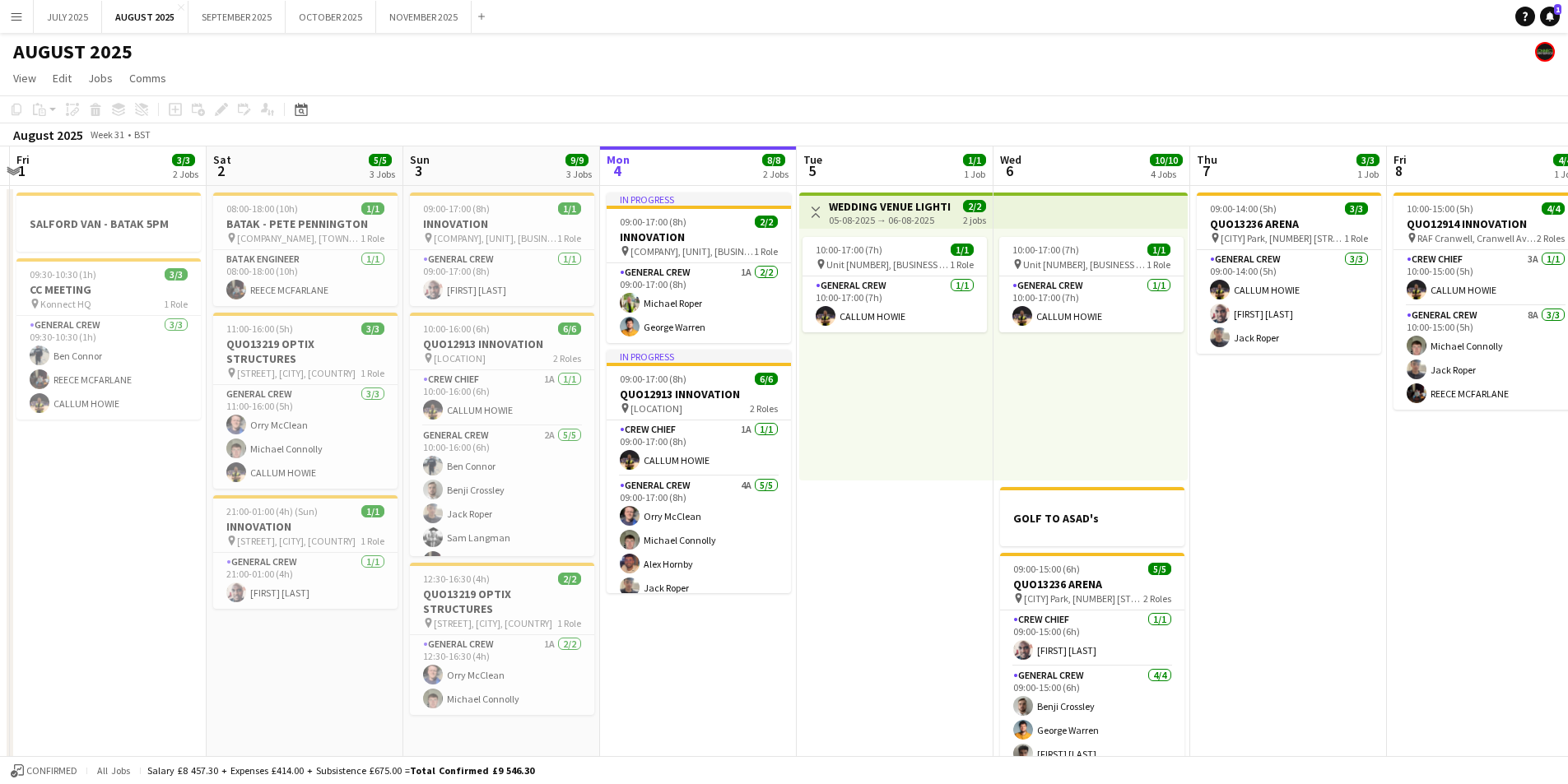 drag, startPoint x: 627, startPoint y: 625, endPoint x: 804, endPoint y: 615, distance: 177.28226 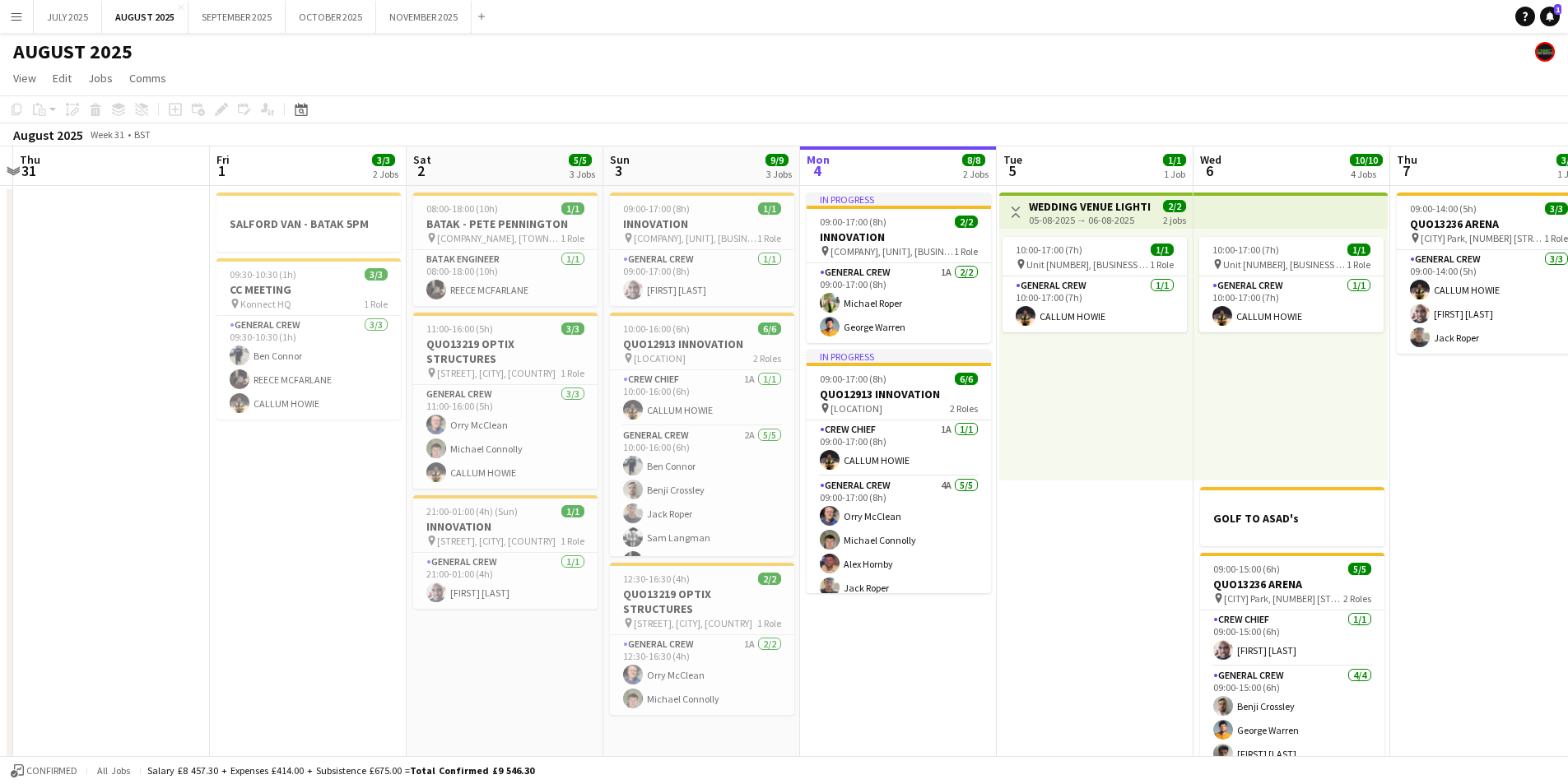 drag, startPoint x: 705, startPoint y: 647, endPoint x: 870, endPoint y: 632, distance: 165.68042 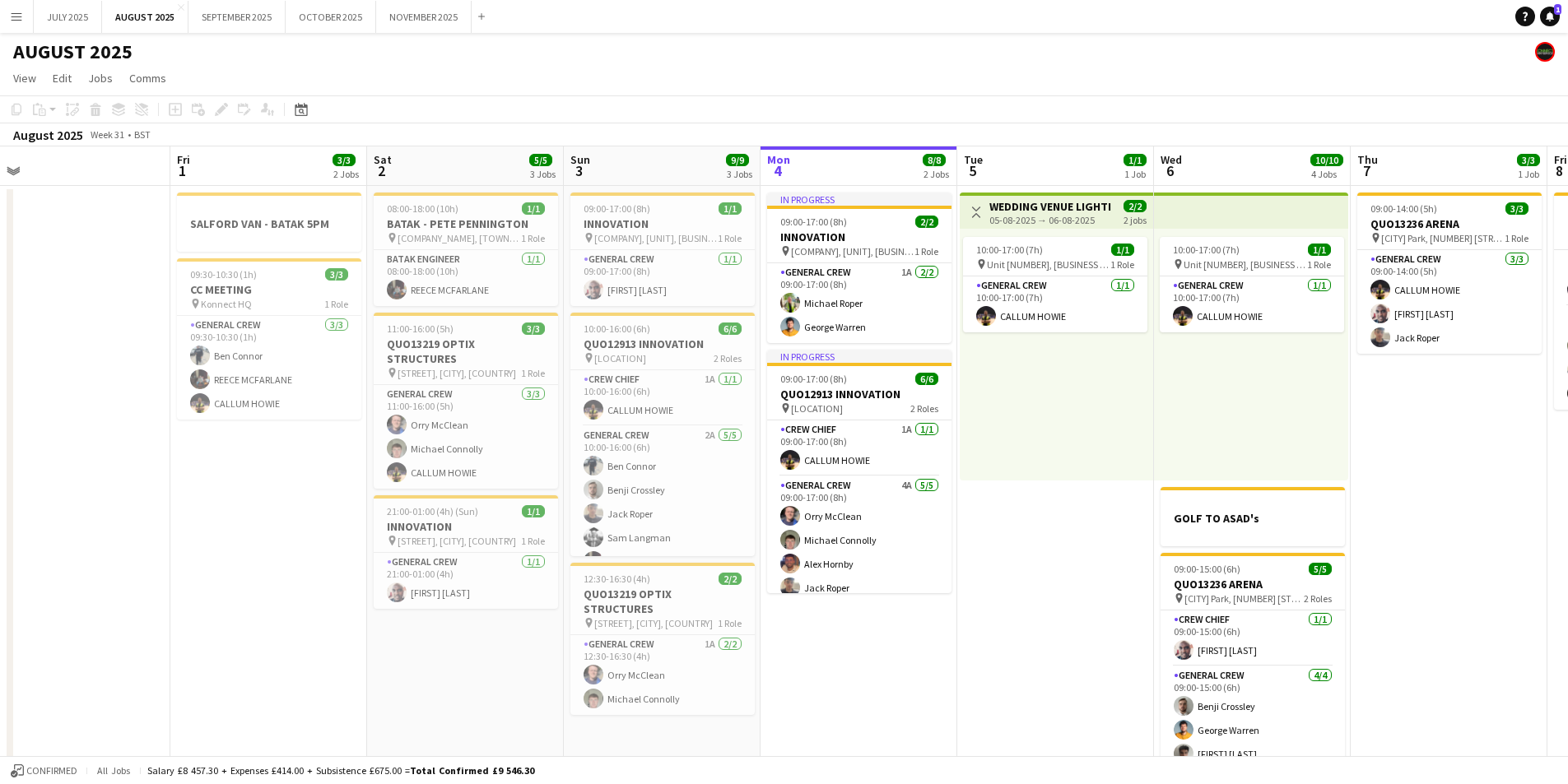 drag, startPoint x: 835, startPoint y: 627, endPoint x: 812, endPoint y: 631, distance: 23.345235 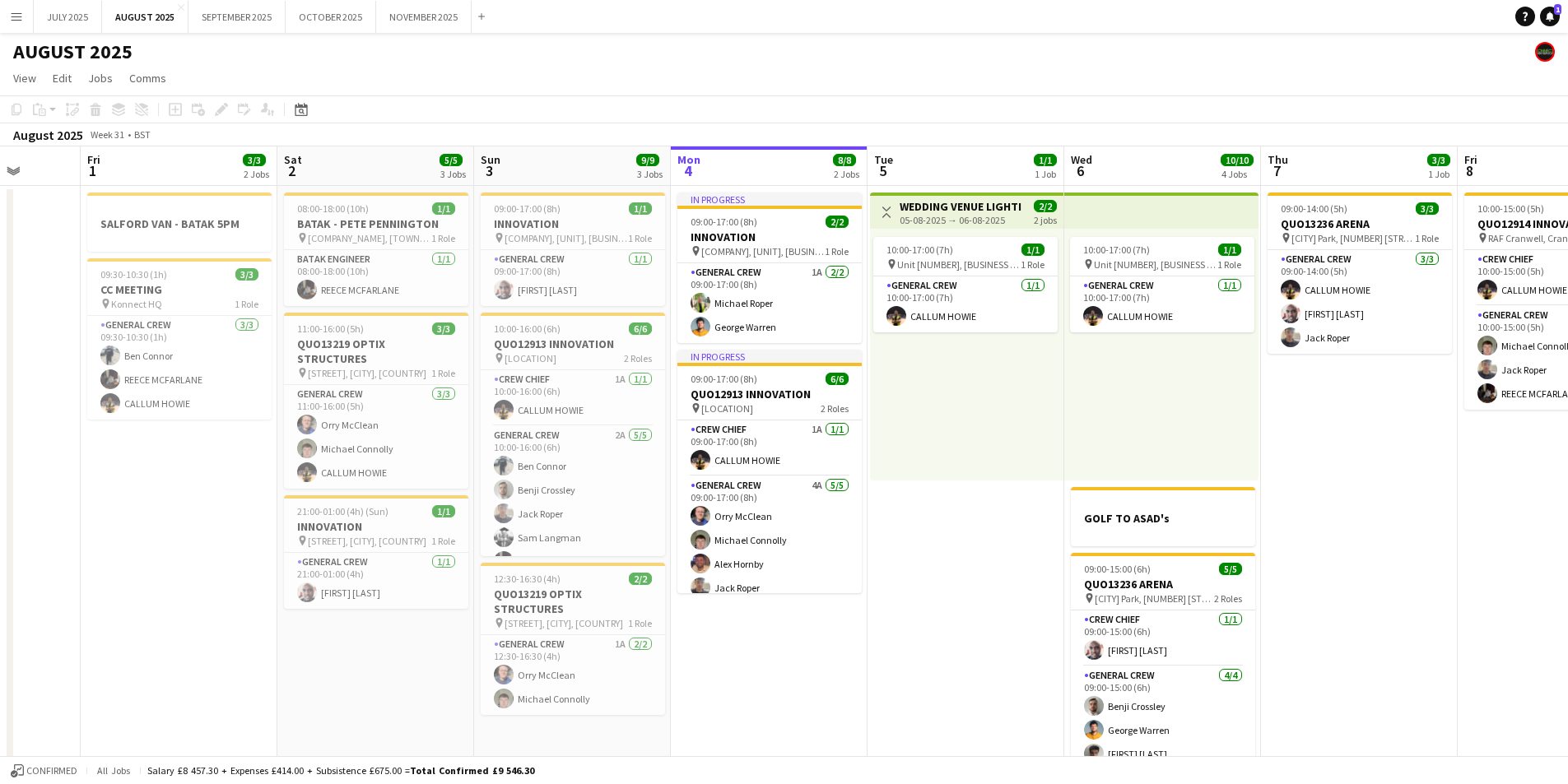 drag, startPoint x: 1133, startPoint y: 470, endPoint x: 796, endPoint y: 431, distance: 339.24917 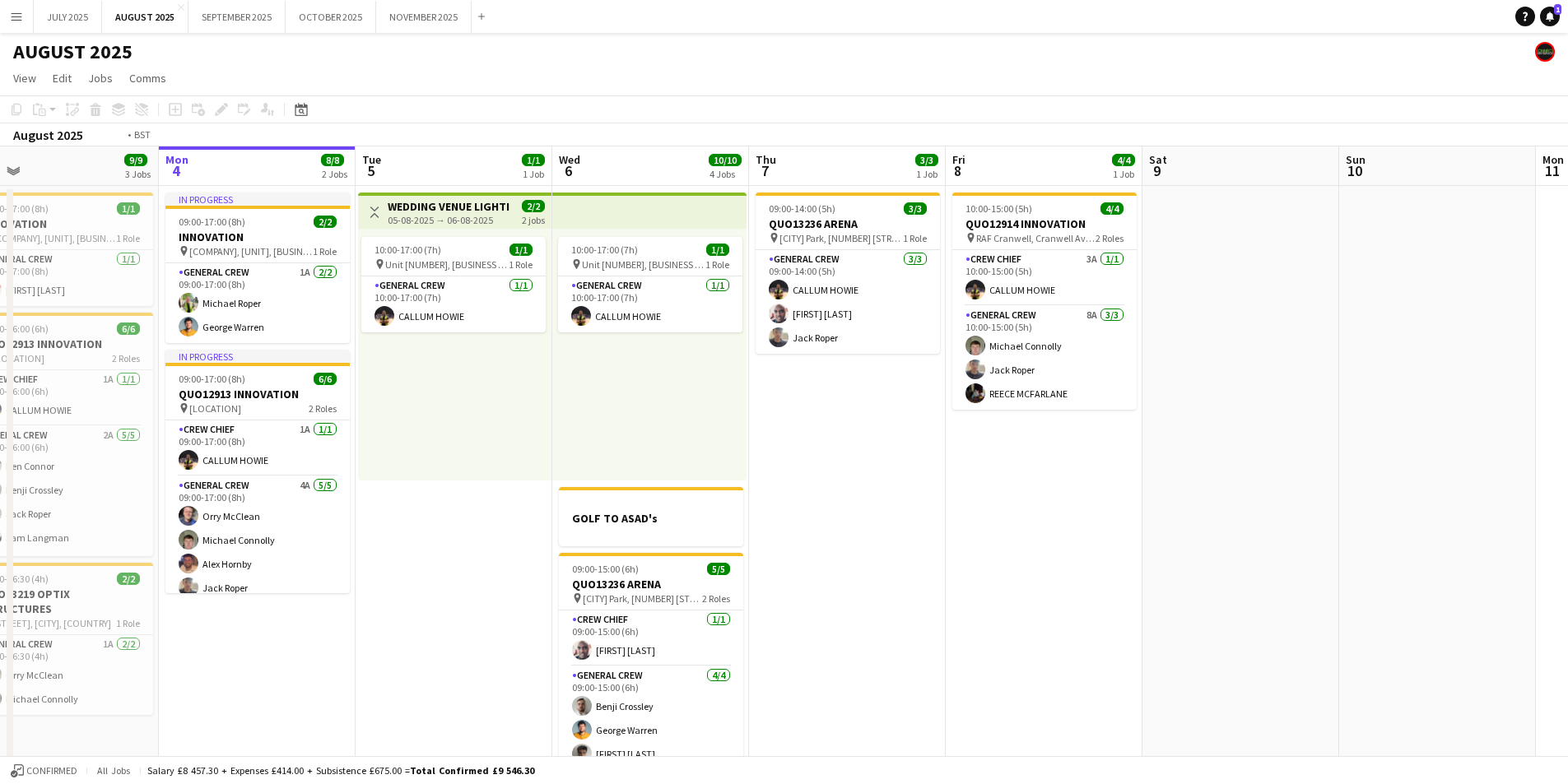 drag, startPoint x: 910, startPoint y: 487, endPoint x: 797, endPoint y: 482, distance: 113.11057 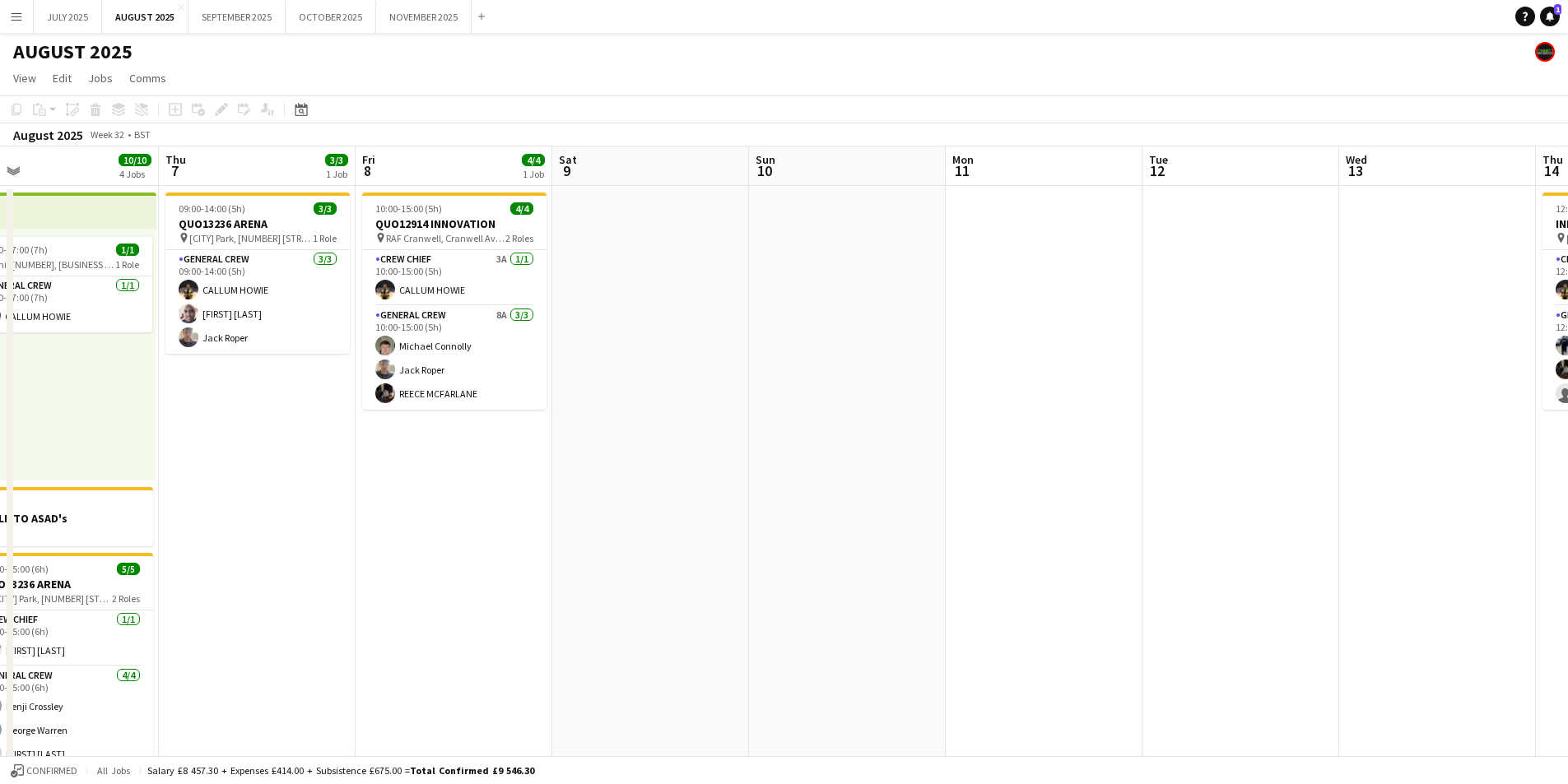 click on "Sun   3   9/9   3 Jobs   Mon   4   8/8   2 Jobs   Tue   5   1/1   1 Job   Wed   6   10/10   4 Jobs   Thu   7   3/3   1 Job   Fri   8   4/4   1 Job   Sat   9   Sun   10   Mon   11   Tue   12   Wed   13   Thu   14   3/4   1 Job   Fri   15      09:00-17:00 (8h)    1/1   INNOVATION
pin
[COMPANY NAME], Unit [NUMBER], [BUSINESS PARK], [STREET], [CITY], [POSTAL CODE], [COUNTRY]   1 Role   General Crew    1/1   09:00-17:00 (8h)
[FIRST] [LAST]     10:00-16:00 (6h)    6/6   QUO12913 INNOVATION
pin
[LOCATION], [STREET], [CITY], [POSTAL CODE]   2 Roles   Crew Chief   1A   1/1   10:00-16:00 (6h)
[FIRST] [LAST]  General Crew    2A   5/5   10:00-16:00 (6h)
[FIRST] [LAST] [FIRST] [LAST] [FIRST] [LAST] [FIRST] [LAST] [FIRST] [LAST]     12:30-16:30 (4h)    2/2   QUO13219 OPTIX STRUCTURES
pin
[STREET], [CITY], [COUNTRY]   1 Role   General Crew    1A   2/2   12:30-16:30 (4h)
[FIRST] [LAST]" at bounding box center [784, 600] 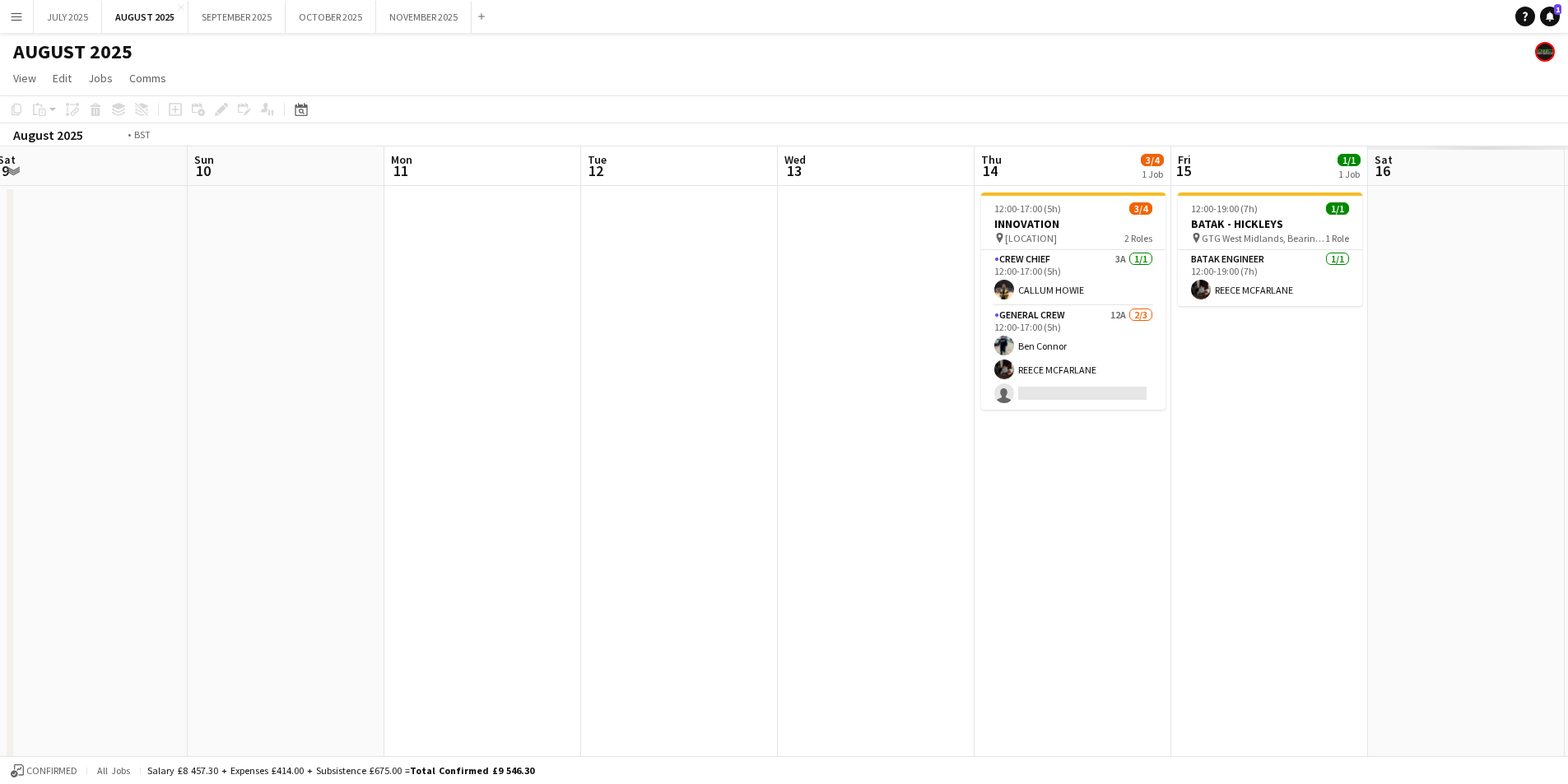 drag, startPoint x: 1082, startPoint y: 585, endPoint x: 1235, endPoint y: 600, distance: 153.73354 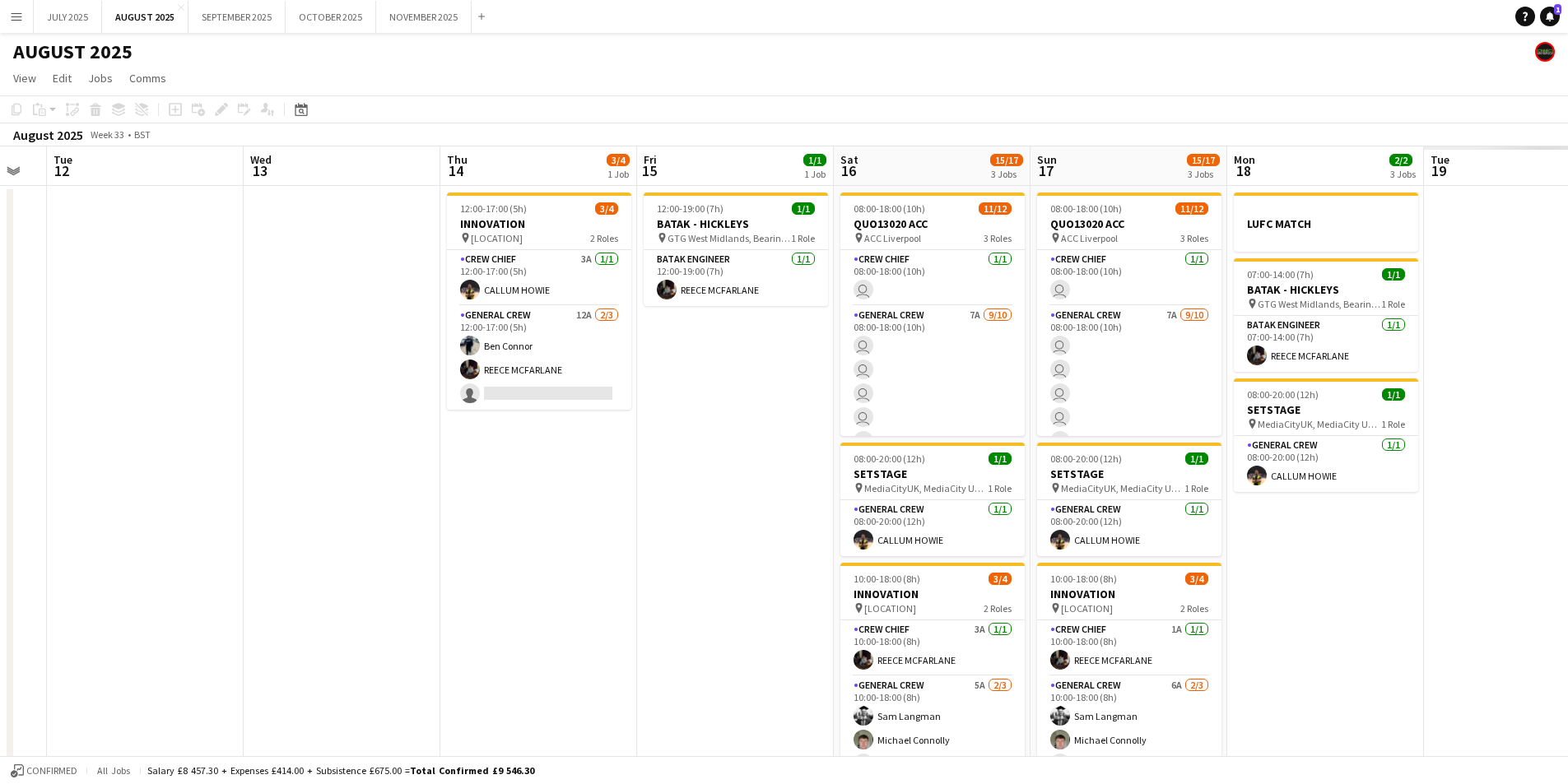 drag, startPoint x: 1207, startPoint y: 602, endPoint x: 1181, endPoint y: 534, distance: 72.8011 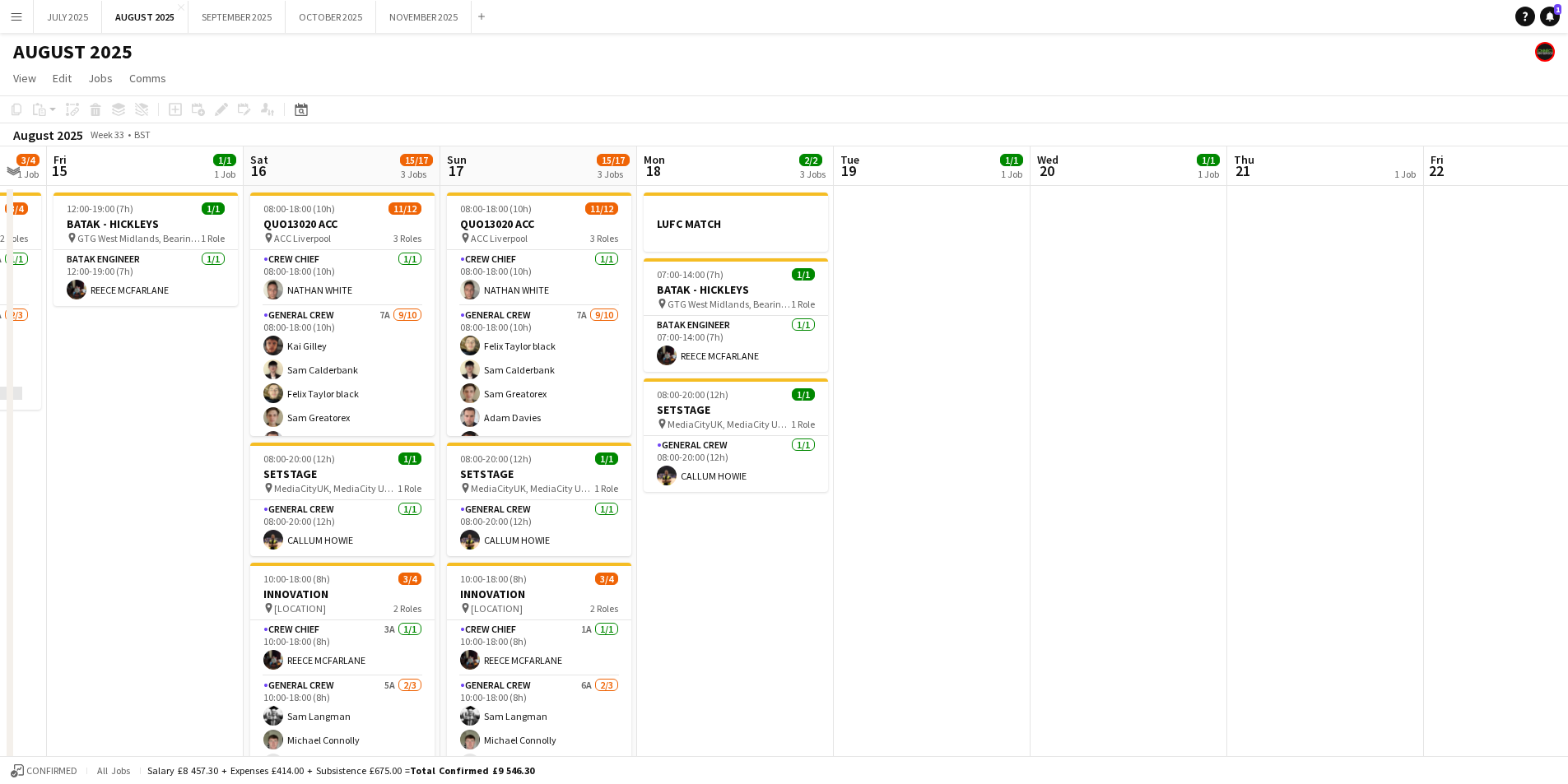 drag, startPoint x: 881, startPoint y: 533, endPoint x: 1077, endPoint y: 543, distance: 196.25494 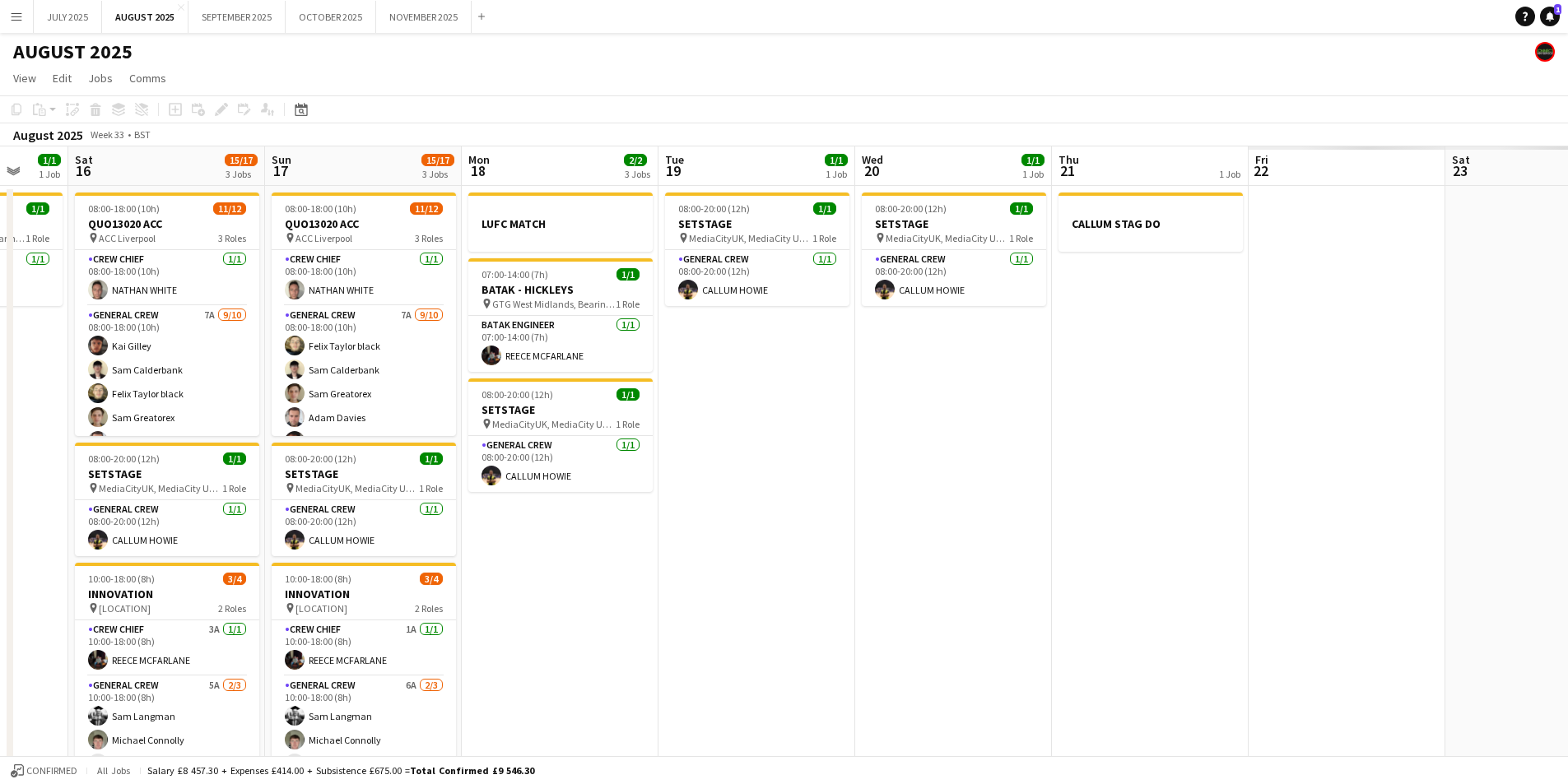 click on "Wed   13   Thu   14   3/4   1 Job   Fri   15   1/1   1 Job   Sat   16   15/17   3 Jobs   Sun   17   15/17   3 Jobs   Mon   18   2/2   3 Jobs   Tue   19   1/1   1 Job   Wed   20   1/1   1 Job   Thu   21   1 Job   Fri   22   Sat   23   Sun   24   Mon   25      12:00-17:00 (5h)    3/4   INNOVATION
pin
[LOCATION], [STREET], [CITY], [COUNTRY]   2 Roles   Crew Chief   3A   1/1   12:00-17:00 (5h)
CALLUM HOWIE  General Crew    12A   2/3   12:00-17:00 (5h)
Ben Connor REECE MCFARLANE
single-neutral-actions
12:00-19:00 (7h)    1/1   BATAK - HICKLEYS
pin
GTG West Midlands, Bearing Dr, Willenhall, Wolverhampton WV11 3SZ, UK   1 Role   BATAK ENGINEER   1/1   12:00-19:00 (7h)
REECE MCFARLANE     08:00-18:00 (10h)    11/12   QUO13020 ACC
pin
ACC Liverpool   3 Roles   Crew Chief   1/1   08:00-18:00 (10h)
NATHAN WHITE  General Crew    7A   9/10  Kai Gilley" at bounding box center [784, 600] 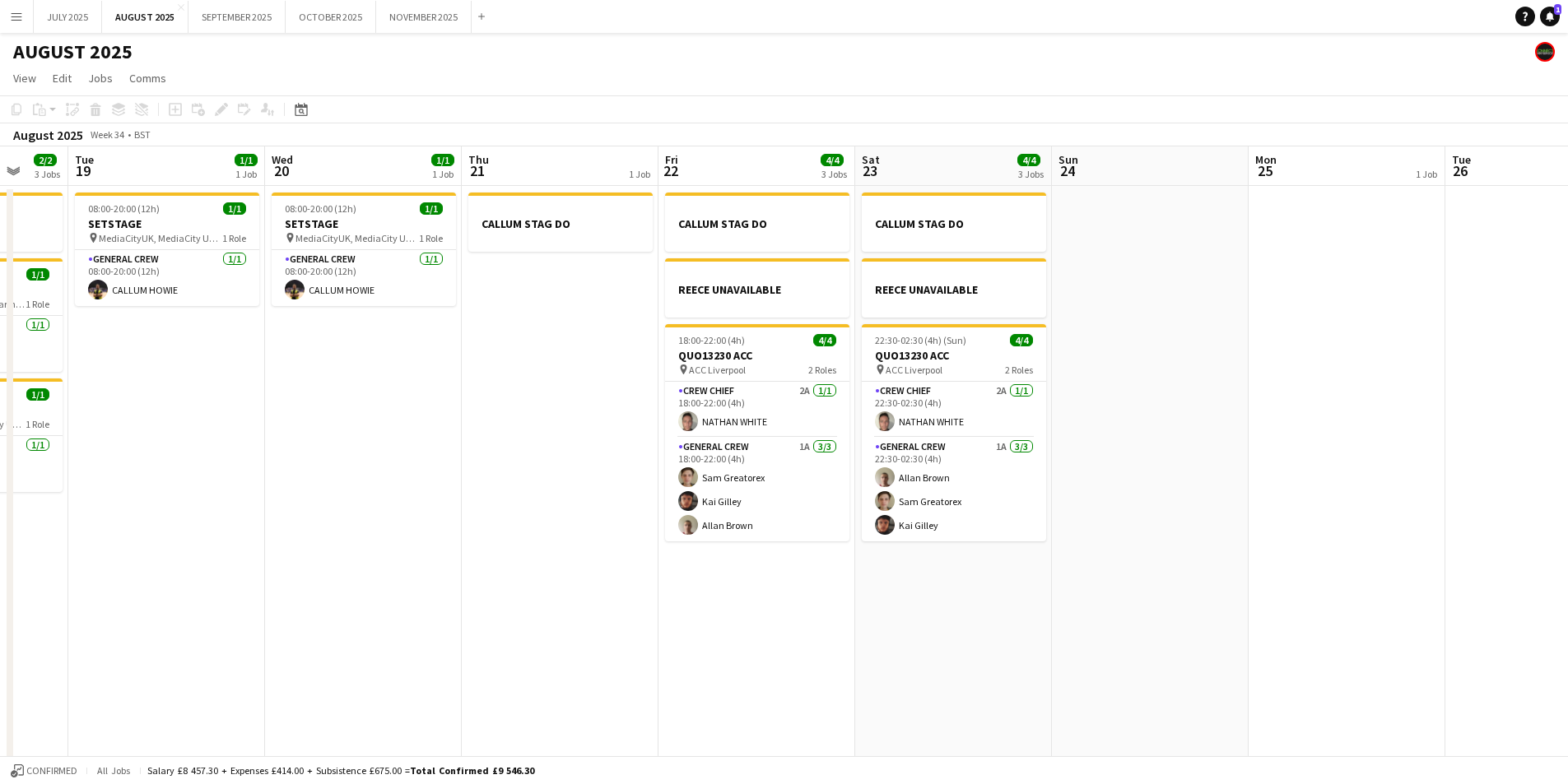 click on "Sat   16   15/17   3 Jobs   Sun   17   15/17   3 Jobs   Mon   18   2/2   3 Jobs   Tue   19   1/1   1 Job   Wed   20   1/1   1 Job   Thu   21   1 Job   Fri   22   4/4   3 Jobs   Sat   23   4/4   3 Jobs   Sun   24   Mon   25   1 Job   Tue   26   Wed   27   Thu   28      08:00-18:00 (10h)    11/12   QUO13020 ACC
pin
ACC [CITY]   3 Roles   Crew Chief   1/1   08:00-18:00 (10h)
[NATHAN] [WHITE]  General Crew    7A   9/10   08:00-18:00 (10h)
[FELIX] [LAST] black [SAM] [LAST] [SAM] [LAST] [SAM] [LAST] [ADAM] [LAST] [KAI] [LAST] [THEO] [LAST] [JAYDEN] [LAST] [ALLAN] [LAST] [TAWNY] [LAST]
single-neutral-actions
IPAF    1/1   08:00-18:00 (10h)
[BEN] [LAST]     08:00-20:00 (12h)    1/1   SETSTAGE
pin
[MEDIA CITY UK], [MEDIA CITY UK], [SALFORD], [ARRIVE] [POSTCODE], [UK]   1 Role   General Crew    1/1   08:00-20:00 (12h)
[CALLUM] [LAST]     10:00-18:00 (8h)    3/4   INNOVATION
pin
2 Roles   Crew Chief   1A   1/1" at bounding box center [784, 600] 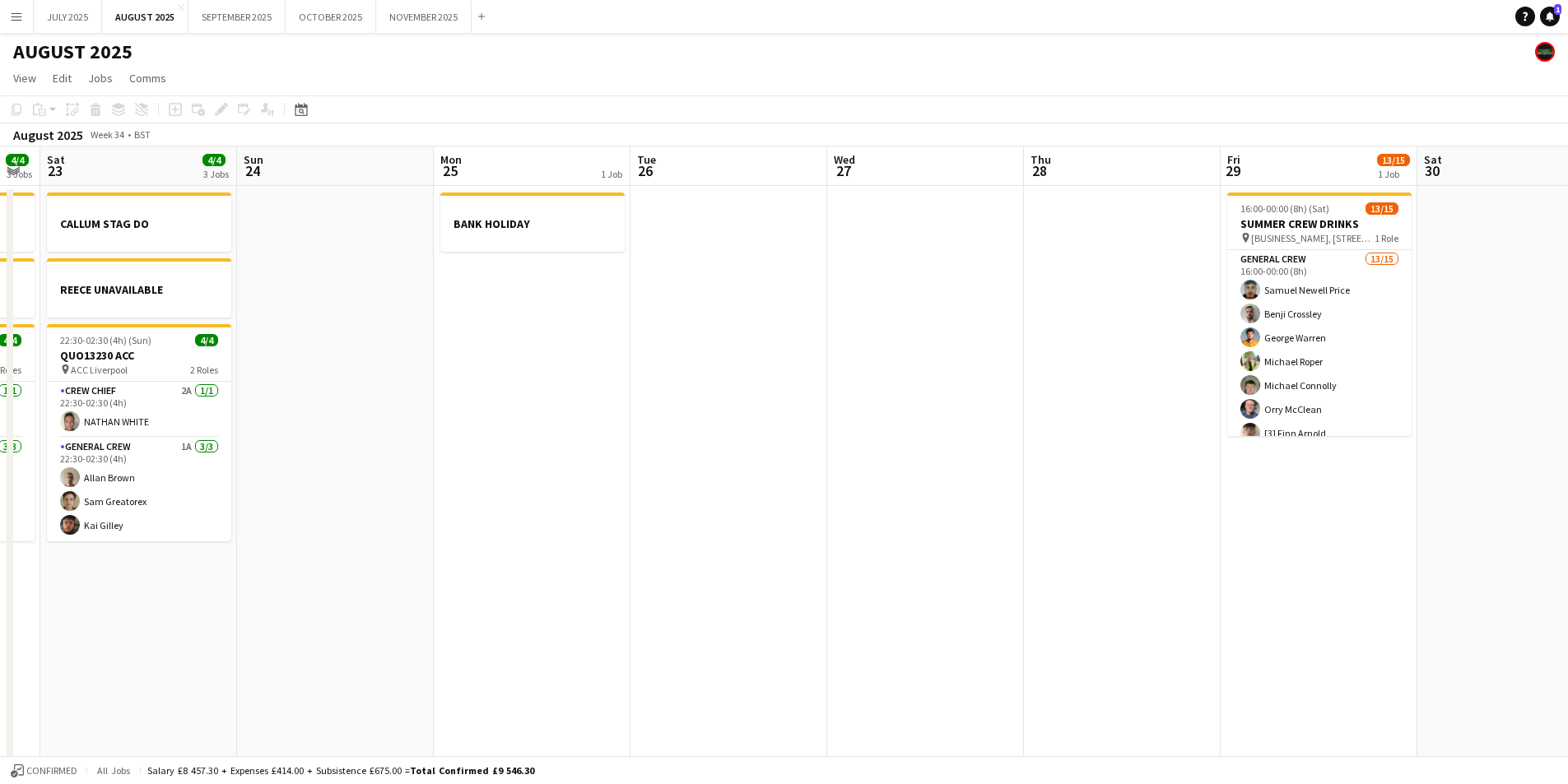 drag, startPoint x: 1184, startPoint y: 491, endPoint x: 793, endPoint y: 497, distance: 391.04603 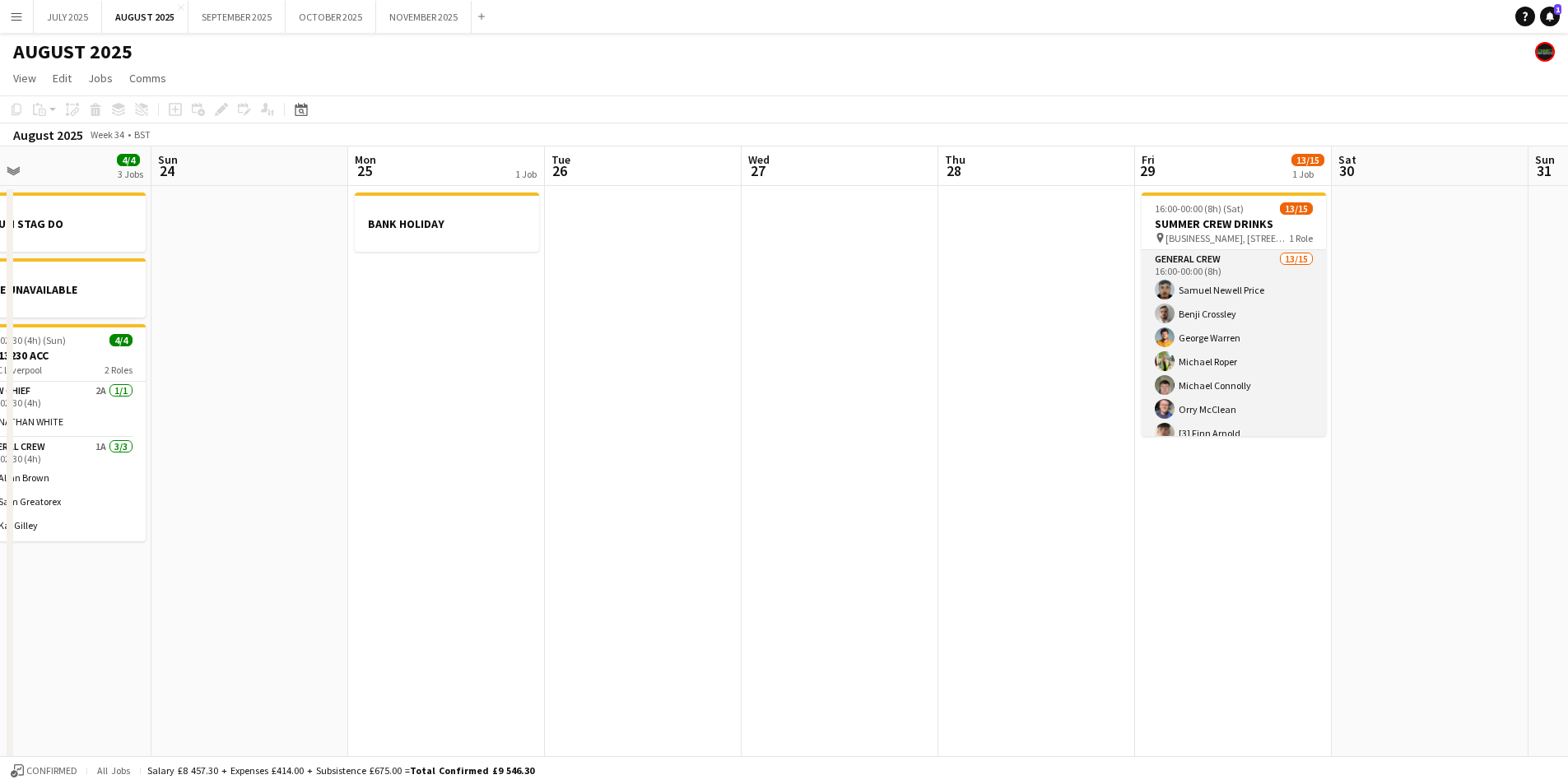 click on "[FIRST] [LAST] [FIRST] [LAST] [FIRST] [LAST] [FIRST] [LAST] [FIRST] [LAST] [FIRST] [LAST] [3] [FIRST] [LAST] CALLUM HOWIE [FIRST] [LAST] [FIRST] [LAST] [FIRST] [LAST] [FIRST] [LAST] [FIRST] [LAST]
single-neutral-actions
single-neutral-actions" at bounding box center (1234, 445) 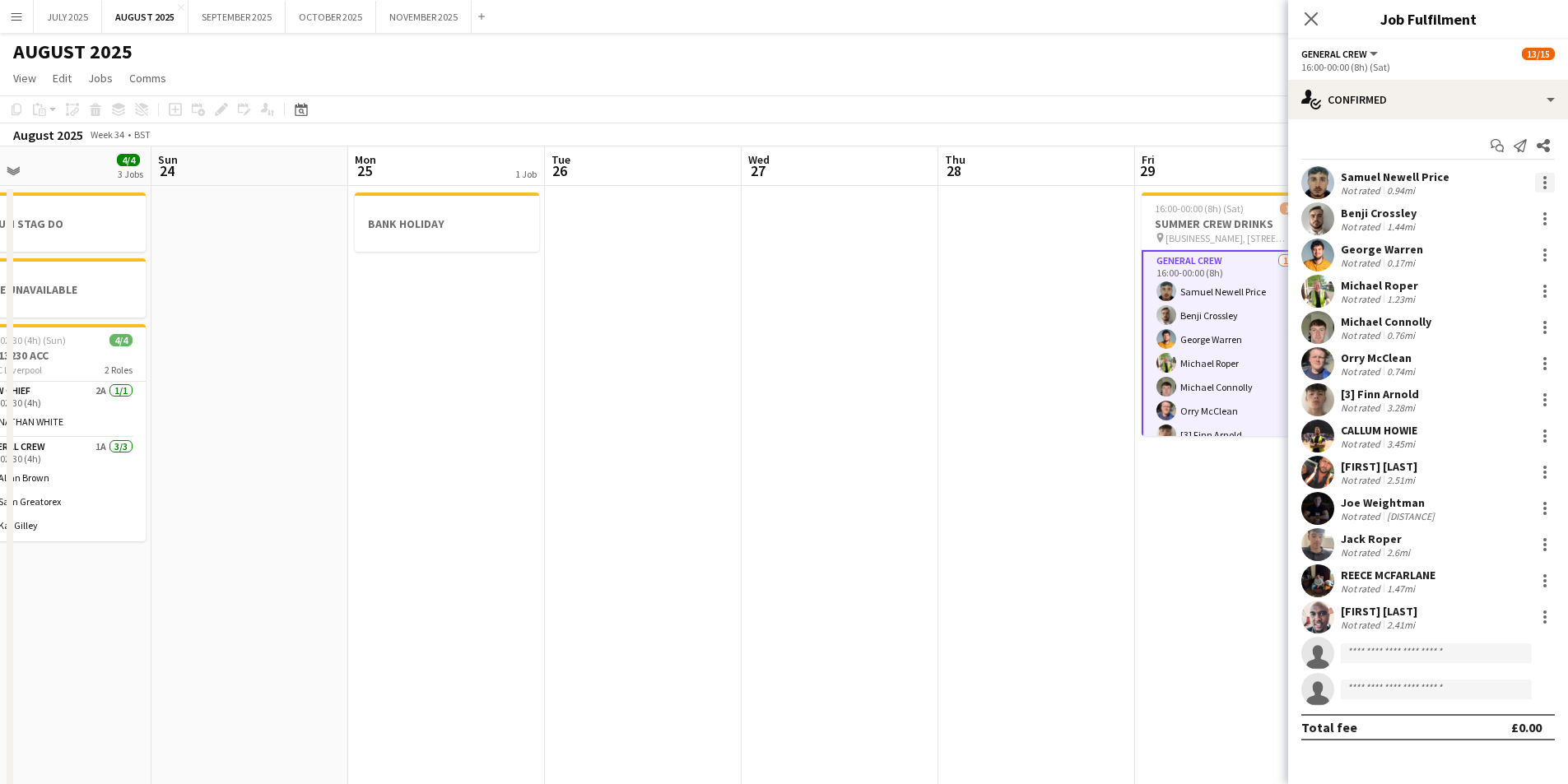 click at bounding box center (1545, 183) 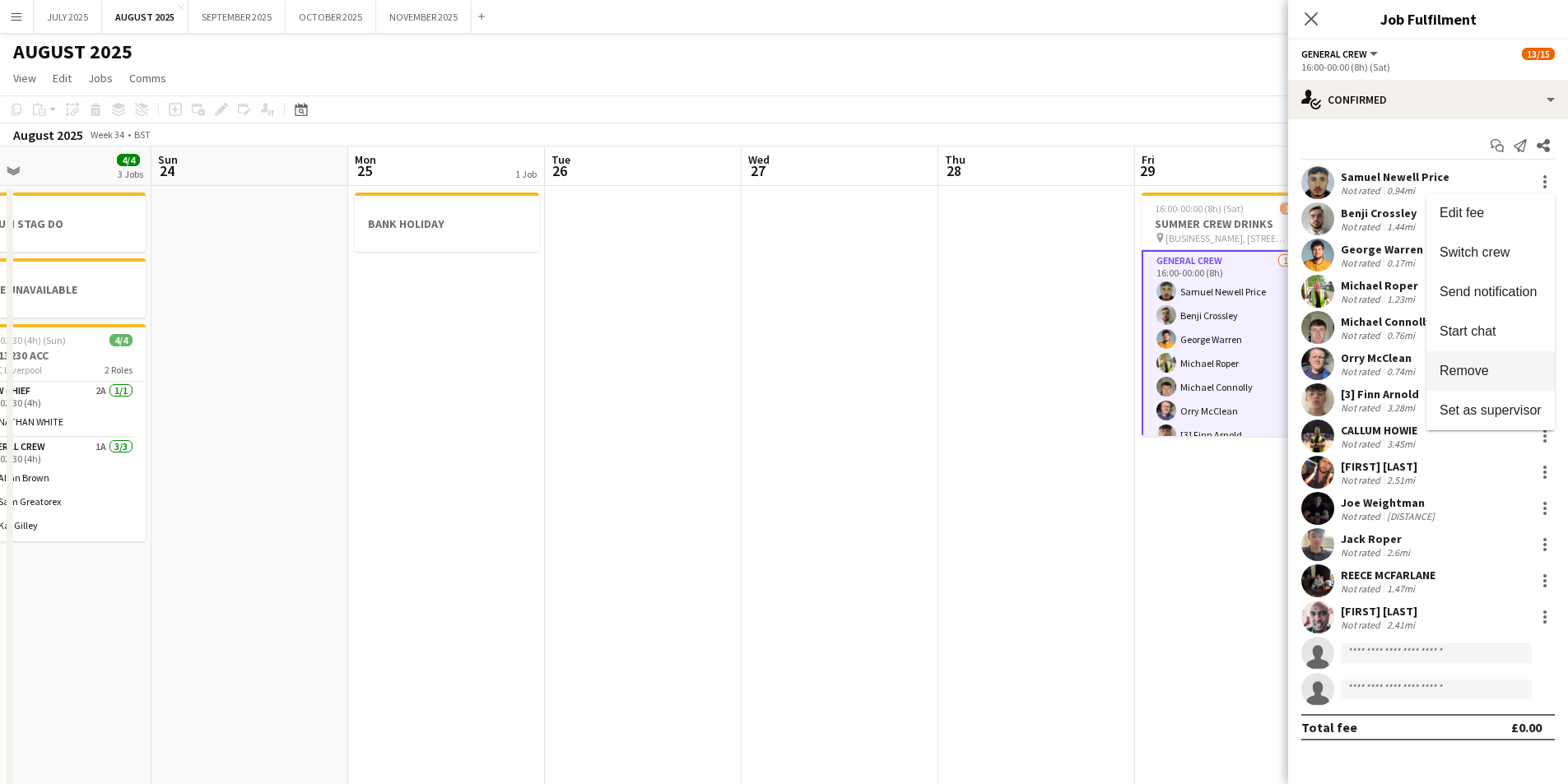 click on "Remove" at bounding box center (1491, 371) 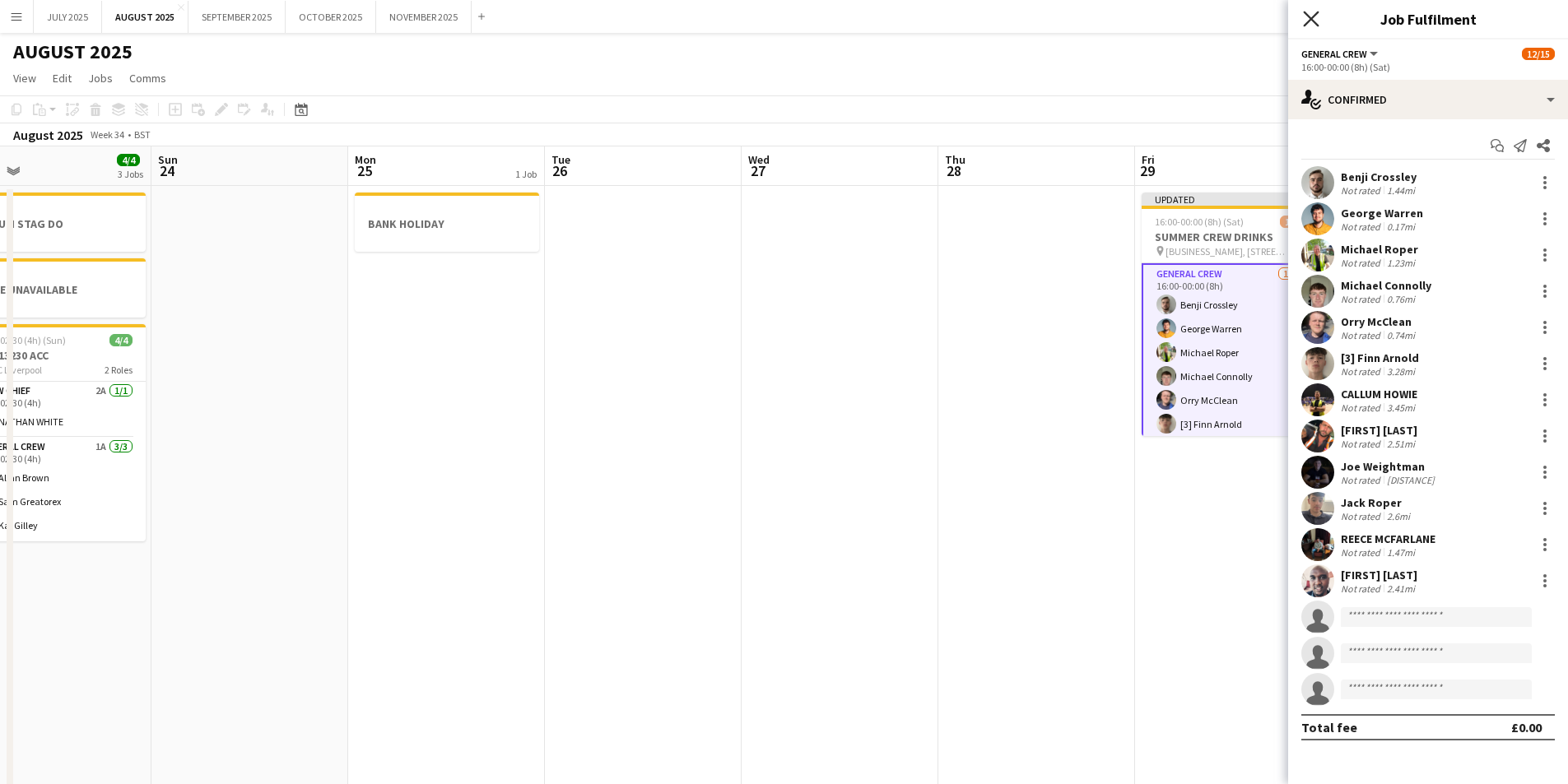 click on "Close pop-in" 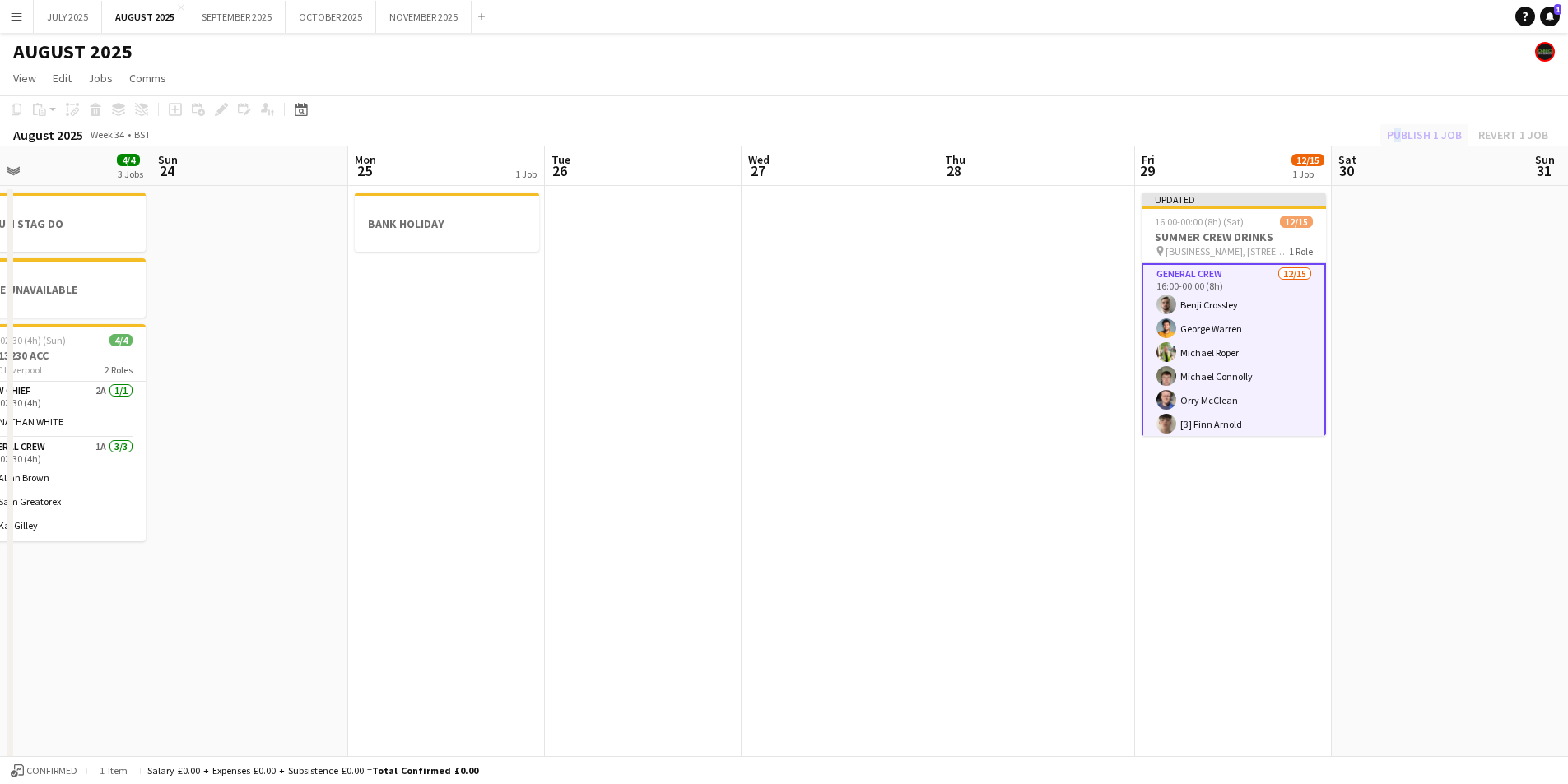 drag, startPoint x: 1388, startPoint y: 137, endPoint x: 1438, endPoint y: 128, distance: 50.803543 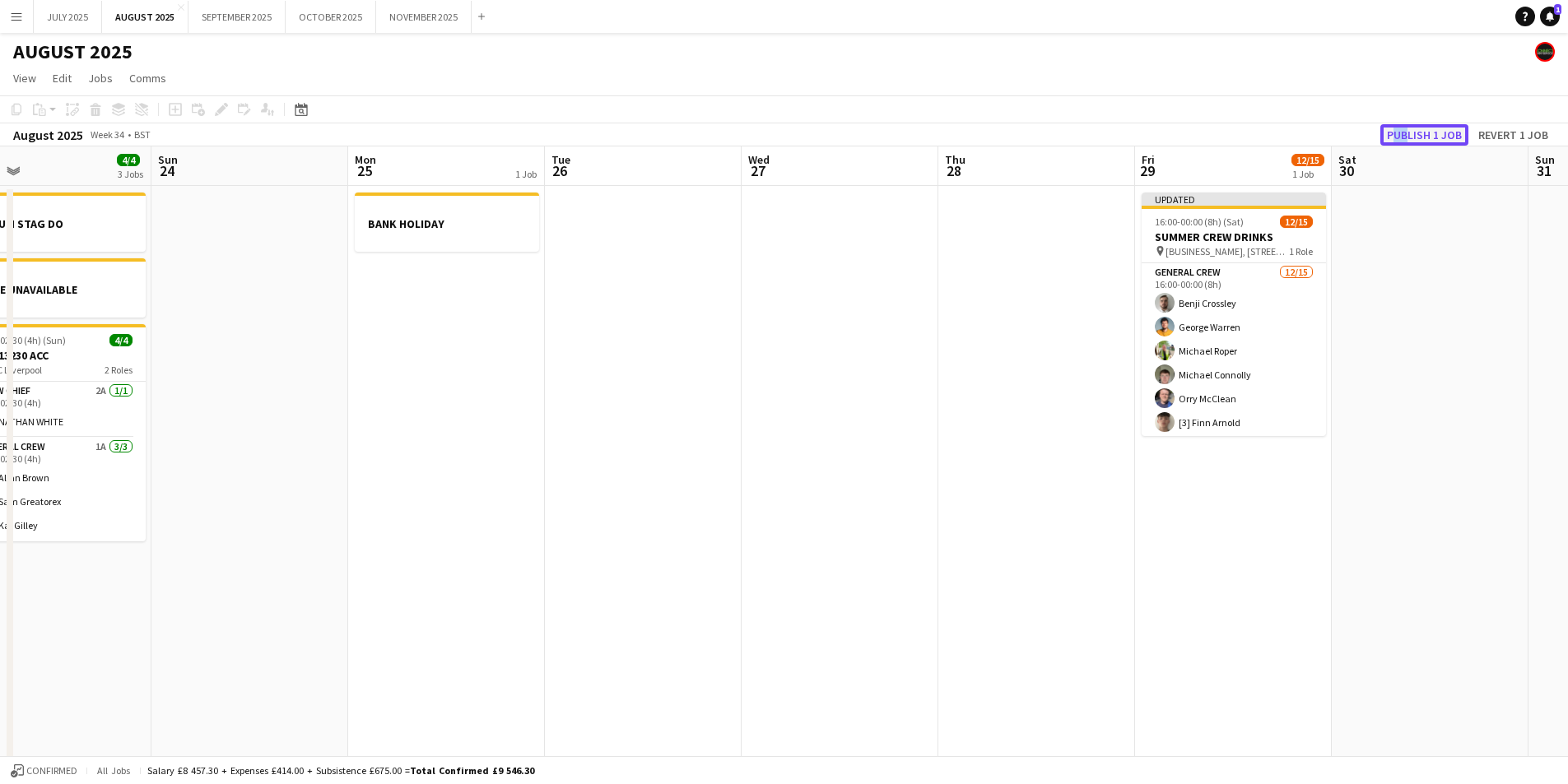 click on "Publish 1 job" 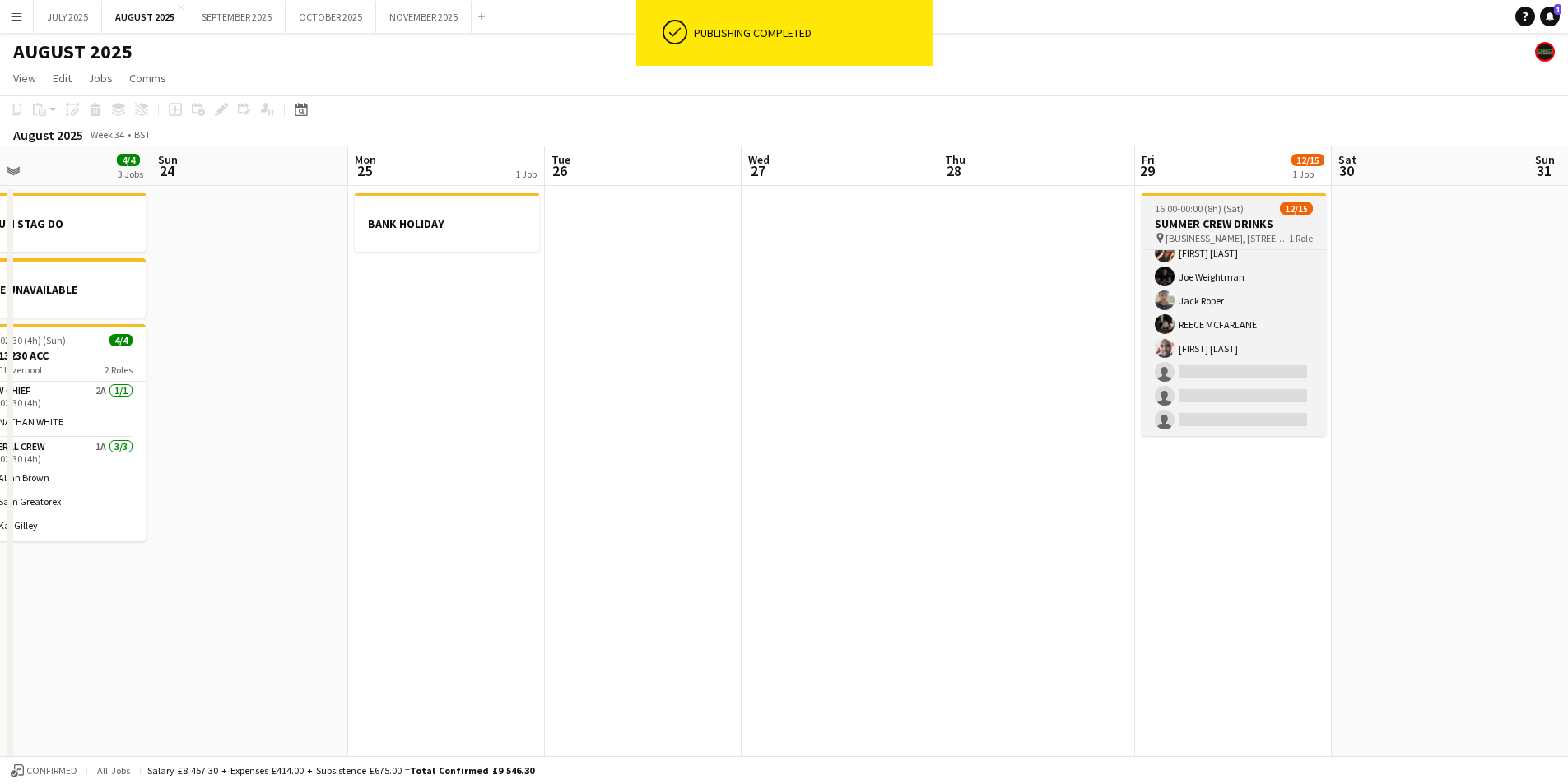 scroll, scrollTop: 0, scrollLeft: 0, axis: both 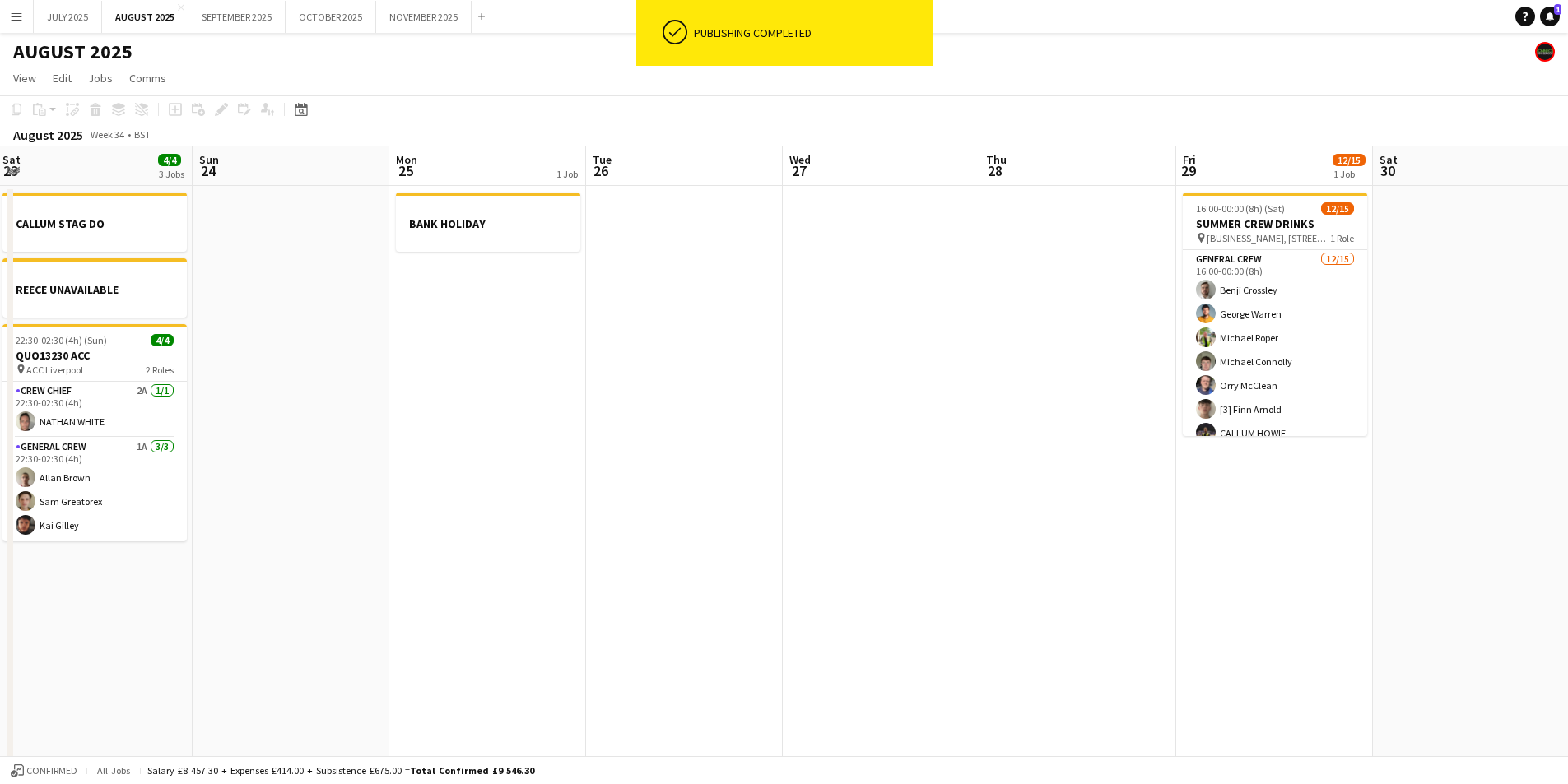 drag, startPoint x: 951, startPoint y: 482, endPoint x: 1078, endPoint y: 489, distance: 127.19277 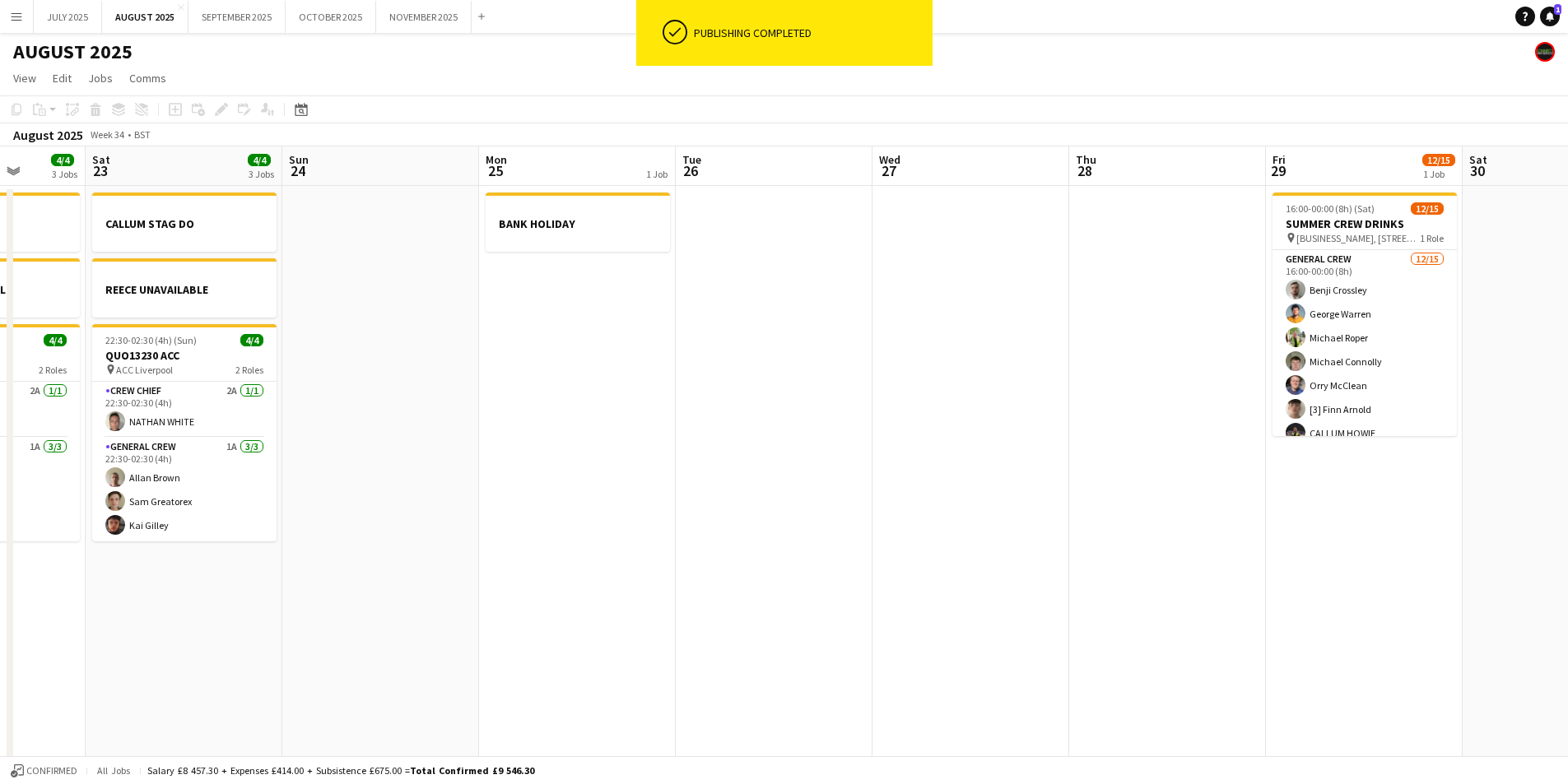 click on "CALLUM STAG DO       CALLUM STAG DO       REECE UNAVAILABLE       [TIME] (4h)    [PERCENT] QUO13230 ACC
pin
ACC Liverpool   2 Roles   Crew Chief   2A   [PERCENT]   [TIME] (4h)
NATHAN WHITE  General Crew    1A   [PERCENT]   [TIME] (4h)
Sam Greatorex Kai Gilley Allan Brown     CALLUM STAG DO       REECE UNAVAILABLE       [TIME] (4h) (Sun)   [PERCENT] QUO13230 ACC
pin
ACC Liverpool   2 Roles   Crew Chief   2A   [PERCENT]   [TIME] (4h)
NATHAN WHITE  General Crew    1A   [PERCENT]   [TIME] (4h)
Allan Brown Sam Greatorex" at bounding box center [784, 600] 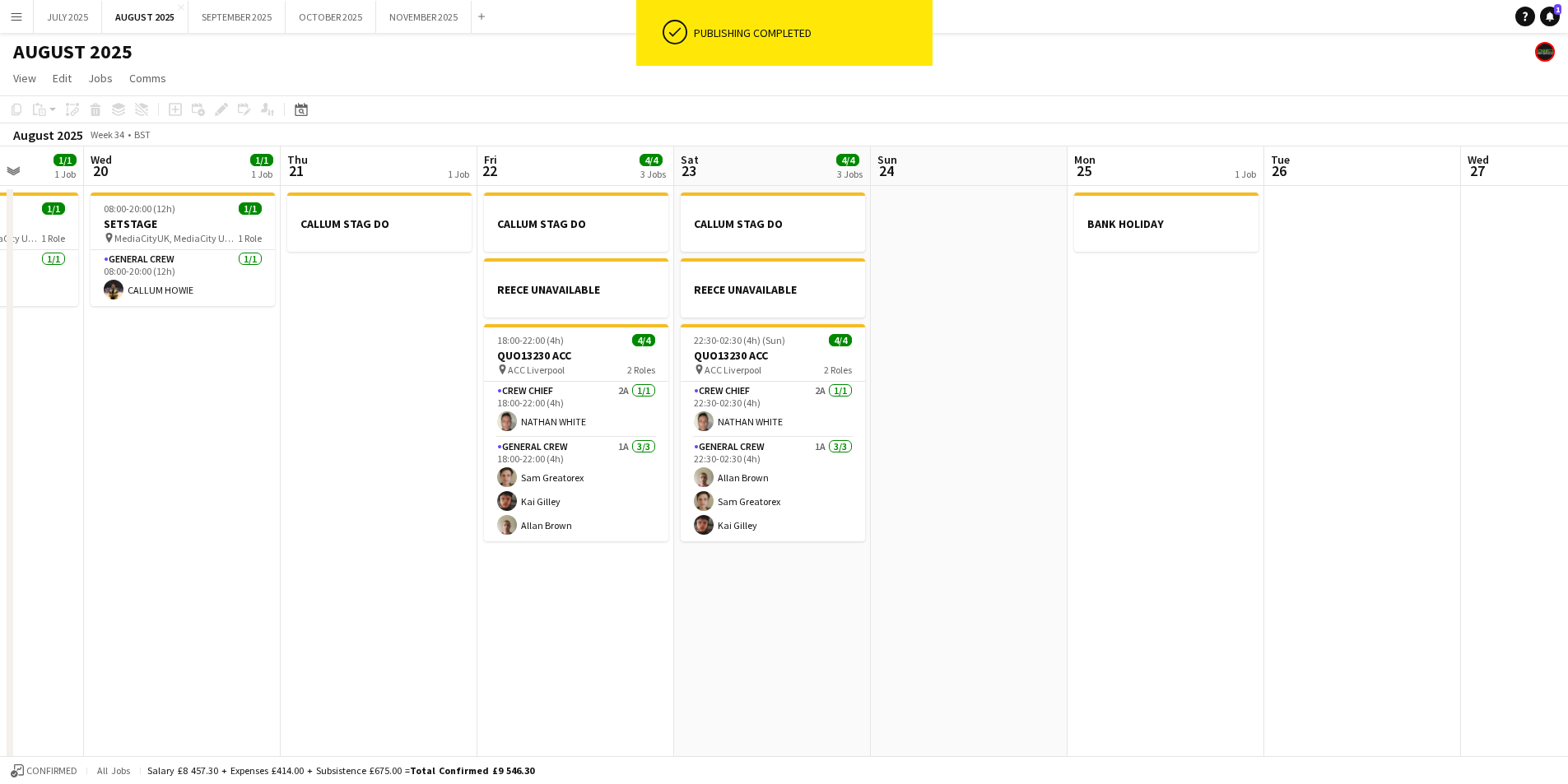 drag, startPoint x: 609, startPoint y: 615, endPoint x: 360, endPoint y: 167, distance: 512.5476 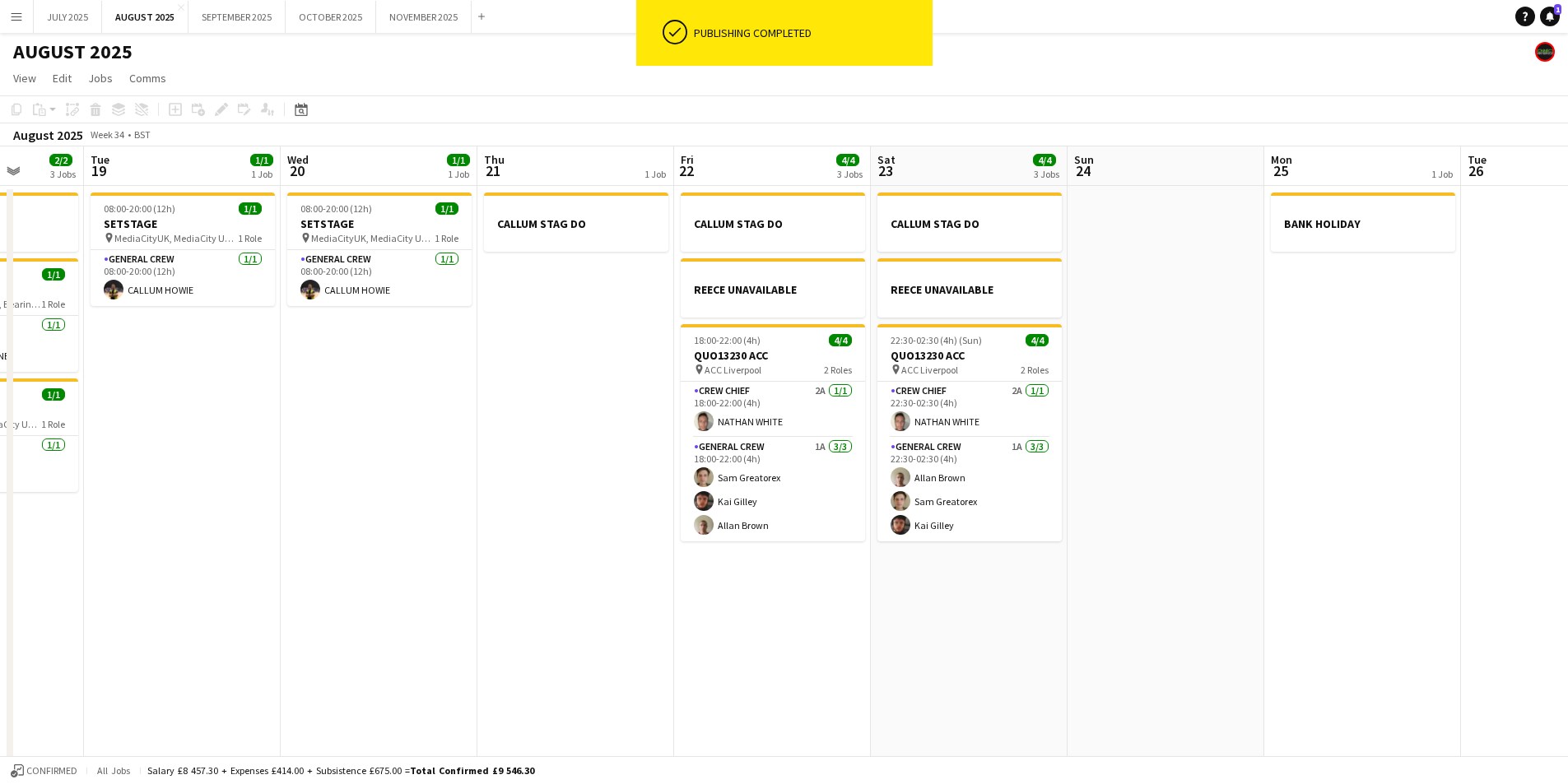 scroll, scrollTop: 0, scrollLeft: 420, axis: horizontal 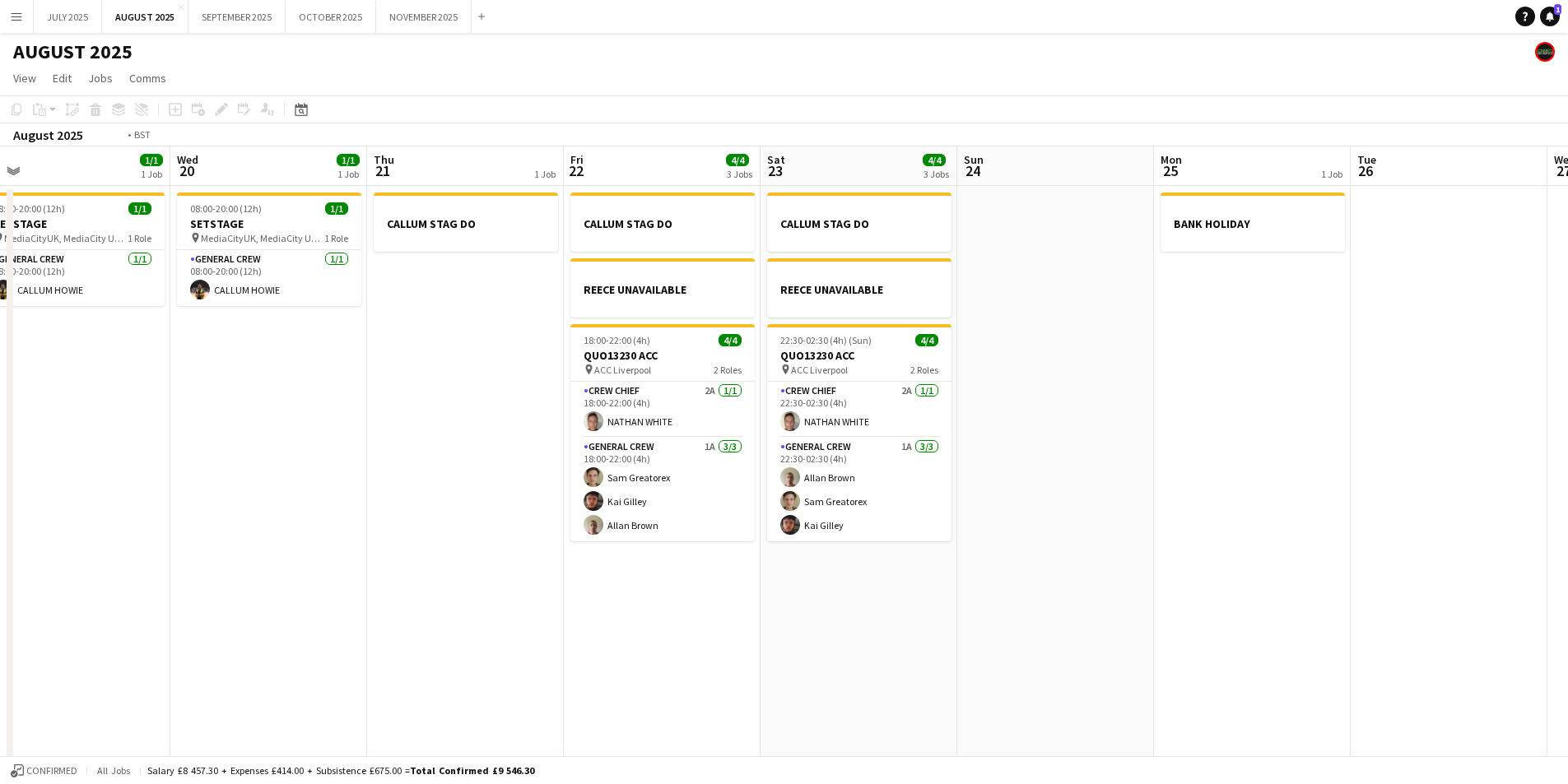 drag, startPoint x: 744, startPoint y: 643, endPoint x: 505, endPoint y: 549, distance: 256.82095 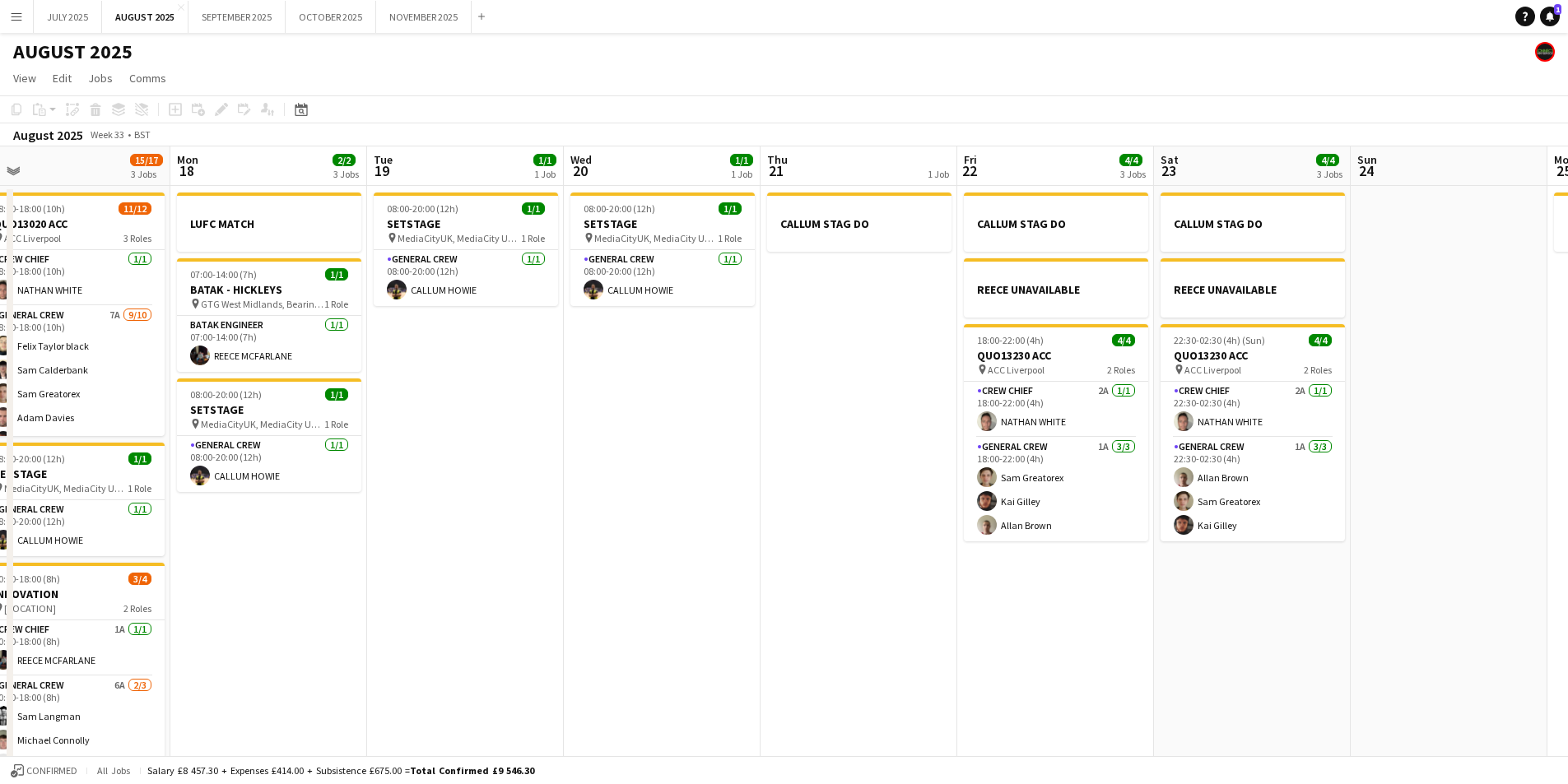 click on "Fri   15   1/1   1 Job   Sat   16   15/17   3 Jobs   Sun   17   15/17   3 Jobs   Mon   18   2/2   3 Jobs   Tue   19   1/1   1 Job   Wed   20   1/1   1 Job   Thu   21   1 Job   Fri   22   4/4   3 Jobs   Sat   23   4/4   3 Jobs   Sun   24   Mon   25   1 Job   Tue   26   Wed   27      12:00-19:00 (7h)    1/1   BATAK - HICKLEYS
pin
GTG West Midlands, Bearing Dr, Willenhall, Wolverhampton WV11 3SZ, UK   1 Role   BATAK ENGINEER   1/1   12:00-19:00 (7h)
REECE MCFARLANE     08:00-18:00 (10h)    11/12   QUO13020 ACC
pin
ACC Liverpool   3 Roles   Crew Chief   1/1   08:00-18:00 (10h)
NATHAN WHITE  General Crew    7A   9/10   08:00-18:00 (10h)
Kai Gilley Sam Calderbank Felix Taylor black Sam Greatorex Adam Davies Theo Kenton Jayden Hampson Allan Brown Tawny Gilley
single-neutral-actions
IPAF    1/1   08:00-18:00 (10h)
Ben Connor     08:00-20:00 (12h)    1/1   SETSTAGE
pin" at bounding box center [784, 600] 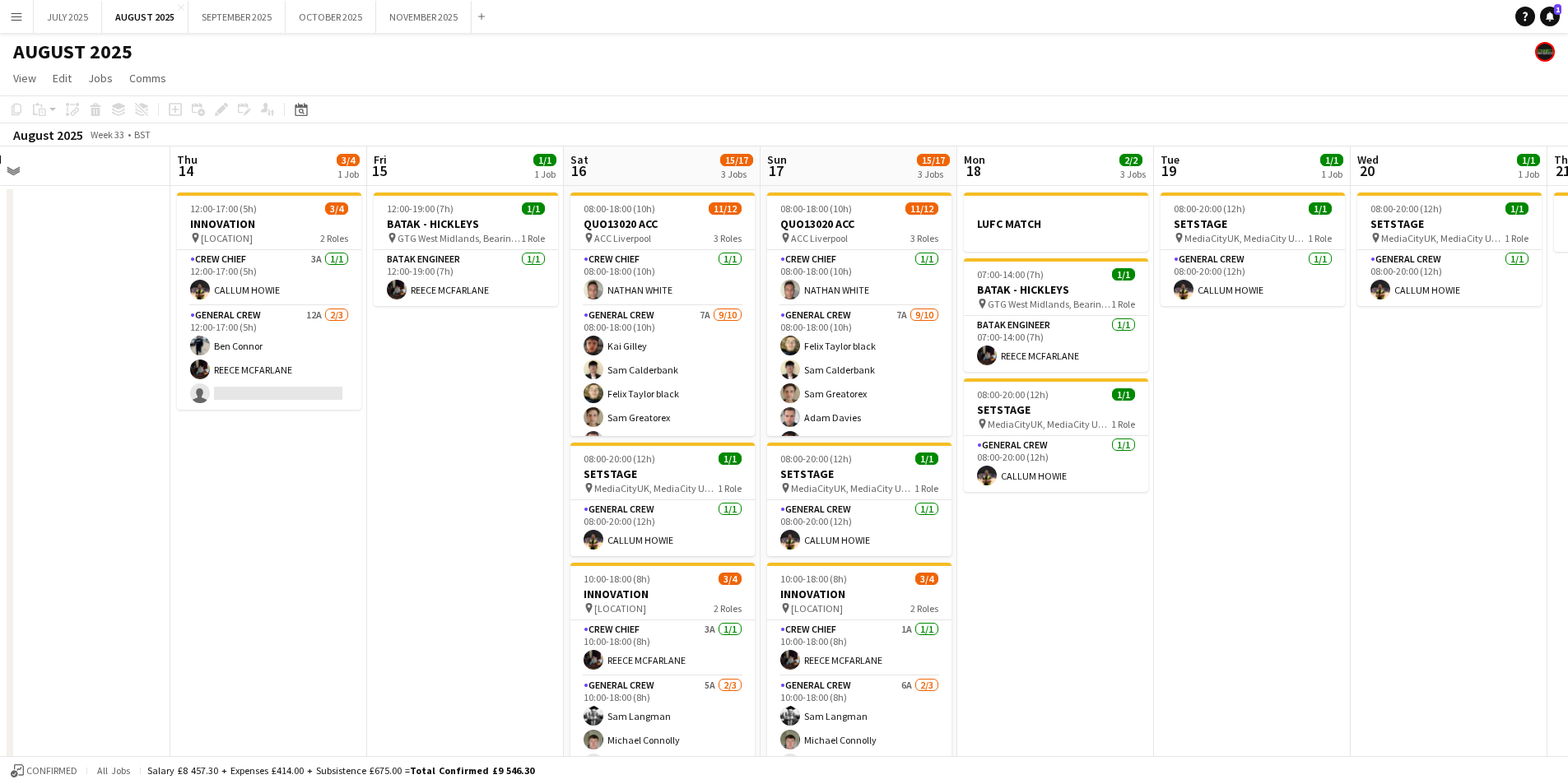 scroll, scrollTop: 0, scrollLeft: 477, axis: horizontal 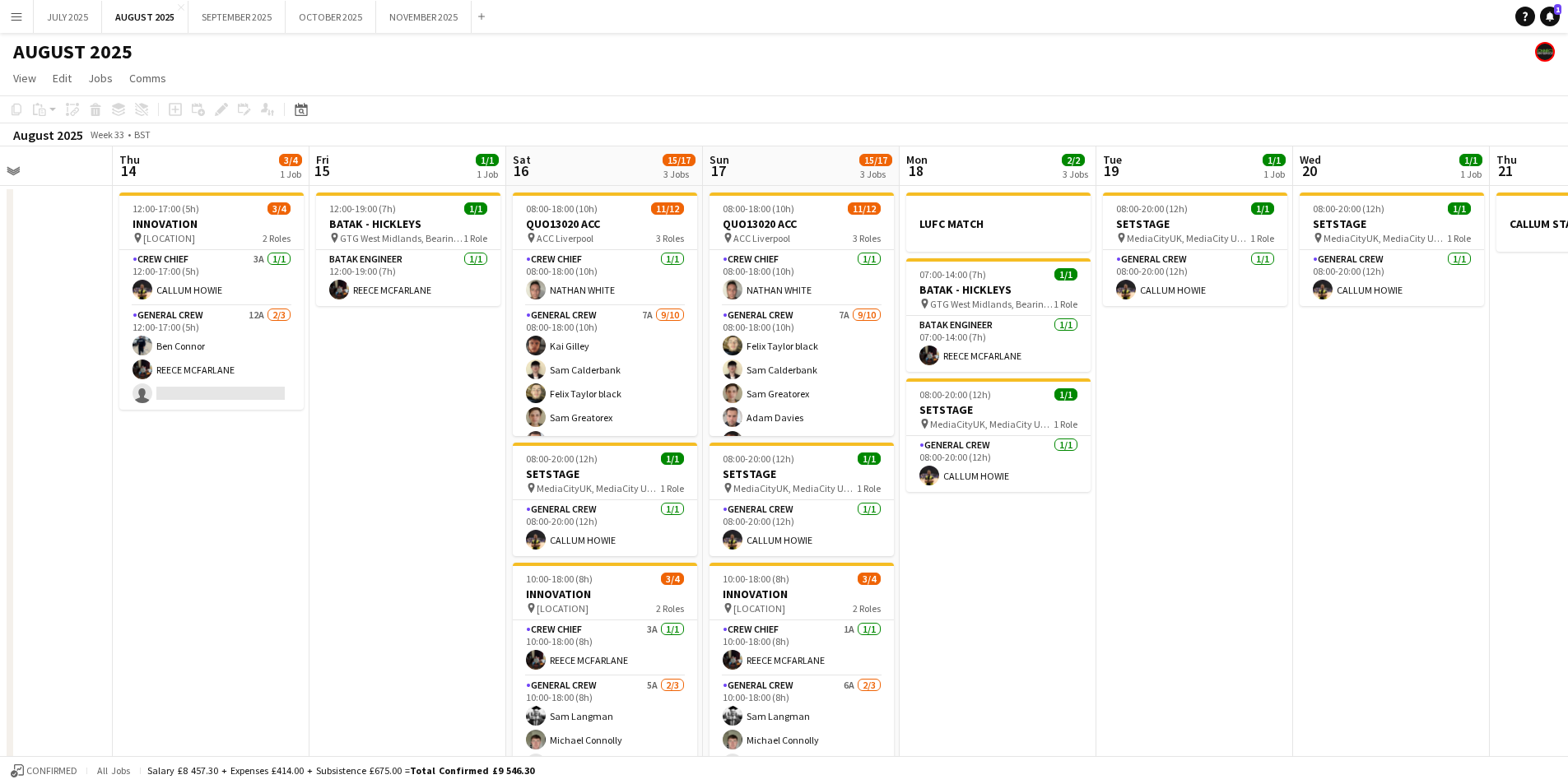 drag, startPoint x: 375, startPoint y: 633, endPoint x: 505, endPoint y: 591, distance: 136.61625 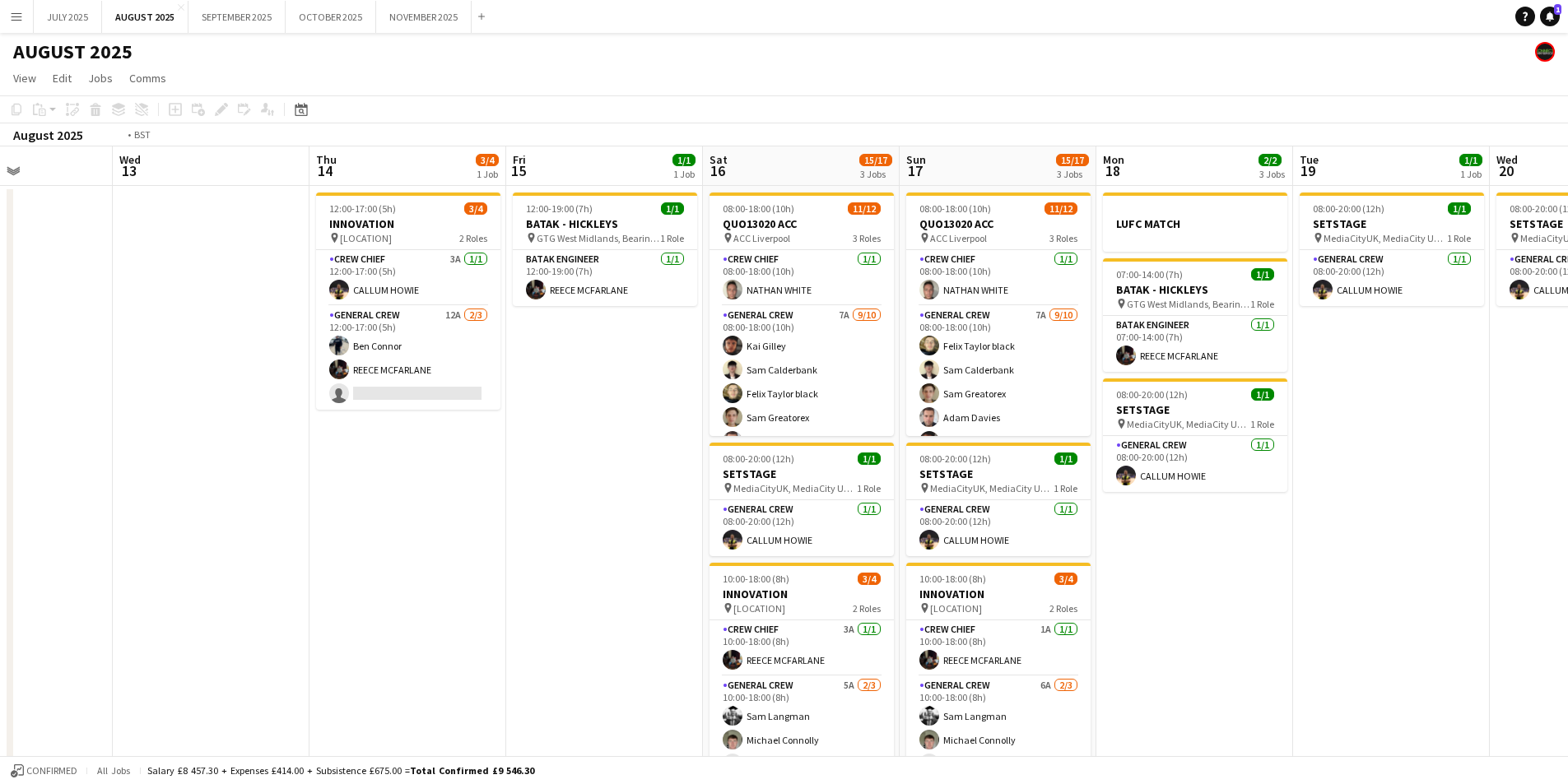 click on "Sun   10   Mon   11   Tue   12   Wed   13   Thu   14   3/4   1 Job   Fri   15   1/1   1 Job   Sat   16   15/17   3 Jobs   Sun   17   15/17   3 Jobs   Mon   18   2/2   3 Jobs   Tue   19   1/1   1 Job   Wed   20   1/1   1 Job   Thu   21   1 Job   Fri   22   4/4   3 Jobs      12:00-17:00 (5h)    3/4   INNOVATION
pin
[PARK], [STREET], [CITY], [COUNTRY]   2 Roles   Crew Chief   3A   1/1   12:00-17:00 (5h)
[FIRST] [LAST]  General Crew    12A   2/3   12:00-17:00 (5h)
[FIRST] [LAST] [FIRST] [LAST]
single-neutral-actions
12:00-19:00 (7h)    1/1   BATAK - [HICKLEYS]
pin
[GTG], [WEST MIDLANDS], [DR], [WILLENHALL], [WOLVERHAMPTON] [POSTCODE], [COUNTRY]   1 Role   BATAK ENGINEER   1/1   12:00-19:00 (7h)
[FIRST] [LAST]     08:00-18:00 (10h)    11/12   QUO13020 ACC
pin
ACC [CITY]   3 Roles   Crew Chief   1/1   08:00-18:00 (10h)
[NATHAN] [WHITE]  General Crew    7A   9/10" at bounding box center (784, 600) 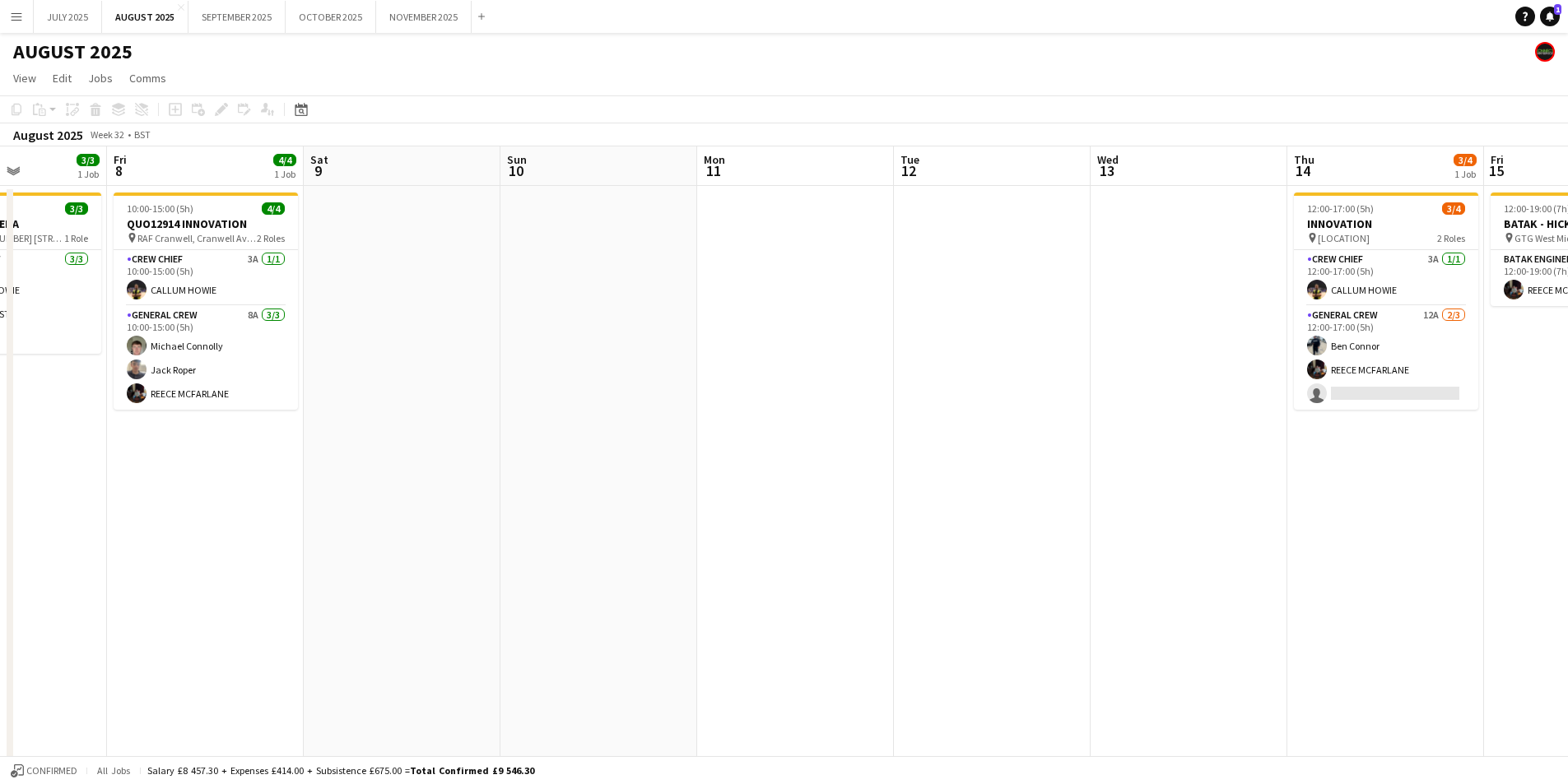 scroll, scrollTop: 0, scrollLeft: 483, axis: horizontal 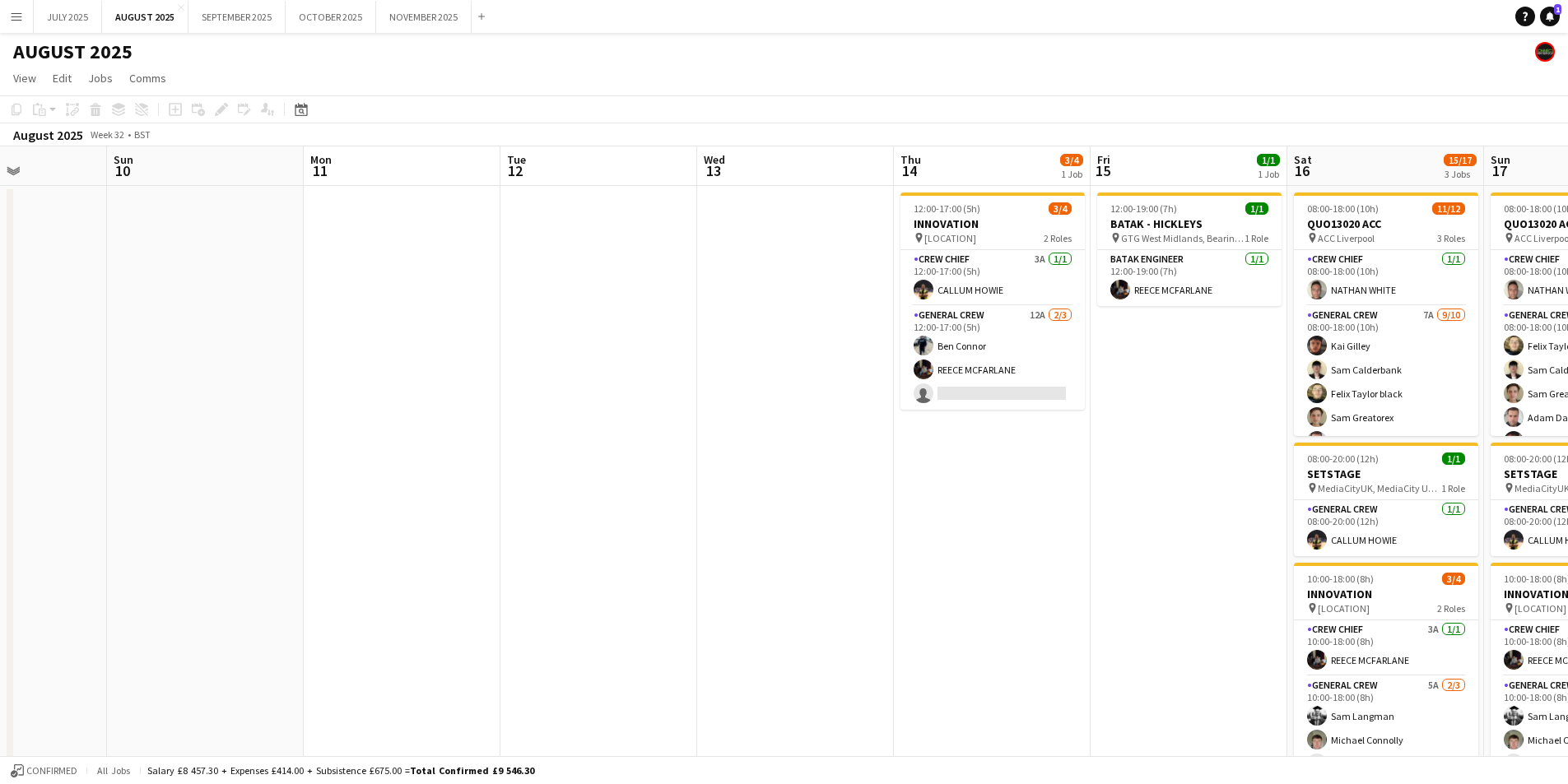 click on "Thu   7   3/3   1 Job   Fri   8   4/4   1 Job   Sat   9   Sun   10   Mon   11   Tue   12   Wed   13   Thu   14   3/4   1 Job   Fri   15   1/1   1 Job   Sat   16   15/17   3 Jobs   Sun   17   15/17   3 Jobs   Mon   18   2/2   3 Jobs   Tue   19   1/1   1 Job      09:00-14:00 (5h)    3/3   QUO13236 ARENA
pin
[ADDRESS], [CITY], [POSTCODE]   1 Role   General Crew    3/3   09:00-14:00 (5h)
[FIRST] [LAST] [FIRST] [LAST] [FIRST] [LAST]     10:00-15:00 (5h)    4/4   QUO12914 INNOVATION
pin
[ADDRESS], [CITY], [POSTCODE]   2 Roles   Crew Chief   3A   1/1   10:00-15:00 (5h)
[FIRST] [LAST]  General Crew    8A   3/3   10:00-15:00 (5h)
[FIRST] [LAST] [FIRST] [LAST] [FIRST] [LAST]     12:00-17:00 (5h)    3/4   INNOVATION
pin
[ADDRESS], [CITY], [POSTCODE]   2 Roles   Crew Chief   3A   1/1   12:00-17:00 (5h)
[FIRST] [LAST]  General Crew    12A" at bounding box center (784, 600) 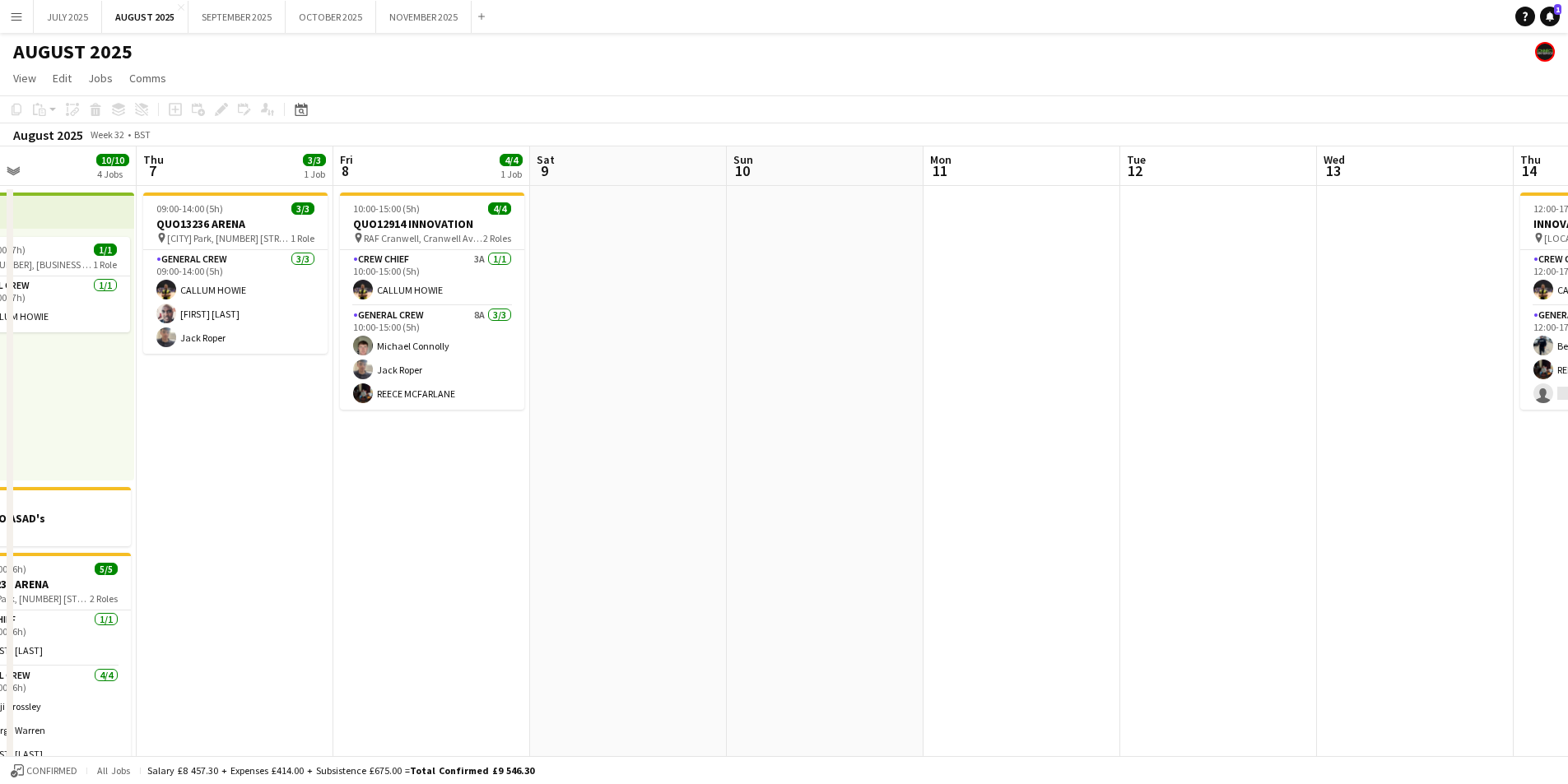 click on "Tue   5   1/1   1 Job   Wed   6   10/10   4 Jobs   Thu   7   3/3   1 Job   Fri   8   4/4   1 Job   Sat   9   Sun   10   Mon   11   Tue   12   Wed   13   Thu   14   3/4   1 Job   Fri   15   1/1   1 Job   Sat   16   15/17   3 Jobs   Sun   17   15/17   3 Jobs
Toggle View
WEDDING VENUE LIGHTING   [DATE] → [DATE]   2/2   2 jobs      10:00-17:00 (7h)    1/1
pin
[ADDRESS], [CITY], [POSTCODE]   1 Role   General Crew    1/1   10:00-17:00 (7h)
[FIRST] [LAST]     10:00-17:00 (7h)    1/1
pin
[ADDRESS], [CITY], [POSTCODE]   1 Role   General Crew    1/1   10:00-17:00 (7h)
[FIRST] [LAST]     GOLF TO ASAD's      09:00-15:00 (6h)    5/5   QUO13236 ARENA
pin
[ADDRESS], [CITY], [POSTCODE]   2 Roles   Crew Chief   1/1   09:00-15:00 (6h)
[FIRST] [LAST]" at bounding box center (784, 600) 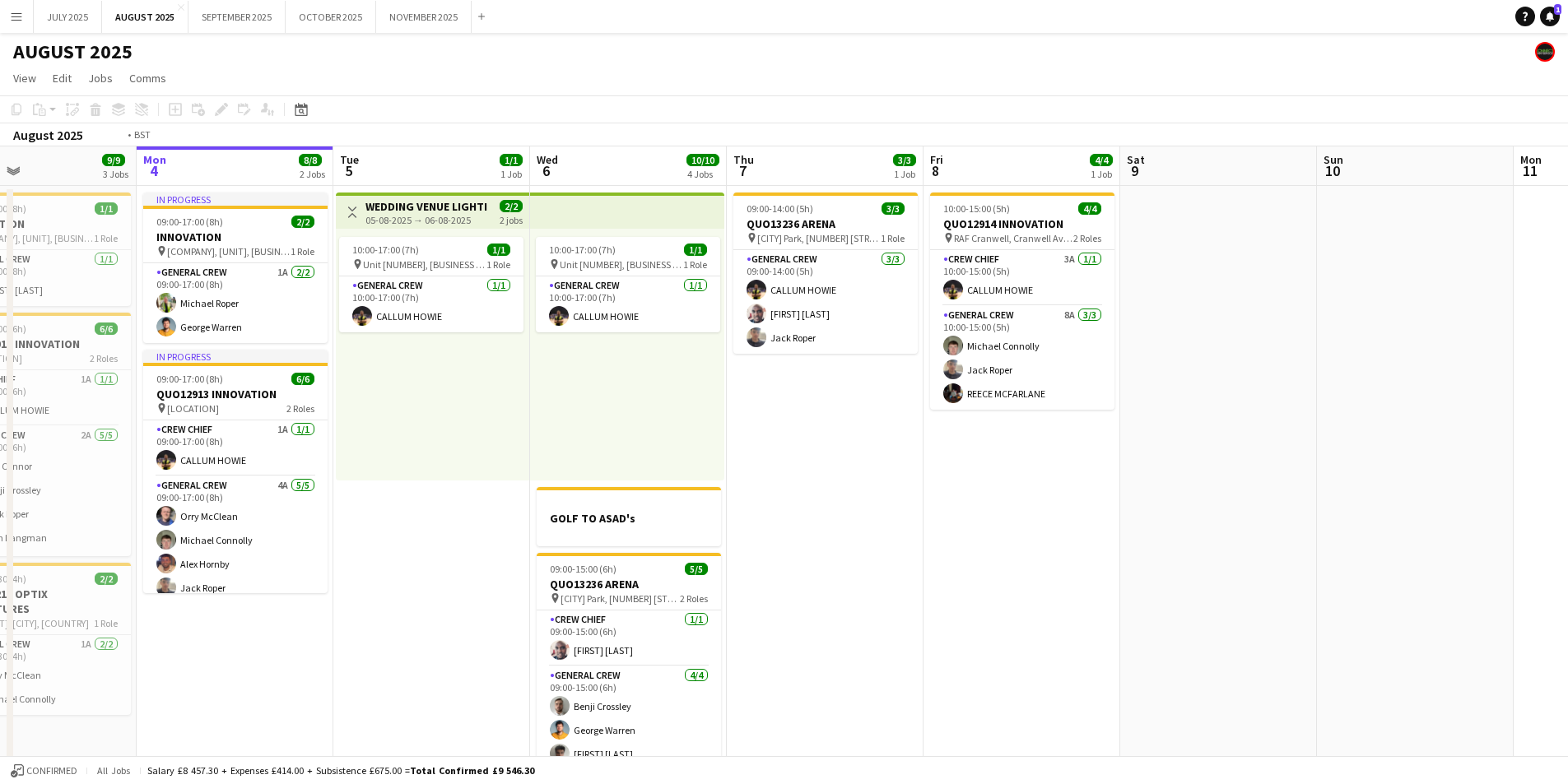 click on "[FIRST] [LAST] CALLUM HOWIE     21:00-01:00 (4h) (Sun)   1/1   INNOVATION
pin
[STREET], [CITY], [POSTAL_CODE], [COUNTRY]   1 Role   General Crew    1/1   21:00-01:00 (4h)
[FIRST] [LAST]     09:00-17:00 (8h)    1/1   INNOVATION
pin
1 Role   General Crew    1/1   09:00-17:00 (8h)" at bounding box center (784, 600) 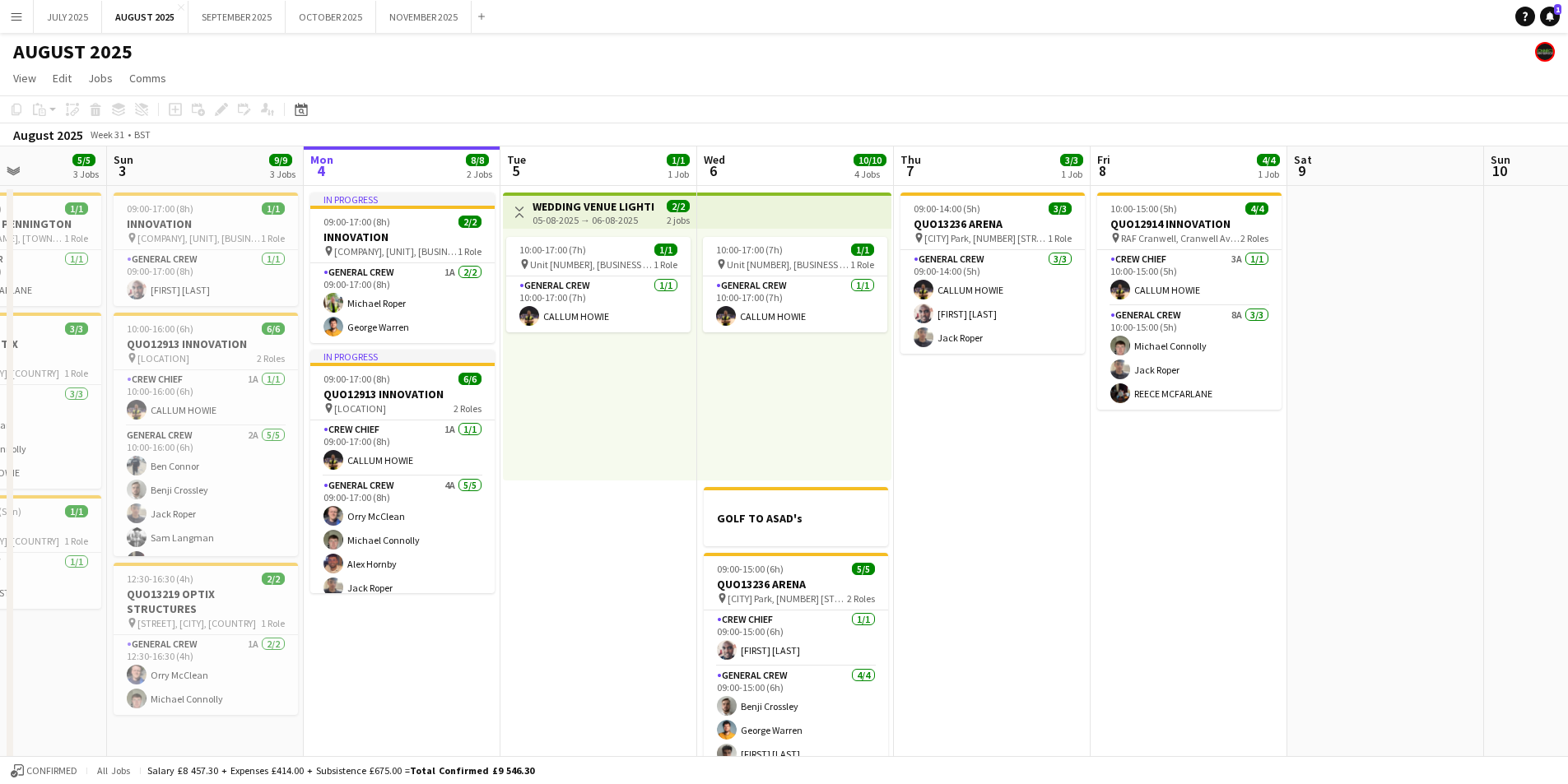 scroll, scrollTop: 0, scrollLeft: 518, axis: horizontal 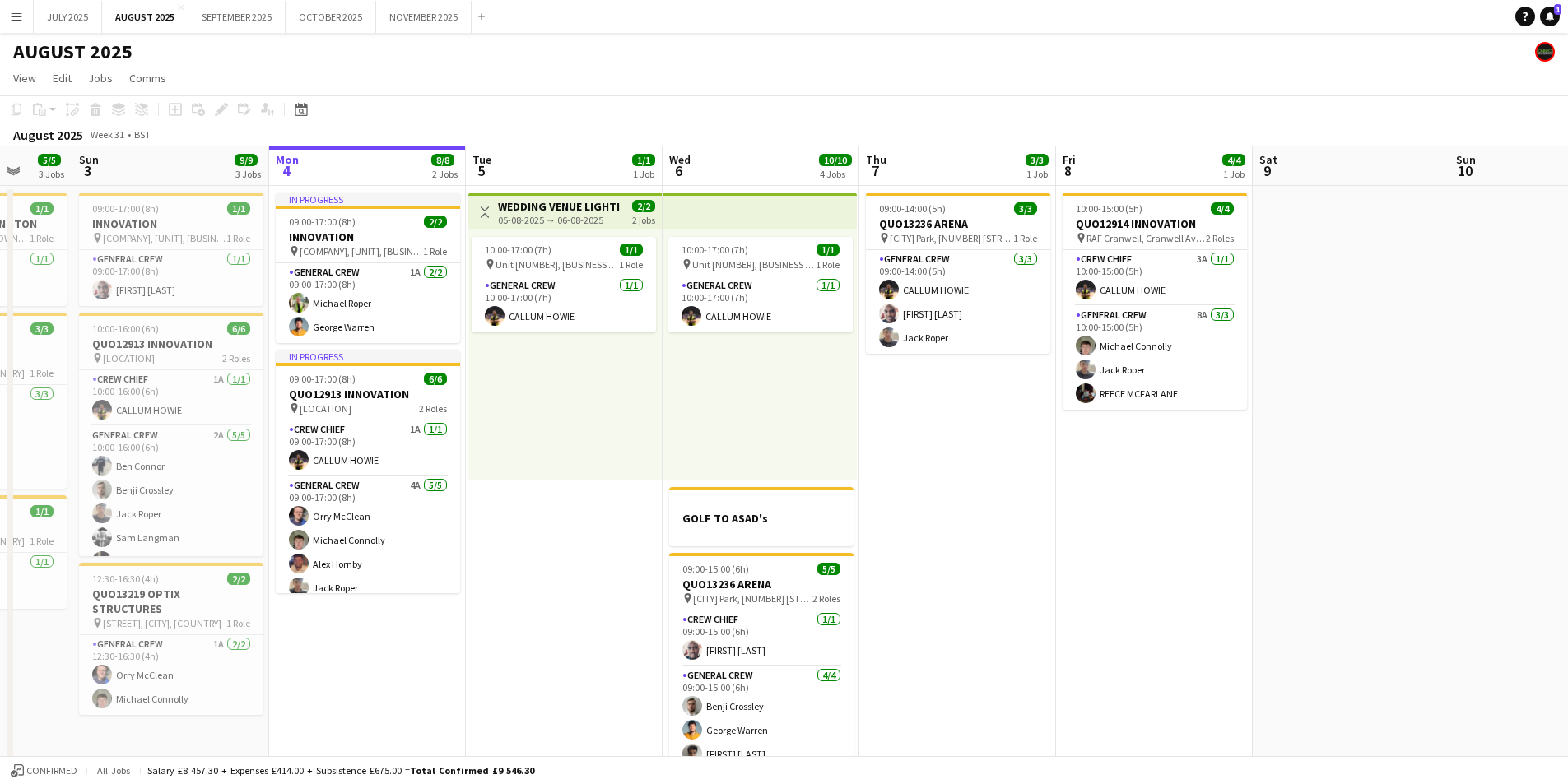 drag, startPoint x: 989, startPoint y: 406, endPoint x: 955, endPoint y: 407, distance: 34.0147 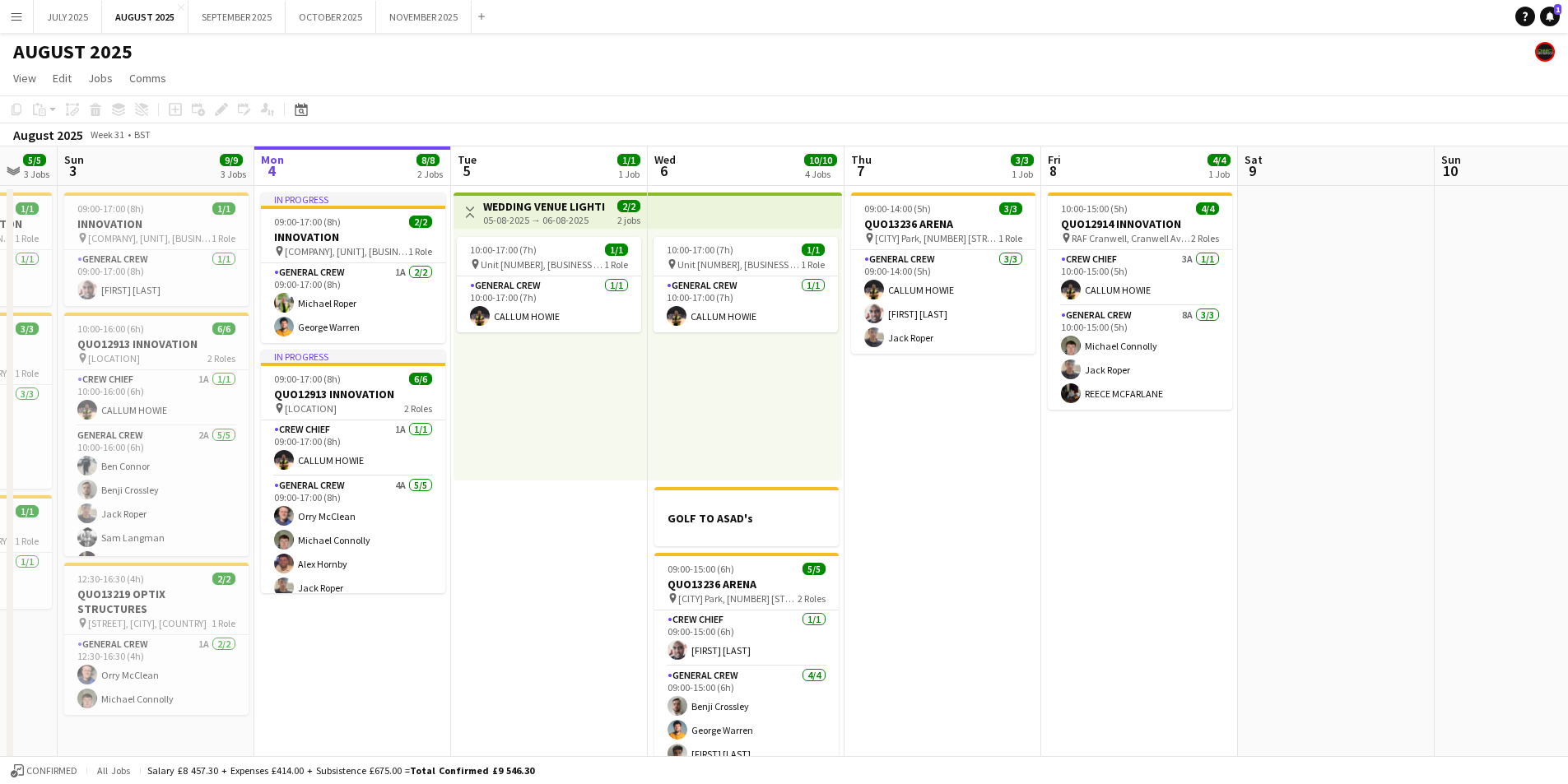 scroll, scrollTop: 0, scrollLeft: 533, axis: horizontal 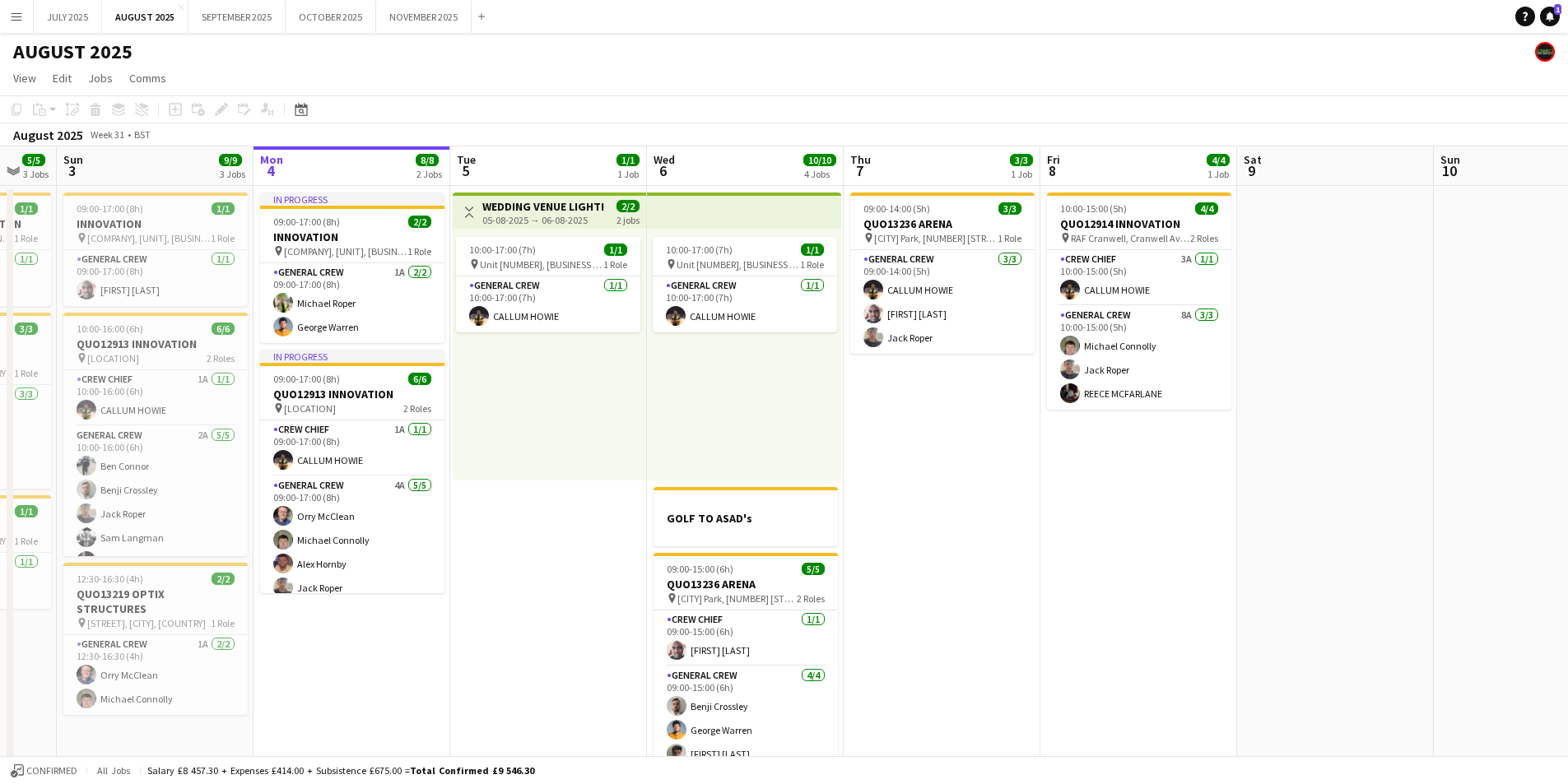 drag, startPoint x: 951, startPoint y: 443, endPoint x: 935, endPoint y: 443, distance: 16 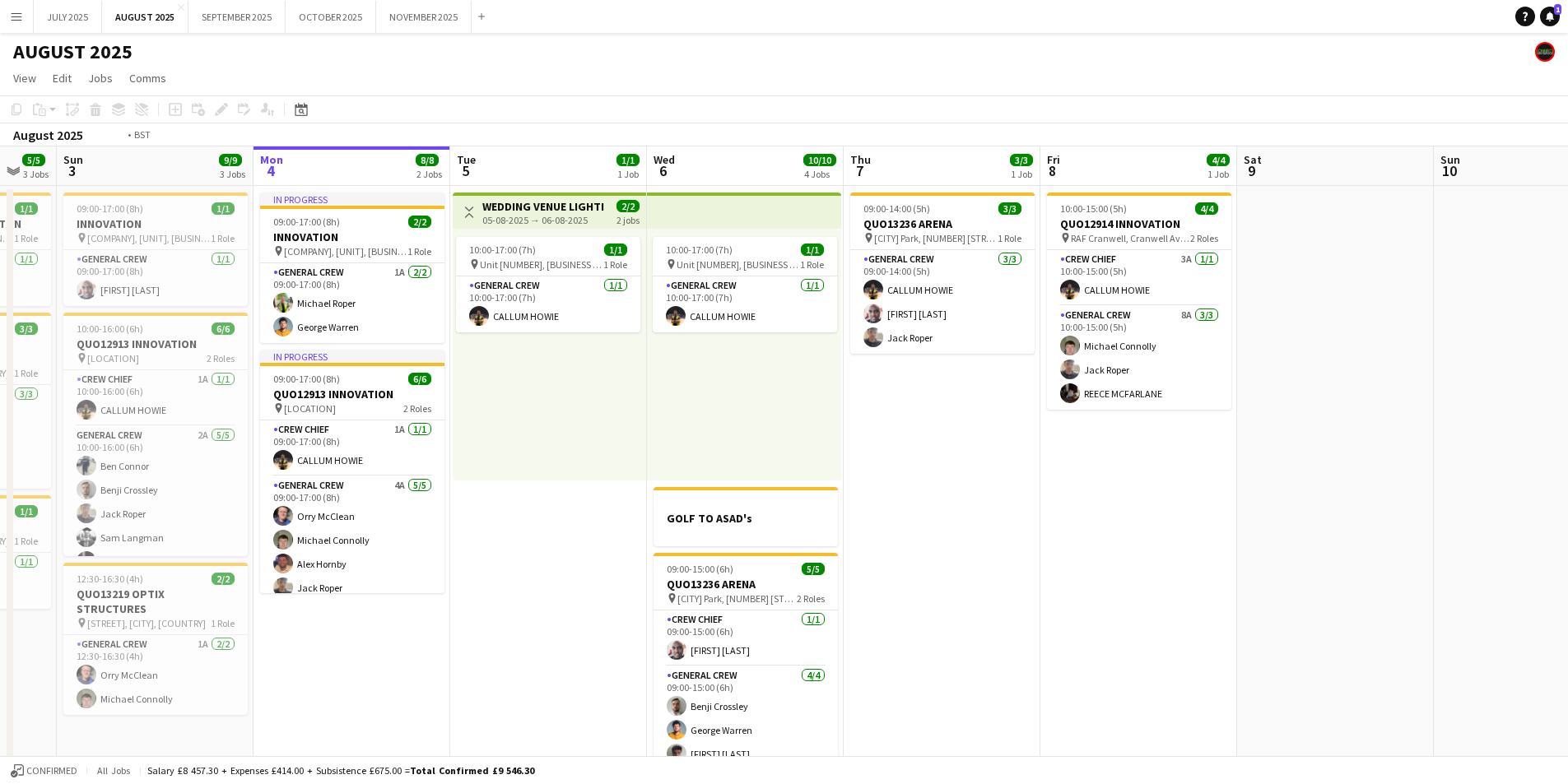 click on "Menu
Boards
Boards   Boards   All jobs   Status
Workforce
Workforce   My Workforce   Recruiting
Comms
Comms
Pay
Pay   Approvals   Payments   Reports
Platform Settings
Platform Settings   App settings   Your settings   Profiles
Training Academy
Training Academy
Knowledge Base
Knowledge Base
Product Updates
Product Updates   Log Out   Privacy   JULY 2025
Close
AUGUST 2025
Close
SEPTEMBER 2025
Close
OCTOBER 2025
Close
NOVEMBER 2025
Close
Add
Help
Notifications
1   AUGUST 2025   View" at bounding box center (784, 540) 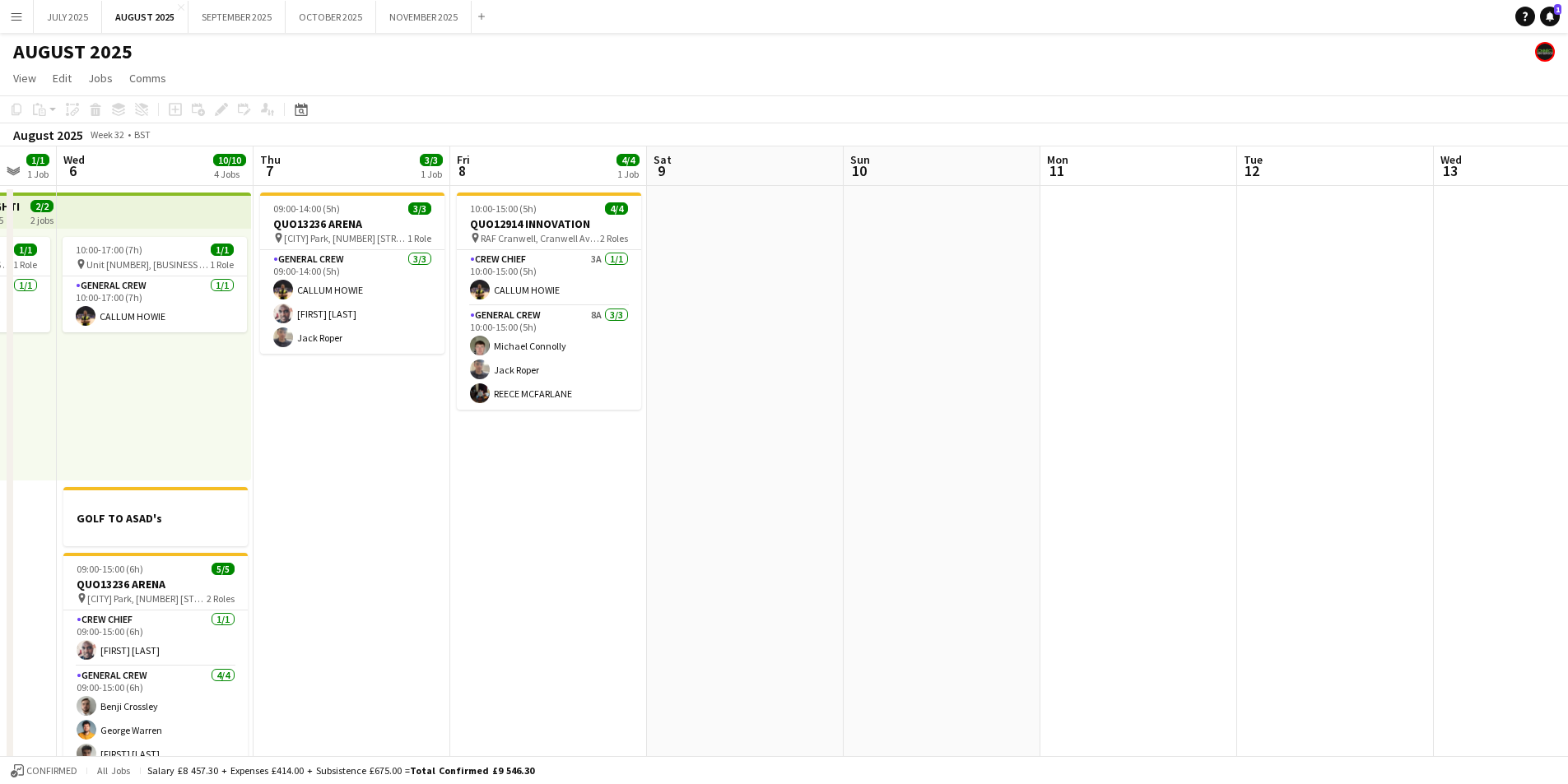 scroll, scrollTop: 0, scrollLeft: 399, axis: horizontal 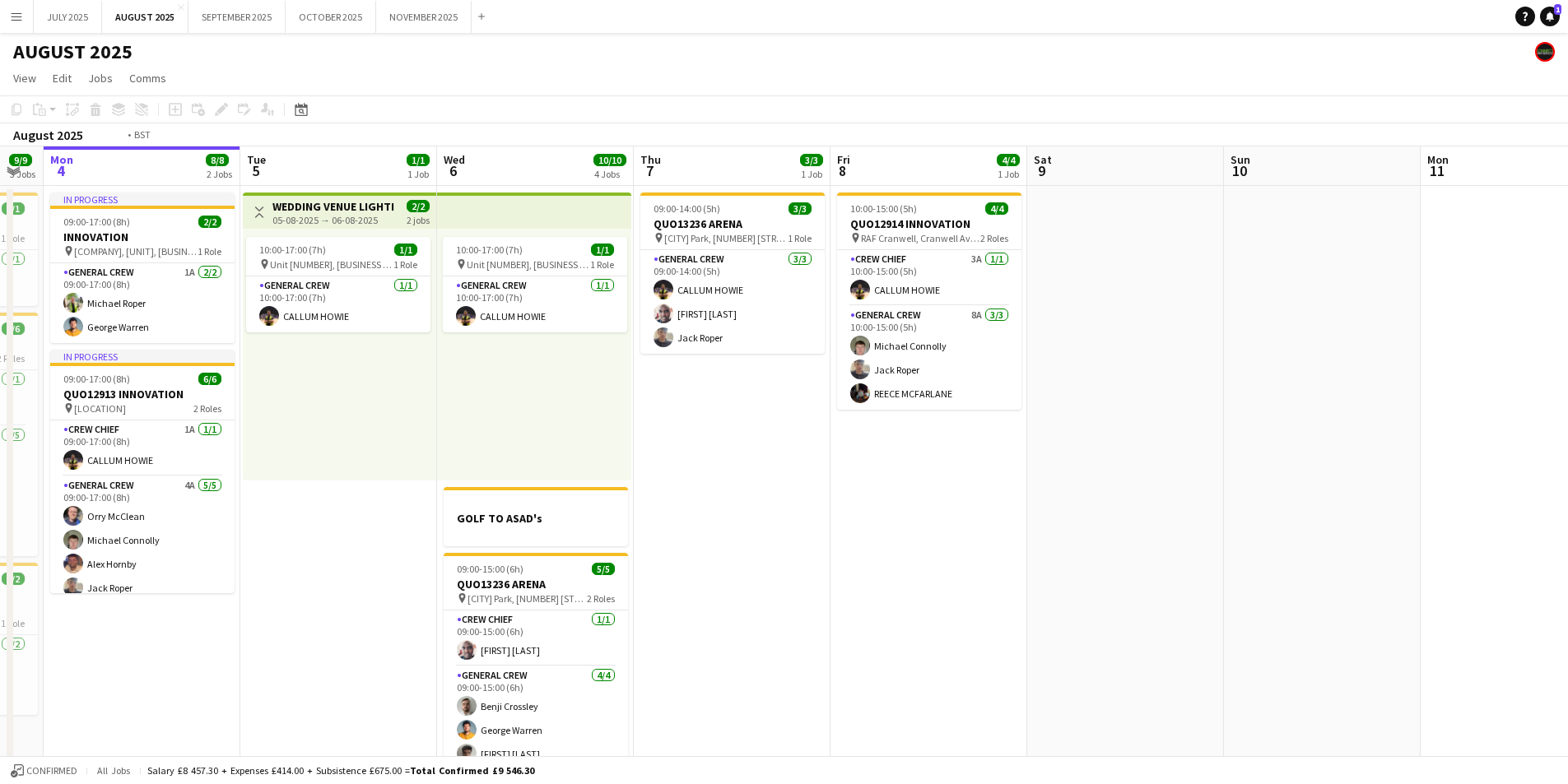 drag, startPoint x: 587, startPoint y: 585, endPoint x: 994, endPoint y: 559, distance: 407.82962 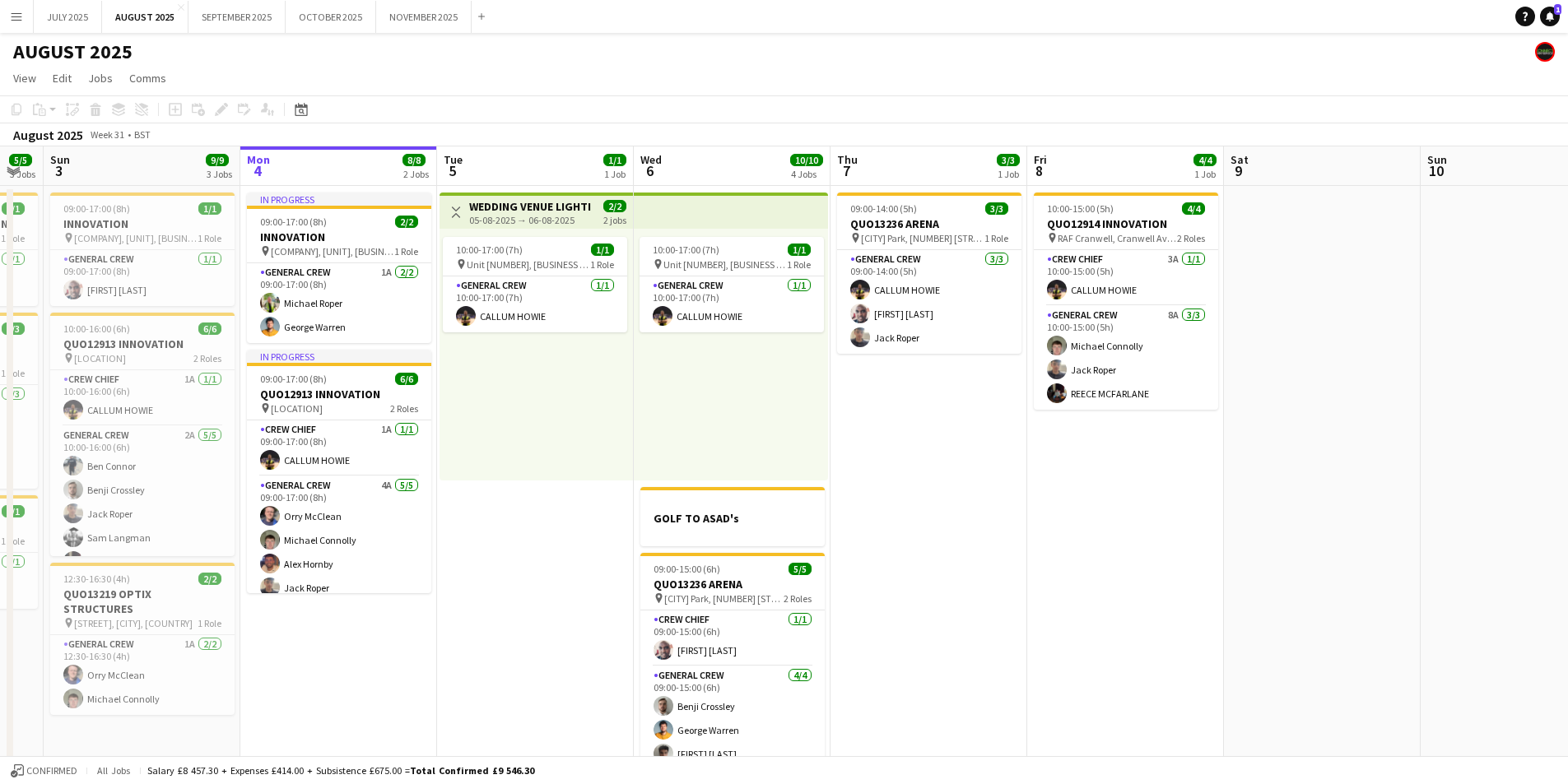 scroll, scrollTop: 0, scrollLeft: 389, axis: horizontal 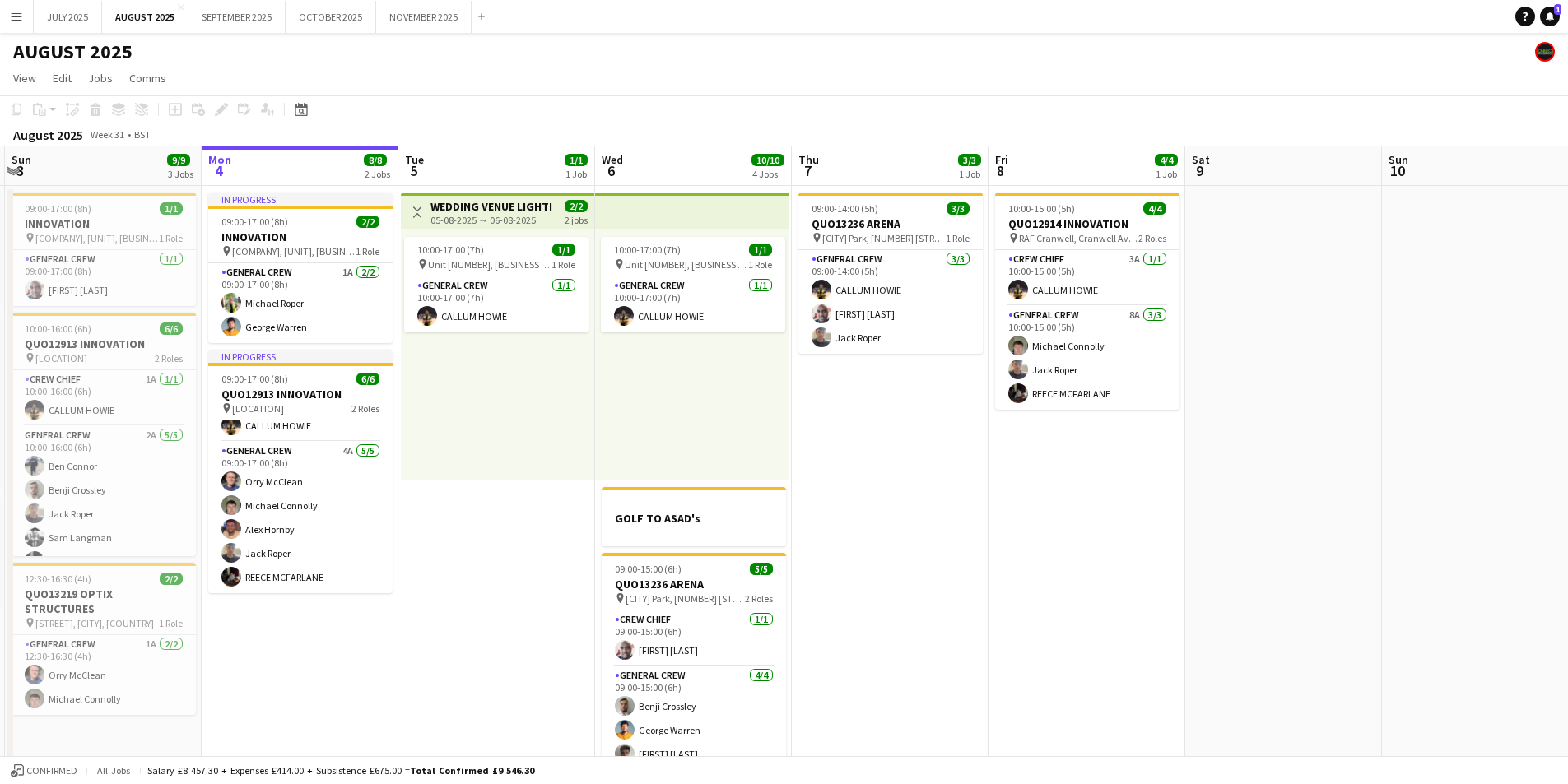 drag, startPoint x: 462, startPoint y: 590, endPoint x: 558, endPoint y: 574, distance: 97.3242 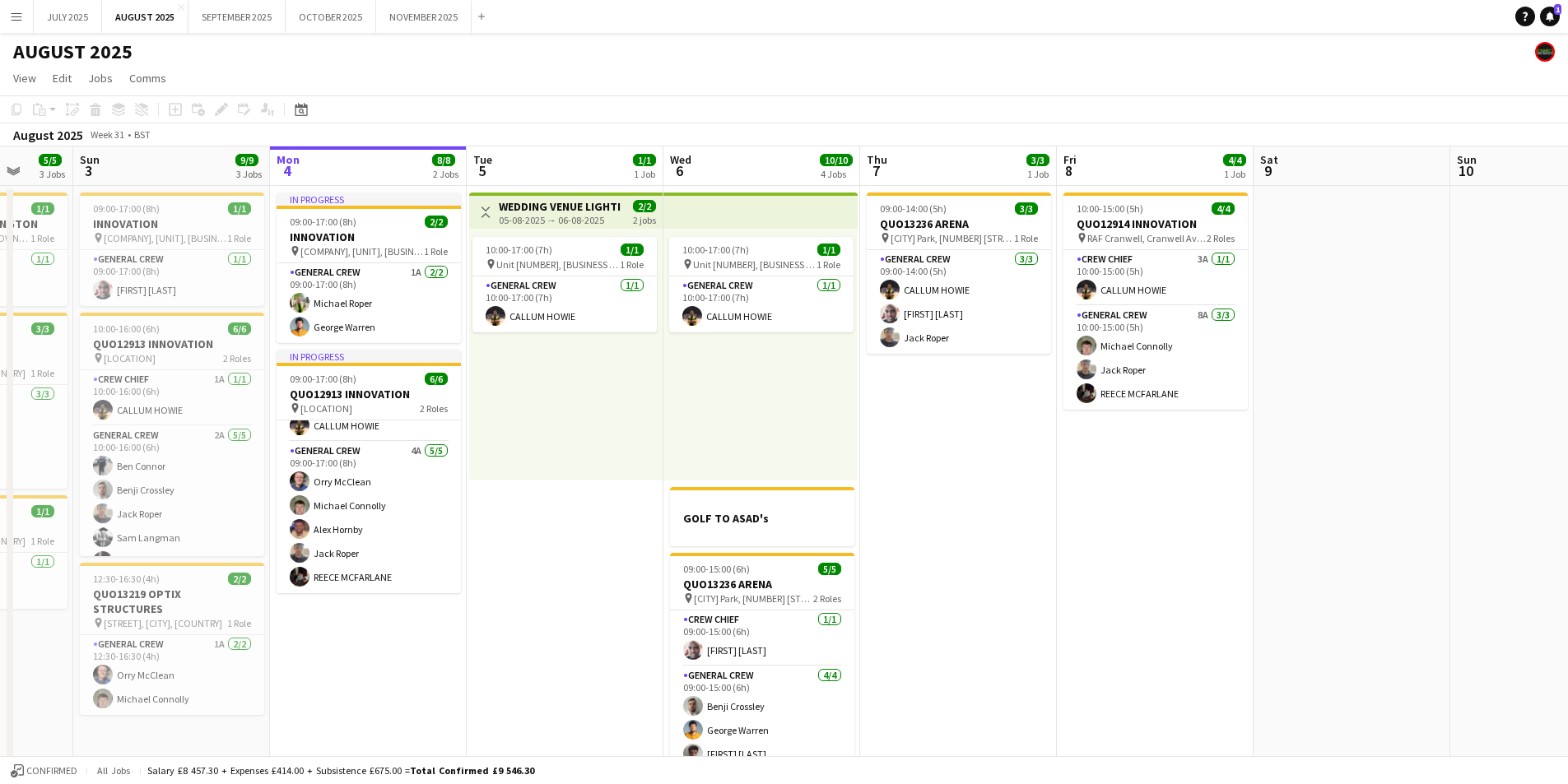 scroll, scrollTop: 0, scrollLeft: 517, axis: horizontal 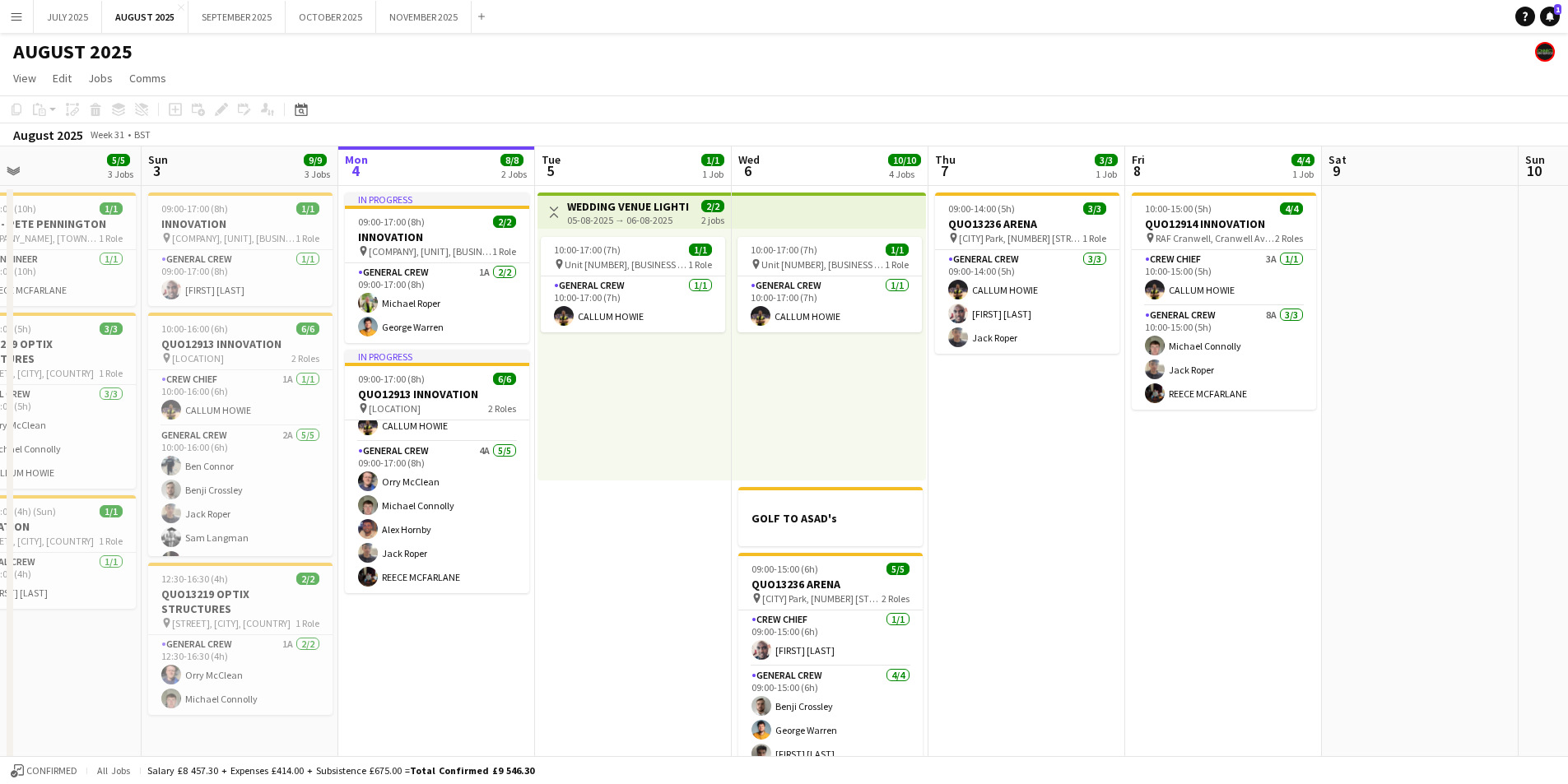 drag, startPoint x: 1015, startPoint y: 608, endPoint x: 1156, endPoint y: 595, distance: 141.59802 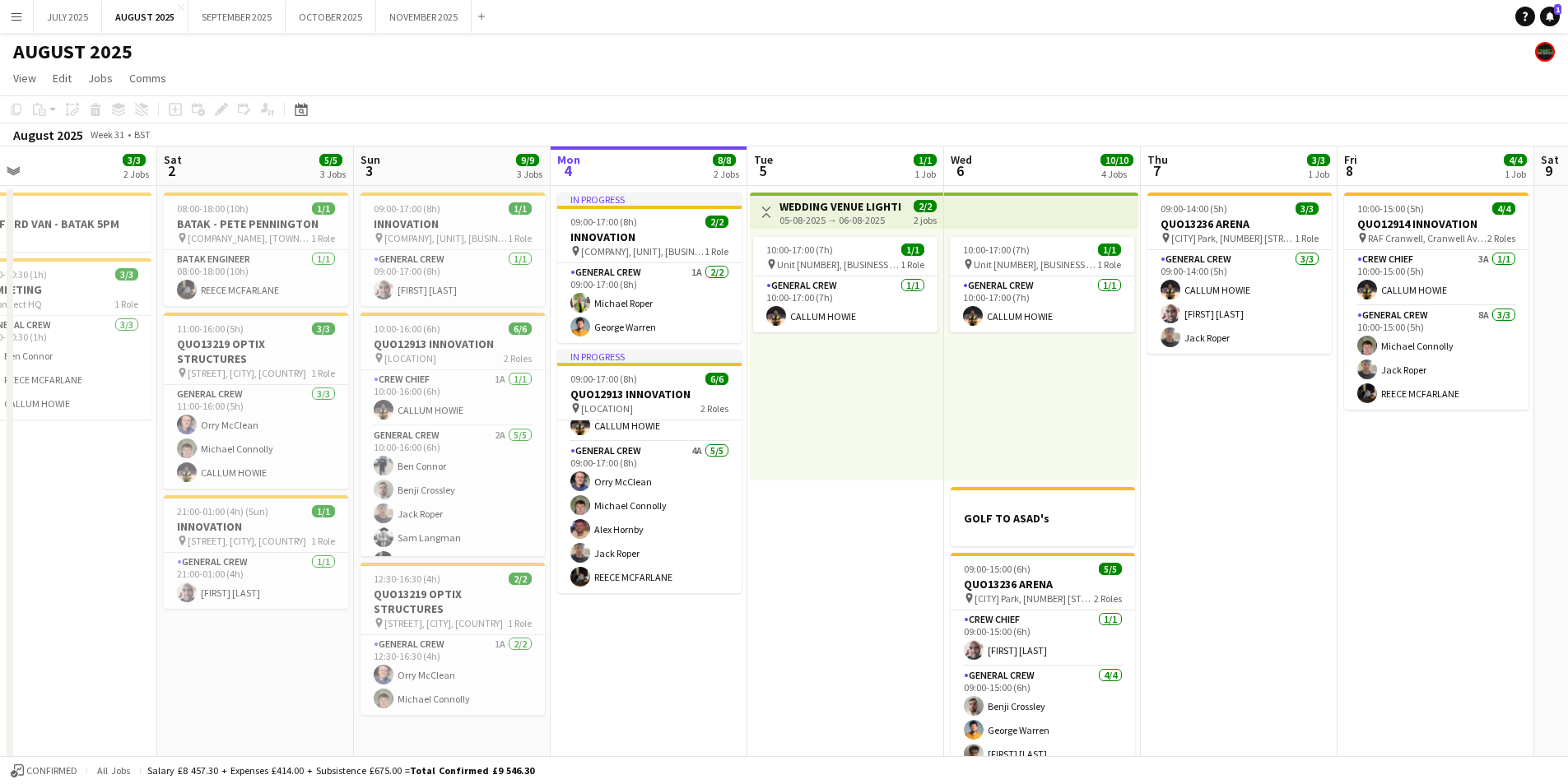 click on "Wed   30   Thu   31   Fri   1   3/3   2 Jobs   Sat   2   5/5   3 Jobs   Sun   3   9/9   3 Jobs   Mon   4   8/8   2 Jobs   Tue   5   1/1   1 Job   Wed   6   10/10   4 Jobs   Thu   7   3/3   1 Job   Fri   8   4/4   1 Job   Sat   9   Sun   10   Mon   11      SALFORD VAN - BATAK 5PM      09:30-10:30 (1h)    3/3   CC MEETING
pin
Konnect HQ   1 Role   General Crew    3/3   09:30-10:30 (1h)
[FIRST] [LAST] [FIRST] [LAST]     08:00-18:00 (10h)    1/1   BATAK - PETE PENNINGTON
pin
[COMPANY_NAME], [TOWN] [POSTCODE], [COUNTRY]   1 Role   BATAK ENGINEER   1/1   08:00-18:00 (10h)
[FIRST] [LAST]     11:00-16:00 (5h)    3/3   QUO13219 OPTIX STRUCTURES
pin
[STREET], [CITY], [COUNTRY]   1 Role   General Crew    3/3   11:00-16:00 (5h)
[FIRST] [LAST] [FIRST] [LAST] [FIRST] [LAST]     21:00-01:00 (4h) (Sun)   1/1   INNOVATION
pin
1 Role   General Crew    1/1      1/1  pin" at bounding box center [784, 600] 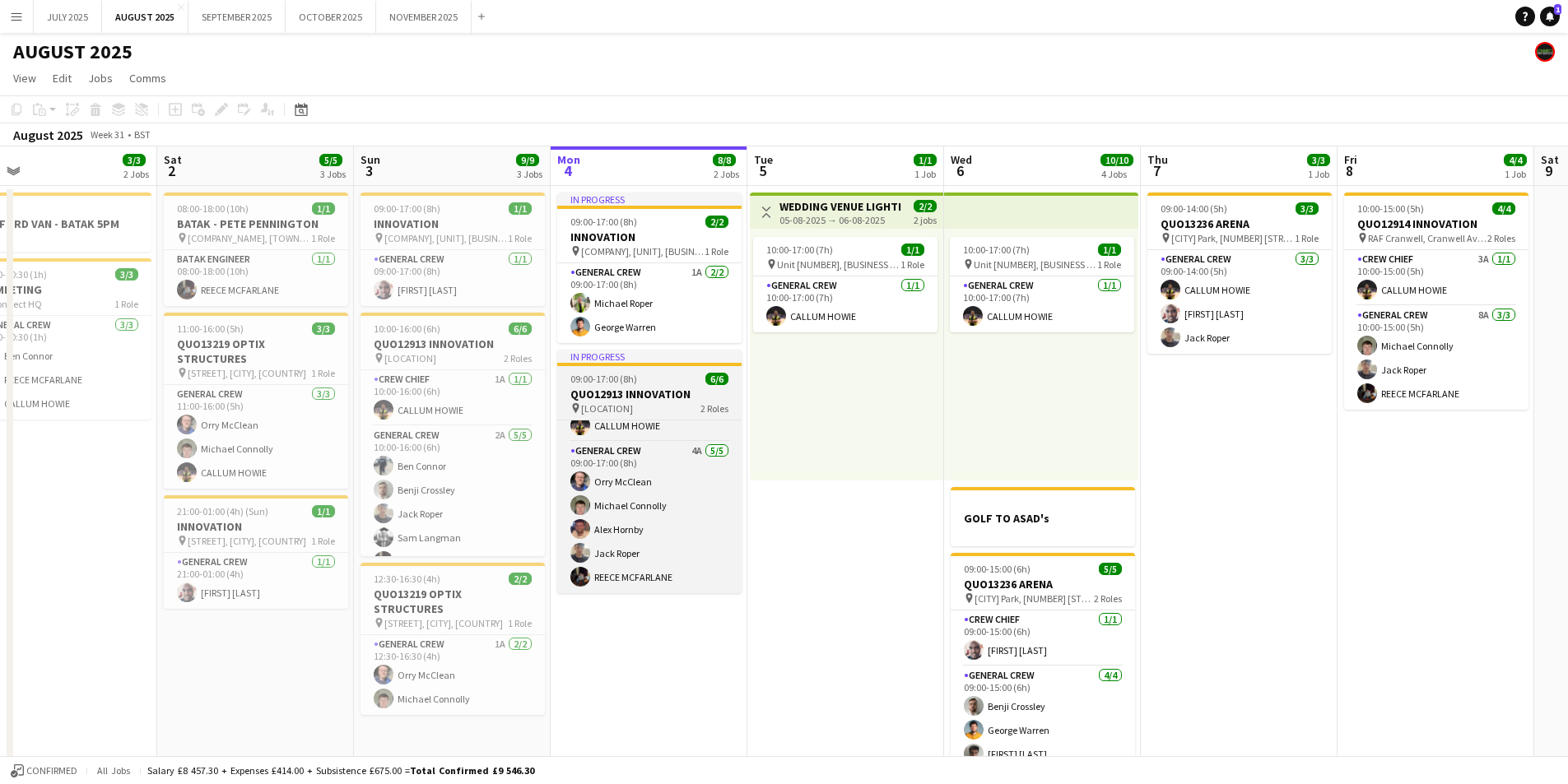 scroll, scrollTop: 0, scrollLeft: 337, axis: horizontal 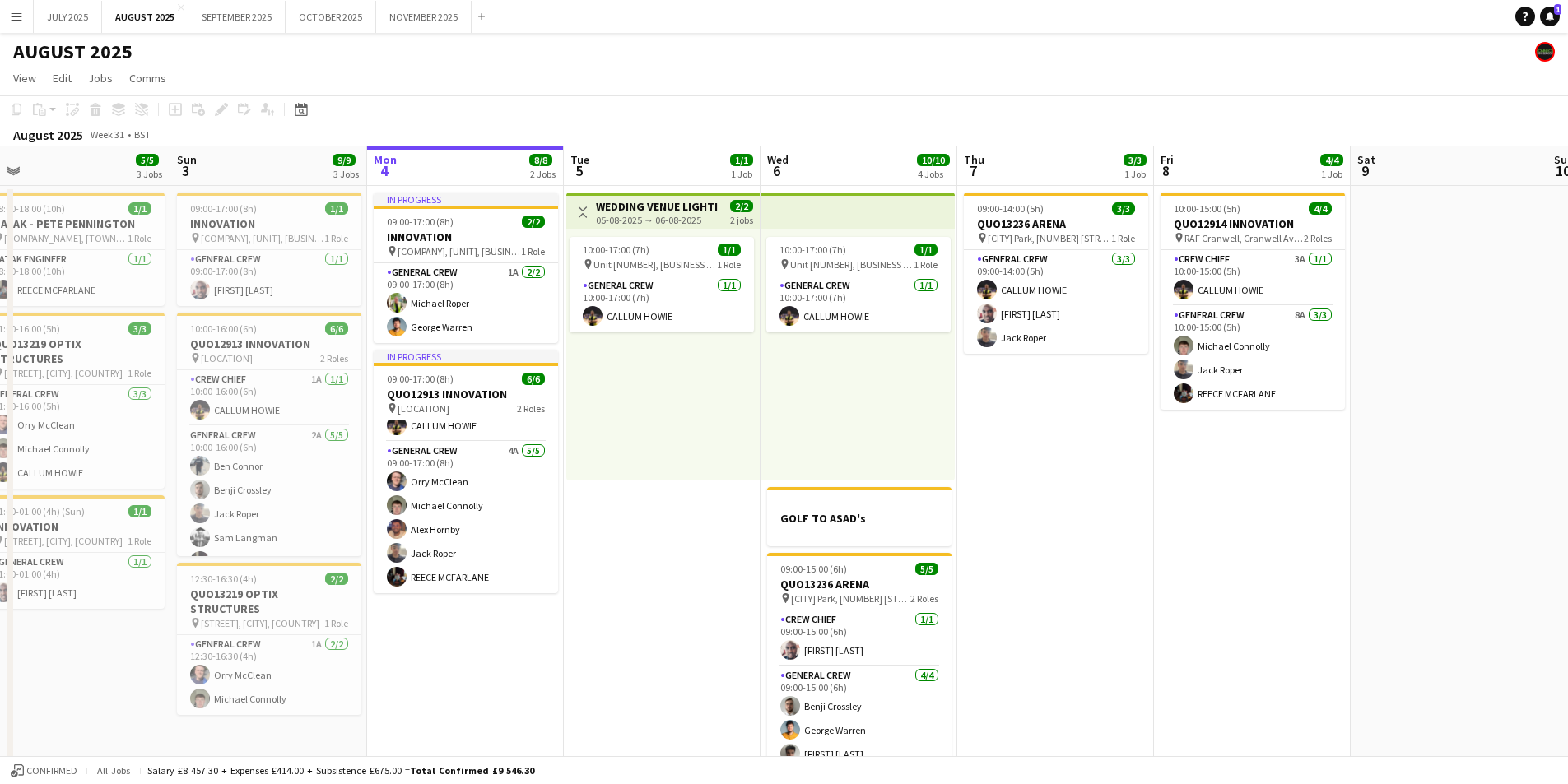 drag, startPoint x: 860, startPoint y: 678, endPoint x: 502, endPoint y: 661, distance: 358.4034 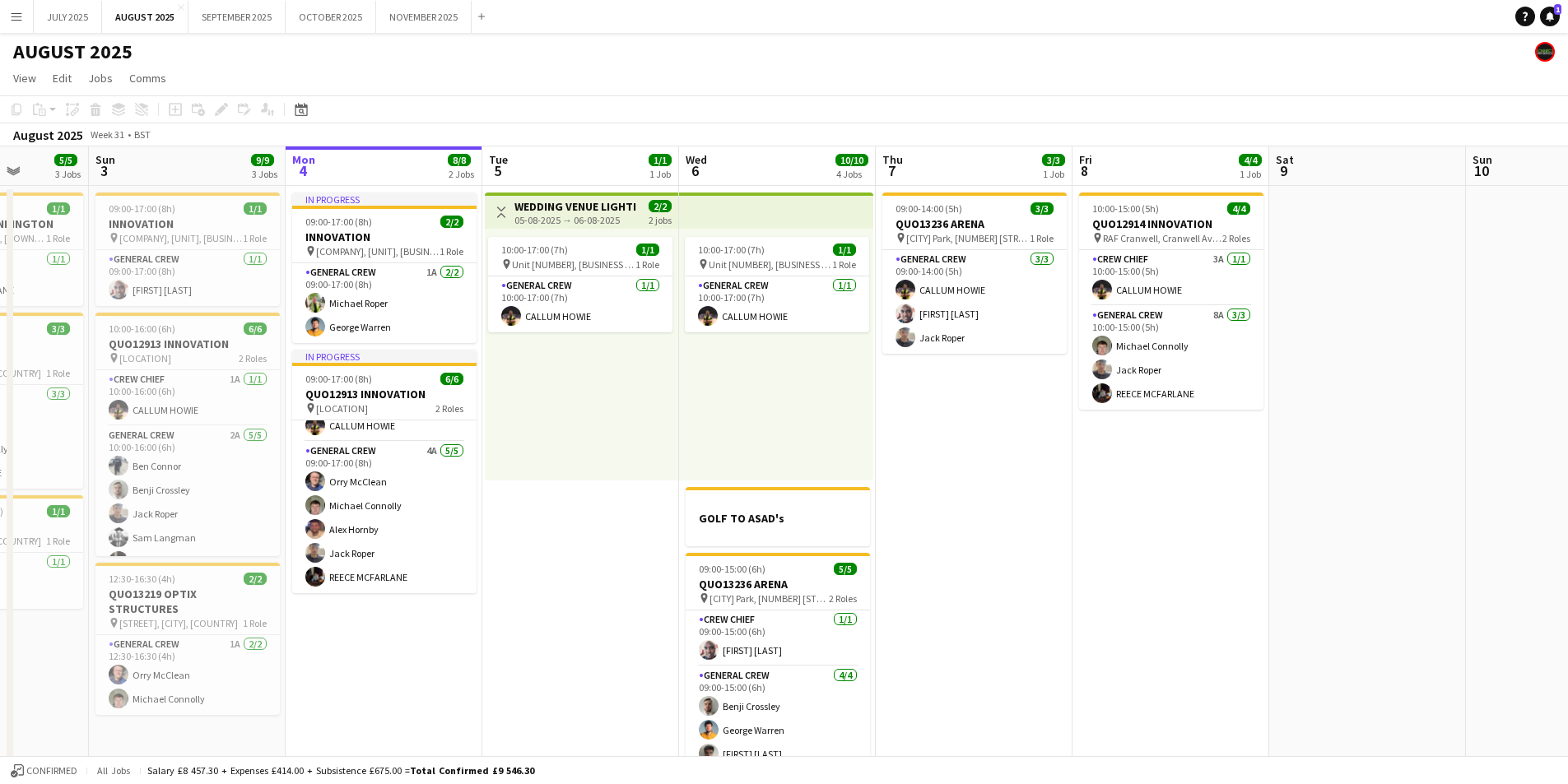 drag, startPoint x: 1236, startPoint y: 609, endPoint x: 1159, endPoint y: 619, distance: 77.64664 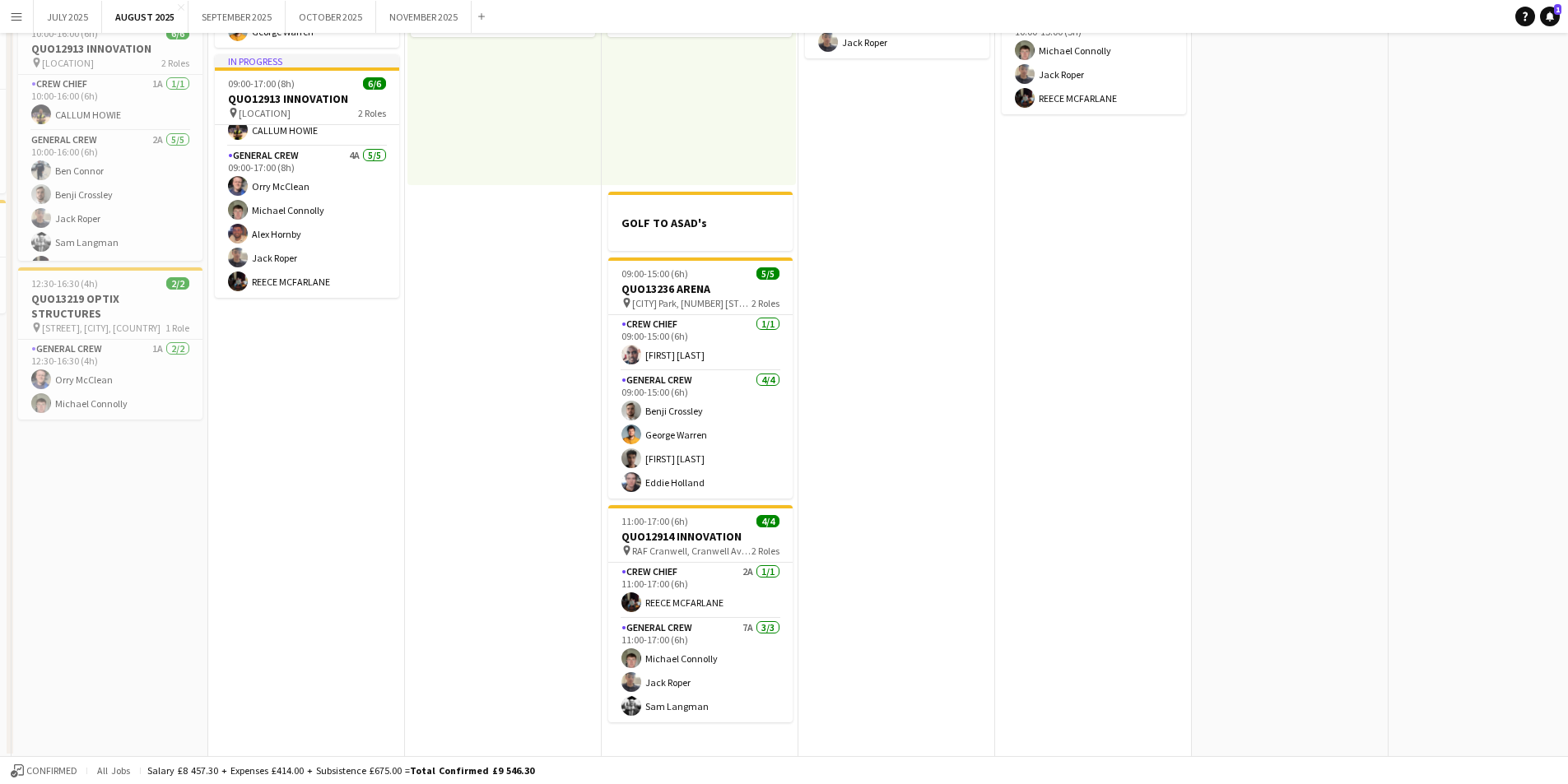 scroll, scrollTop: 0, scrollLeft: 0, axis: both 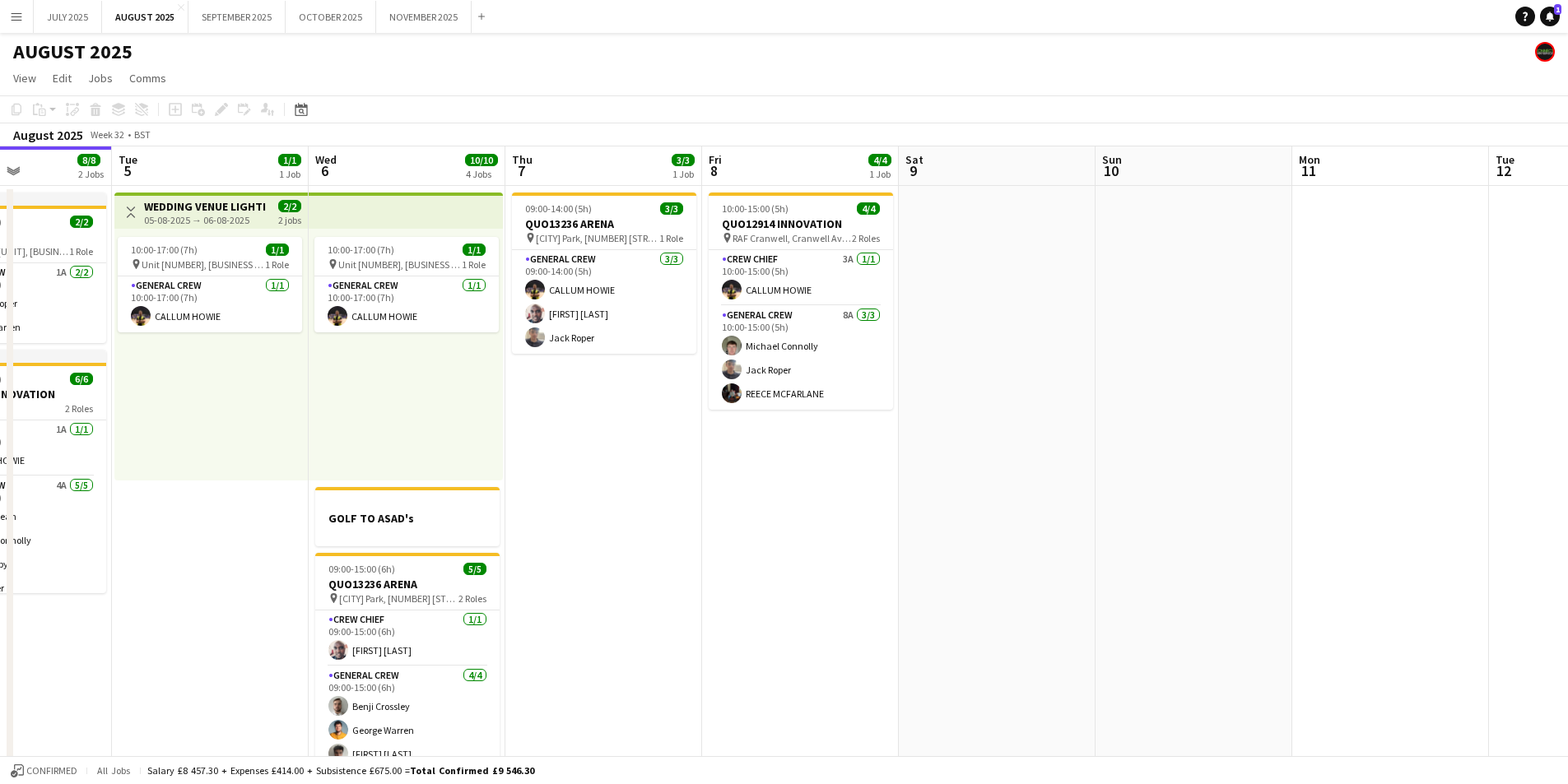 drag, startPoint x: 1185, startPoint y: 545, endPoint x: 678, endPoint y: 601, distance: 510.0833 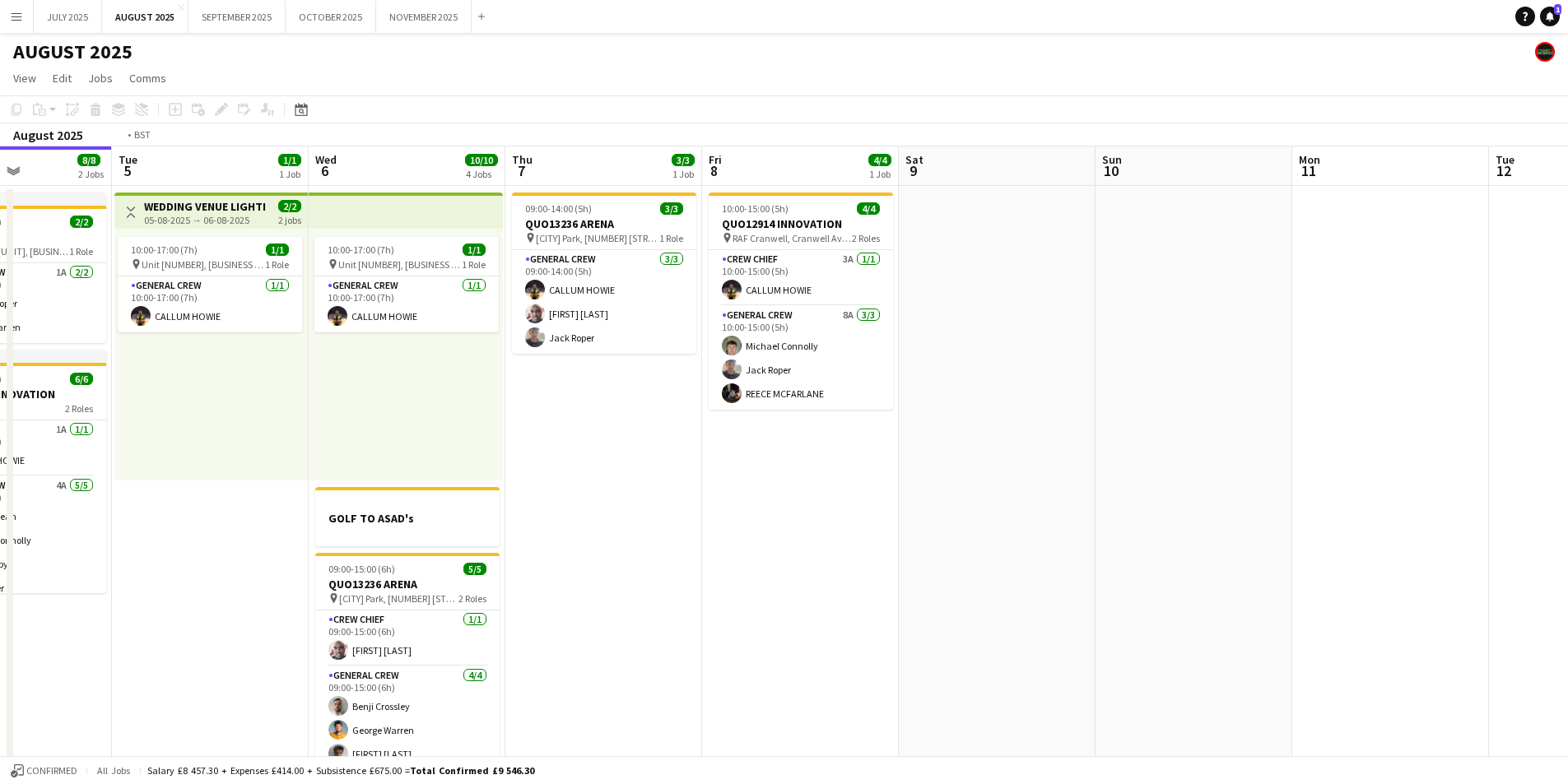 drag, startPoint x: 580, startPoint y: 623, endPoint x: 1114, endPoint y: 622, distance: 534.0009 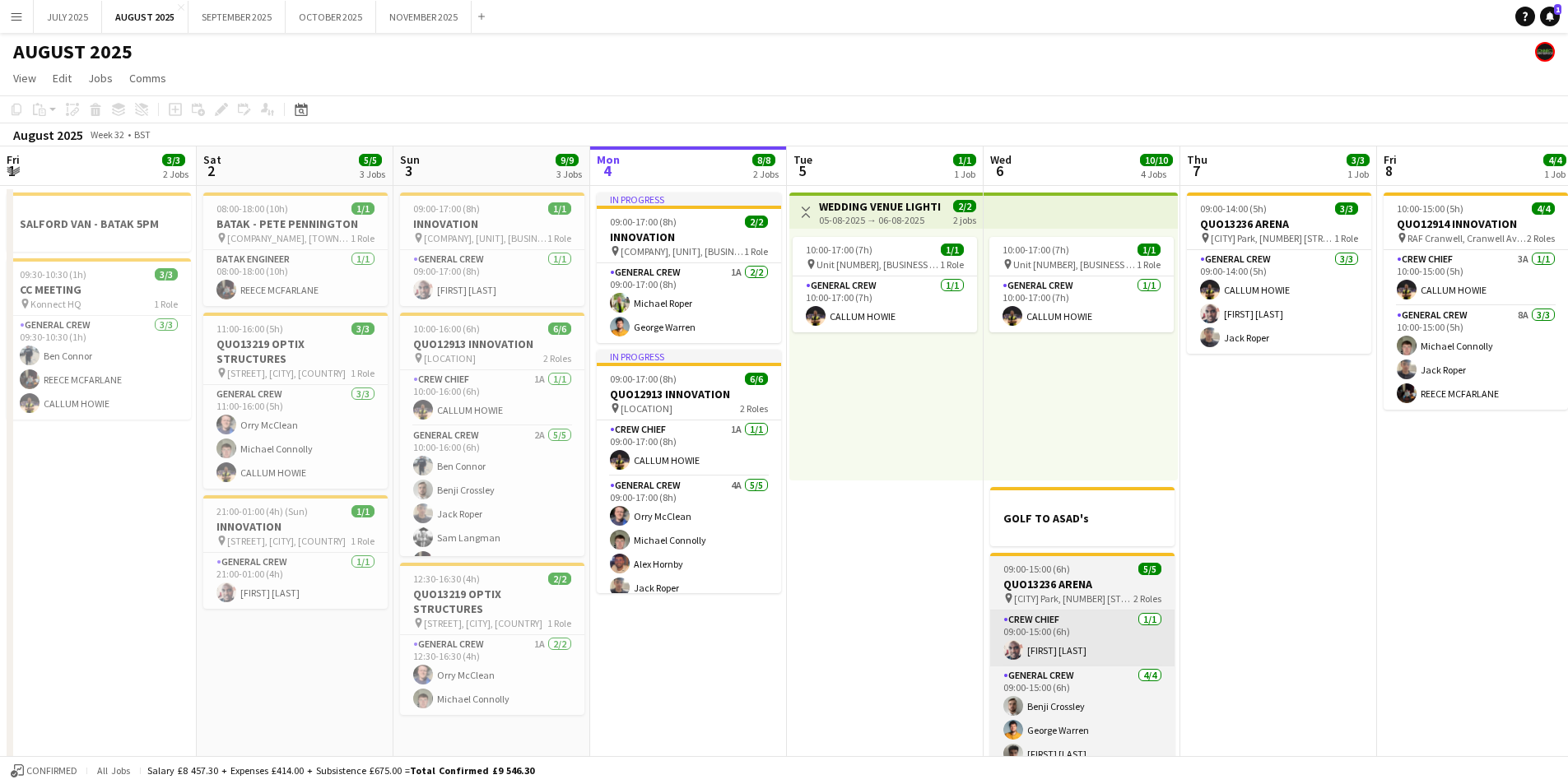 scroll, scrollTop: 0, scrollLeft: 393, axis: horizontal 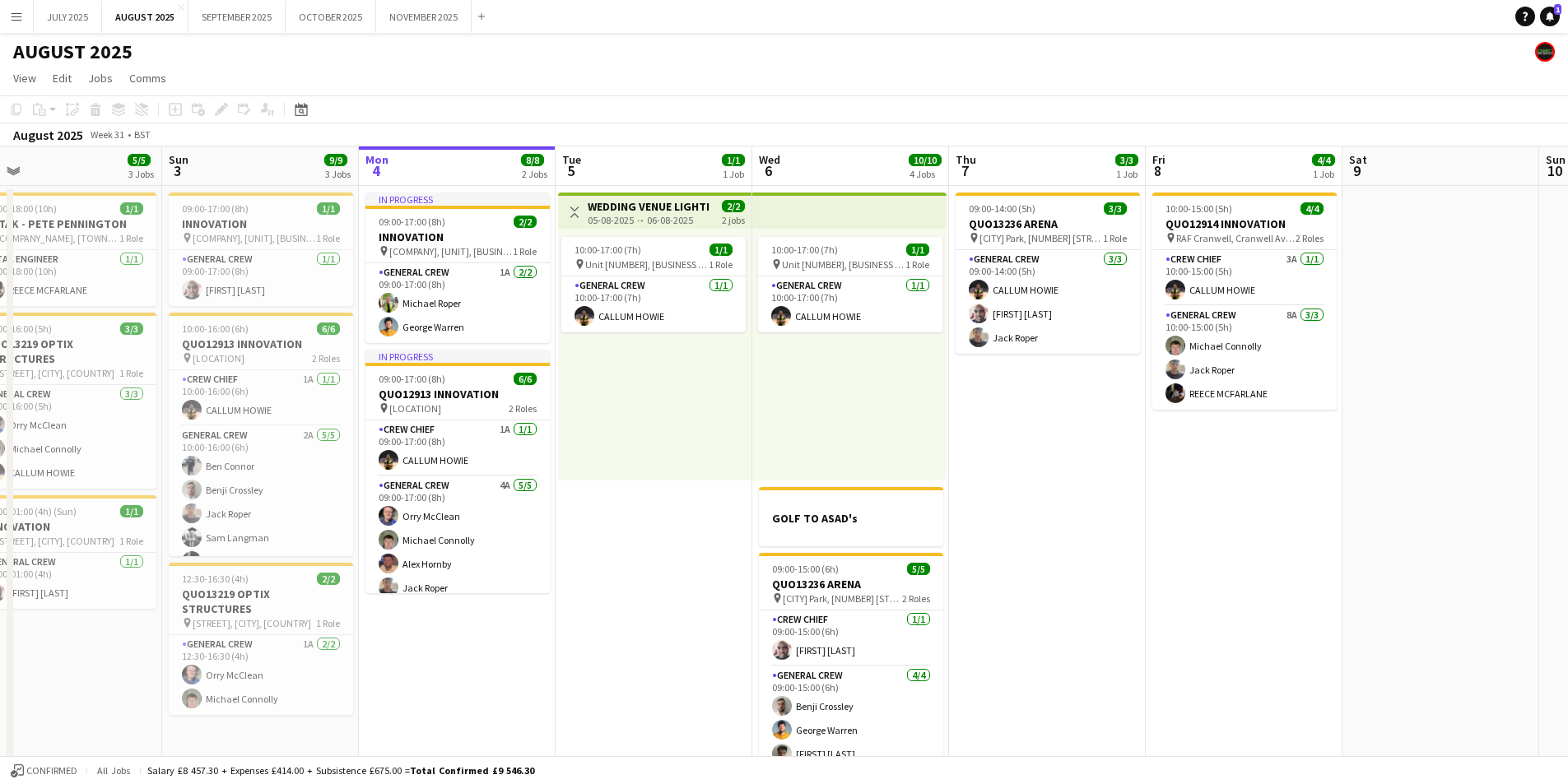 drag, startPoint x: 891, startPoint y: 538, endPoint x: 660, endPoint y: 585, distance: 235.7329 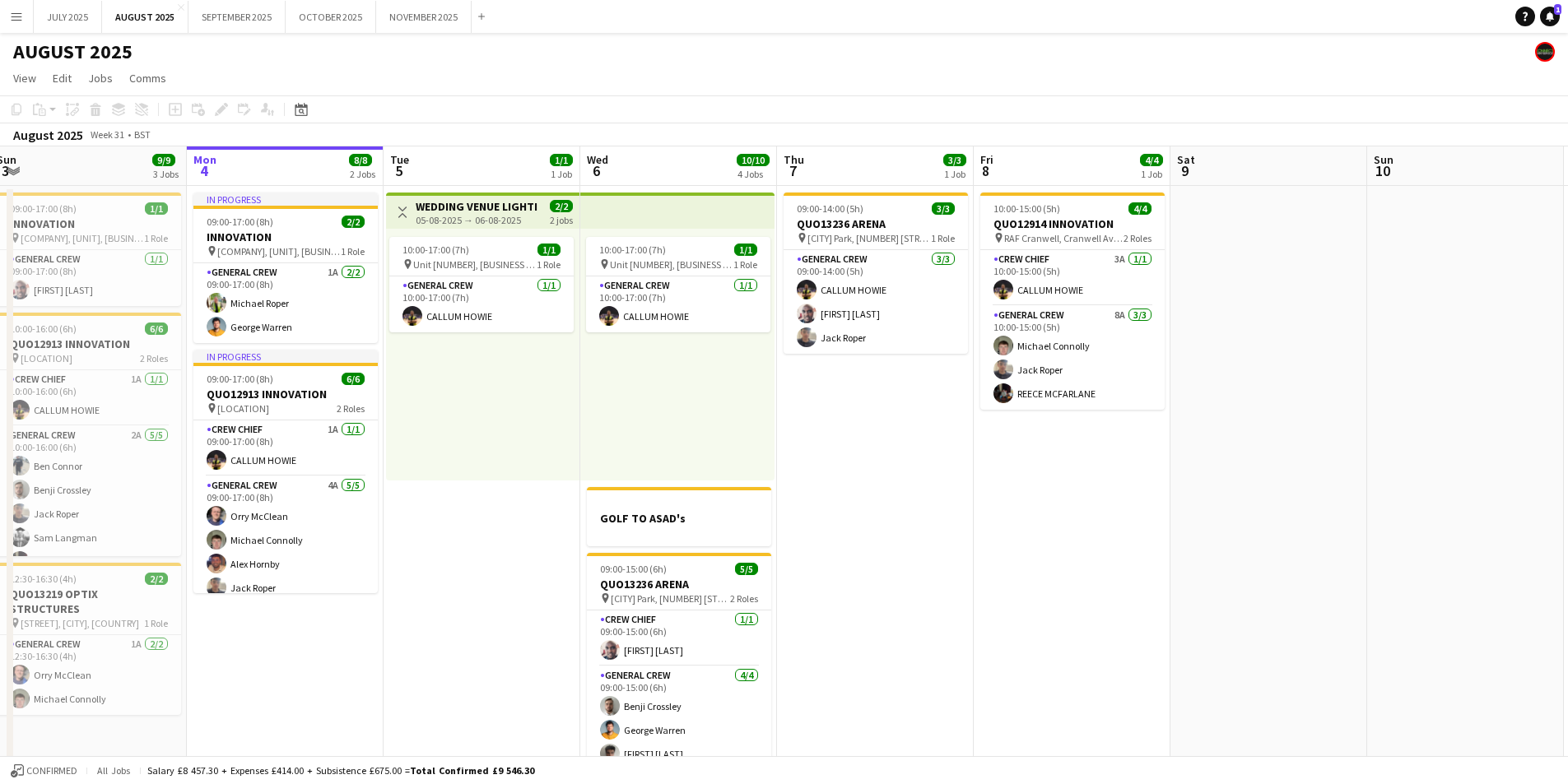 scroll, scrollTop: 0, scrollLeft: 402, axis: horizontal 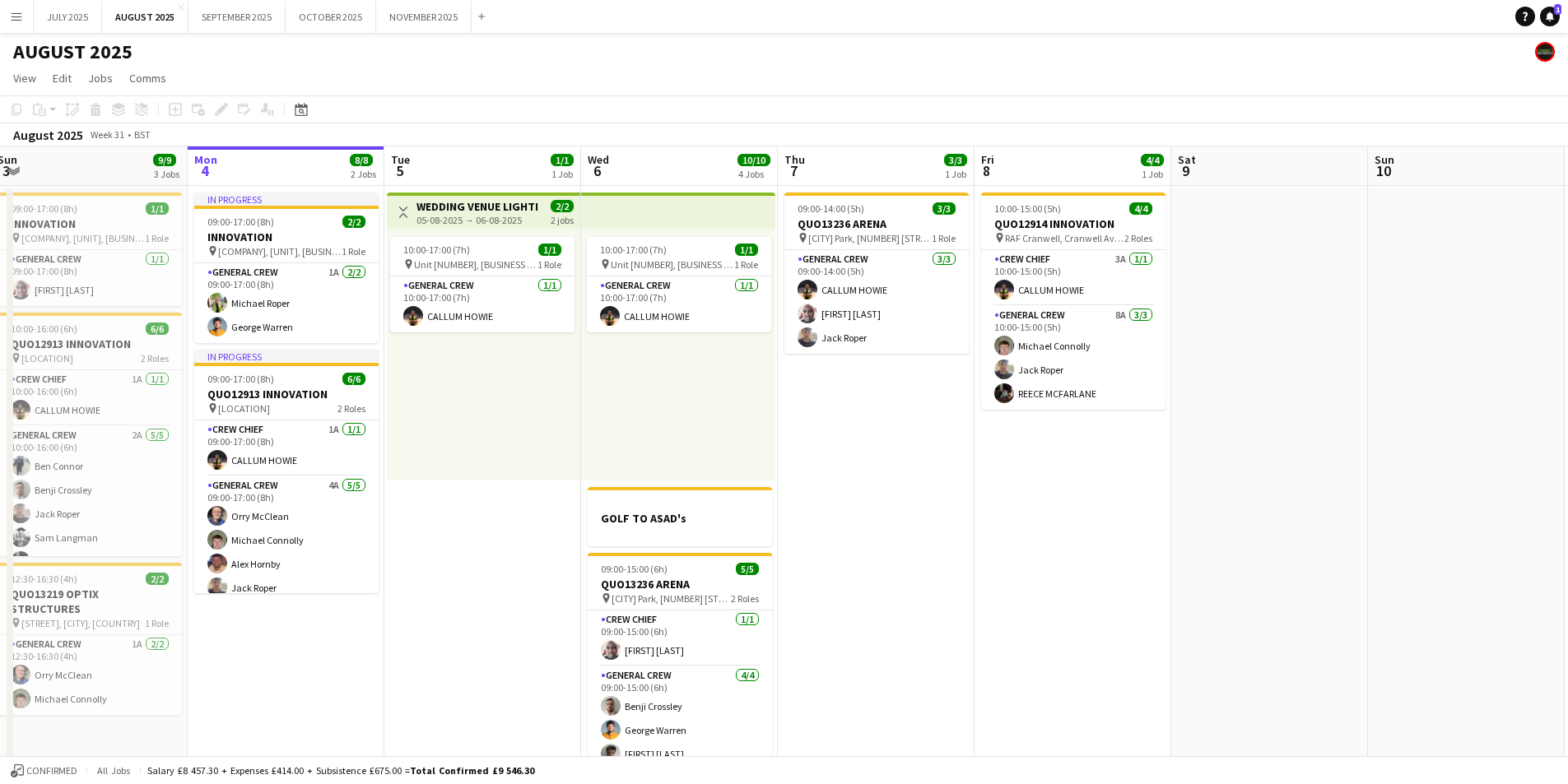 drag, startPoint x: 1024, startPoint y: 437, endPoint x: 924, endPoint y: 487, distance: 111.8034 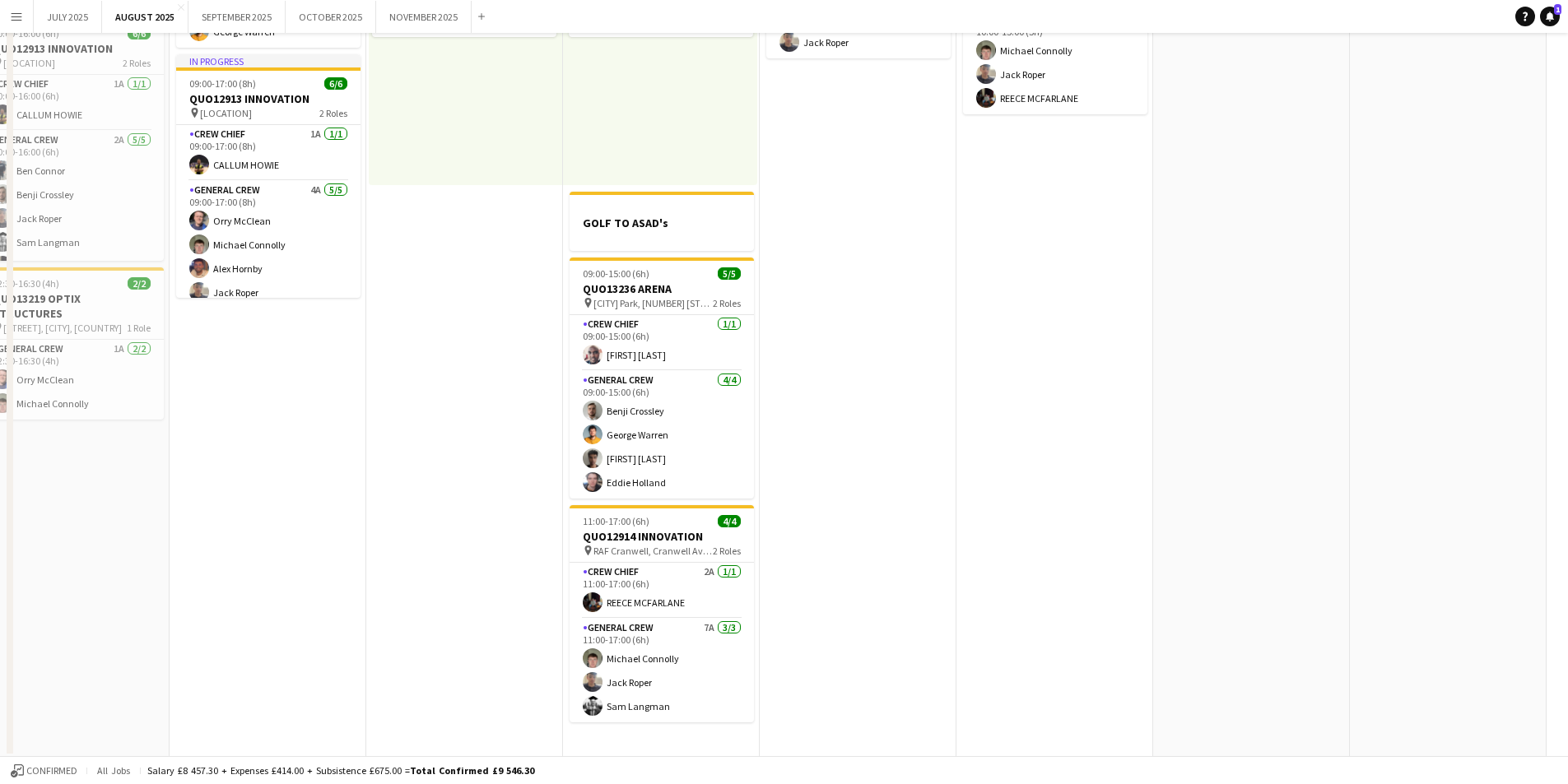 scroll, scrollTop: 0, scrollLeft: 0, axis: both 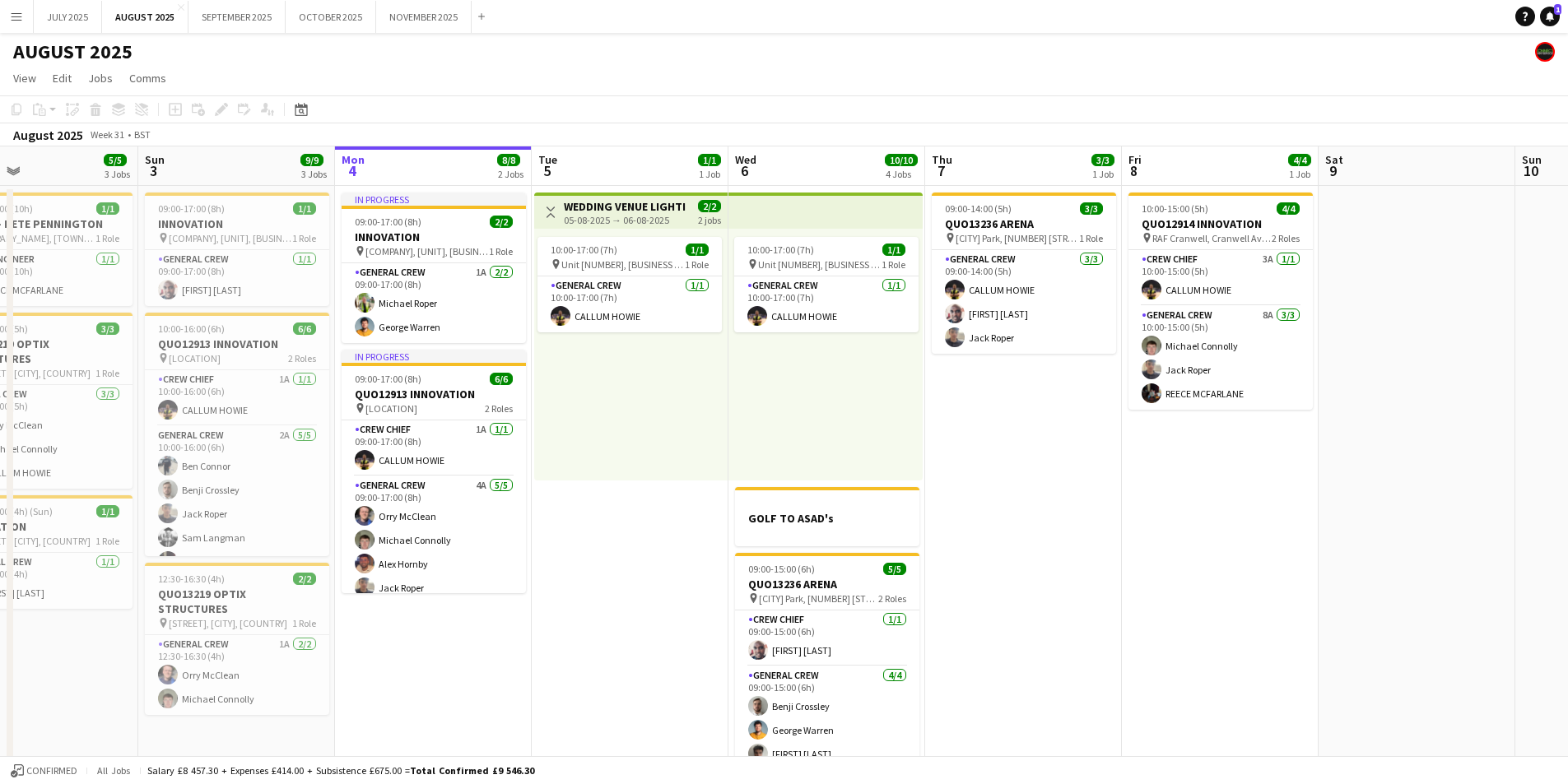 drag, startPoint x: 835, startPoint y: 582, endPoint x: 985, endPoint y: 581, distance: 150.00333 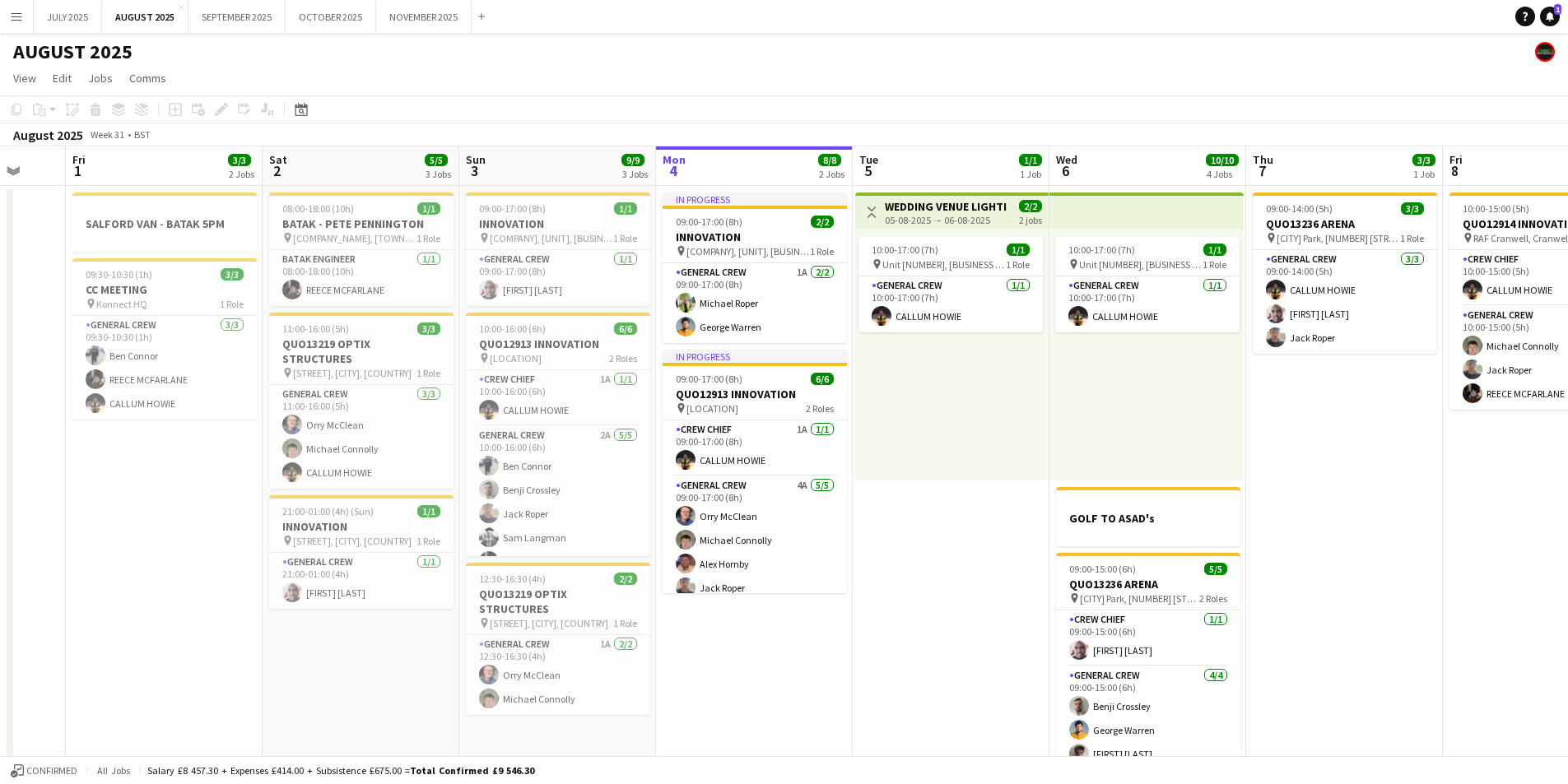 drag, startPoint x: 529, startPoint y: 635, endPoint x: 684, endPoint y: 627, distance: 155.20631 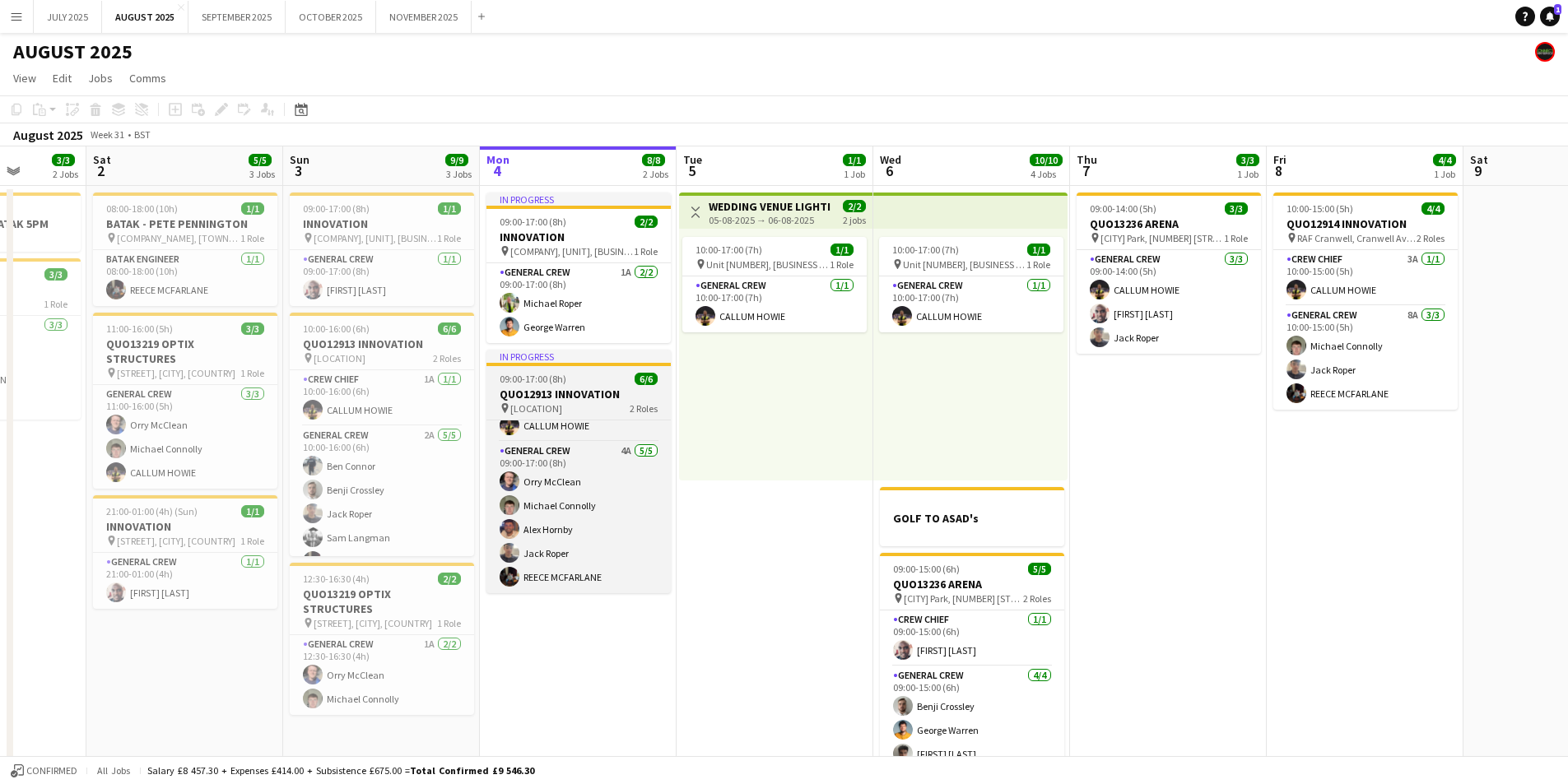 scroll, scrollTop: 0, scrollLeft: 0, axis: both 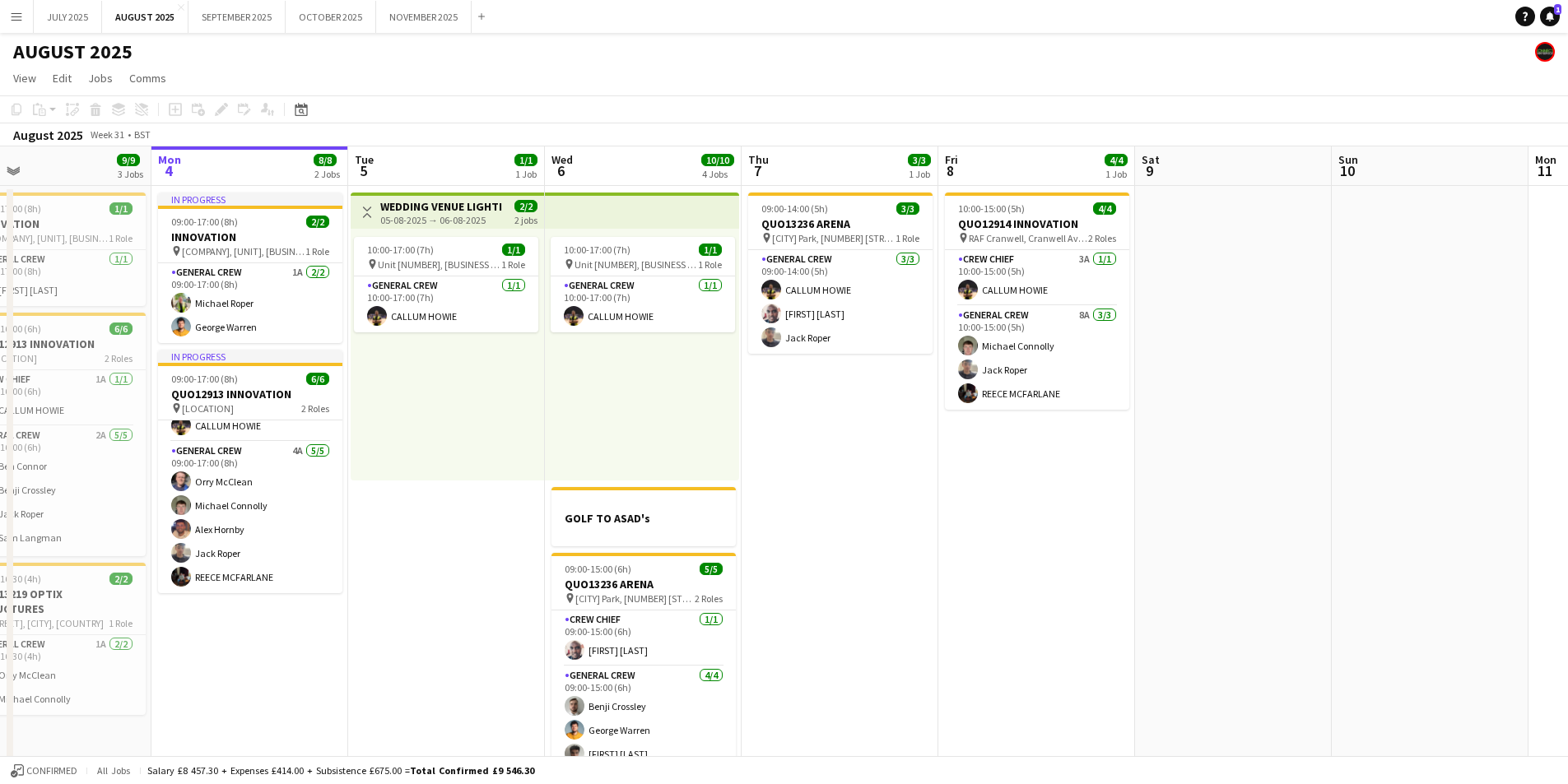 drag, startPoint x: 782, startPoint y: 631, endPoint x: 496, endPoint y: 648, distance: 286.5048 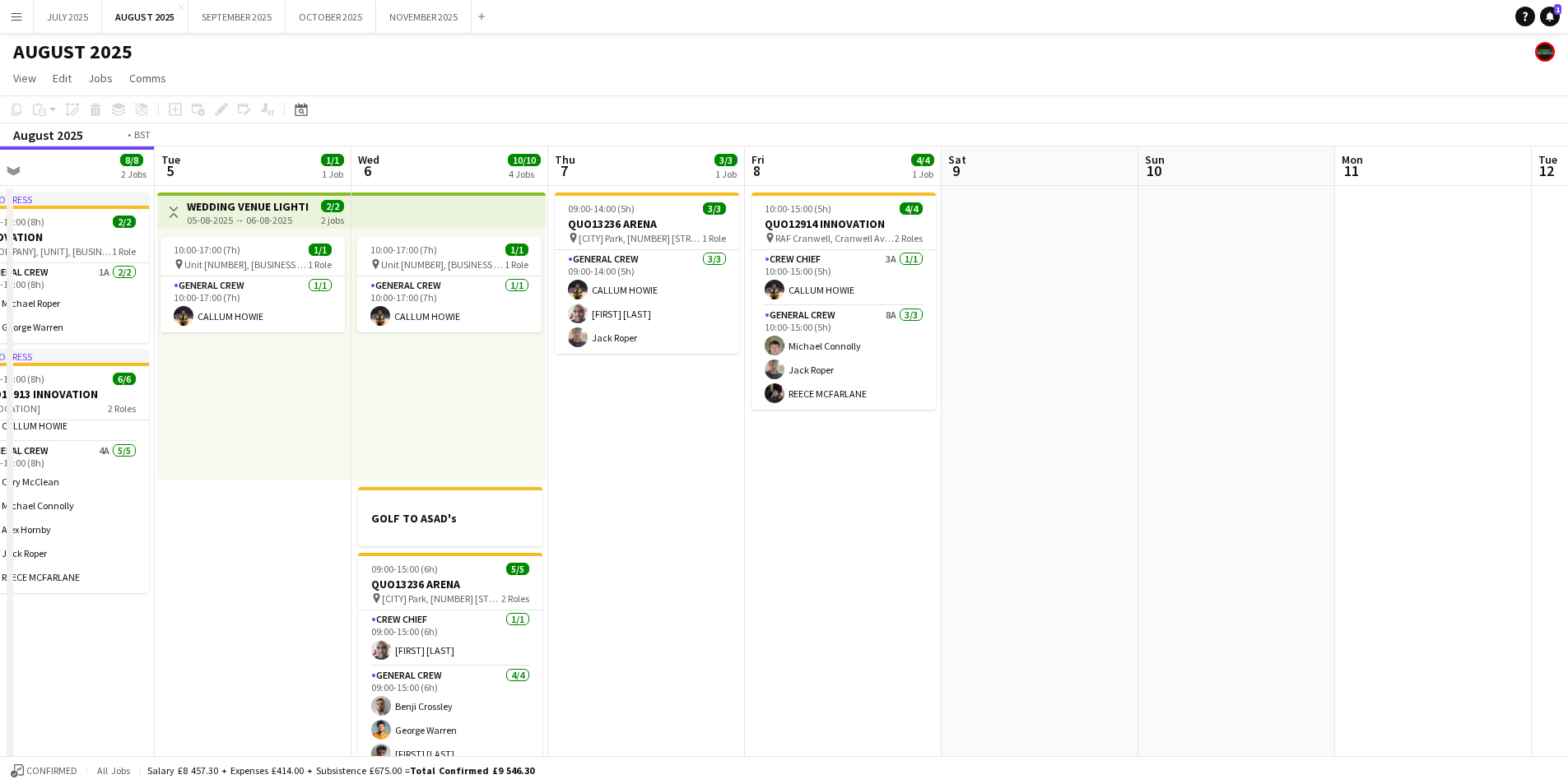 scroll, scrollTop: 0, scrollLeft: 518, axis: horizontal 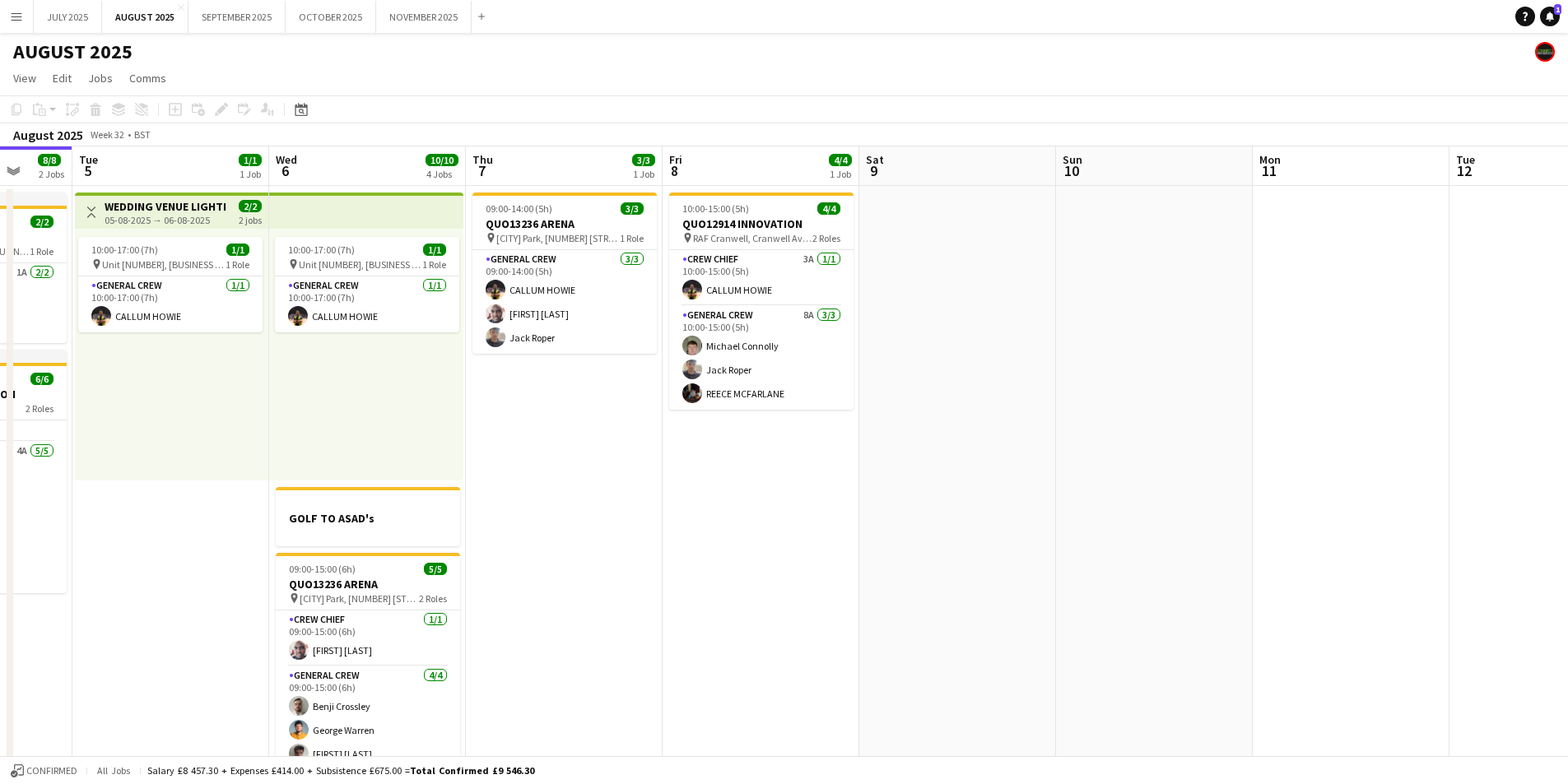 drag, startPoint x: 1014, startPoint y: 599, endPoint x: 735, endPoint y: 607, distance: 279.11467 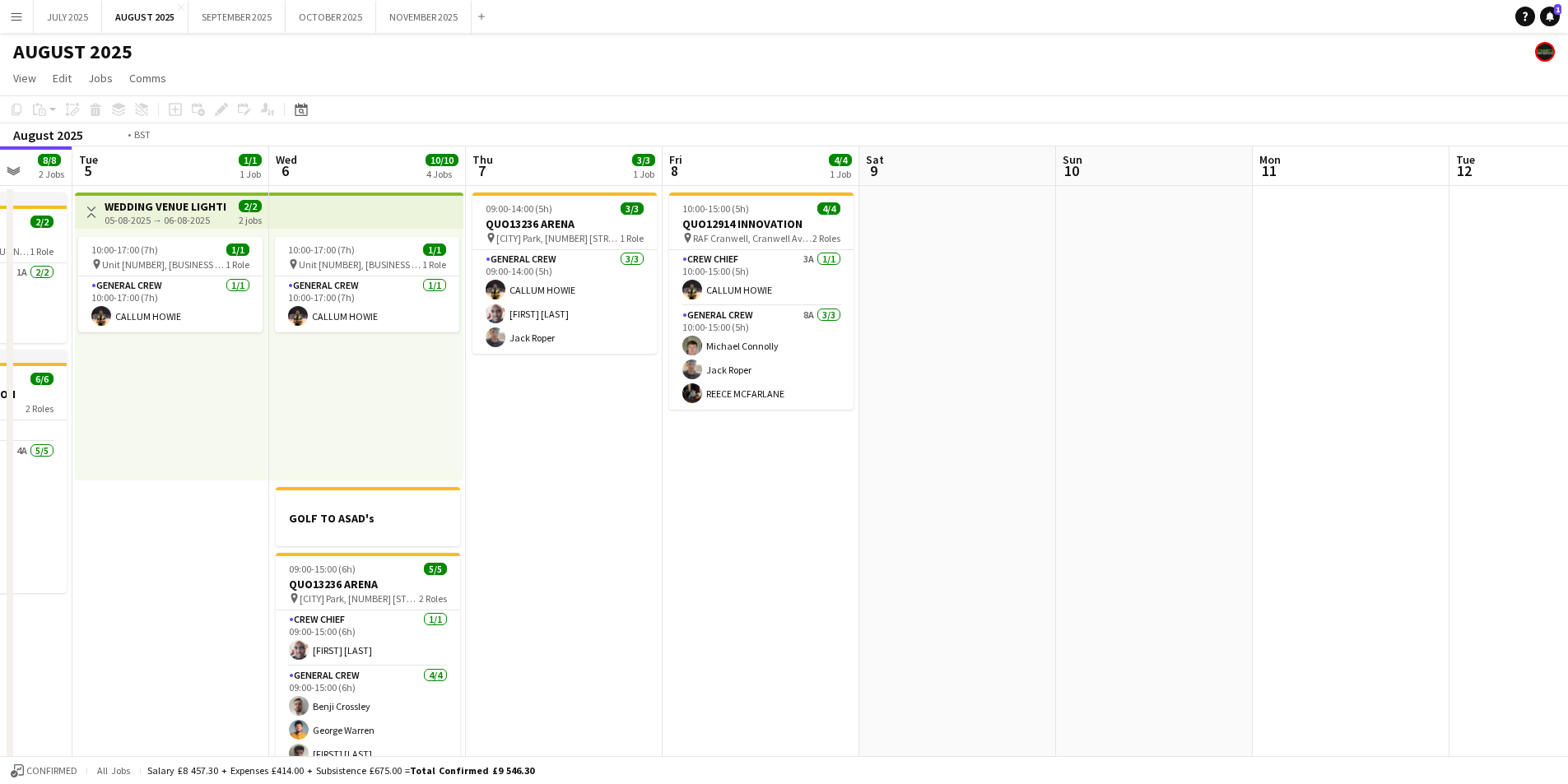 drag, startPoint x: 745, startPoint y: 606, endPoint x: 966, endPoint y: 585, distance: 221.9955 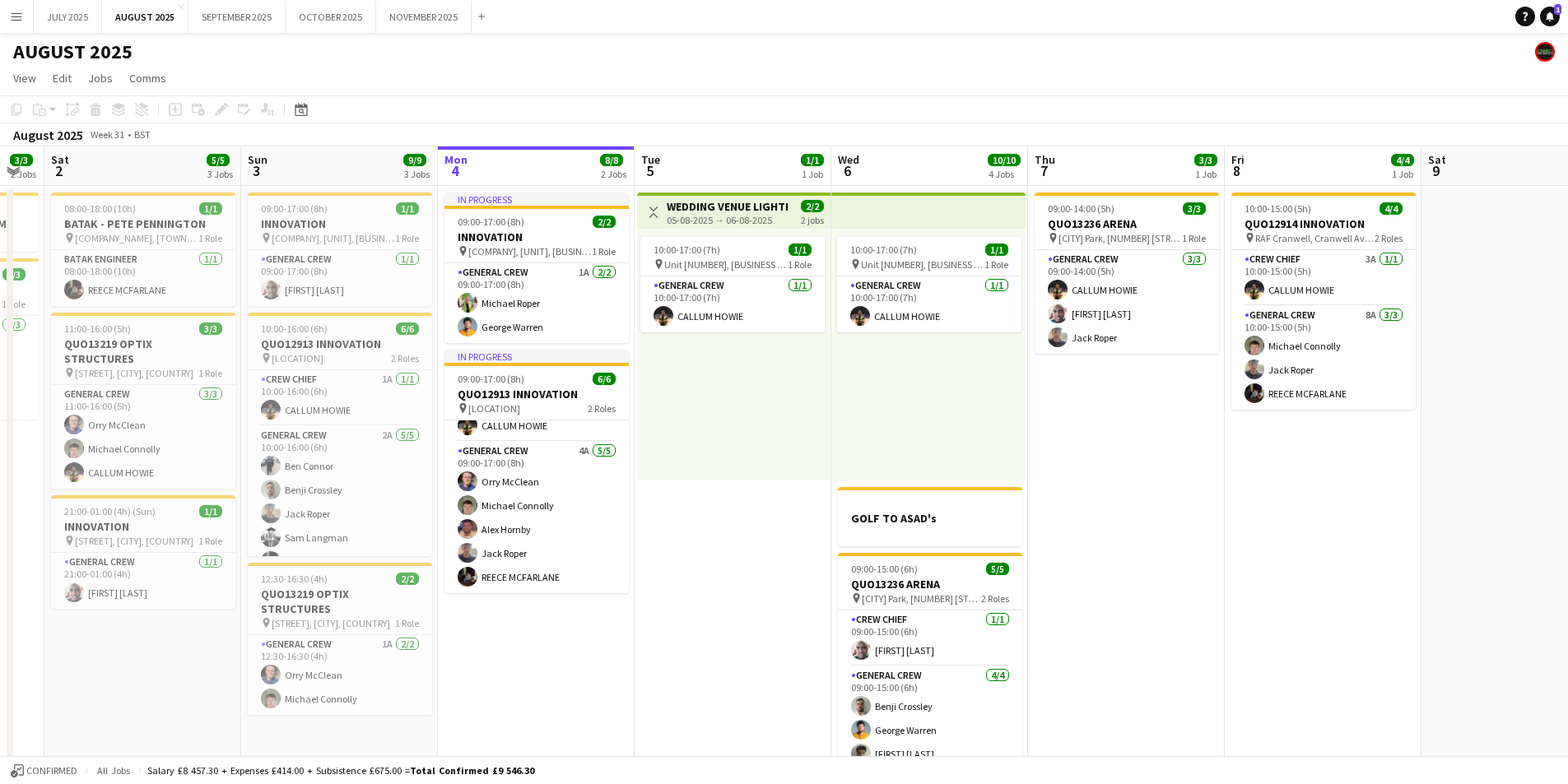 drag, startPoint x: 537, startPoint y: 680, endPoint x: 799, endPoint y: 702, distance: 262.92204 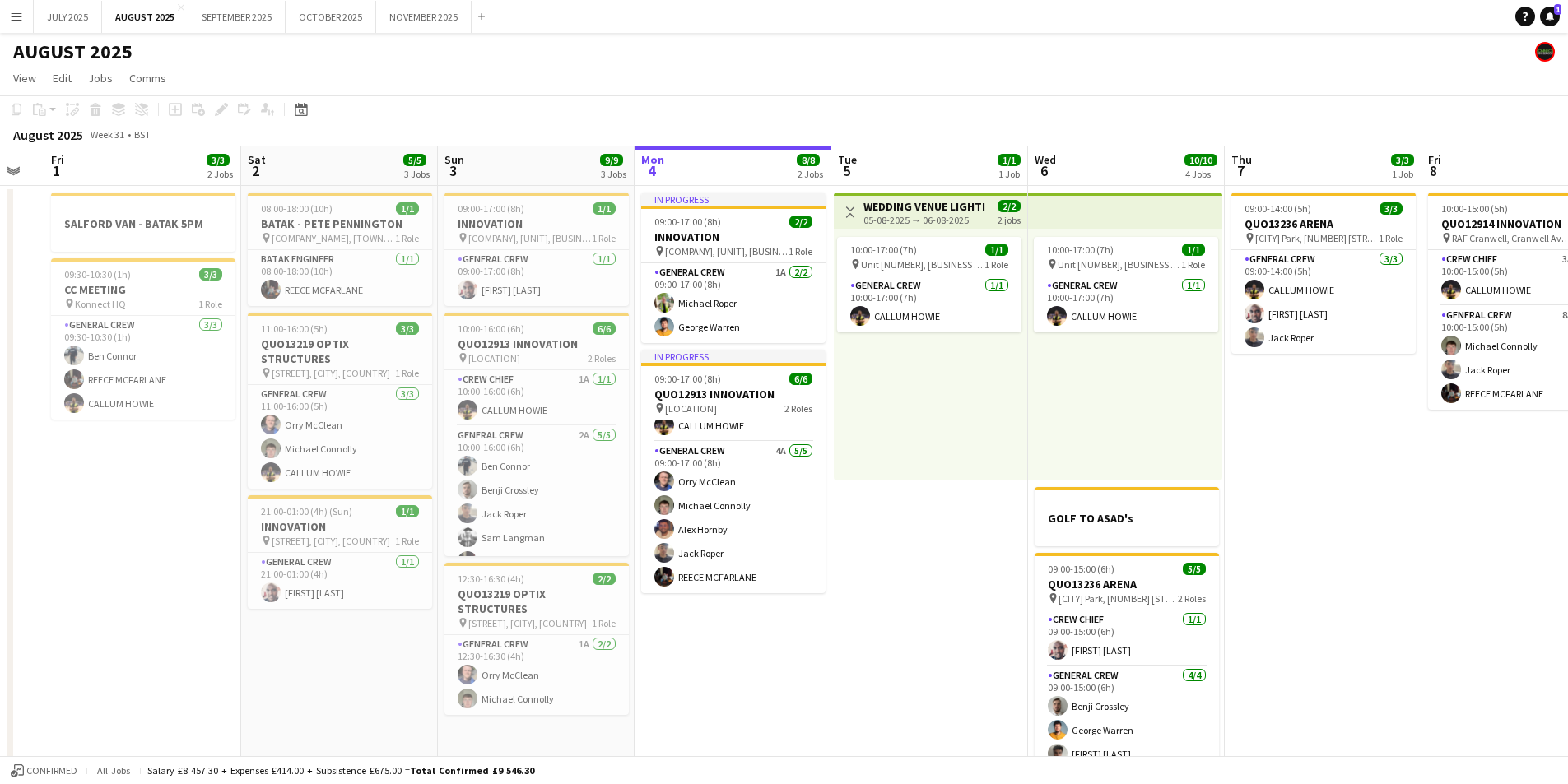 scroll, scrollTop: 0, scrollLeft: 516, axis: horizontal 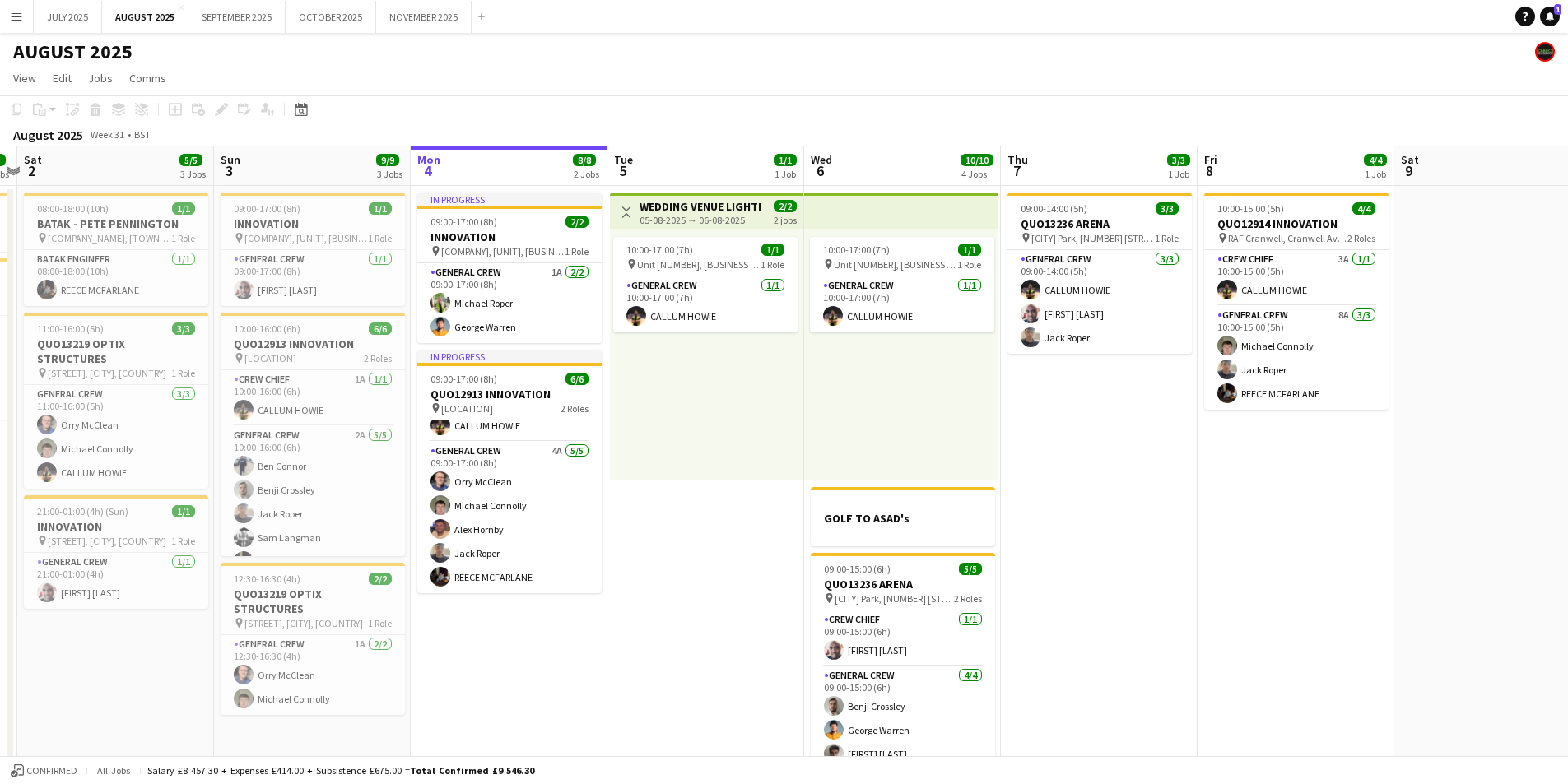 drag, startPoint x: 781, startPoint y: 564, endPoint x: 724, endPoint y: 564, distance: 57 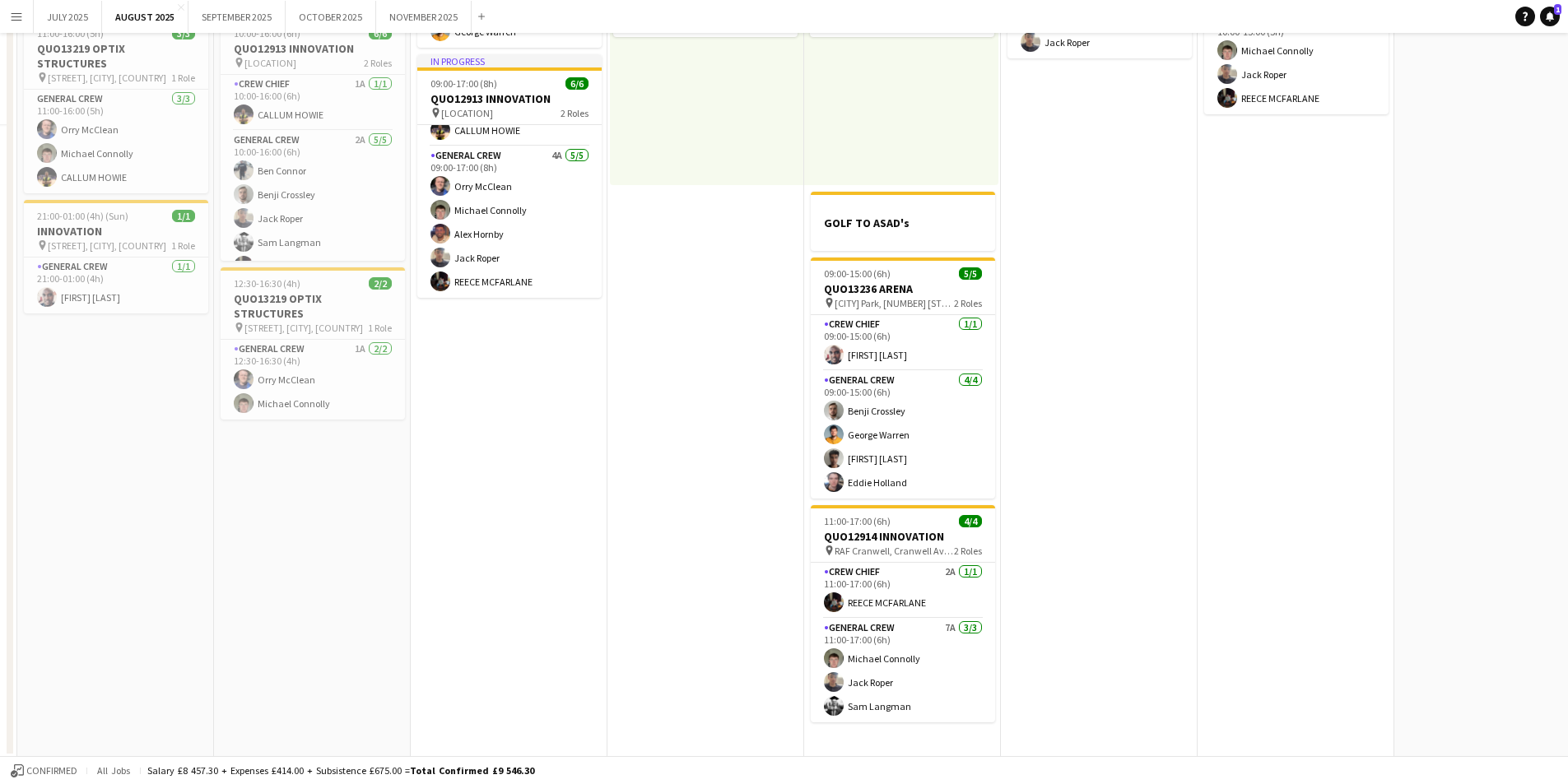 scroll, scrollTop: 0, scrollLeft: 0, axis: both 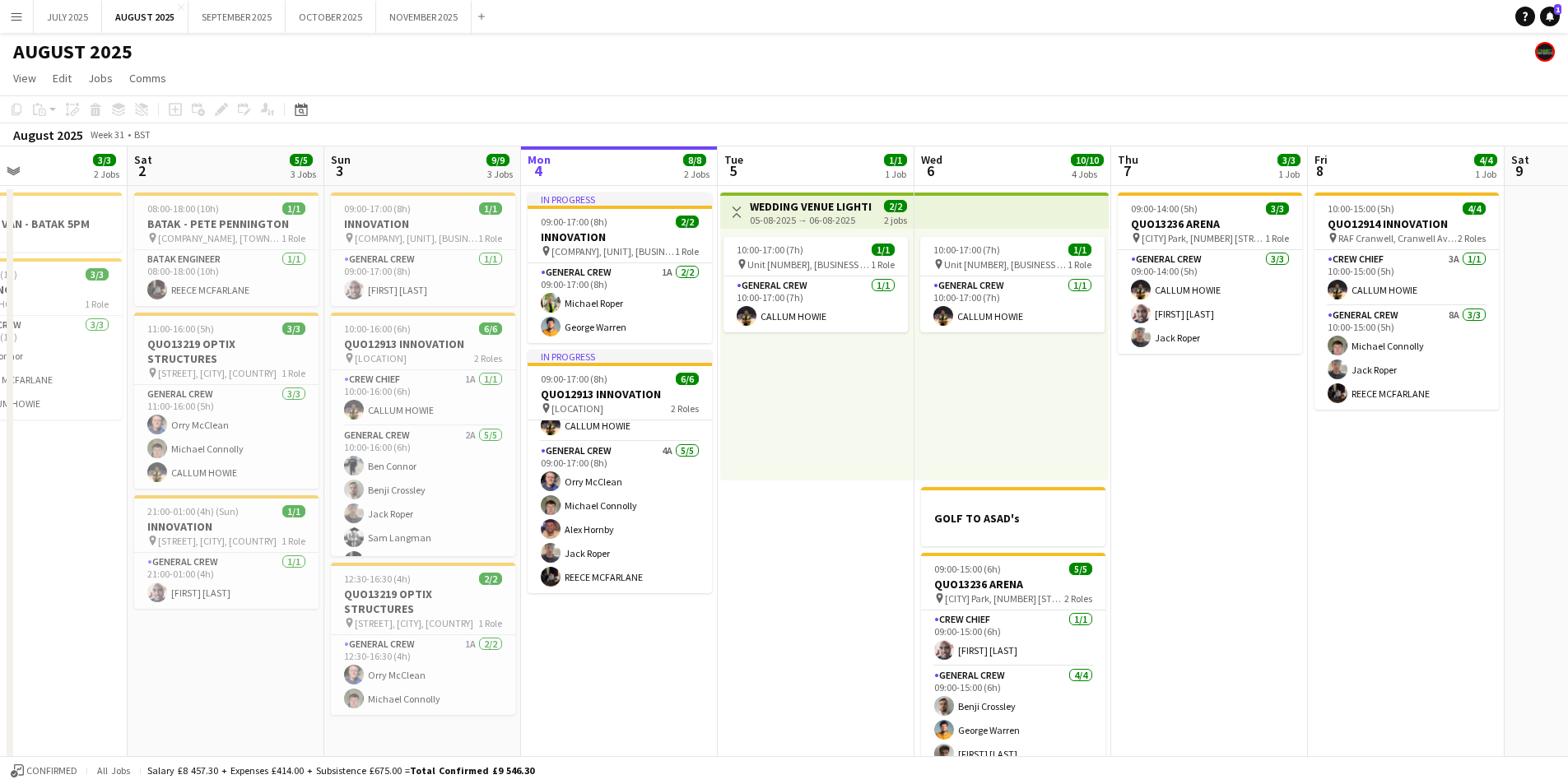 drag, startPoint x: 1138, startPoint y: 540, endPoint x: 700, endPoint y: 67, distance: 644.64952 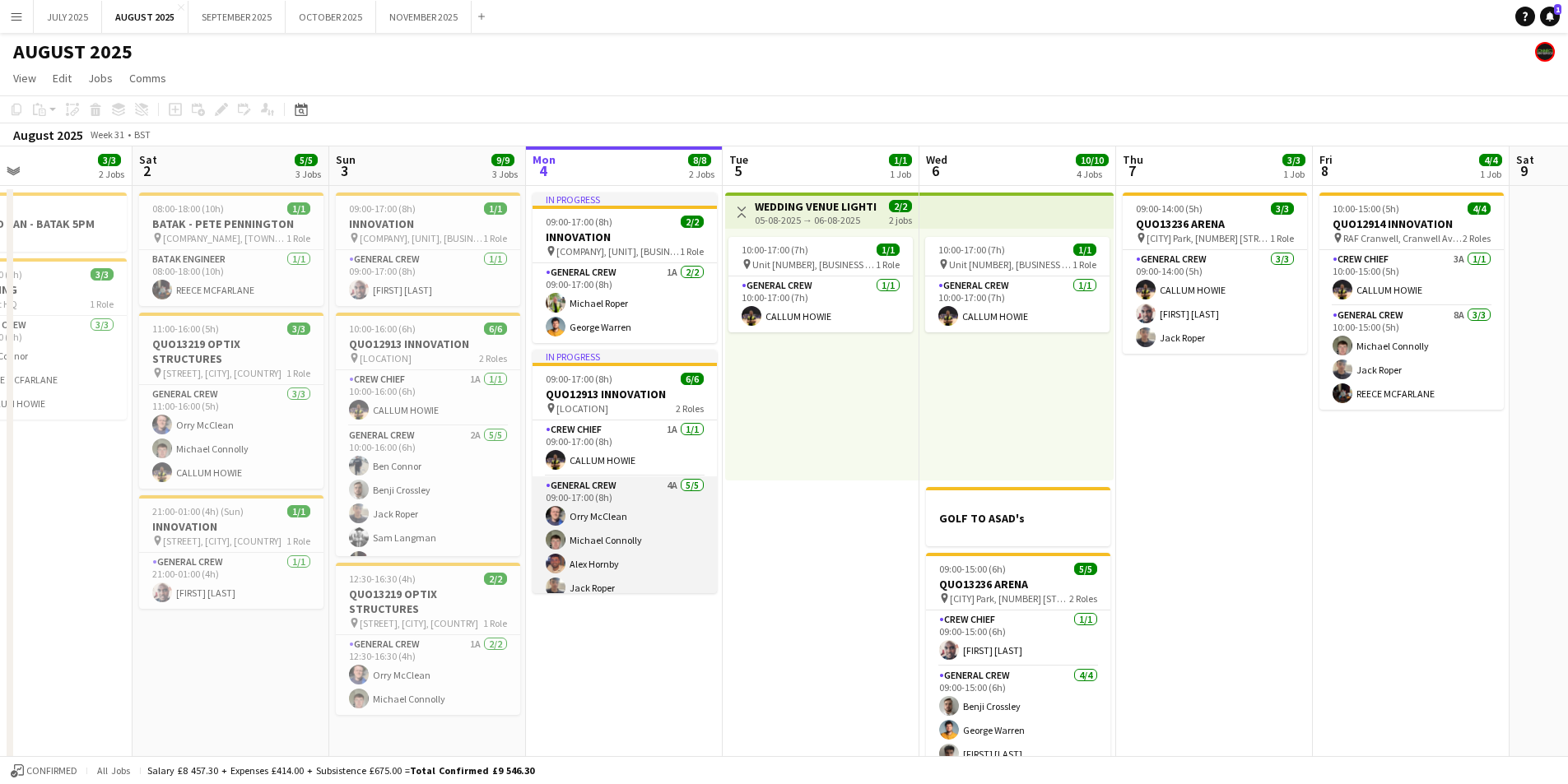 scroll, scrollTop: 35, scrollLeft: 0, axis: vertical 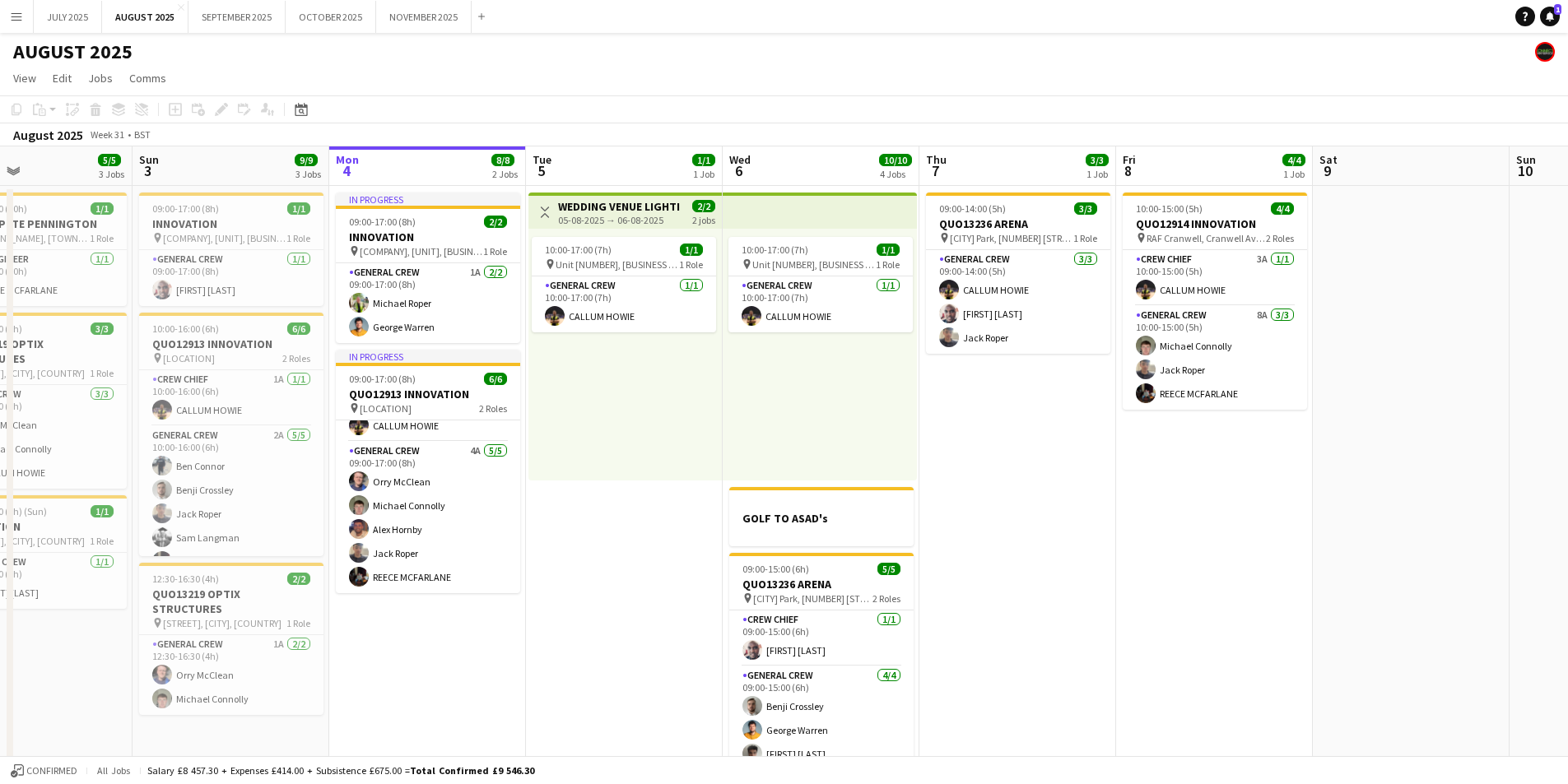 drag, startPoint x: 1267, startPoint y: 521, endPoint x: 984, endPoint y: 503, distance: 283.57186 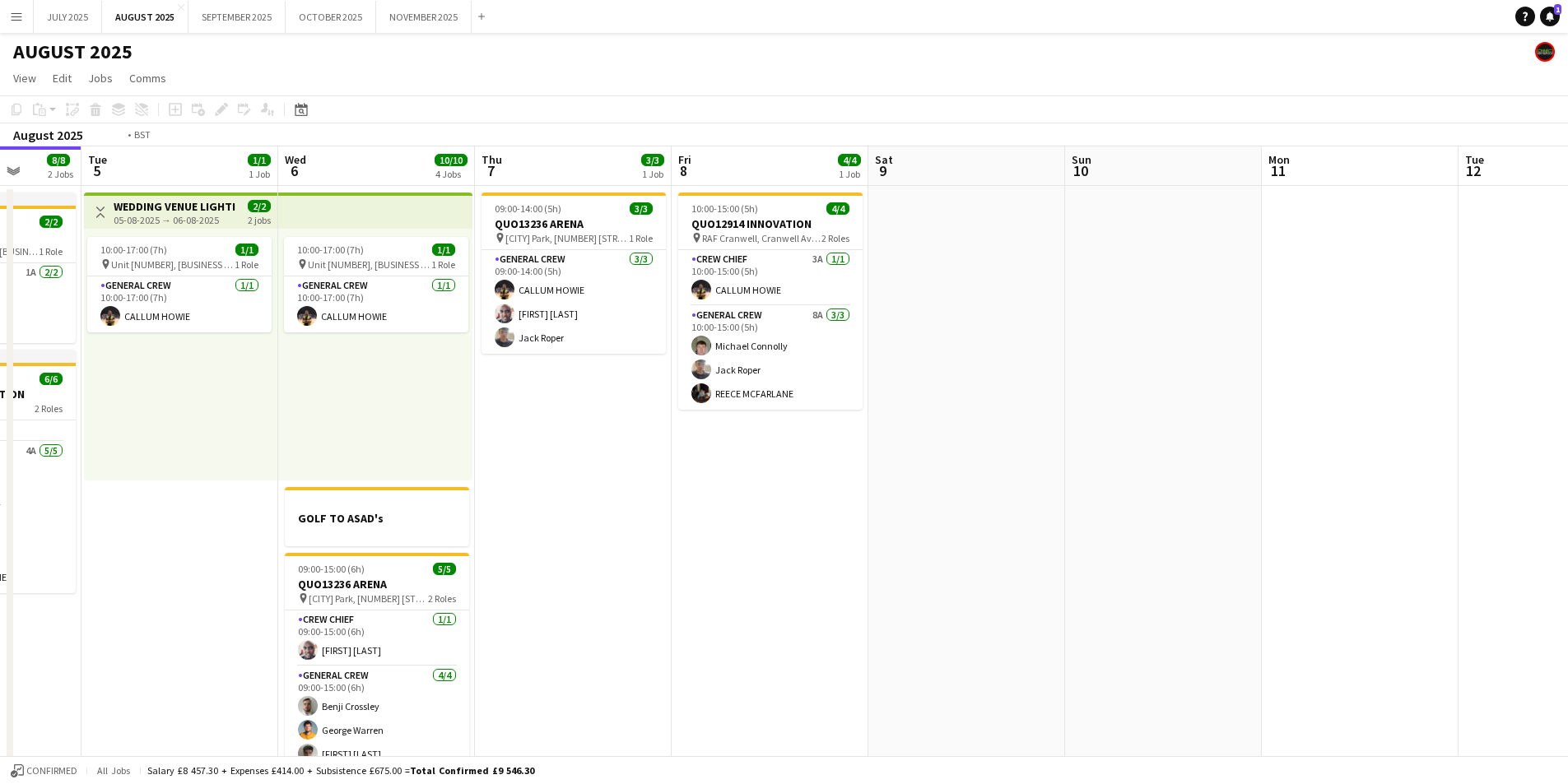 drag, startPoint x: 1114, startPoint y: 481, endPoint x: 812, endPoint y: 488, distance: 302.08111 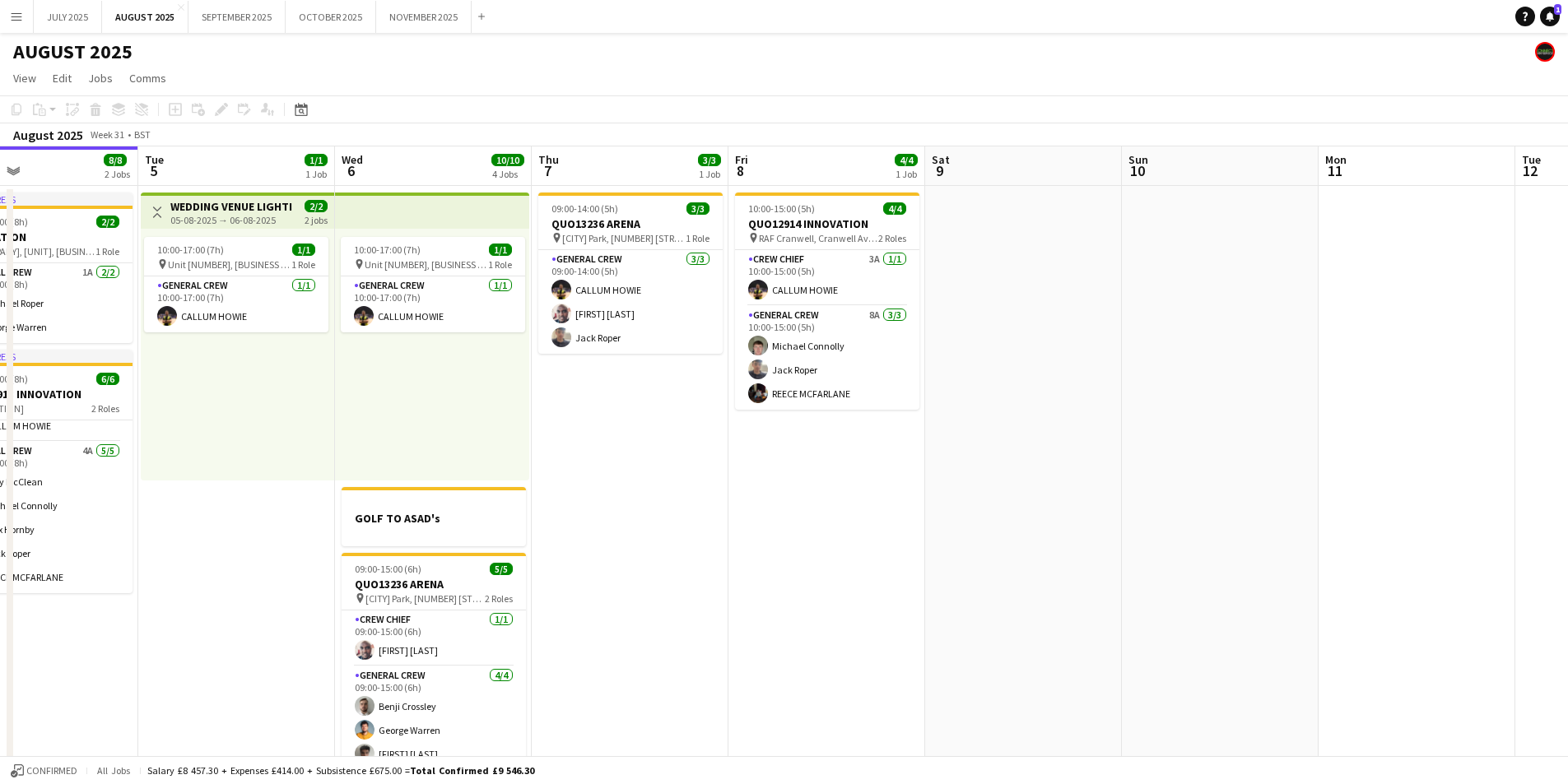 drag, startPoint x: 1207, startPoint y: 524, endPoint x: 687, endPoint y: 483, distance: 521.6138 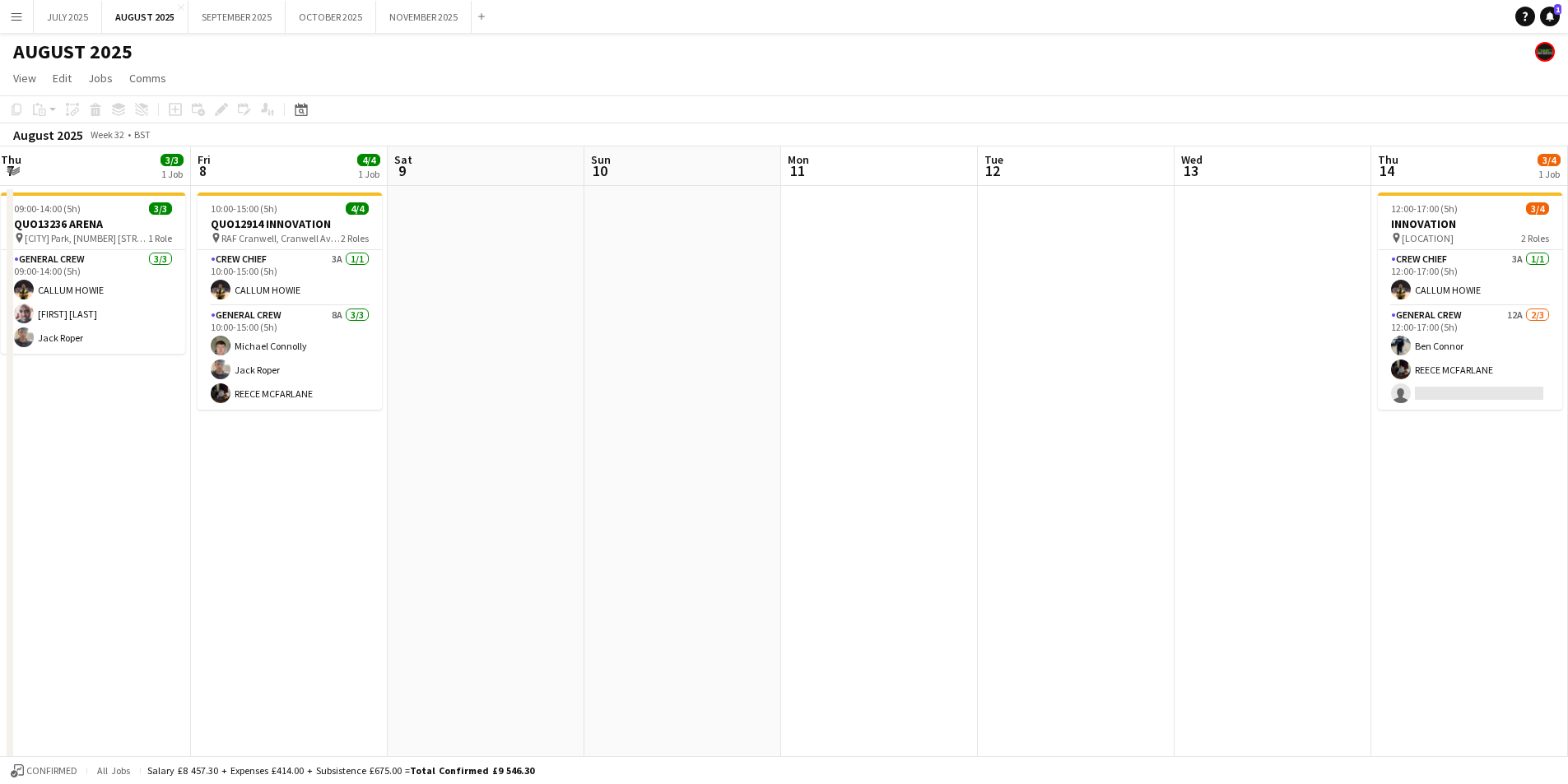 click on "Tue   5   1/1   1 Job   Wed   6   10/10   4 Jobs   Thu   7   3/3   1 Job   Fri   8   4/4   1 Job   Sat   9   Sun   10   Mon   11   Tue   12   Wed   13   Thu   14   3/4   1 Job   Fri   15   Sat   16   Sun   17
Toggle View
WEDDING VENUE LIGHTING   [DATE] → [DATE]   2/2   2 jobs      10:00-17:00 (7h)    1/1
pin
Unit [NUMBER], [BUSINESS PARK], [WAY], [CLECKHEATON], [WEST YORKSHIRE], [POSTCODE]   1 Role   General Crew    1/1   10:00-17:00 (7h)
[CALLUM] [LAST]     10:00-17:00 (7h)    1/1
pin
Unit [NUMBER], [BUSINESS PARK], [WAY], [CLECKHEATON], [WEST YORKSHIRE], [POSTCODE]   1 Role   General Crew    1/1   10:00-17:00 (7h)
[CALLUM] [LAST]     GOLF TO ASAD's      09:00-15:00 (6h)    5/5   QUO13236 ARENA
pin
[PARK], [STREET], [CITY]   2 Roles   Crew Chief   1/1   09:00-15:00 (6h)
[MICHAEL] [LAST]  General Crew    4/4   09:00-15:00 (6h)
4/4" at bounding box center (784, 600) 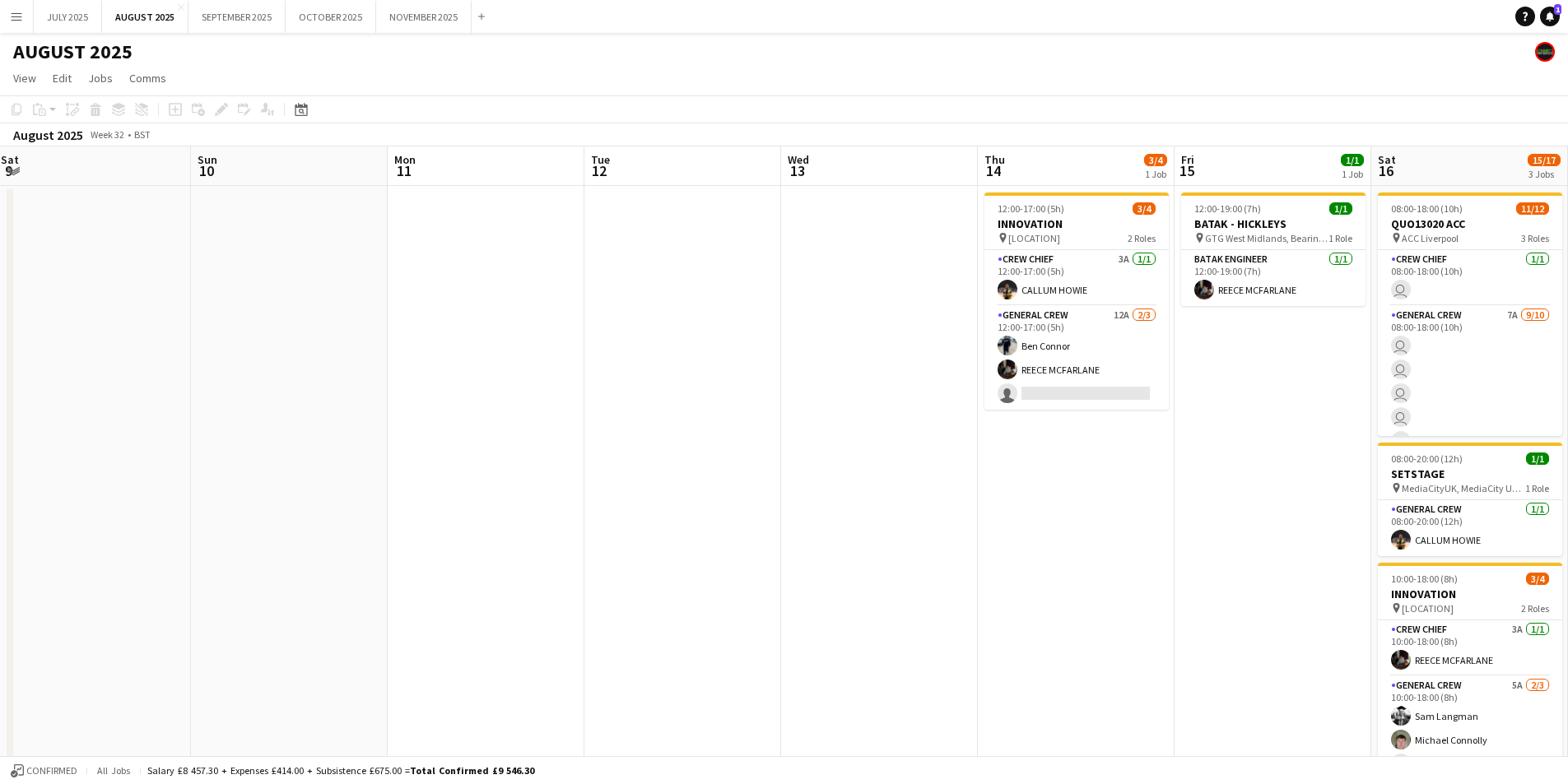 scroll, scrollTop: 0, scrollLeft: 543, axis: horizontal 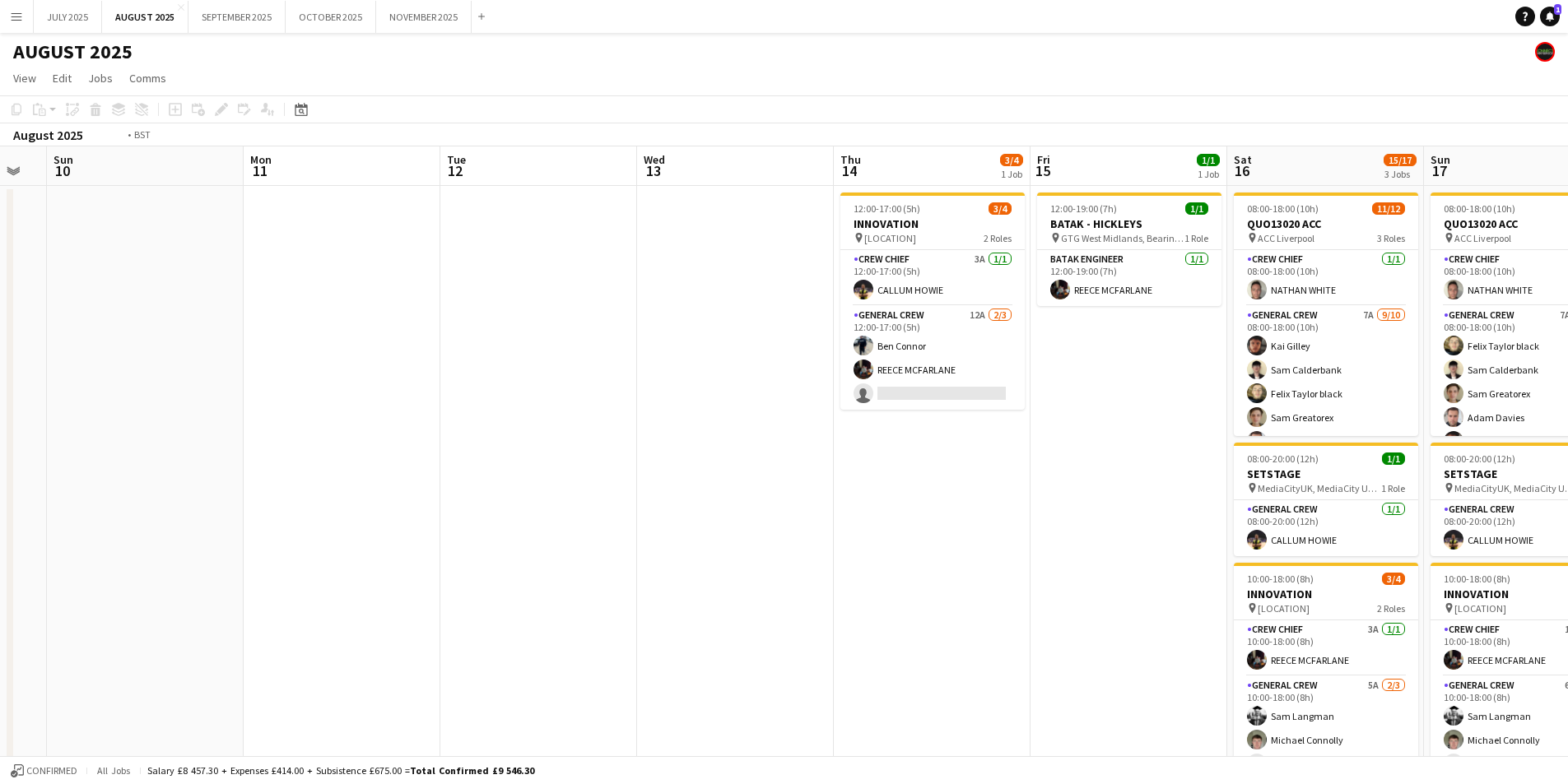 drag, startPoint x: 846, startPoint y: 476, endPoint x: 556, endPoint y: 449, distance: 291.25418 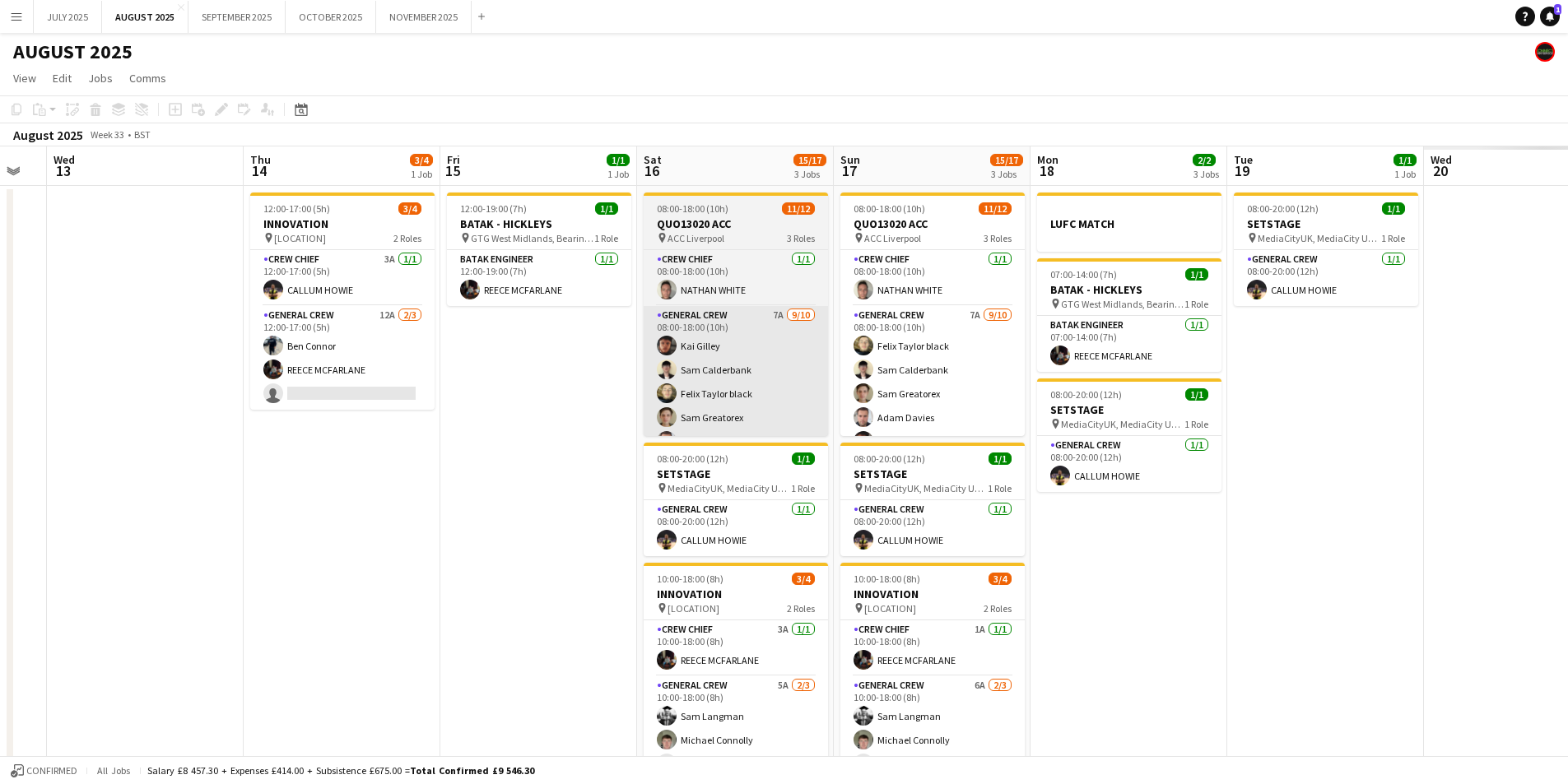 scroll, scrollTop: 0, scrollLeft: 402, axis: horizontal 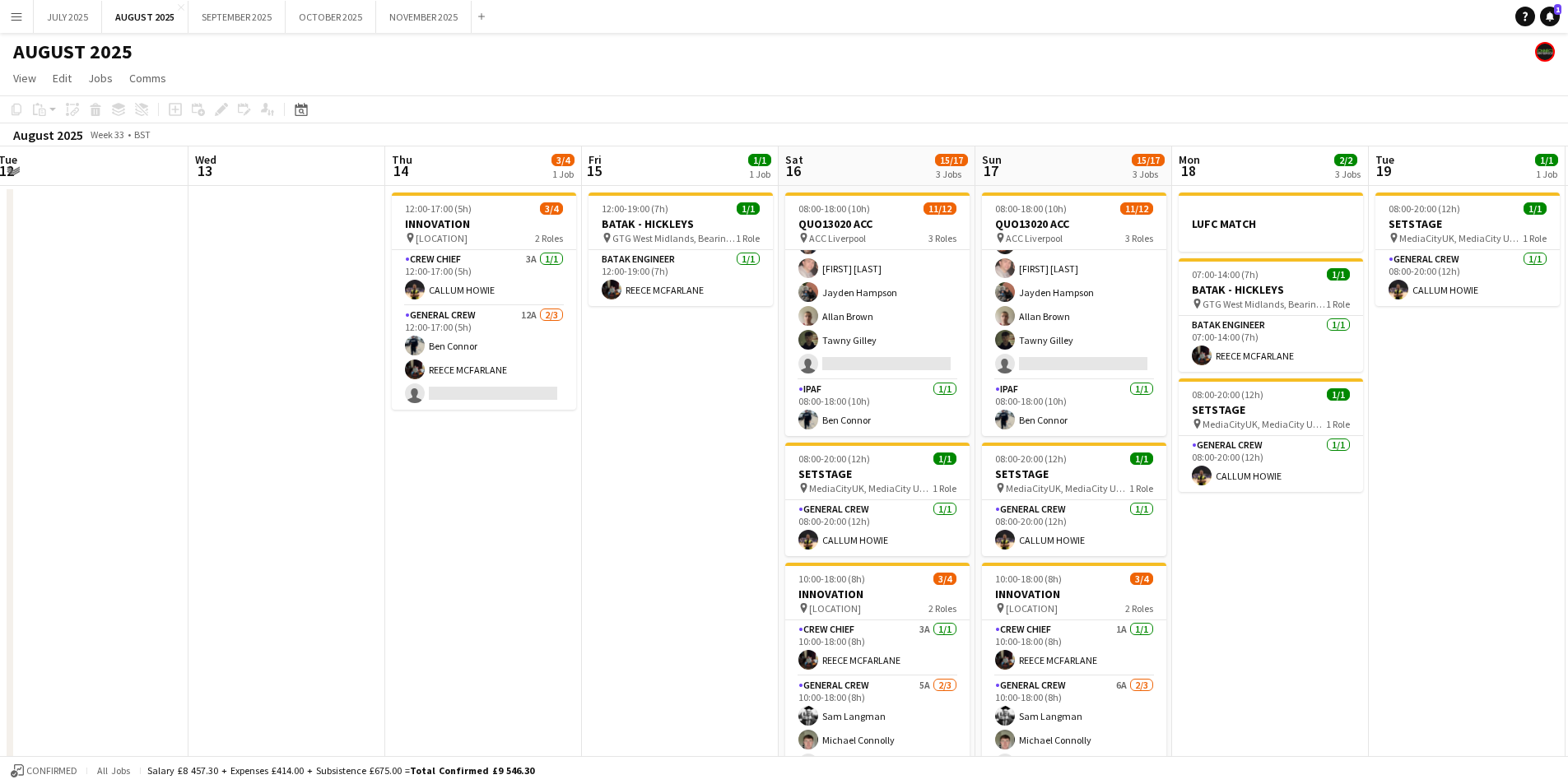 drag, startPoint x: 1395, startPoint y: 472, endPoint x: 1043, endPoint y: 450, distance: 352.6868 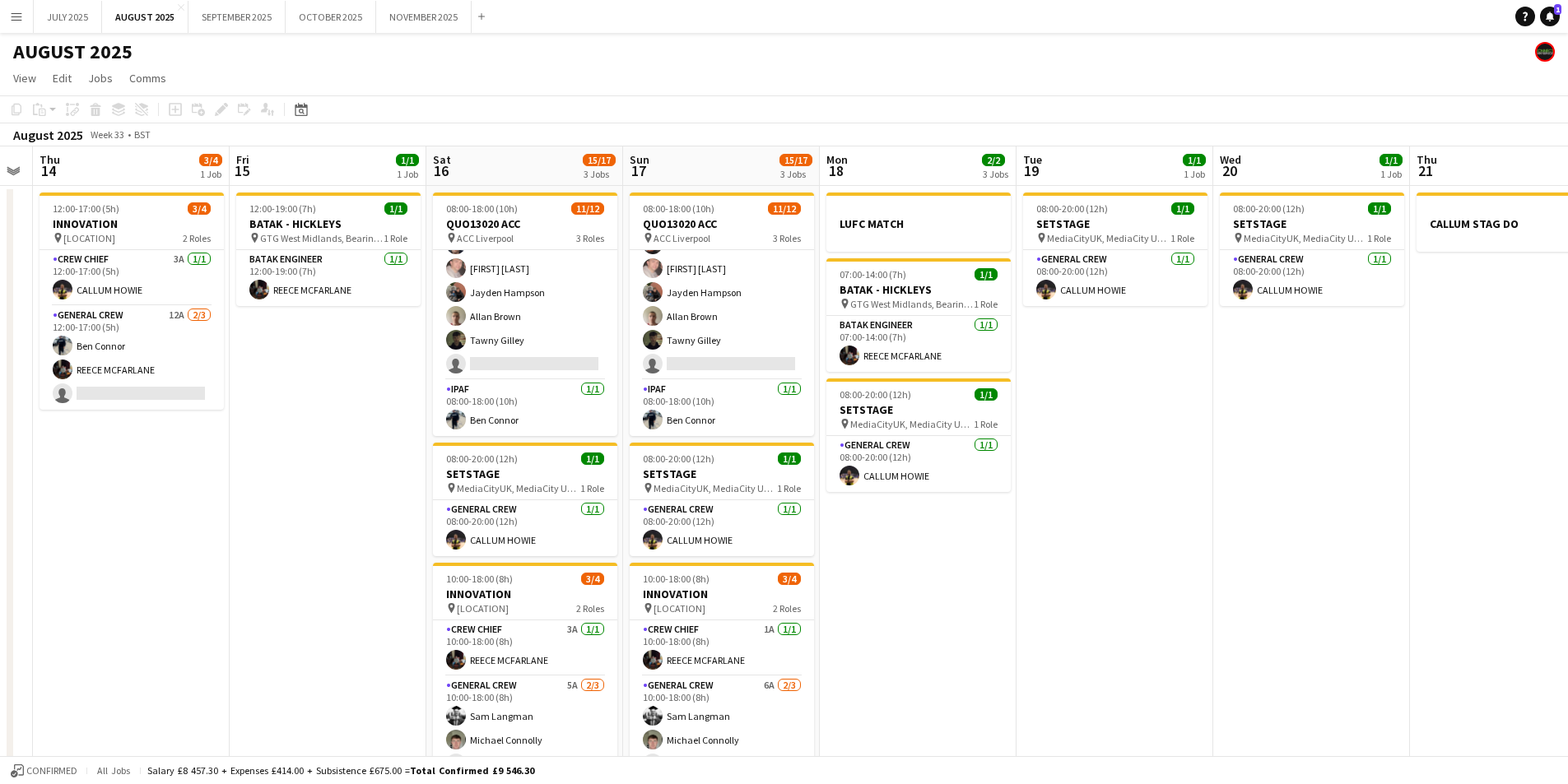 drag, startPoint x: 898, startPoint y: 434, endPoint x: 723, endPoint y: 396, distance: 179.0782 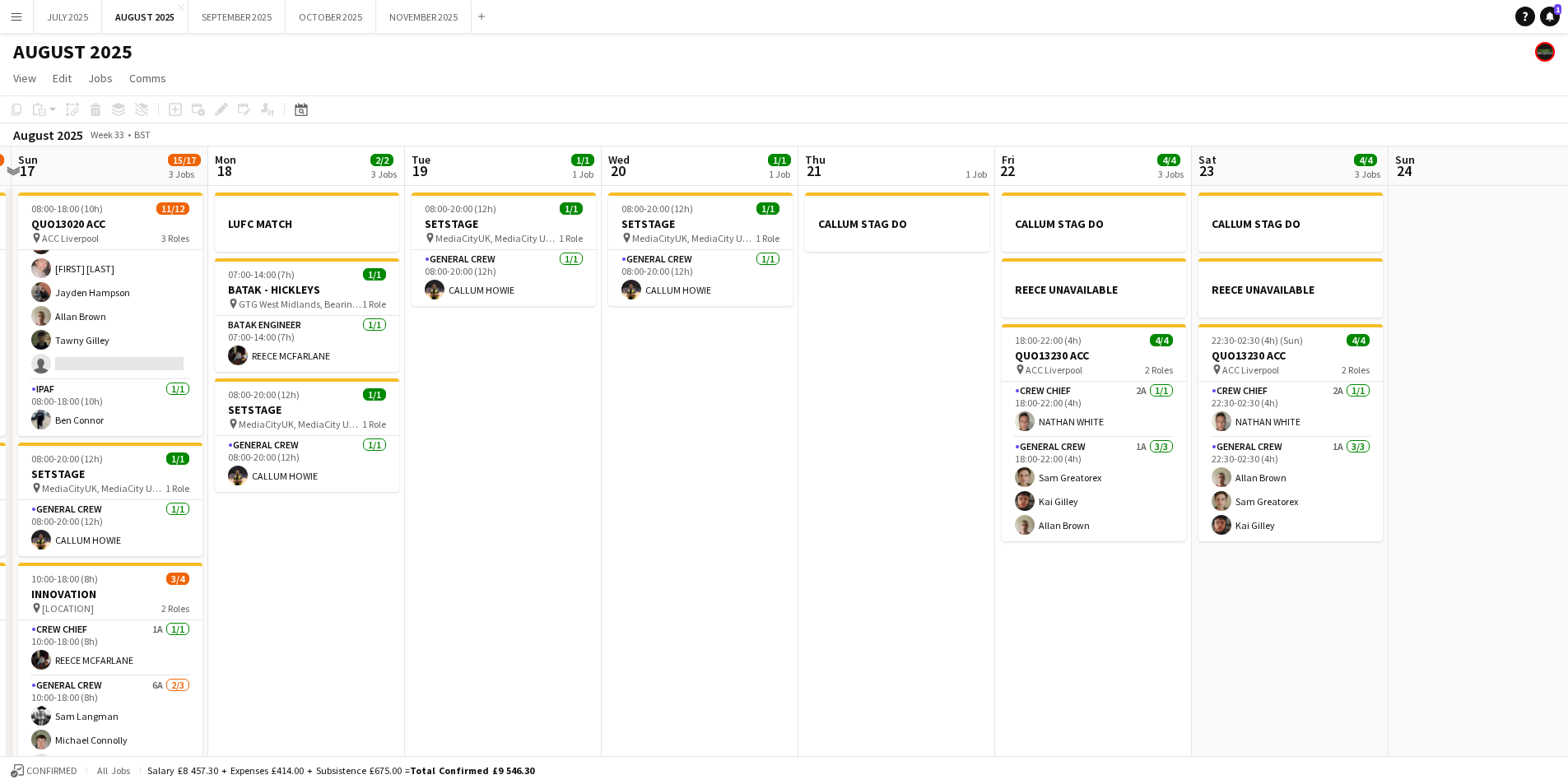 drag, startPoint x: 682, startPoint y: 404, endPoint x: 617, endPoint y: 393, distance: 65.9242 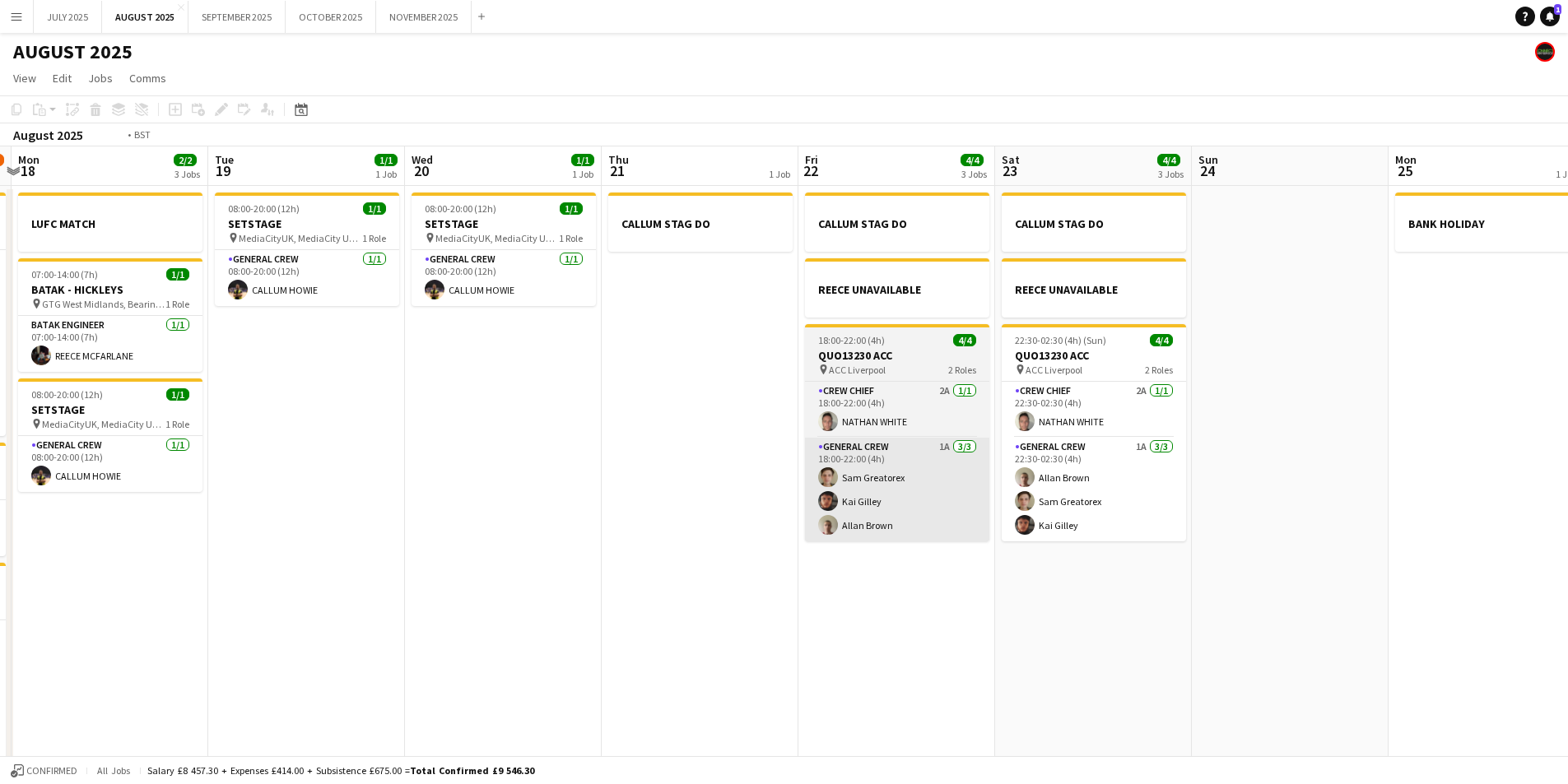 scroll, scrollTop: 0, scrollLeft: 597, axis: horizontal 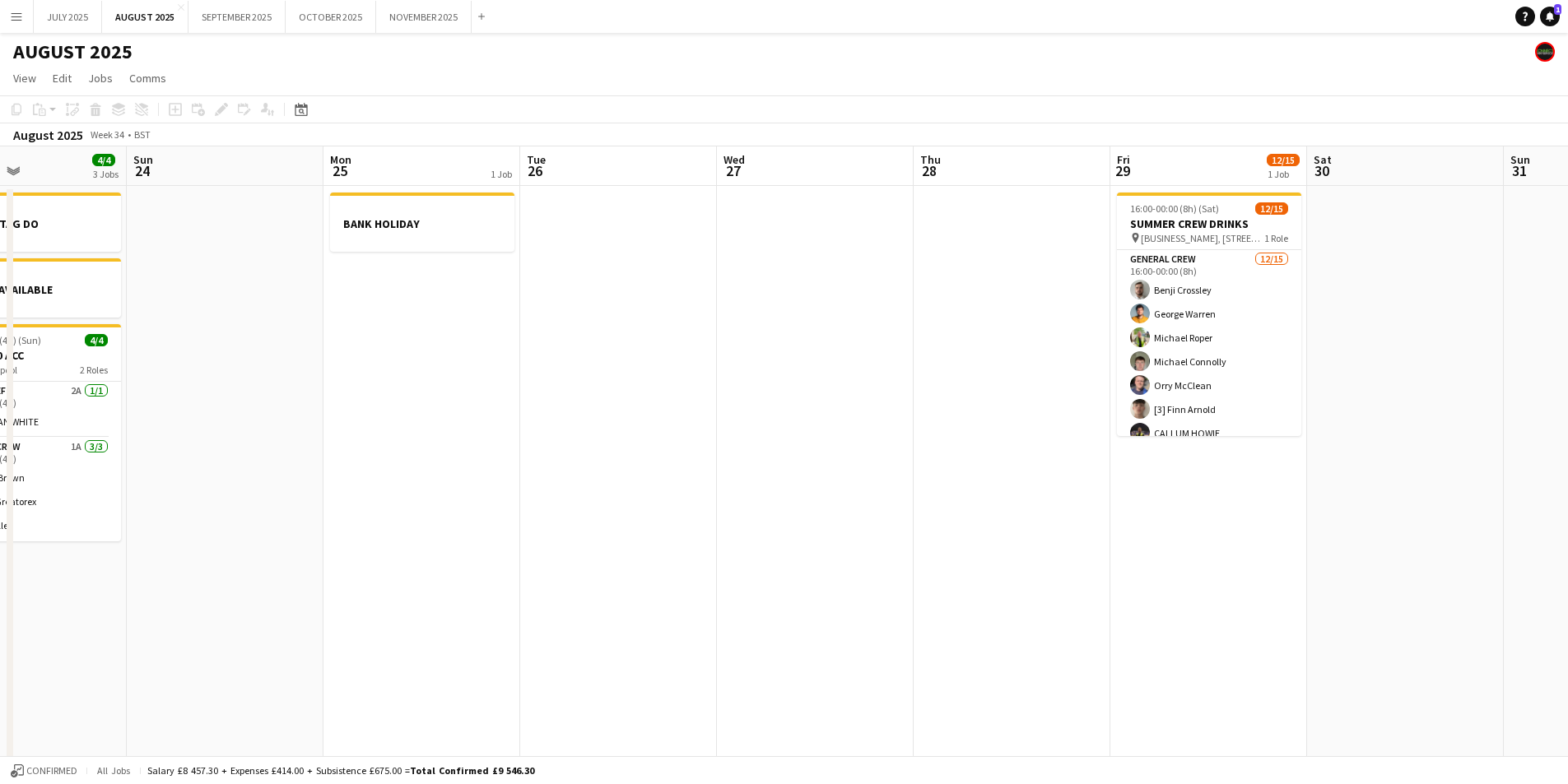 drag, startPoint x: 1244, startPoint y: 478, endPoint x: 361, endPoint y: 415, distance: 885.2446 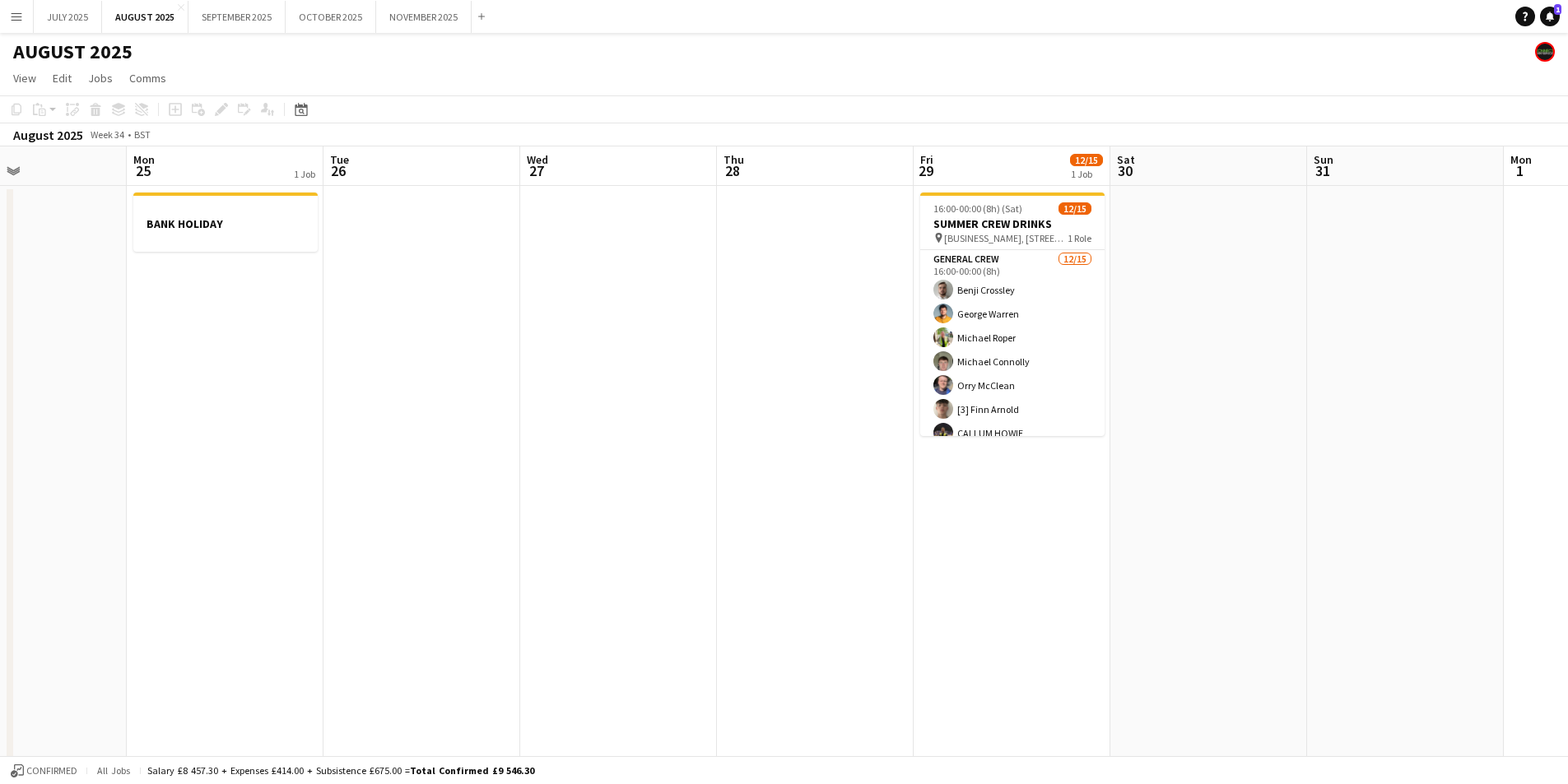 scroll, scrollTop: 0, scrollLeft: 459, axis: horizontal 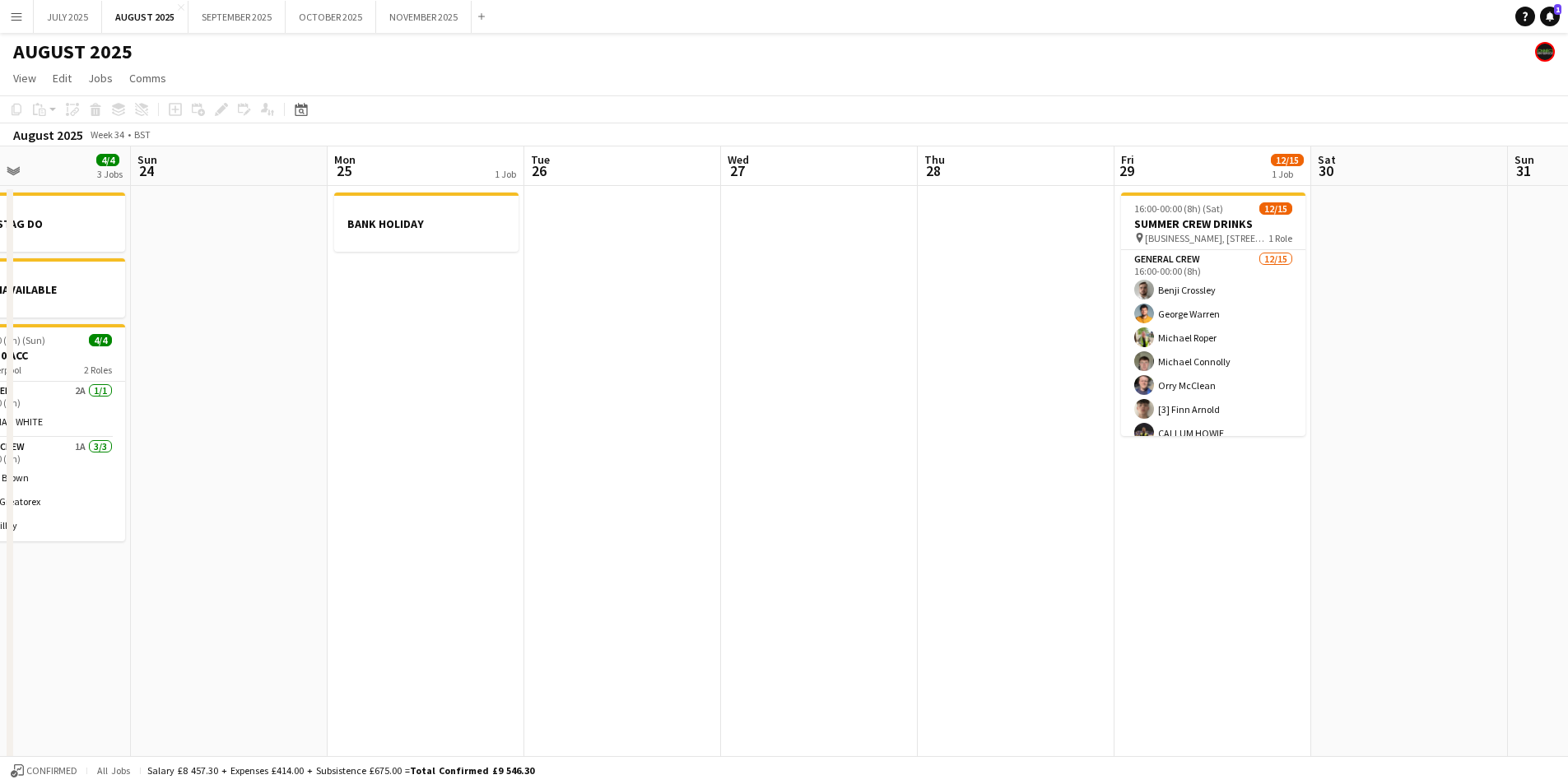 drag, startPoint x: 819, startPoint y: 443, endPoint x: 1246, endPoint y: 392, distance: 430.0349 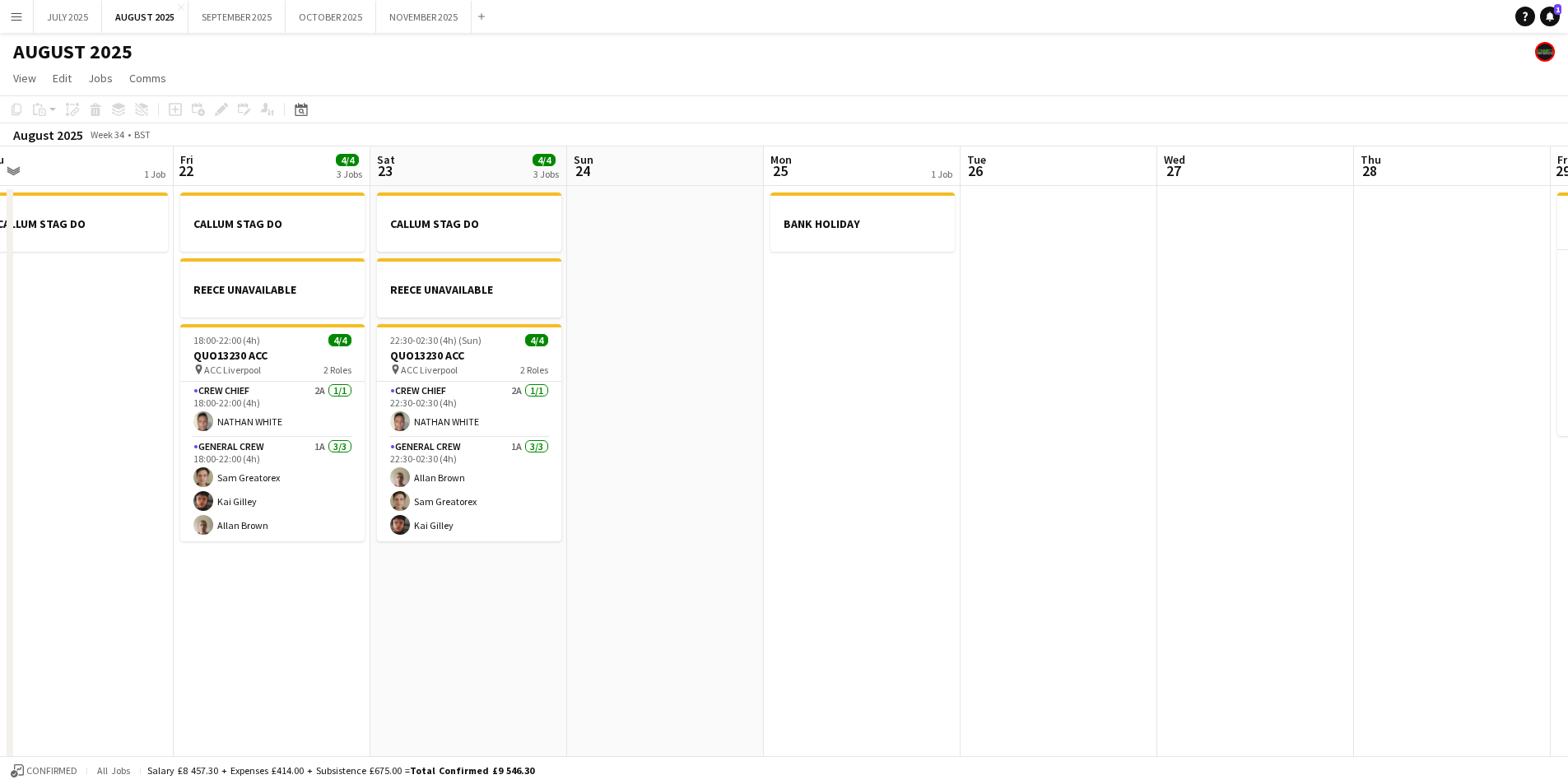 drag, startPoint x: 825, startPoint y: 481, endPoint x: 1172, endPoint y: 457, distance: 347.829 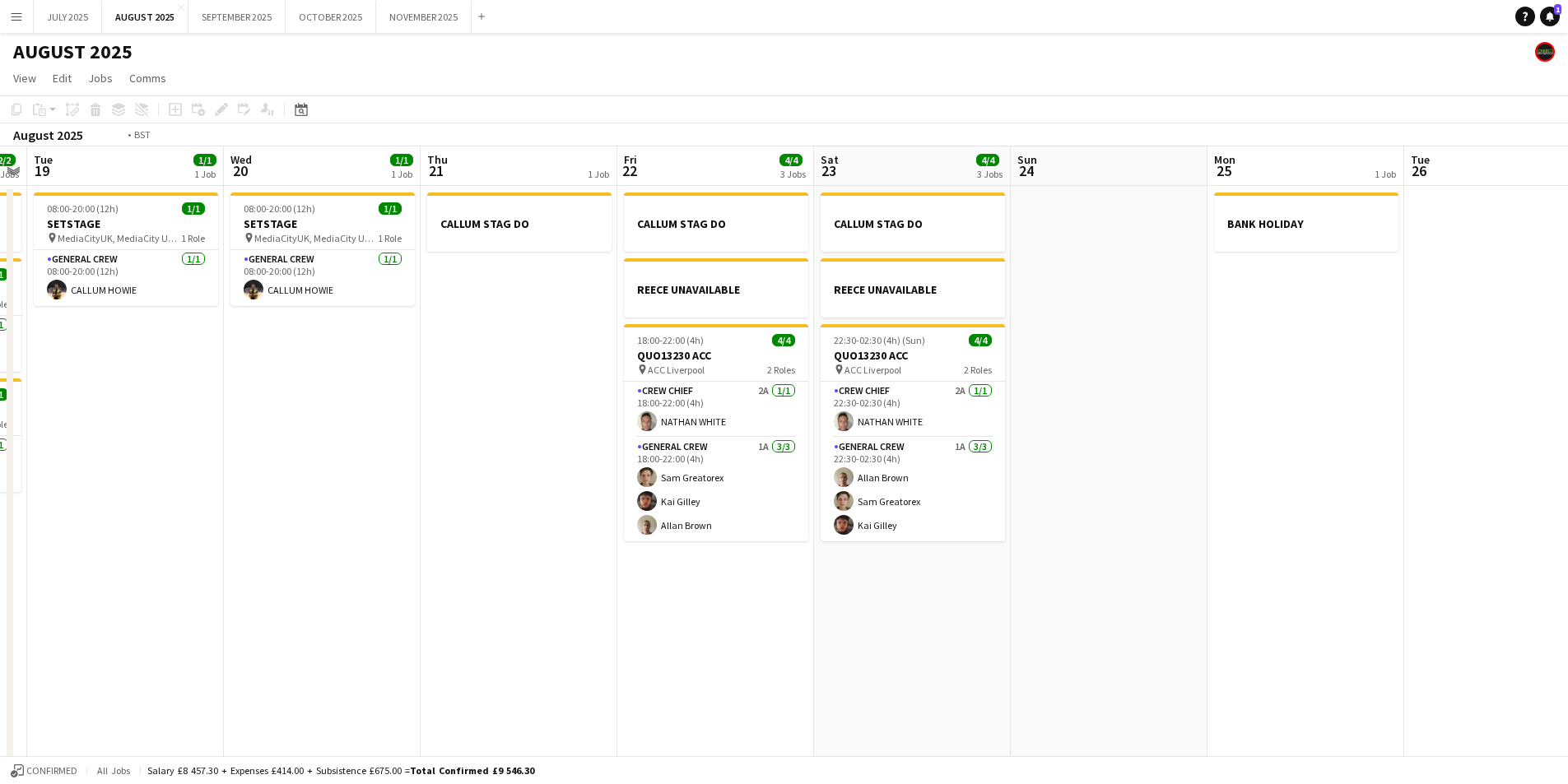 drag, startPoint x: 414, startPoint y: 513, endPoint x: 896, endPoint y: 466, distance: 484.2861 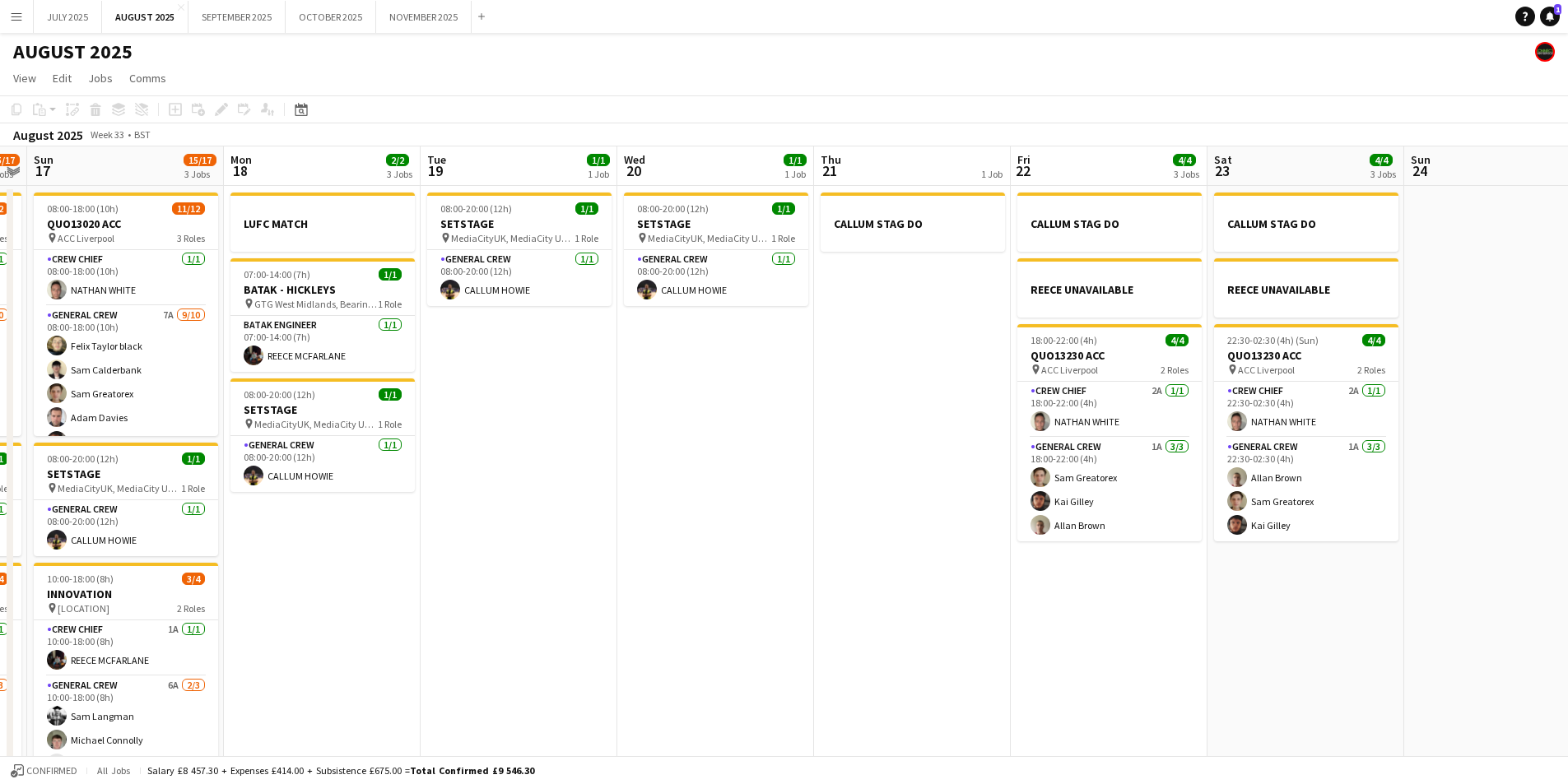 scroll, scrollTop: 0, scrollLeft: 505, axis: horizontal 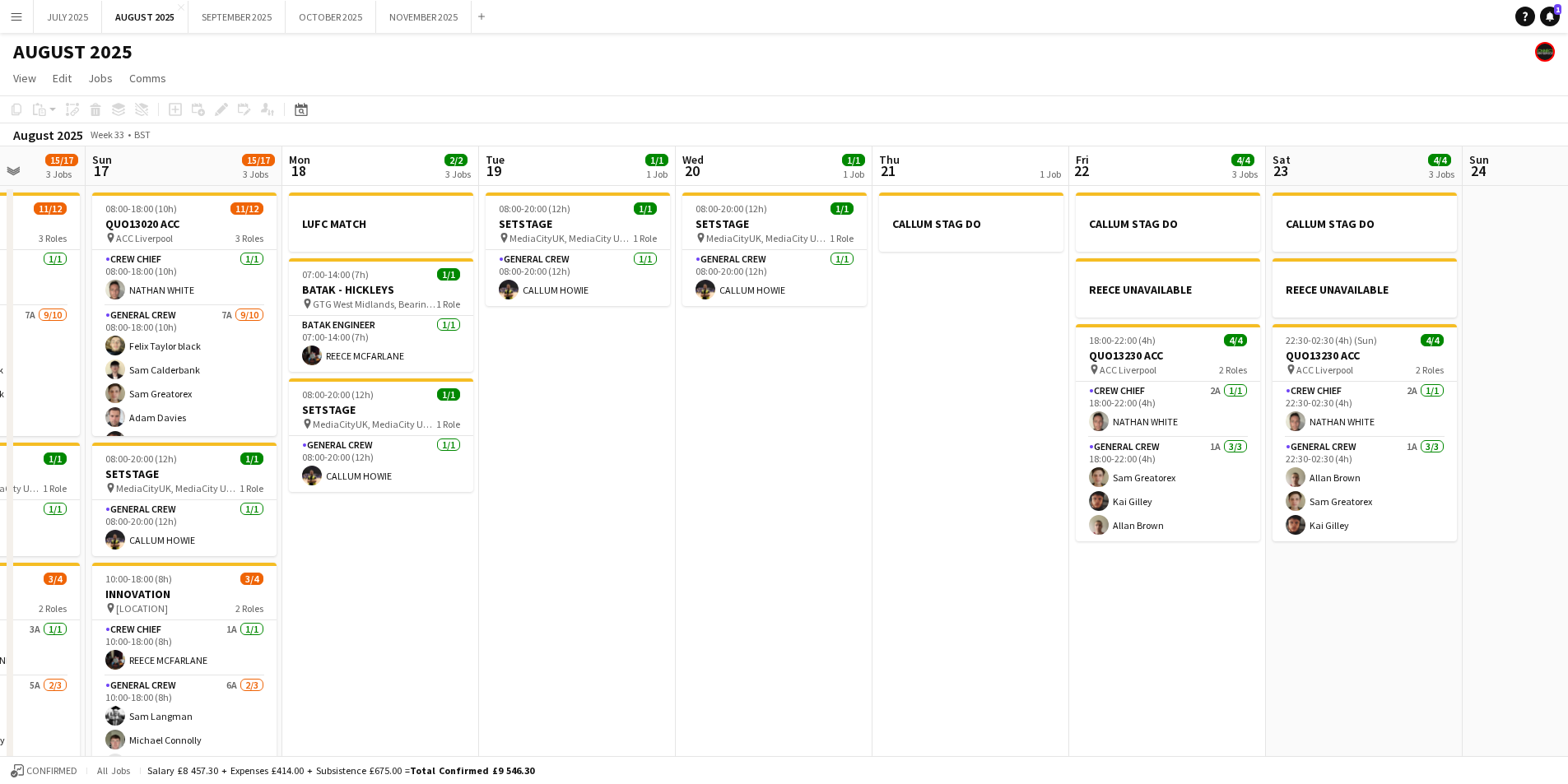 drag, startPoint x: 1046, startPoint y: 468, endPoint x: 953, endPoint y: 540, distance: 117.61377 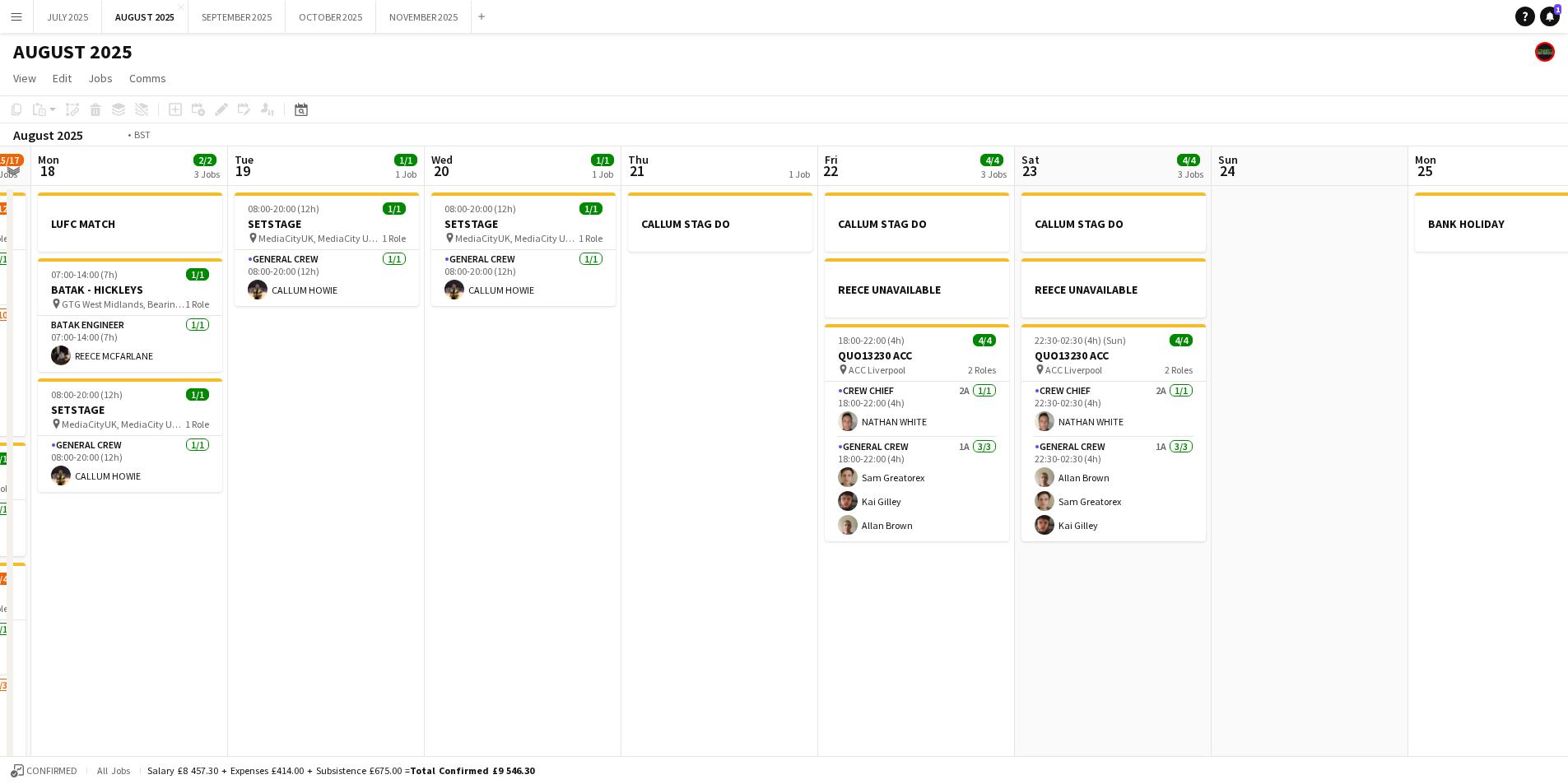 drag, startPoint x: 980, startPoint y: 561, endPoint x: 619, endPoint y: 494, distance: 367.16481 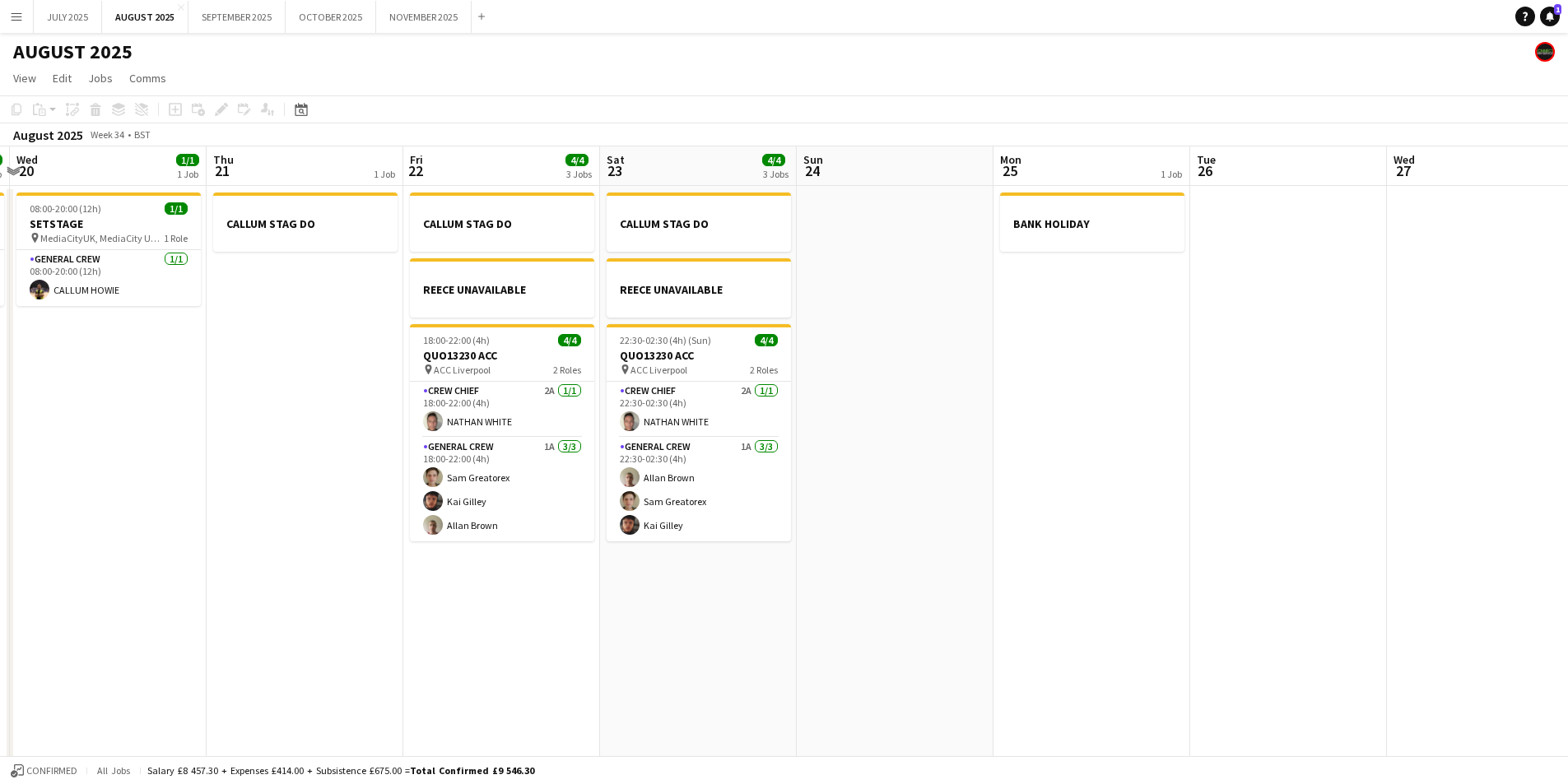 drag, startPoint x: 1304, startPoint y: 528, endPoint x: 744, endPoint y: 462, distance: 563.8759 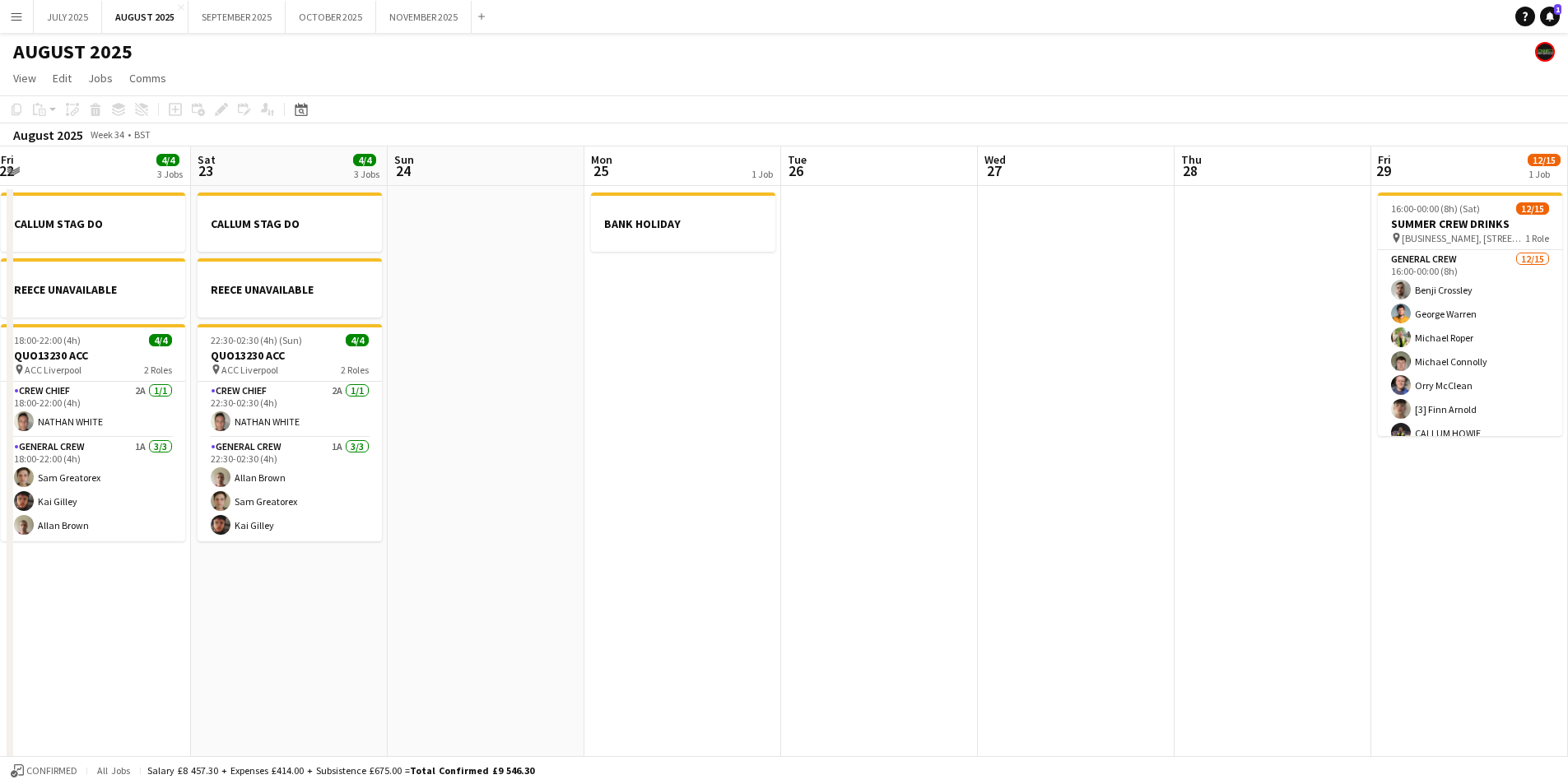 click on "CALLUM STAG DO       CALLUM STAG DO       REECE UNAVAILABLE       [TIME] (4h)    [PERCENT] QUO13230 ACC
pin
ACC Liverpool   2 Roles   Crew Chief   2A   [PERCENT]   [TIME] (4h)
NATHAN WHITE  General Crew    1A   [PERCENT]   [TIME] (4h)
Sam Greatorex Kai Gilley Allan Brown     CALLUM STAG DO       REECE UNAVAILABLE       [TIME] (4h) (Sun)   [PERCENT] QUO13230 ACC
pin
ACC Liverpool   2 Roles   Crew Chief   2A   [PERCENT]   [TIME] (4h)
NATHAN WHITE  General Crew    1A   [PERCENT]   [TIME] (4h)
Allan Brown Sam Greatorex" at bounding box center (784, 600) 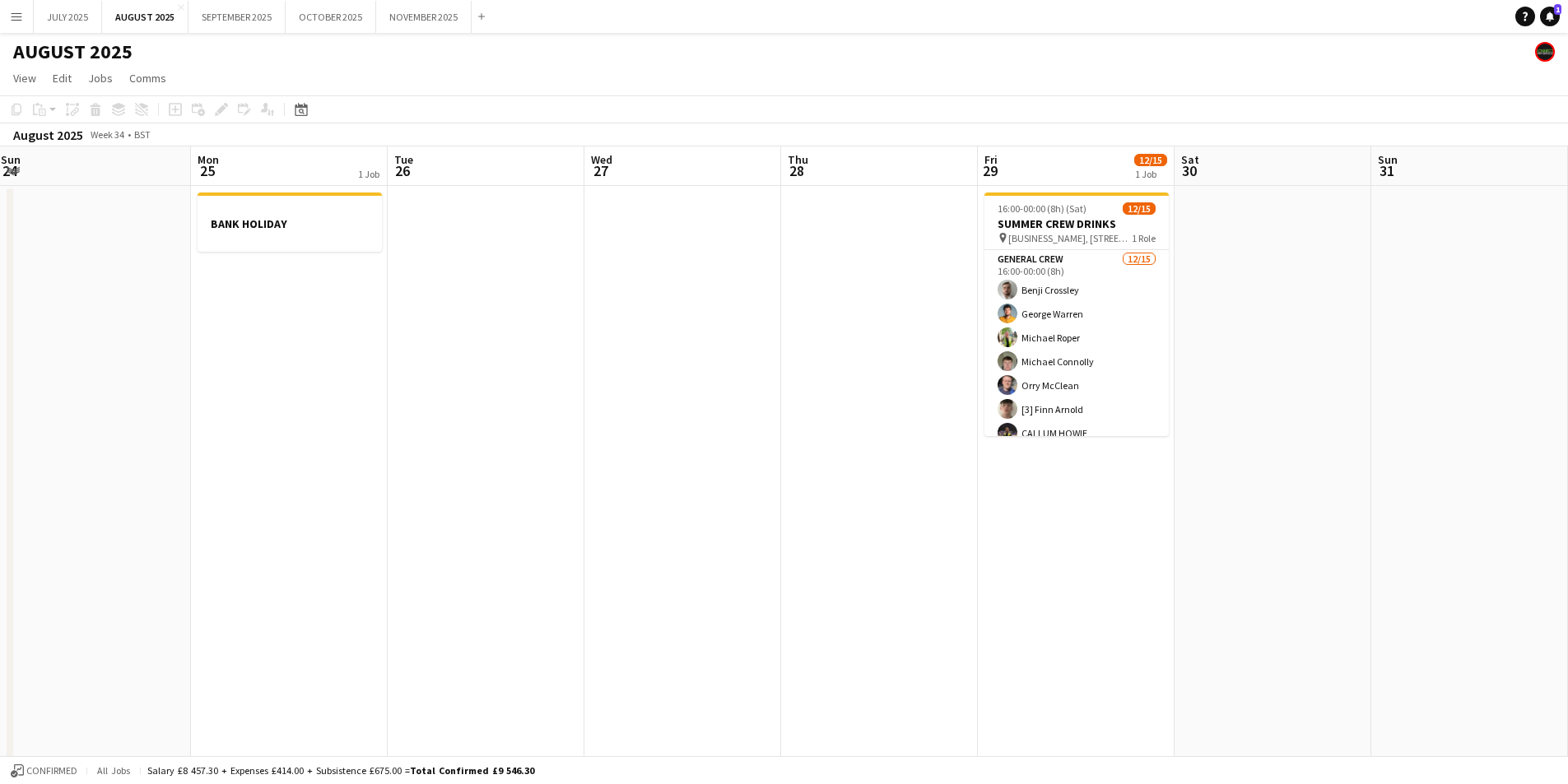 scroll, scrollTop: 0, scrollLeft: 410, axis: horizontal 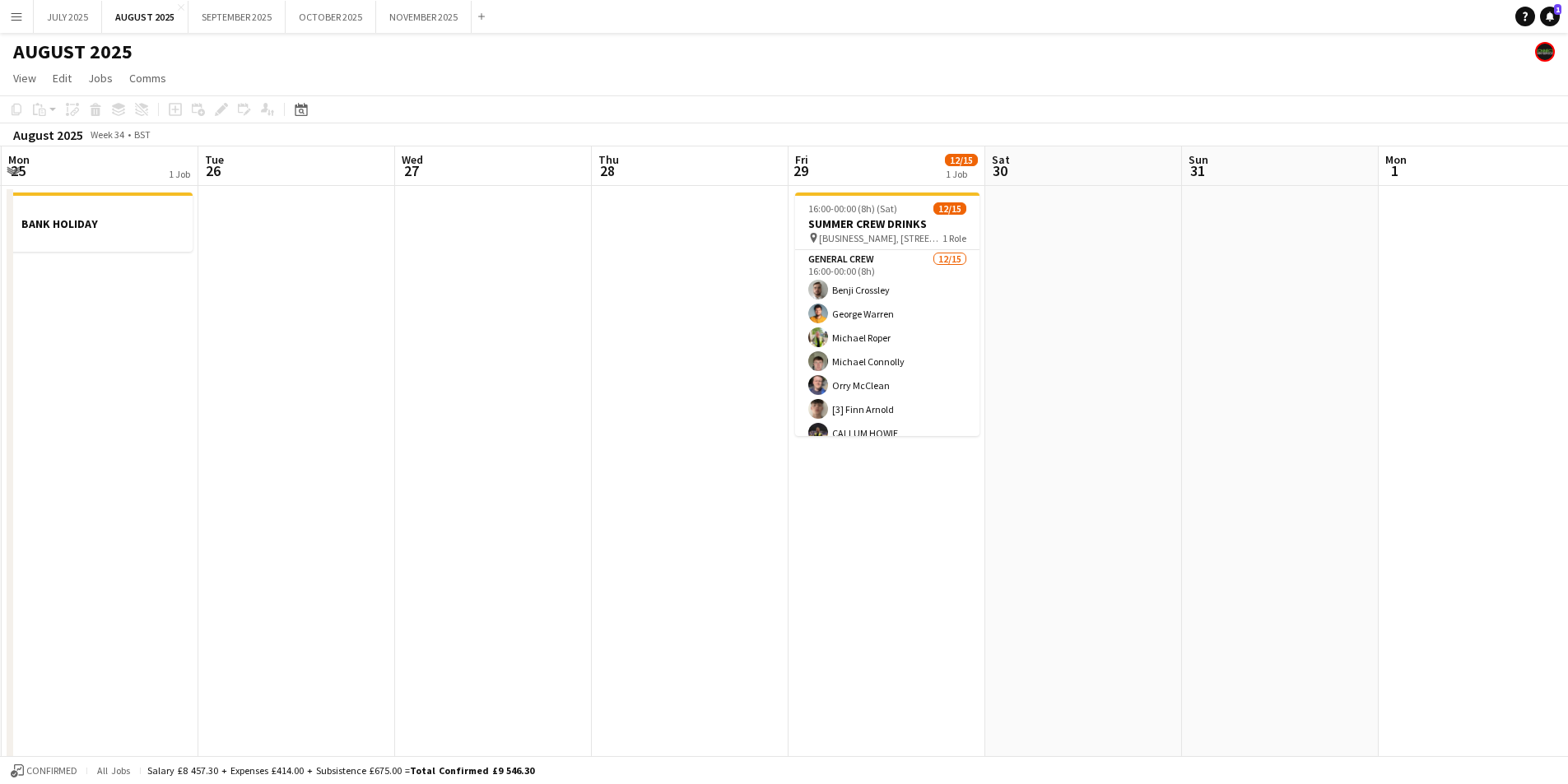 drag, startPoint x: 1085, startPoint y: 511, endPoint x: 906, endPoint y: 499, distance: 179.40178 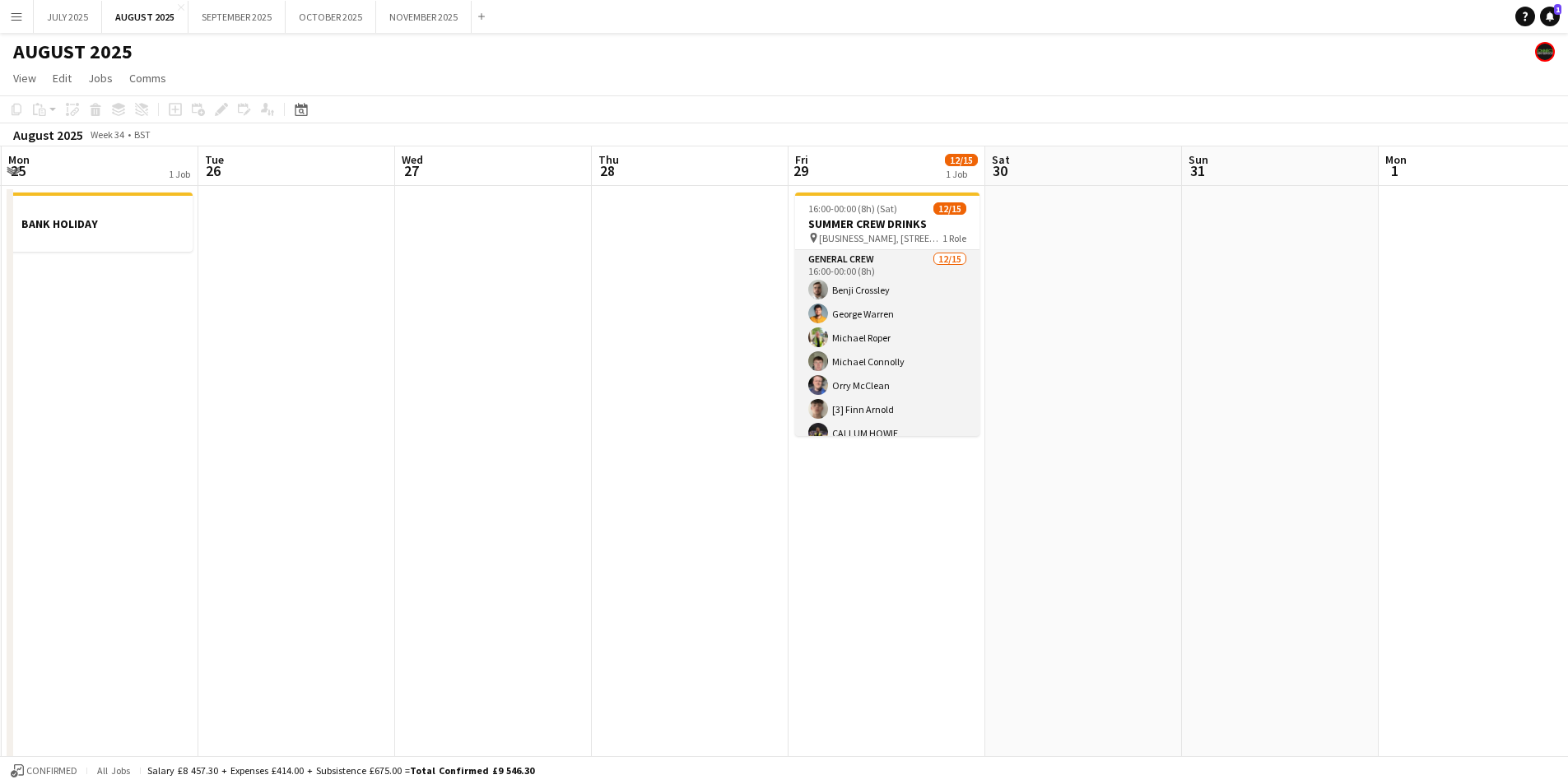 scroll, scrollTop: 204, scrollLeft: 0, axis: vertical 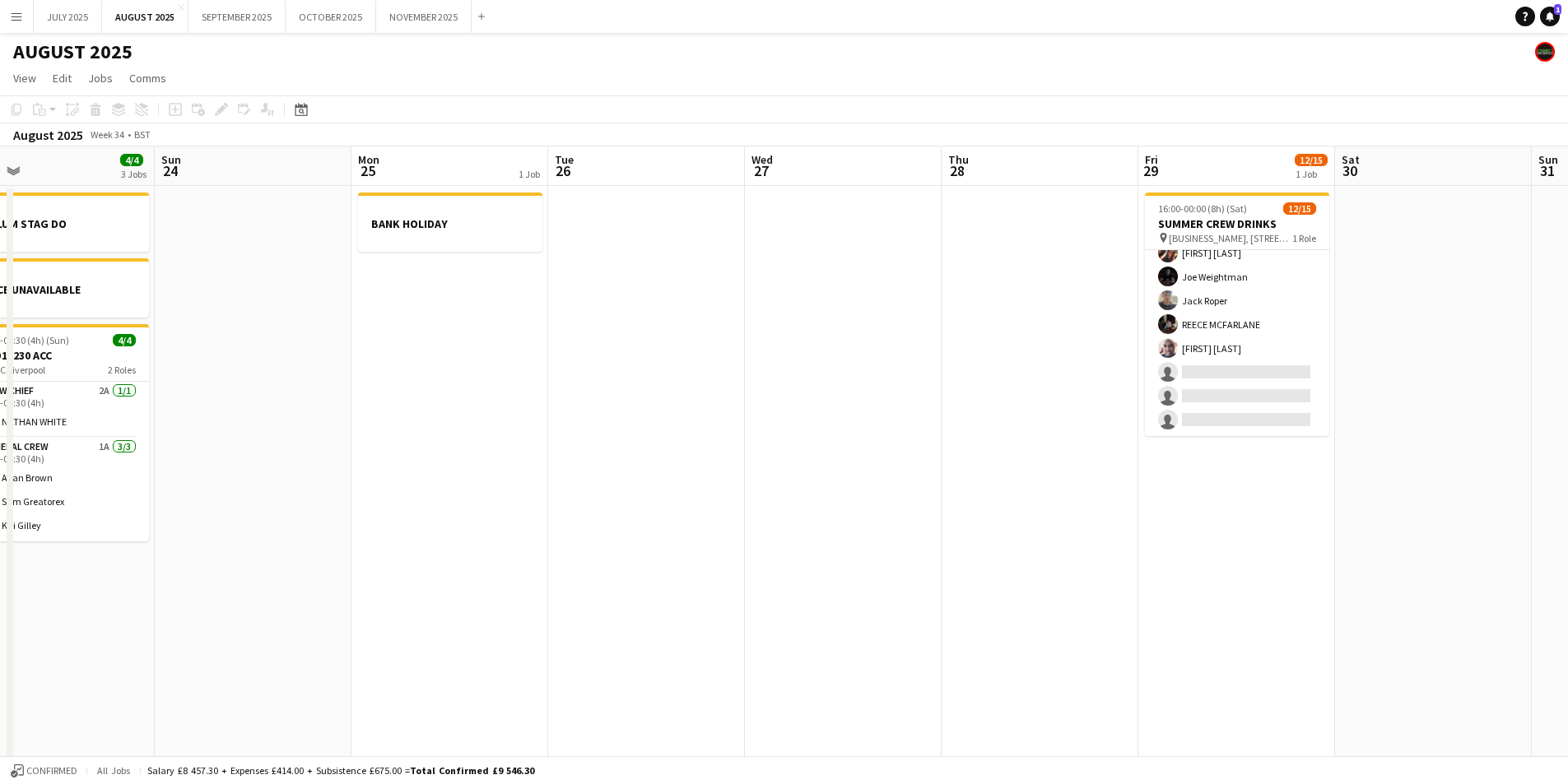 drag, startPoint x: 633, startPoint y: 514, endPoint x: 1077, endPoint y: 491, distance: 444.5953 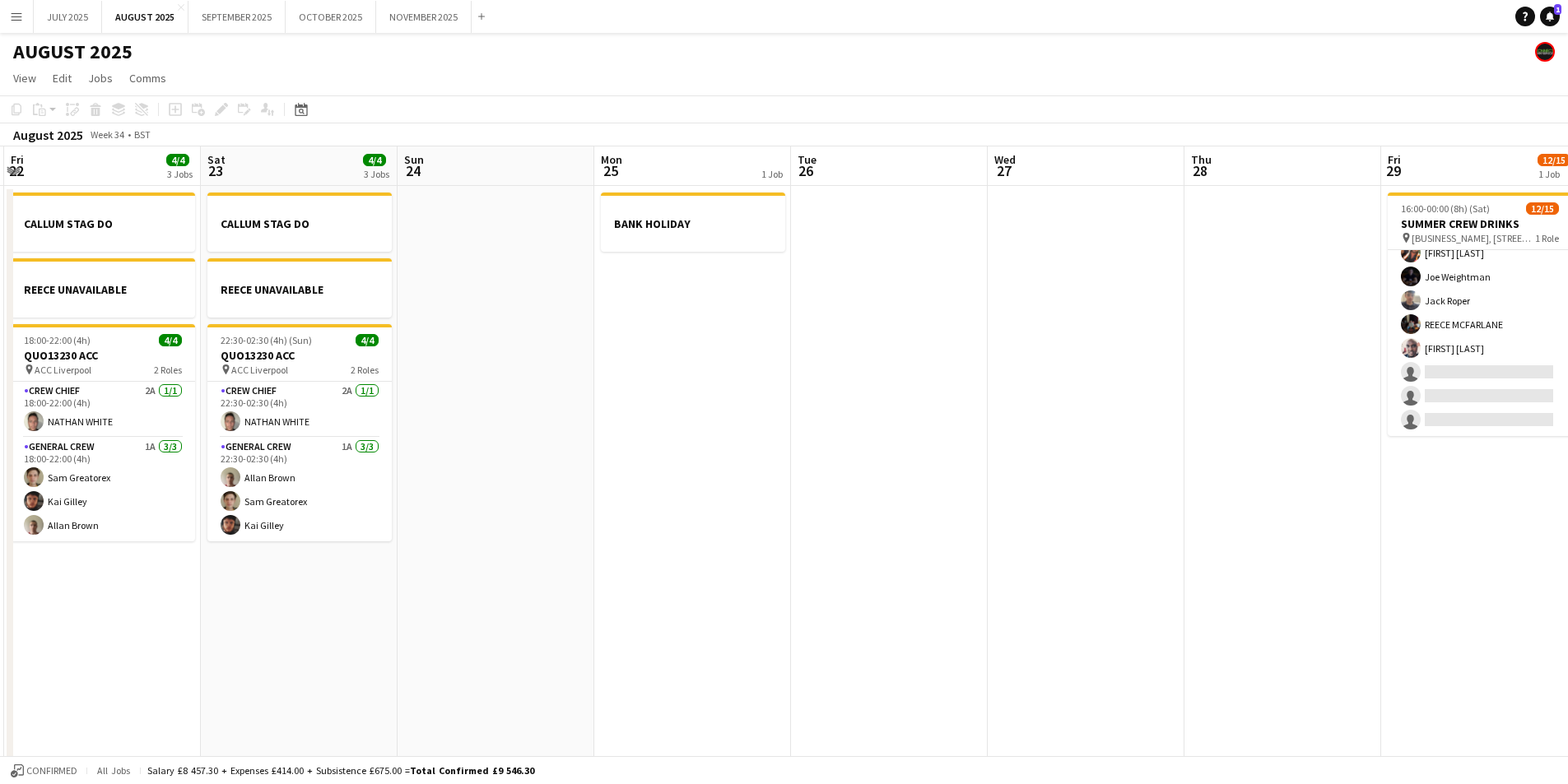 drag, startPoint x: 1110, startPoint y: 536, endPoint x: 1127, endPoint y: 515, distance: 27.018512 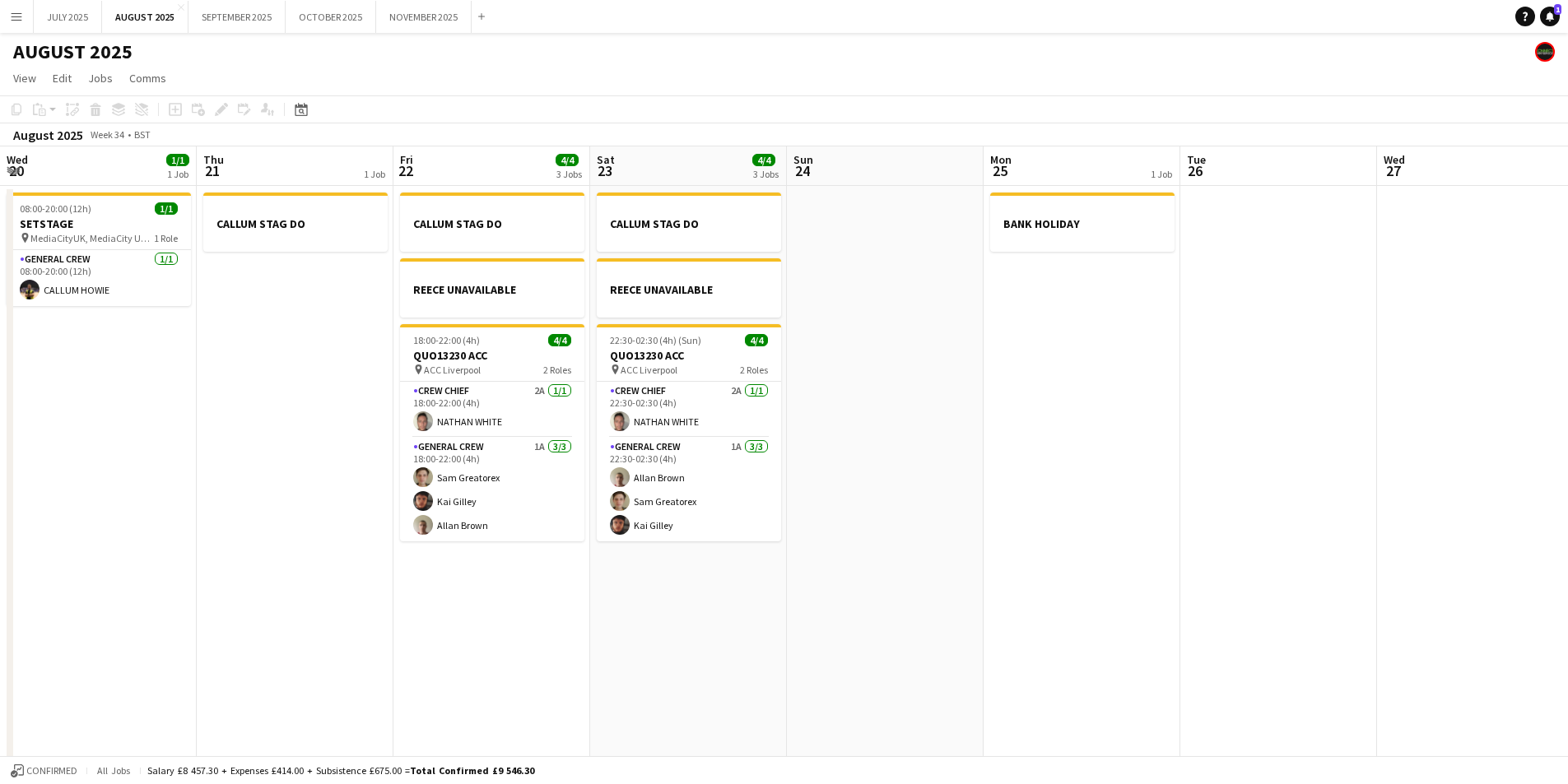 click on "[FIRST] [LAST]     08:00-20:00 (12h)    1/1   SETSTAGE
pin
[LOCATION], [LOCATION], [CITY], [POSTAL_CODE], [COUNTRY]   1 Role   General Crew    1/1   08:00-20:00 (12h)
CALLUM HOWIE     08:00-20:00 (12h)    1/1   SETSTAGE
pin
[LOCATION], [LOCATION], [CITY], [POSTAL_CODE], [COUNTRY]   1 Role   General Crew    1/1   08:00-20:00 (12h)
CALLUM HOWIE     08:00-20:00 (12h)    1/1   SETSTAGE
pin
1 Role   General Crew    1/1  CALLUM HOWIE" at bounding box center [784, 600] 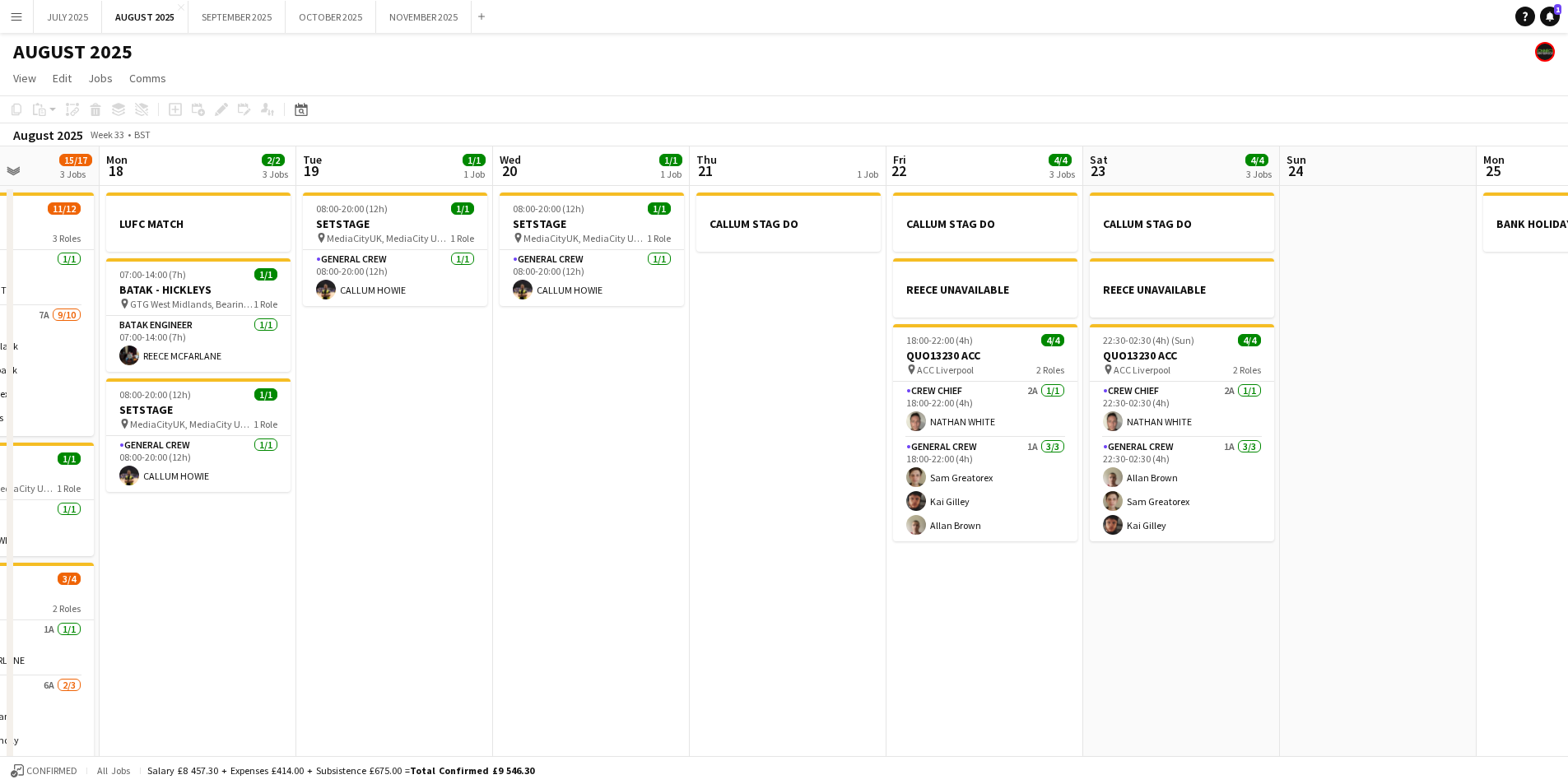 drag, startPoint x: 482, startPoint y: 543, endPoint x: 951, endPoint y: 584, distance: 470.7887 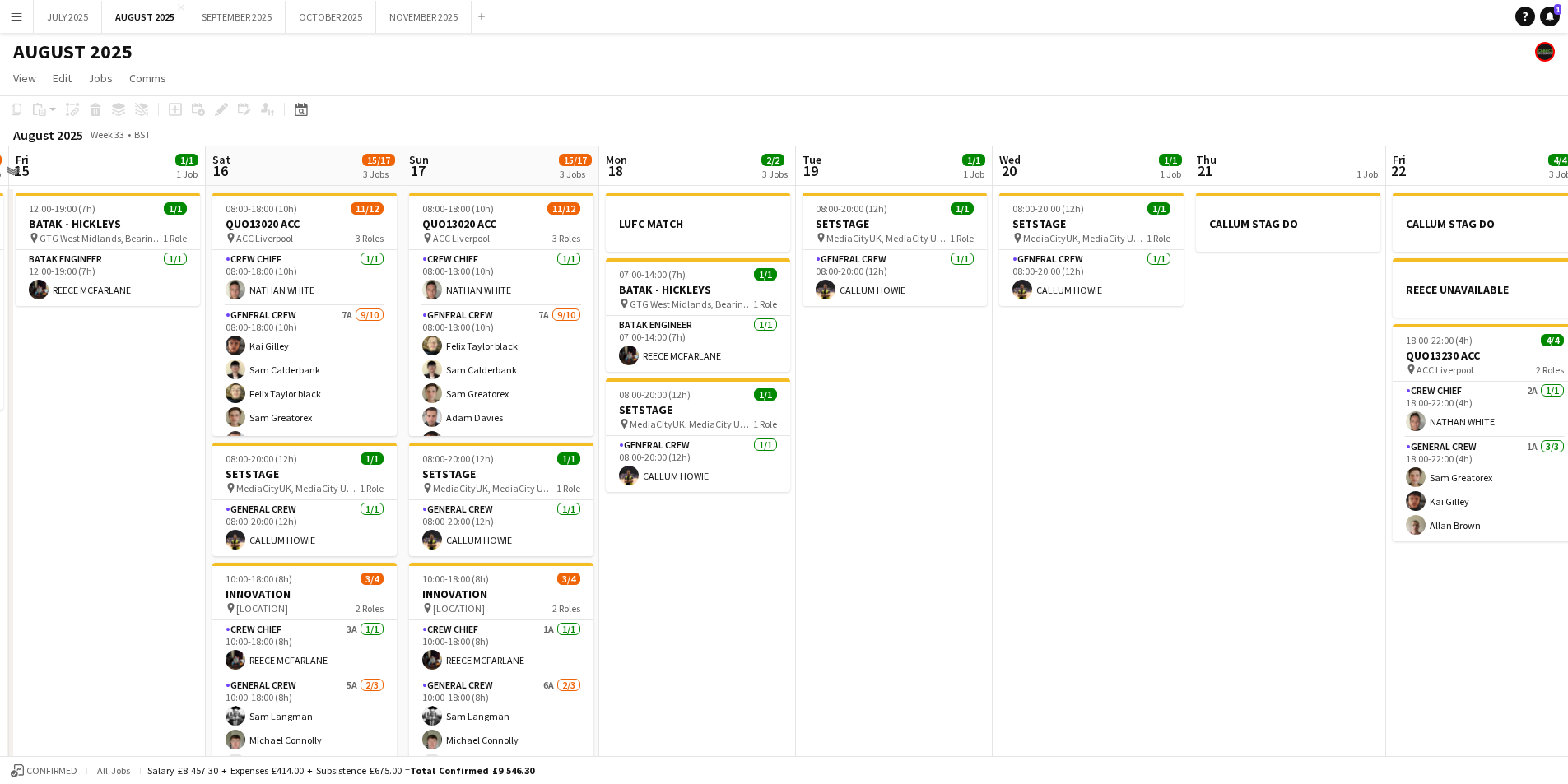 click on "Wed   13   Thu   14   3/4   1 Job   Fri   15   1/1   1 Job   Sat   16   15/17   3 Jobs   Sun   17   15/17   3 Jobs   Mon   18   2/2   3 Jobs   Tue   19   1/1   1 Job   Wed   20   1/1   1 Job   Thu   21   1 Job   Fri   22   4/4   3 Jobs   Sat   23   4/4   3 Jobs   Sun   24   Mon   25   1 Job      12:00-17:00 (5h)    3/4   INNOVATION
pin
[ADDRESS], [CITY], [POSTCODE]   2 Roles   Crew Chief   3A   1/1   12:00-17:00 (5h)
[FIRST] [LAST]  General Crew    12A   2/3   12:00-17:00 (5h)
[FIRST] [LAST] [FIRST] [LAST]
single-neutral-actions
12:00-19:00 (7h)    1/1   BATAK - HICKLEYS
pin
[ADDRESS], [CITY], [POSTCODE]   1 Role   BATAK ENGINEER   1/1   12:00-19:00 (7h)
[FIRST] [LAST]     08:00-18:00 (10h)    11/12   QUO13020 ACC
pin
ACC Liverpool   3 Roles   Crew Chief   1/1   08:00-18:00 (10h)
[FIRST] [LAST]  7A" at bounding box center (784, 600) 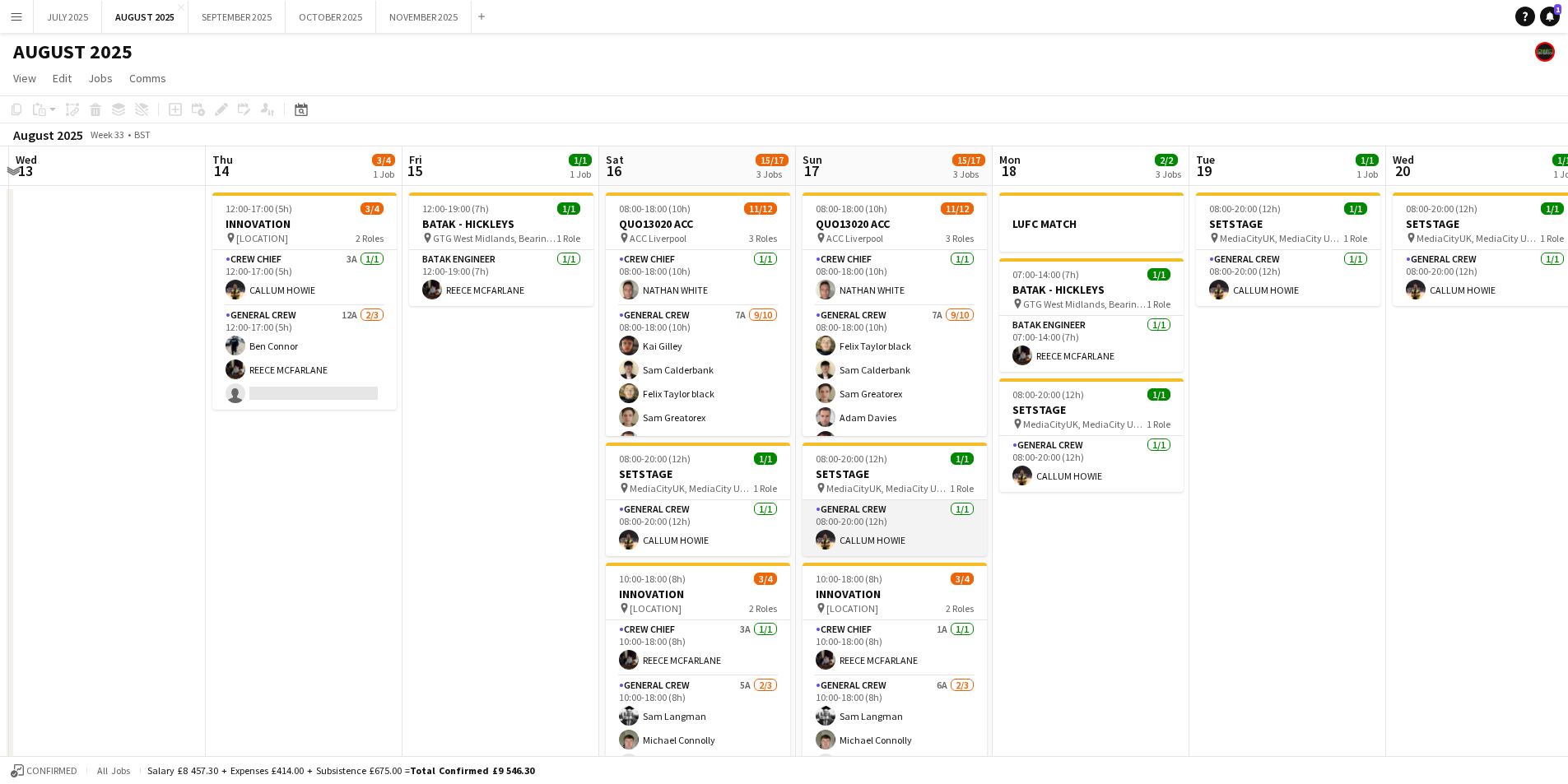 scroll, scrollTop: 0, scrollLeft: 490, axis: horizontal 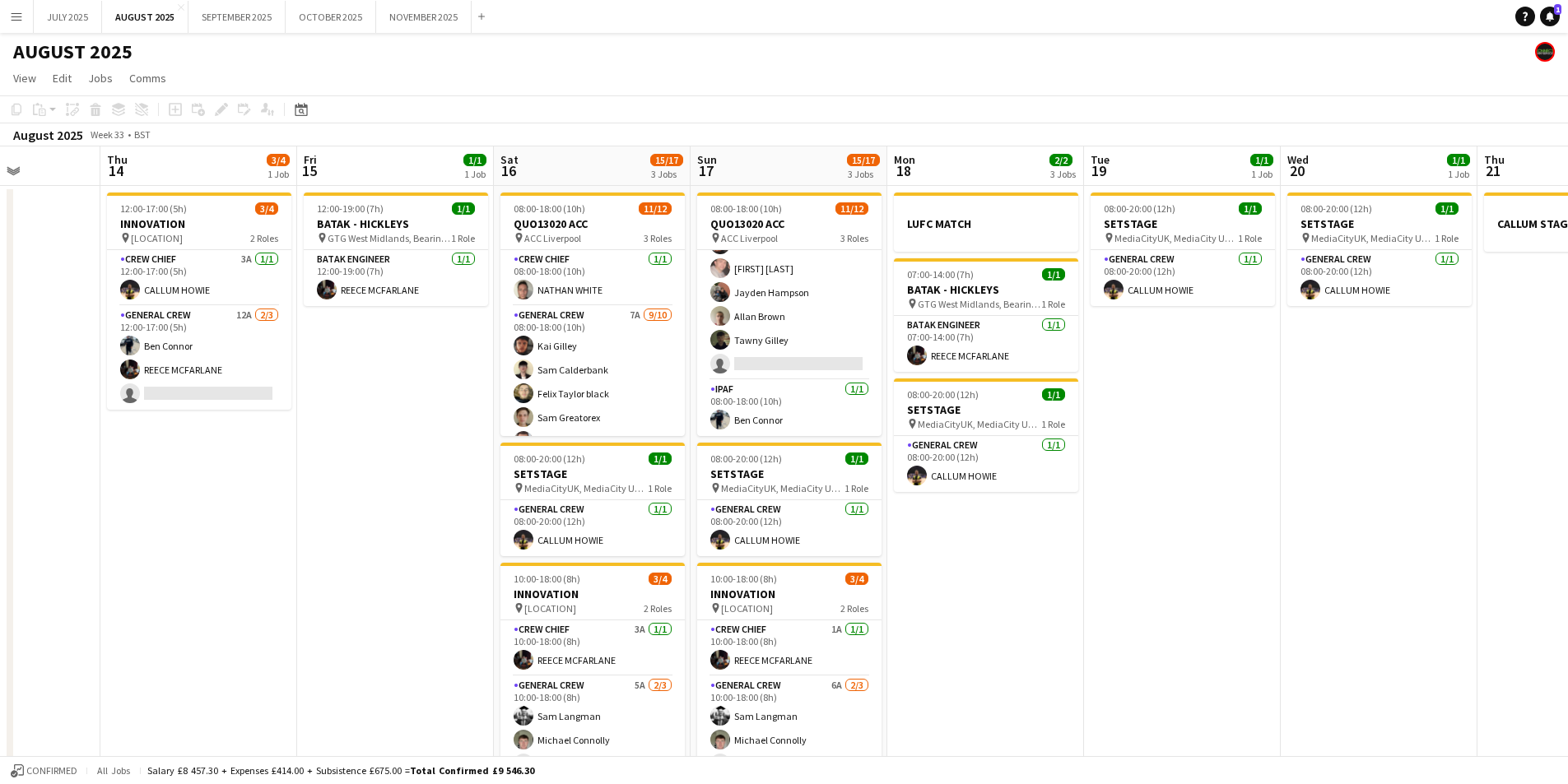 click on "CALLUM HOWIE  General Crew    12A   2/3   12:00-17:00 (5h)
[FIRST] [LAST]
single-neutral-actions
12:00-19:00 (7h)    1/1   BATAK - HICKLEYS
pin
GTG [REGION], [STREET], [CITY], [POSTAL_CODE], [COUNTRY]   1 Role   BATAK ENGINEER   1/1   12:00-19:00 (7h)
[FIRST] [LAST]     08:00-18:00 (10h)    11/12   QUO13020 ACC
pin
ACC [CITY]   3 Roles   Crew Chief   1/1   08:00-18:00 (10h)
[FIRST] [LAST]  General Crew    7A   9/10" at bounding box center (784, 600) 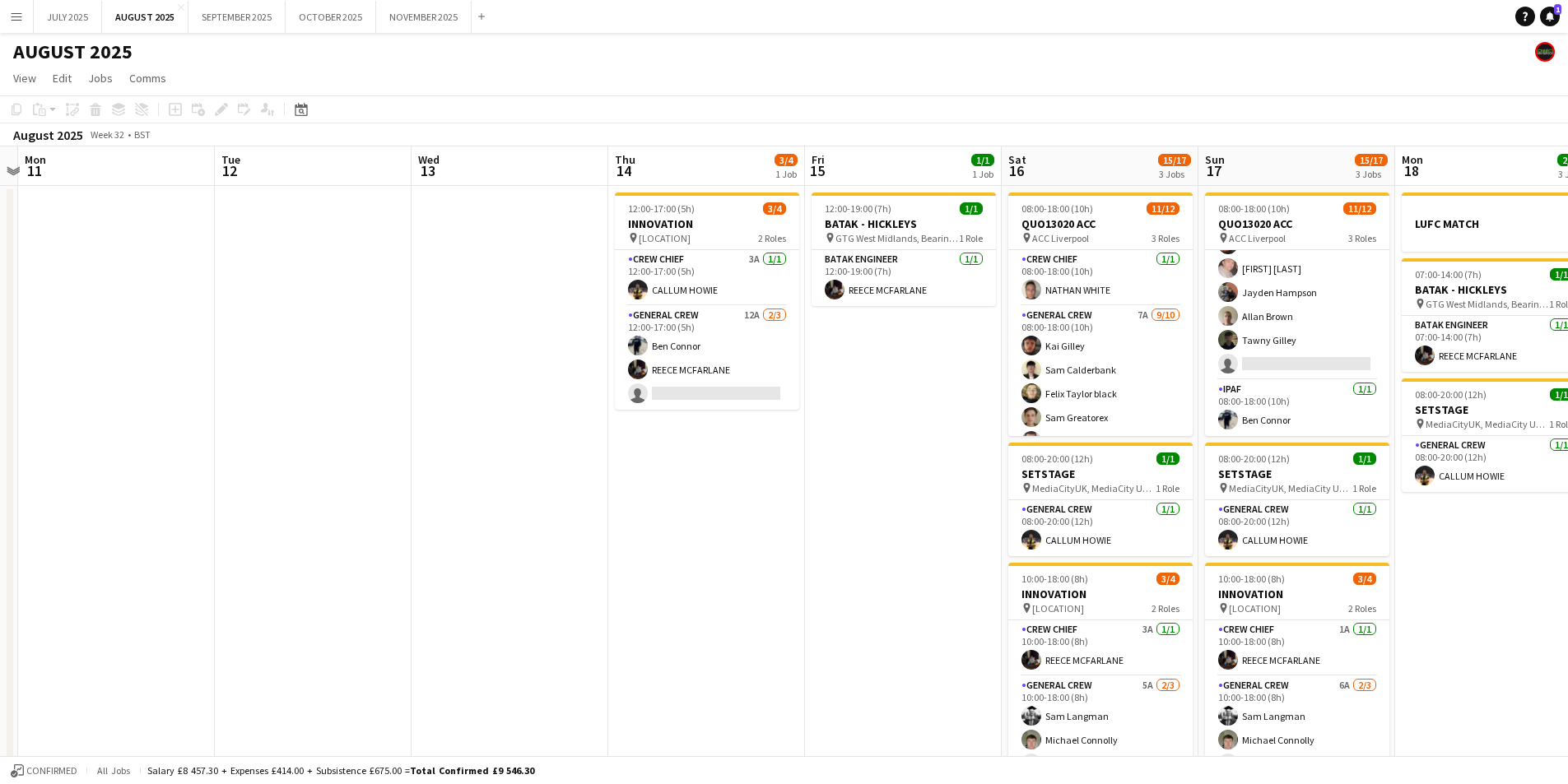 drag, startPoint x: 615, startPoint y: 571, endPoint x: 519, endPoint y: 584, distance: 96.87621 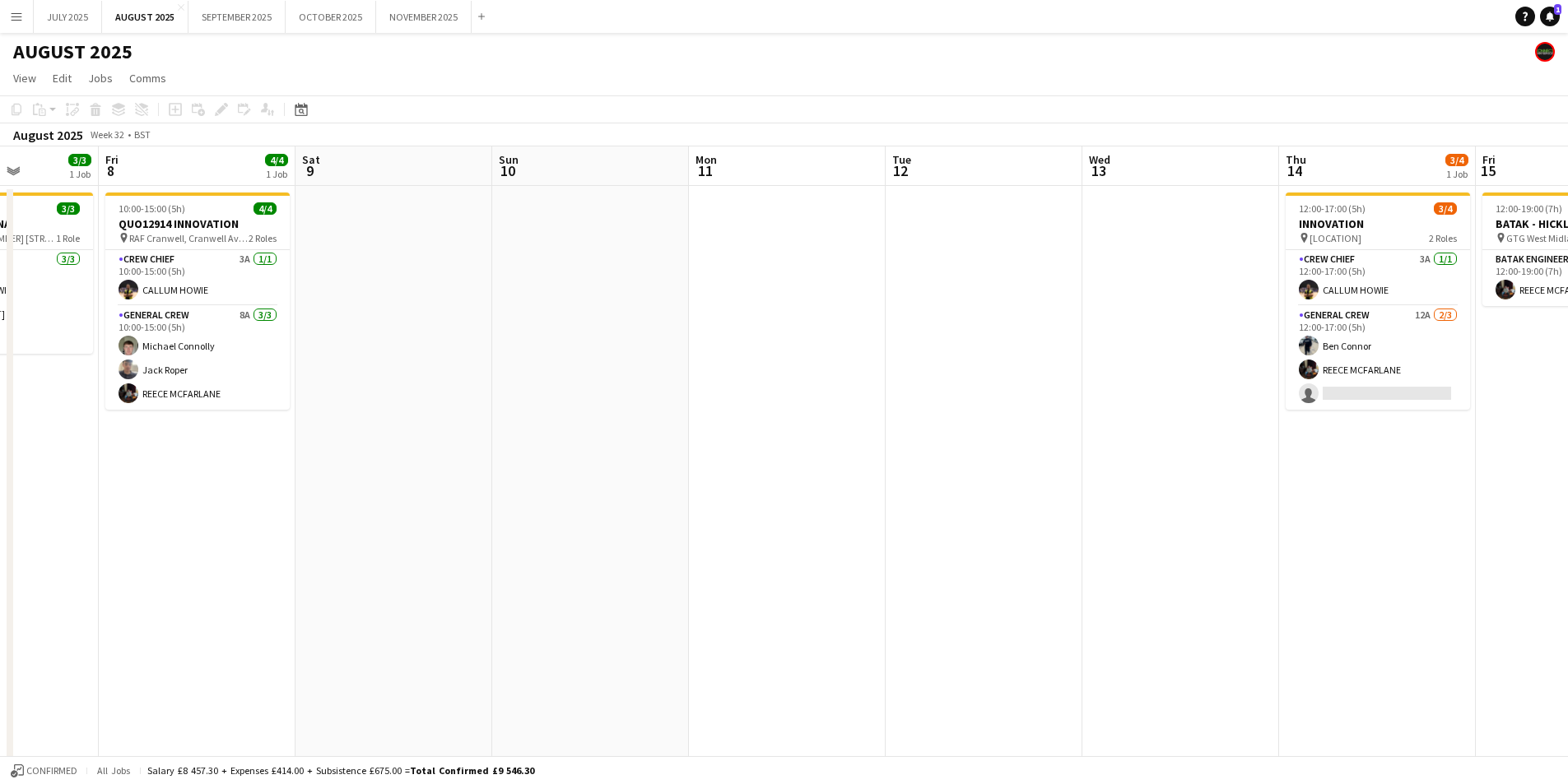 drag, startPoint x: 519, startPoint y: 584, endPoint x: 848, endPoint y: 550, distance: 330.75217 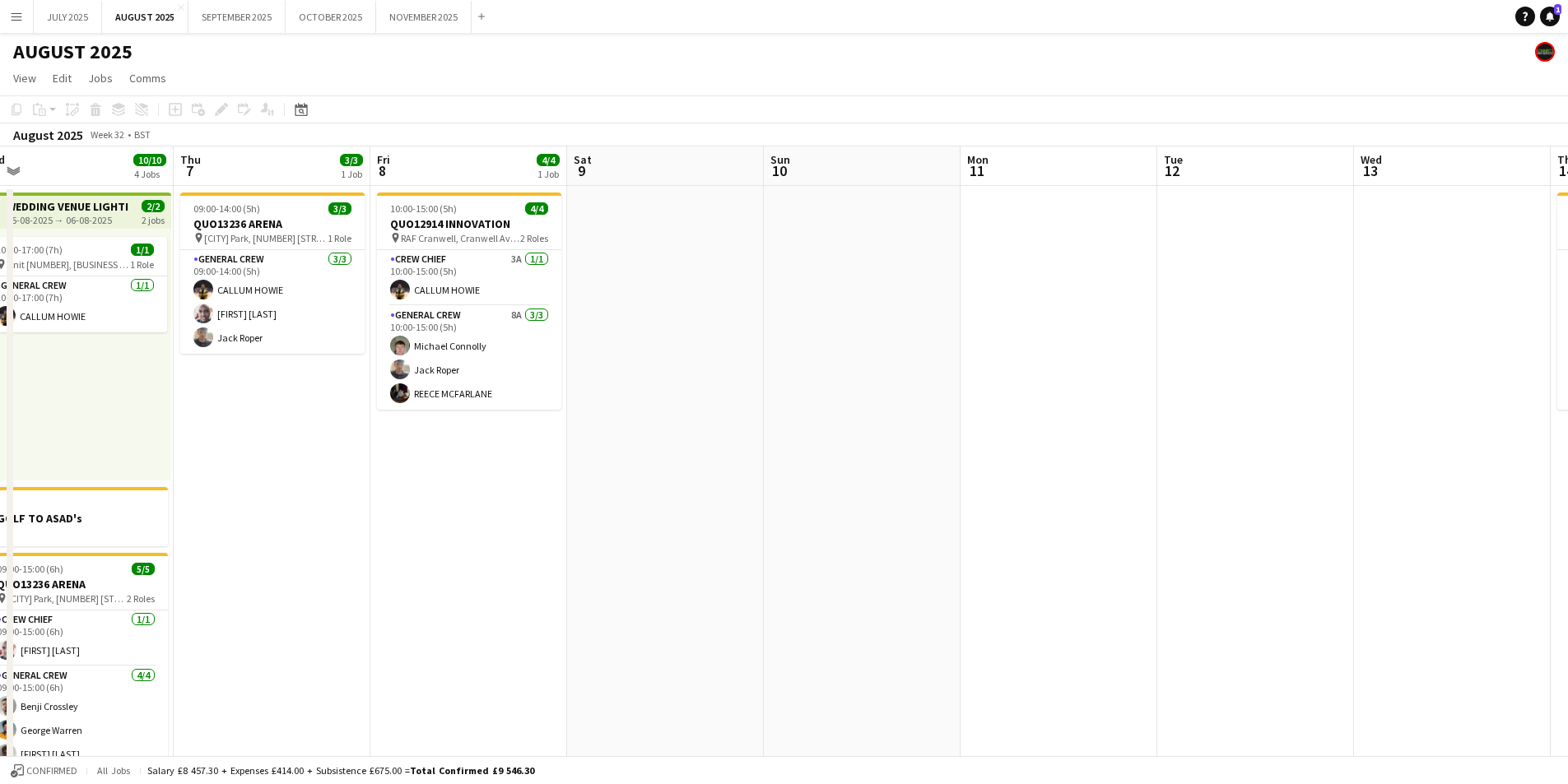 drag, startPoint x: 720, startPoint y: 613, endPoint x: 1107, endPoint y: 573, distance: 389.0617 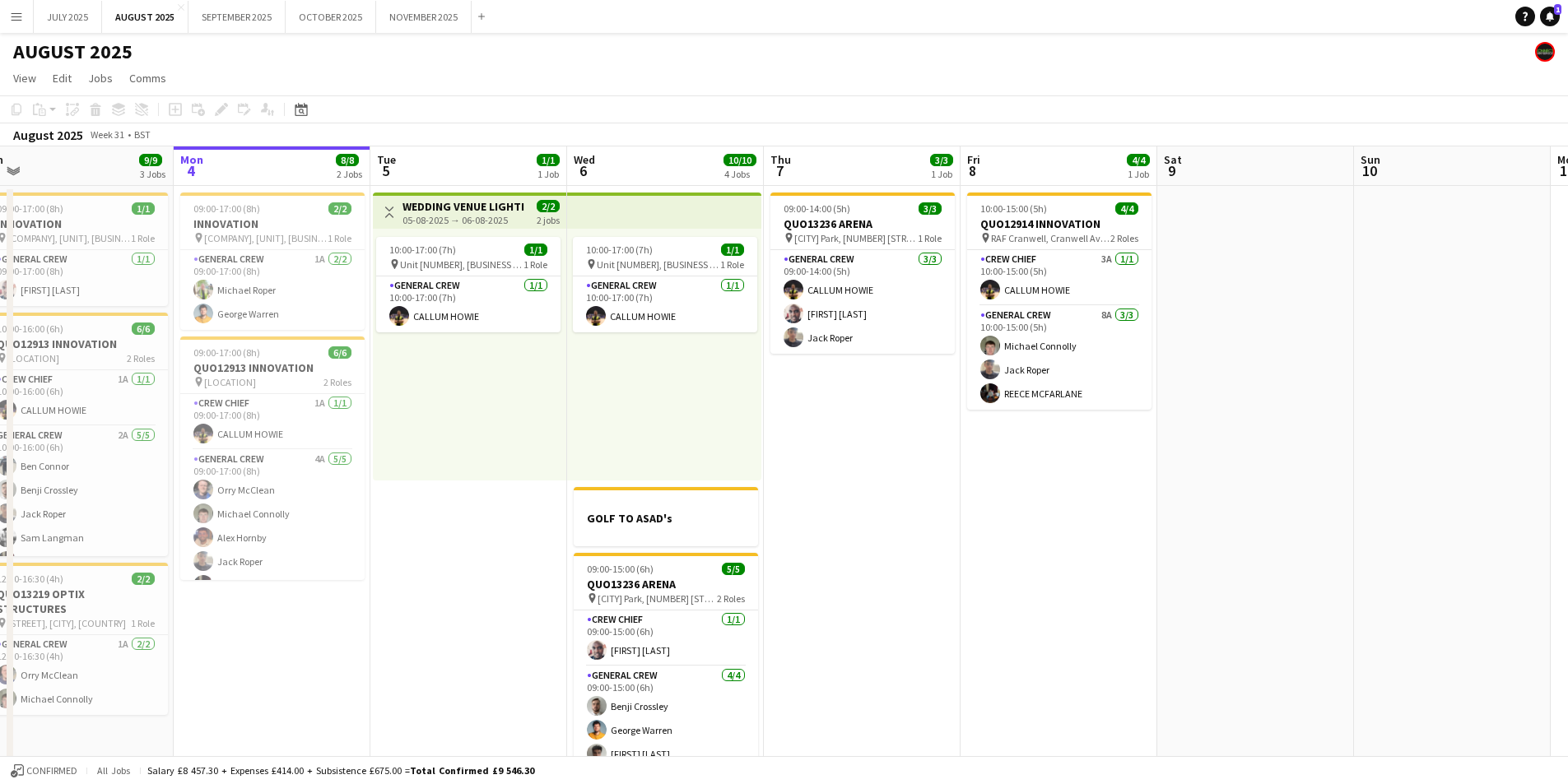 scroll, scrollTop: 0, scrollLeft: 451, axis: horizontal 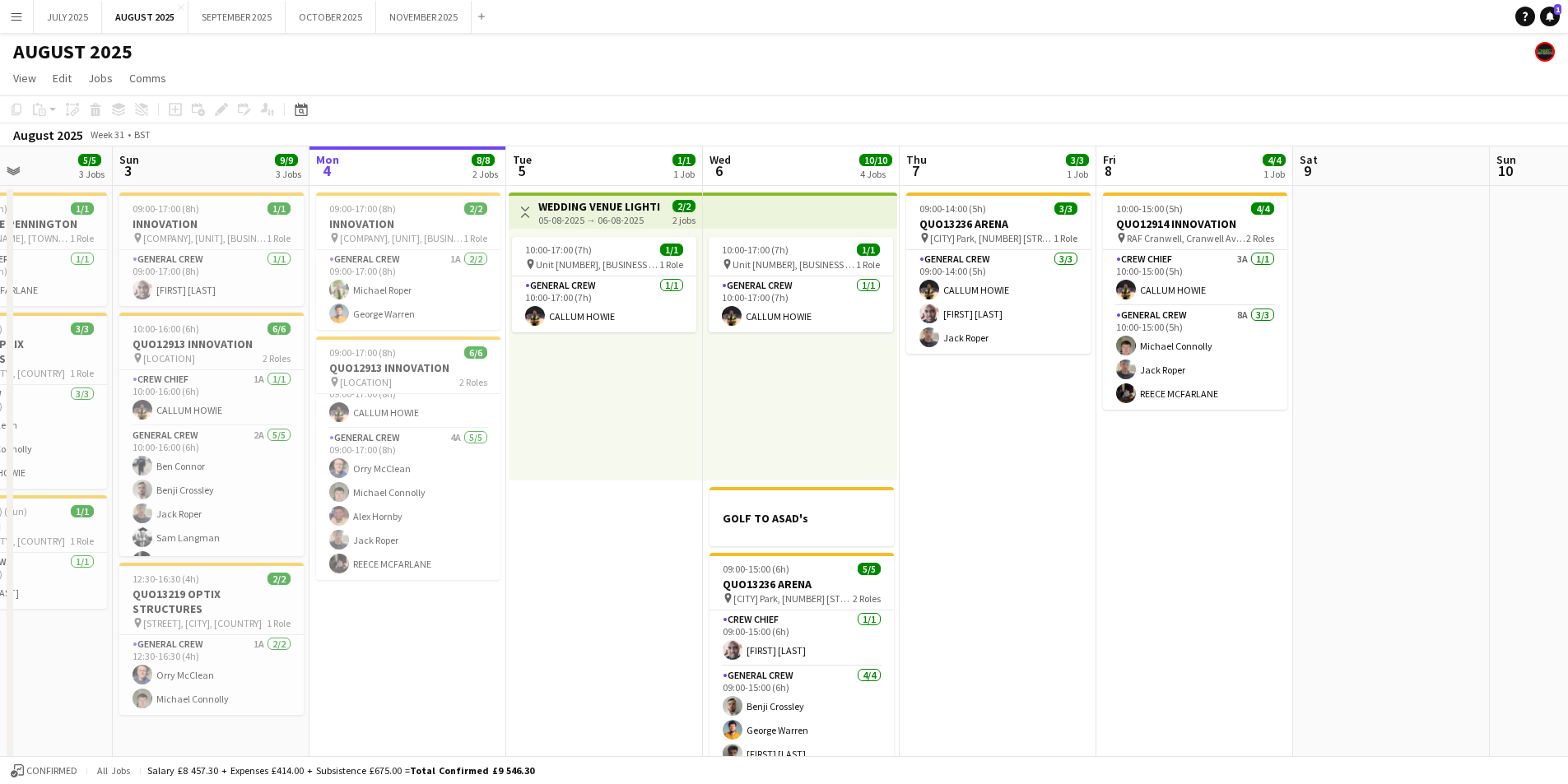 drag, startPoint x: 371, startPoint y: 594, endPoint x: 581, endPoint y: 609, distance: 210.535 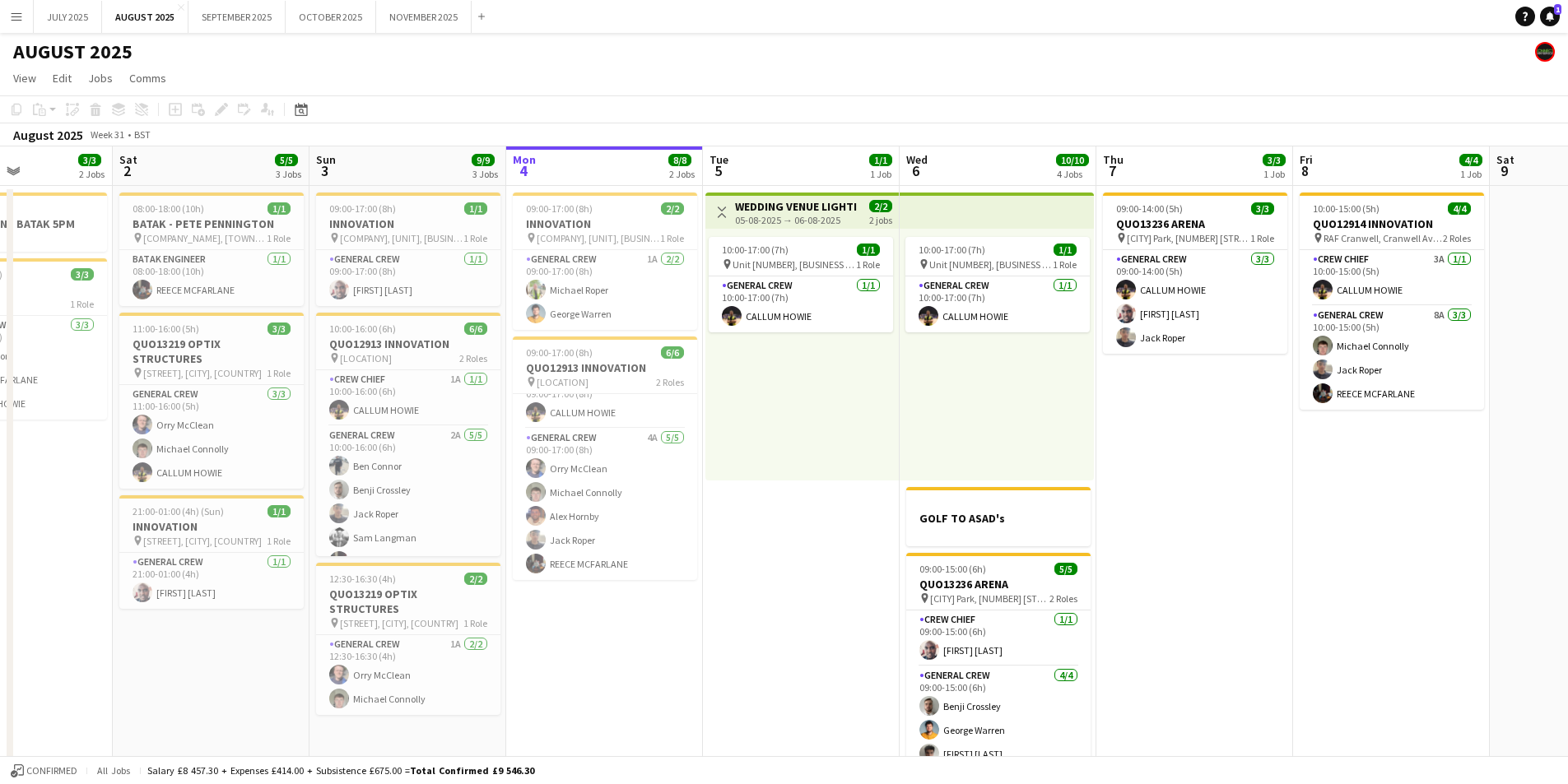 scroll, scrollTop: 0, scrollLeft: 438, axis: horizontal 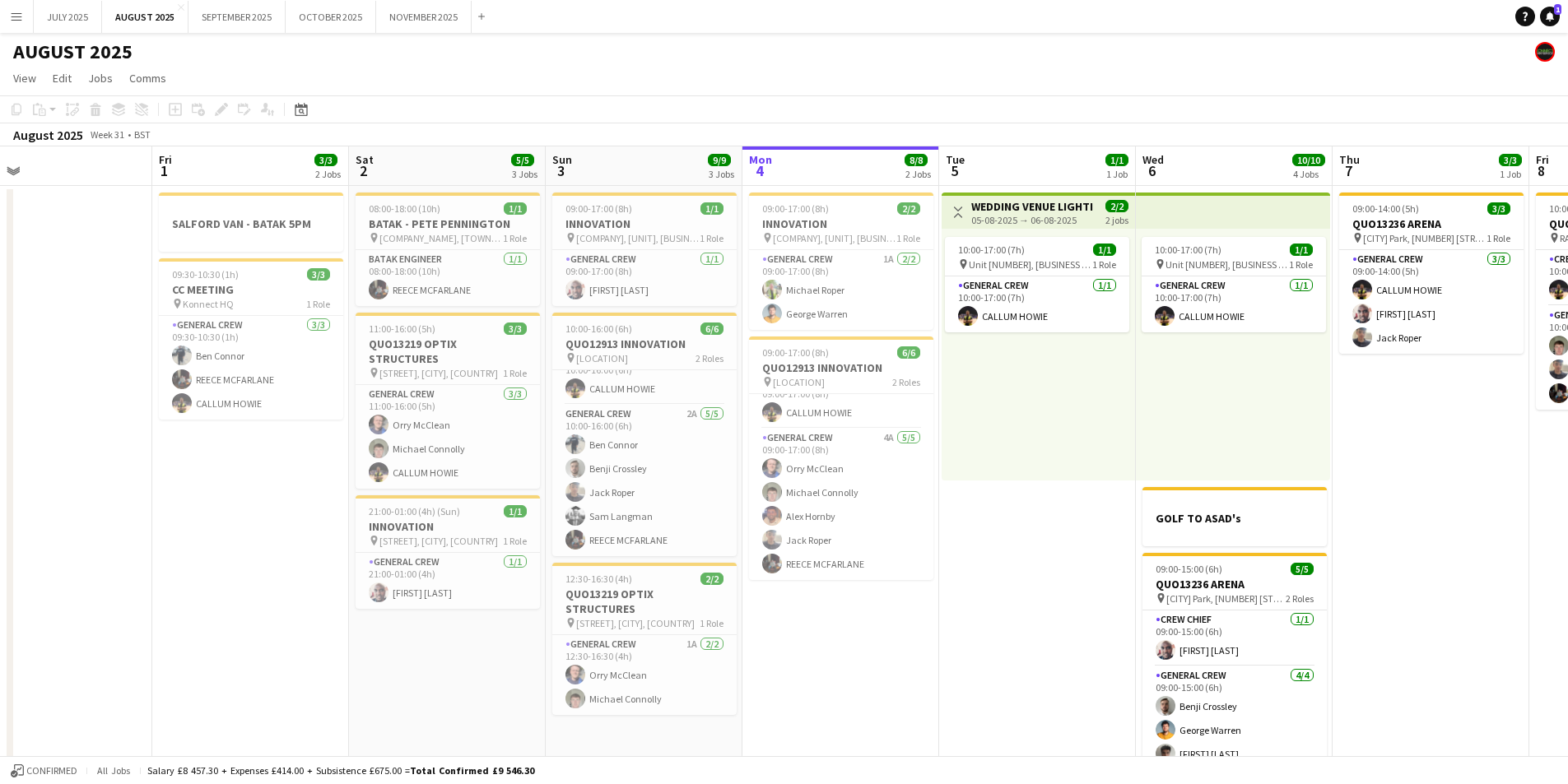 drag, startPoint x: 494, startPoint y: 672, endPoint x: 784, endPoint y: 655, distance: 290.49785 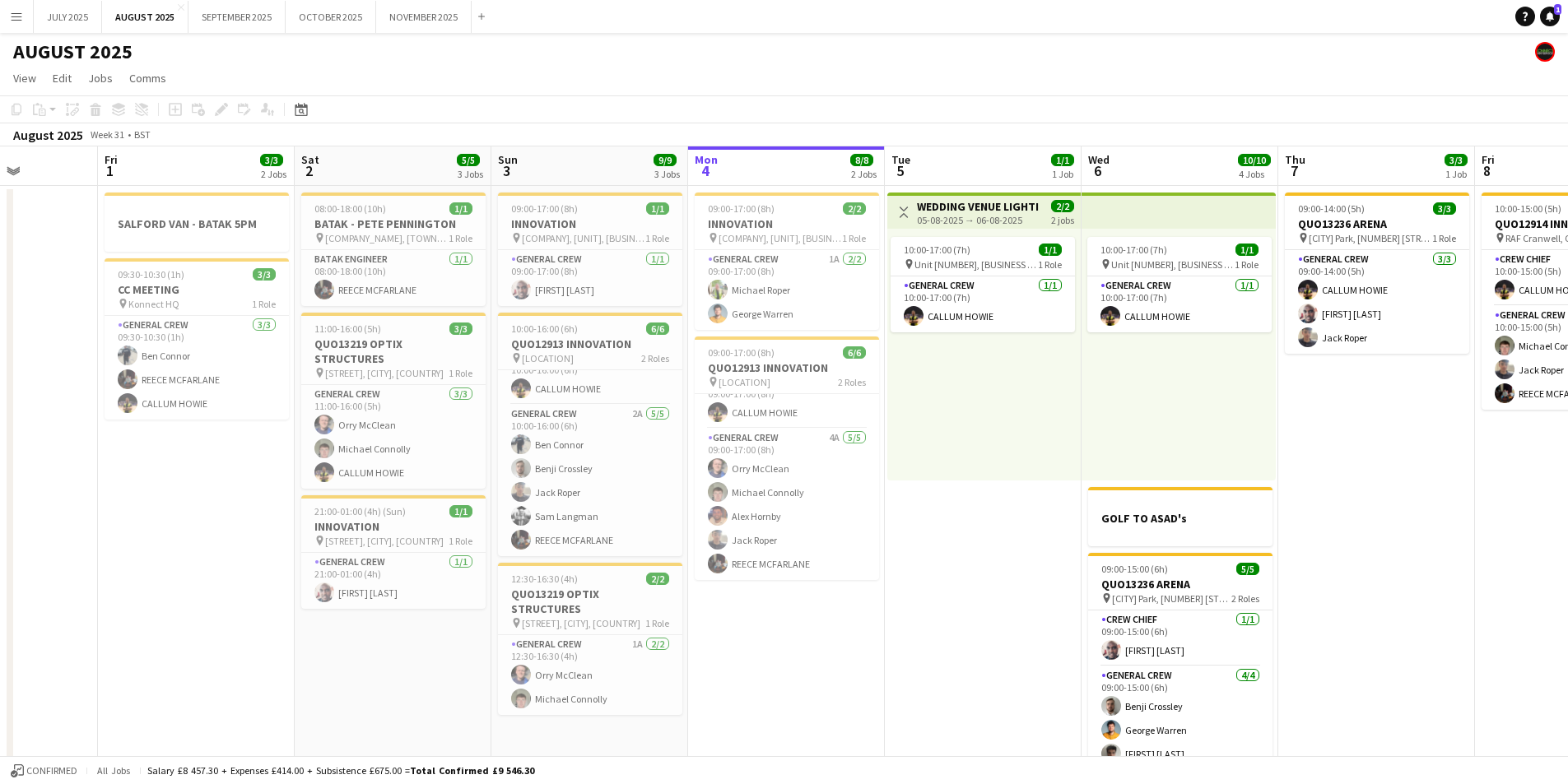 drag, startPoint x: 819, startPoint y: 628, endPoint x: 569, endPoint y: 597, distance: 251.91467 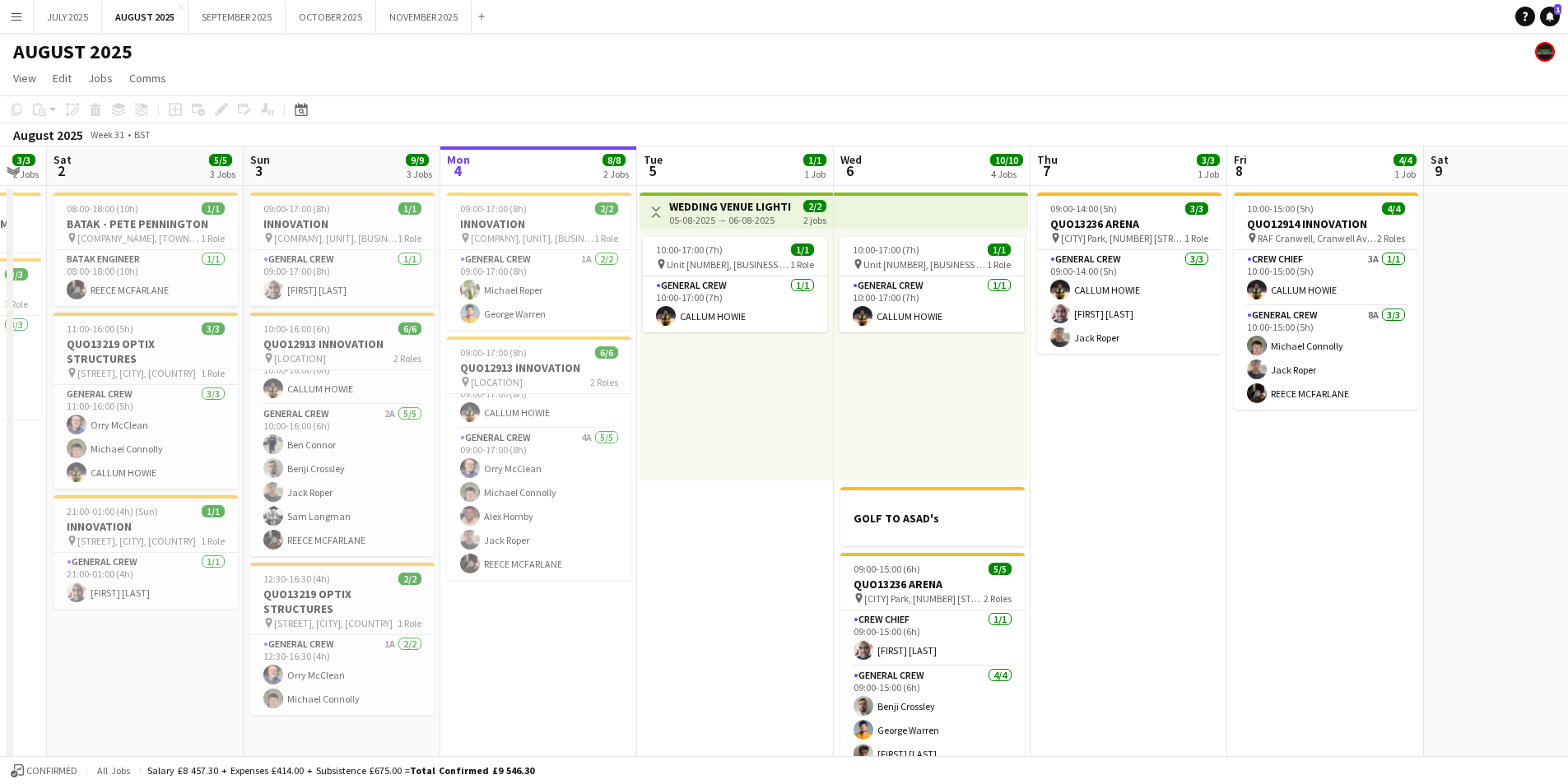 drag, startPoint x: 808, startPoint y: 615, endPoint x: 712, endPoint y: 605, distance: 96.51943 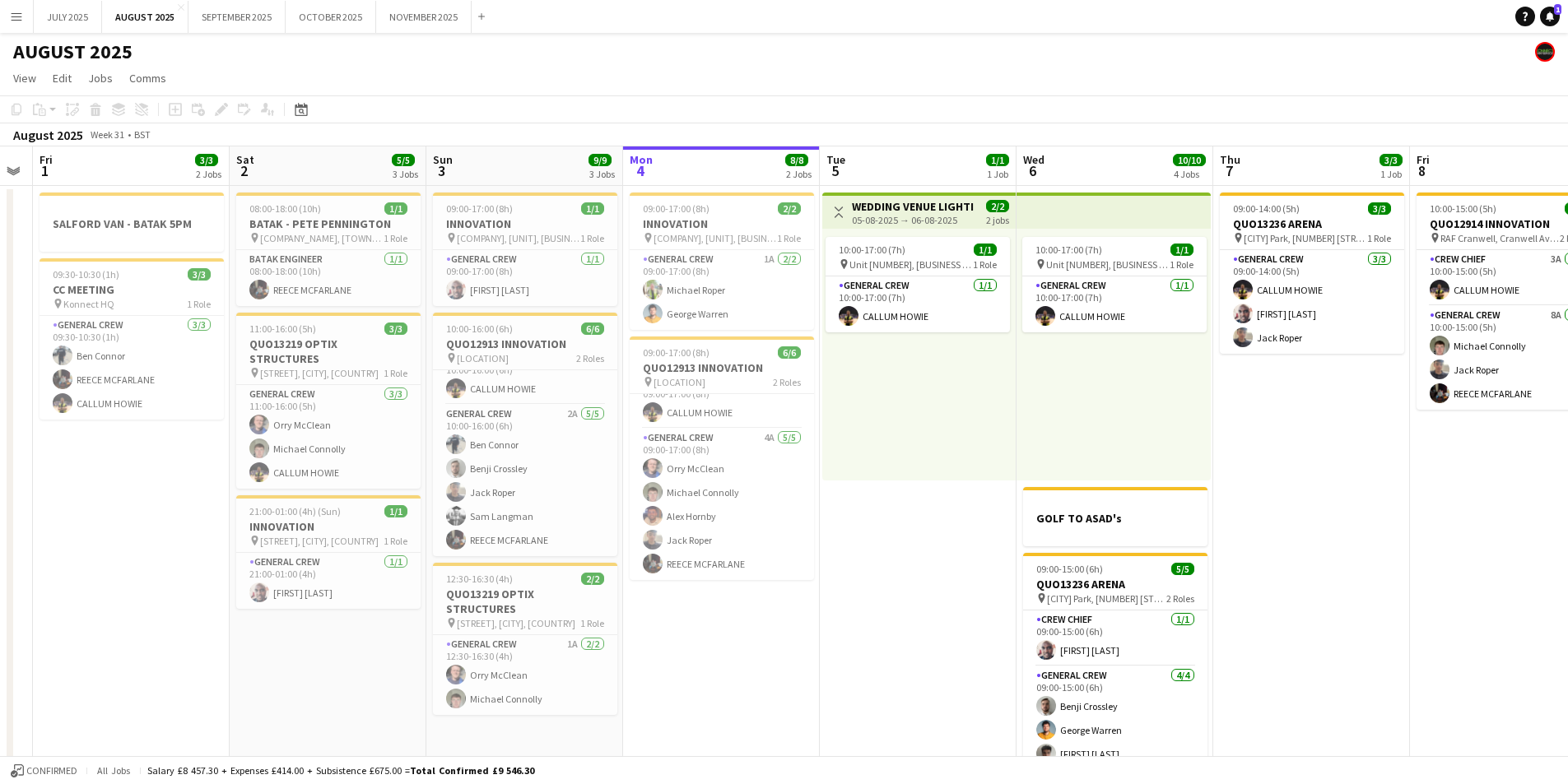 drag, startPoint x: 661, startPoint y: 613, endPoint x: 960, endPoint y: 597, distance: 299.42779 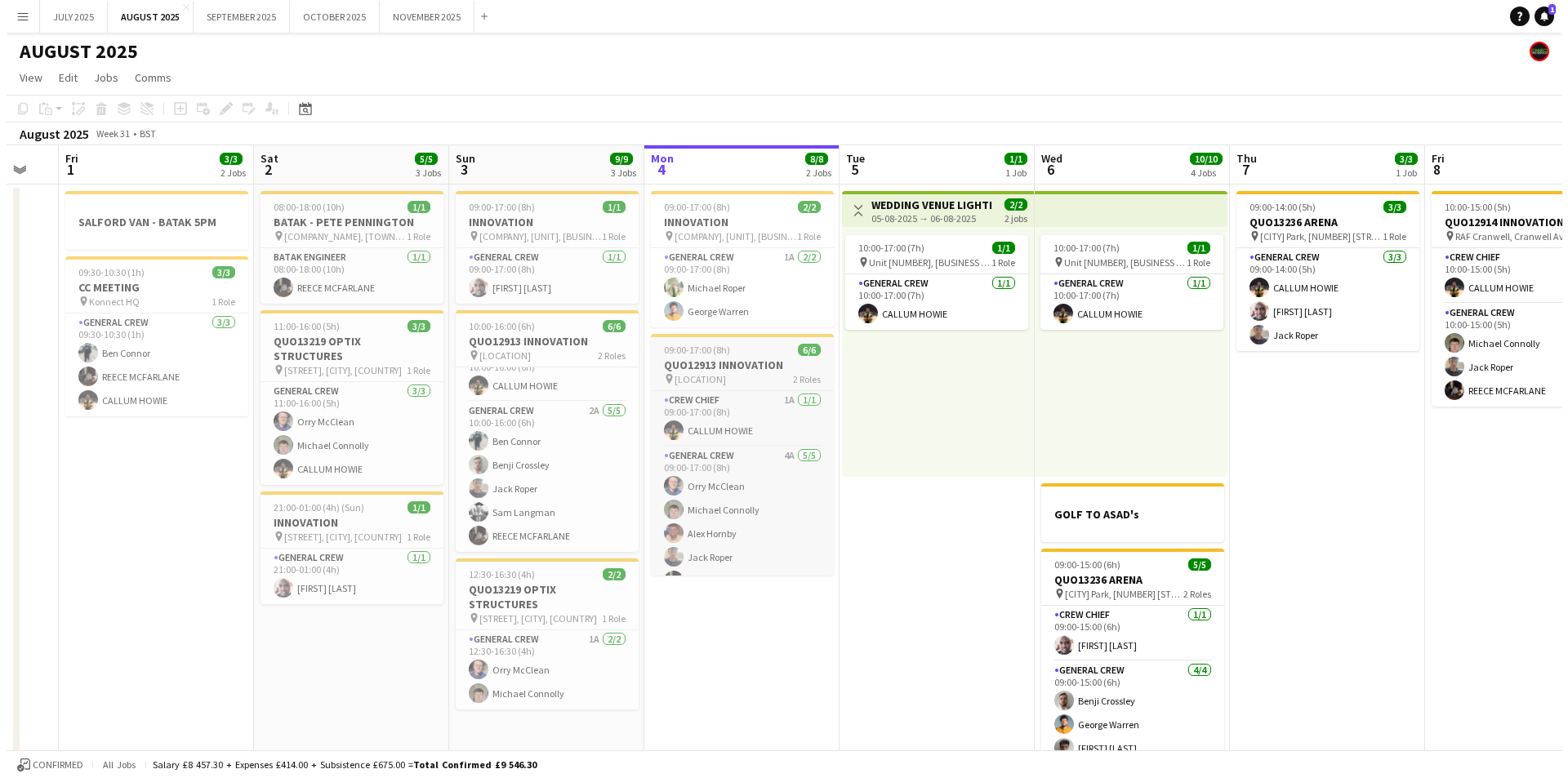 scroll, scrollTop: 21, scrollLeft: 0, axis: vertical 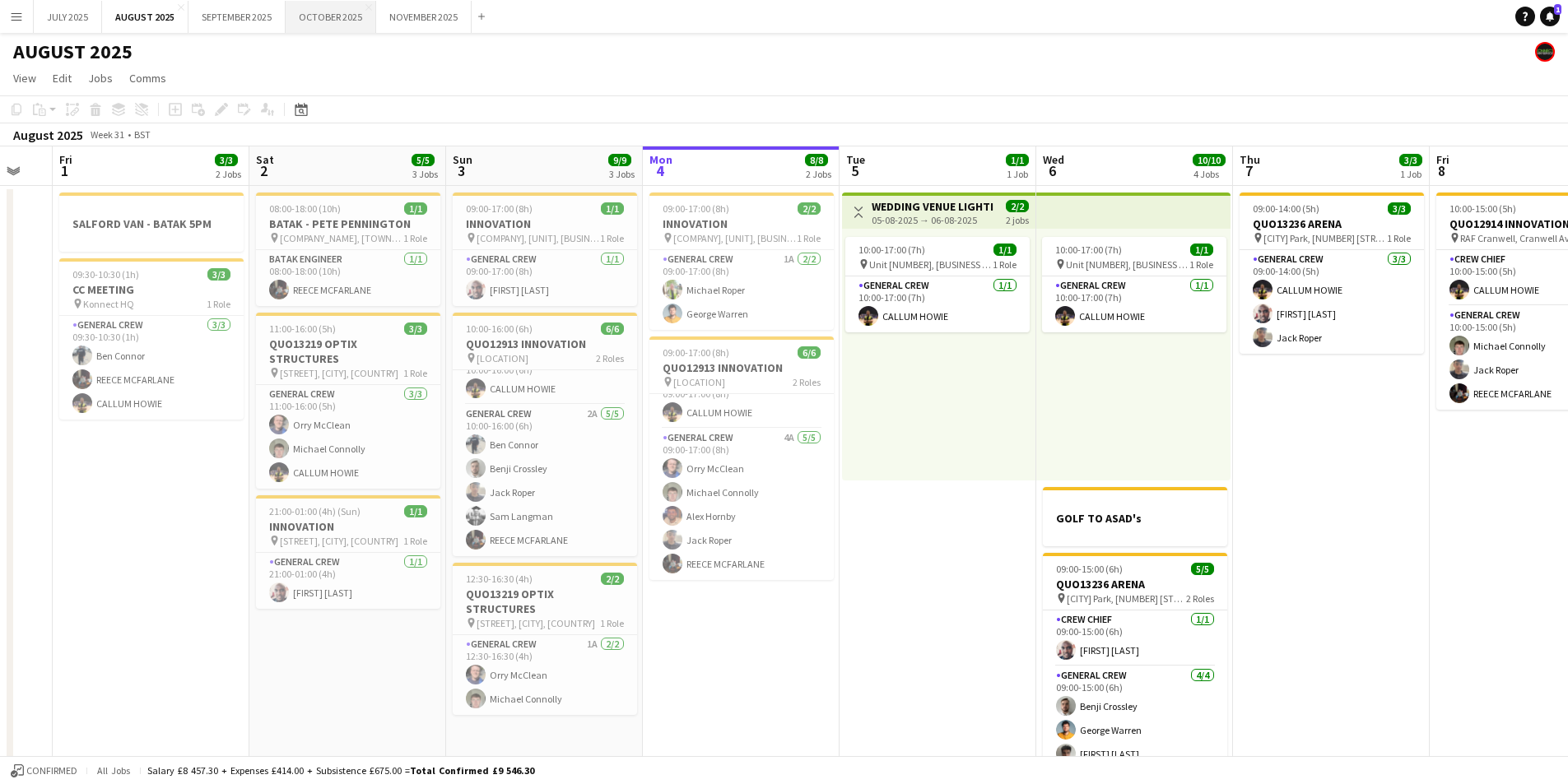 click on "[MONTH] [YEAR]
Close" at bounding box center (331, 16) 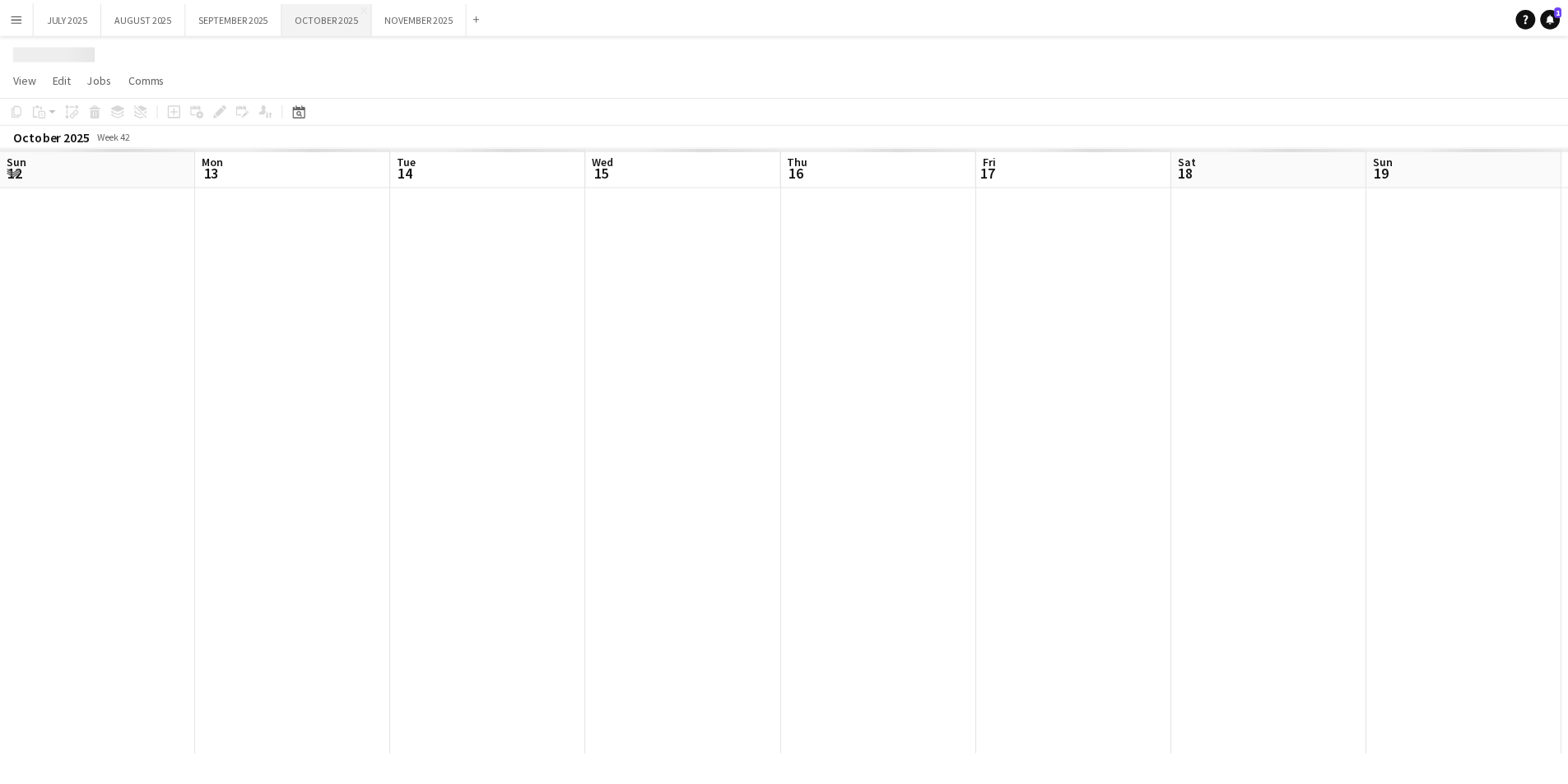scroll, scrollTop: 0, scrollLeft: 333, axis: horizontal 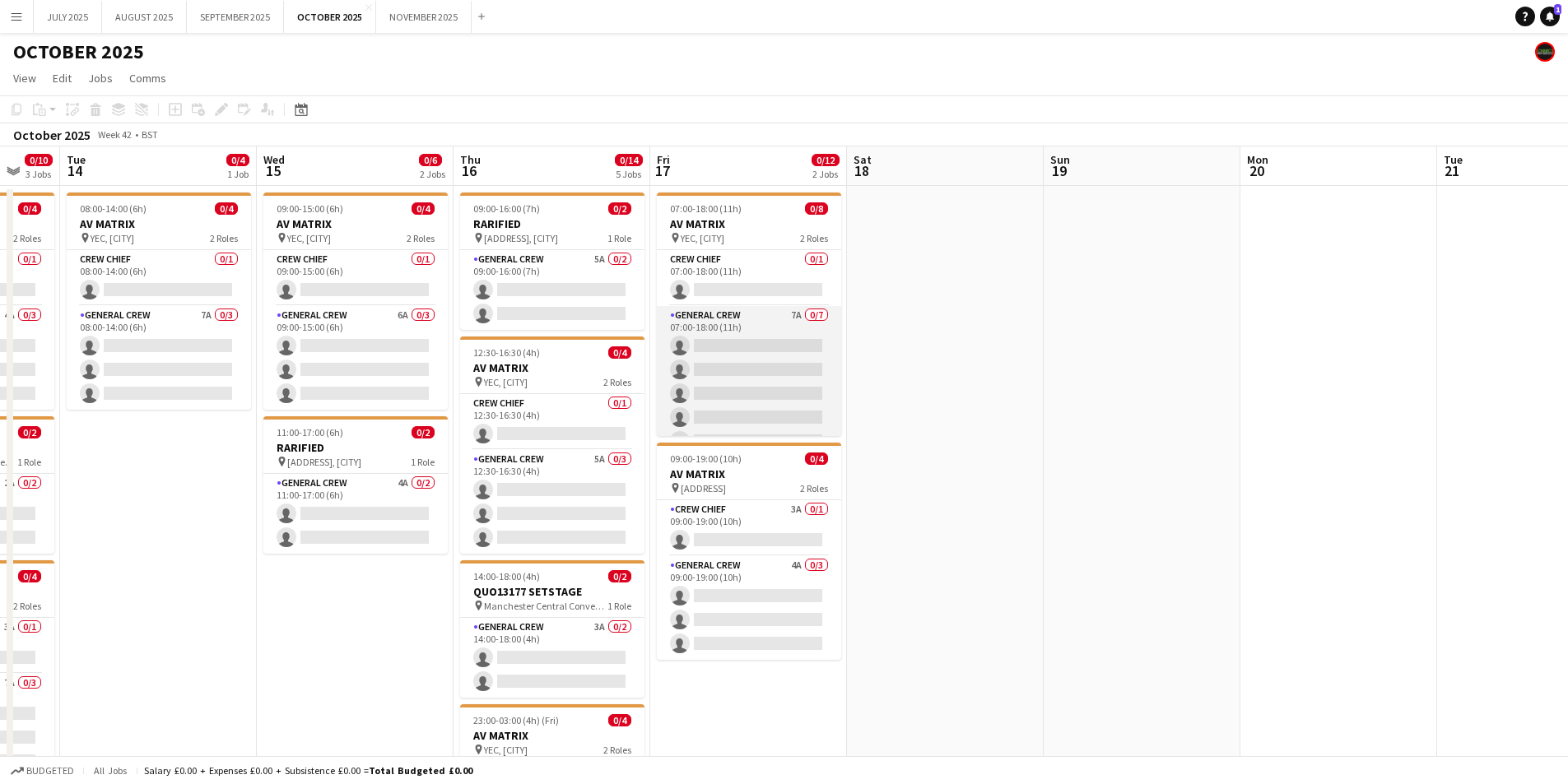 click on "General Crew    7A   0/7   07:00-18:00 (11h)
single-neutral-actions
single-neutral-actions
single-neutral-actions
single-neutral-actions
single-neutral-actions
single-neutral-actions
single-neutral-actions" at bounding box center [749, 406] 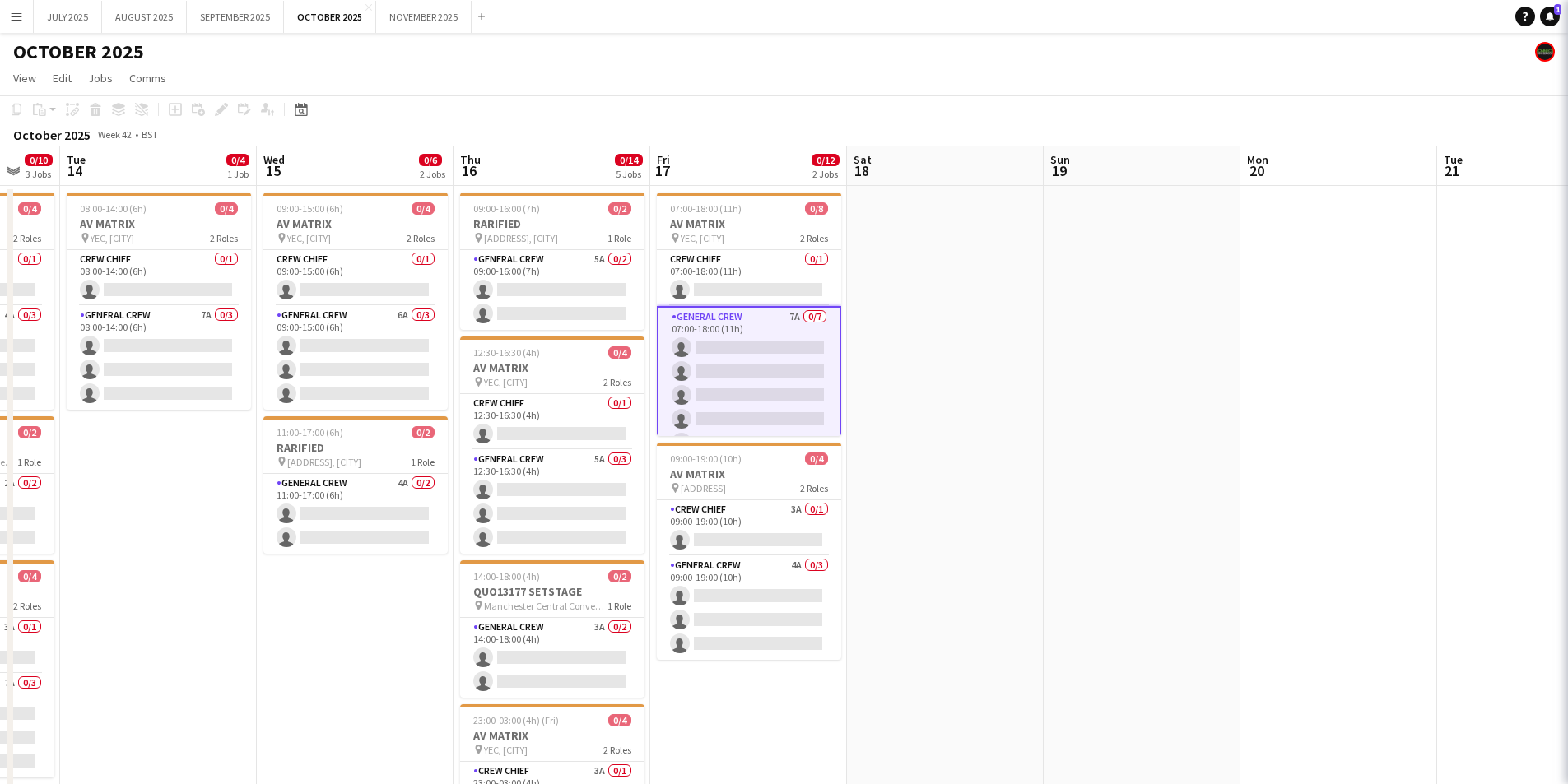 click on "single-neutral-actions-check-2
Confirmed" 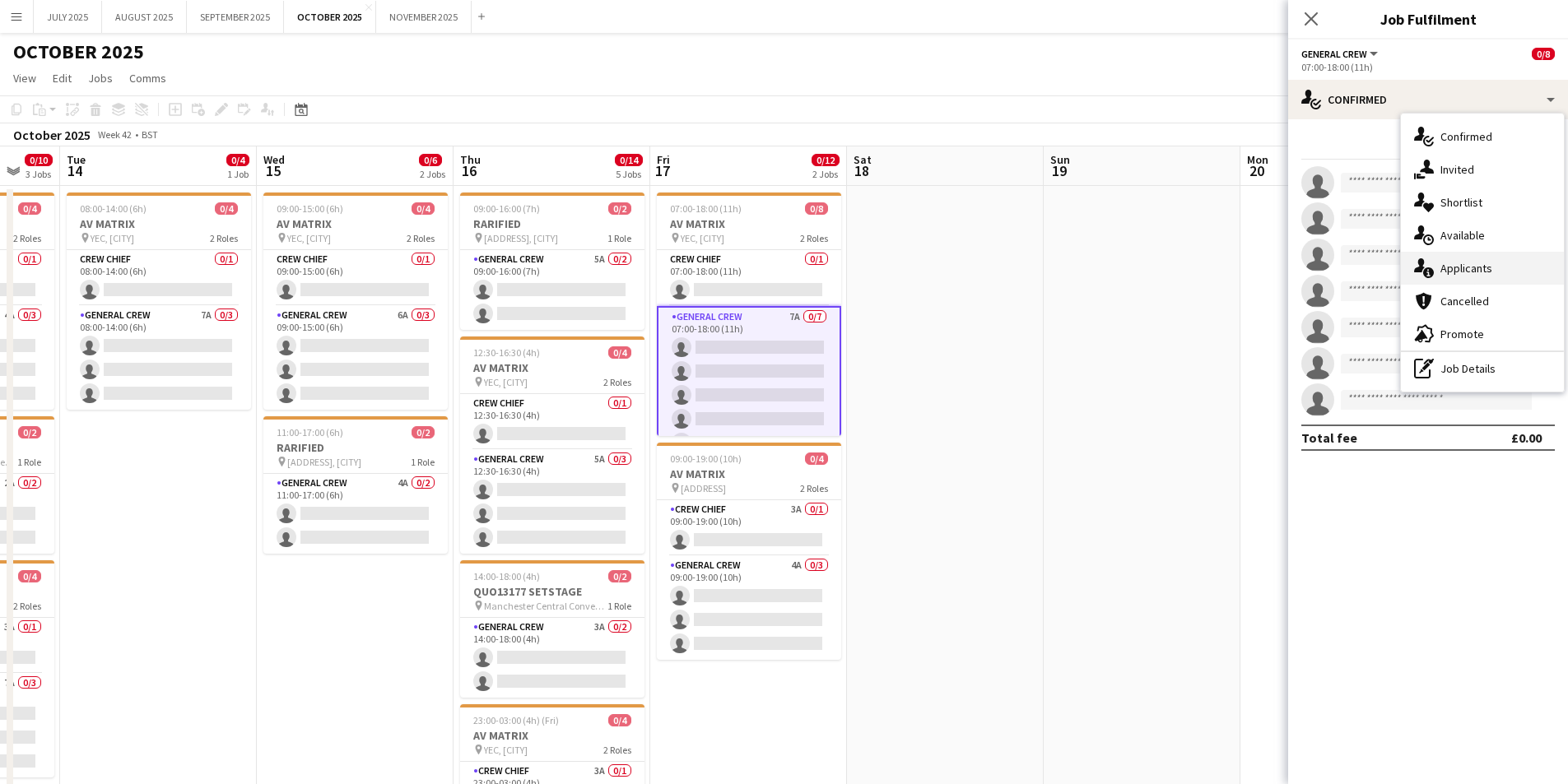 click on "single-neutral-actions-information
Applicants" at bounding box center [1482, 268] 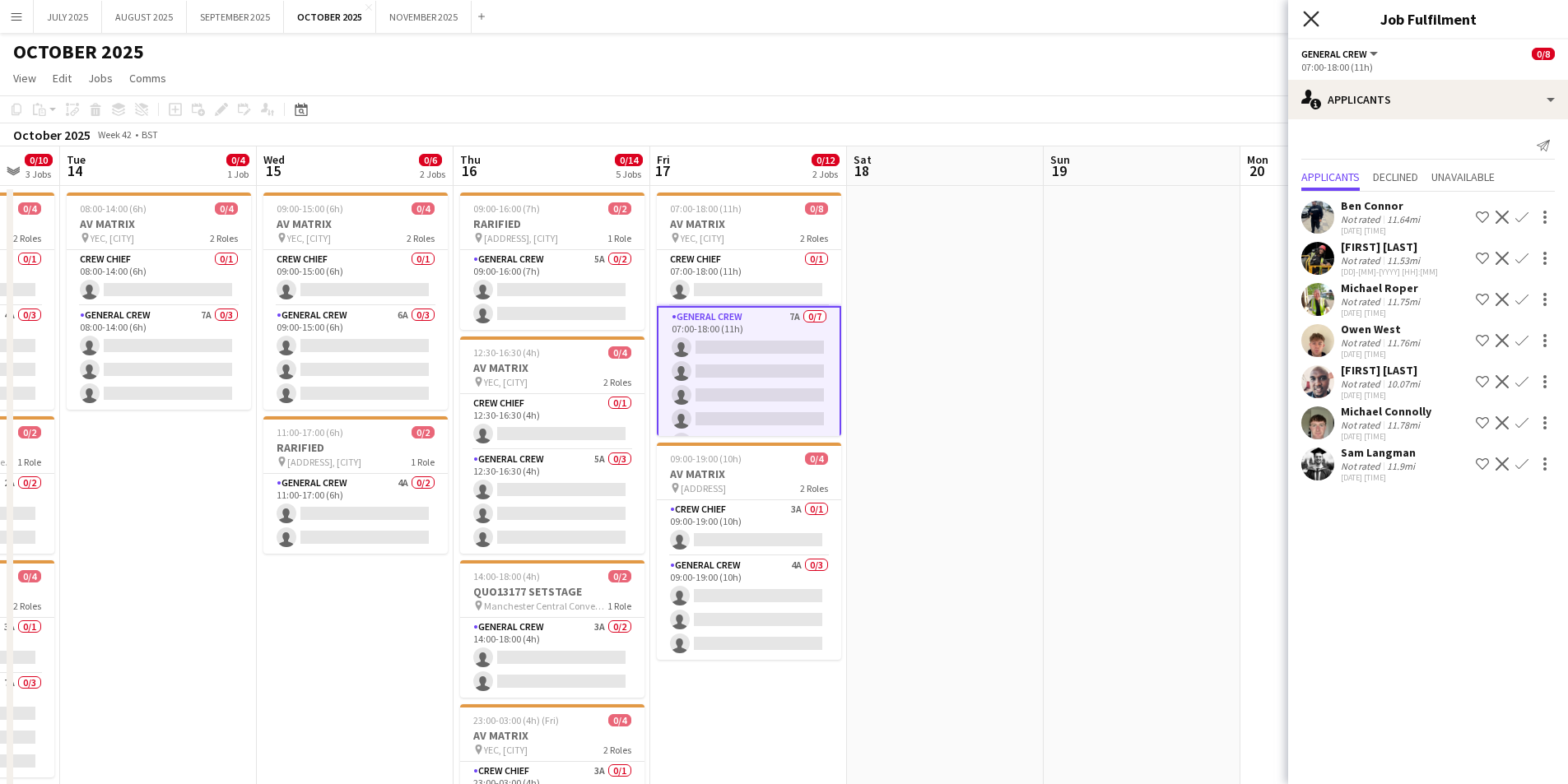 click on "Close pop-in" 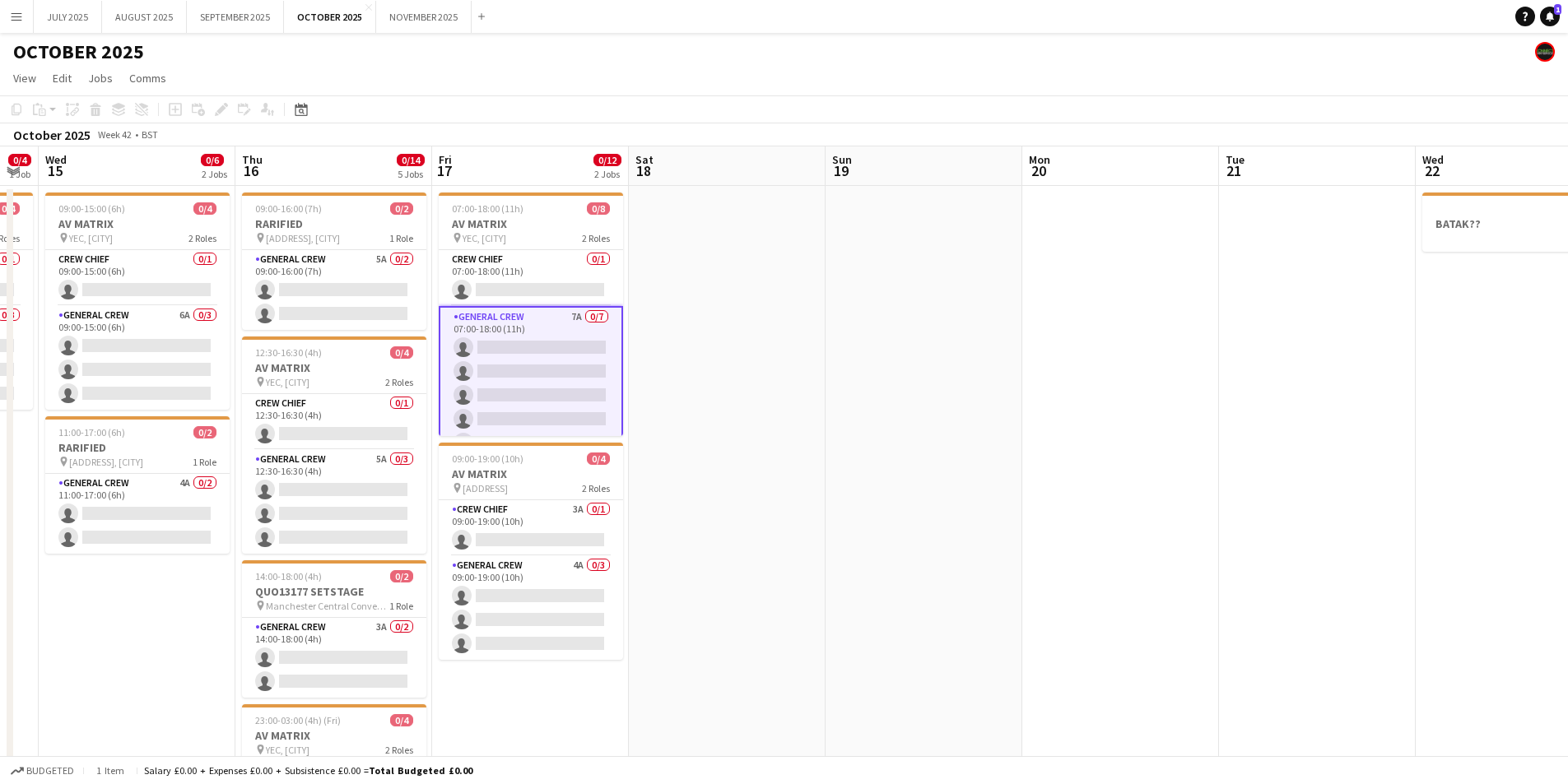 drag, startPoint x: 1301, startPoint y: 469, endPoint x: 991, endPoint y: 448, distance: 310.71048 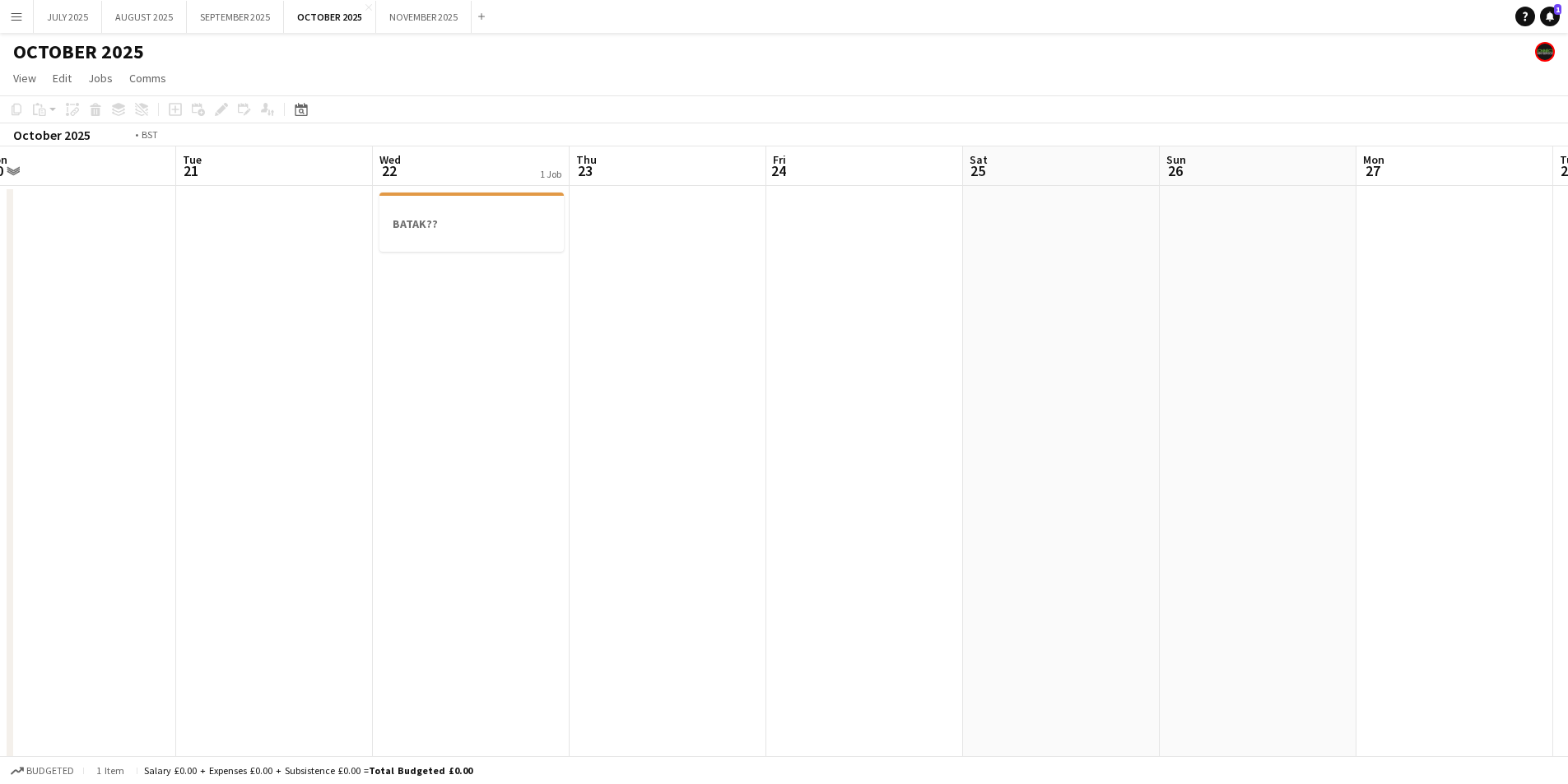 scroll, scrollTop: 0, scrollLeft: 629, axis: horizontal 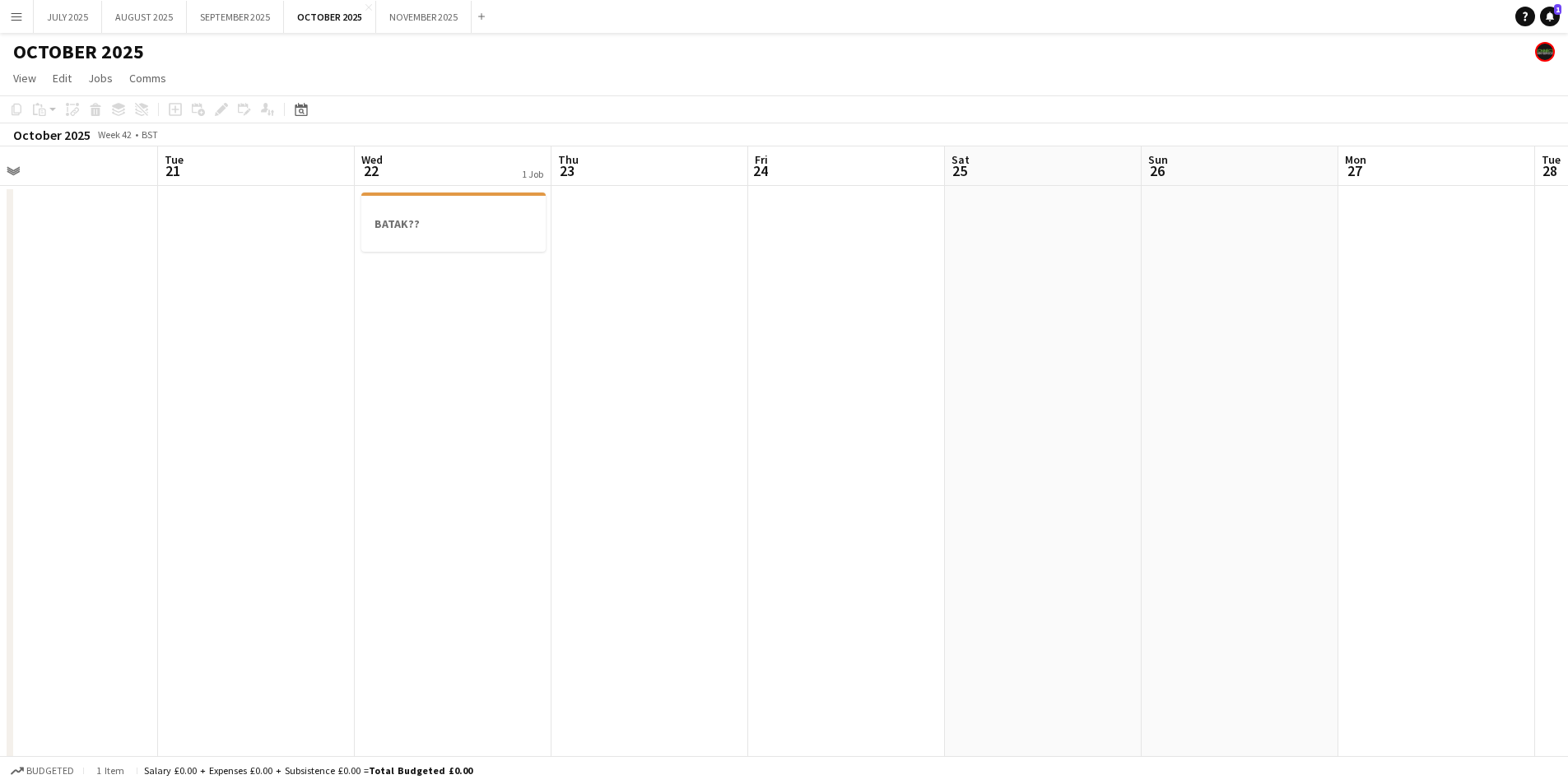 drag, startPoint x: 1175, startPoint y: 464, endPoint x: 719, endPoint y: 437, distance: 456.79864 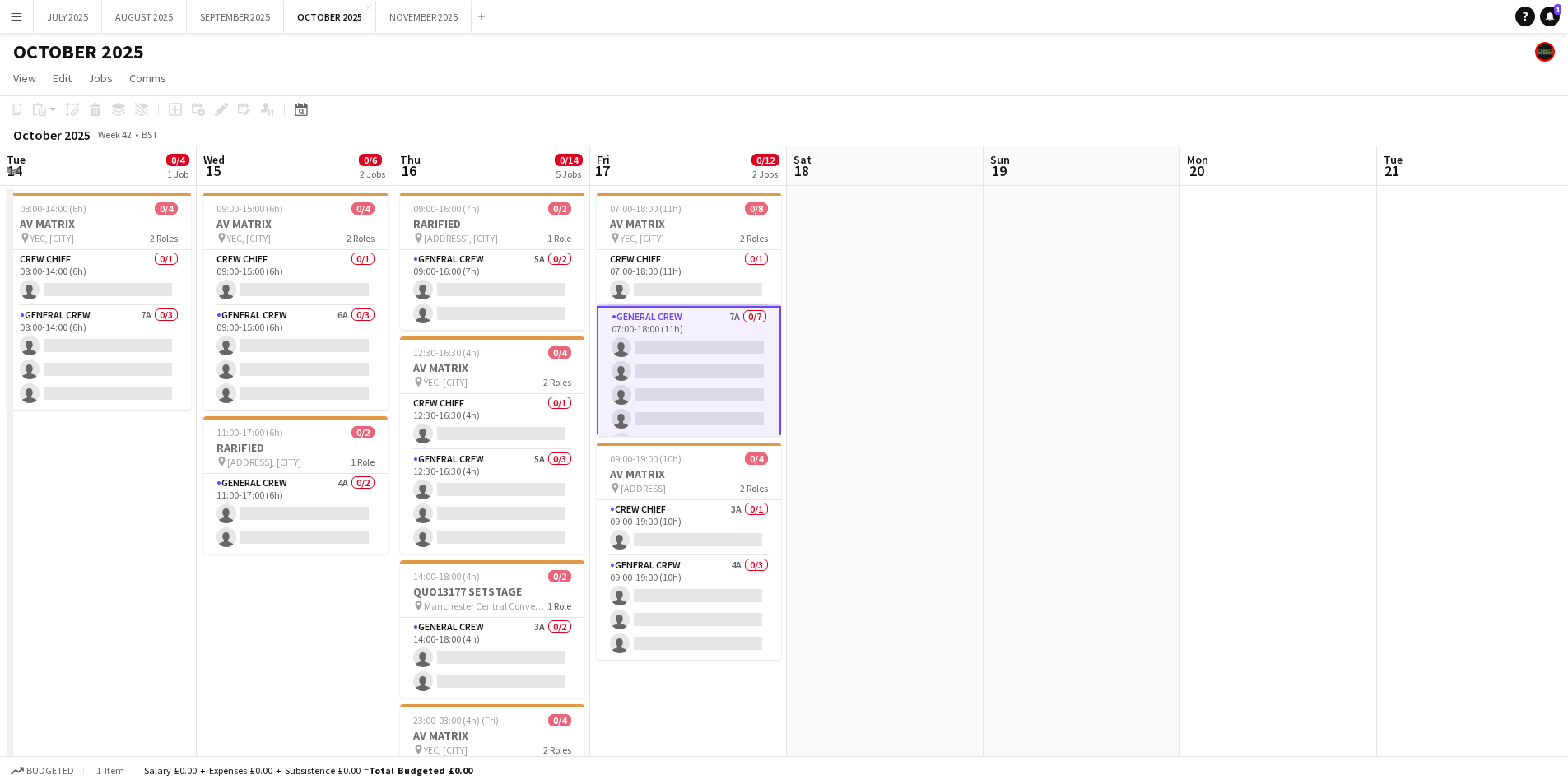 click on "Tue   14   0/4   1 Job   Wed   15   0/6   2 Jobs   Thu   16   0/14   5 Jobs   Fri   17   0/12   2 Jobs   Sat   18   Sun   19   Mon   20   Tue   21   Wed   22   1 Job   Thu   23   Fri   24   Sat   25   Sun   26      08:00-14:00 (6h)    0/4   AV MATRIX
pin
YEC, [CITY]   2 Roles   Crew Chief   0/1   08:00-14:00 (6h)
single-neutral-actions
General Crew    7A   0/3   08:00-14:00 (6h)
single-neutral-actions
single-neutral-actions
single-neutral-actions
09:00-15:00 (6h)    0/4   AV MATRIX
pin
YEC, [CITY]   2 Roles   Crew Chief   0/1   09:00-15:00 (6h)
single-neutral-actions
General Crew    6A   0/3   09:00-15:00 (6h)
single-neutral-actions
single-neutral-actions" at bounding box center [784, 625] 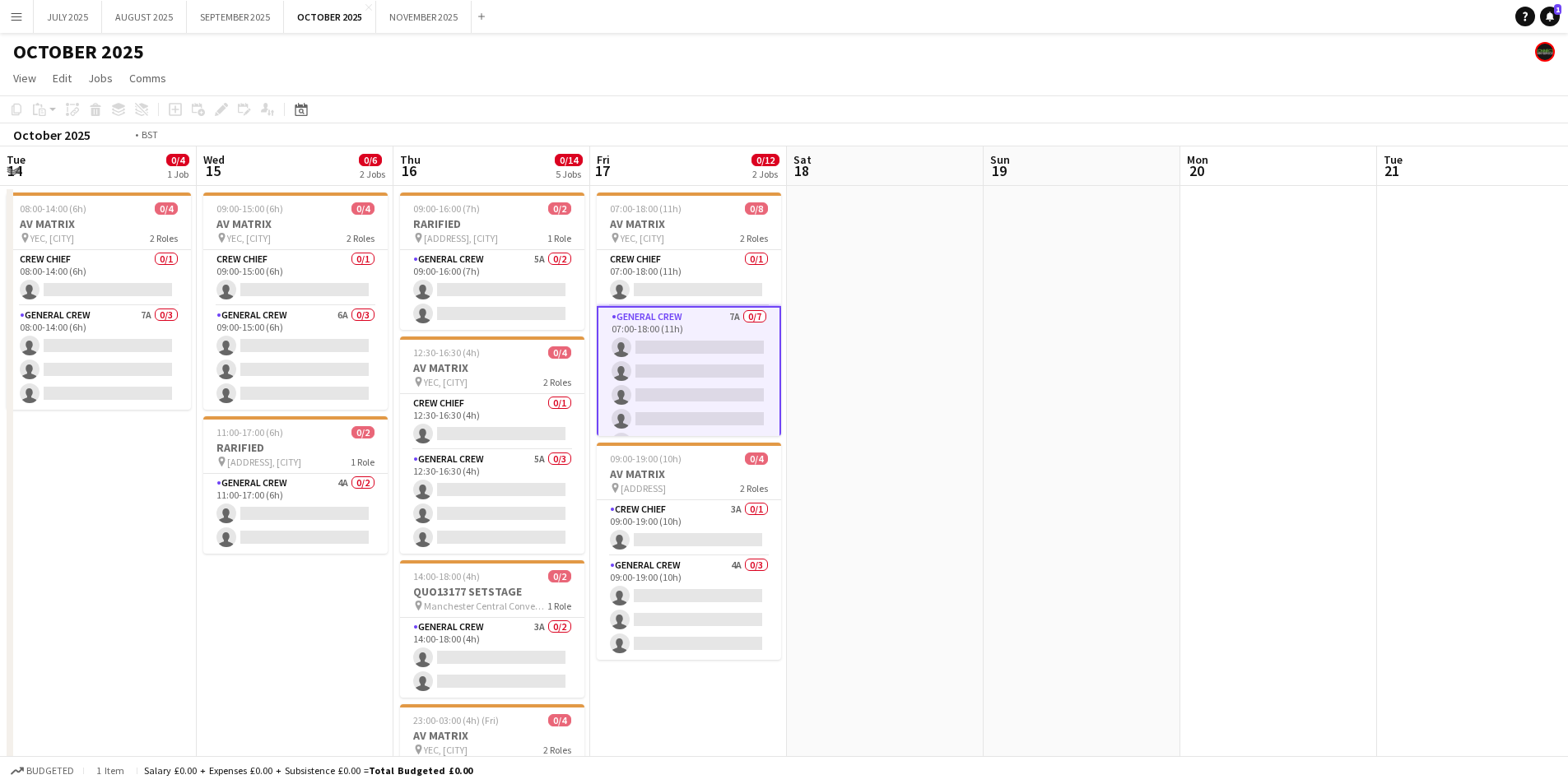 click on "Tue   14   0/4   1 Job   Wed   15   0/6   2 Jobs   Thu   16   0/14   5 Jobs   Fri   17   0/12   2 Jobs   Sat   18   Sun   19   Mon   20   Tue   21   Wed   22   1 Job   Thu   23   Fri   24   Sat   25   Sun   26      08:00-14:00 (6h)    0/4   AV MATRIX
pin
YEC, [CITY]   2 Roles   Crew Chief   0/1   08:00-14:00 (6h)
single-neutral-actions
General Crew    7A   0/3   08:00-14:00 (6h)
single-neutral-actions
single-neutral-actions
single-neutral-actions
09:00-15:00 (6h)    0/4   AV MATRIX
pin
YEC, [CITY]   2 Roles   Crew Chief   0/1   09:00-15:00 (6h)
single-neutral-actions
General Crew    6A   0/3   09:00-15:00 (6h)
single-neutral-actions
single-neutral-actions" at bounding box center [784, 625] 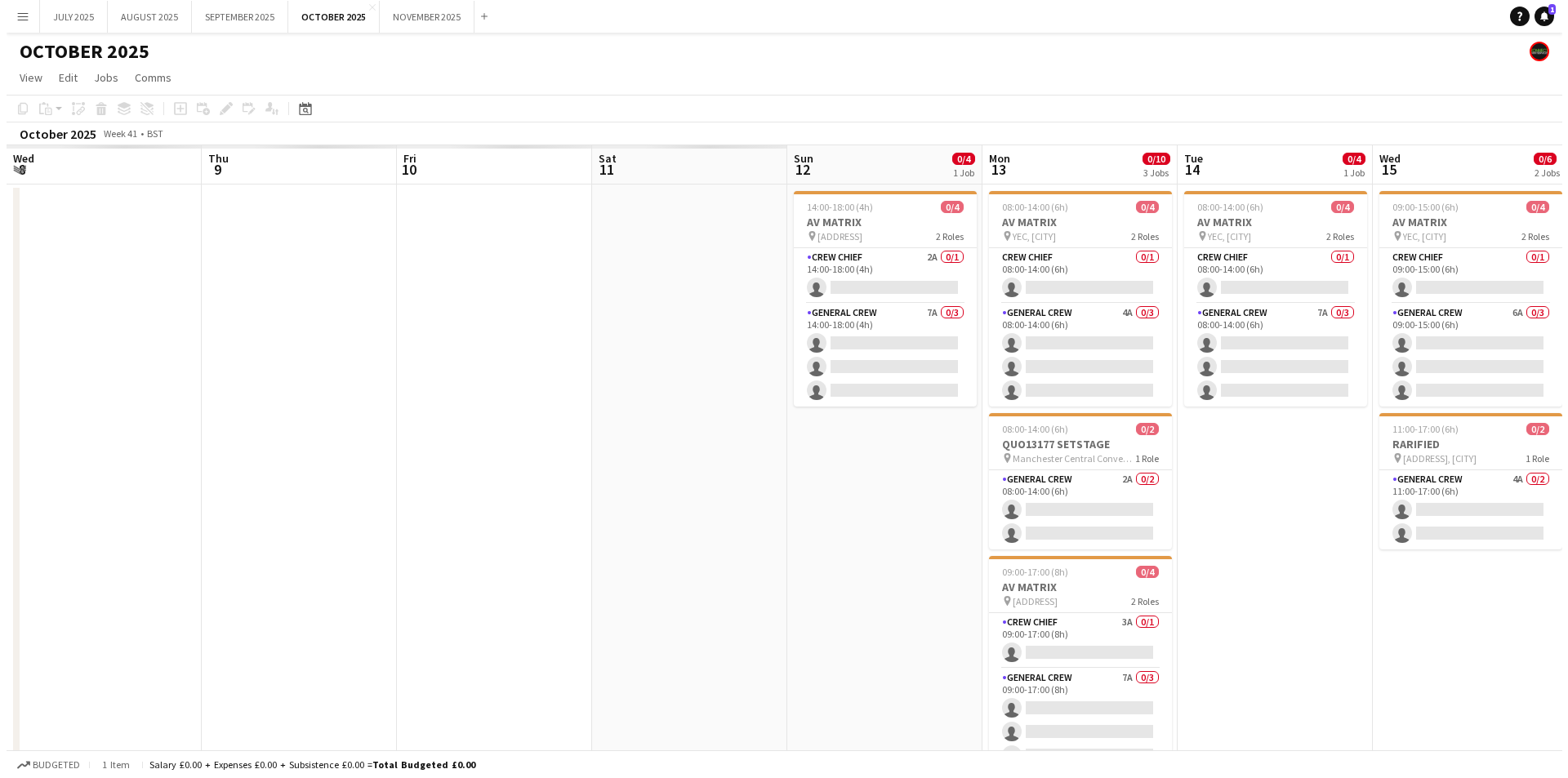 scroll, scrollTop: 0, scrollLeft: 390, axis: horizontal 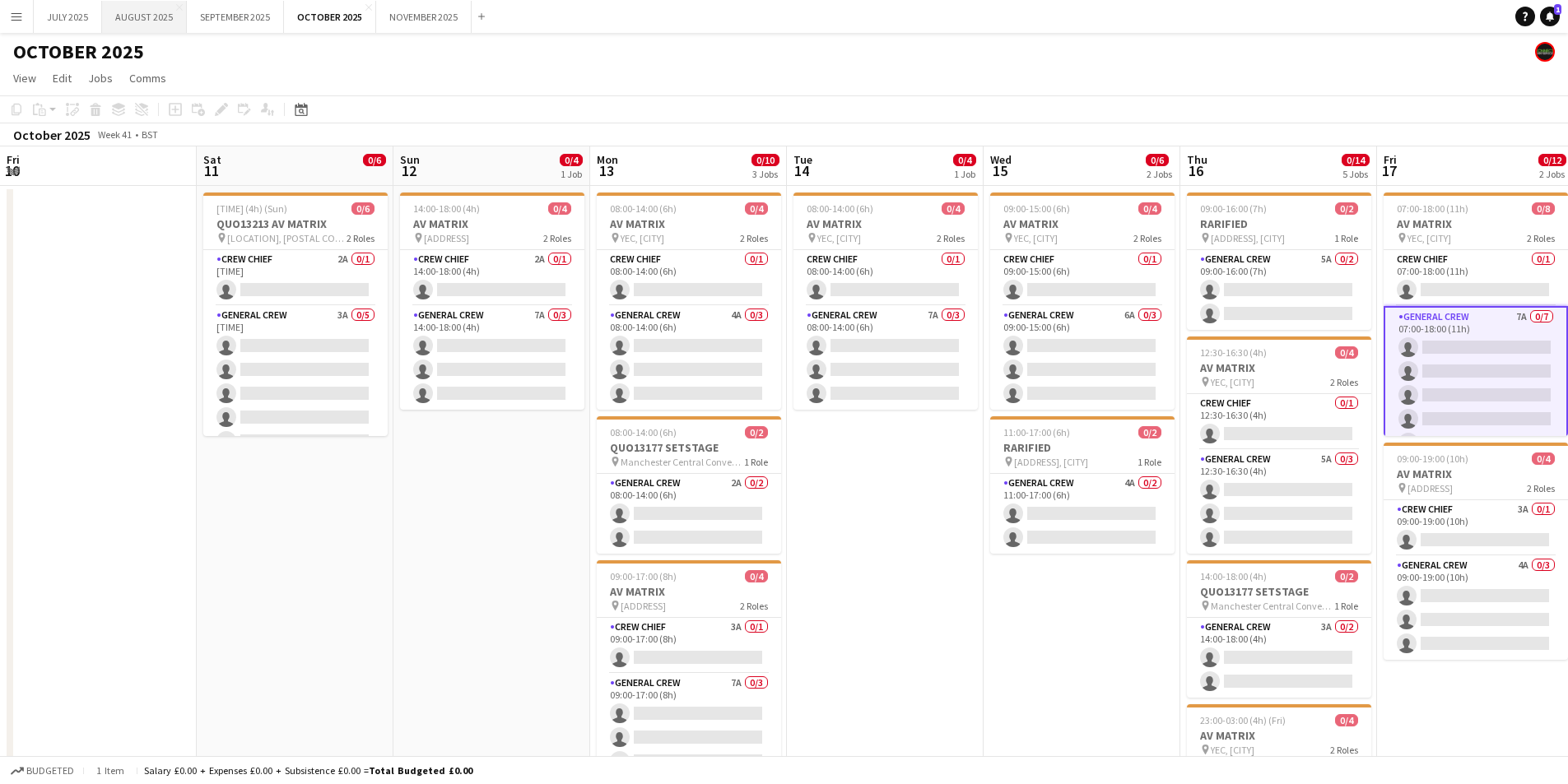 click on "AUGUST 2025
Close" at bounding box center [144, 16] 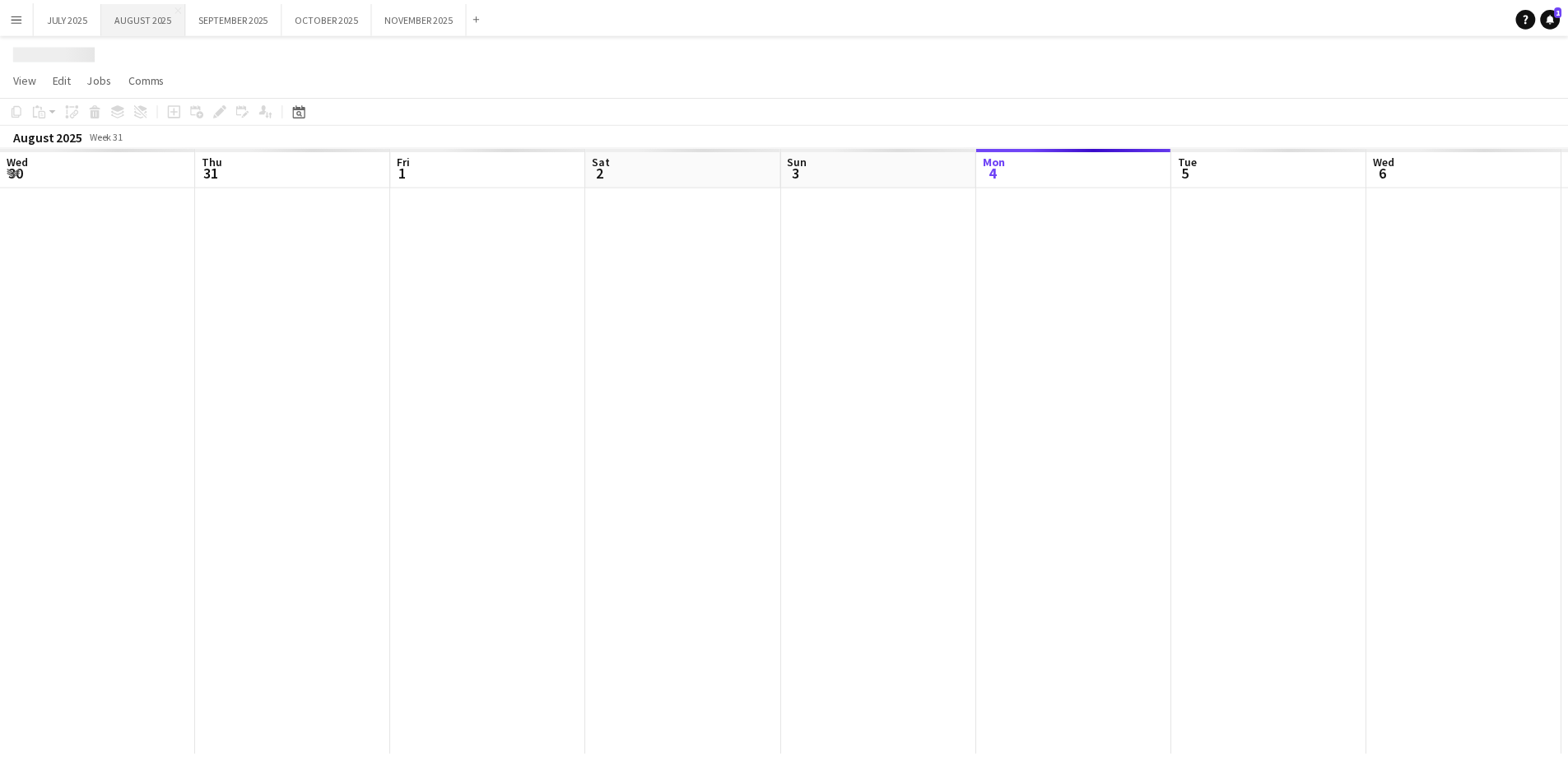 scroll, scrollTop: 0, scrollLeft: 341, axis: horizontal 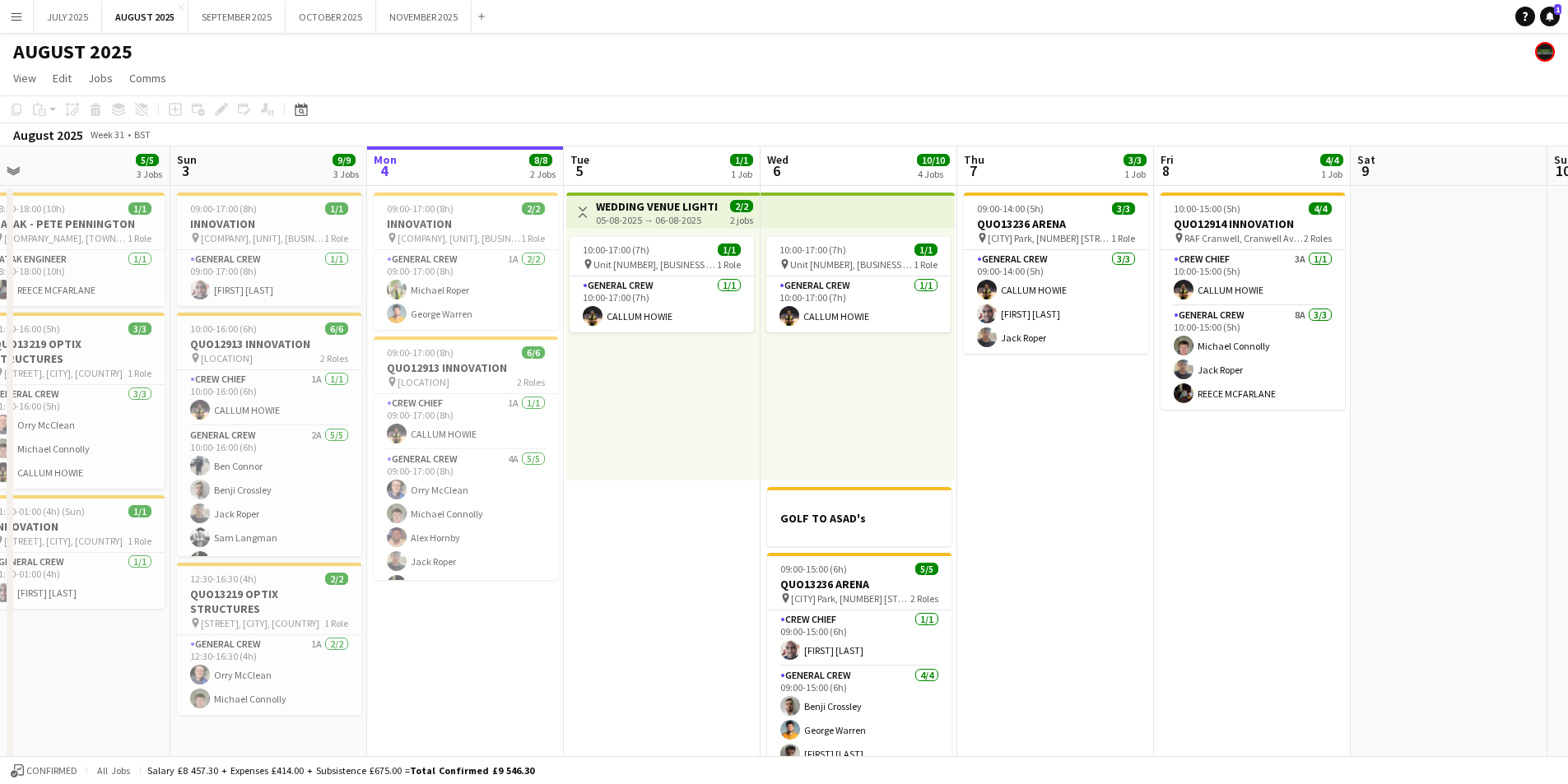 drag, startPoint x: 919, startPoint y: 545, endPoint x: 644, endPoint y: 549, distance: 275.02909 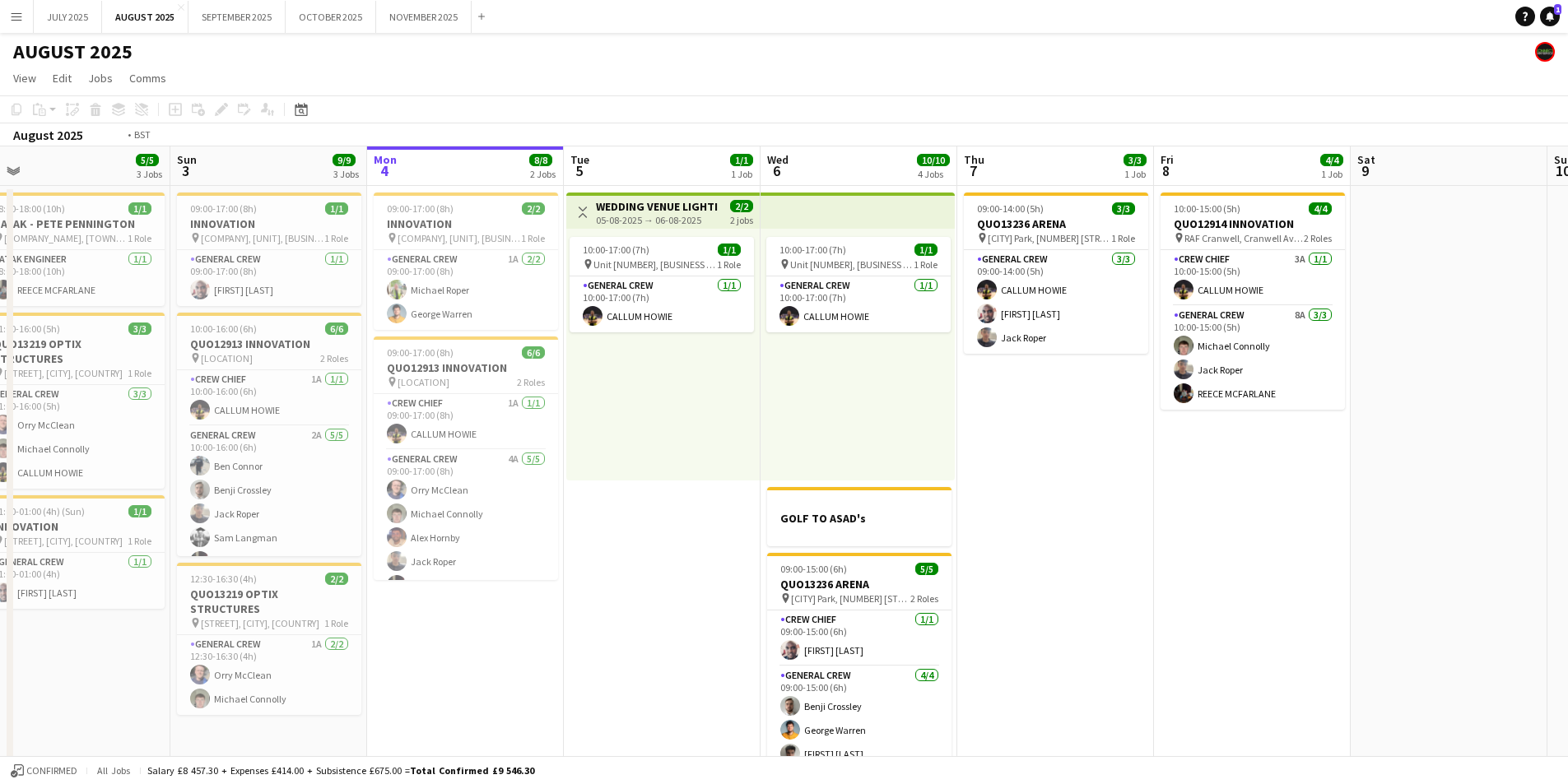 drag, startPoint x: 1375, startPoint y: 525, endPoint x: 1266, endPoint y: 563, distance: 115.43396 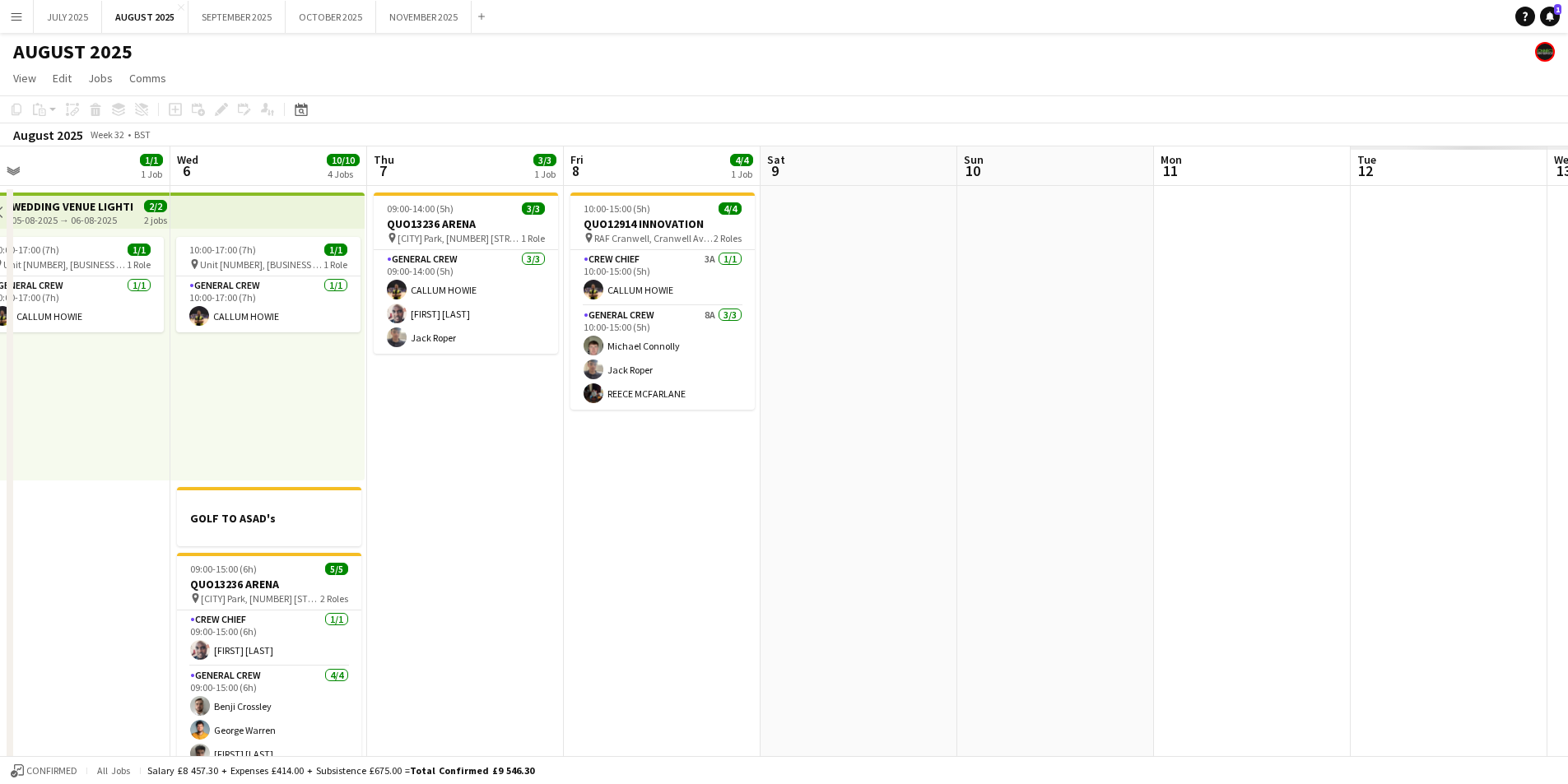 drag, startPoint x: 1266, startPoint y: 563, endPoint x: 695, endPoint y: 494, distance: 575.1539 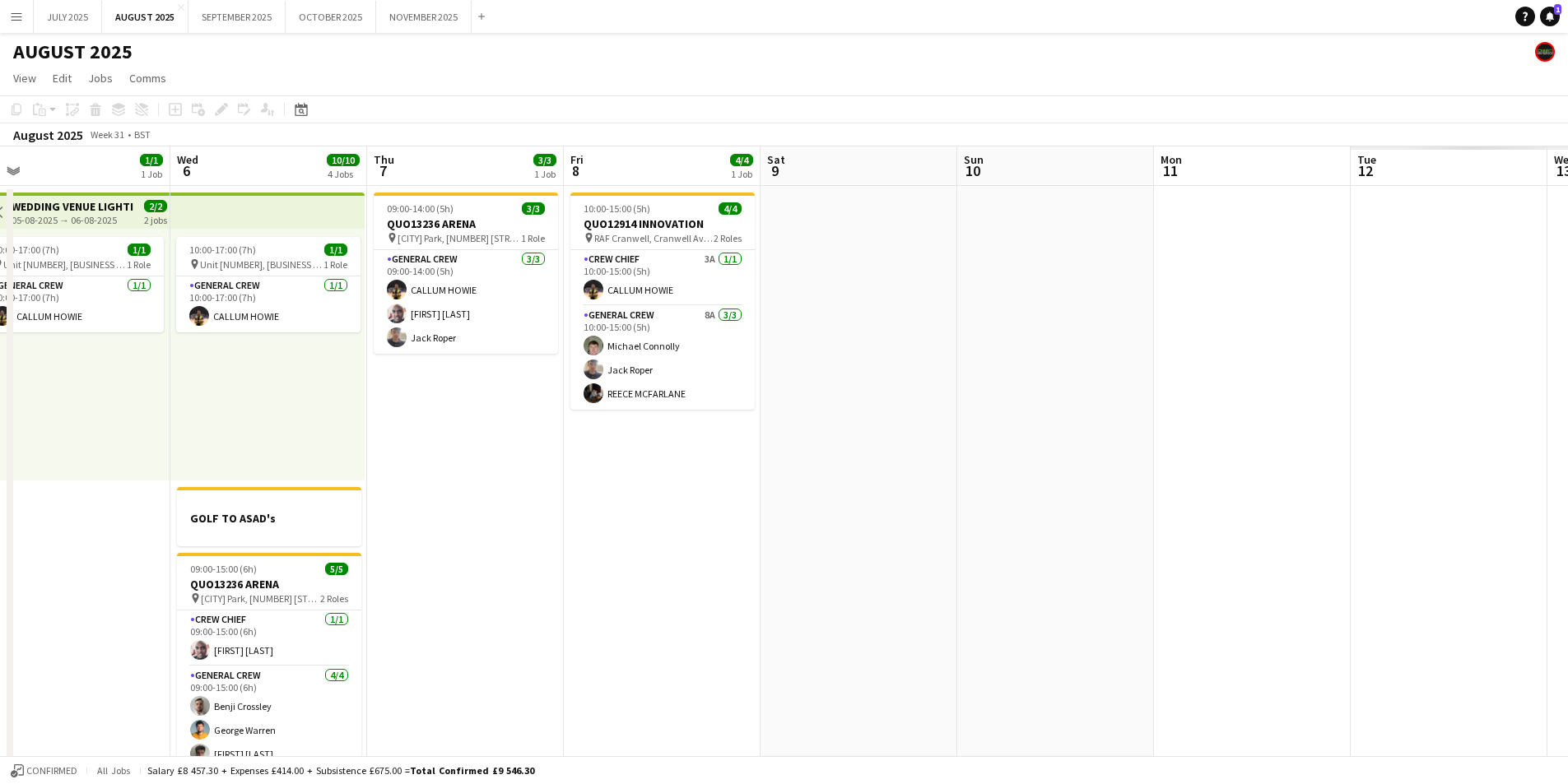 scroll, scrollTop: 0, scrollLeft: 399, axis: horizontal 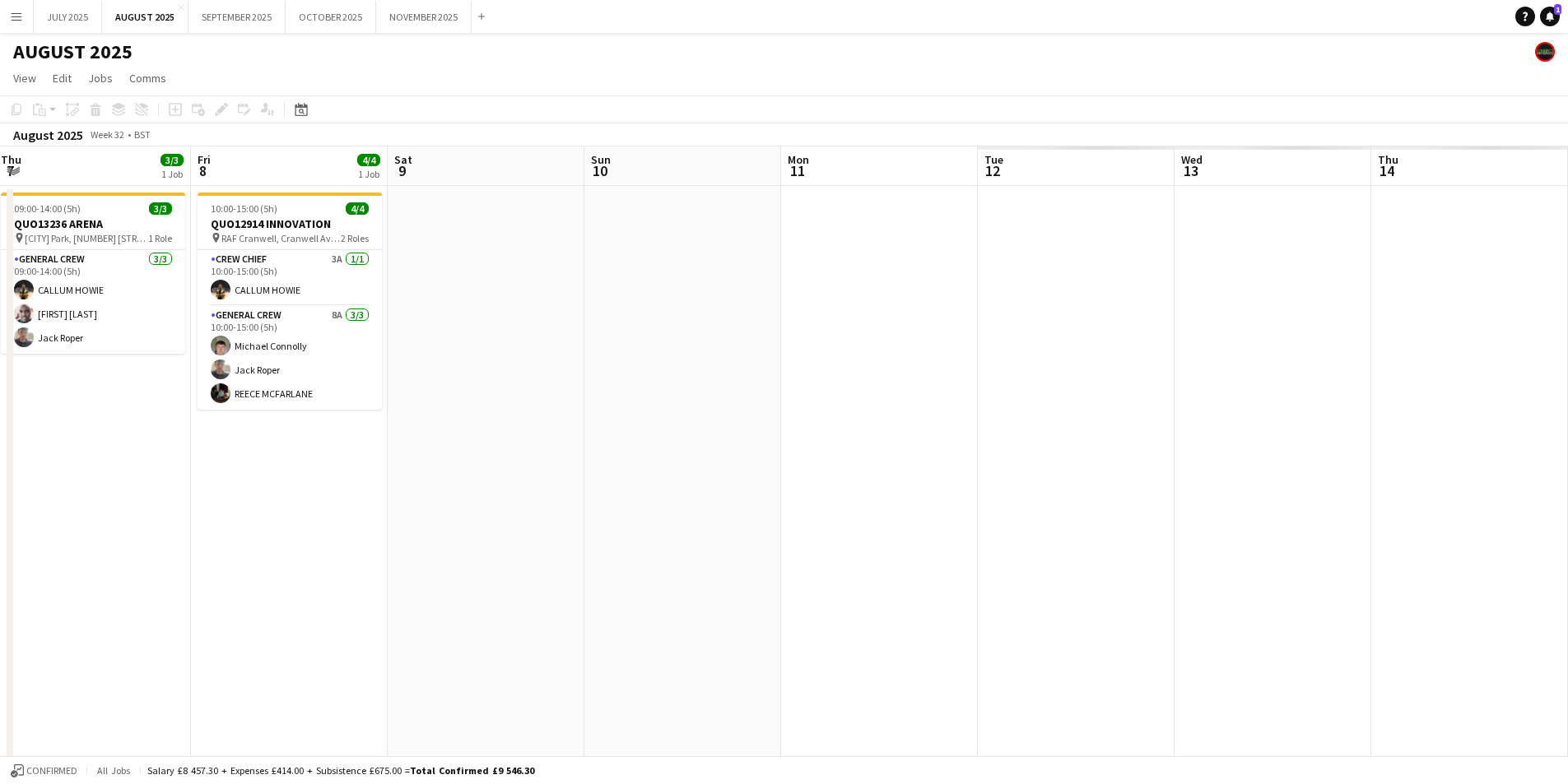 click on "Tue   5   1/1   1 Job   Wed   6   10/10   4 Jobs   Thu   7   3/3   1 Job   Fri   8   4/4   1 Job   Sat   9   Sun   10   Mon   11   Tue   12   Wed   13   Thu   14   Fri   15   Sat   16   Sun   17
Toggle View
WEDDING VENUE LIGHTING   [DATE] → [DATE]   2/2   2 jobs      10:00-17:00 (7h)    1/1
pin
Unit [NUMBER] [STREET], [BUSINESS_PARK_NAME],  [STREET_NAME], [TOWN], [COUNTY], [POSTCODE]   1 Role   General Crew    1/1   10:00-17:00 (7h)
[FIRST] [LAST]     10:00-17:00 (7h)    1/1
pin
Unit [NUMBER] [STREET], [BUSINESS_PARK_NAME],  [STREET_NAME], [TOWN], [COUNTY], [POSTCODE]   1 Role   General Crew    1/1   10:00-17:00 (7h)
[FIRST] [LAST]     GOLF TO ASAD's      09:00-15:00 (6h)    5/5   QUO13236 ARENA
pin
[PARK_NAME], [NUMBER] [STREET], [CITY] [POSTCODE]   2 Roles   Crew Chief   1/1   09:00-15:00 (6h)
[FIRST] [LAST]  General Crew    4/4   09:00-15:00 (6h)
[FIRST] [LAST]     4/4" at bounding box center (784, 600) 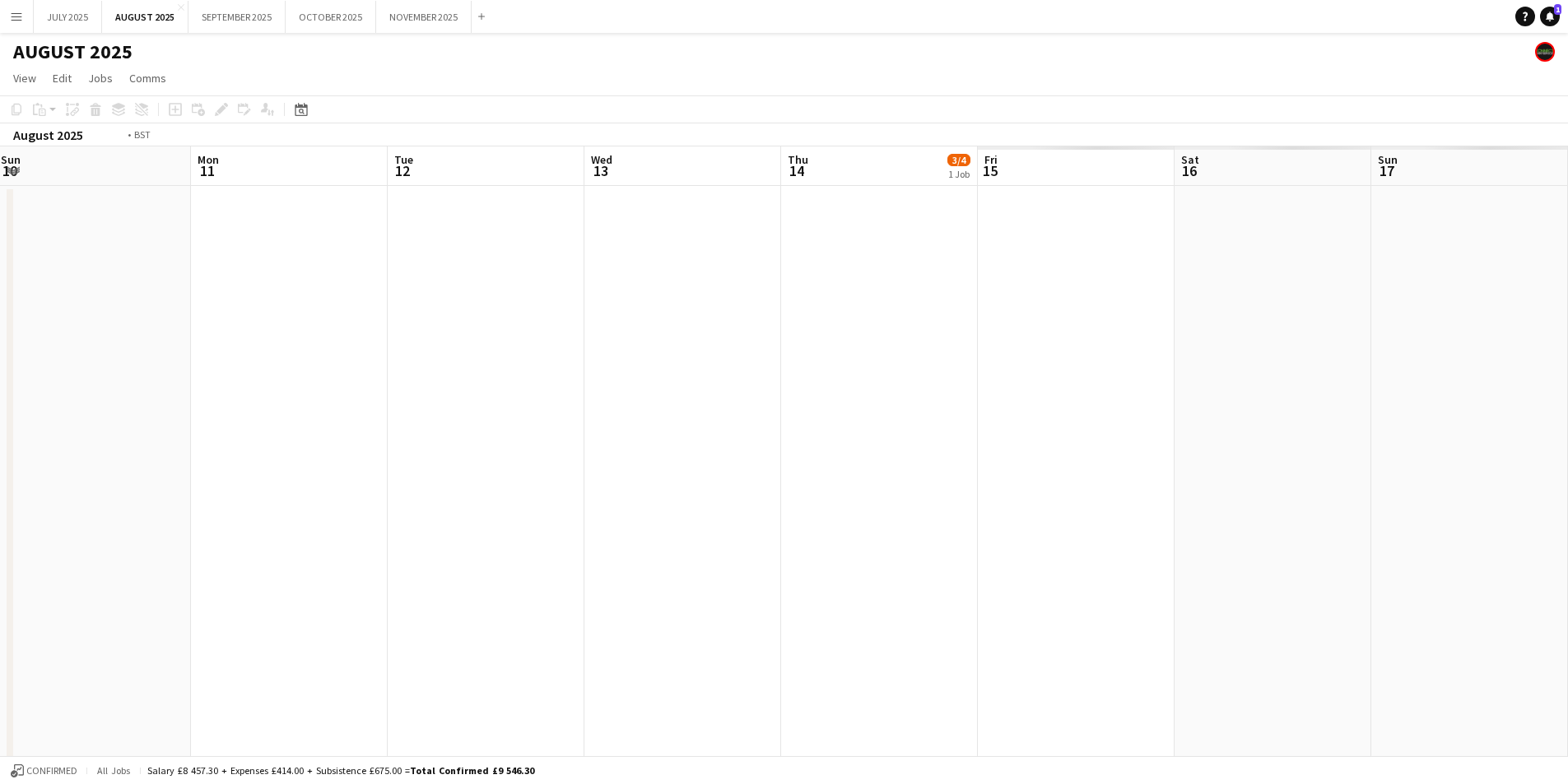 click on "Fri   8   4/4   1 Job   Sat   9   Sun   10   Mon   11   Tue   12   Wed   13   Thu   14   3/4   1 Job   Fri   15   Sat   16   Sun   17   Mon   18   Tue   19   Wed   20      10:00-15:00 (5h)    4/4   QUO12914 INNOVATION
pin
RAF Cranwell, Cranwell Avenue, Cranwell Village, Sleaford, UK   2 Roles   Crew Chief   3A   1/1   10:00-15:00 (5h)
[FIRST] [LAST]  General Crew    8A   3/3   10:00-15:00 (5h)
[FIRST] [LAST] [FIRST] [LAST] [FIRST] [LAST]" at bounding box center (784, 600) 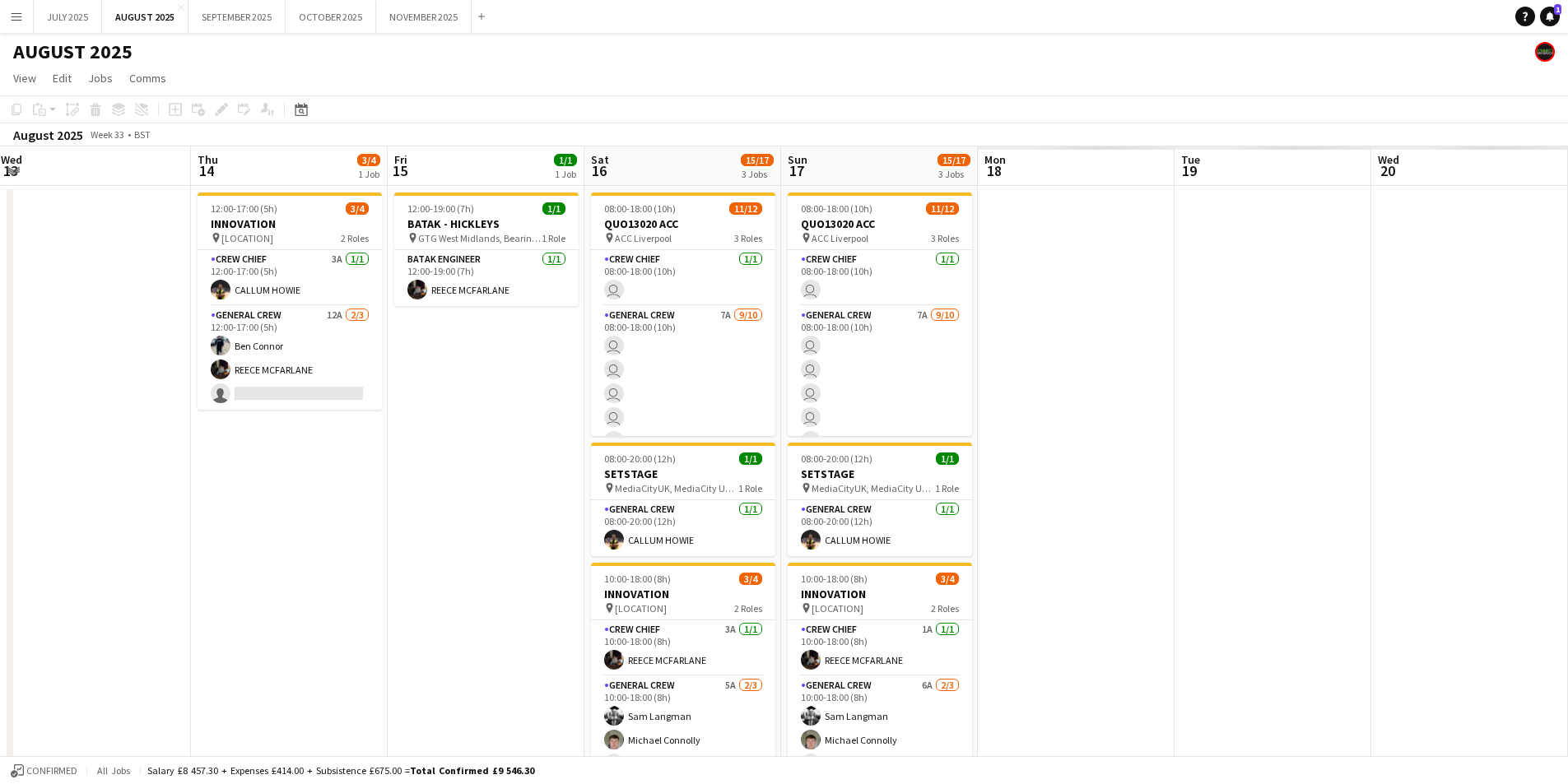 scroll, scrollTop: 0, scrollLeft: 965, axis: horizontal 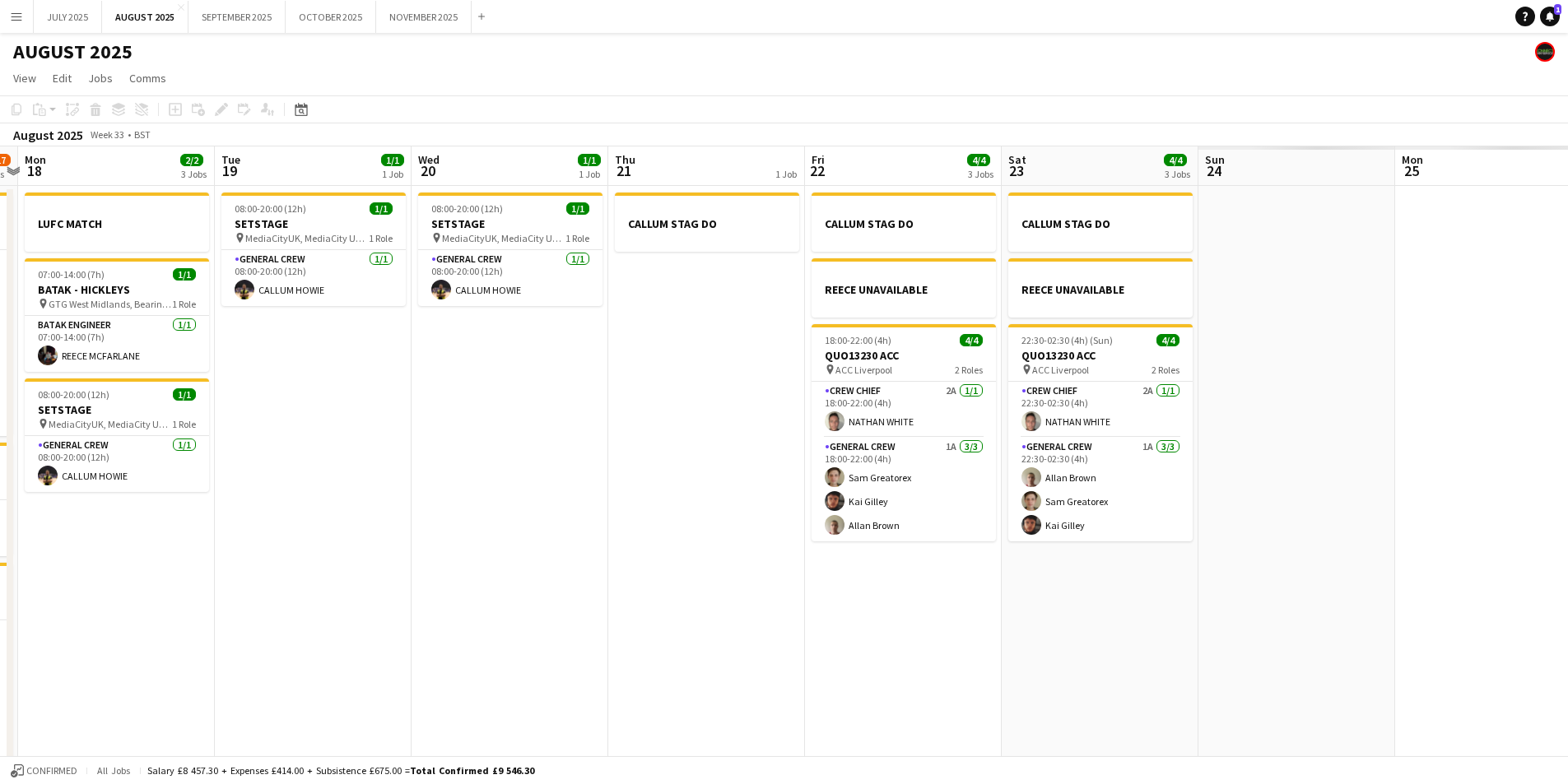 drag, startPoint x: 1131, startPoint y: 473, endPoint x: 579, endPoint y: 432, distance: 553.5206 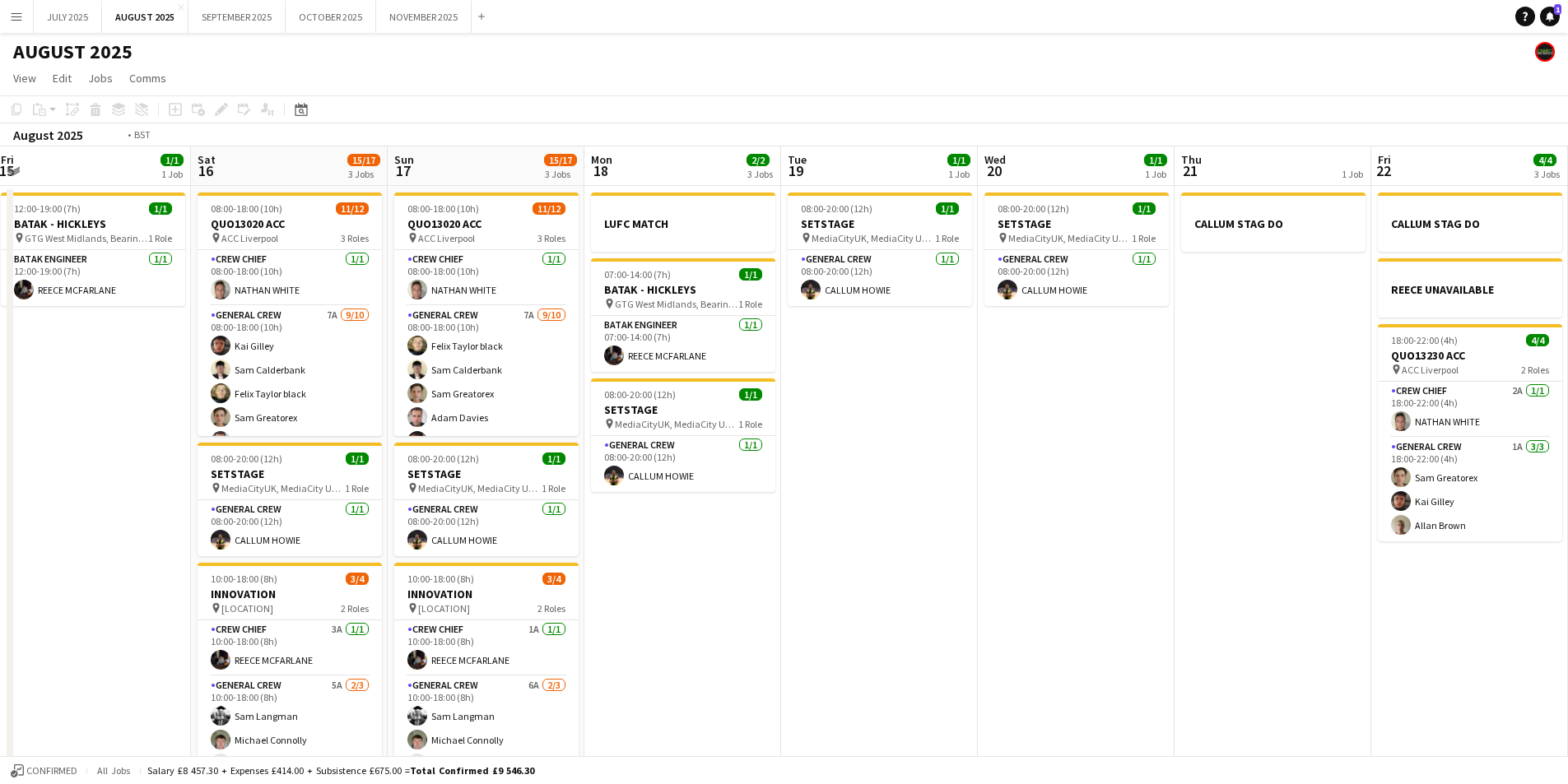 click on "Wed   13   Thu   14   3/4   1 Job   Fri   15   1/1   1 Job   Sat   16   15/17   3 Jobs   Sun   17   15/17   3 Jobs   Mon   18   2/2   3 Jobs   Tue   19   1/1   1 Job   Wed   20   1/1   1 Job   Thu   21   1 Job   Fri   22   4/4   3 Jobs   Sat   23   4/4   3 Jobs   Sun   24   Mon   25      12:00-17:00 (5h)    3/4   INNOVATION
pin
[PARK_NAME], [STREET], [CITY], [COUNTRY]   2 Roles   Crew Chief   3A   1/1   12:00-17:00 (5h)
[FIRST] [LAST]  General Crew    12A   2/3   12:00-17:00 (5h)
[FIRST] [LAST] [FIRST] [LAST]
single-neutral-actions
12:00-19:00 (7h)    1/1   BATAK - HICKLEYS
pin
GTG [REGION], [STREET], [TOWN], [CITY], [COUNTRY]   1 Role   BATAK ENGINEER   1/1   12:00-19:00 (7h)
[FIRST] [LAST]     08:00-18:00 (10h)    11/12   QUO13020 ACC
pin
ACC [CITY]   3 Roles   Crew Chief   1/1   08:00-18:00 (10h)
[FIRST] [LAST]  General Crew    7A   9/10" at bounding box center [784, 600] 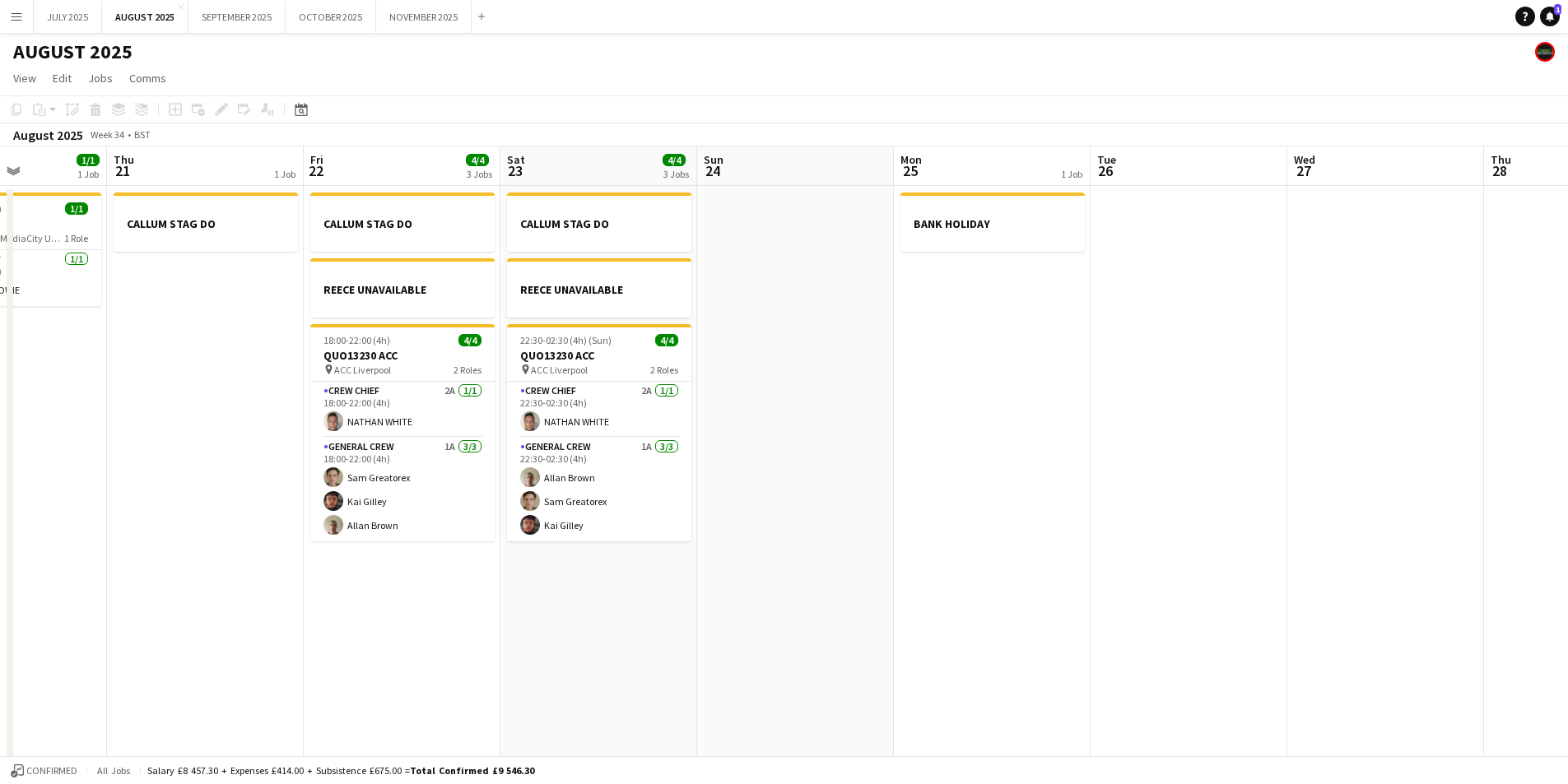 drag, startPoint x: 1298, startPoint y: 525, endPoint x: 838, endPoint y: 443, distance: 467.25154 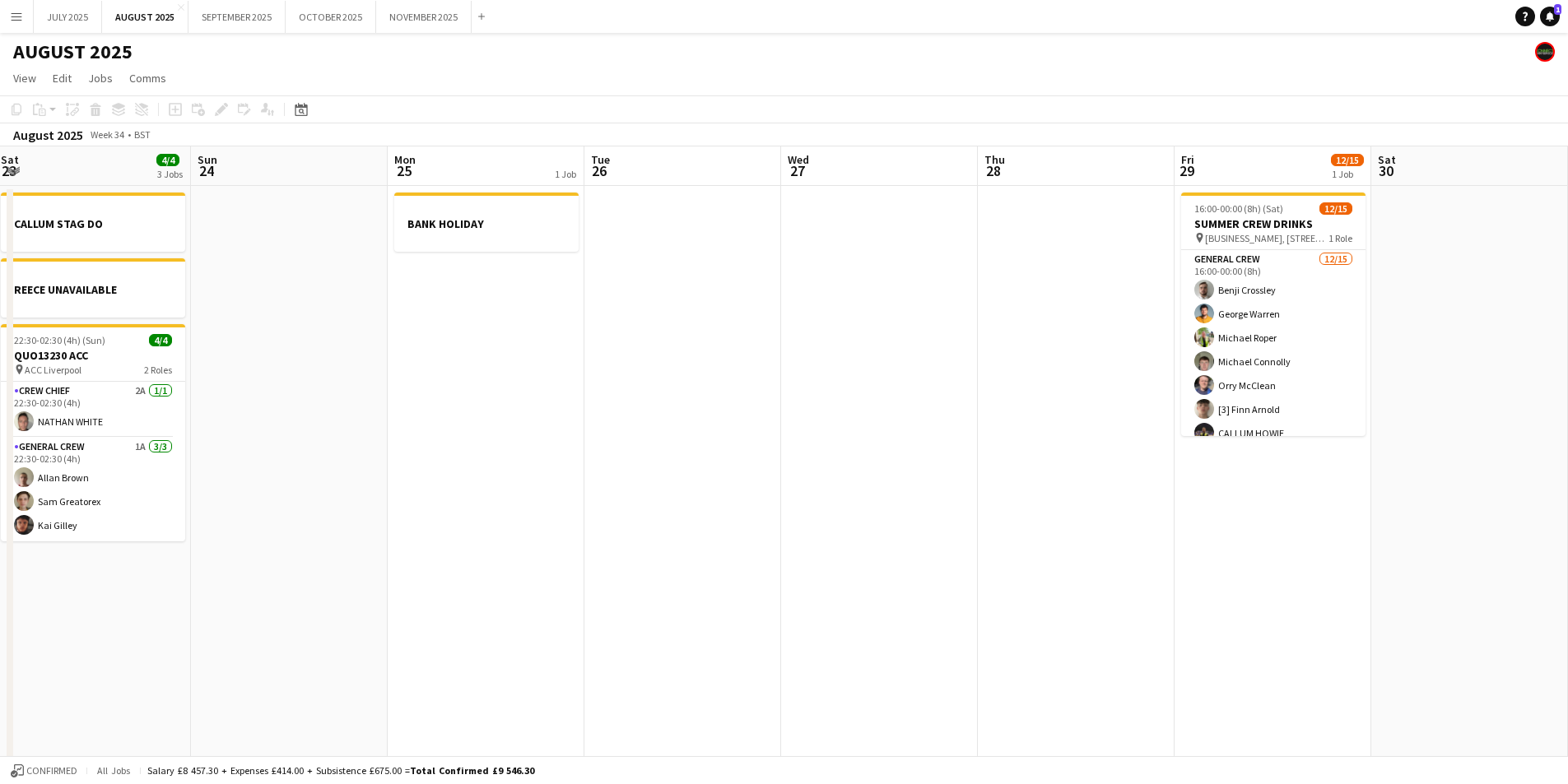 click on "Thu   21   1 Job   Fri   22   4/4   3 Jobs   Sat   23   4/4   3 Jobs   Sun   24   Mon   25   1 Job   Tue   26   Wed   27   Thu   28   Fri   29   12/15   1 Job   Sat   30   Sun   31   Mon   1   Tue   2      [FIRST] STAG DO       [FIRST] STAG DO       [FIRST] UNAVAILABLE       18:00-22:00 (4h)    4/4   QUO13230 ACC
pin
ACC Liverpool   2 Roles   Crew Chief   2A   1/1   18:00-22:00 (4h)
[FIRST] [LAST]  General Crew    1A   3/3   18:00-22:00 (4h)
[FIRST] [LAST] [FIRST] [LAST]     [FIRST] STAG DO       [FIRST] UNAVAILABLE       22:30-02:30 (4h) (Sun)   4/4   QUO13230 ACC
pin
ACC Liverpool   2 Roles   Crew Chief   2A   1/1   22:30-02:30 (4h)
[FIRST] [LAST]  General Crew    1A   3/3   22:30-02:30 (4h)
[FIRST] [LAST] [FIRST] [LAST]     BANK HOLIDAY      16:00-00:00 (8h) (Sat)   12/15   SUMMER CREW DRINKS
pin
Woodies Craft Ale House, 104 Otley Rd, Headingley, Leeds LS16 5JG, UK   1 Role   12/15" at bounding box center [784, 600] 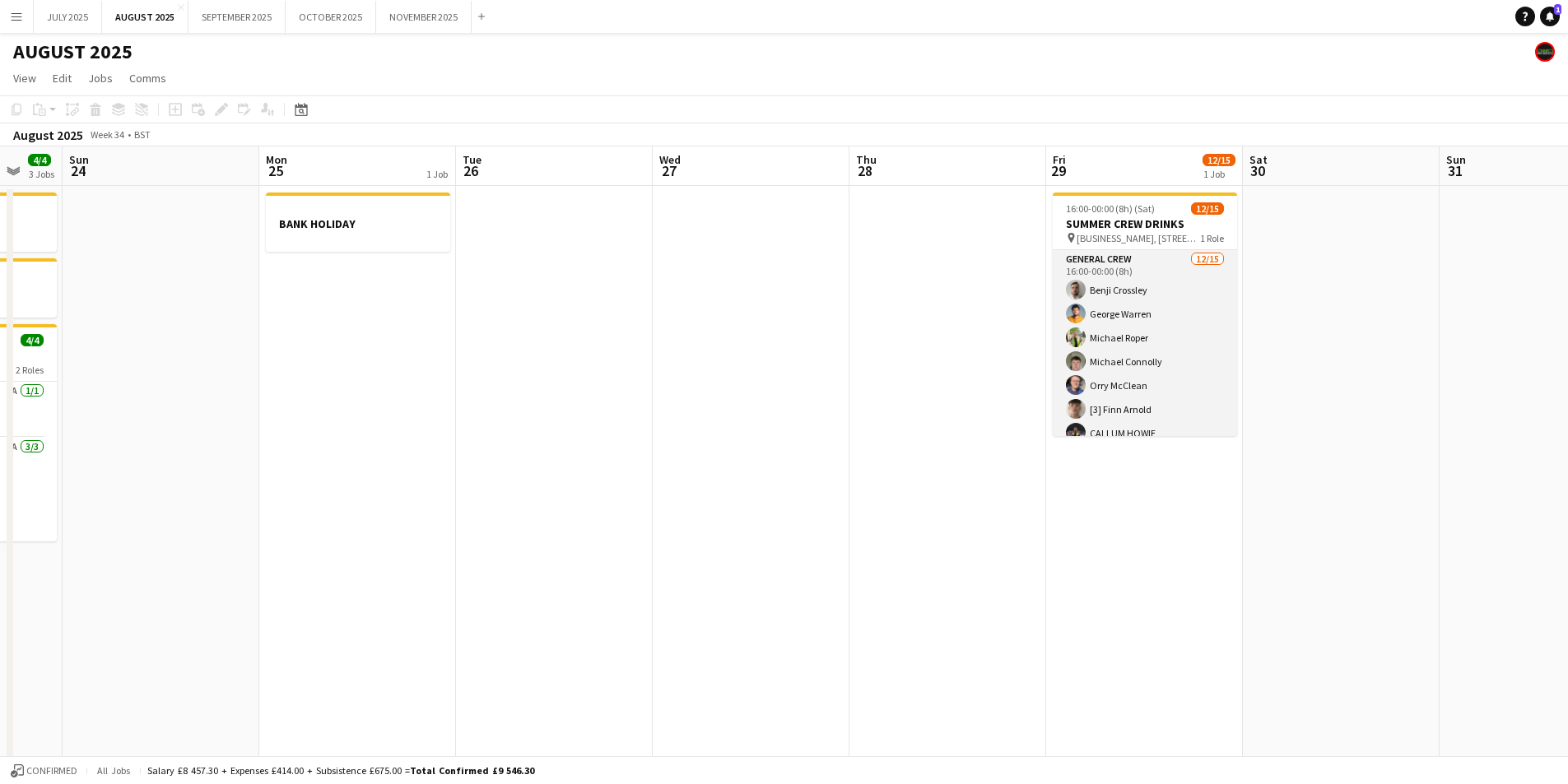 scroll, scrollTop: 204, scrollLeft: 0, axis: vertical 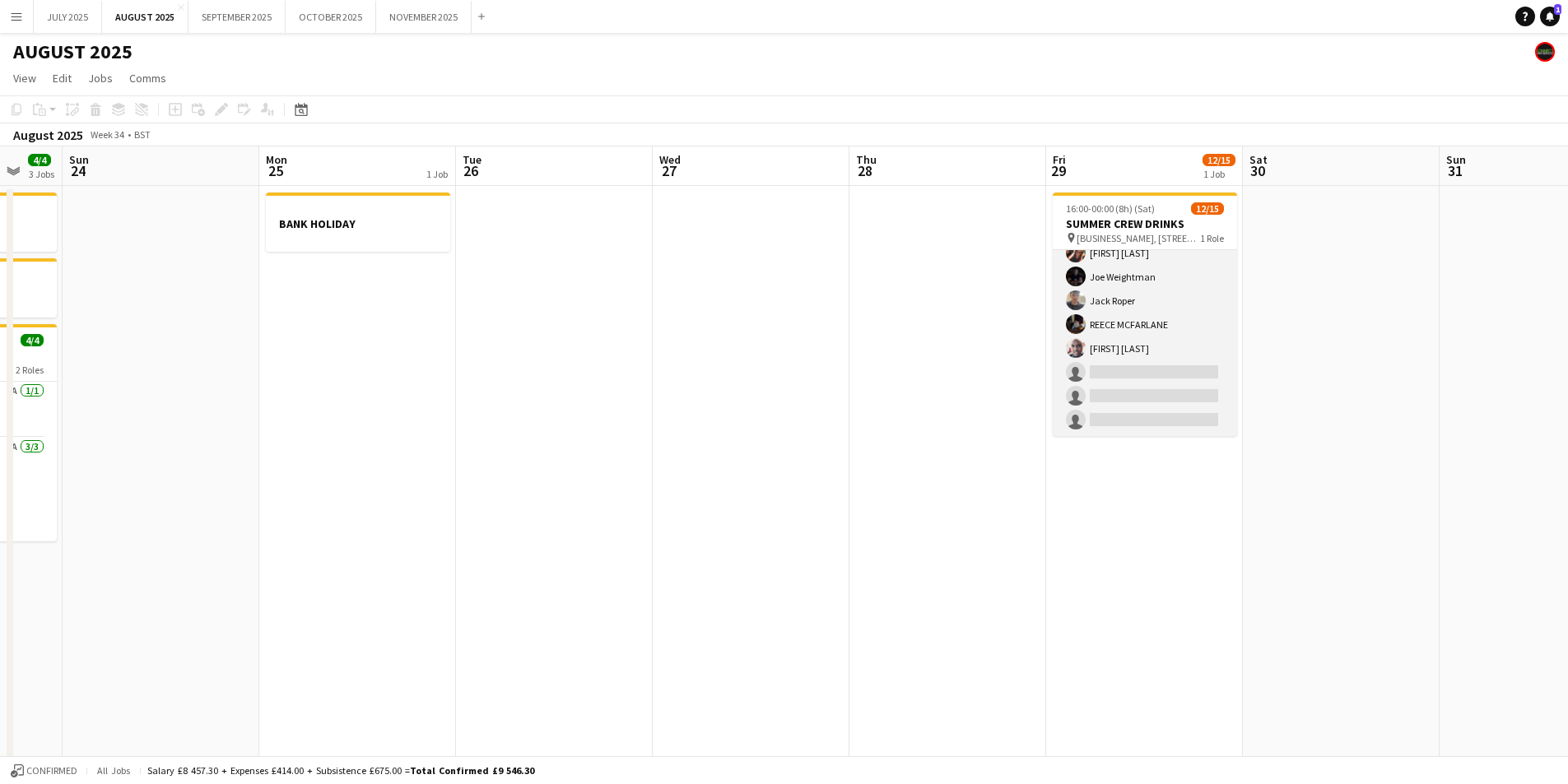 click on "[FIRST] [LAST] [FIRST] [LAST] [FIRST] [LAST] [FIRST] [LAST] [FIRST] [LAST] [FIRST] [LAST] [3] [FIRST] [LAST] CALLUM HOWIE [FIRST] [LAST] [FIRST] [LAST] [FIRST] [LAST] [FIRST] [LAST] [FIRST] [LAST]
single-neutral-actions
single-neutral-actions
single-neutral-actions" at bounding box center [1145, 241] 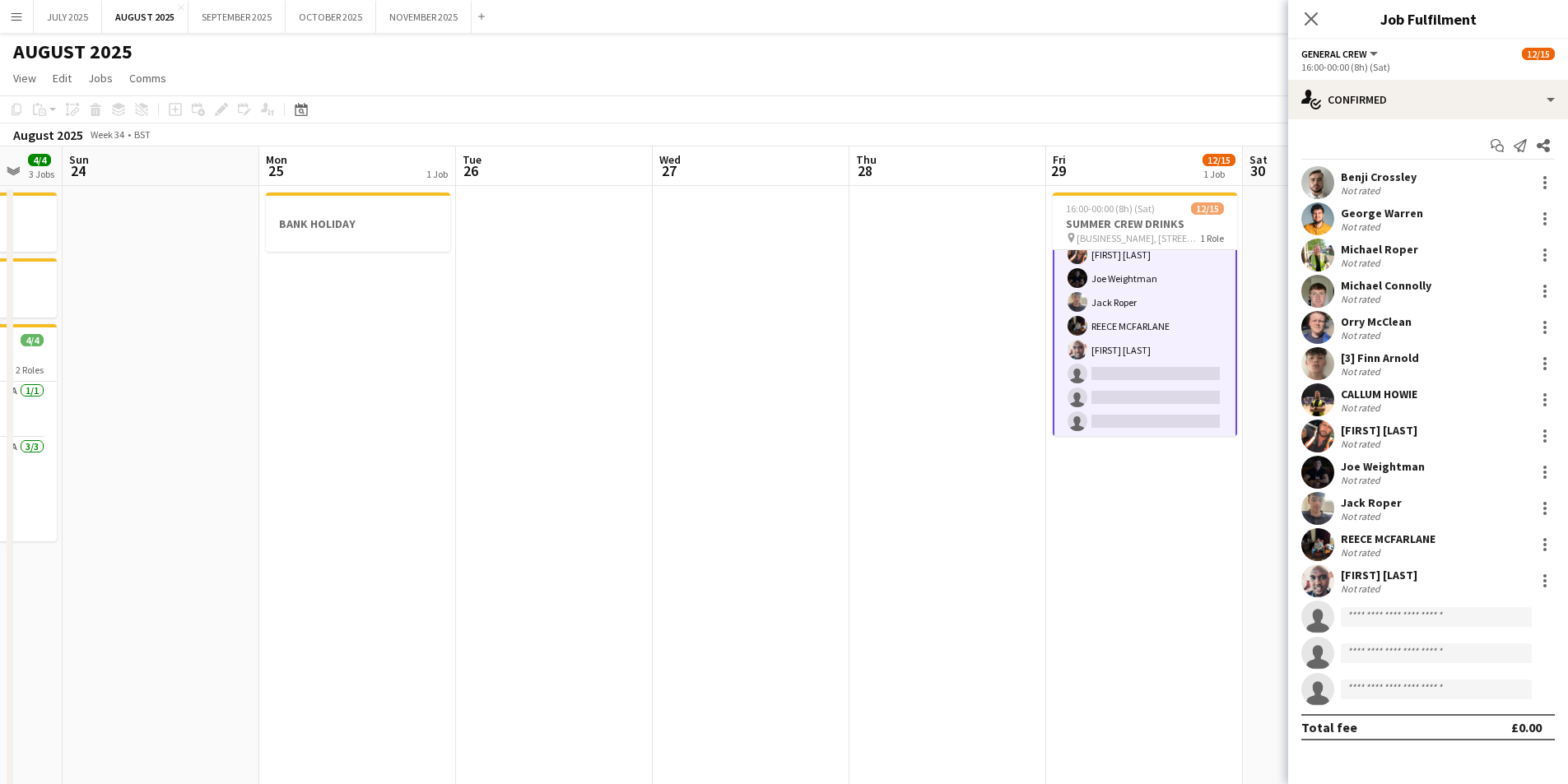 scroll, scrollTop: 206, scrollLeft: 0, axis: vertical 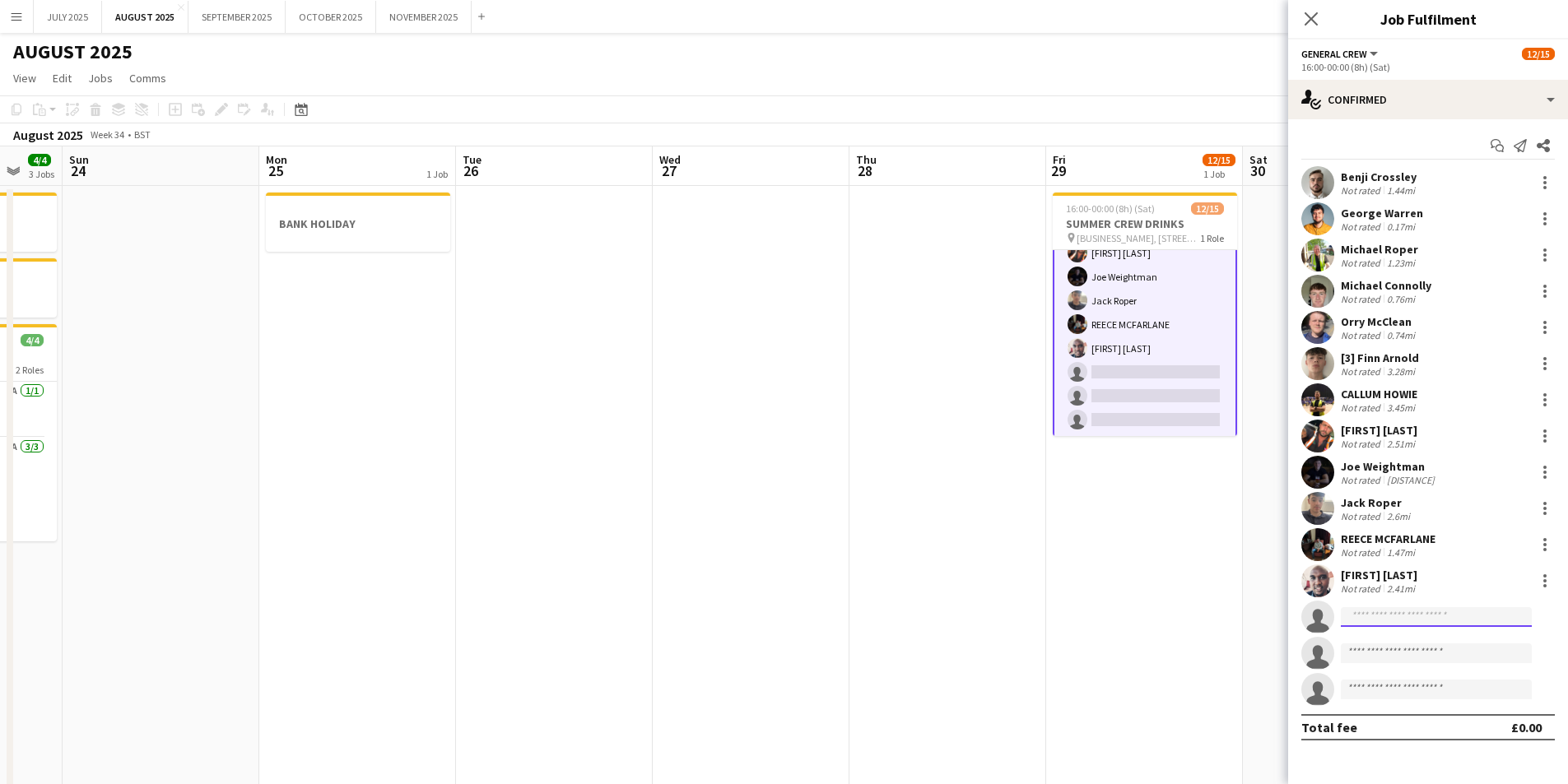 click 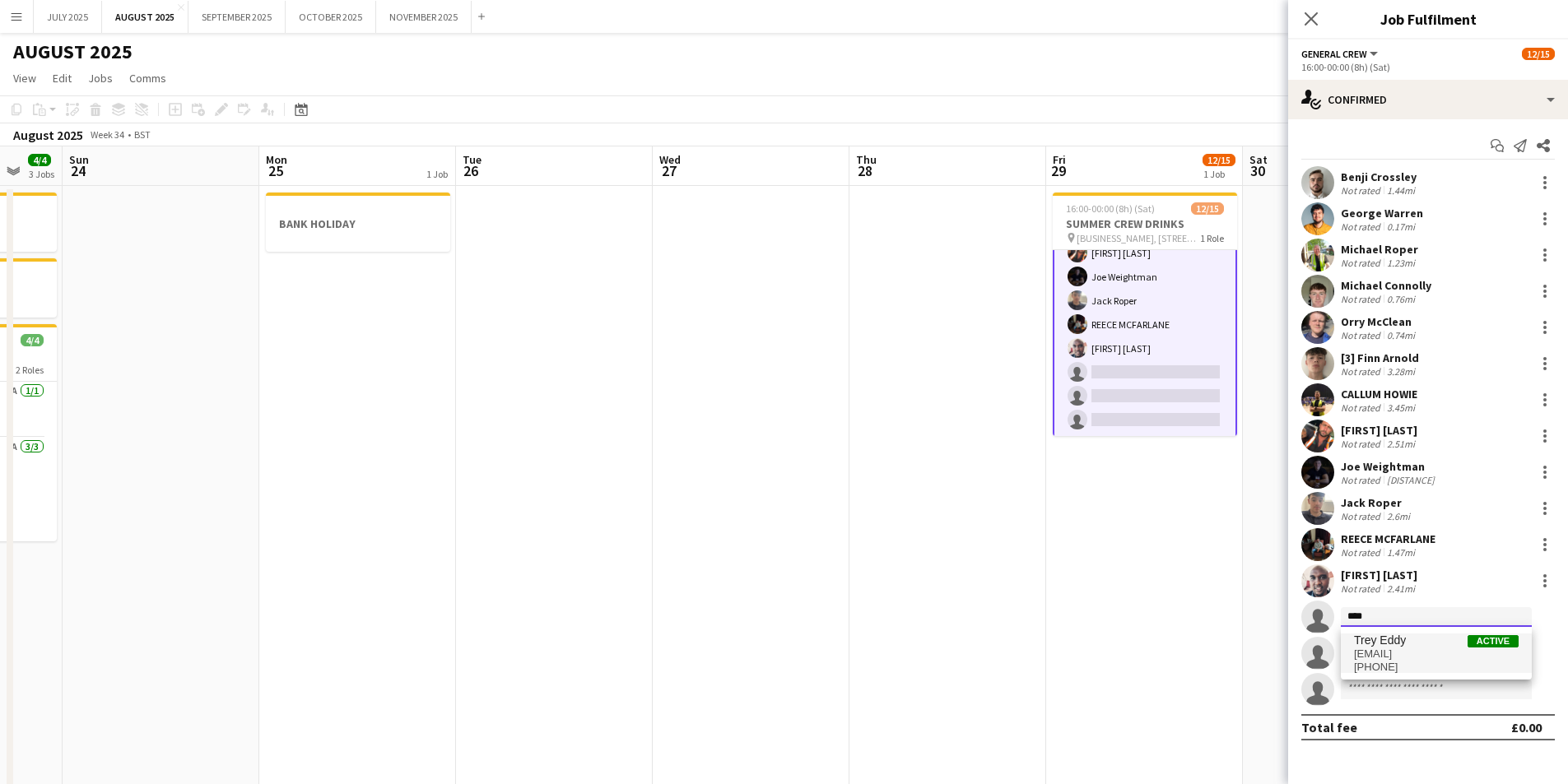 type on "****" 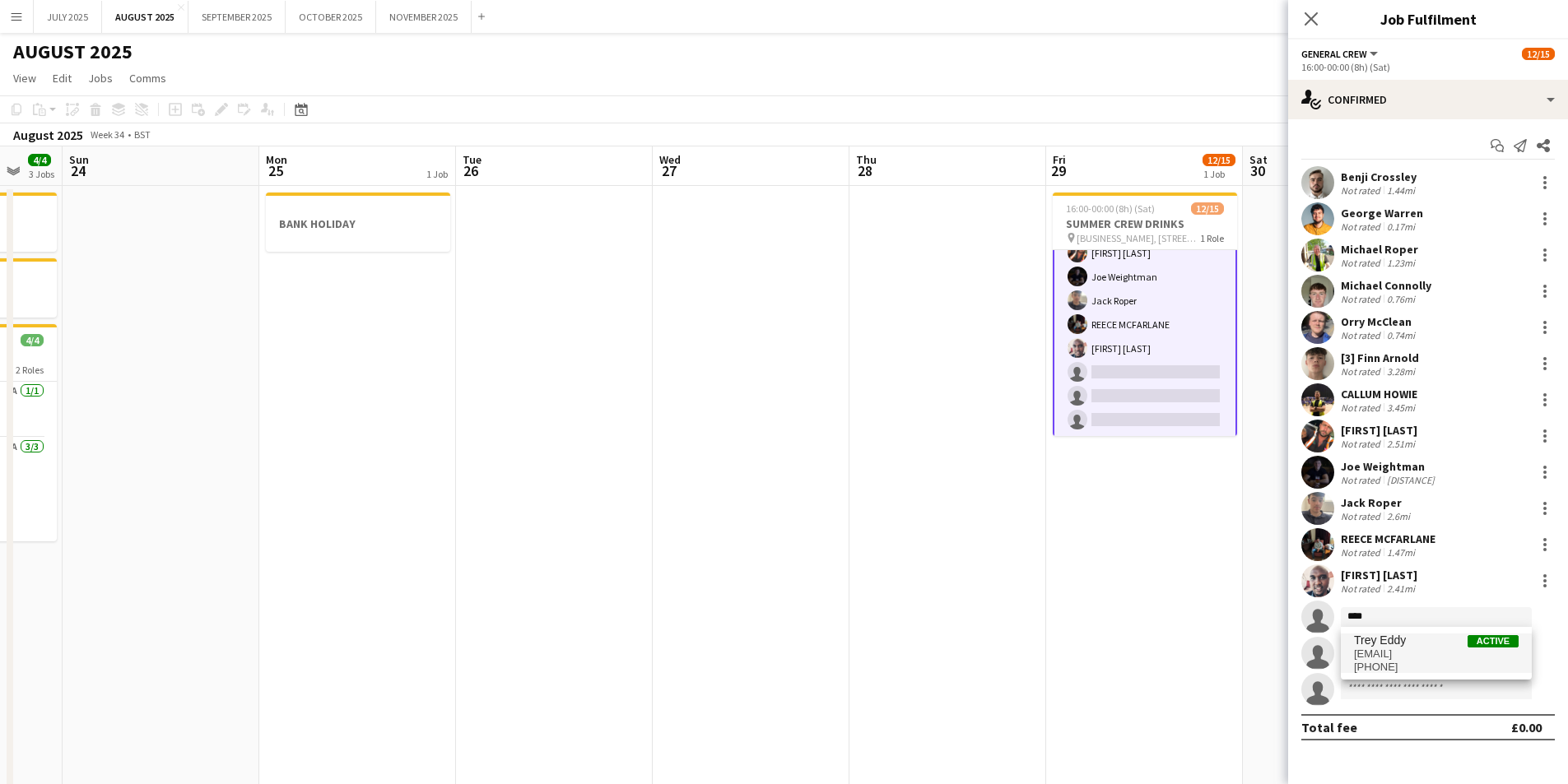 click on "[EMAIL]" at bounding box center (1436, 654) 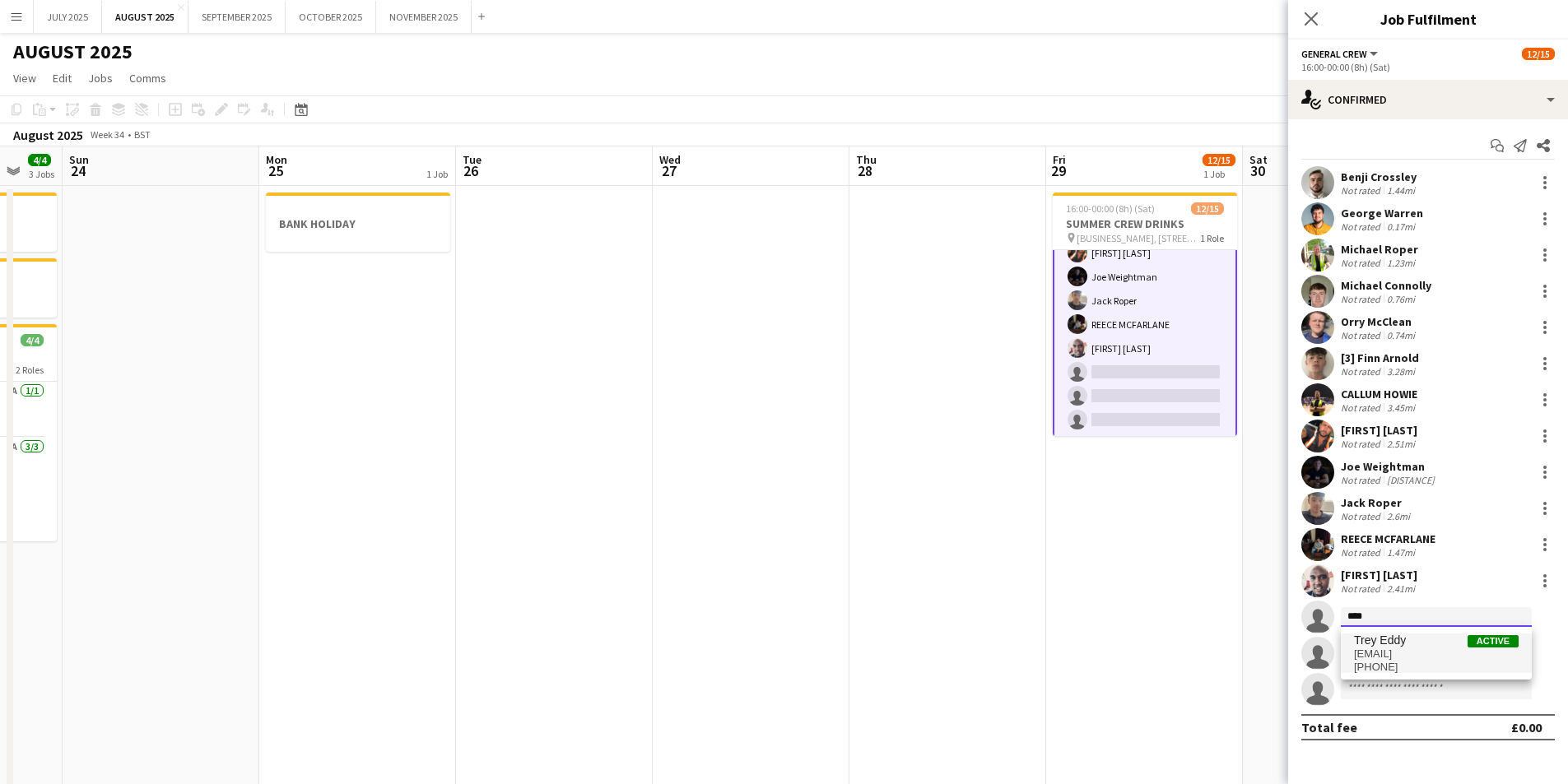 type 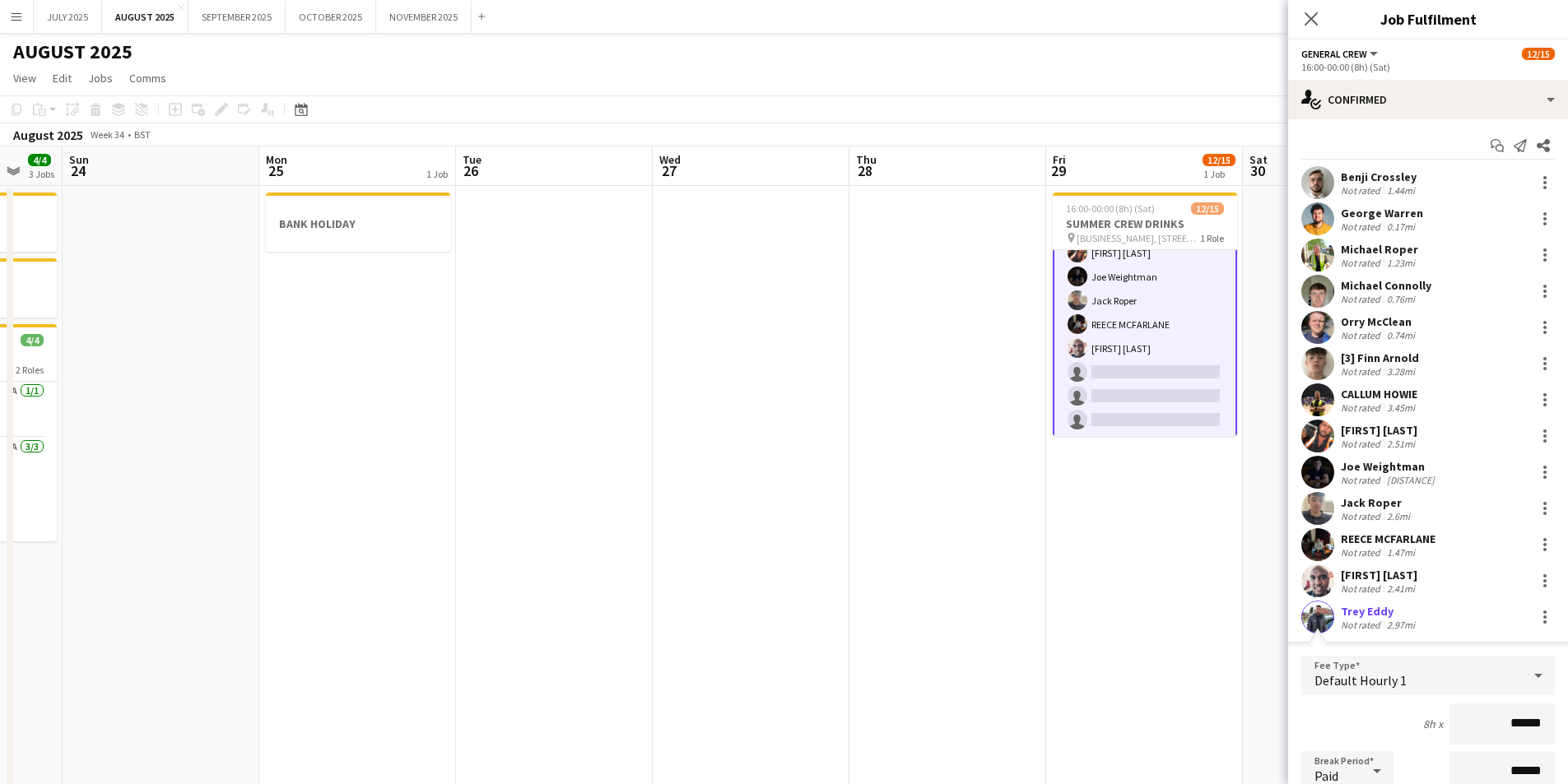 drag, startPoint x: 1500, startPoint y: 721, endPoint x: 1544, endPoint y: 723, distance: 44.045431 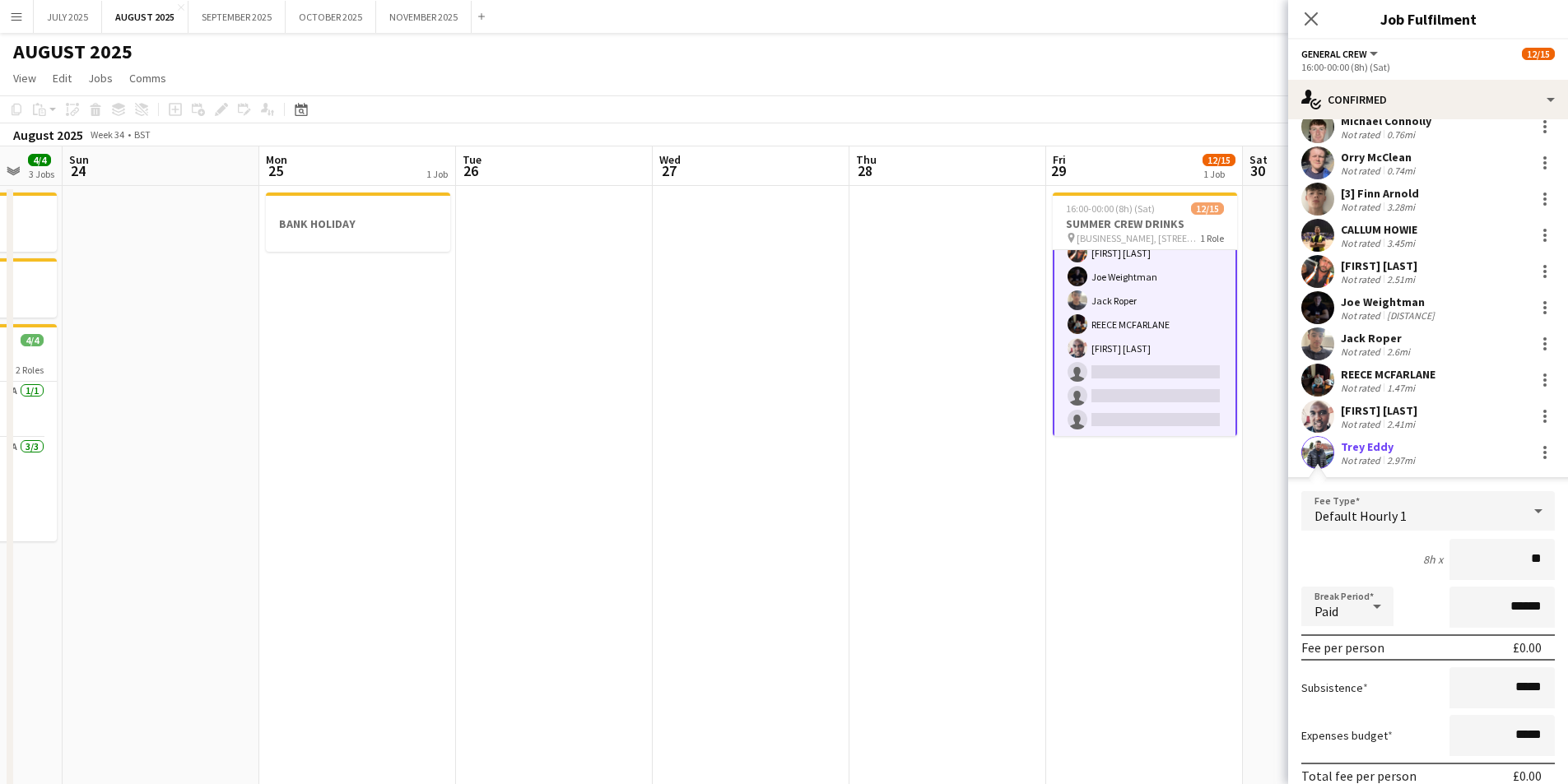 scroll, scrollTop: 343, scrollLeft: 0, axis: vertical 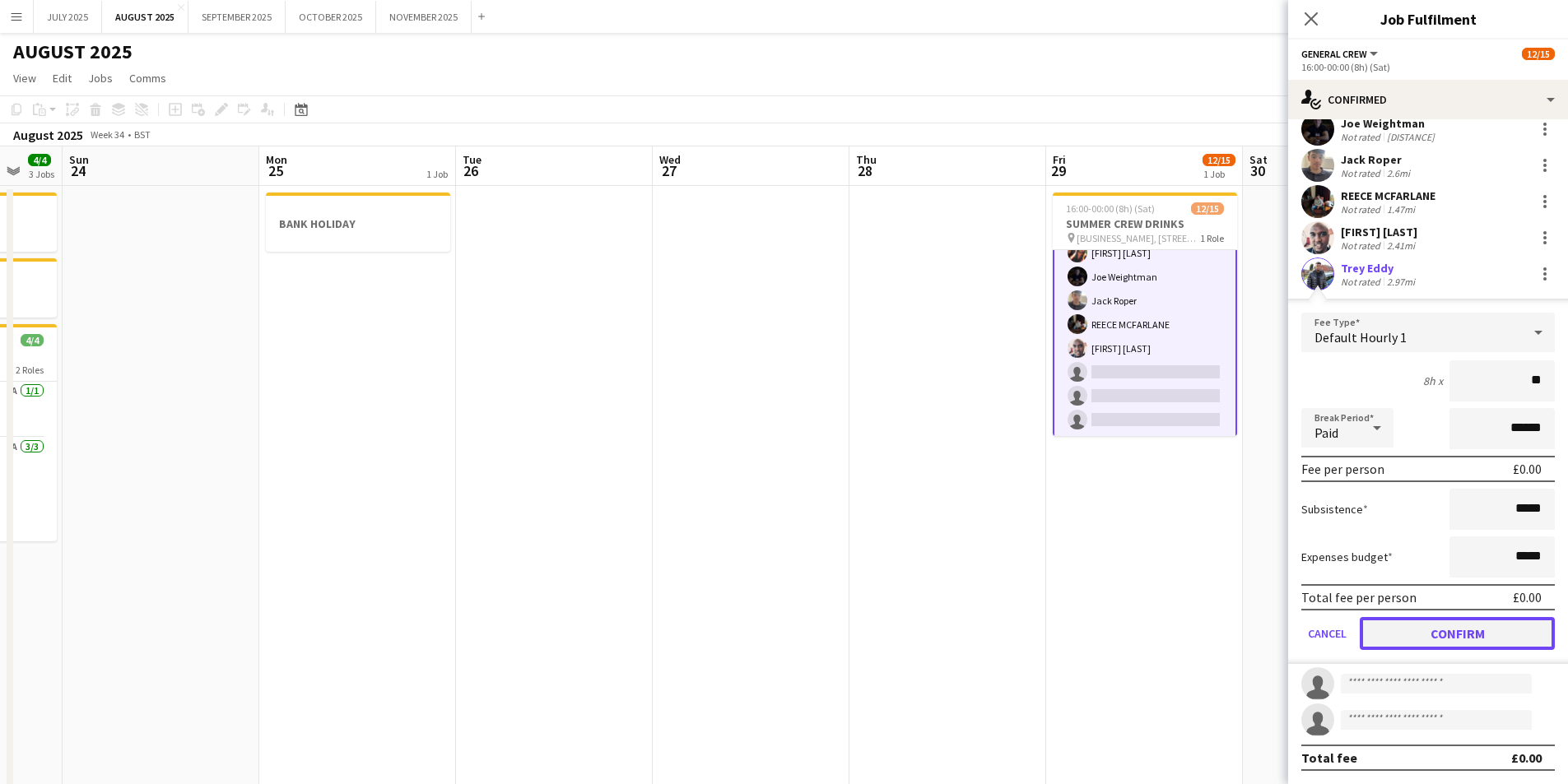 click on "Confirm" at bounding box center (1457, 633) 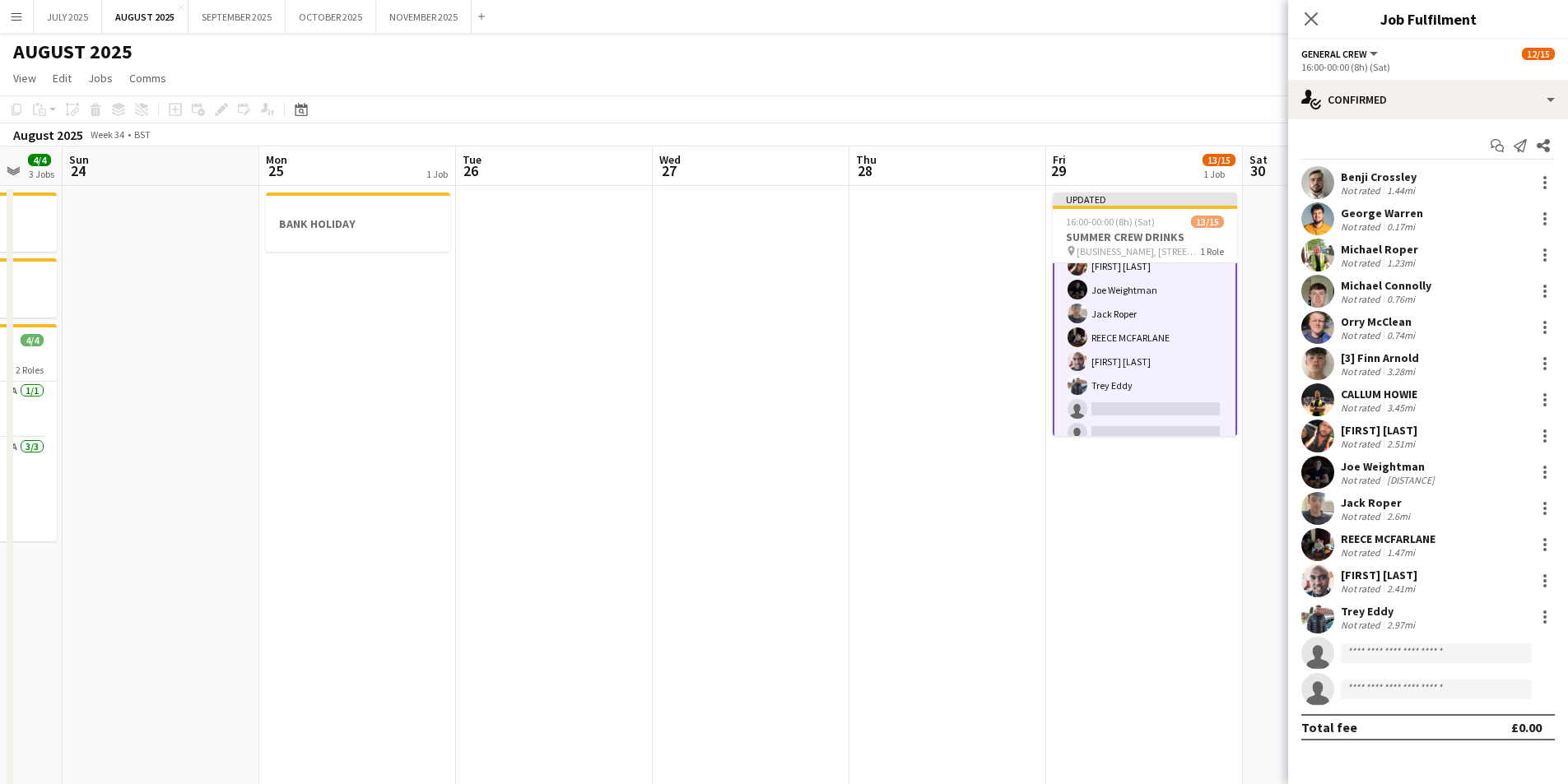 scroll, scrollTop: 0, scrollLeft: 0, axis: both 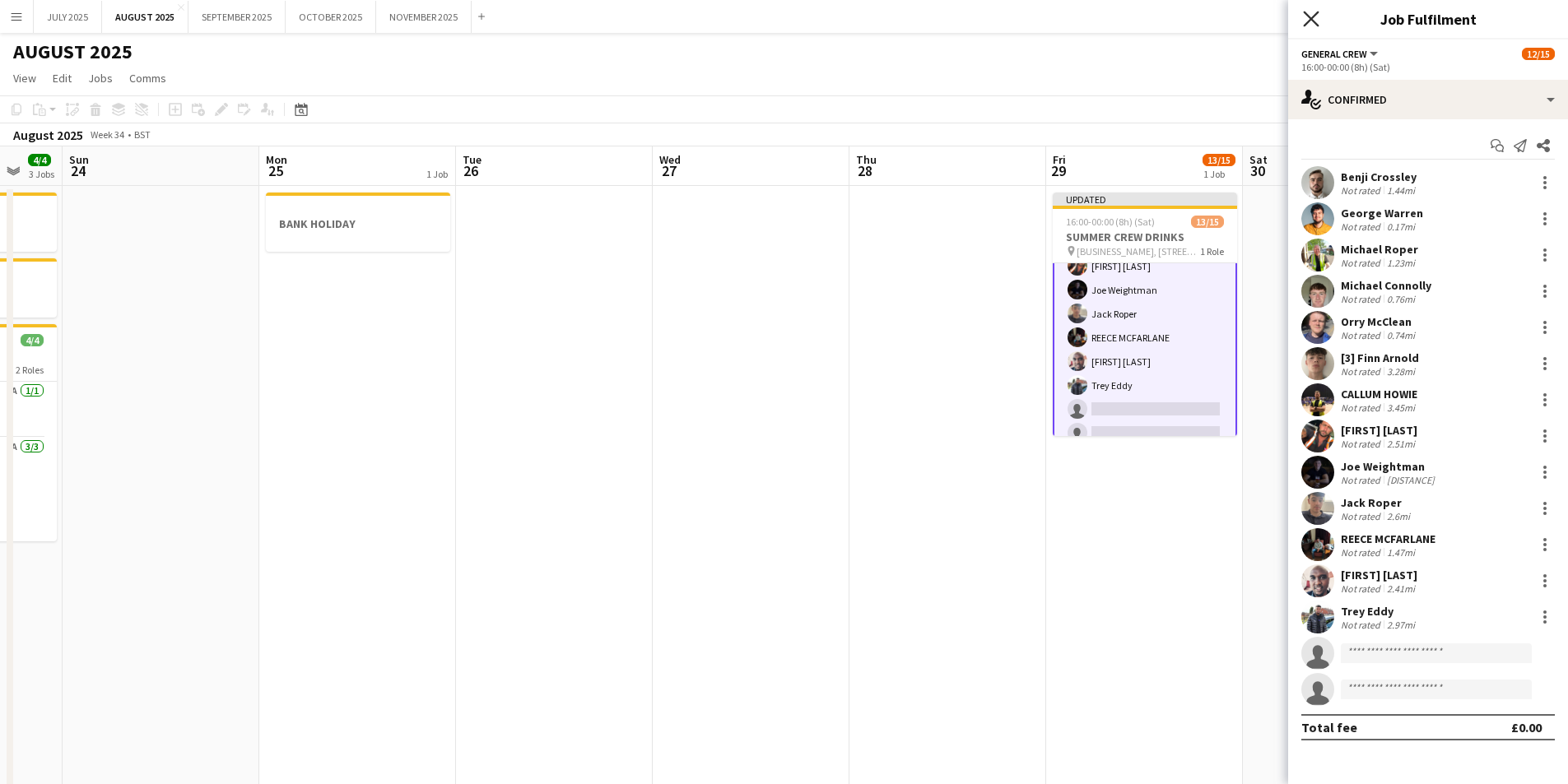 click on "Close pop-in" 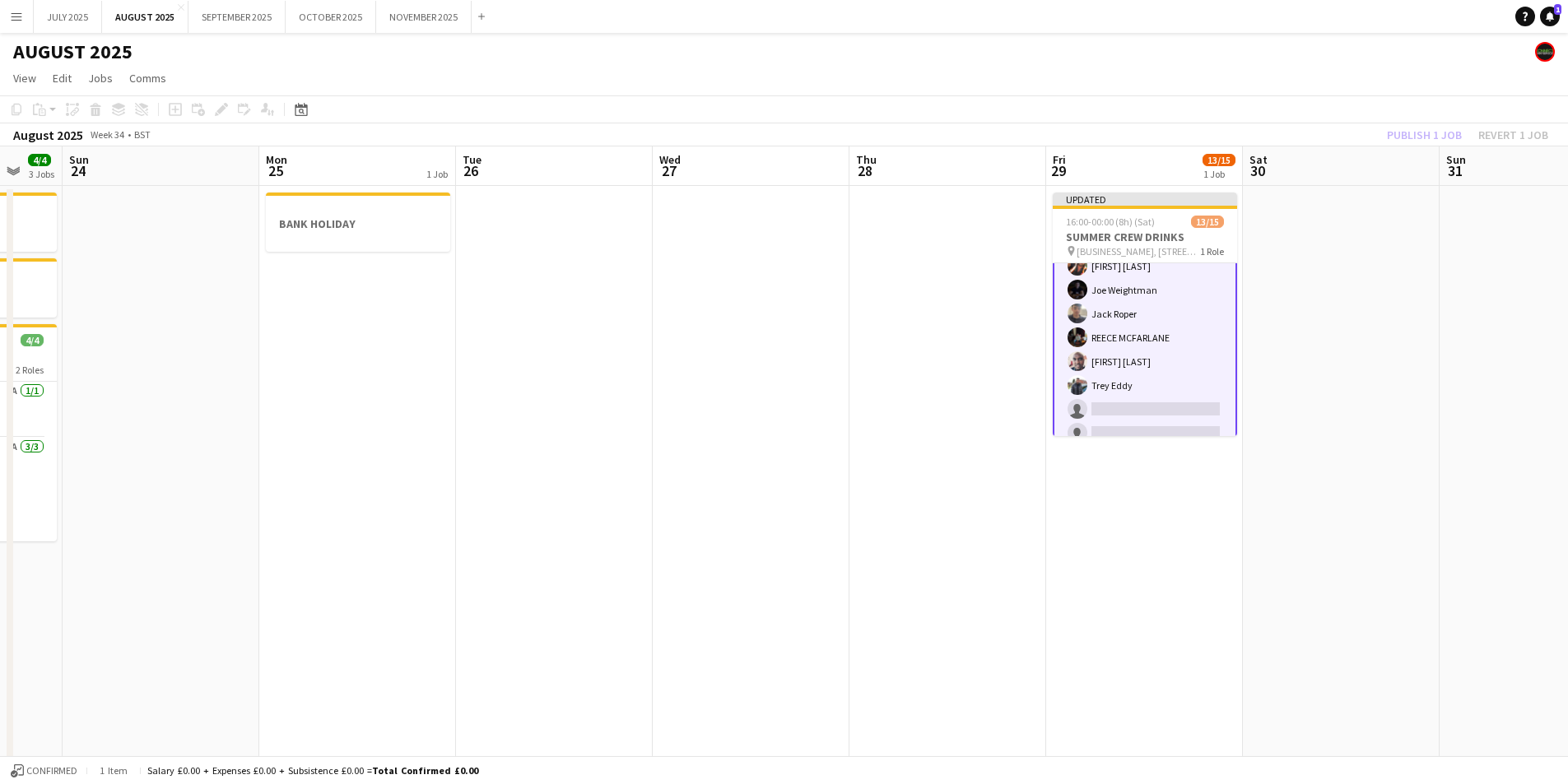 click on "Publish 1 job   Revert 1 job" 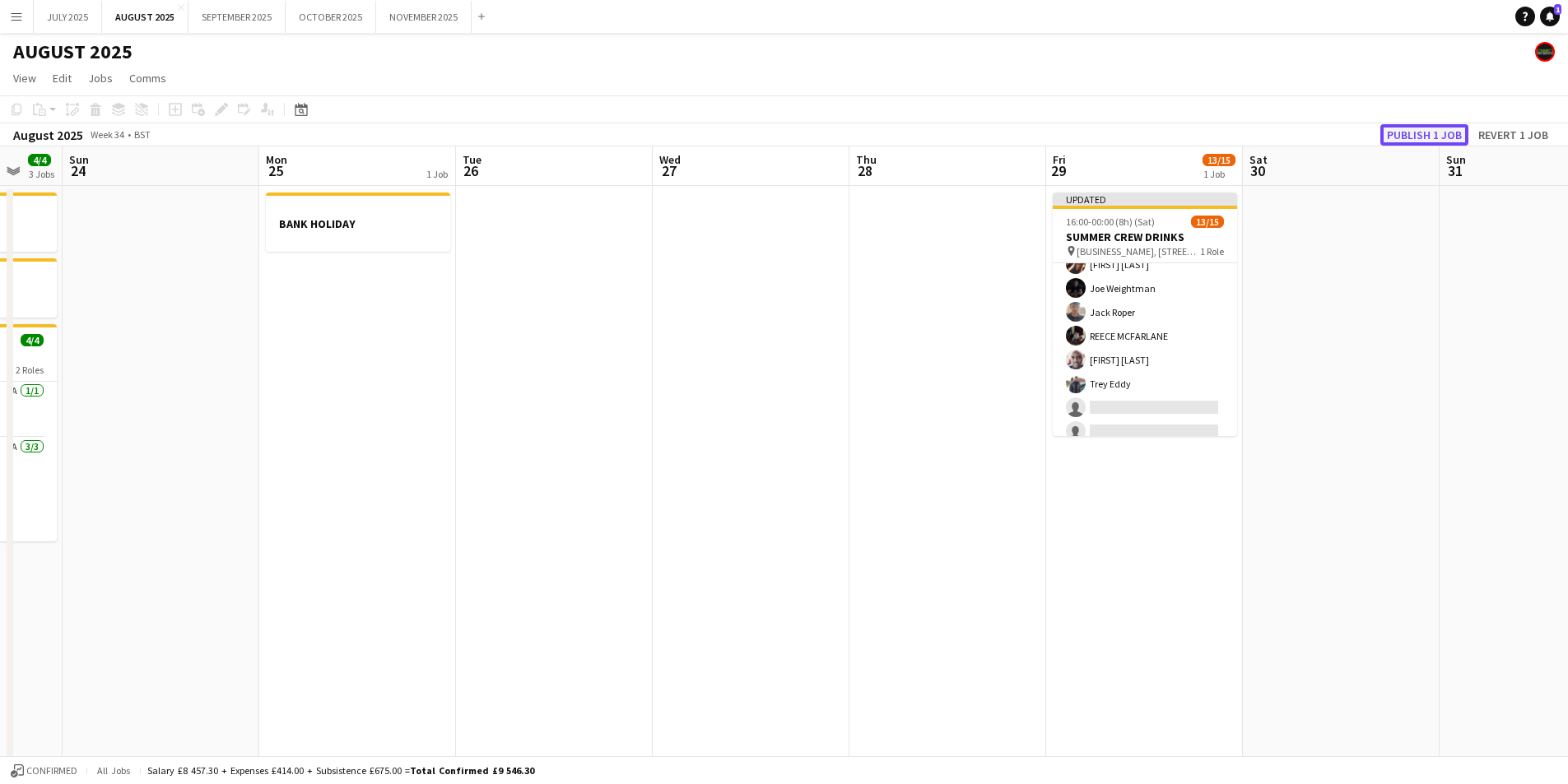 scroll, scrollTop: 204, scrollLeft: 0, axis: vertical 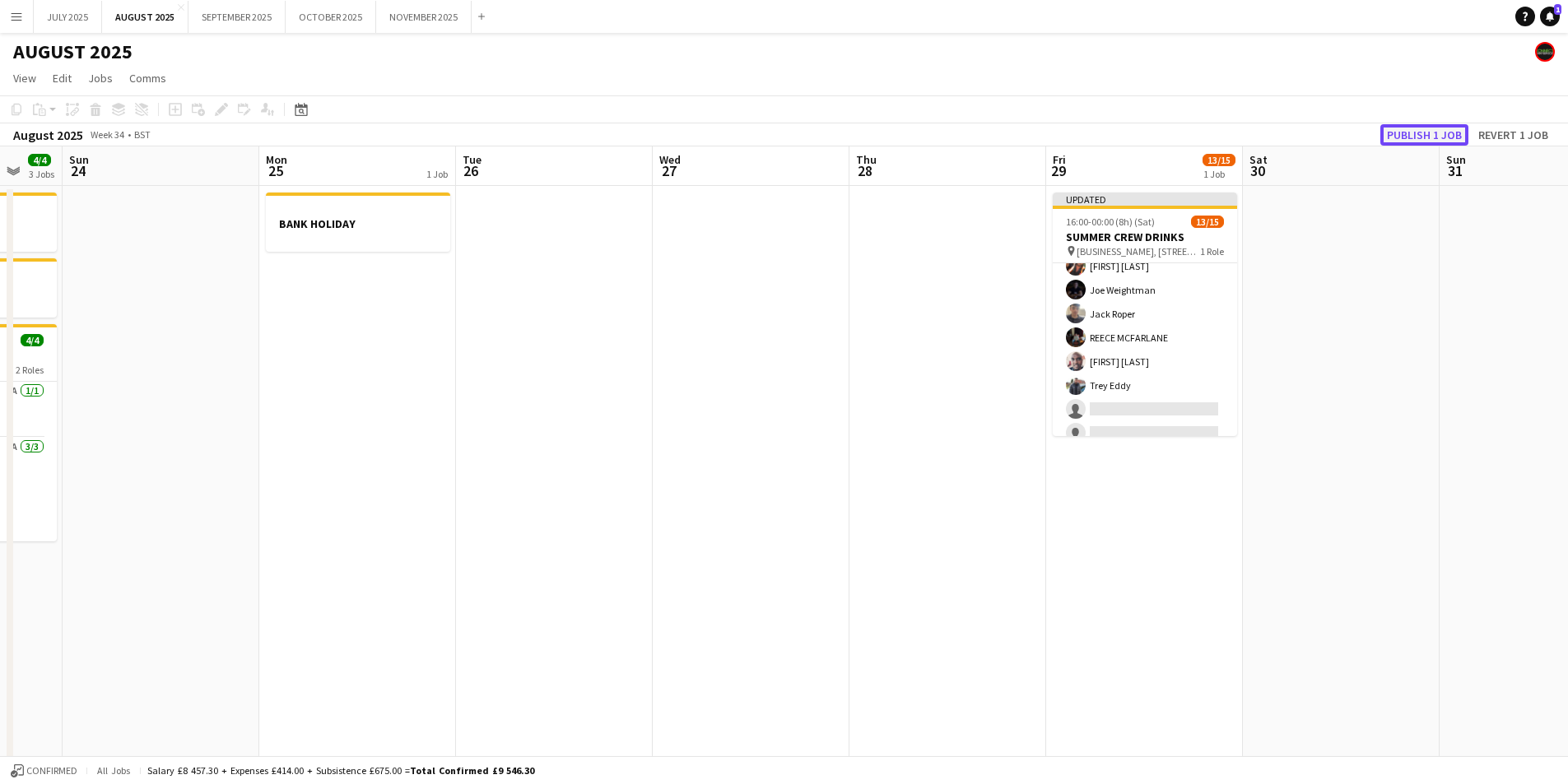 click on "Publish 1 job" 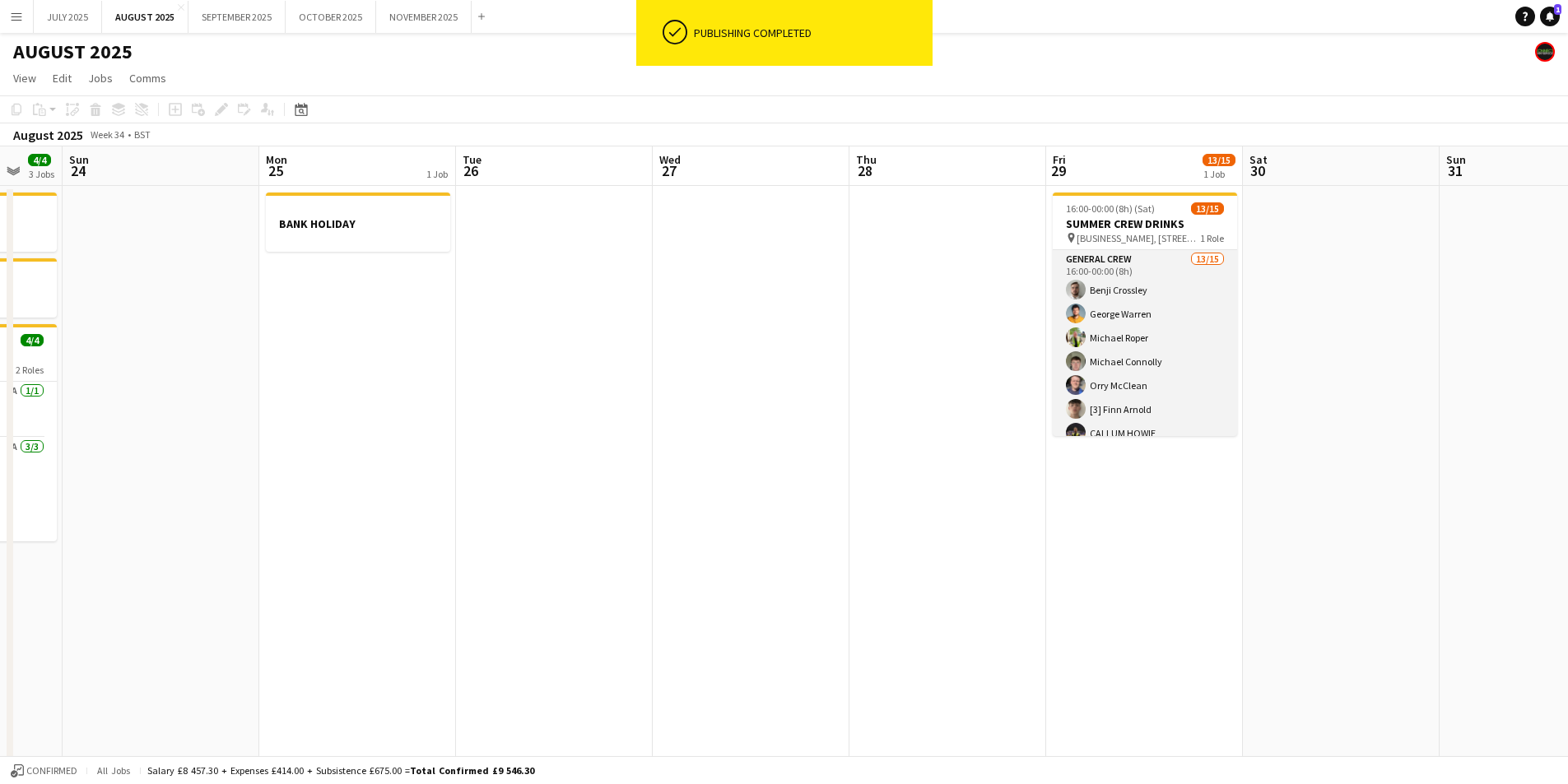 scroll, scrollTop: 204, scrollLeft: 0, axis: vertical 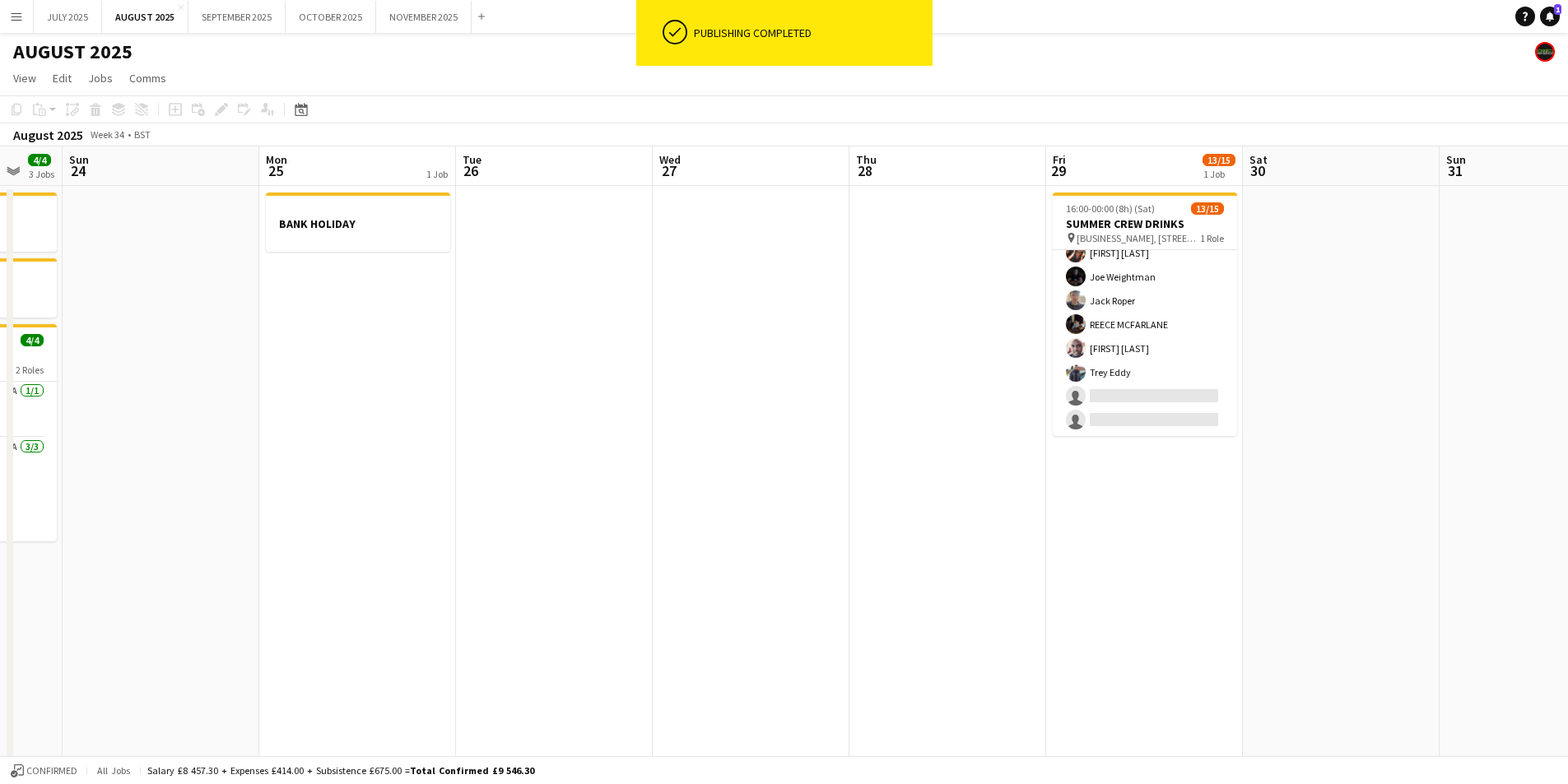 drag, startPoint x: 932, startPoint y: 461, endPoint x: 1412, endPoint y: 397, distance: 484.2479 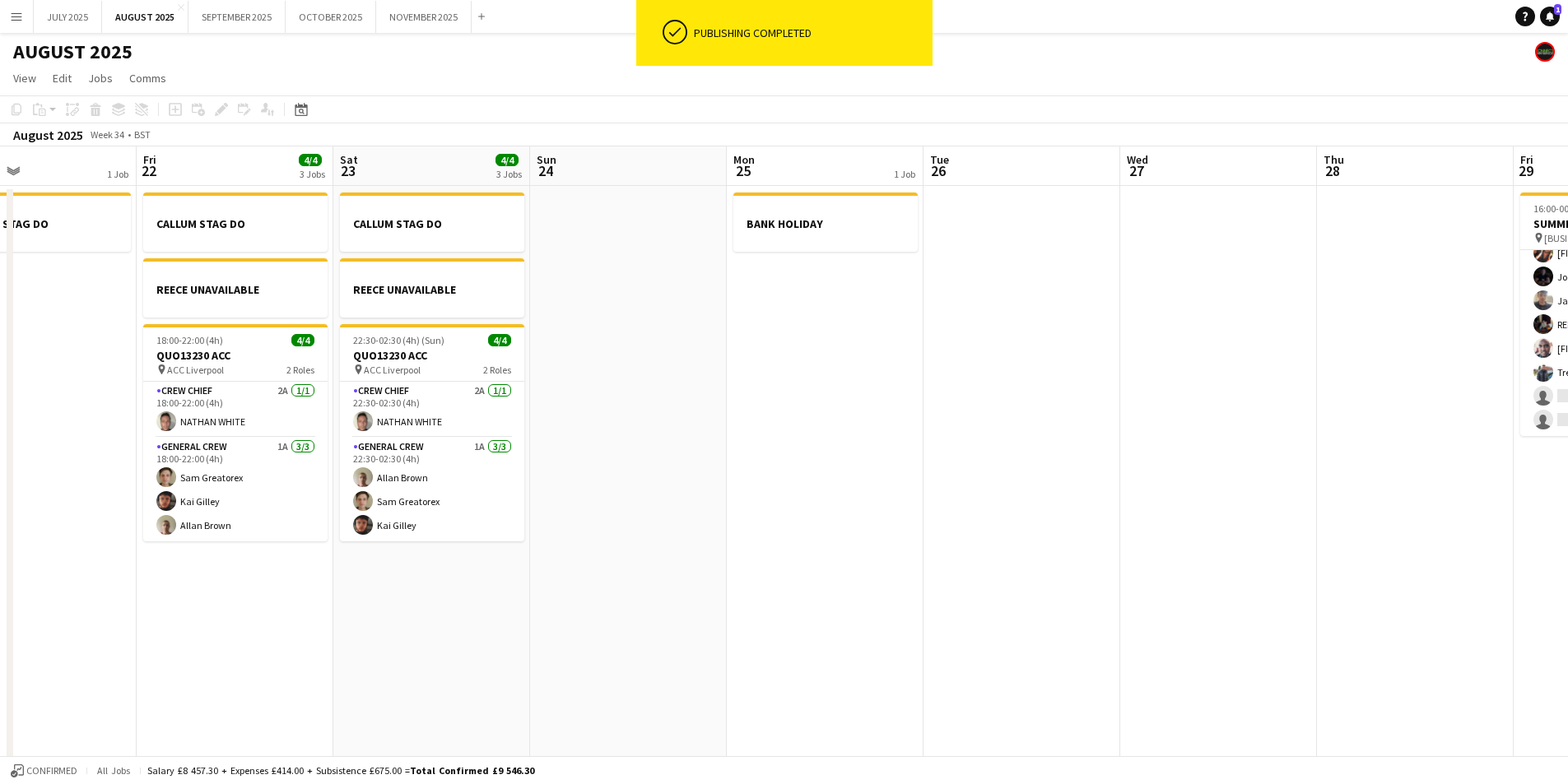 click on "Tue   19   1/1   1 Job   Wed   20   1/1   1 Job   Thu   21   1 Job   Fri   22   4/4   3 Jobs   Sat   23   4/4   3 Jobs   Sun   24   Mon   25   1 Job   Tue   26   Wed   27   Thu   28   Fri   29   13/15   1 Job   Sat   30   Sun   31      08:00-20:00 (12h)    1/1   SETSTAGE
pin
[ADDRESS], [CITY], [POSTCODE]   1 Role   General Crew    1/1   08:00-20:00 (12h)
[FIRST] [LAST]     08:00-20:00 (12h)    1/1   SETSTAGE
pin
[ADDRESS], [CITY], [POSTCODE]   1 Role   General Crew    1/1   08:00-20:00 (12h)
[FIRST] [LAST]     [FIRST] [LAST]       [FIRST] [LAST]       [FIRST] UNAVAILABLE       18:00-22:00 (4h)    4/4   QUO13230 ACC
pin
ACC Liverpool   2 Roles   Crew Chief   2A   1/1   18:00-22:00 (4h)
[FIRST] [LAST]  General Crew    1A   3/3   18:00-22:00 (4h)
[FIRST] [LAST] [FIRST] [LAST] [FIRST] [LAST]     [FIRST] [LAST]       [FIRST] UNAVAILABLE       22:30-02:30 (4h) (Sun)" at bounding box center (784, 600) 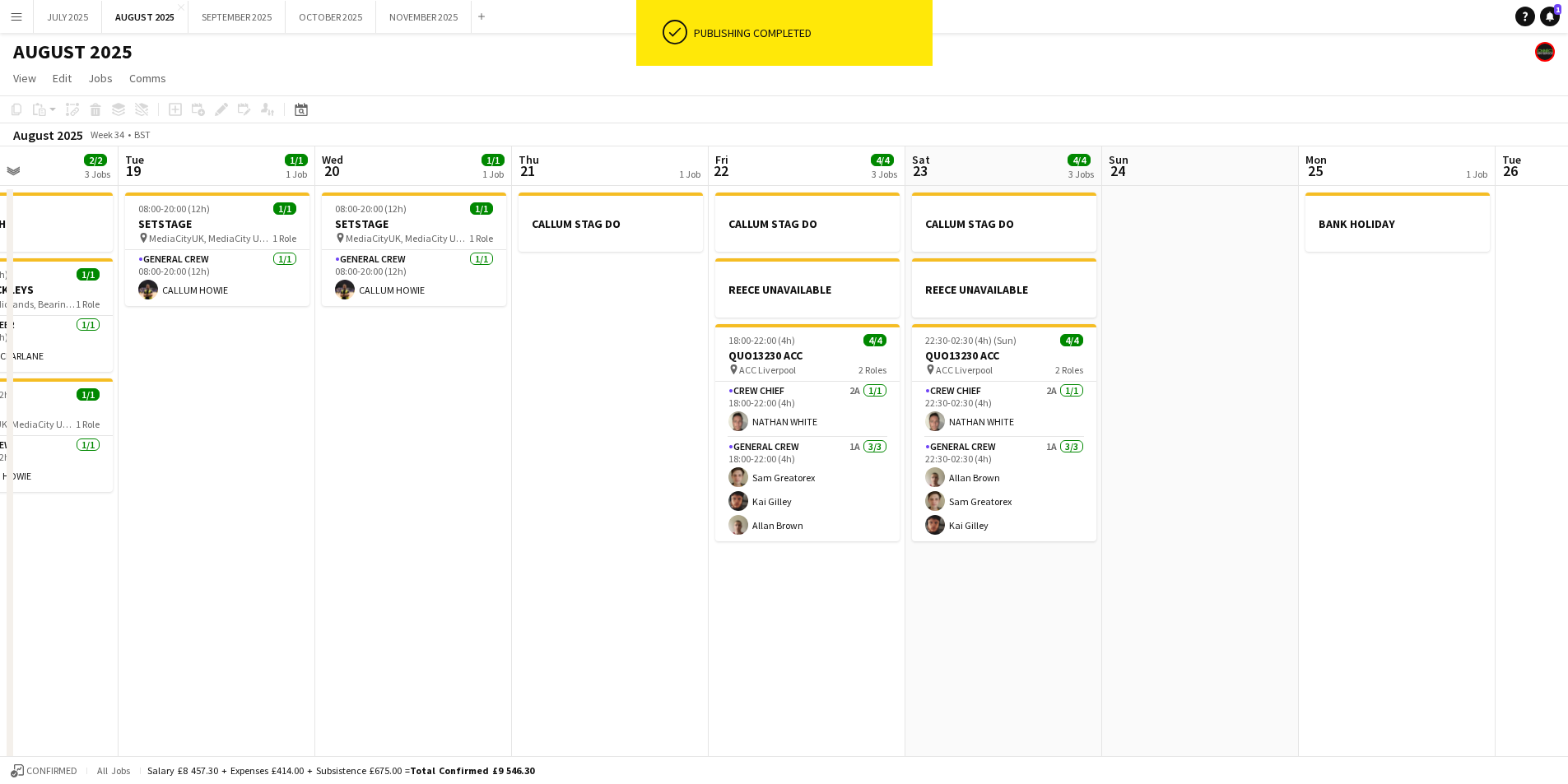 click on "Sun   17   15/17   3 Jobs   Mon   18   2/2   3 Jobs   Tue   19   1/1   1 Job   Wed   20   1/1   1 Job   Thu   21   1 Job   Fri   22   4/4   3 Jobs   Sat   23   4/4   3 Jobs   Sun   24   Mon   25   1 Job   Tue   26   Wed   27   Thu   28   Fri   29   13/15   1 Job      08:00-18:00 (10h)    11/12   QUO13020 ACC
pin
ACC [CITY]   3 Roles   Crew Chief   1/1   08:00-18:00 (10h)
[NATHAN] [WHITE]  General Crew    7A   9/10   08:00-18:00 (10h)
[FELIX] [BLACK] [SAM] [LAST] [SAM] [LAST] [SAM] [LAST] [ADAM] [LAST] [KAI] [LAST] [THEO] [LAST] [JAYDEN] [LAST] [ALLAN] [LAST] [TAWNY] [LAST]
single-neutral-actions
IPAF    1/1   08:00-18:00 (10h)
[BEN] [LAST]     08:00-20:00 (12h)    1/1   SETSTAGE
pin
[MEDIA CITY UK], [MEDIA CITY UK], [SALFORD], [ARRIVE] [POSTCODE], [UK]   1 Role   General Crew    1/1   08:00-20:00 (12h)
[CALLUM] [LAST]     10:00-18:00 (8h)    3/4   INNOVATION
pin
2 Roles   Crew Chief   1A   1/1" at bounding box center (784, 600) 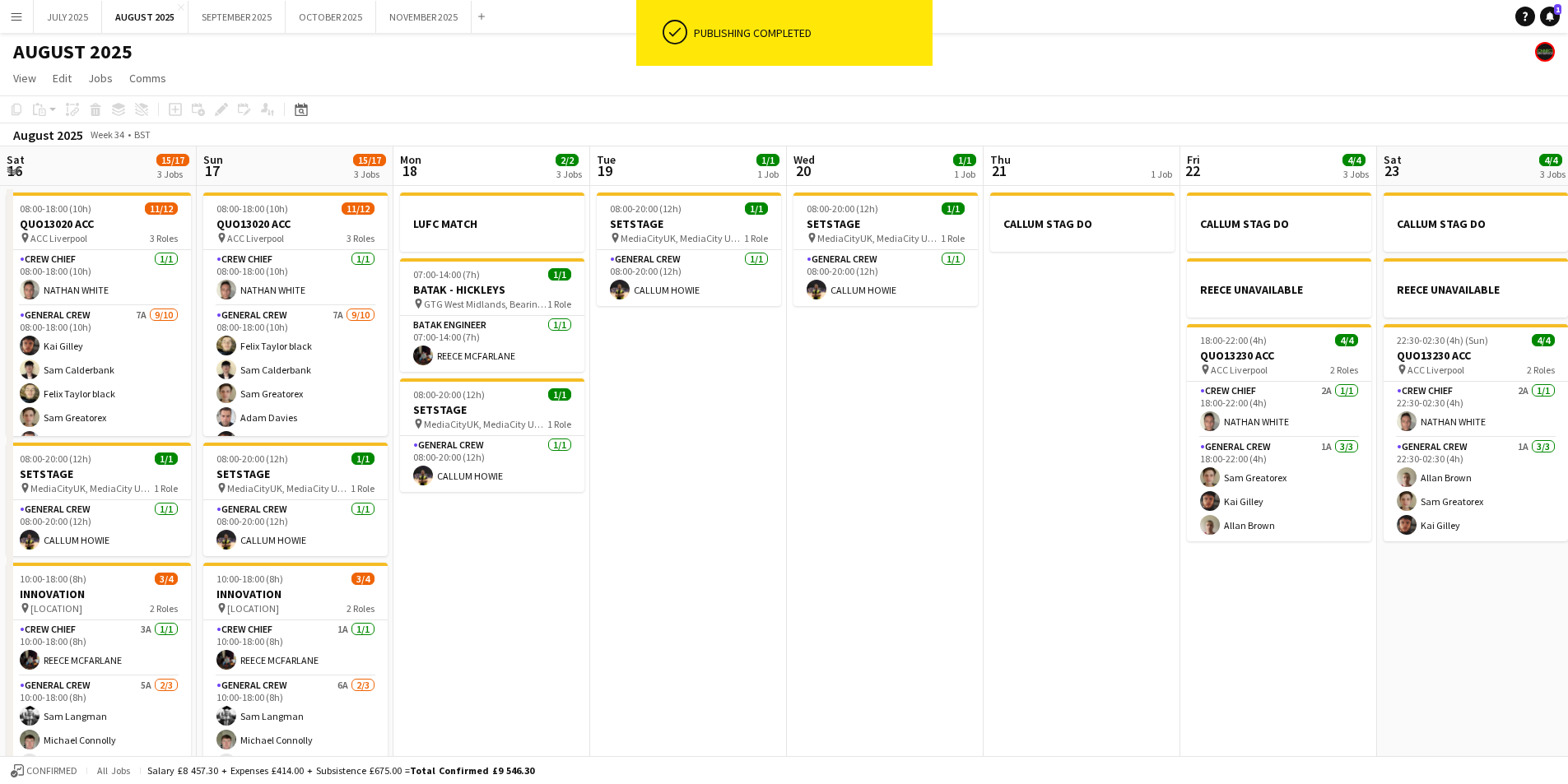 drag, startPoint x: 705, startPoint y: 615, endPoint x: 1448, endPoint y: 677, distance: 745.5823 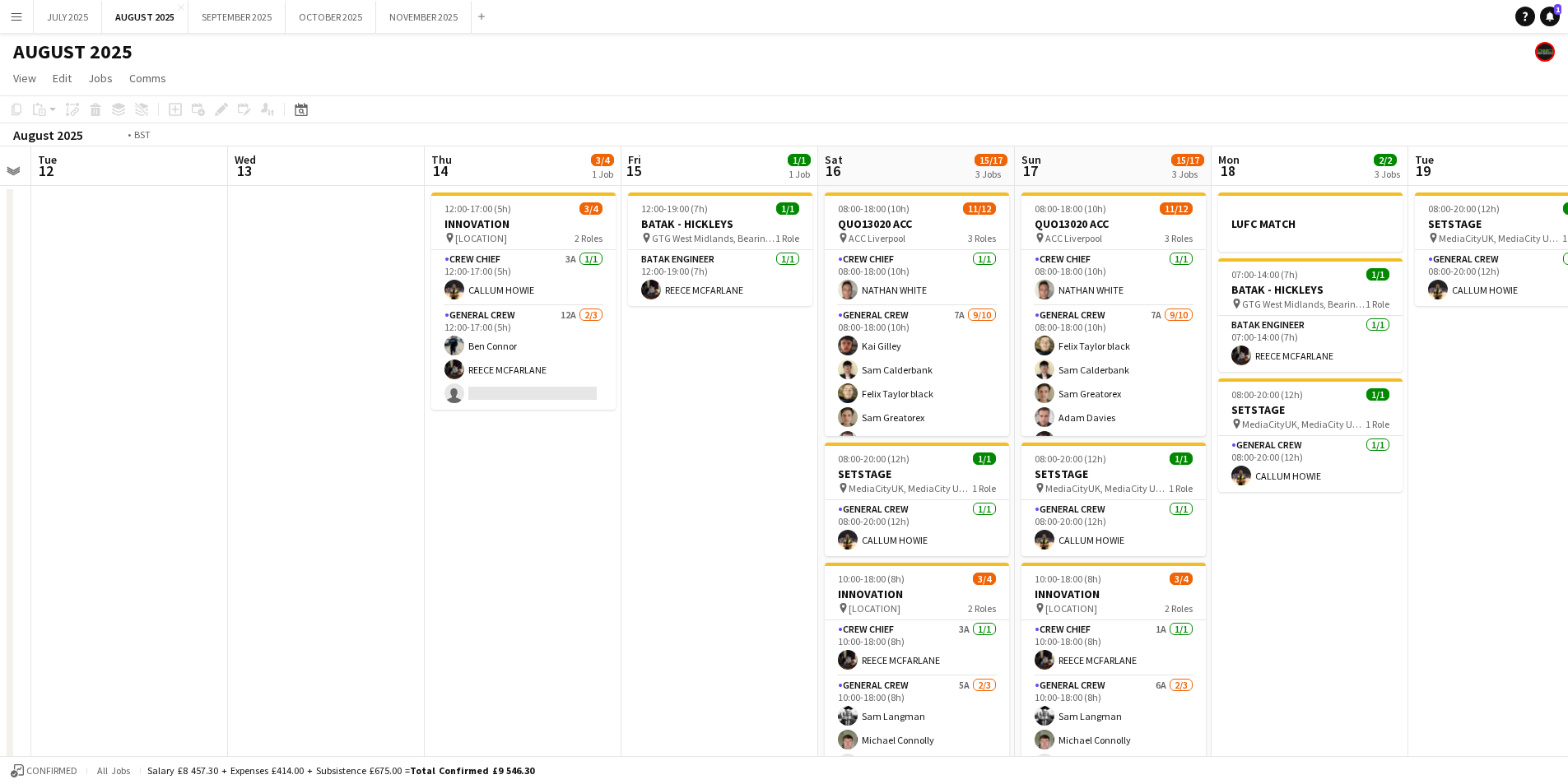 drag, startPoint x: 488, startPoint y: 582, endPoint x: 1161, endPoint y: 578, distance: 673.01189 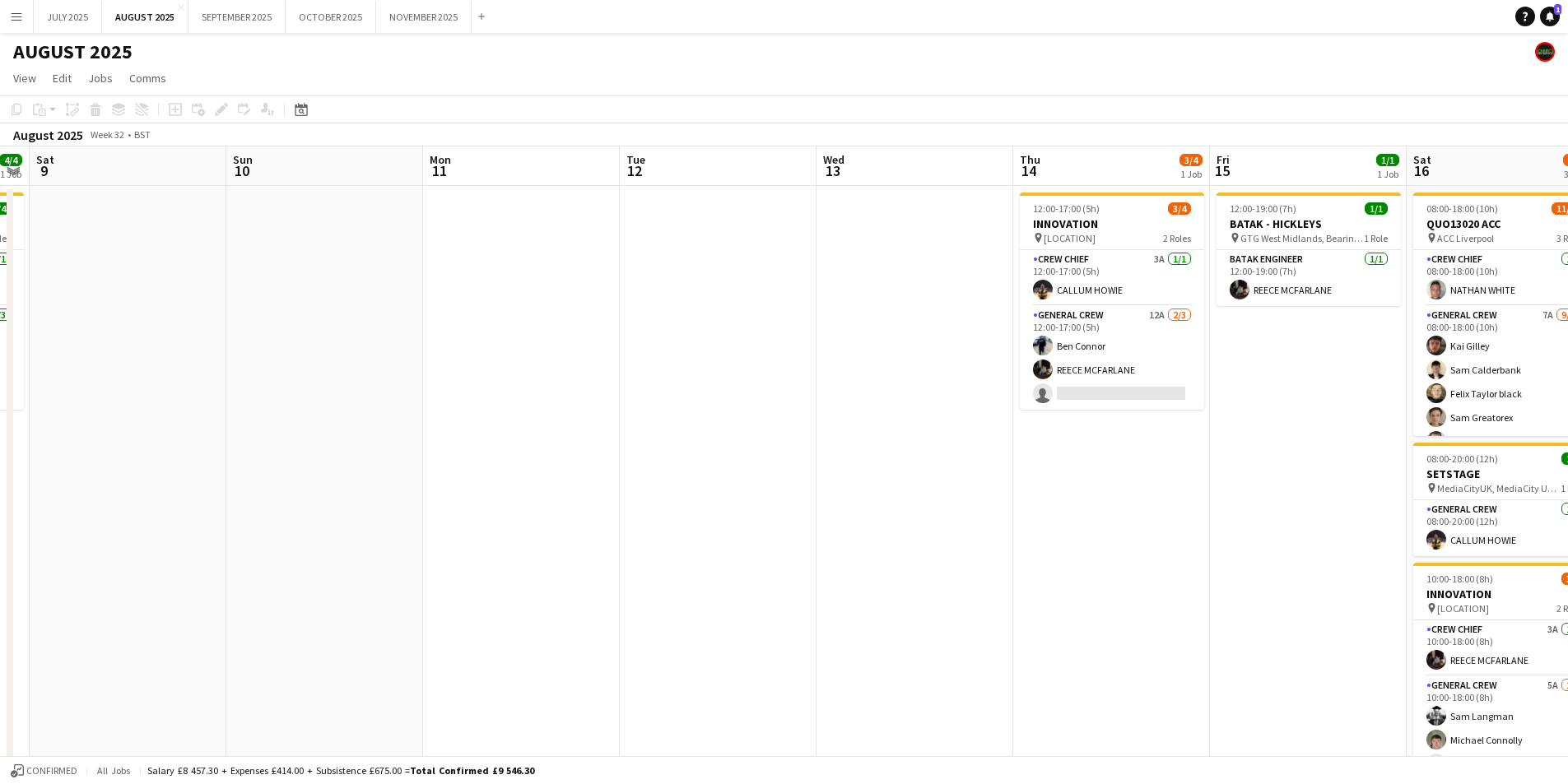 click on "Fri   8   4/4   1 Job   Sat   9   Sun   10   Mon   11   Tue   12   Wed   13   Thu   14   3/4   1 Job   Fri   15   1/1   1 Job   Sat   16   15/17   3 Jobs   Sun   17   15/17   3 Jobs   Mon   18   2/2   3 Jobs   Tue   19   1/1   1 Job   Wed   20   1/1   1 Job      10:00-15:00 (5h)    4/4   QUO12914 INNOVATION
pin
RAF Cranwell, Cranwell Avenue, Cranwell Village, Sleaford, UK   2 Roles   Crew Chief   3A   1/1   10:00-15:00 (5h)
[FIRST] [LAST]  General Crew    8A   3/3   10:00-15:00 (5h)
[FIRST] [LAST] [FIRST] [LAST] [FIRST] [LAST]     12:00-17:00 (5h)    3/4   INNOVATION
pin
Yorkshire Wildlife Park, Hurst Lane, Doncaster, UK   2 Roles   Crew Chief   3A   1/1   12:00-17:00 (5h)
[FIRST] [LAST]  General Crew    12A   2/3   12:00-17:00 (5h)
[FIRST] [LAST] [FIRST] [LAST]
single-neutral-actions
12:00-19:00 (7h)    1/1   BATAK - [FIRST] [LAST]
pin
1 Role   BATAK ENGINEER   1/1" at bounding box center (784, 600) 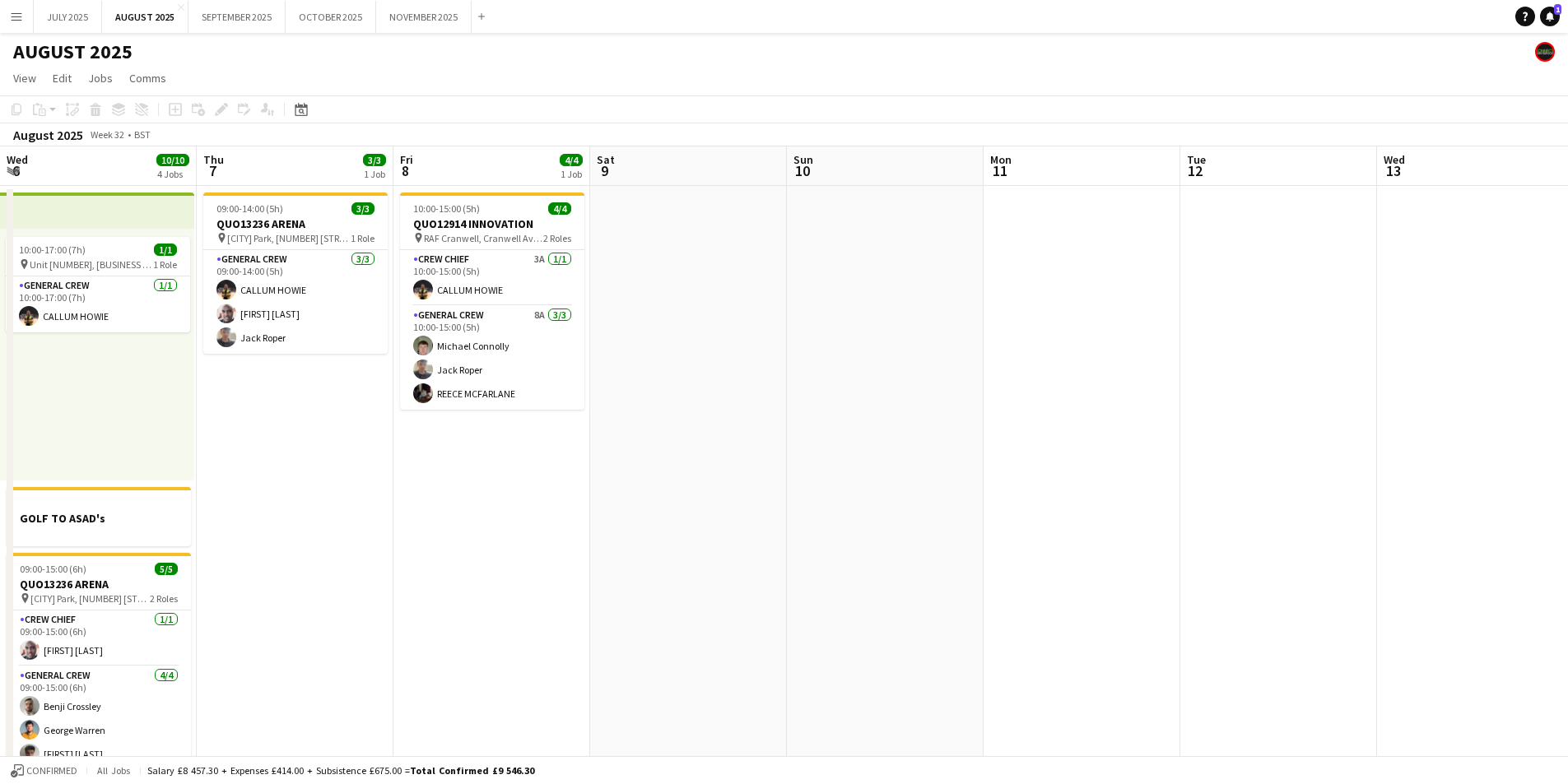 drag, startPoint x: 881, startPoint y: 608, endPoint x: 1155, endPoint y: 568, distance: 276.90432 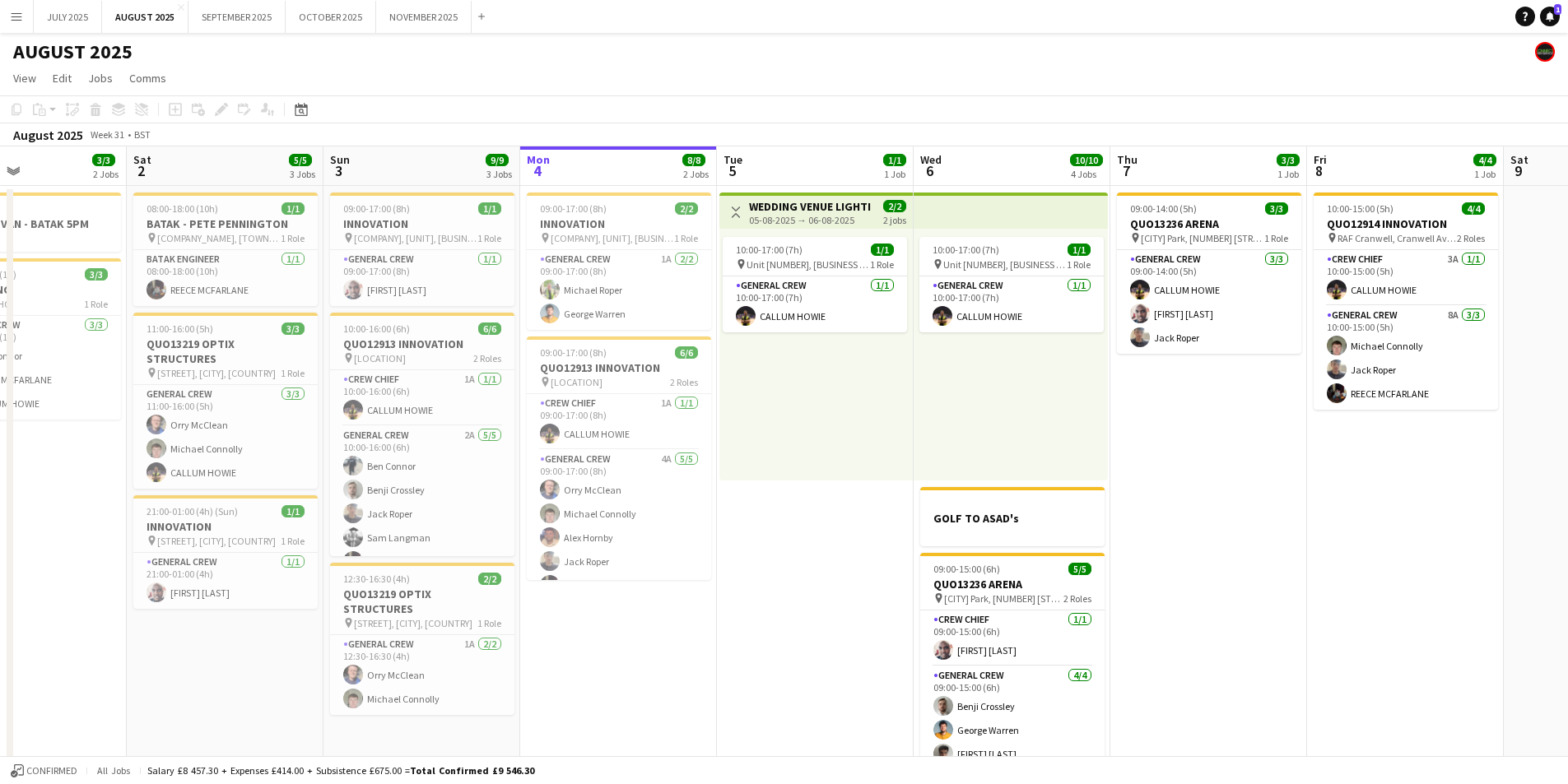 drag, startPoint x: 902, startPoint y: 618, endPoint x: 1147, endPoint y: 628, distance: 245.204 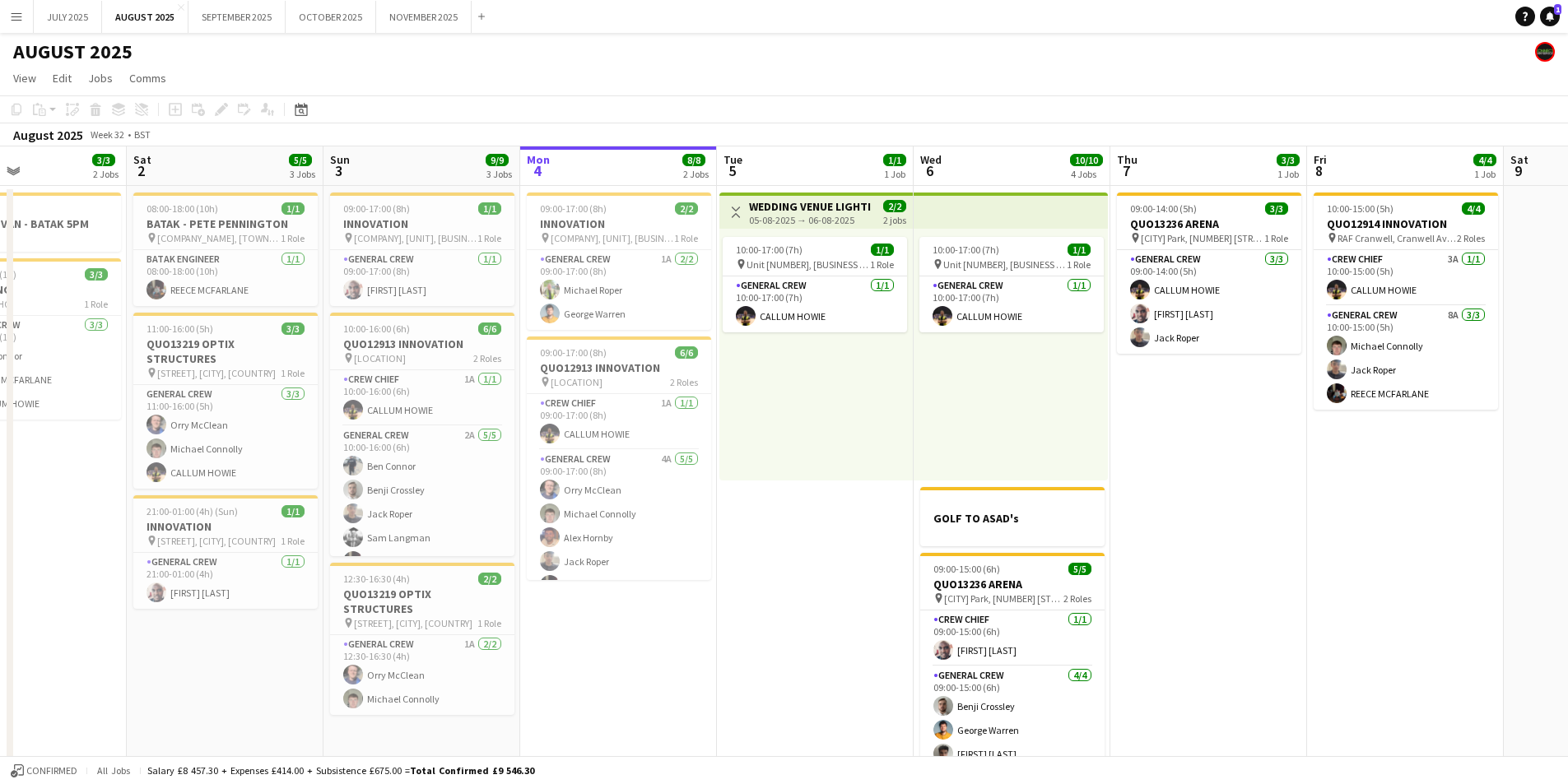 scroll, scrollTop: 0, scrollLeft: 415, axis: horizontal 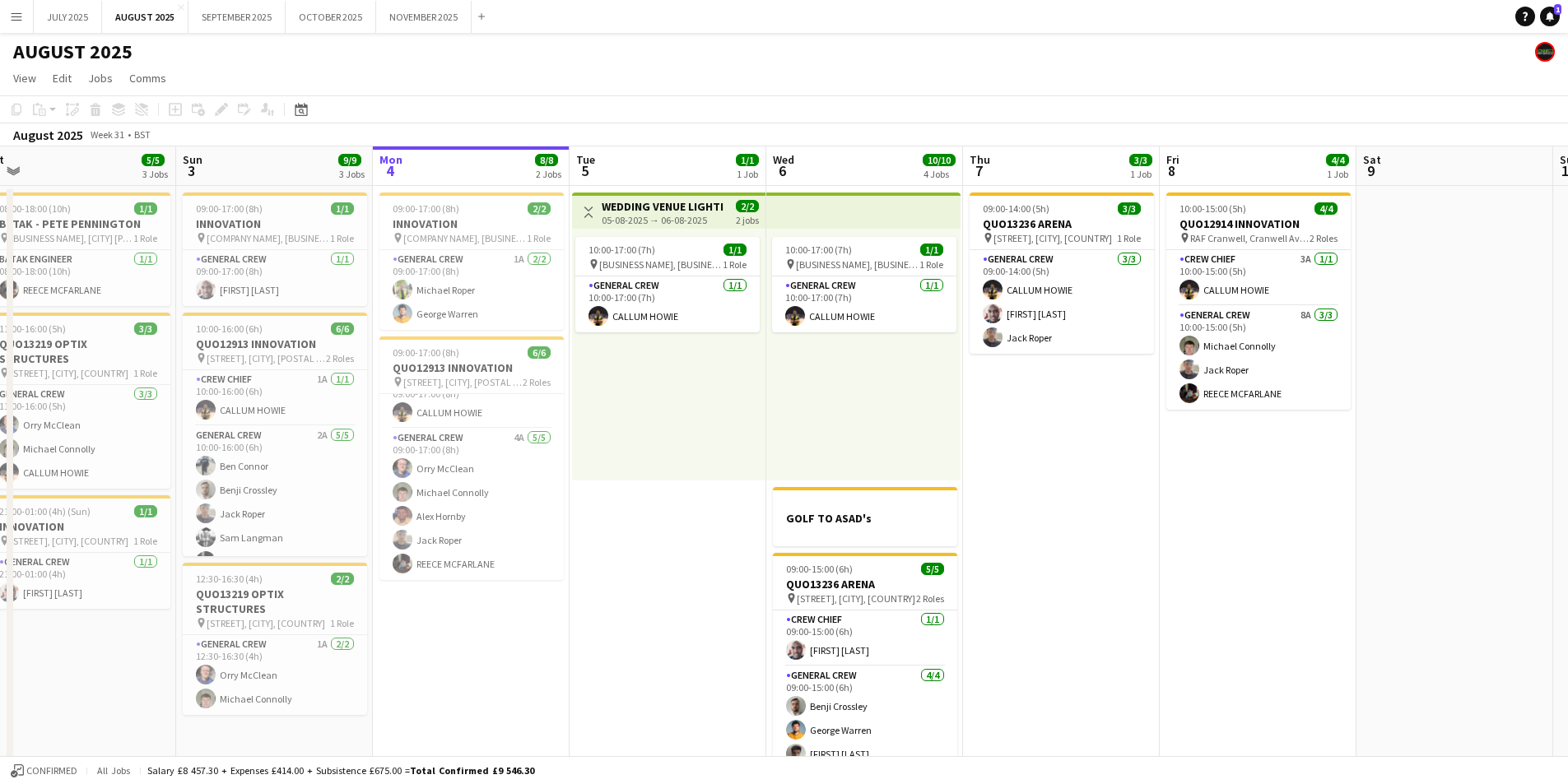 drag, startPoint x: 1367, startPoint y: 526, endPoint x: 1171, endPoint y: 511, distance: 196.5731 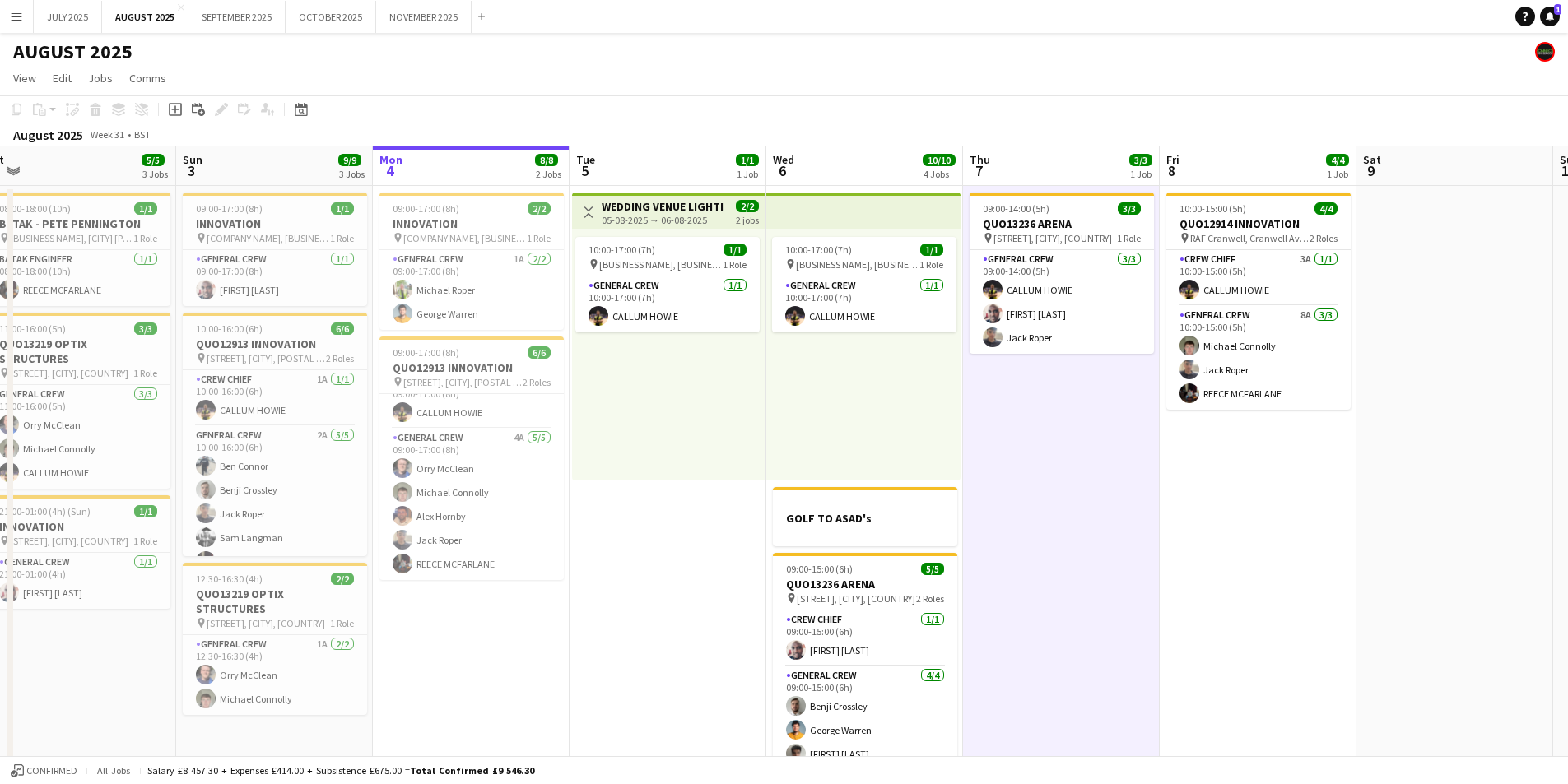 scroll, scrollTop: 0, scrollLeft: 608, axis: horizontal 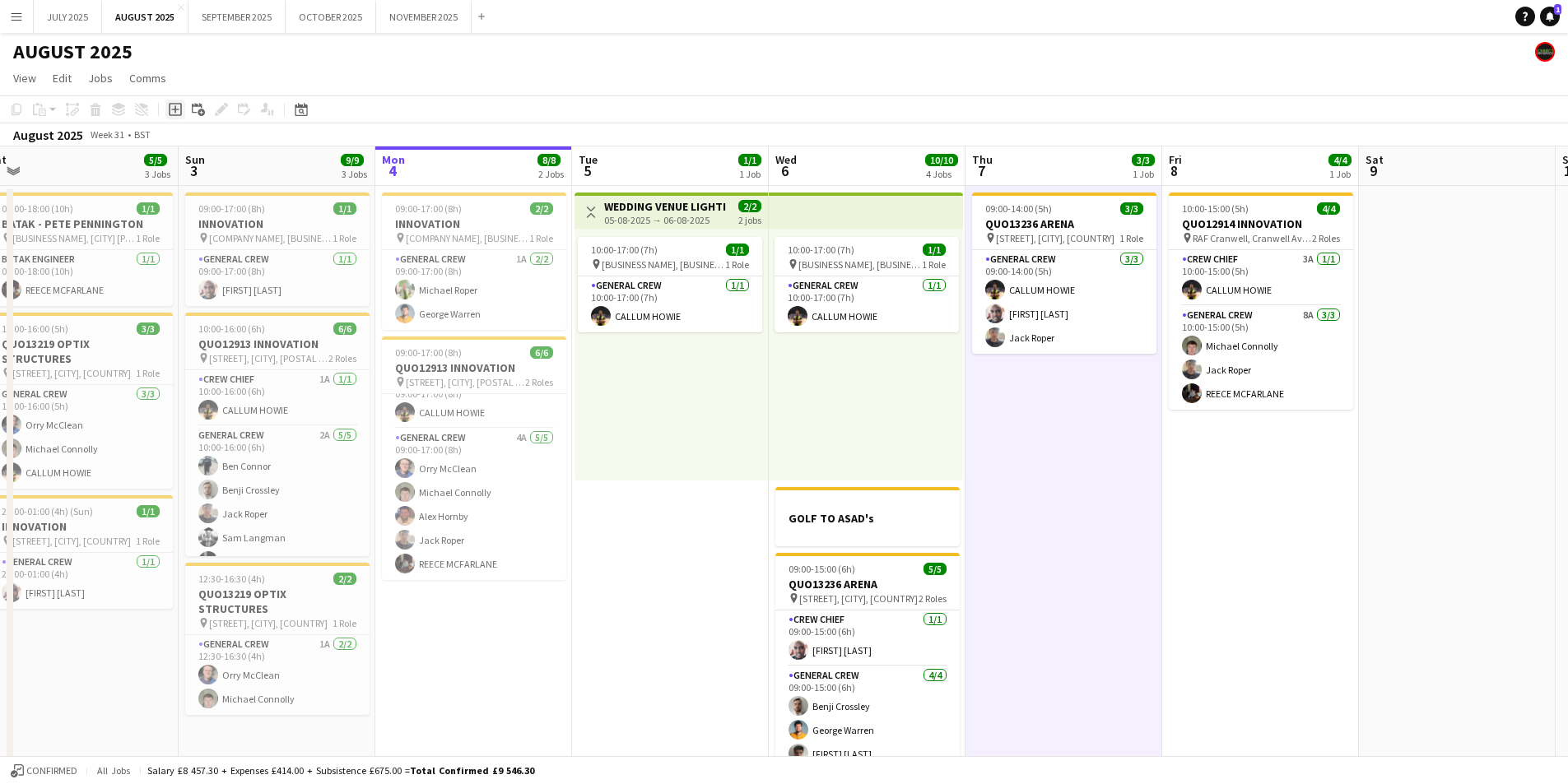 click on "Add job" 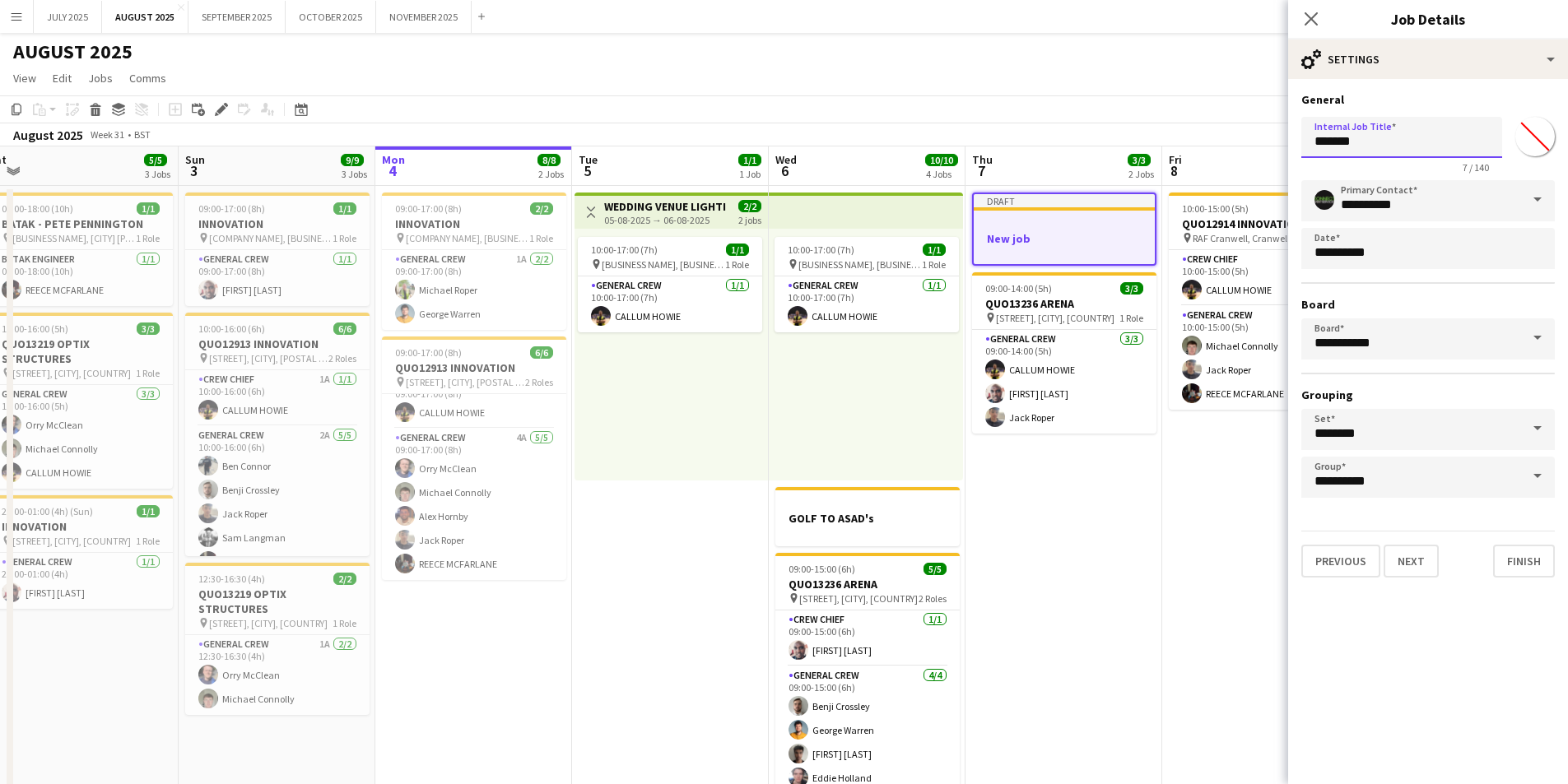 drag, startPoint x: 1380, startPoint y: 141, endPoint x: 1247, endPoint y: 140, distance: 133.00376 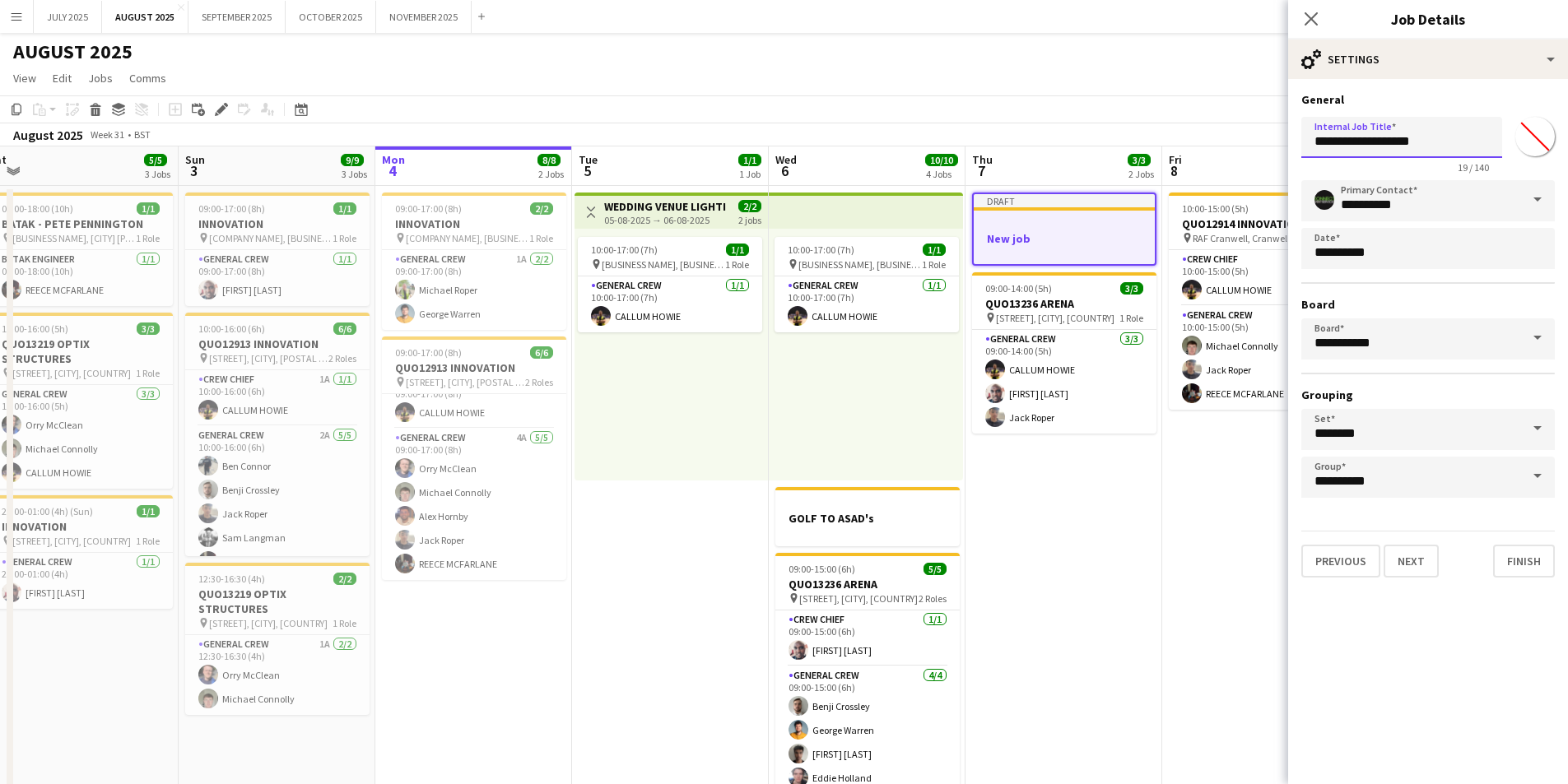 click on "**********" at bounding box center [1402, 137] 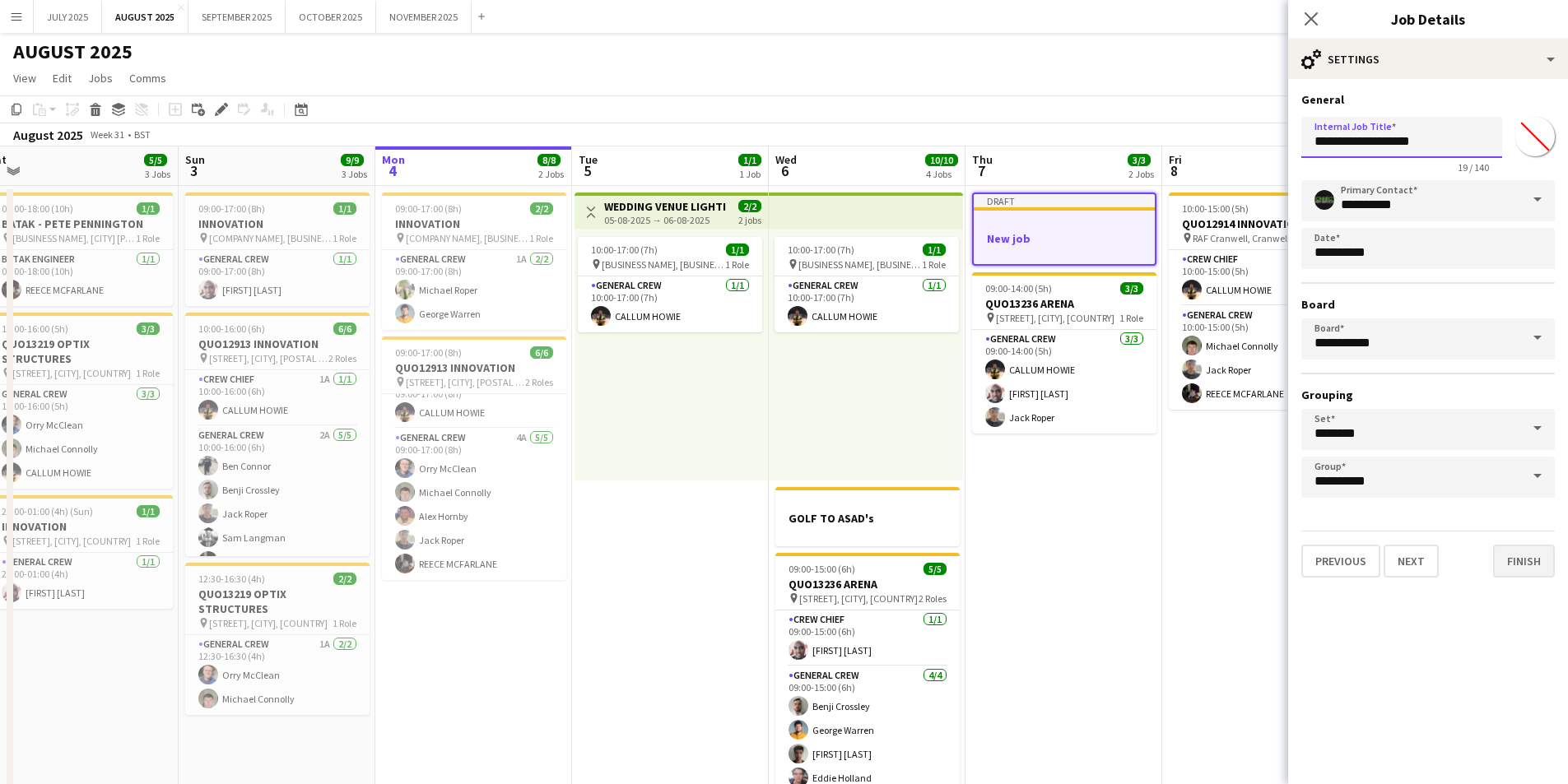 type on "**********" 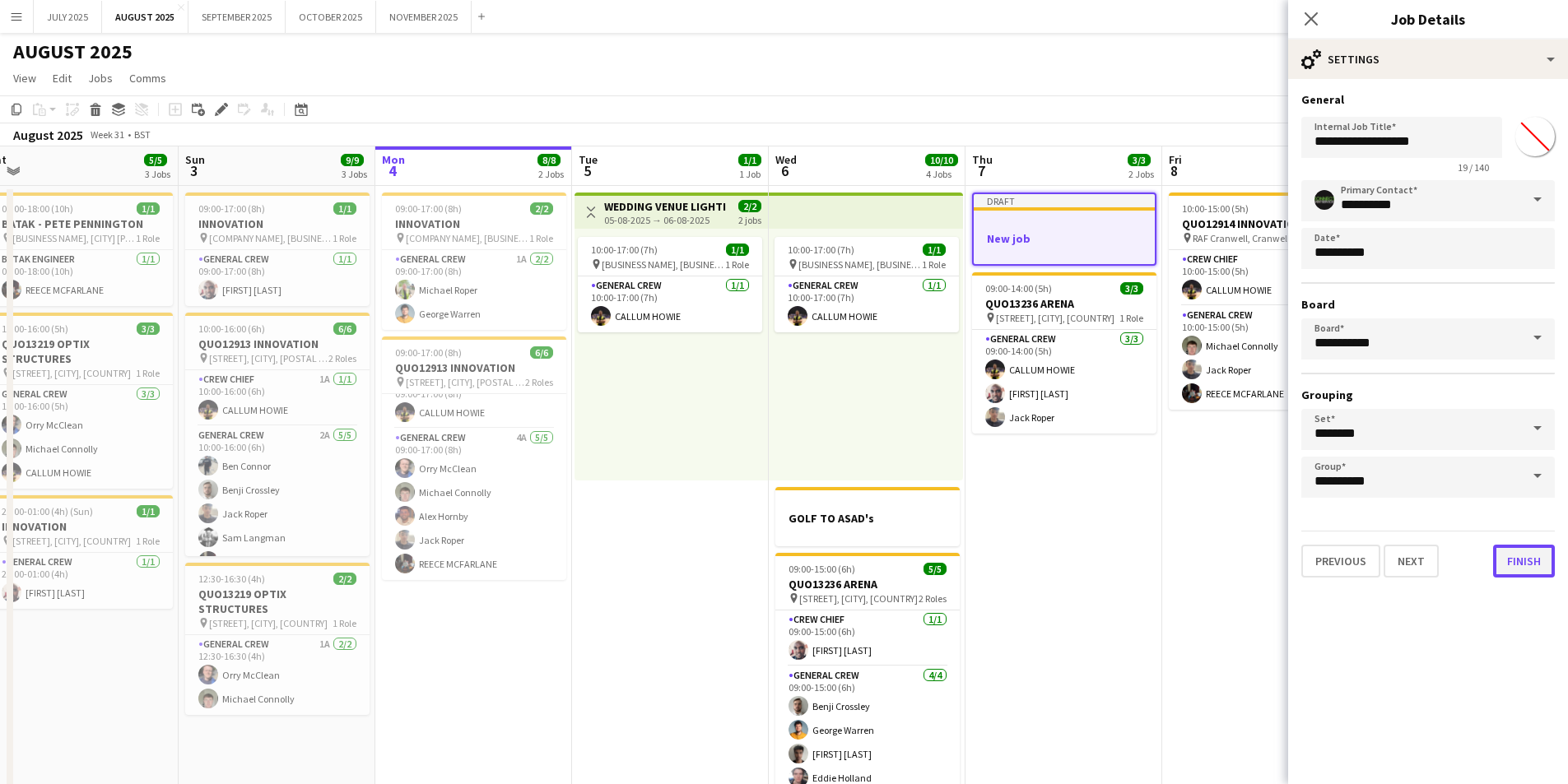 click on "Finish" at bounding box center [1524, 561] 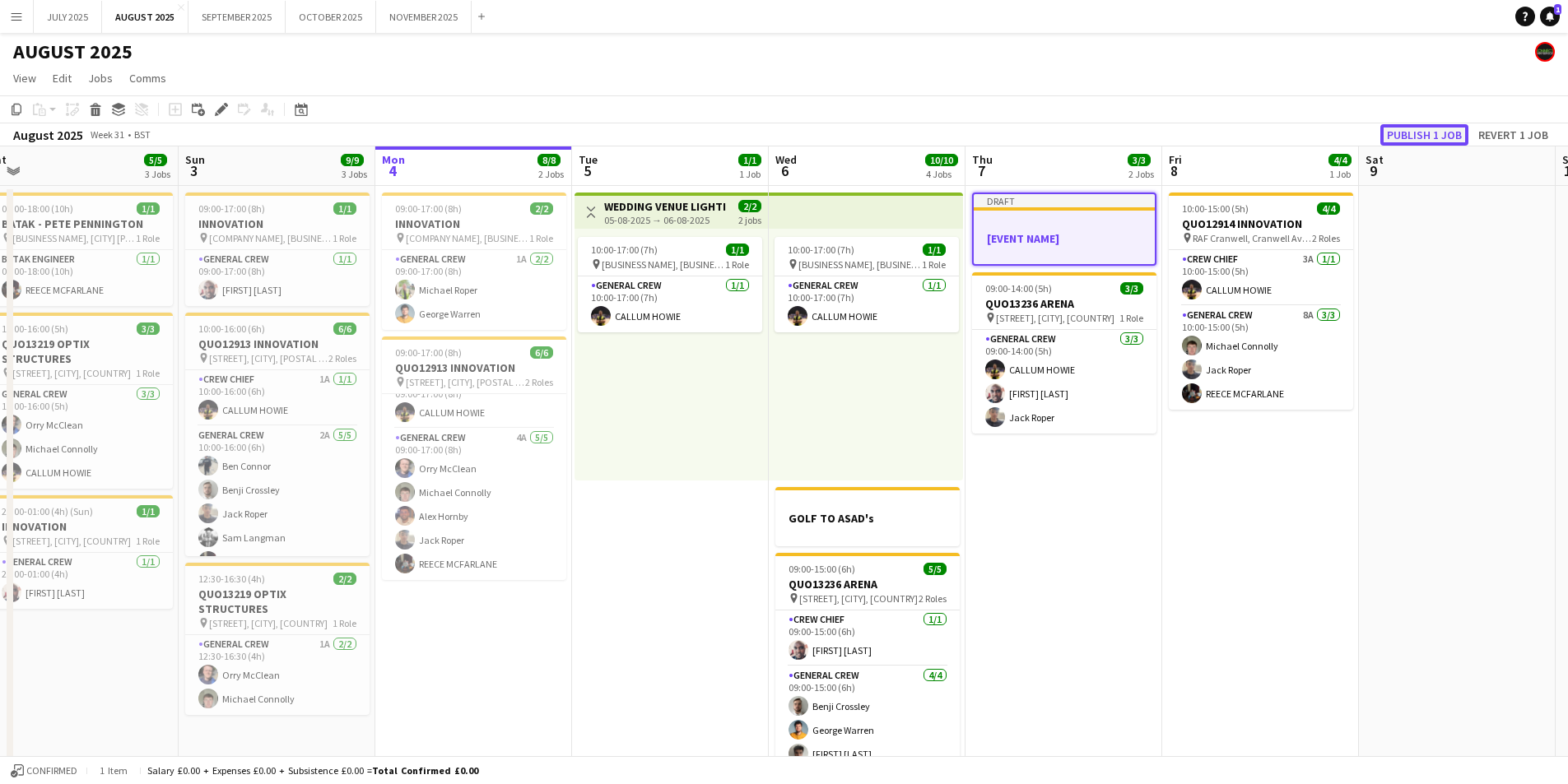click on "Publish 1 job" 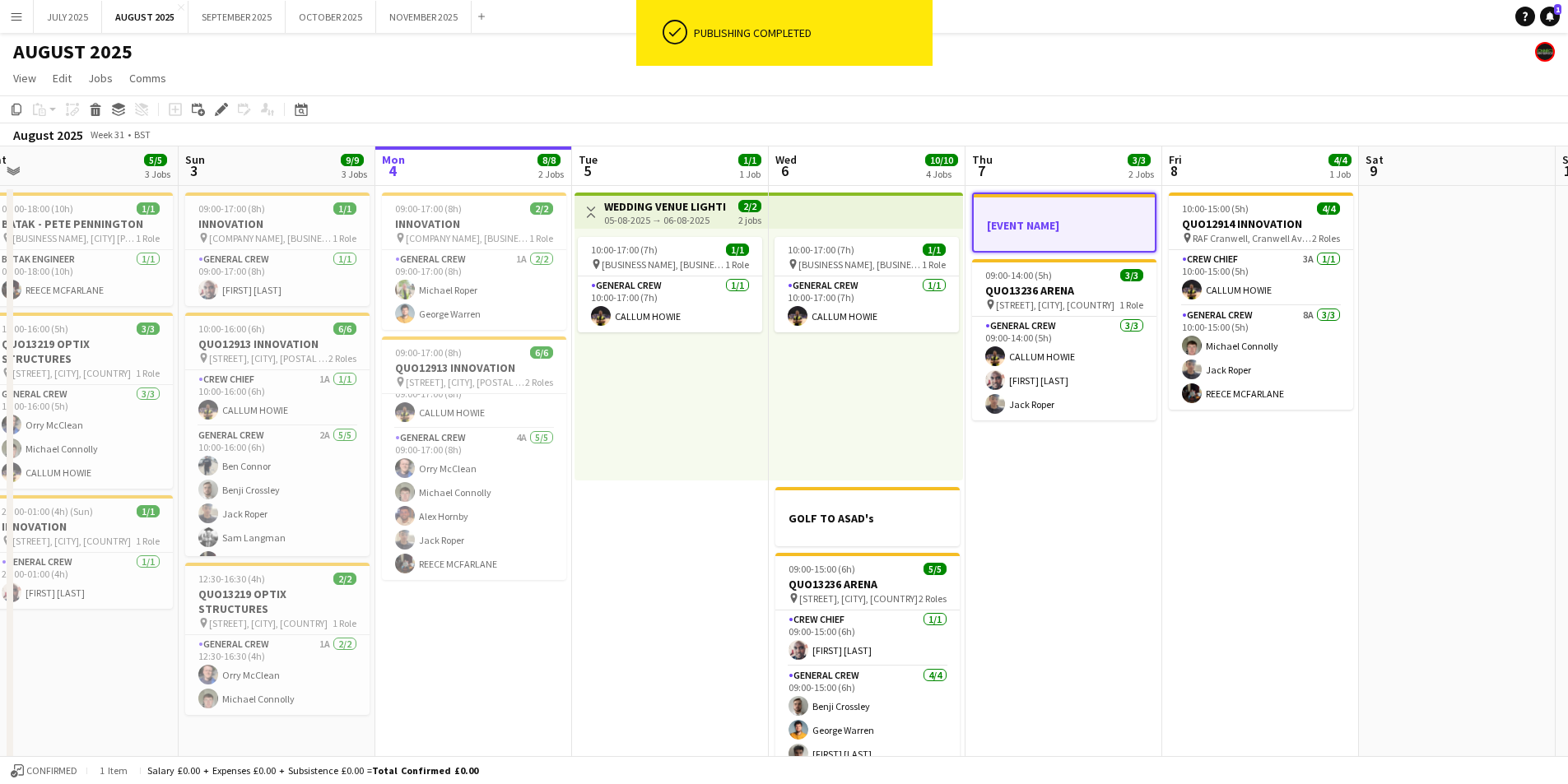 scroll, scrollTop: 0, scrollLeft: 474, axis: horizontal 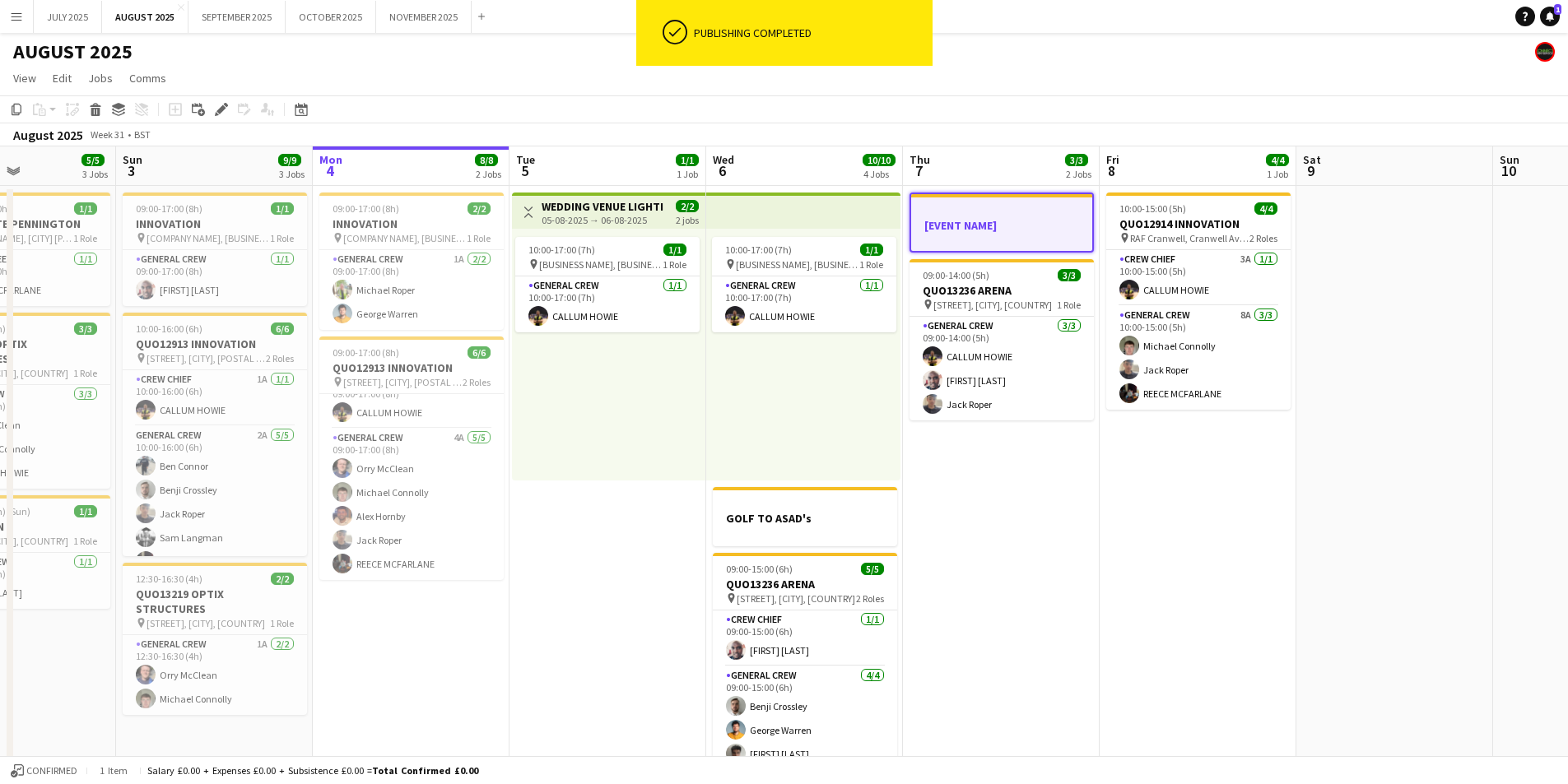 drag, startPoint x: 1114, startPoint y: 495, endPoint x: 1064, endPoint y: 502, distance: 50.487622 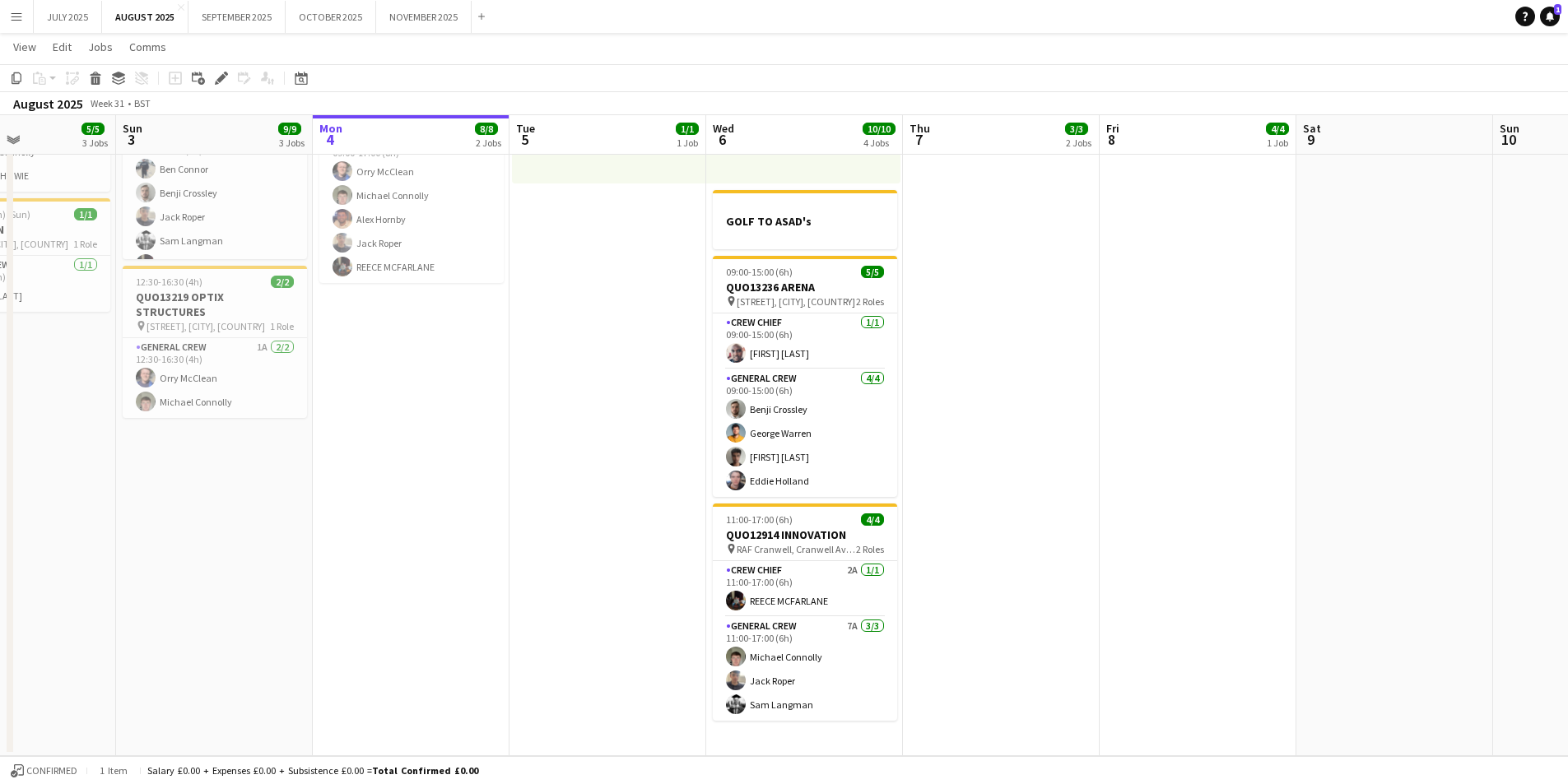 scroll, scrollTop: 0, scrollLeft: 0, axis: both 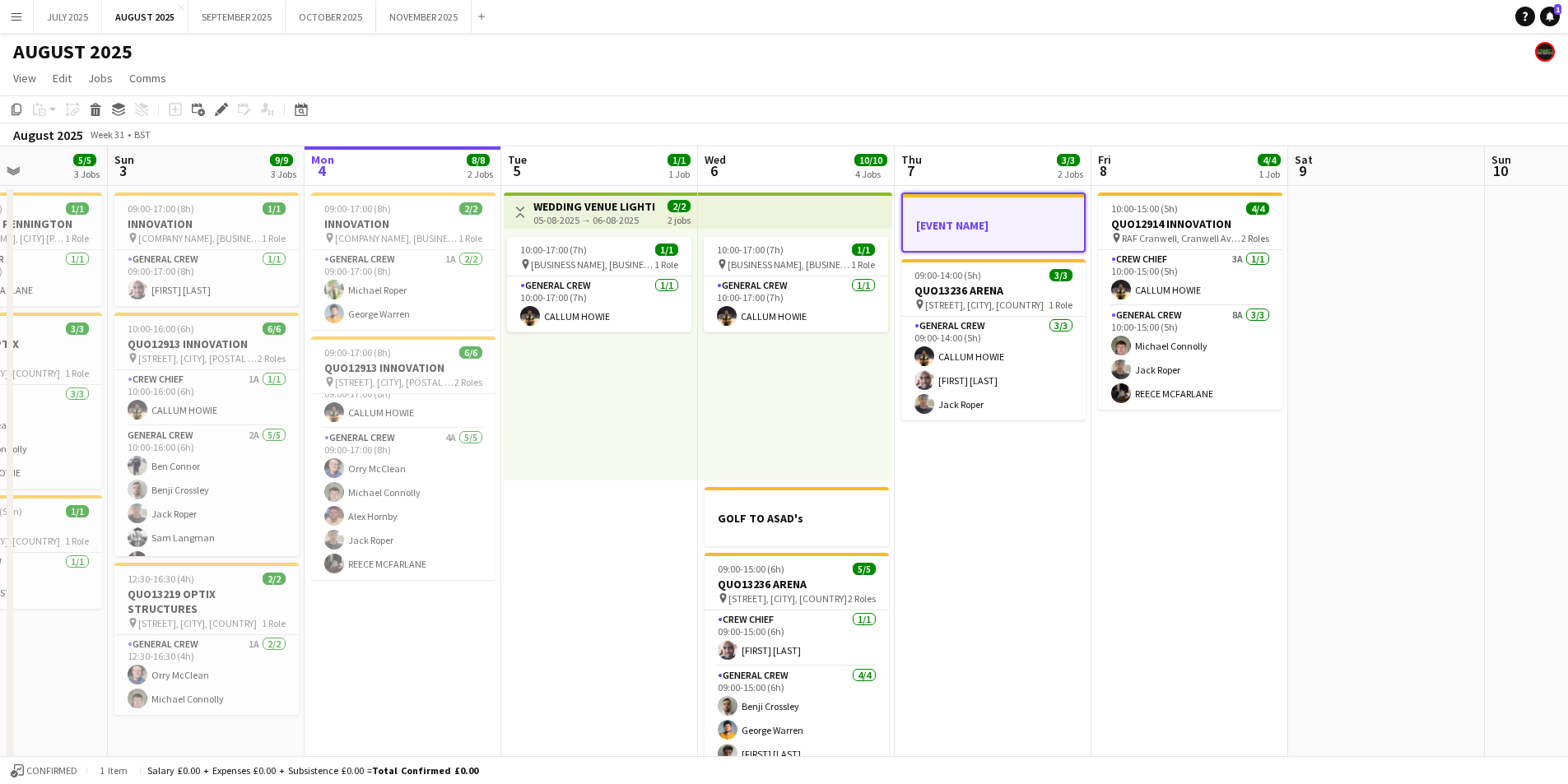 drag, startPoint x: 1176, startPoint y: 558, endPoint x: 1168, endPoint y: 560, distance: 8.246211 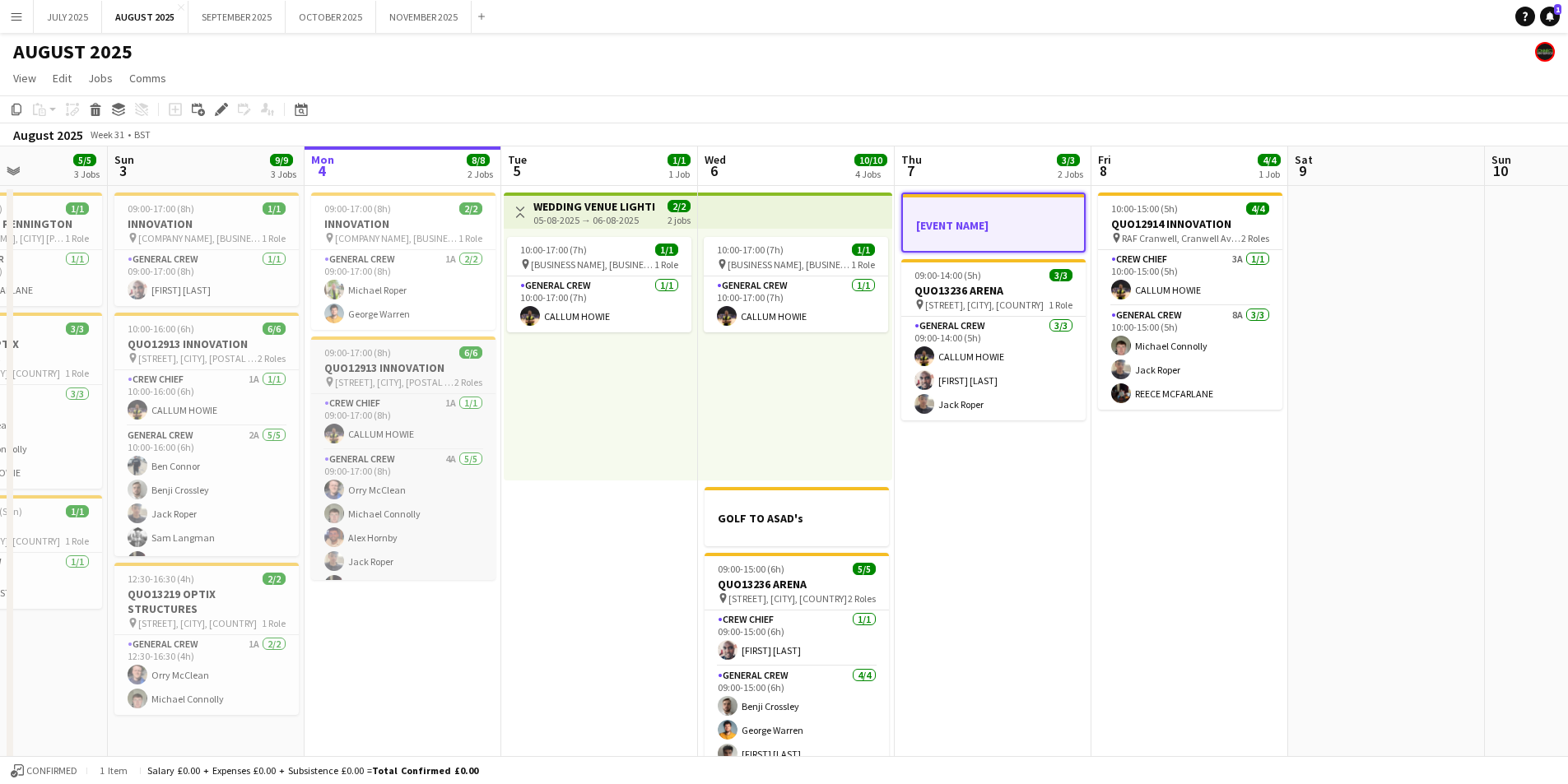 scroll, scrollTop: 21, scrollLeft: 0, axis: vertical 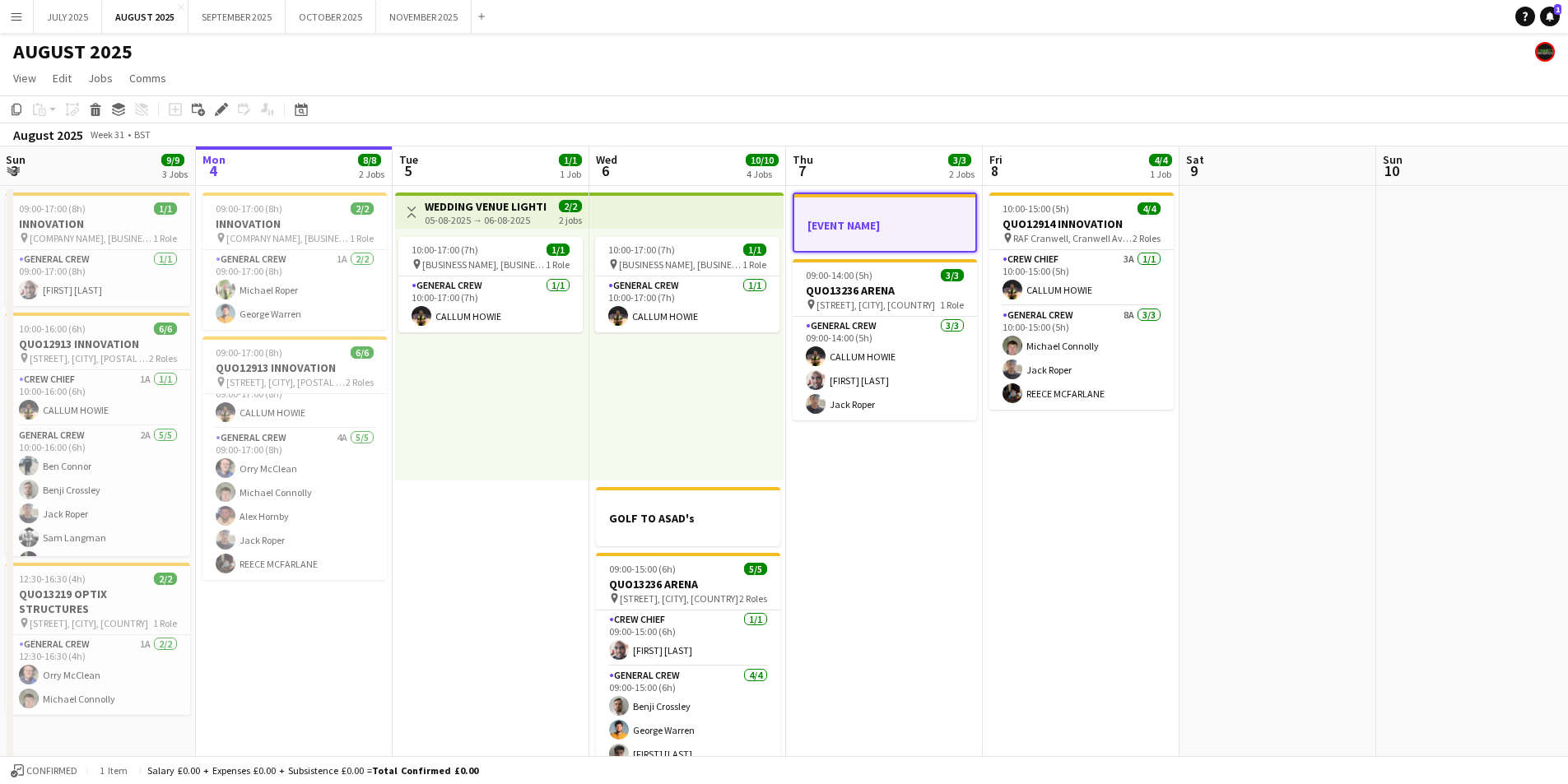 drag, startPoint x: 1141, startPoint y: 528, endPoint x: 1032, endPoint y: 539, distance: 109.55364 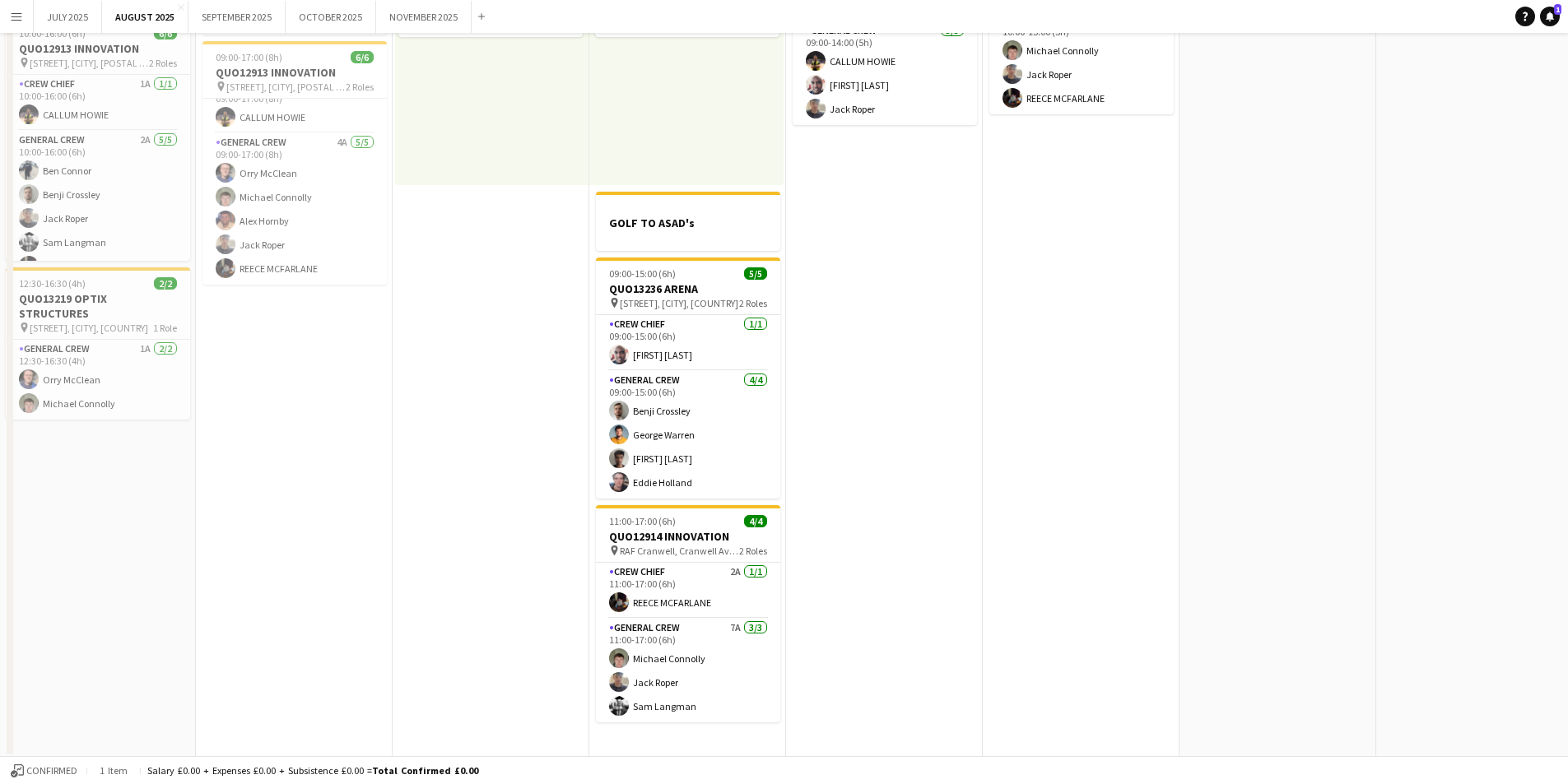 scroll, scrollTop: 0, scrollLeft: 0, axis: both 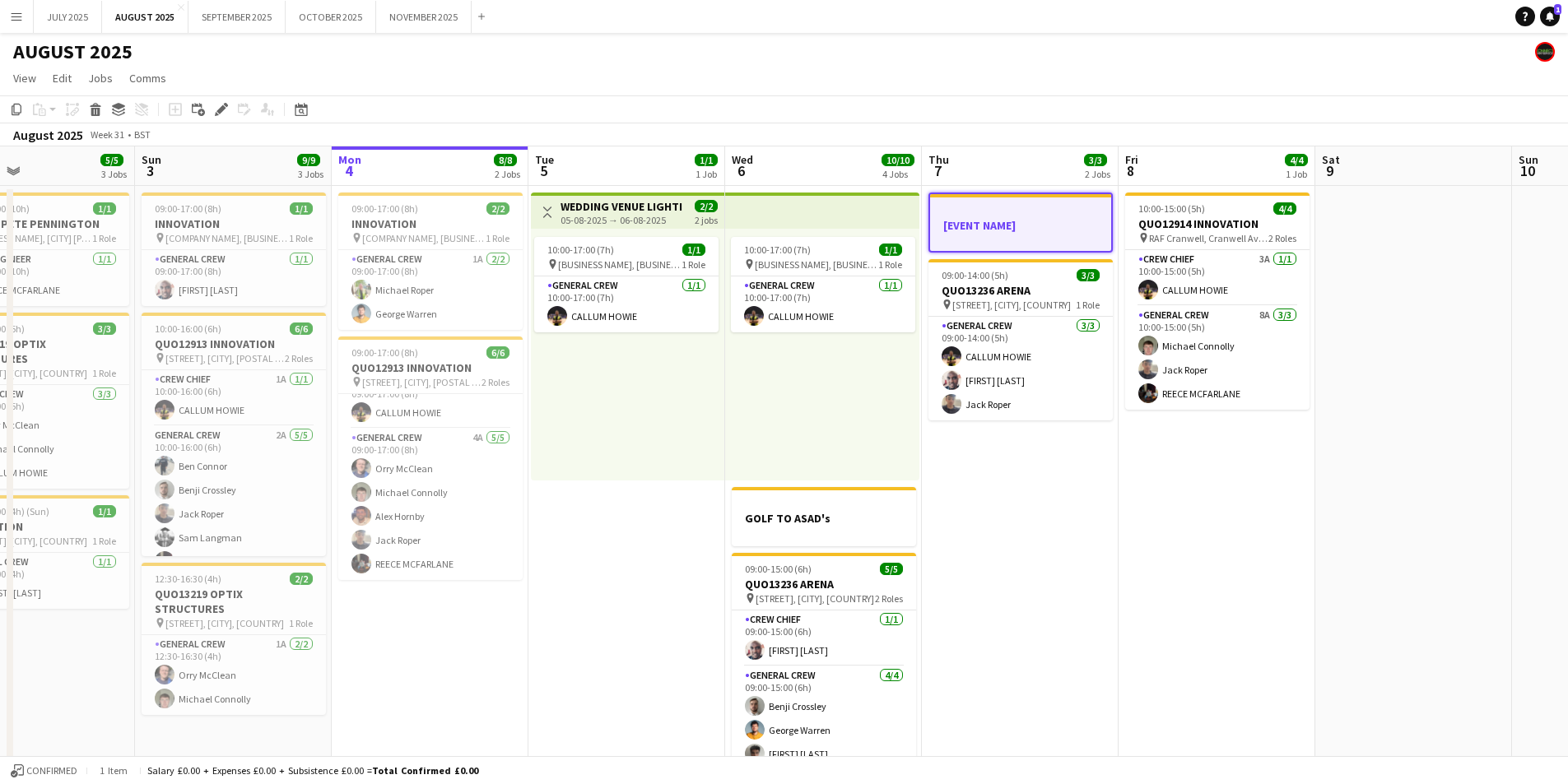 drag, startPoint x: 1002, startPoint y: 571, endPoint x: 1138, endPoint y: 554, distance: 137.058 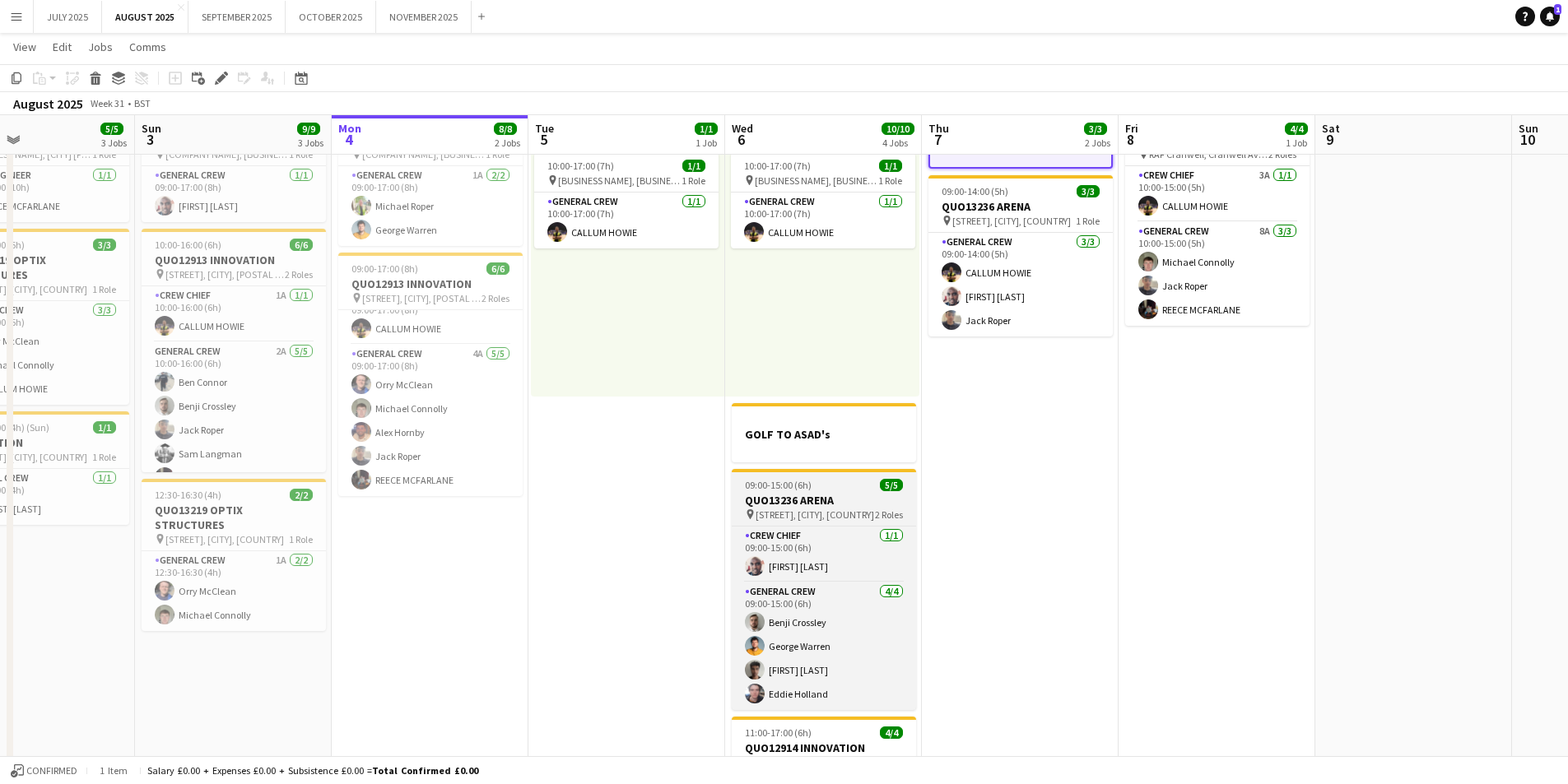 click on "QUO13236 ARENA" at bounding box center (824, 500) 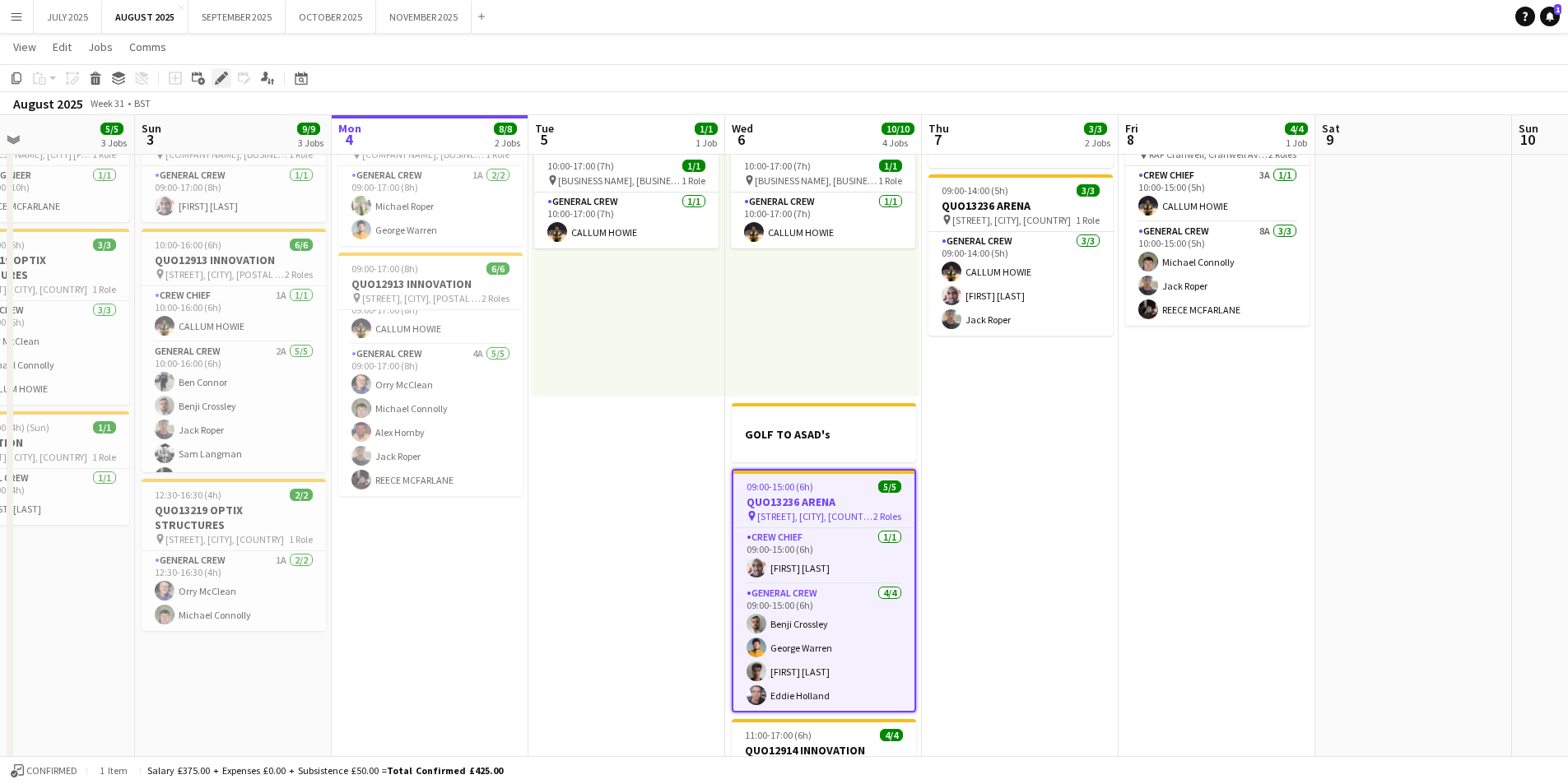 click 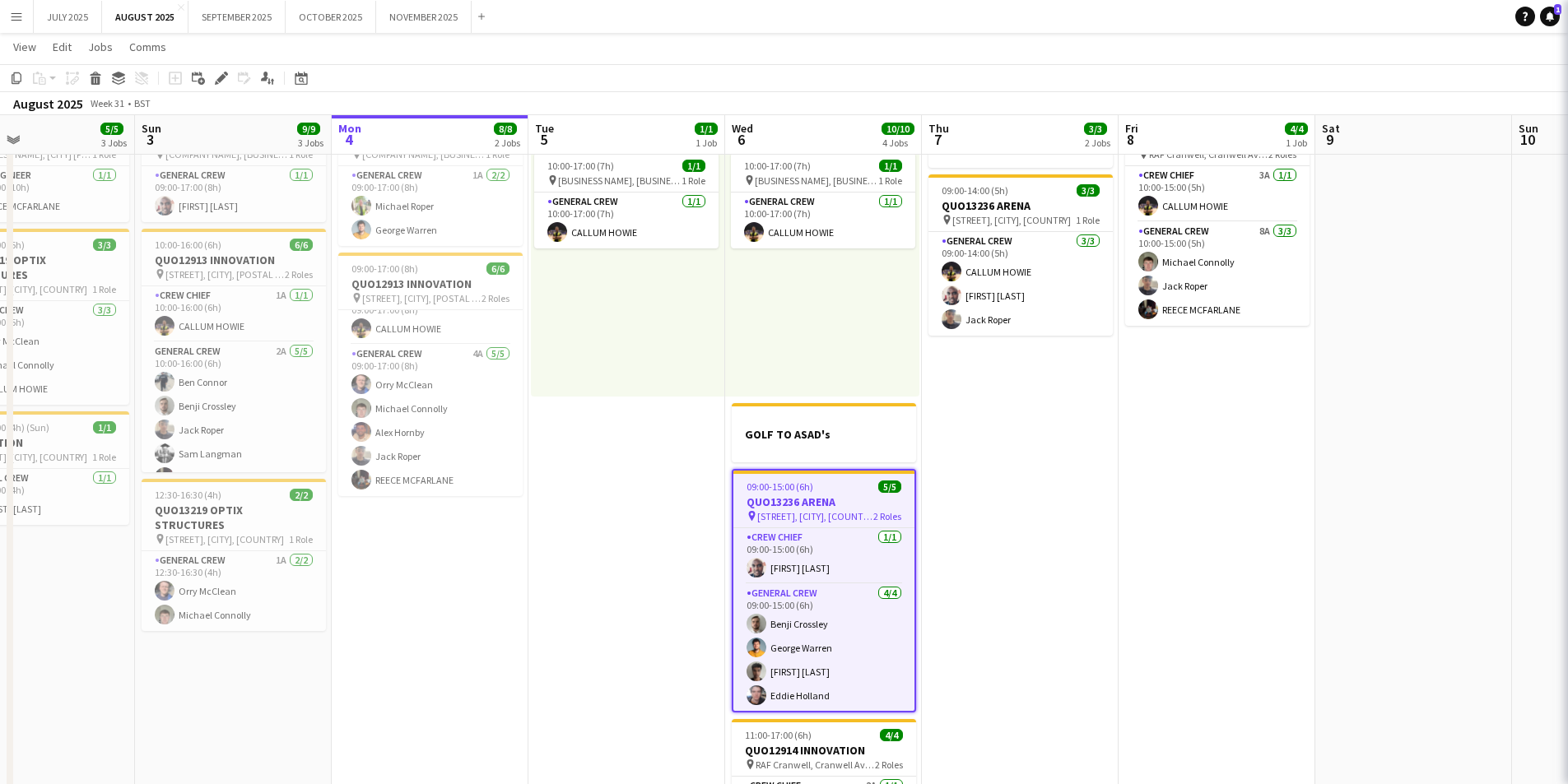 type on "**********" 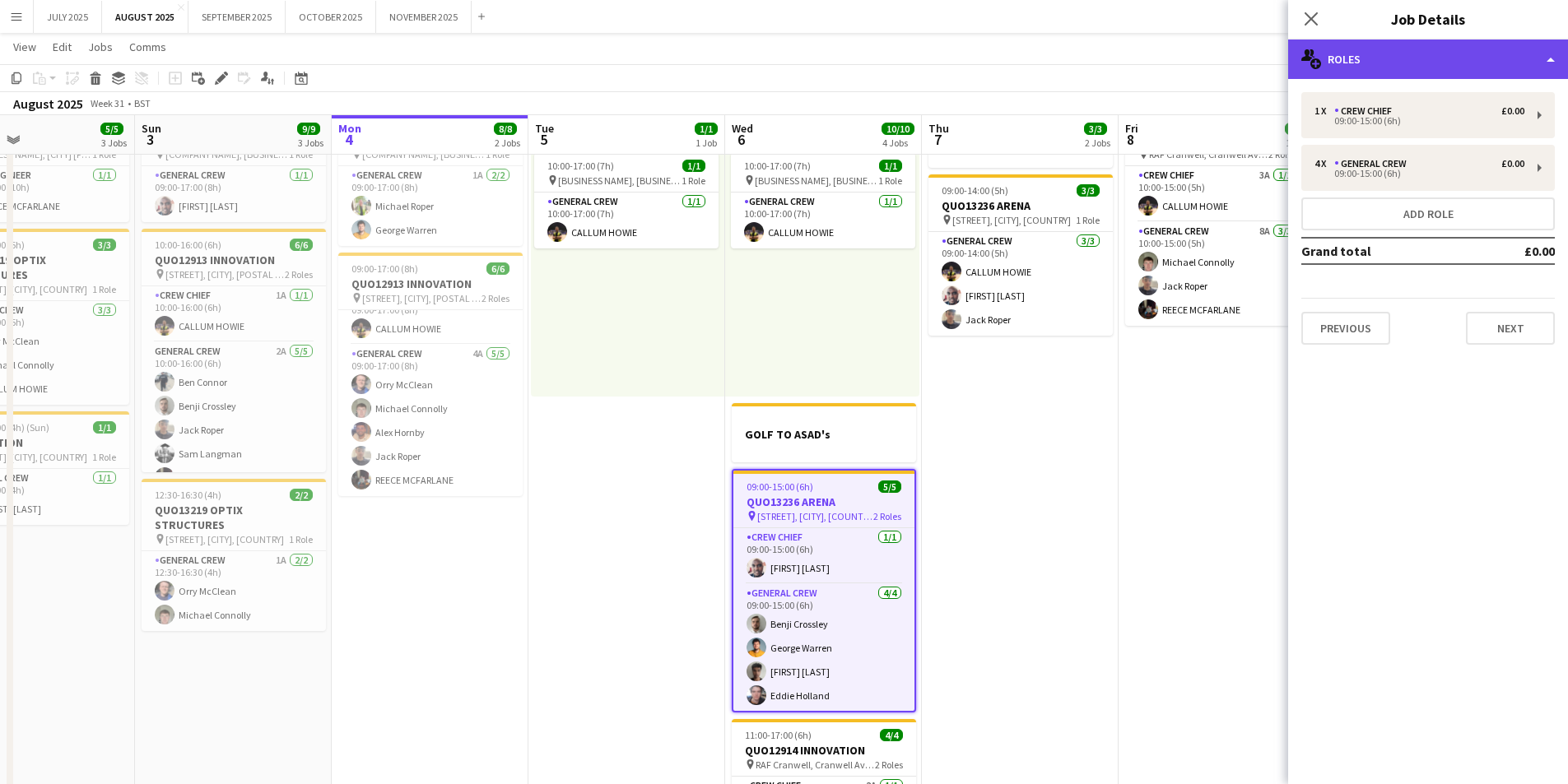 click on "multiple-users-add
Roles" 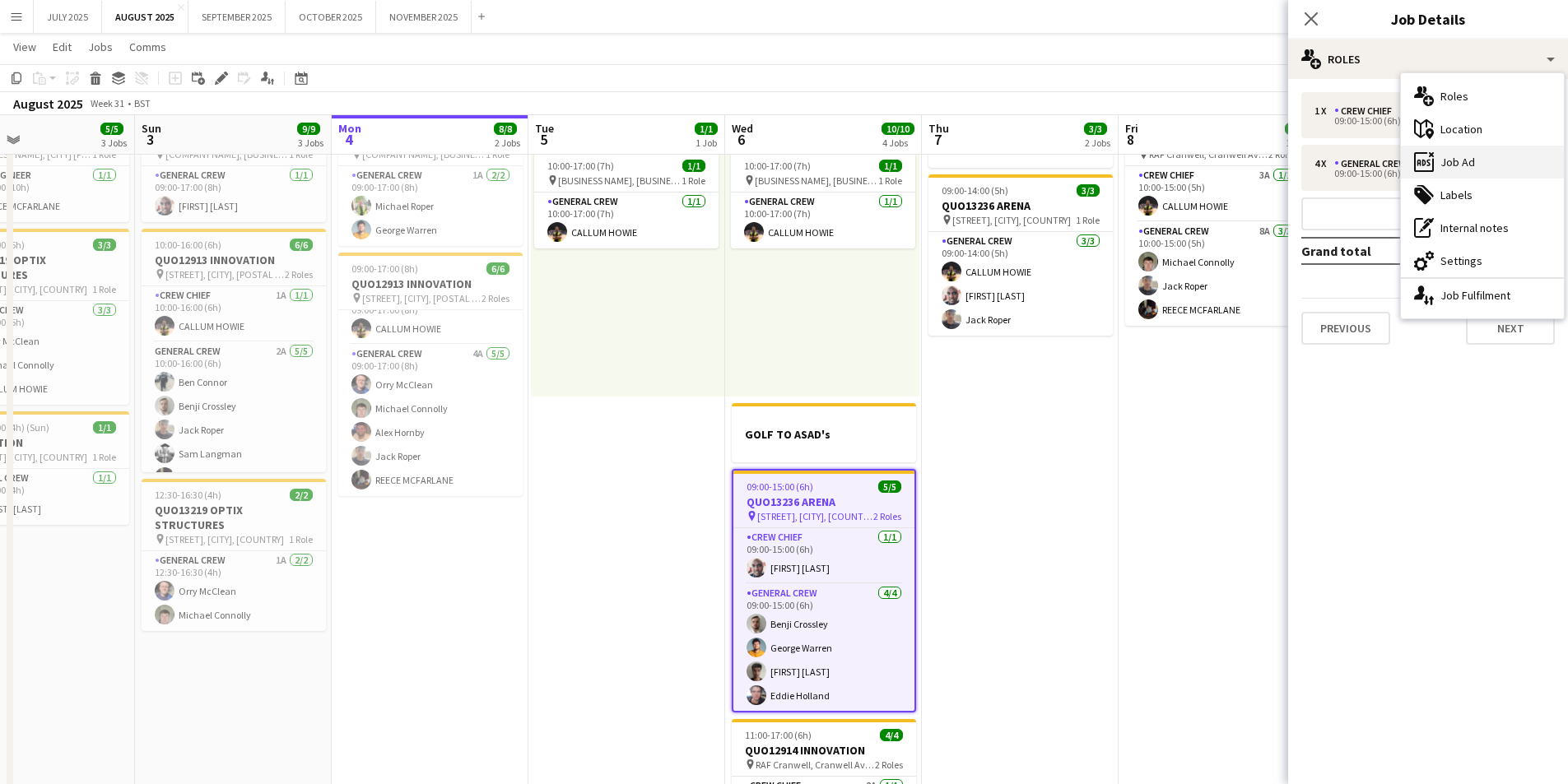 click on "ads-window
Job Ad" at bounding box center [1482, 162] 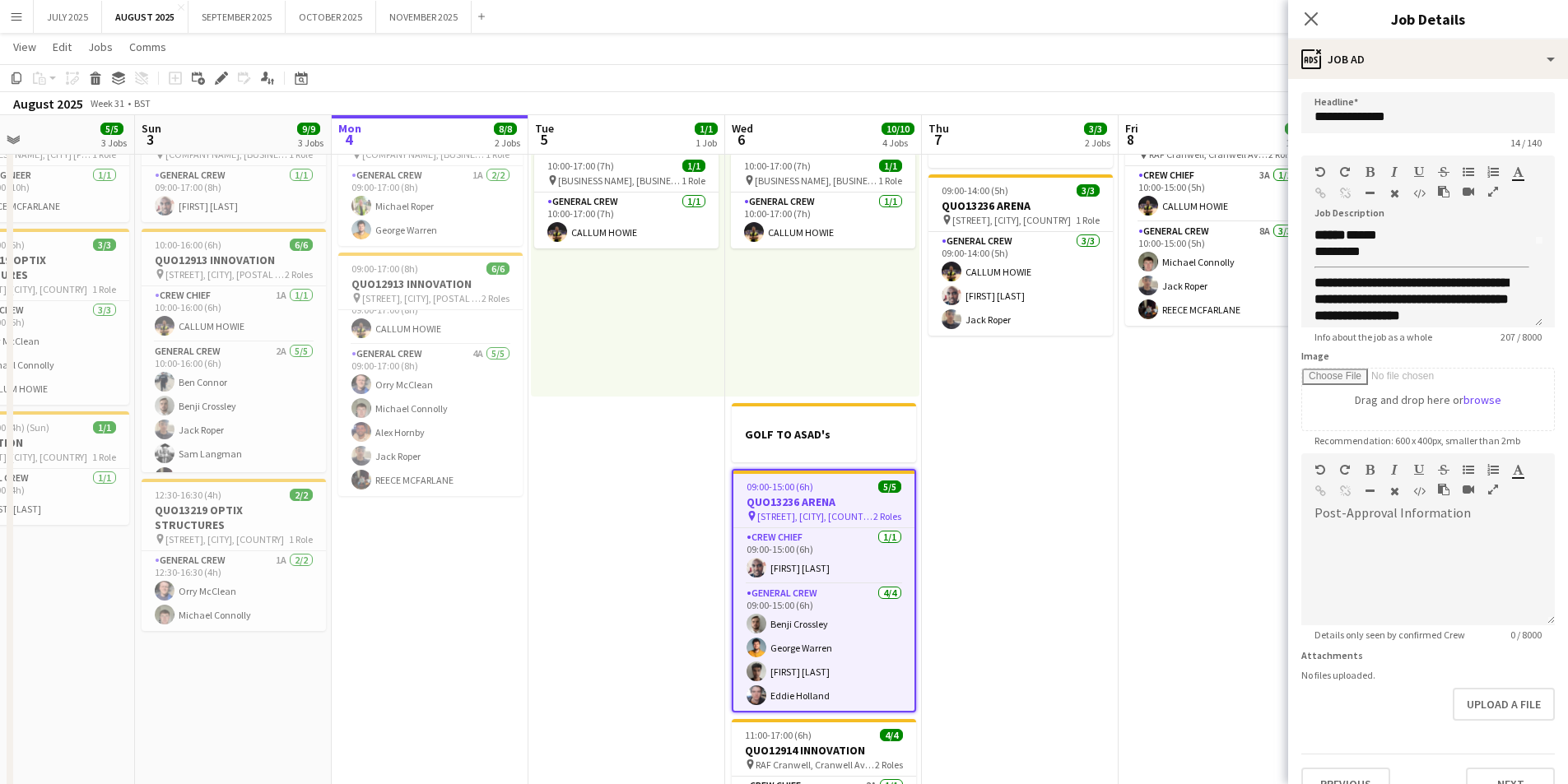 scroll, scrollTop: 125, scrollLeft: 0, axis: vertical 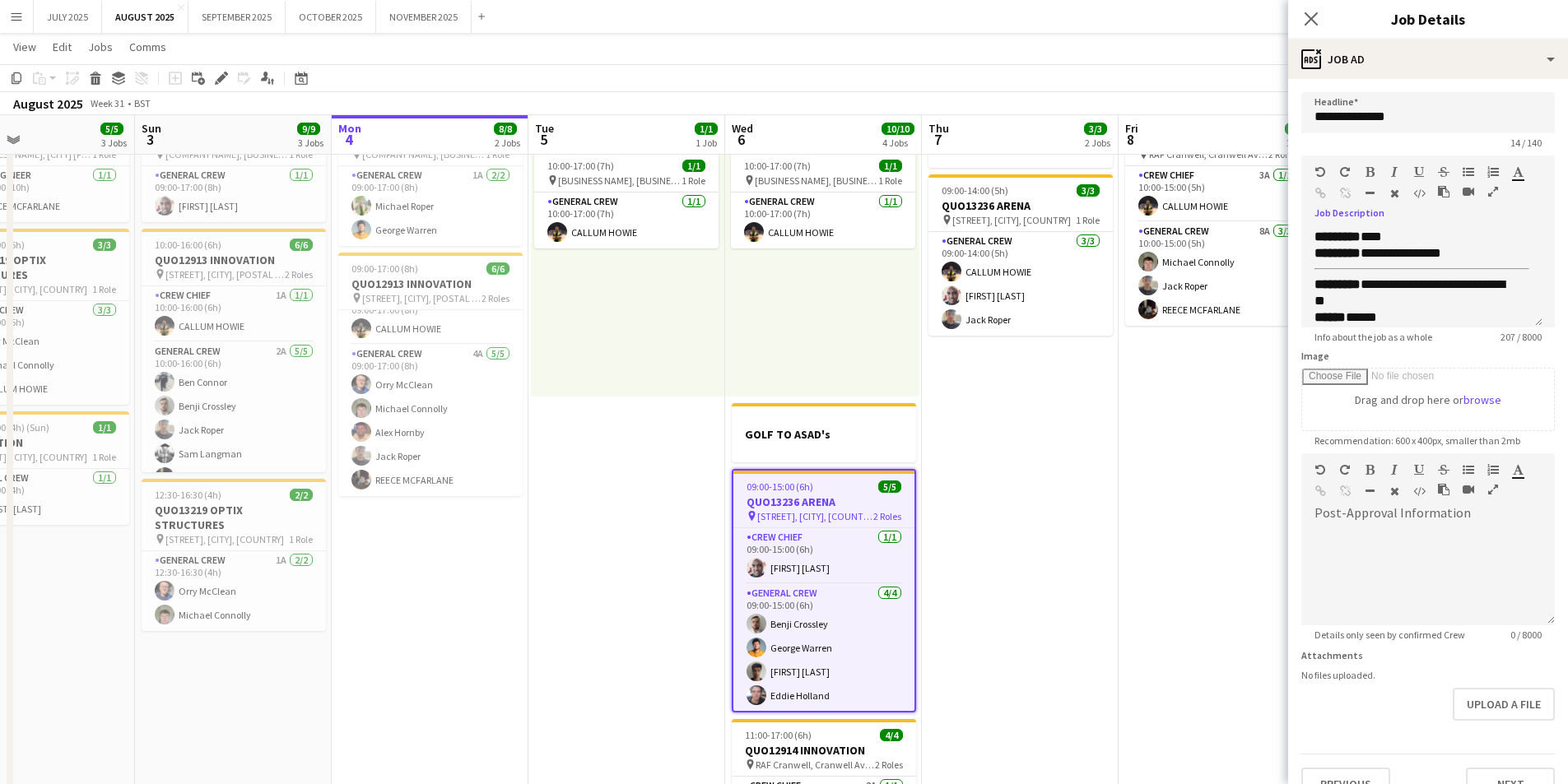 click on "Close pop-in" 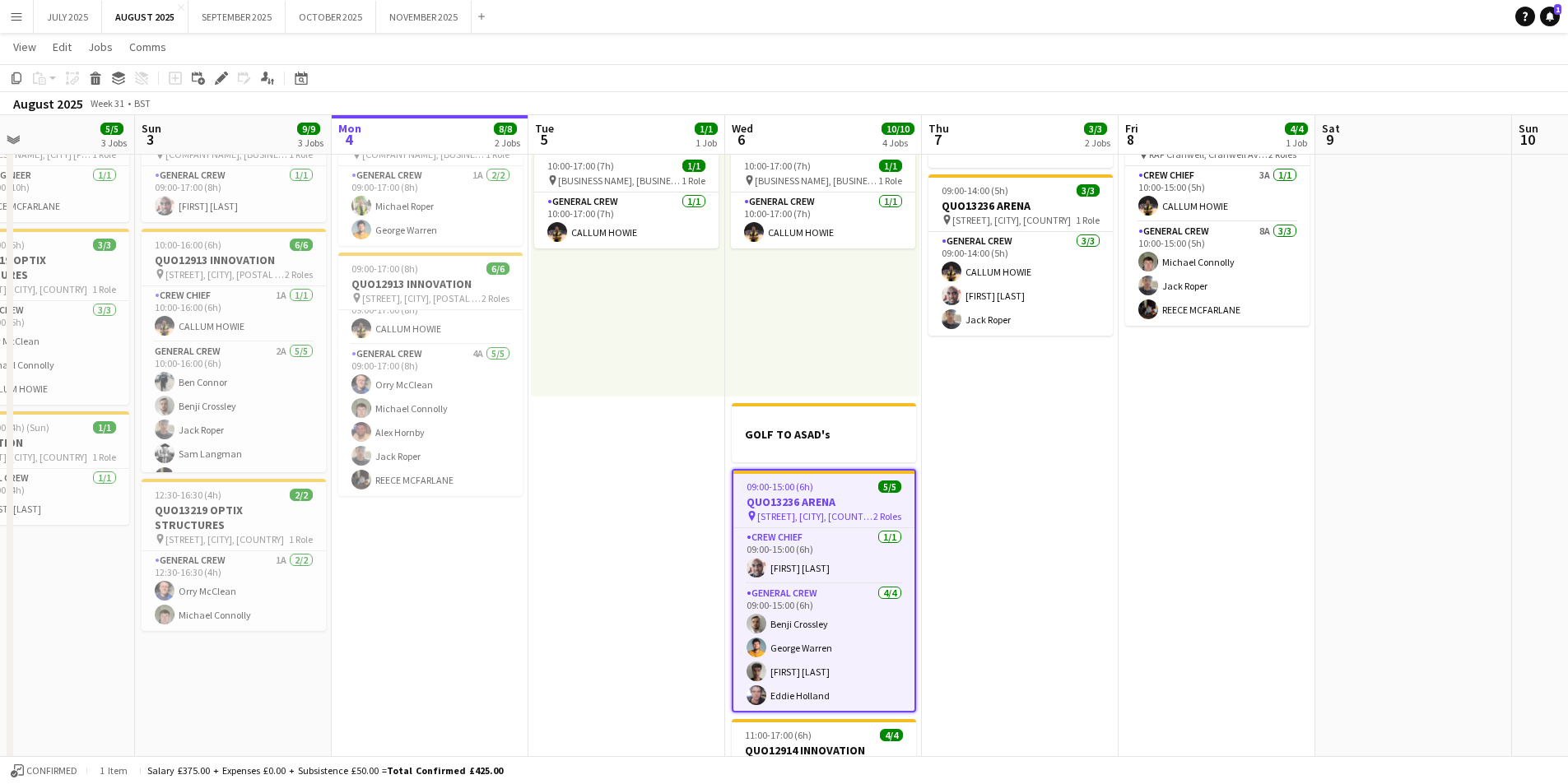 click on "MAX & DAN INTERVIEW      09:00-14:00 (5h)    3/3   QUO13236 ARENA
pin
Alexandra Park, 180 Russell St, Manchester M16 7JL   1 Role   General Crew    3/3   09:00-14:00 (5h)
CALLUM HOWIE Michael Bartonjo Jack Roper" at bounding box center [1020, 536] 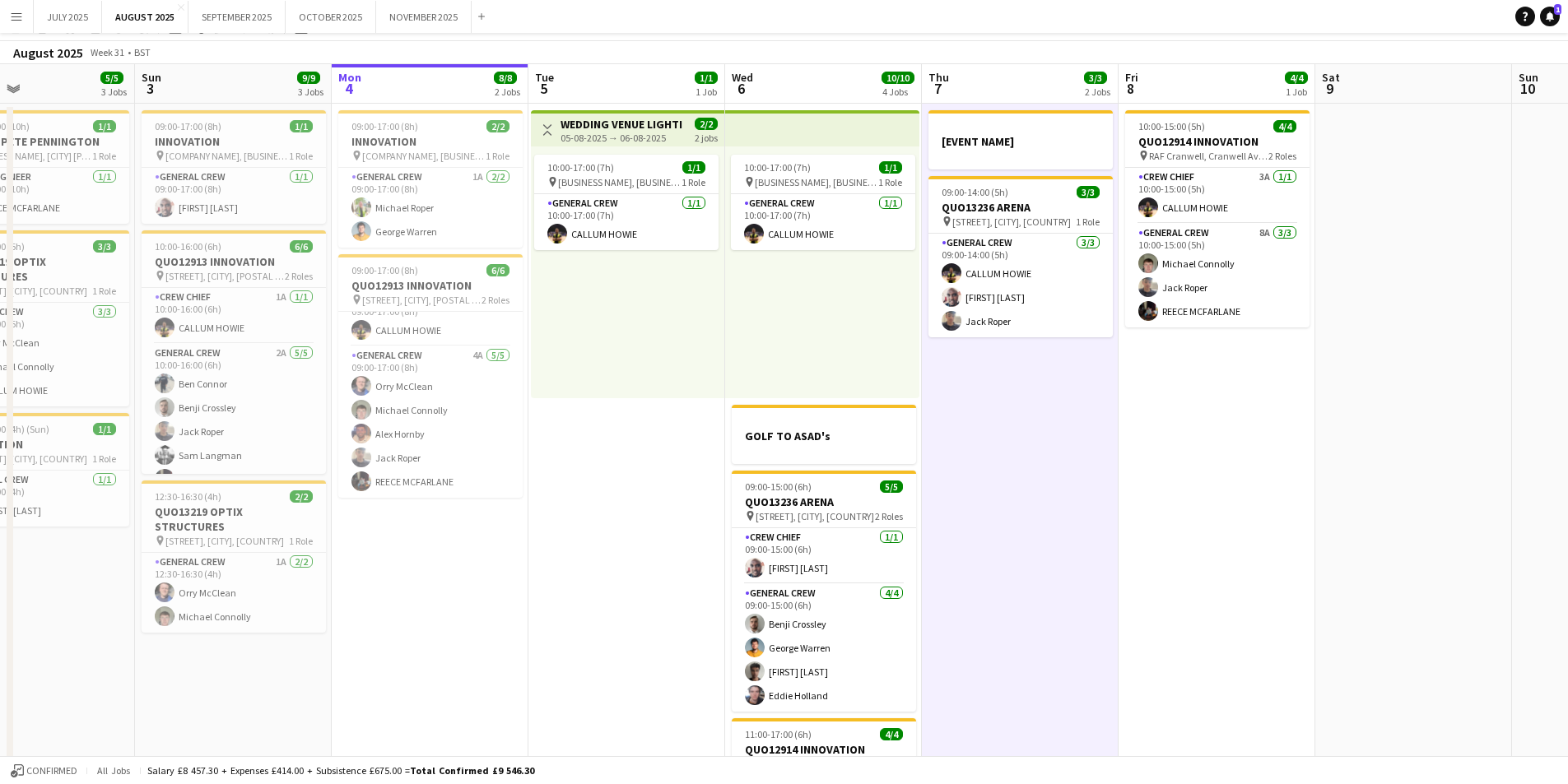 scroll, scrollTop: 0, scrollLeft: 0, axis: both 